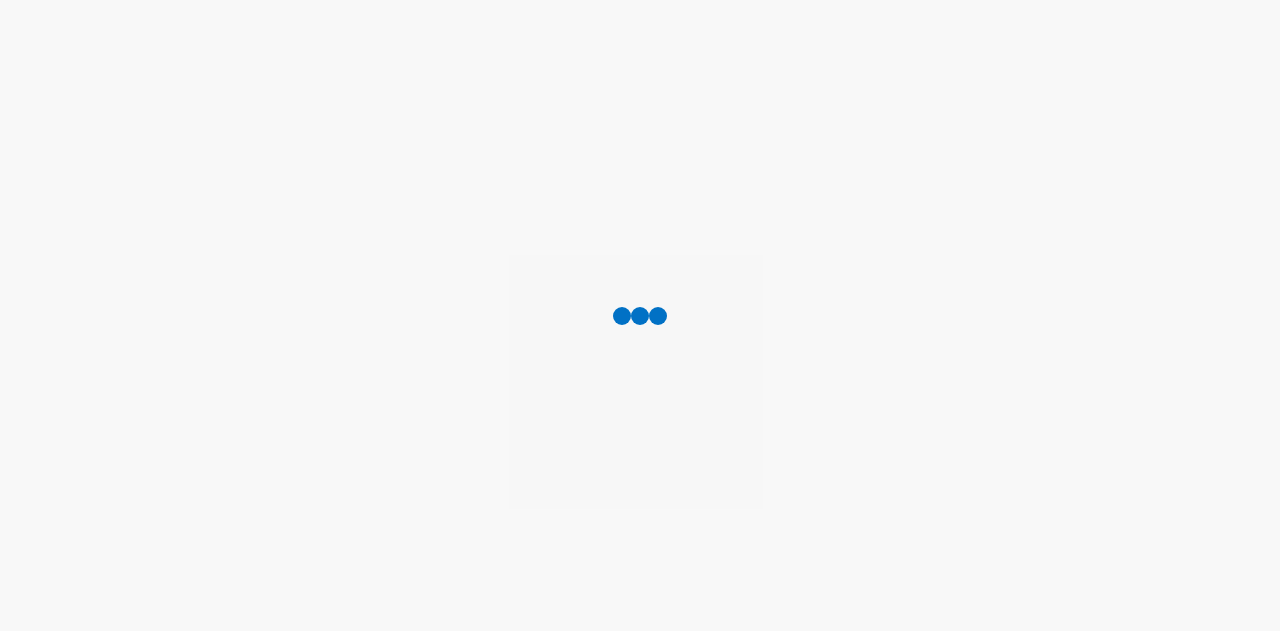 scroll, scrollTop: 0, scrollLeft: 0, axis: both 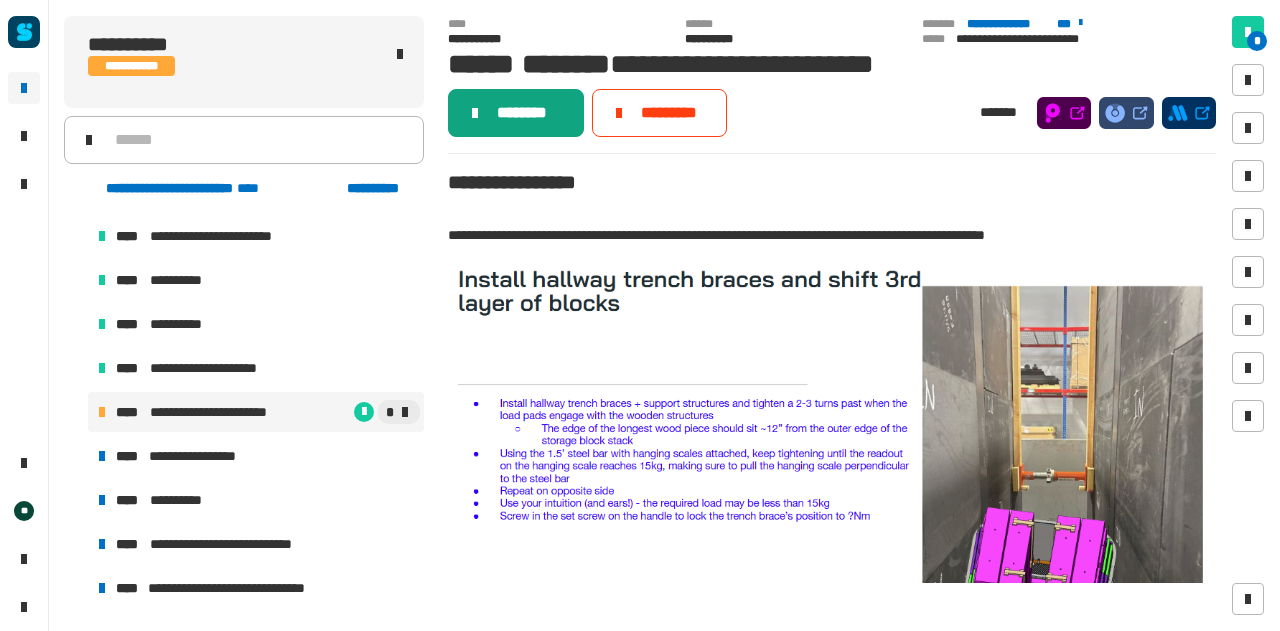 click 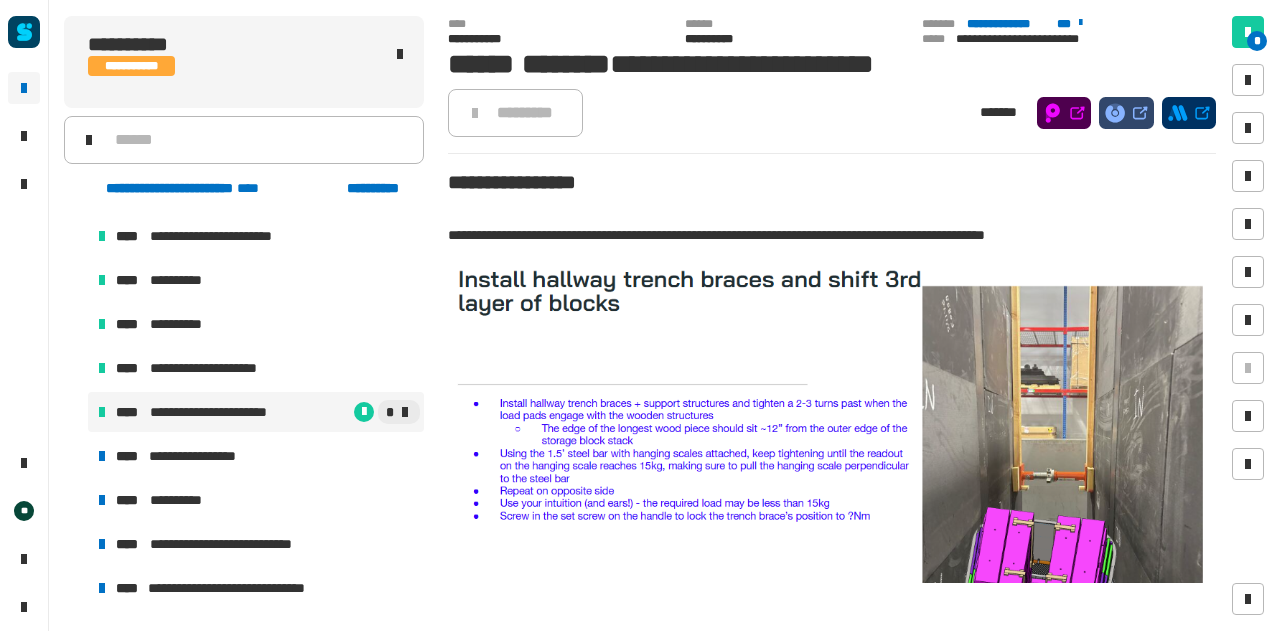 scroll, scrollTop: 612, scrollLeft: 0, axis: vertical 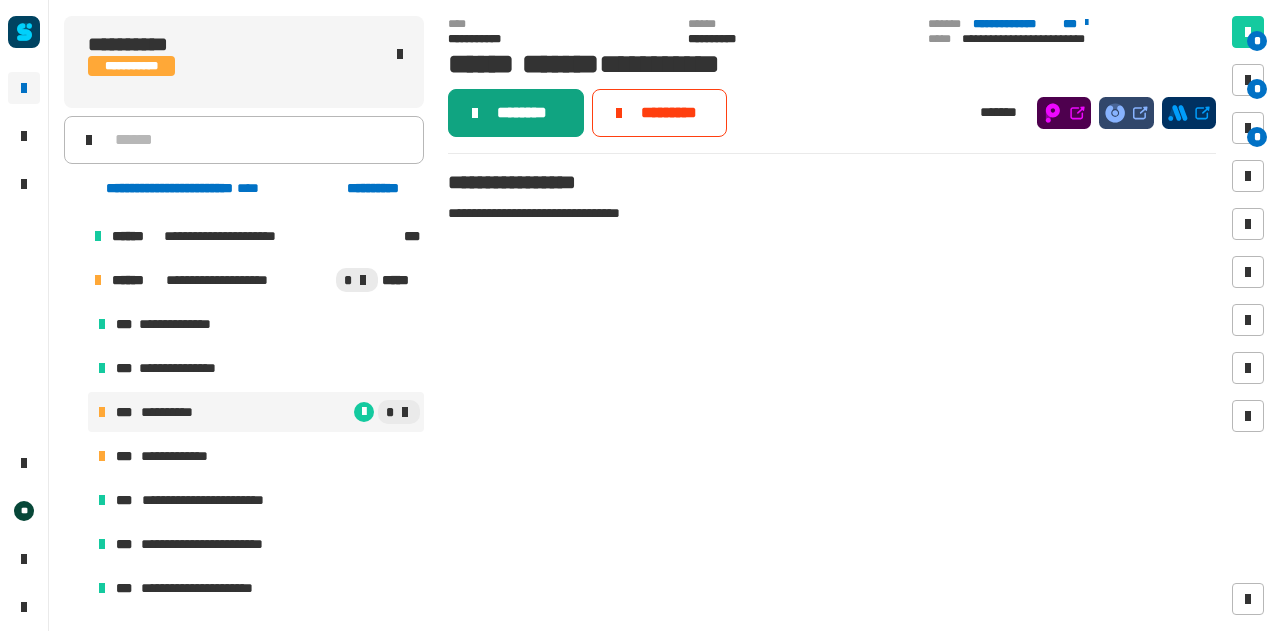 click on "********" 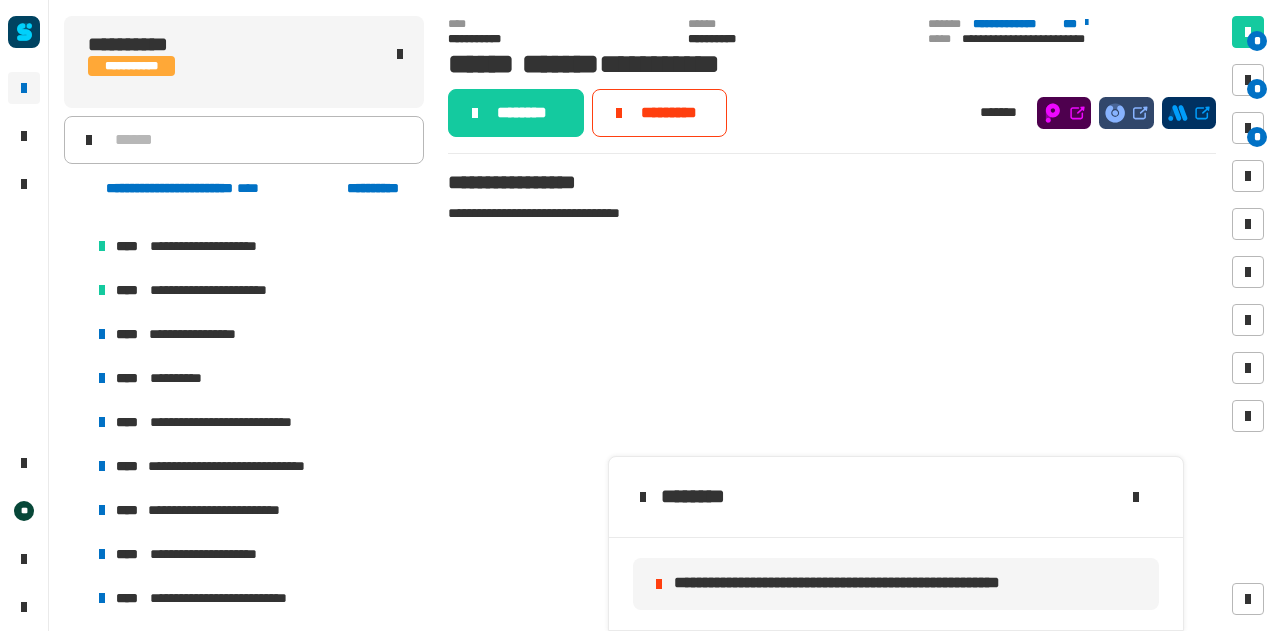 scroll, scrollTop: 2186, scrollLeft: 0, axis: vertical 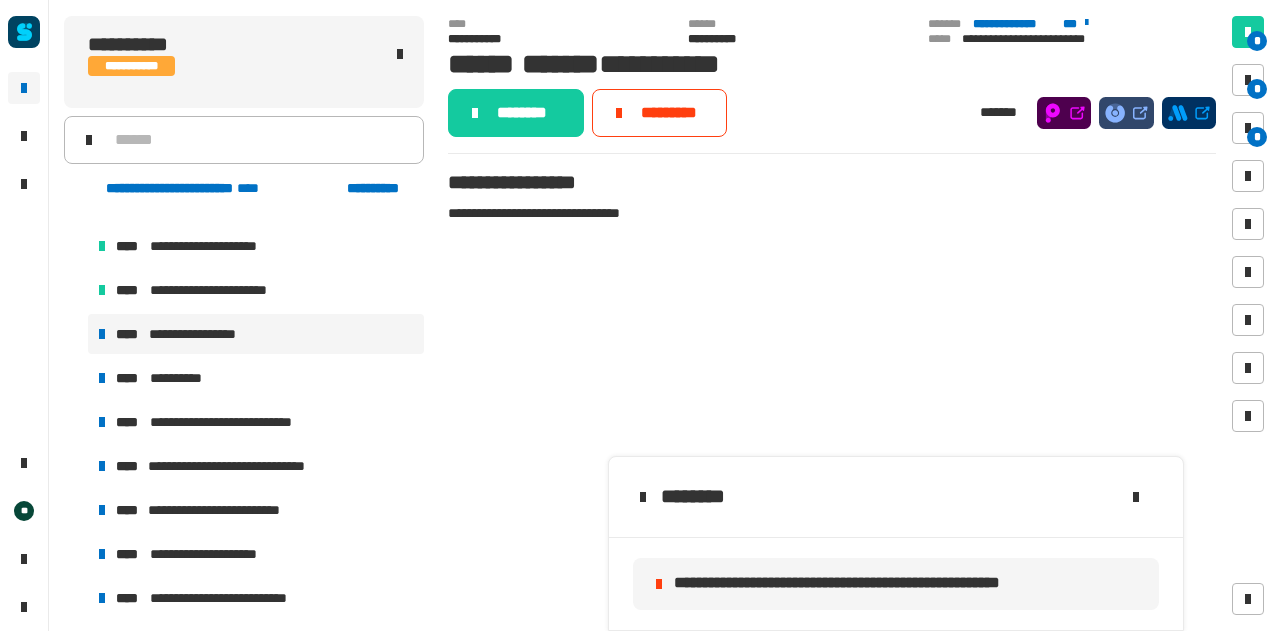 click on "**********" at bounding box center (256, 334) 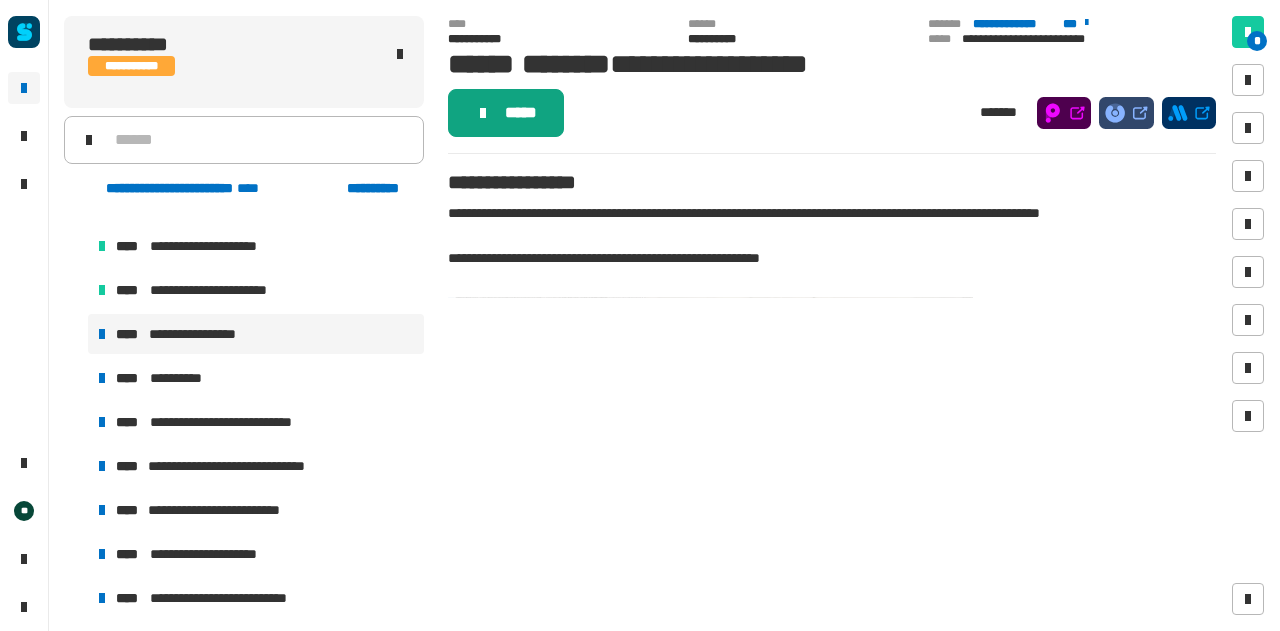 click on "*****" 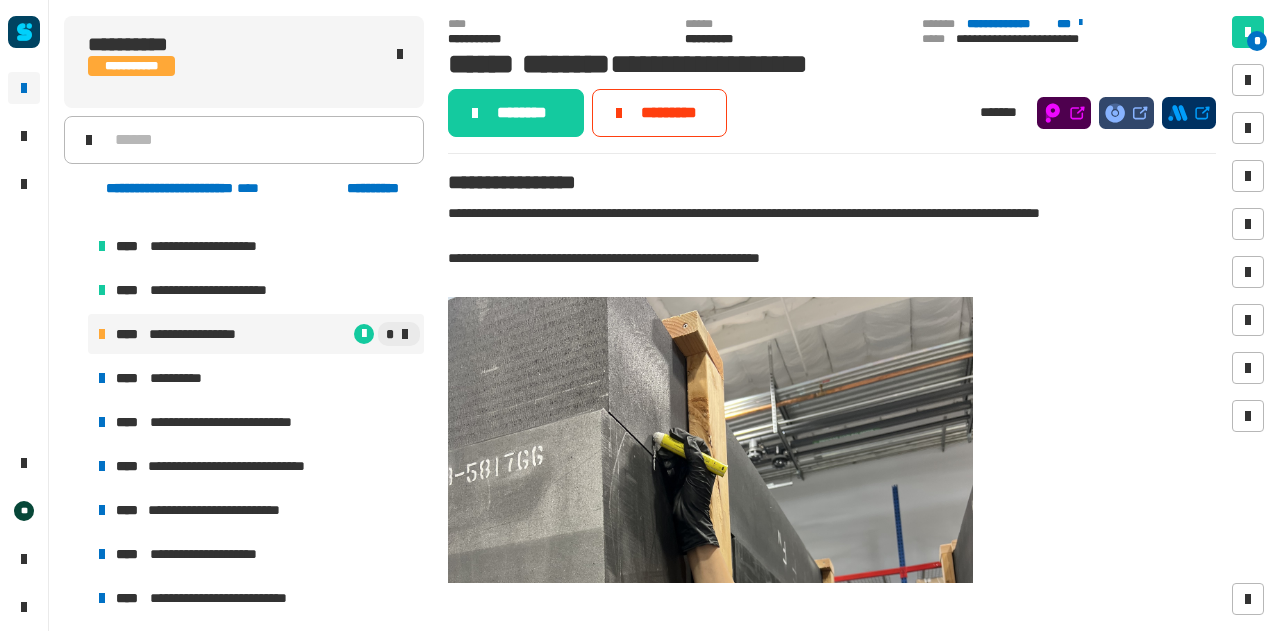 click on "********" 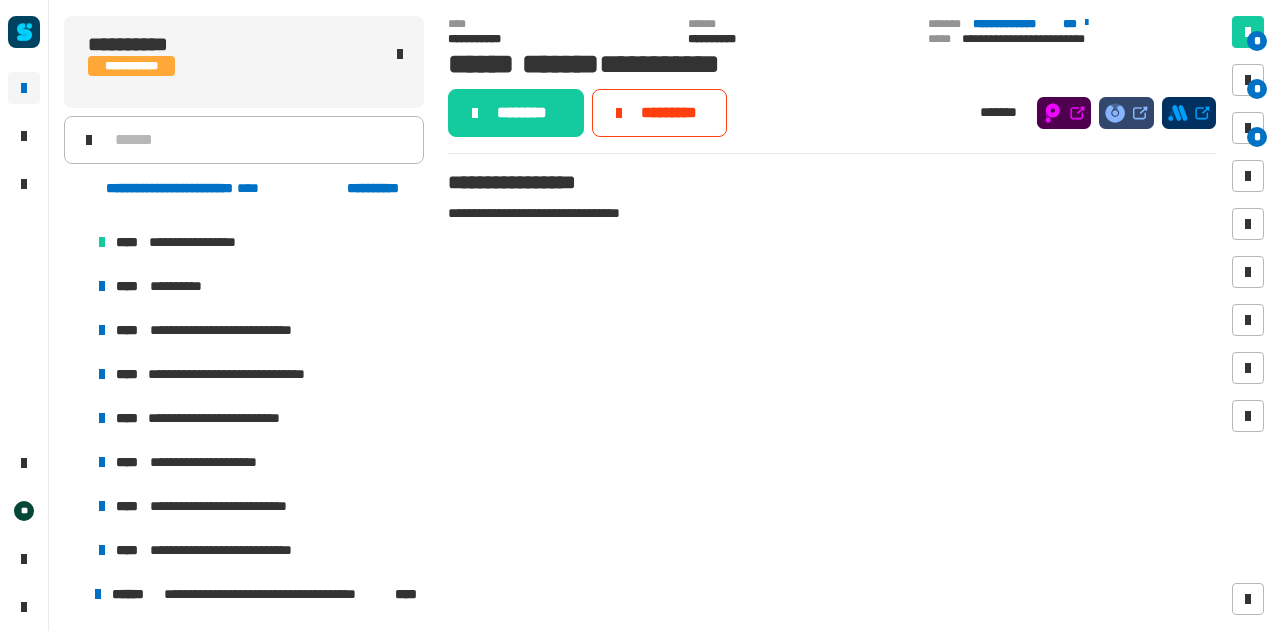 scroll, scrollTop: 2274, scrollLeft: 0, axis: vertical 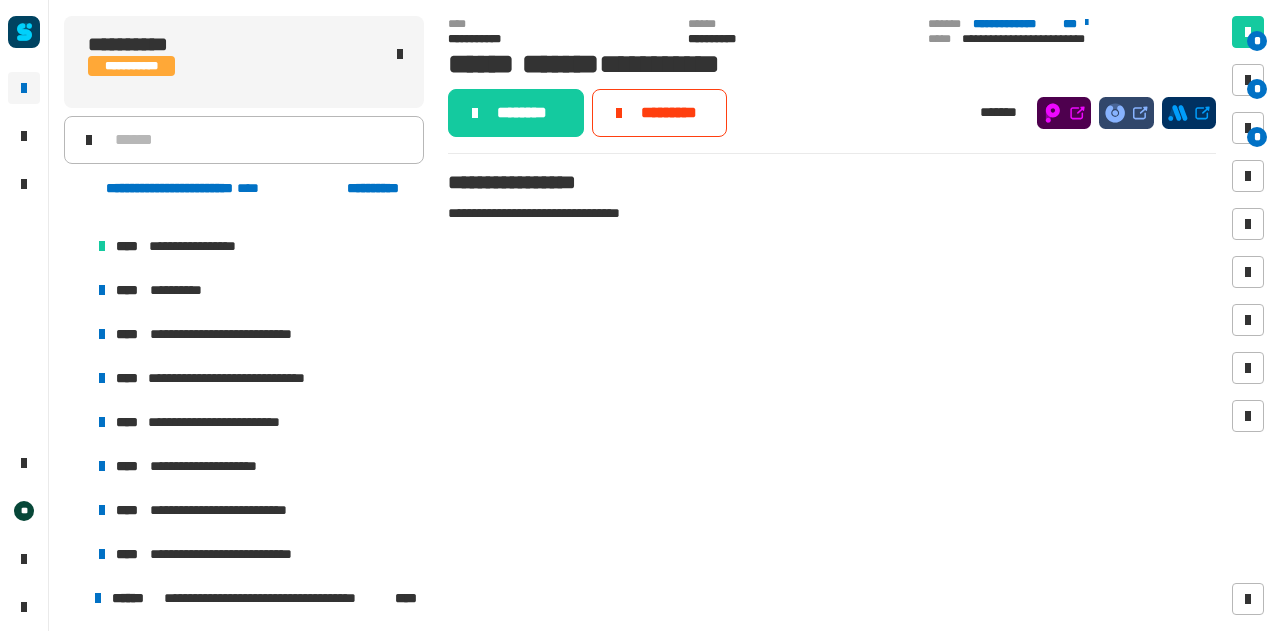 click on "**********" at bounding box center [256, 334] 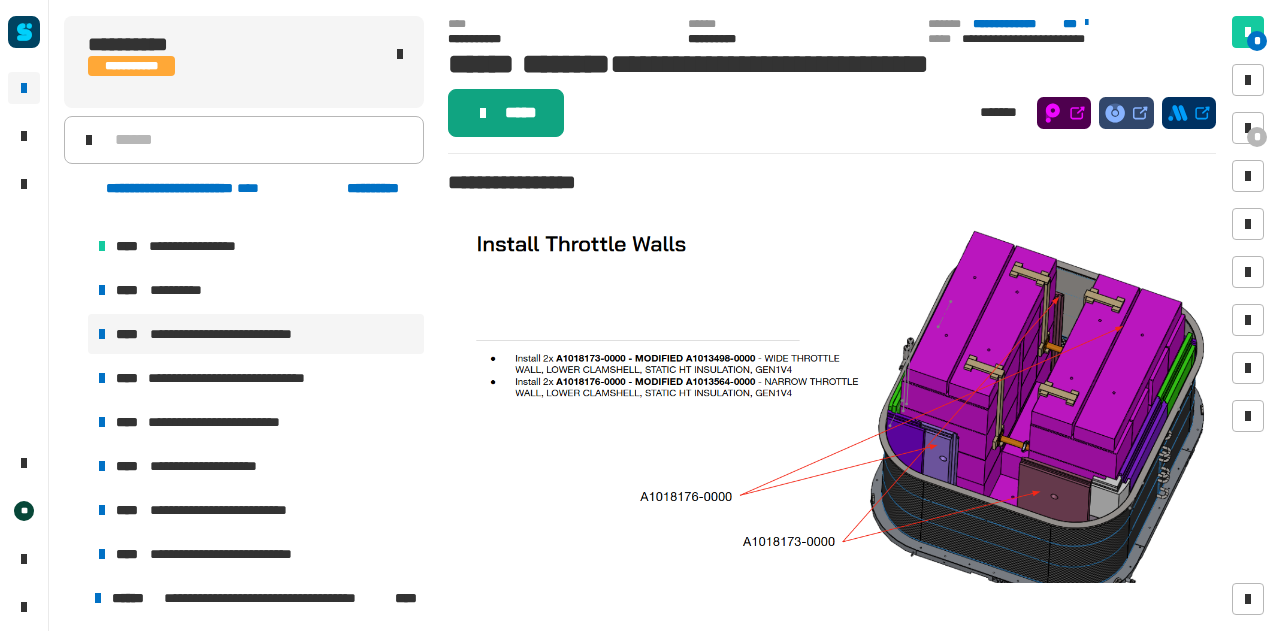 click on "*****" 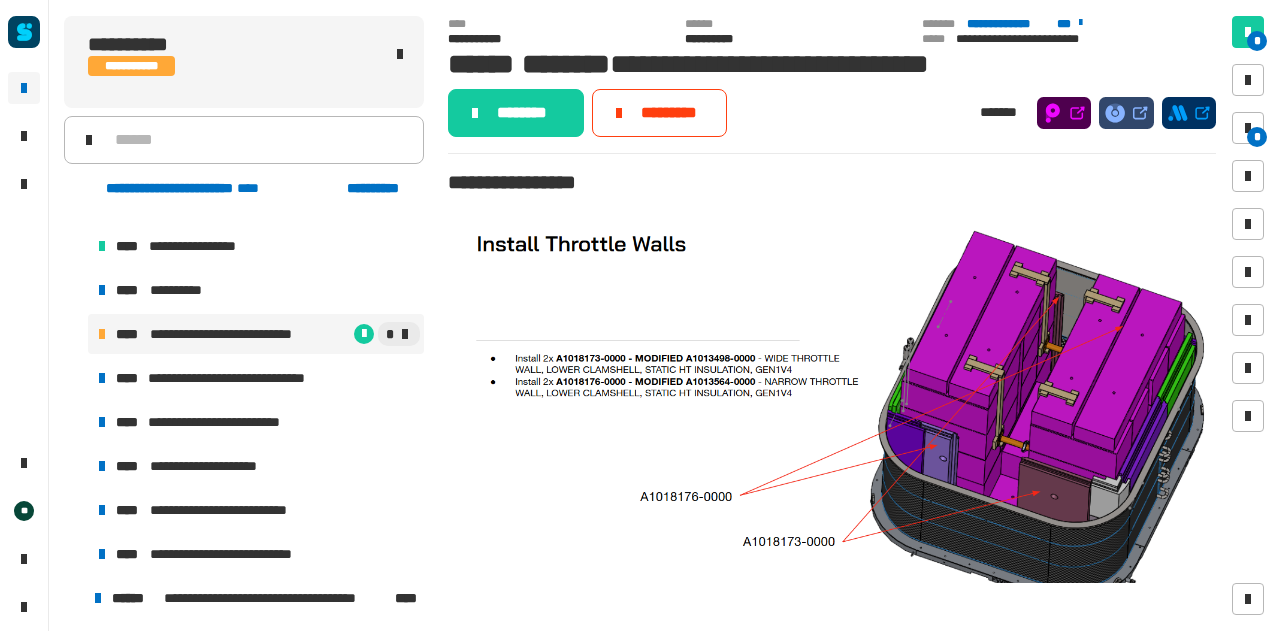 click on "********" 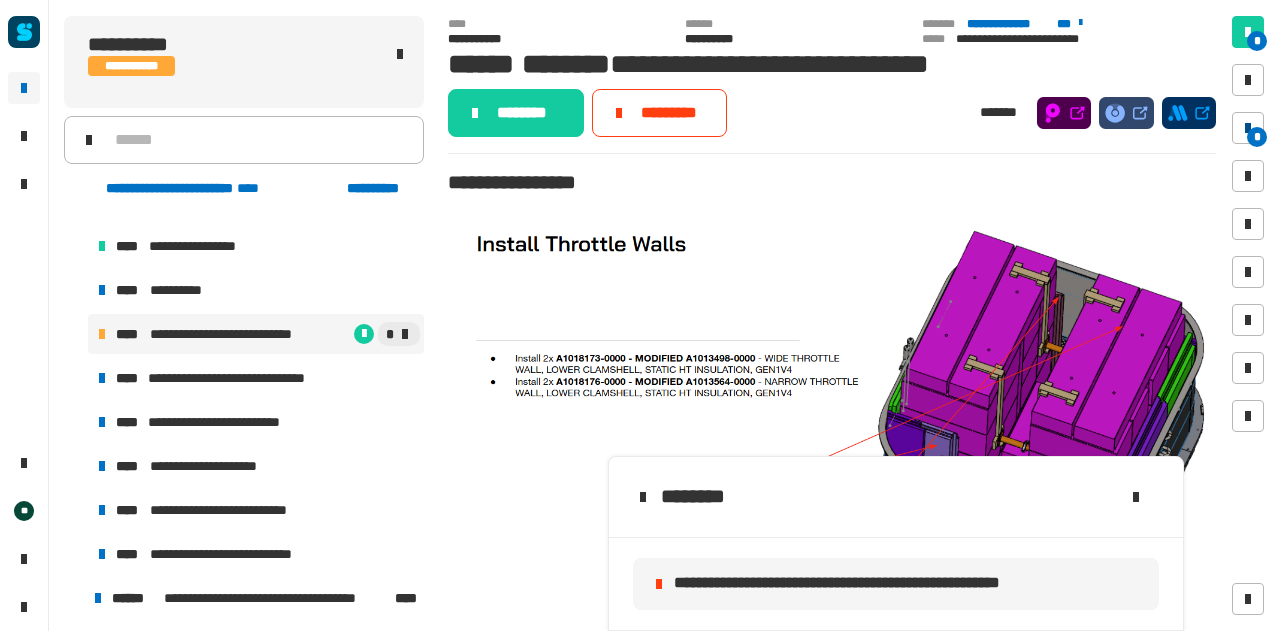 click on "*" at bounding box center (1257, 137) 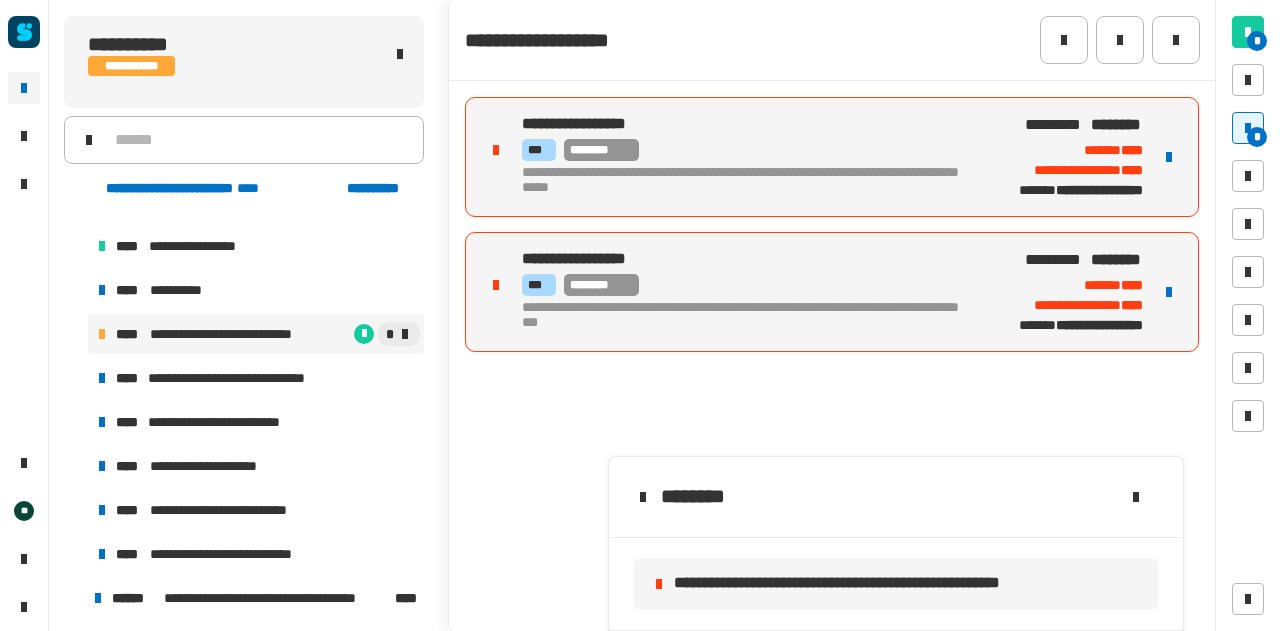 click on "*** ********" at bounding box center [742, 150] 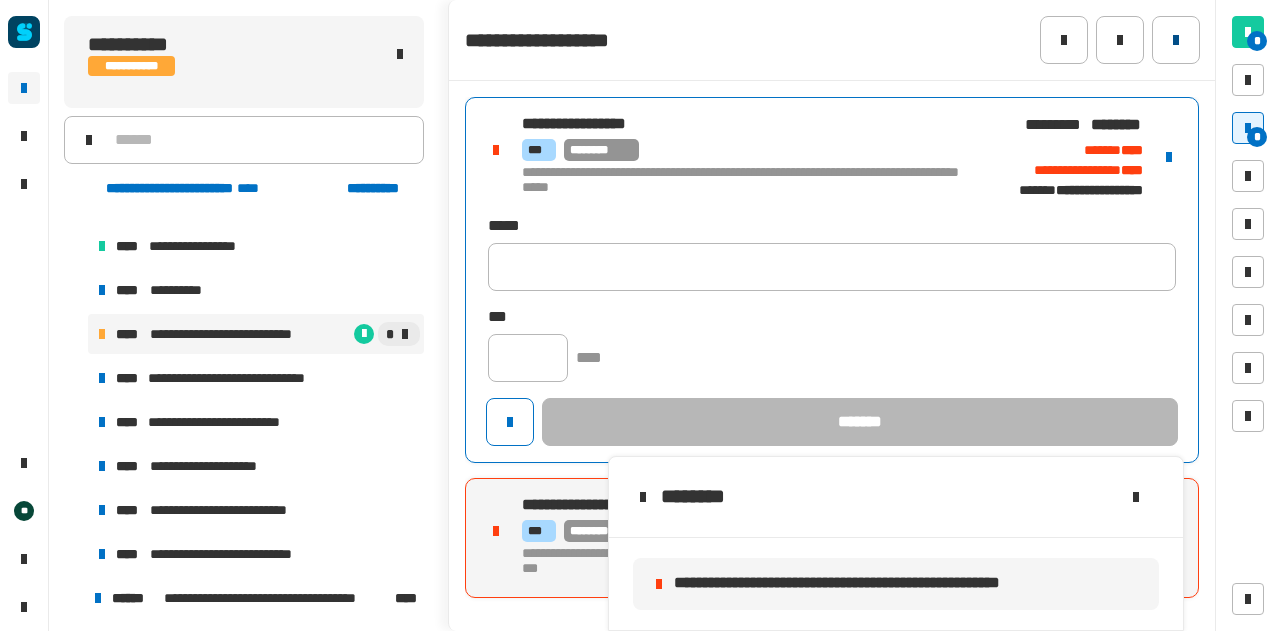 click 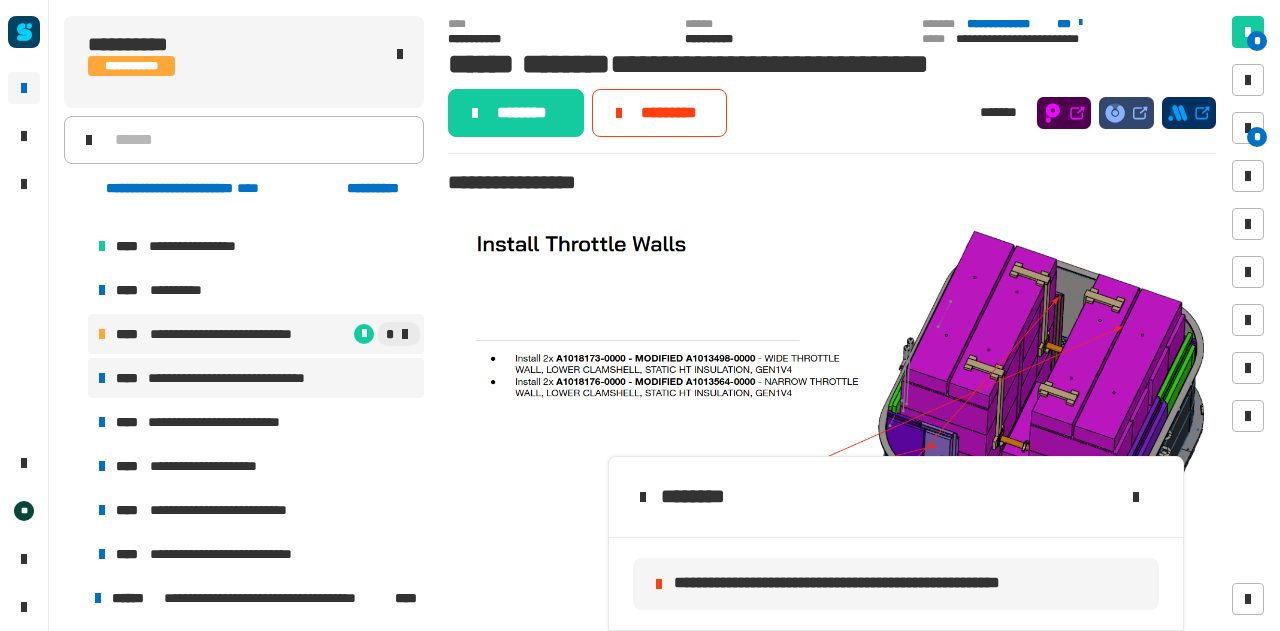 click on "**********" at bounding box center [246, 378] 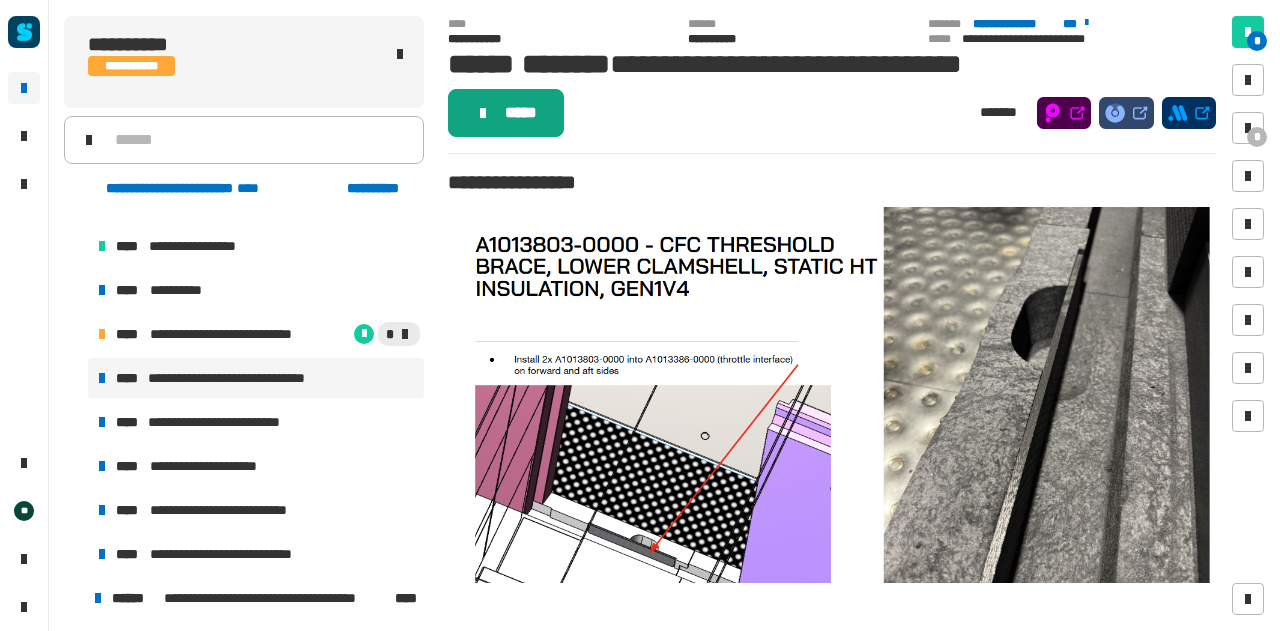 click on "*****" 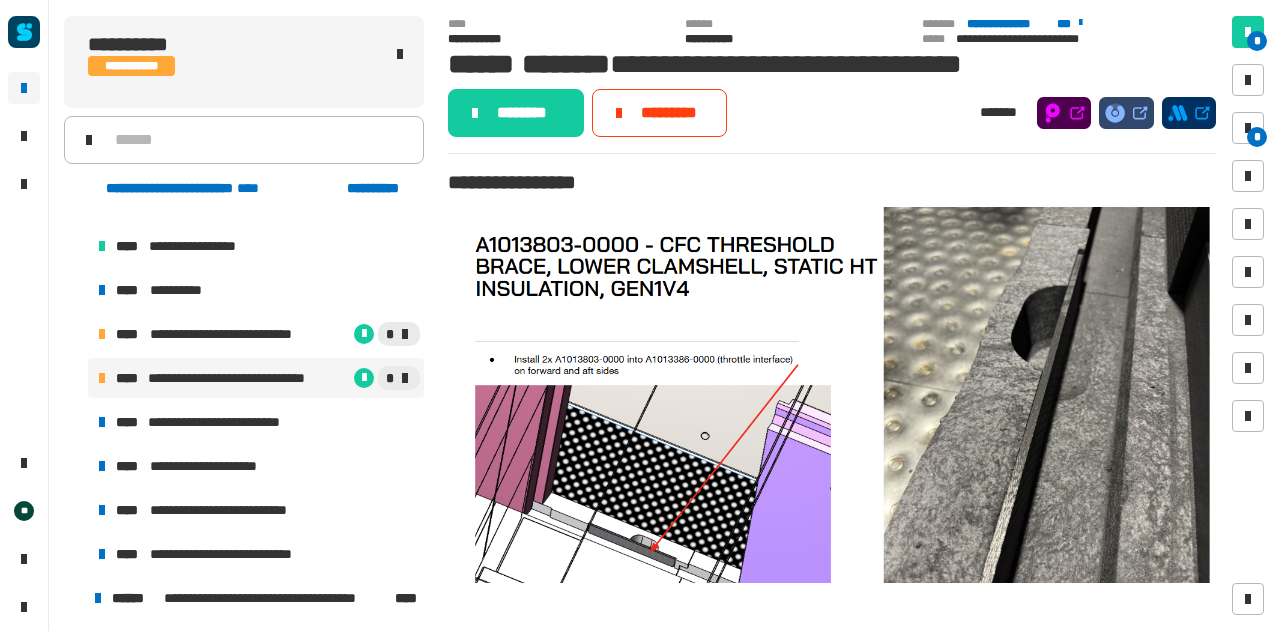 click on "********" 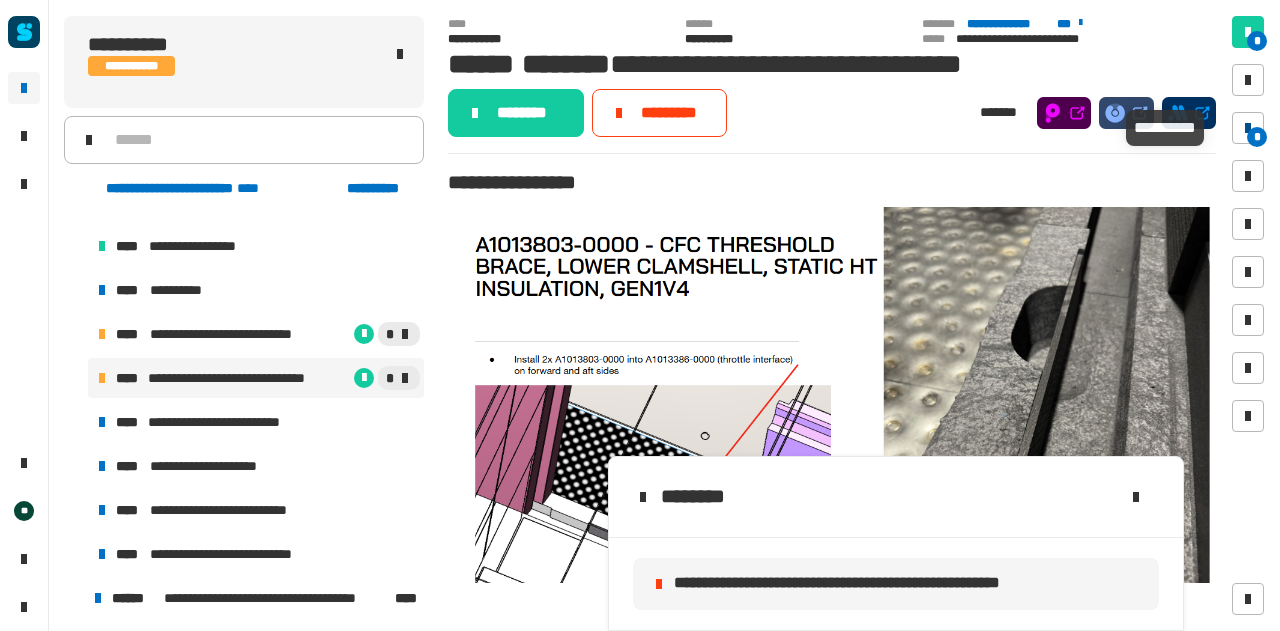 click on "*" at bounding box center [1257, 137] 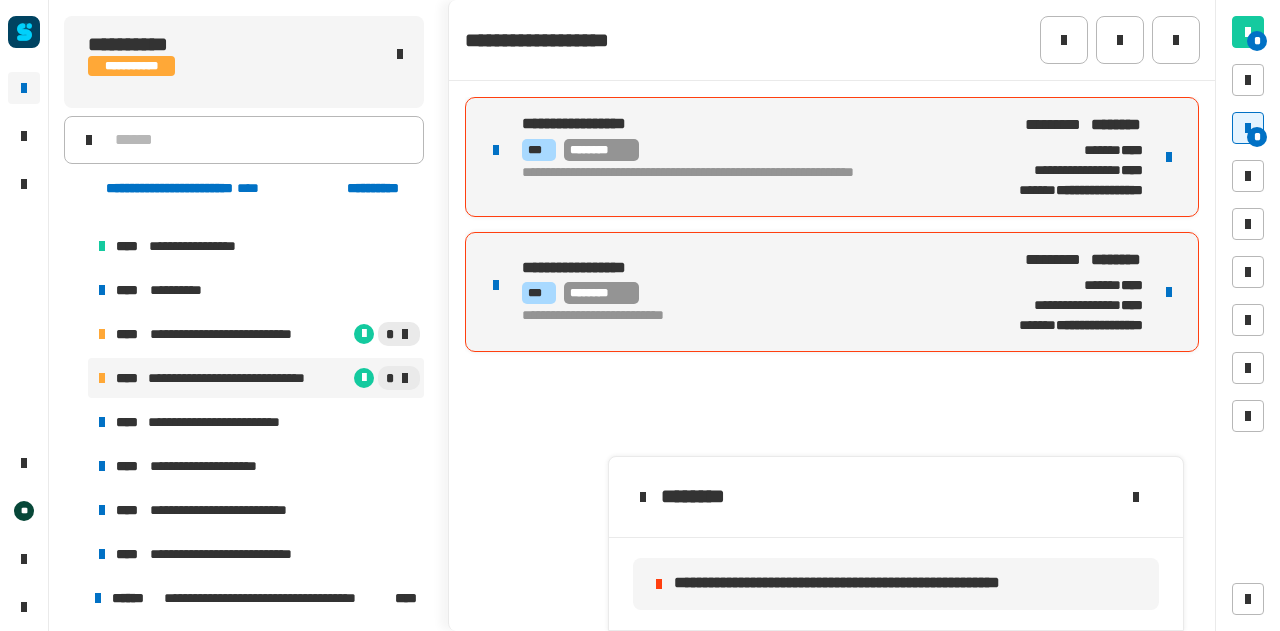 click on "**********" at bounding box center [742, 156] 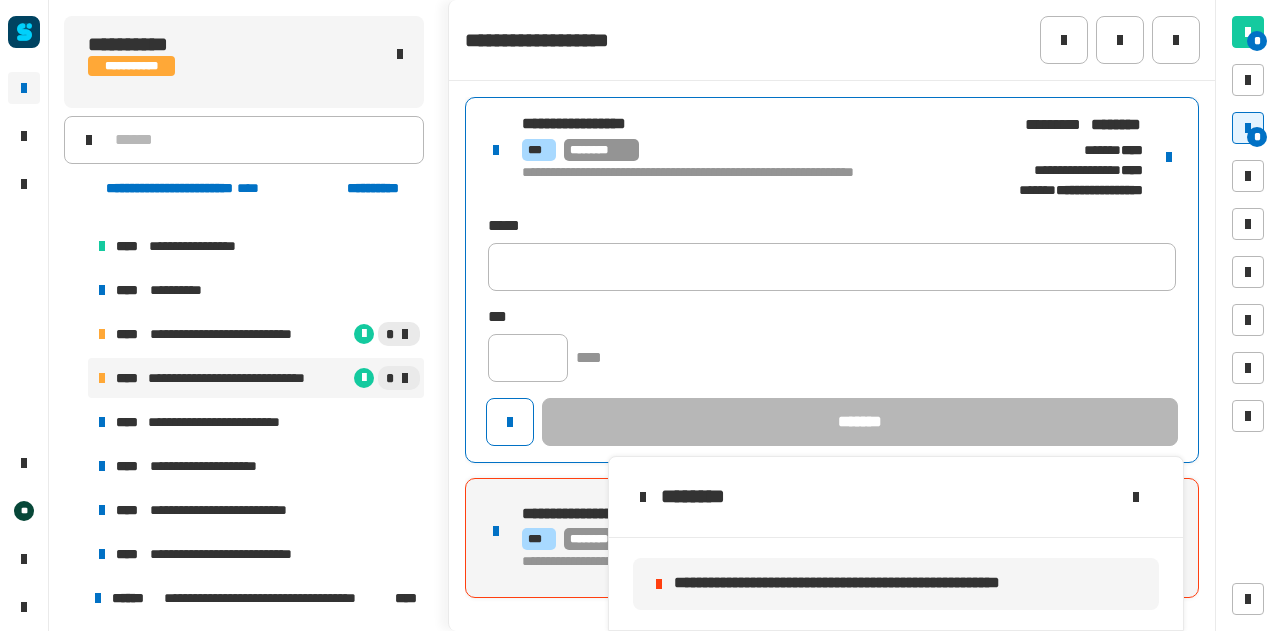 click at bounding box center (1169, 157) 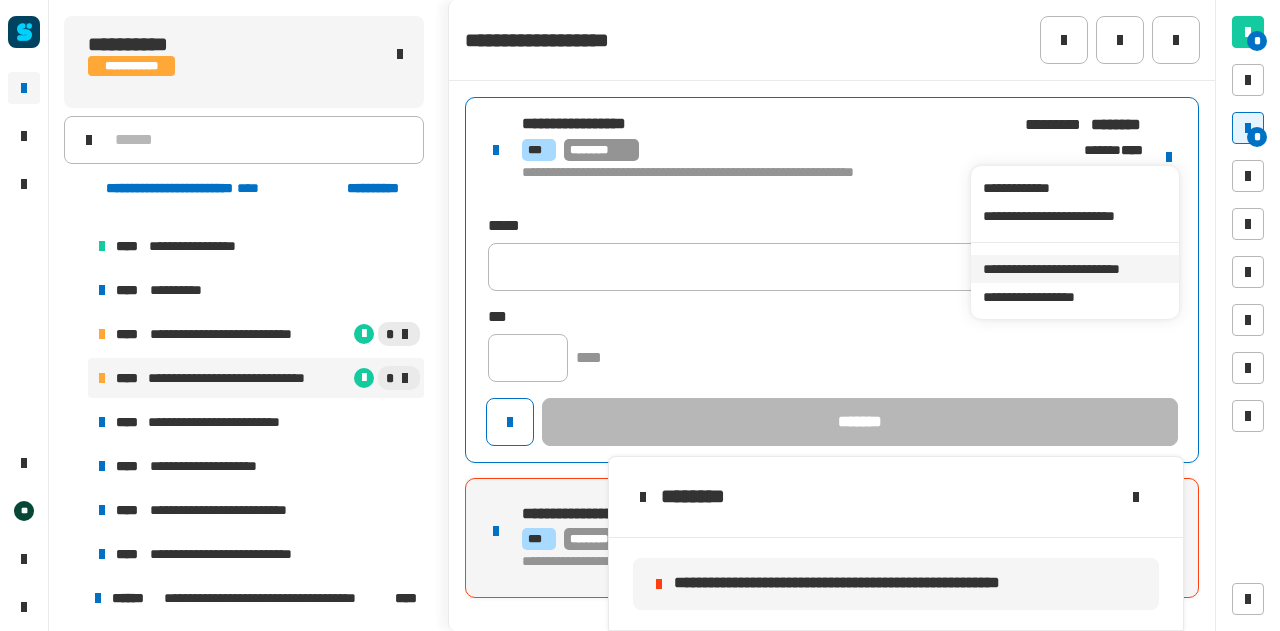 click on "**********" at bounding box center (1074, 269) 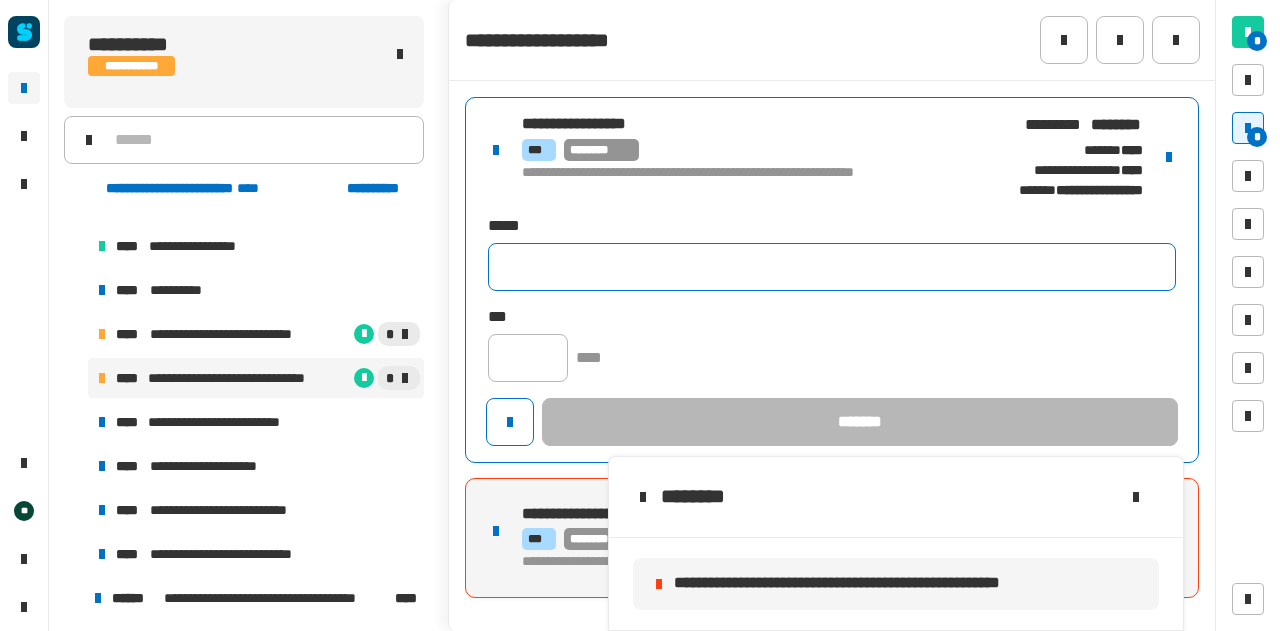 click 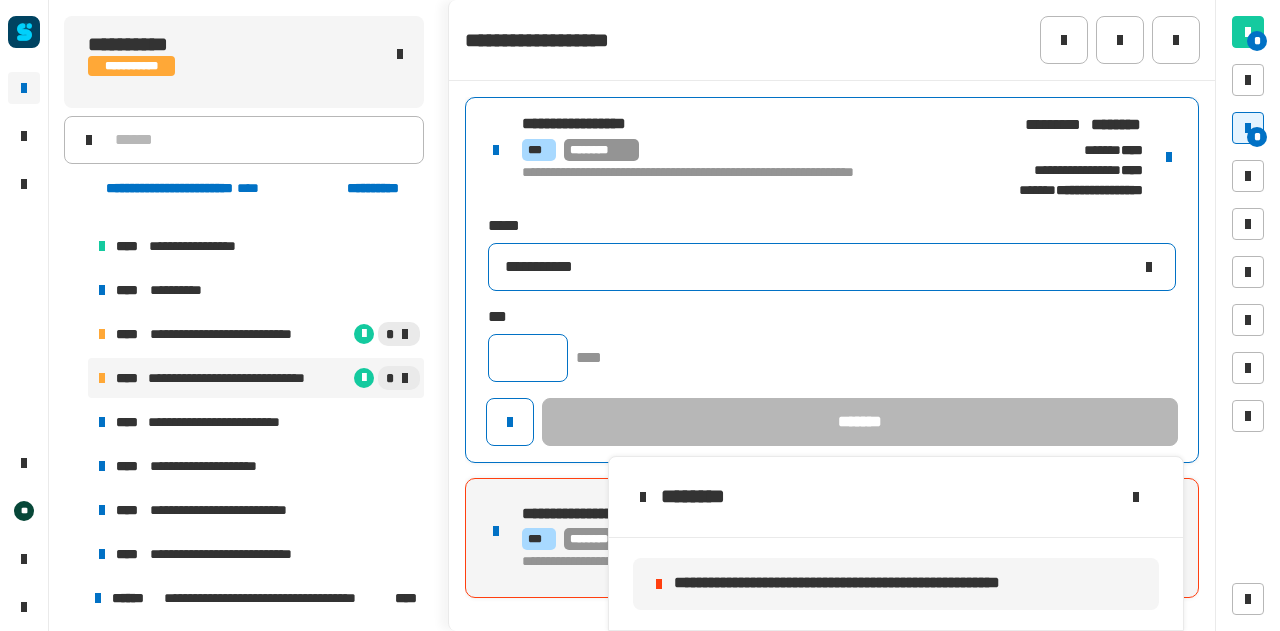 type on "**********" 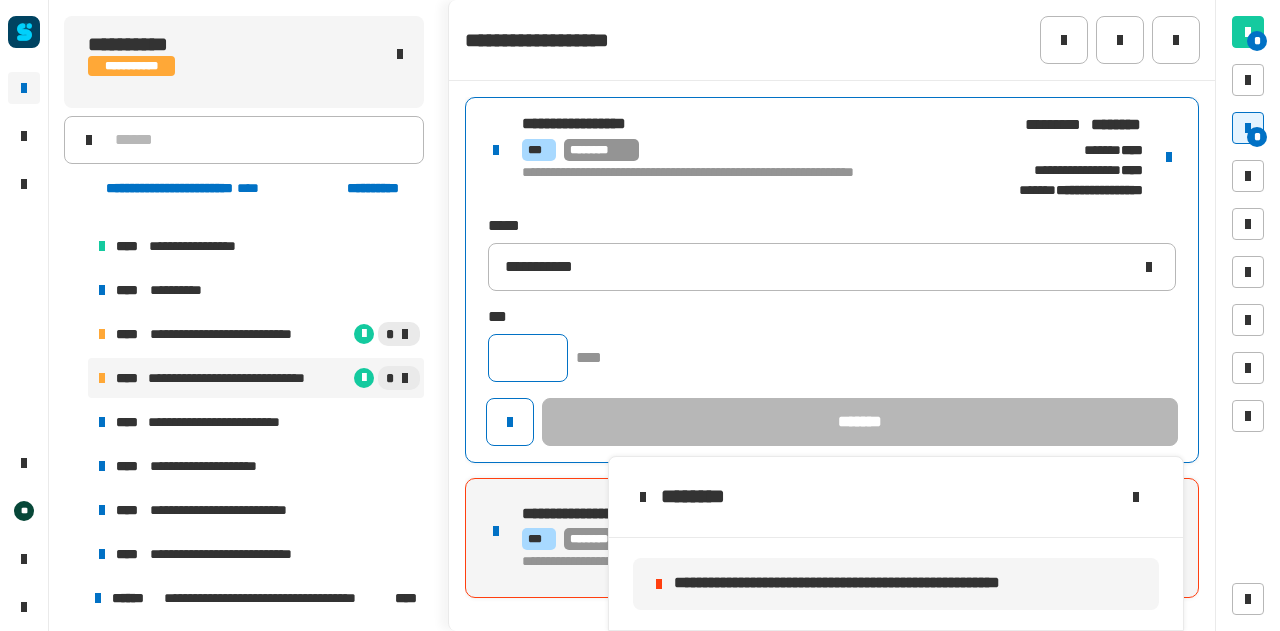 click 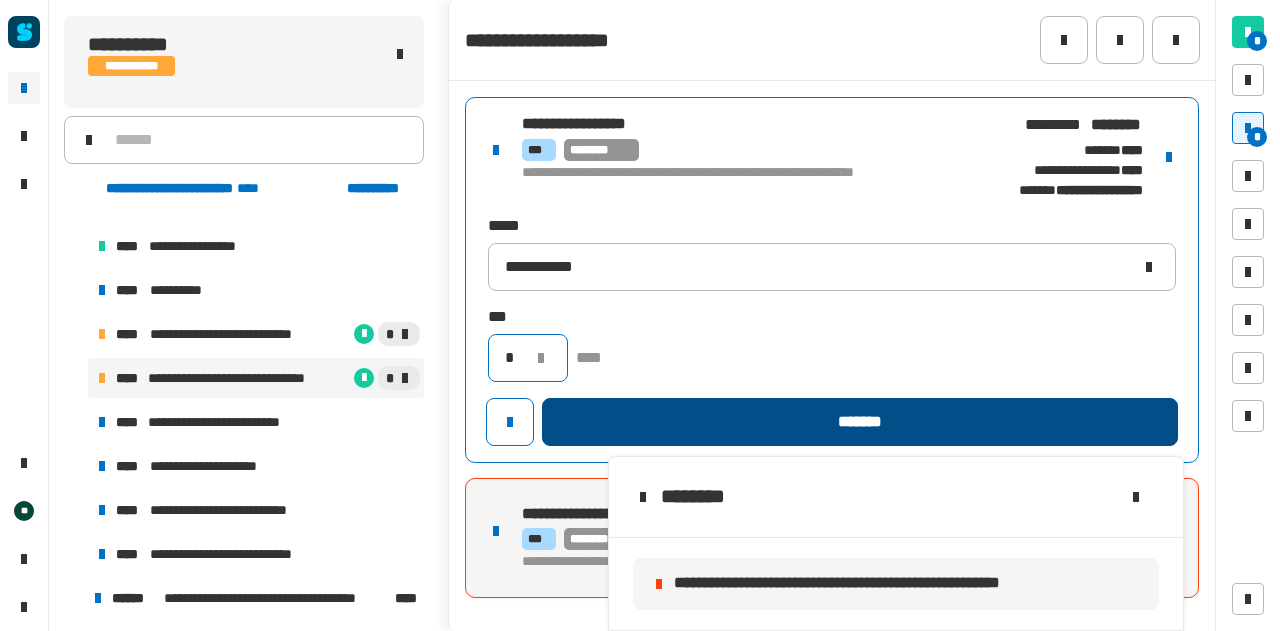 type on "*" 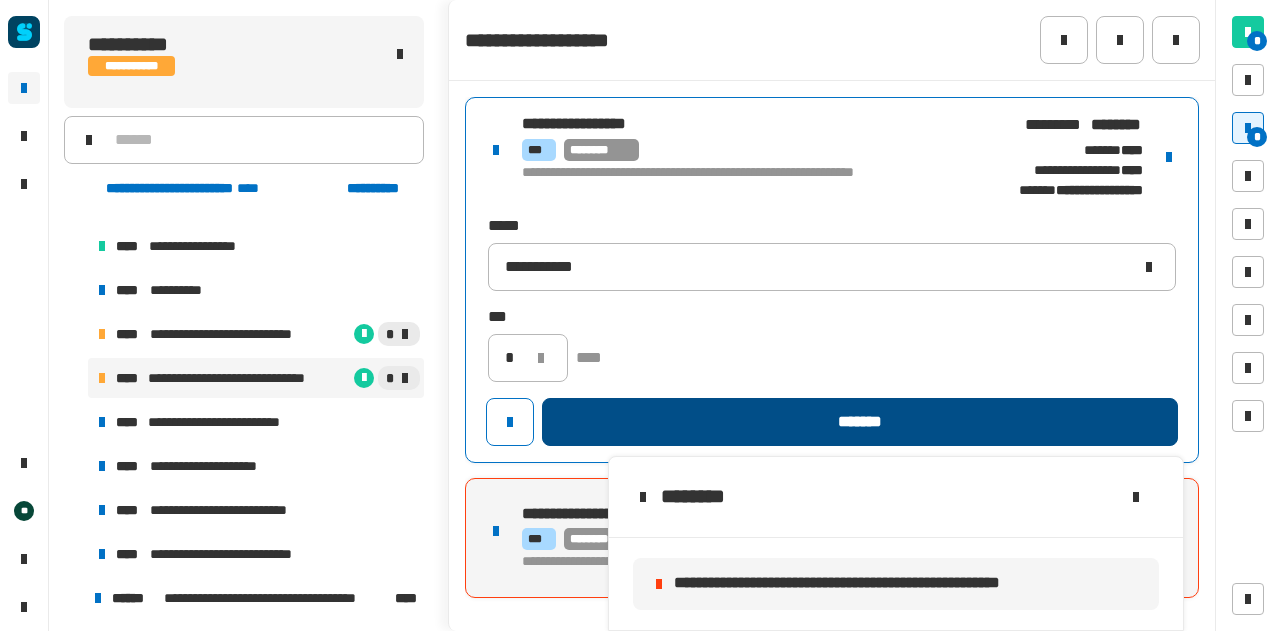 click on "*******" 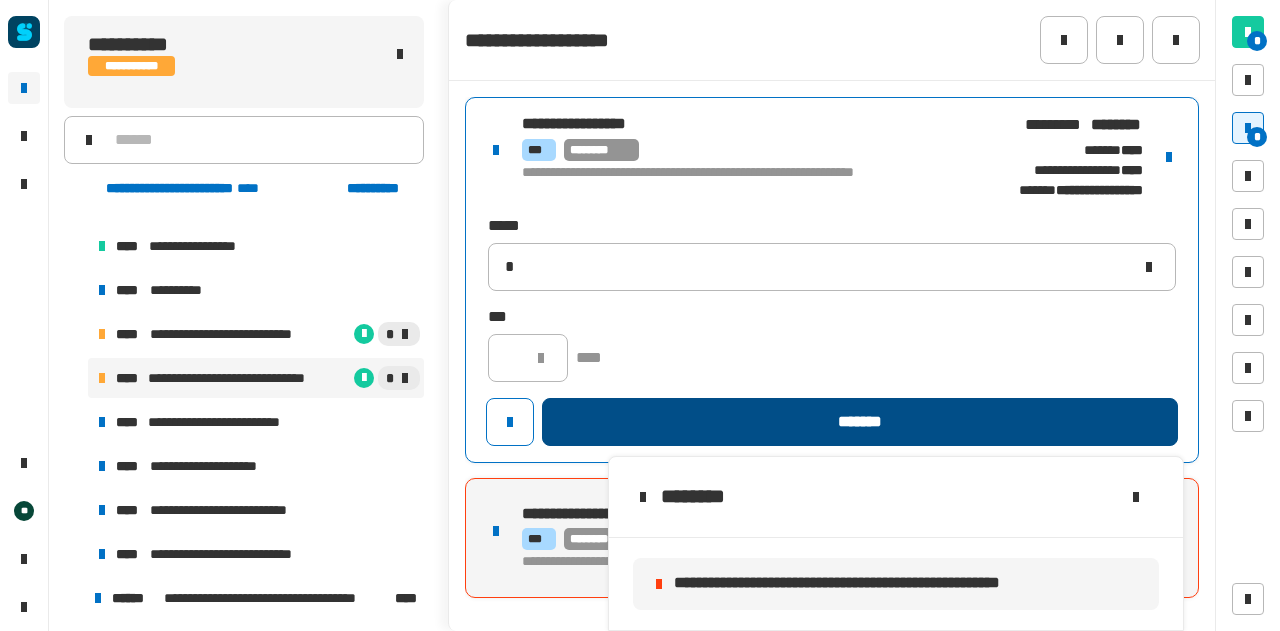 type 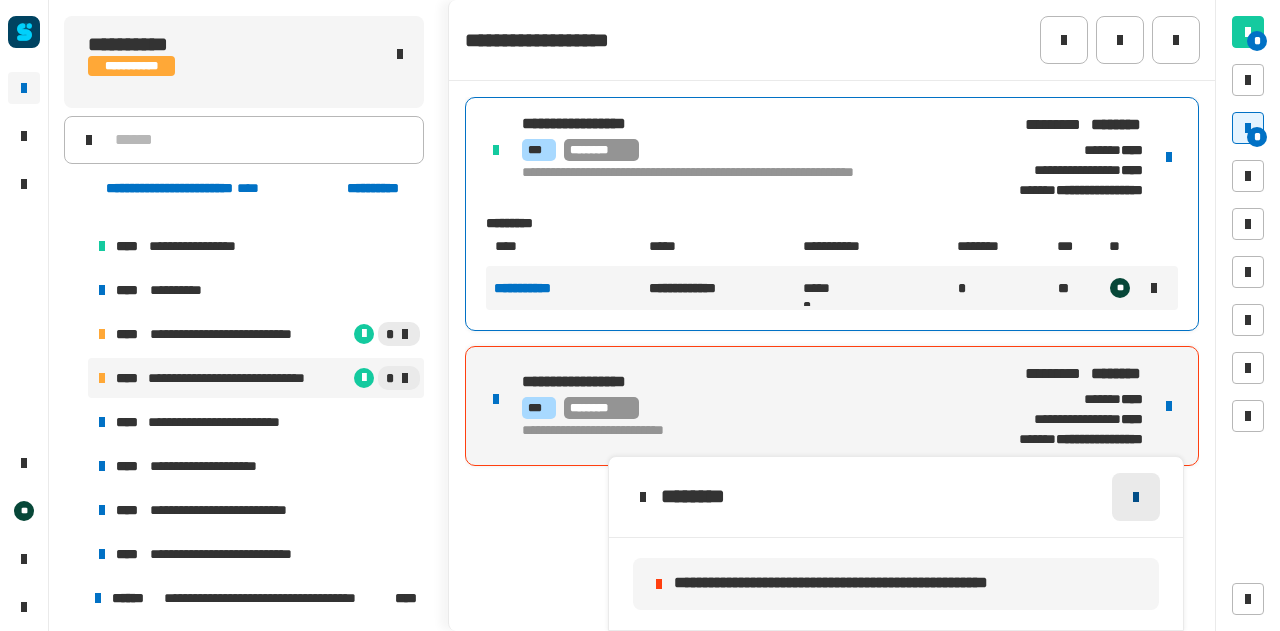 click 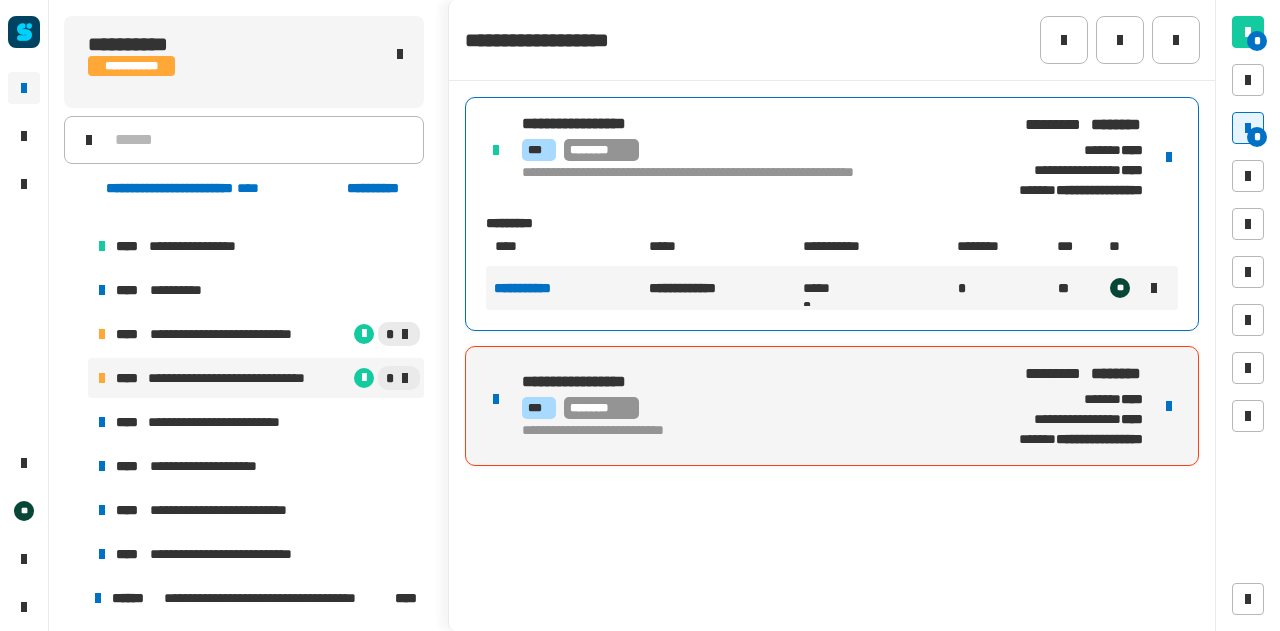 click at bounding box center [1169, 406] 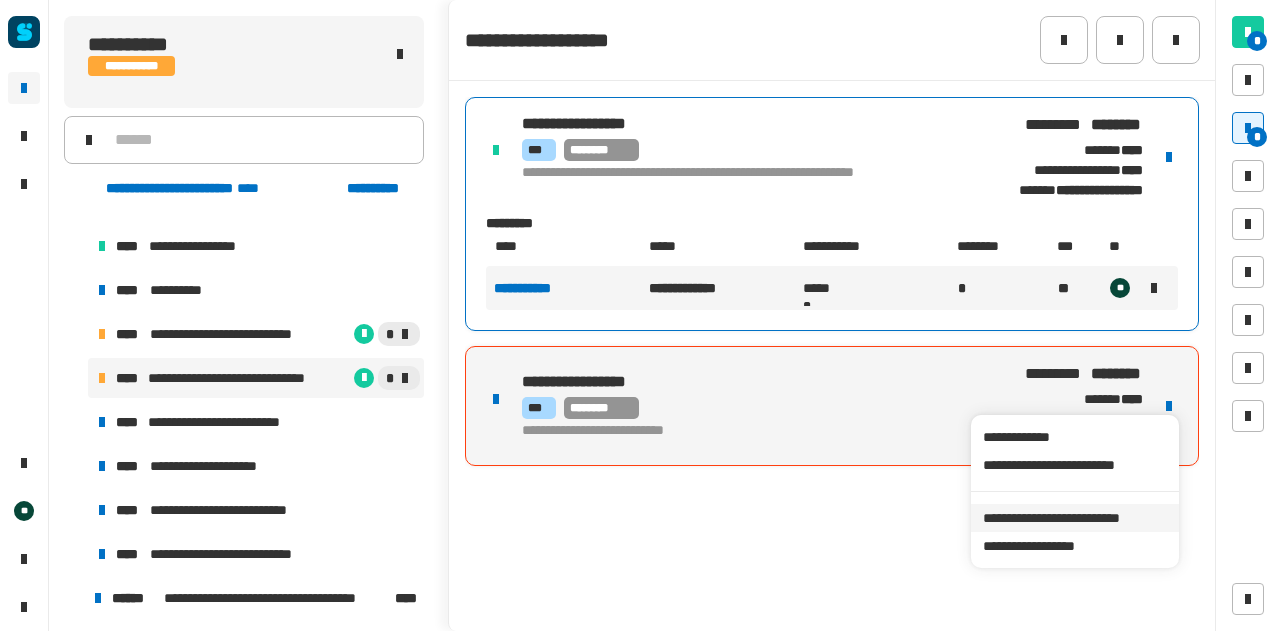 click on "**********" at bounding box center [1074, 518] 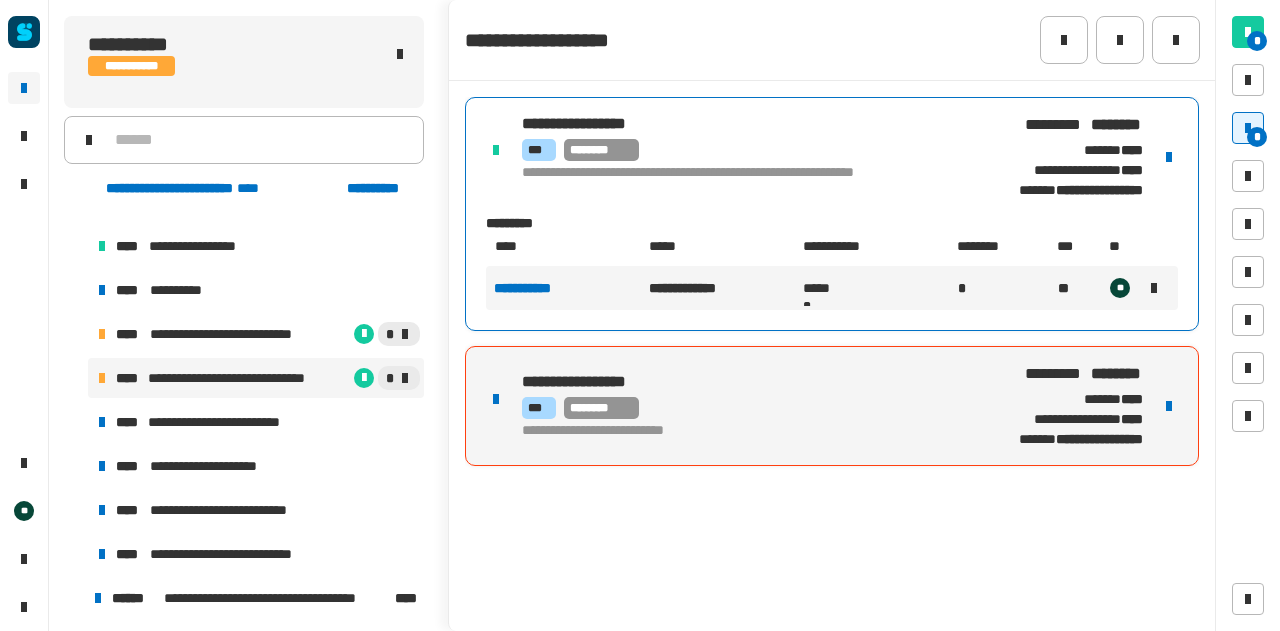 click on "**********" at bounding box center [832, 406] 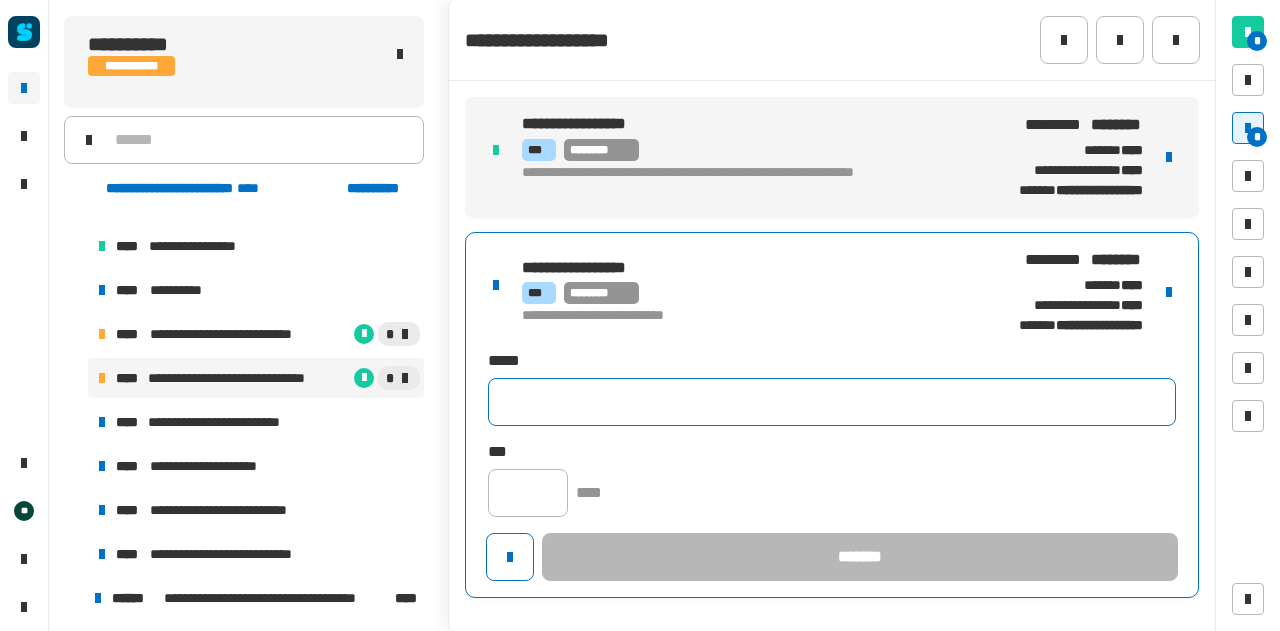 click 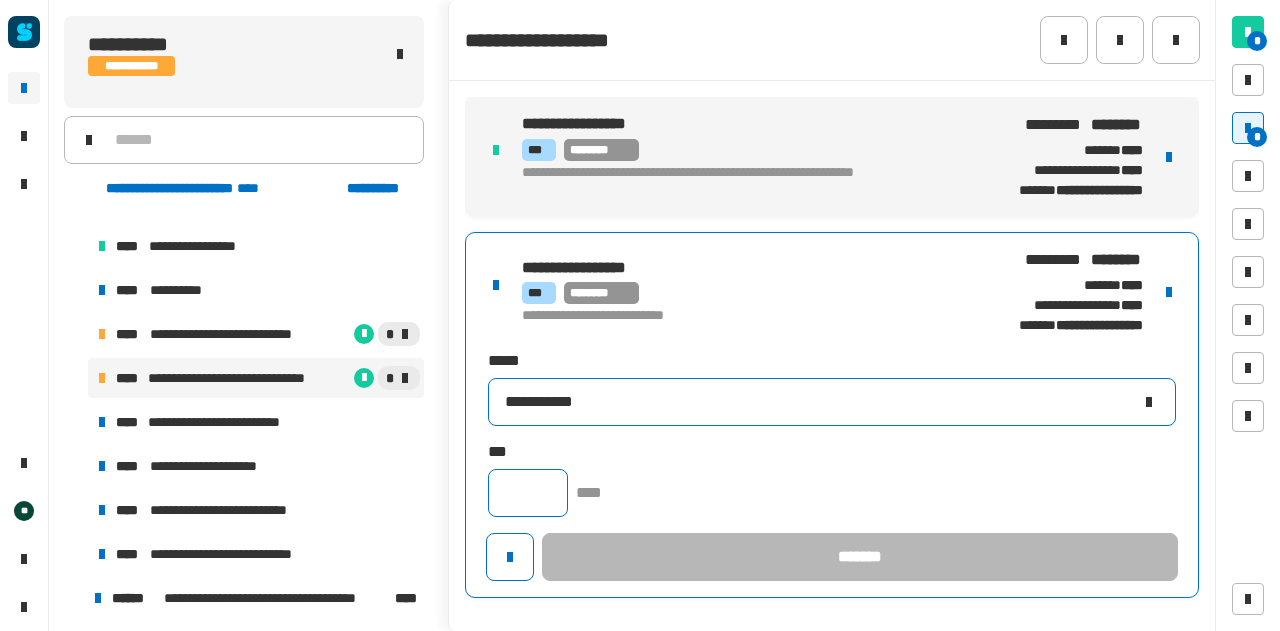 type on "**********" 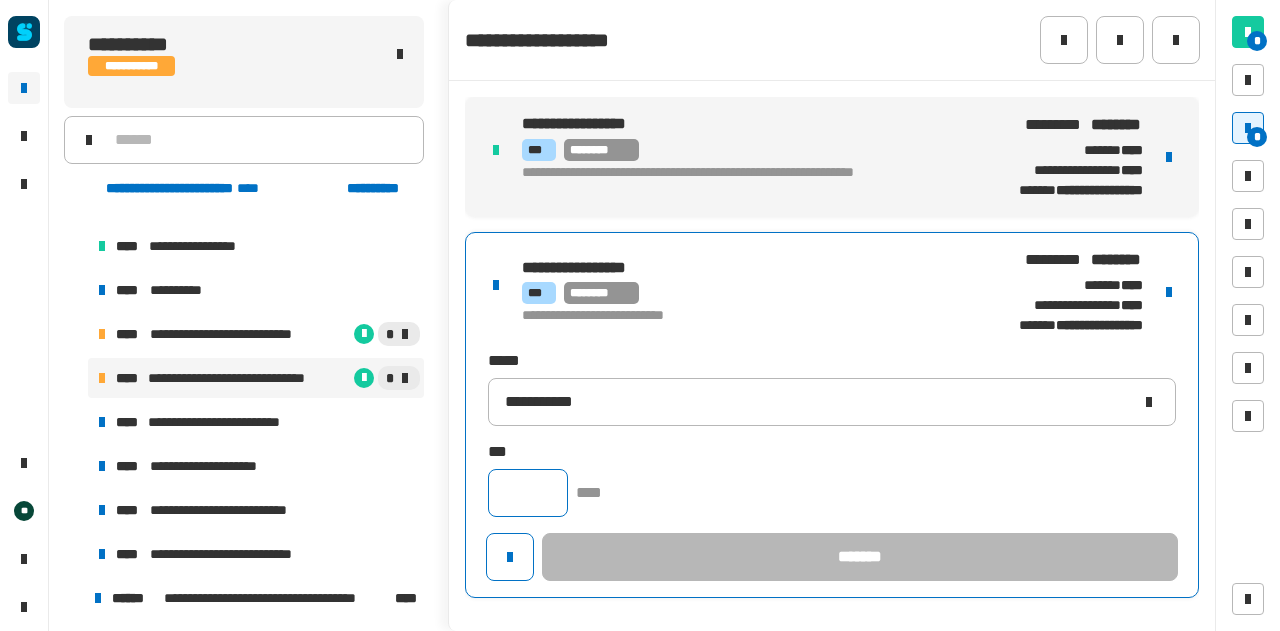 click 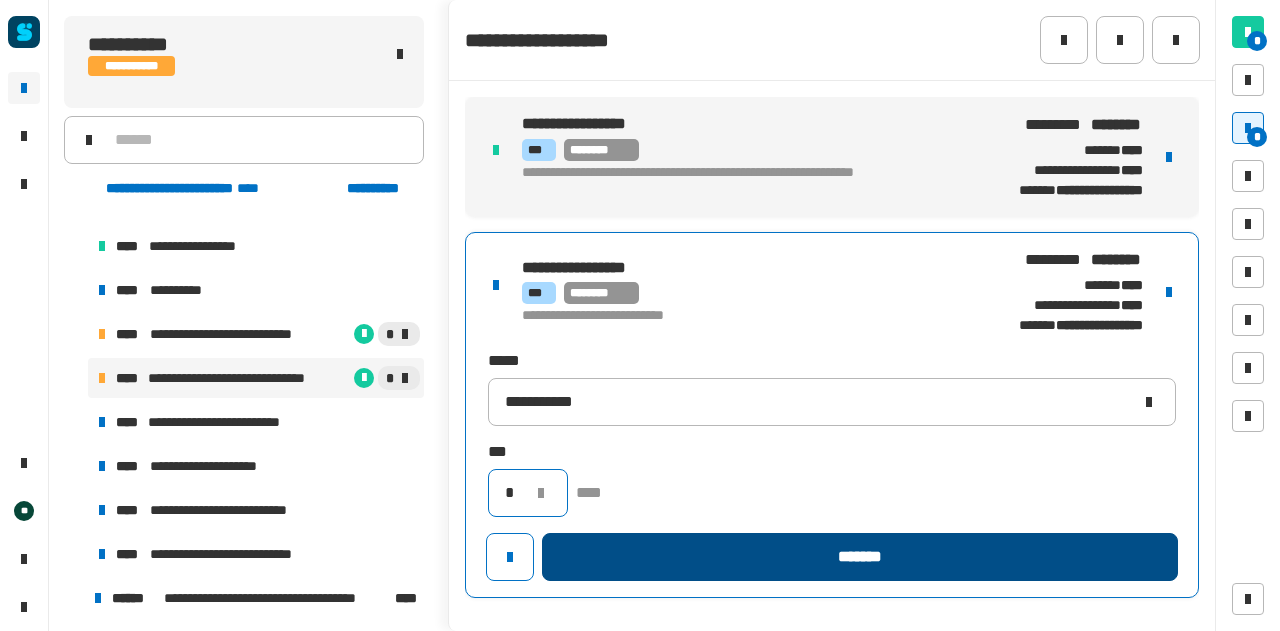 type on "*" 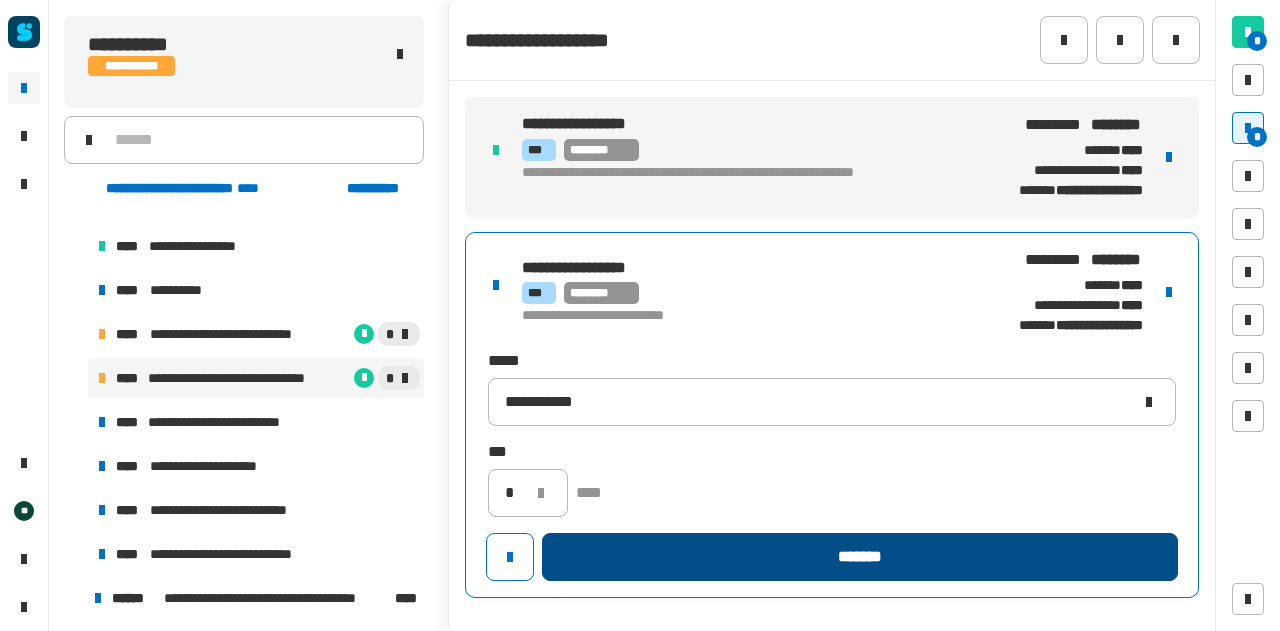 click on "*******" 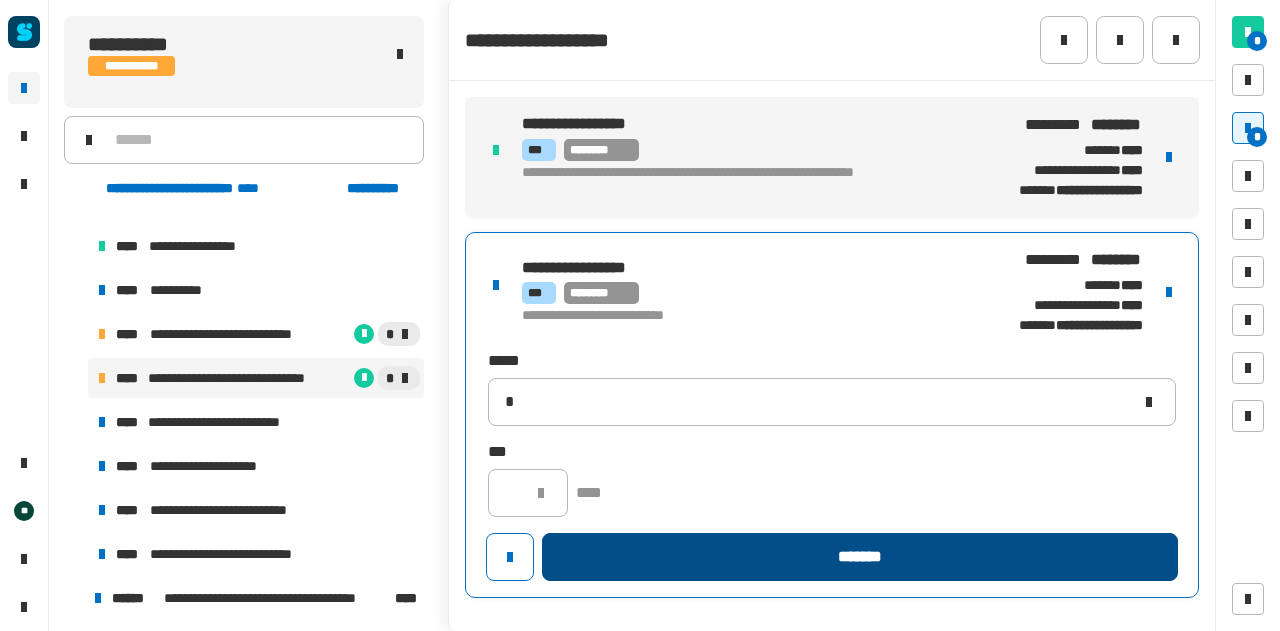 type 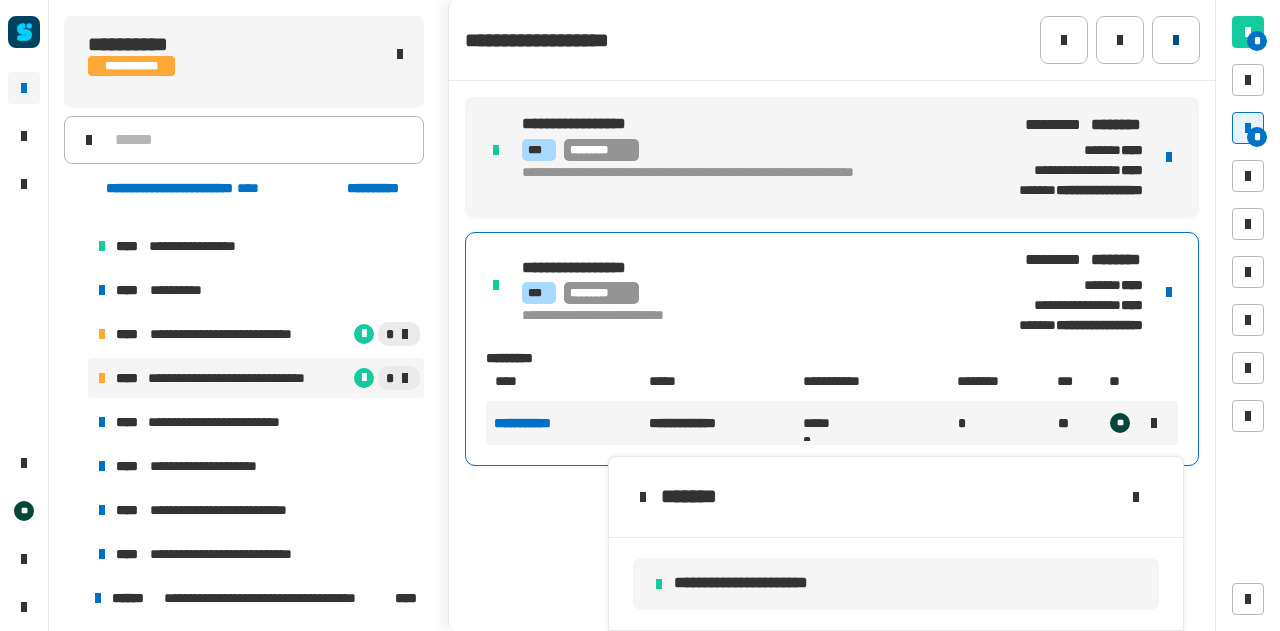 click 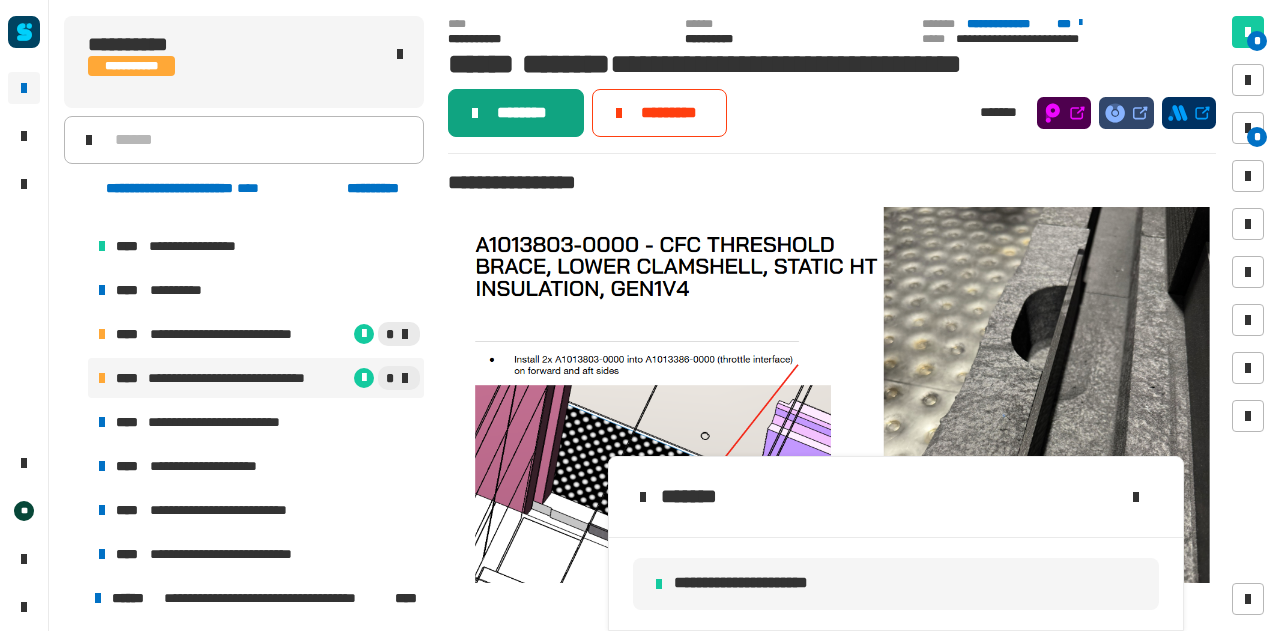 click on "********" 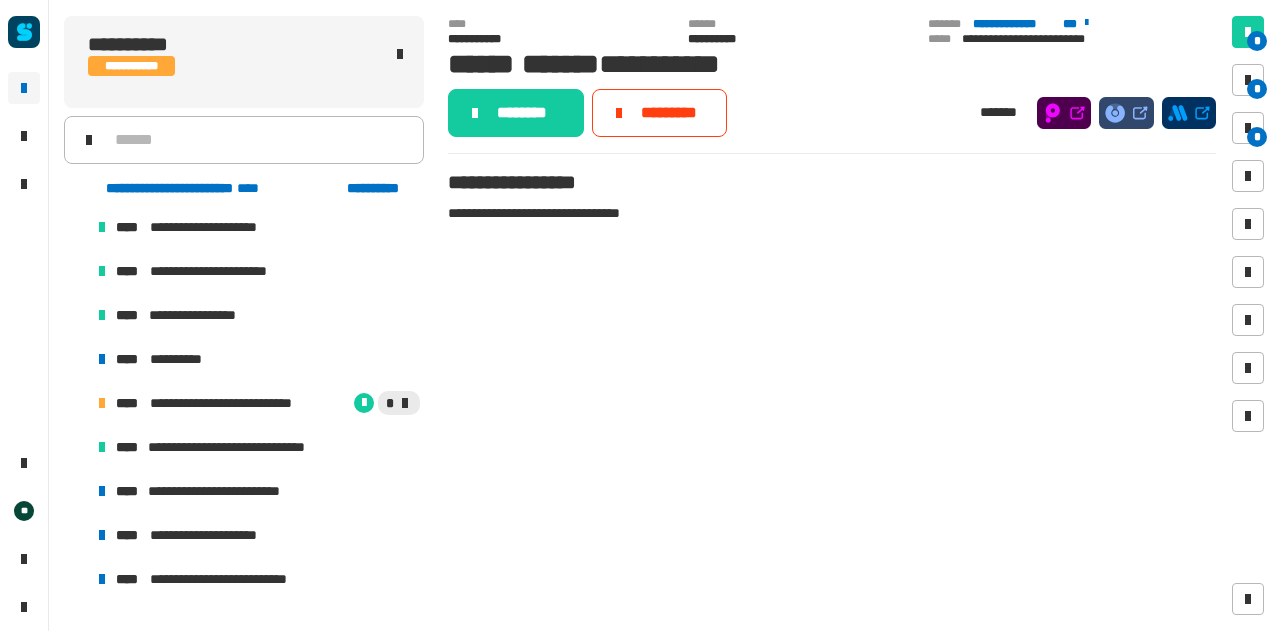 scroll, scrollTop: 2354, scrollLeft: 0, axis: vertical 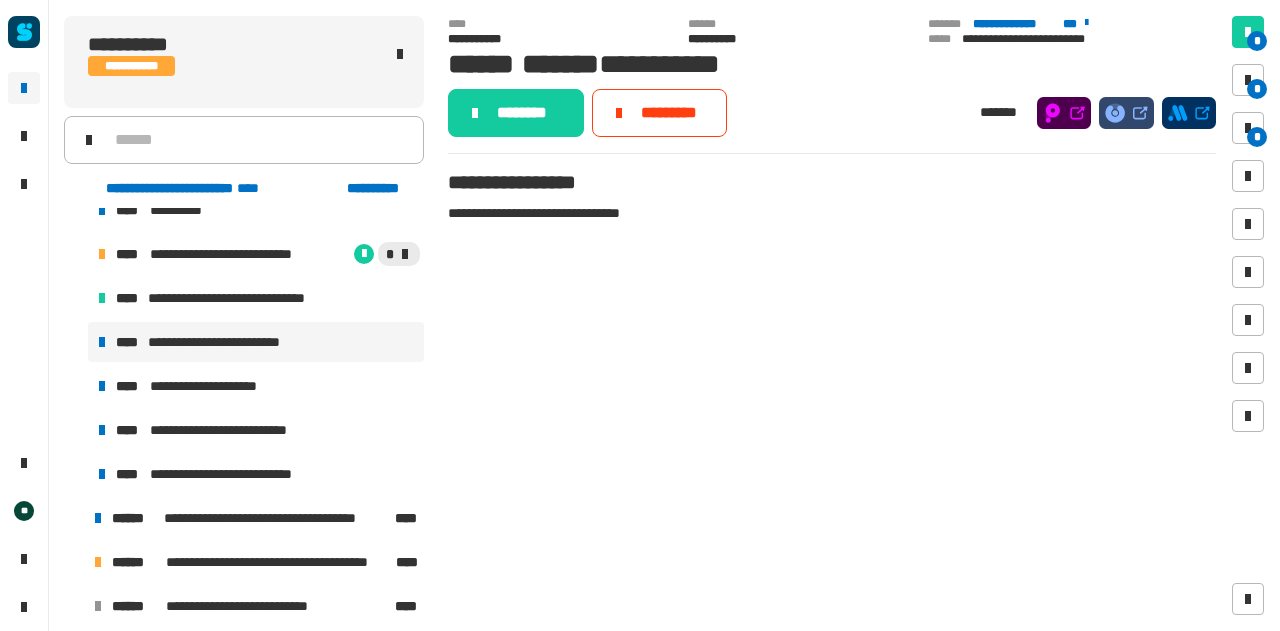click on "**********" at bounding box center (219, 342) 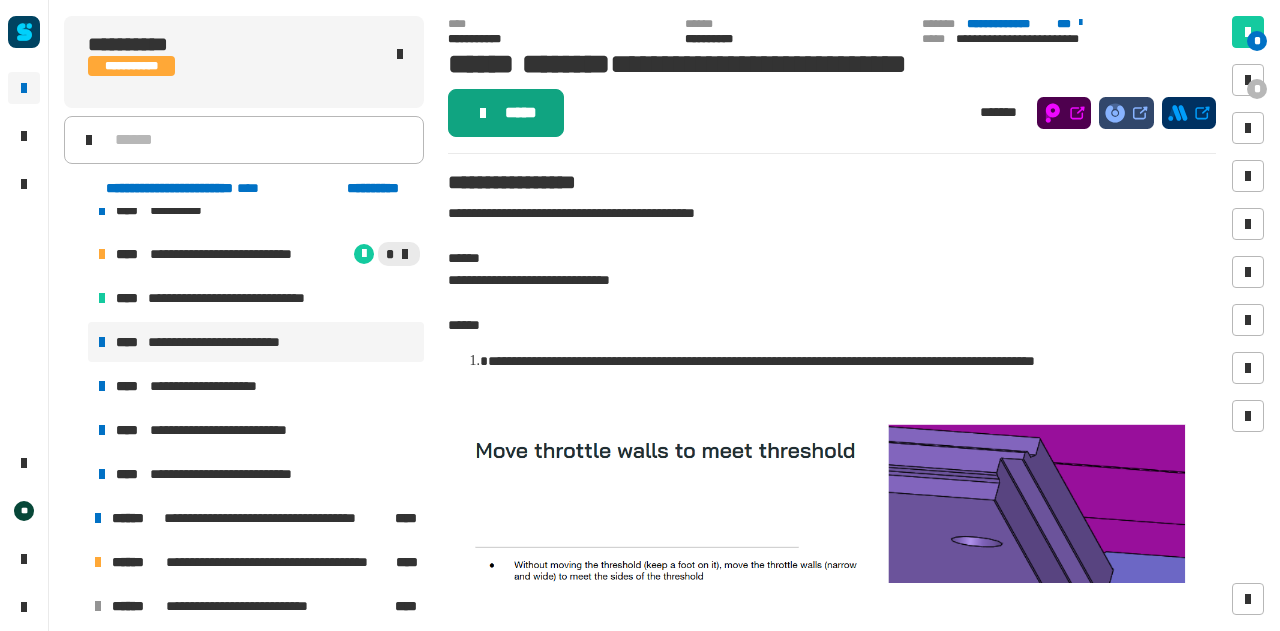 click on "*****" 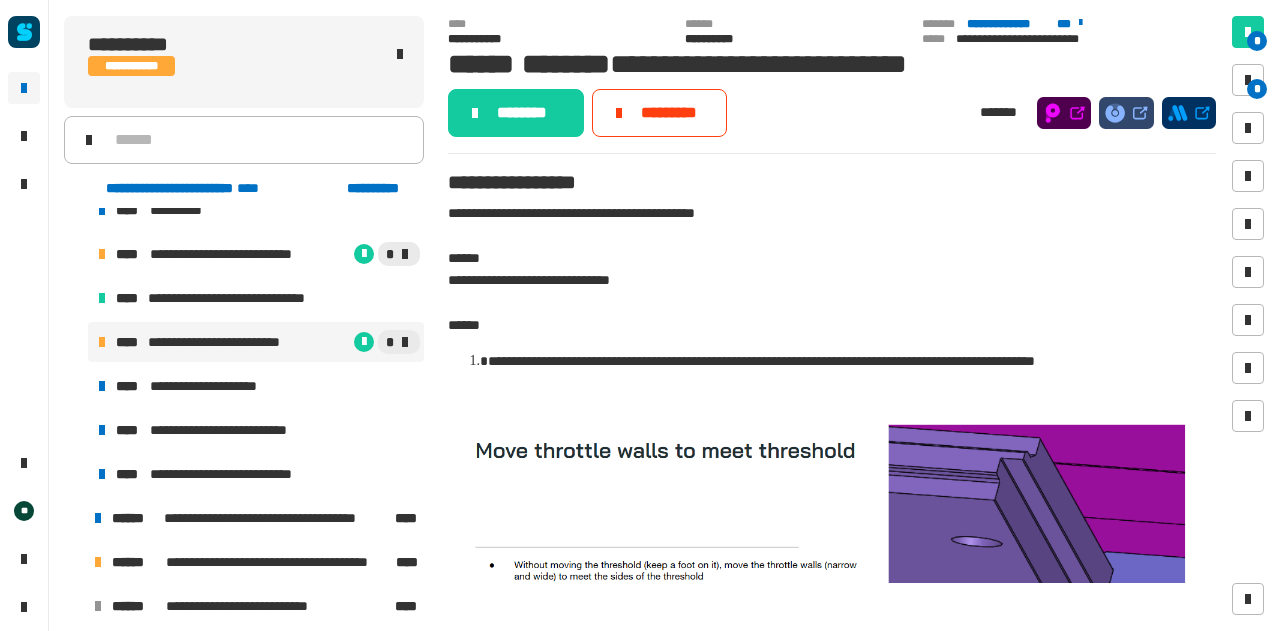 click on "********" 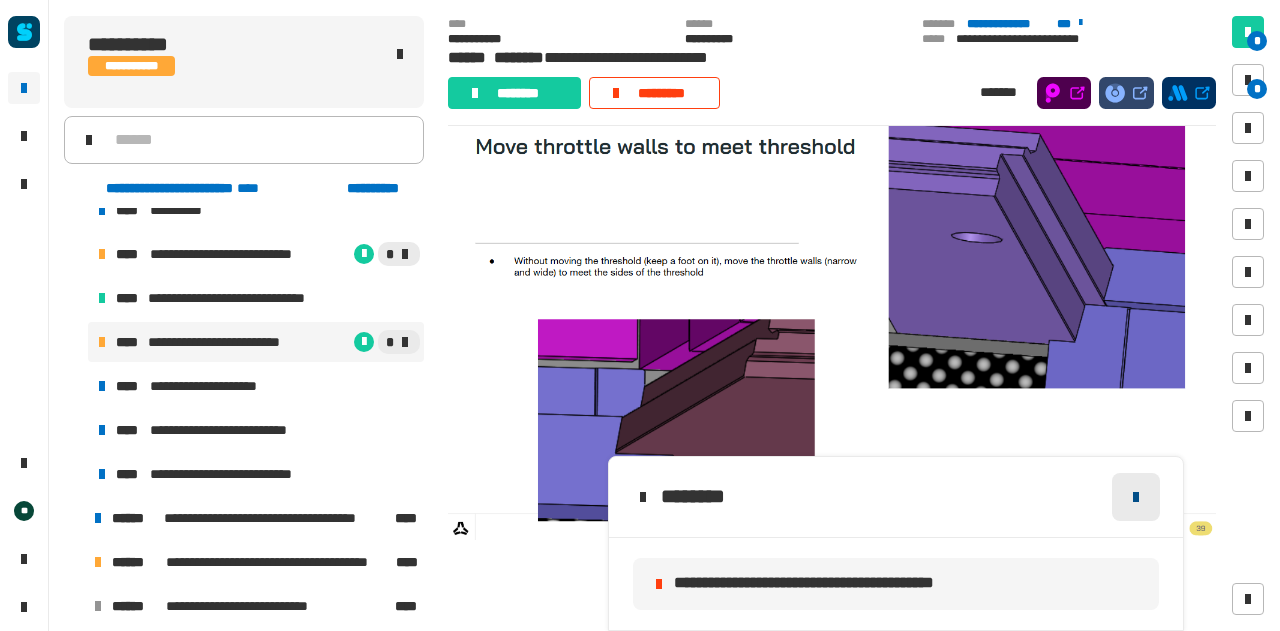 scroll, scrollTop: 276, scrollLeft: 0, axis: vertical 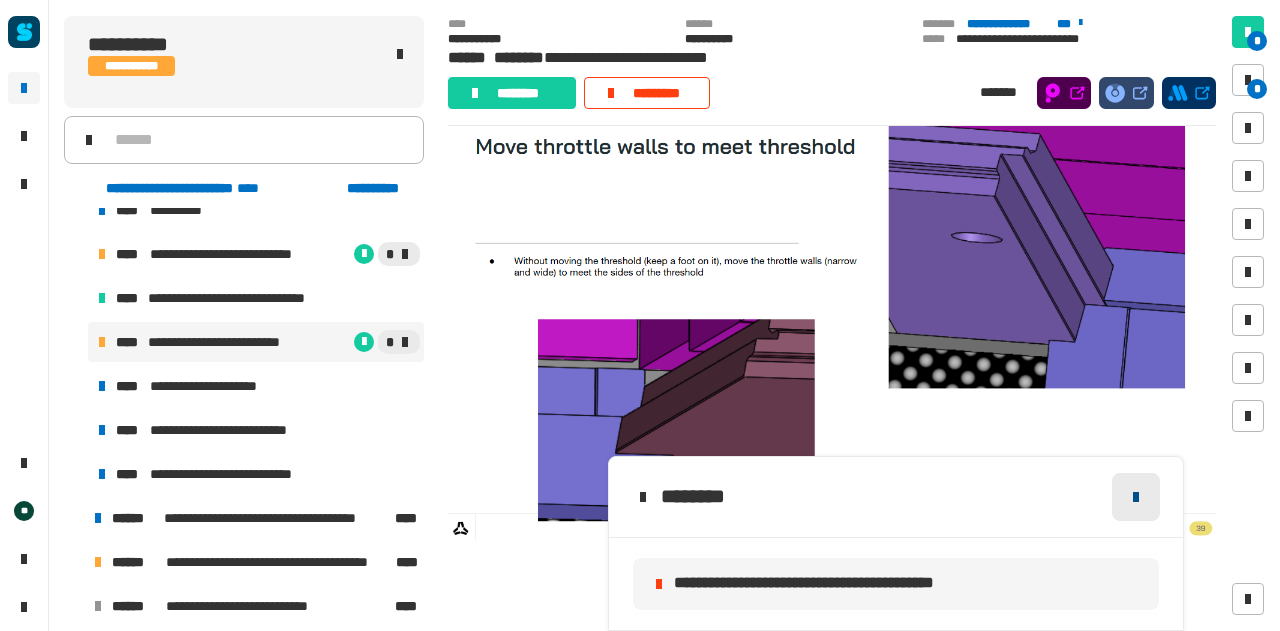 click 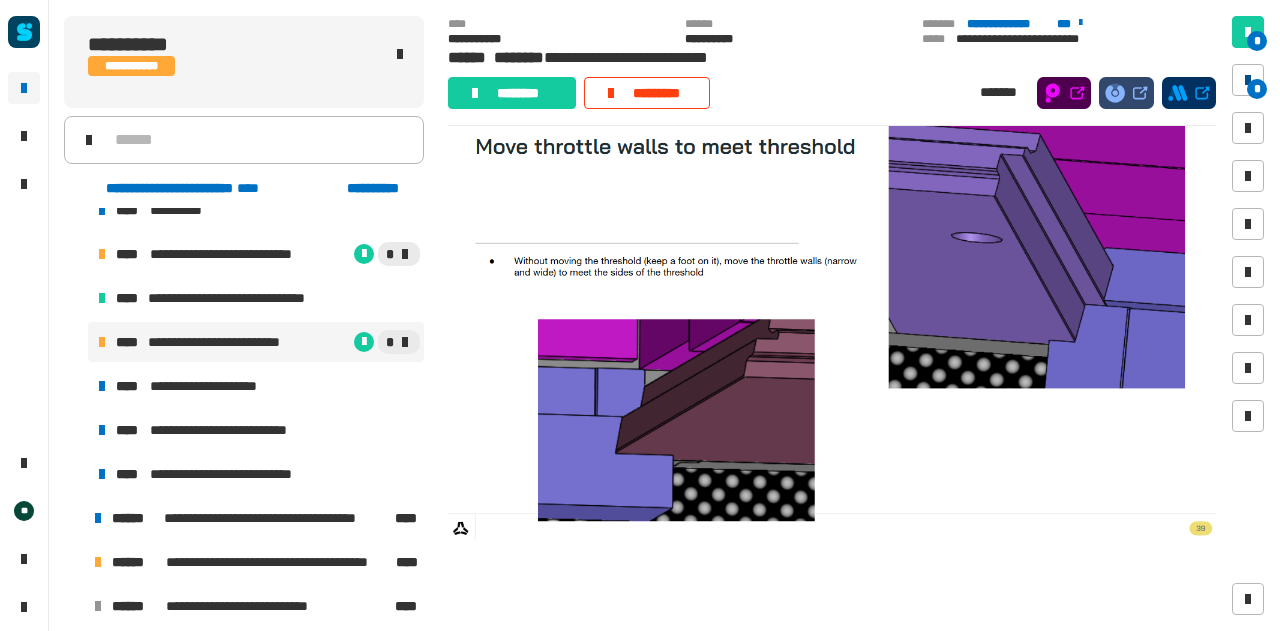 click at bounding box center [1248, 80] 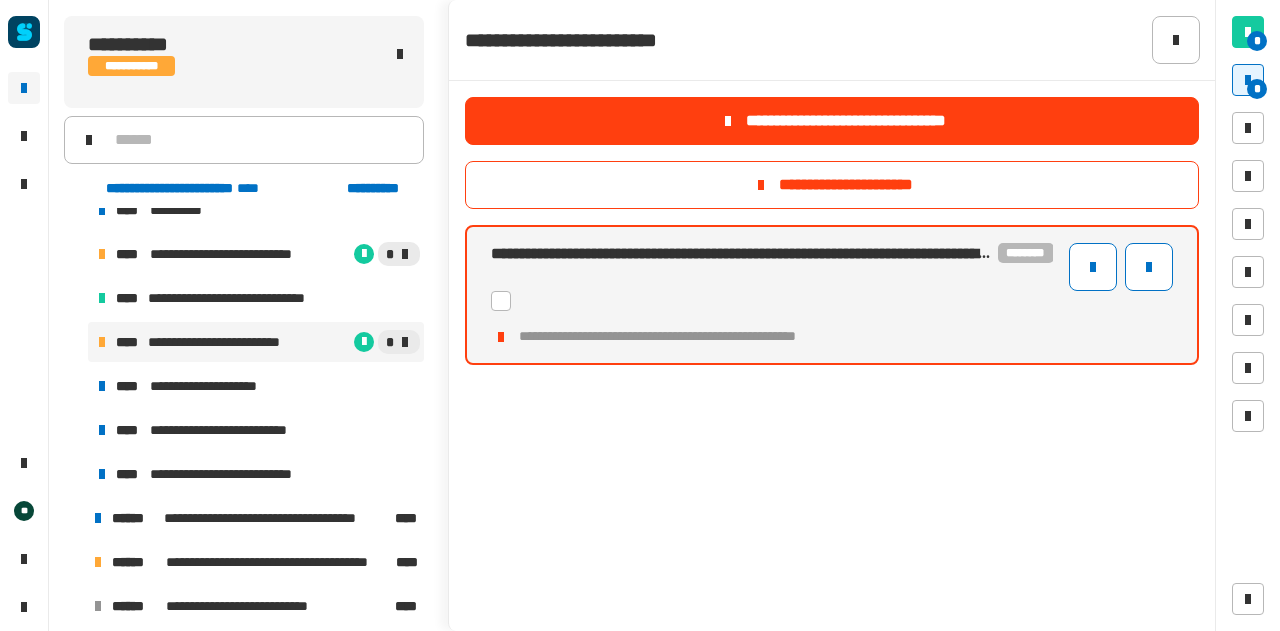 click on "**********" 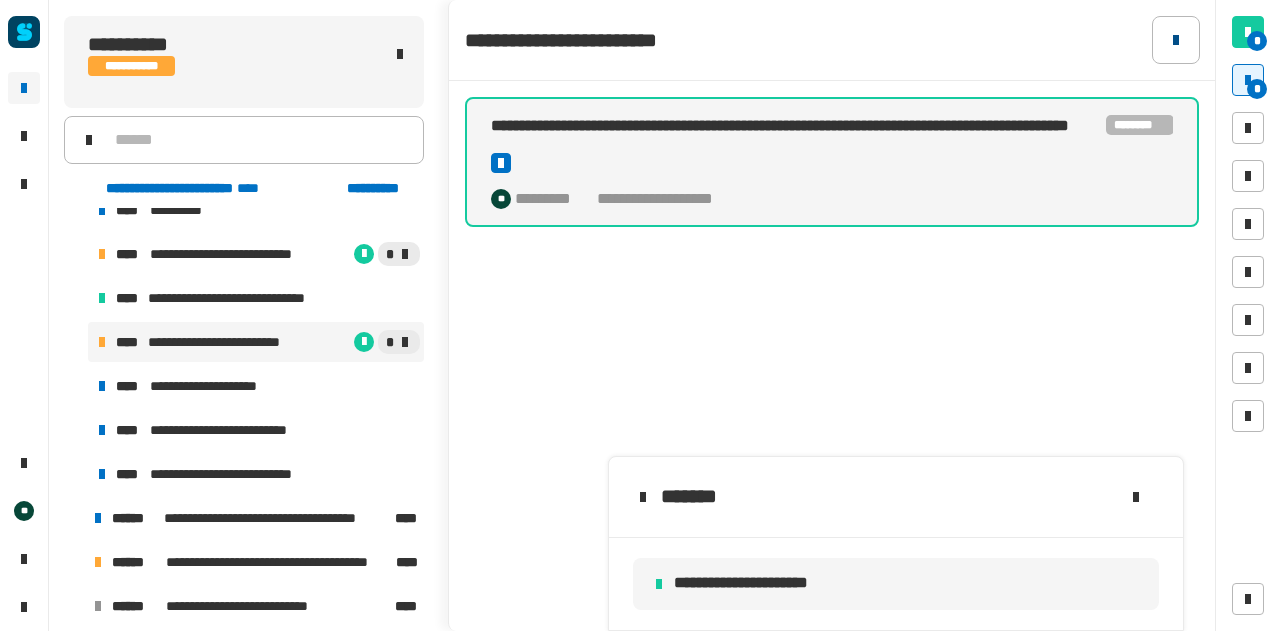click 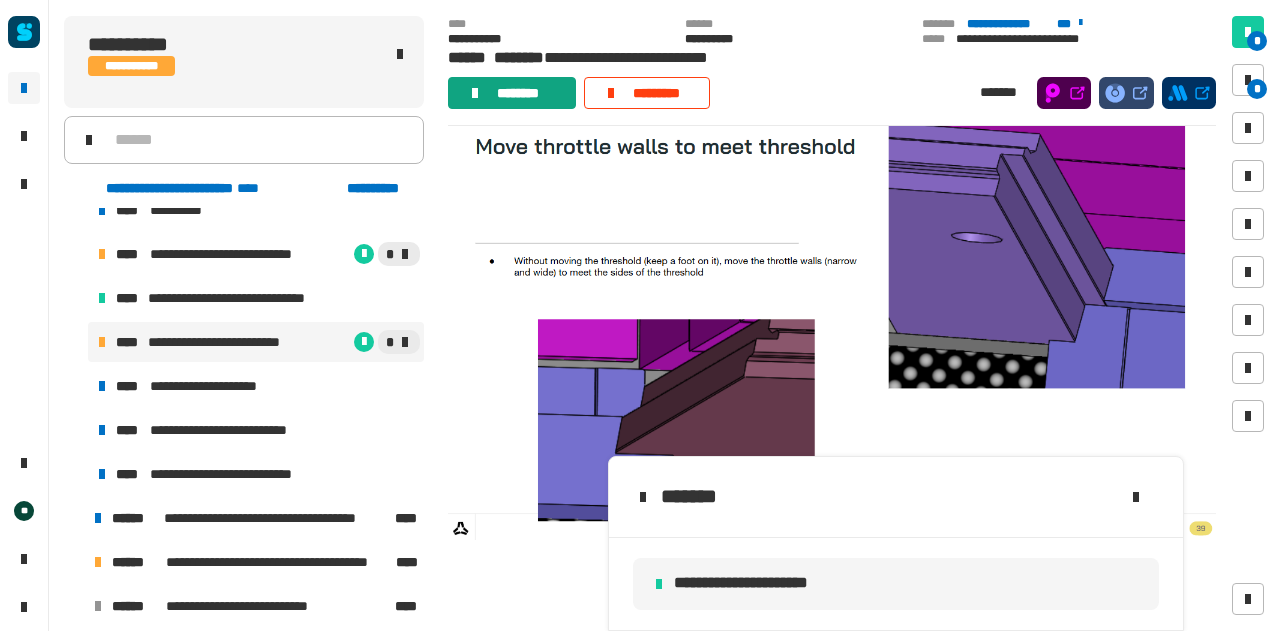 click on "********" 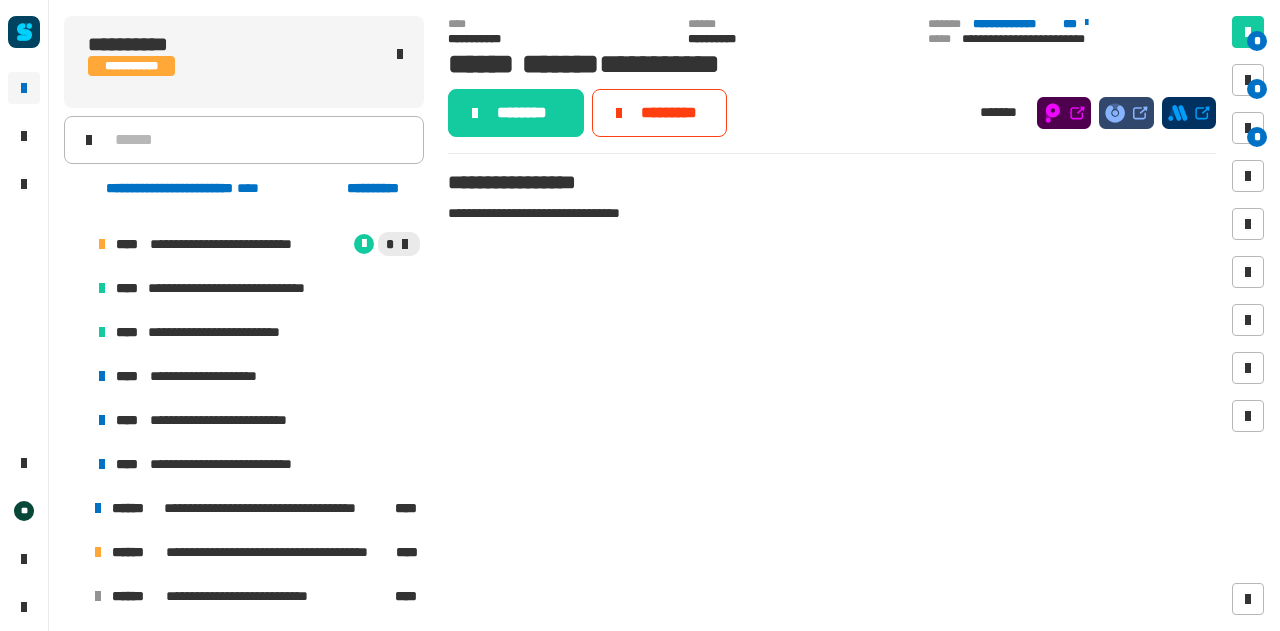 scroll, scrollTop: 2363, scrollLeft: 0, axis: vertical 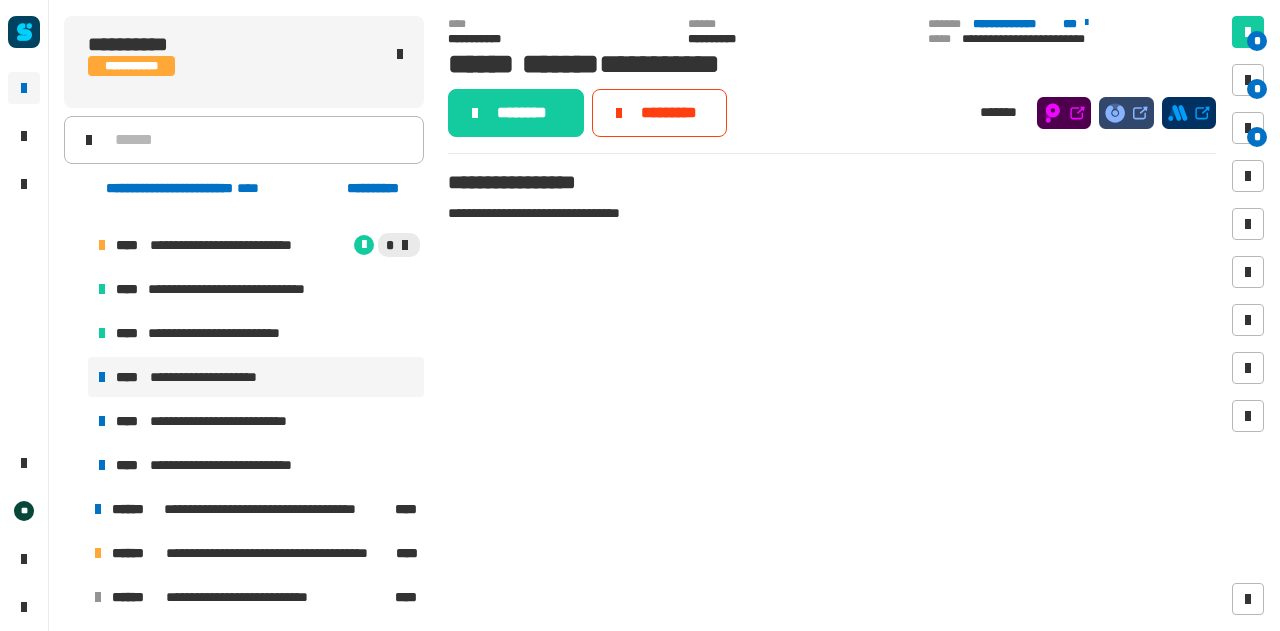 click on "**********" at bounding box center (256, 377) 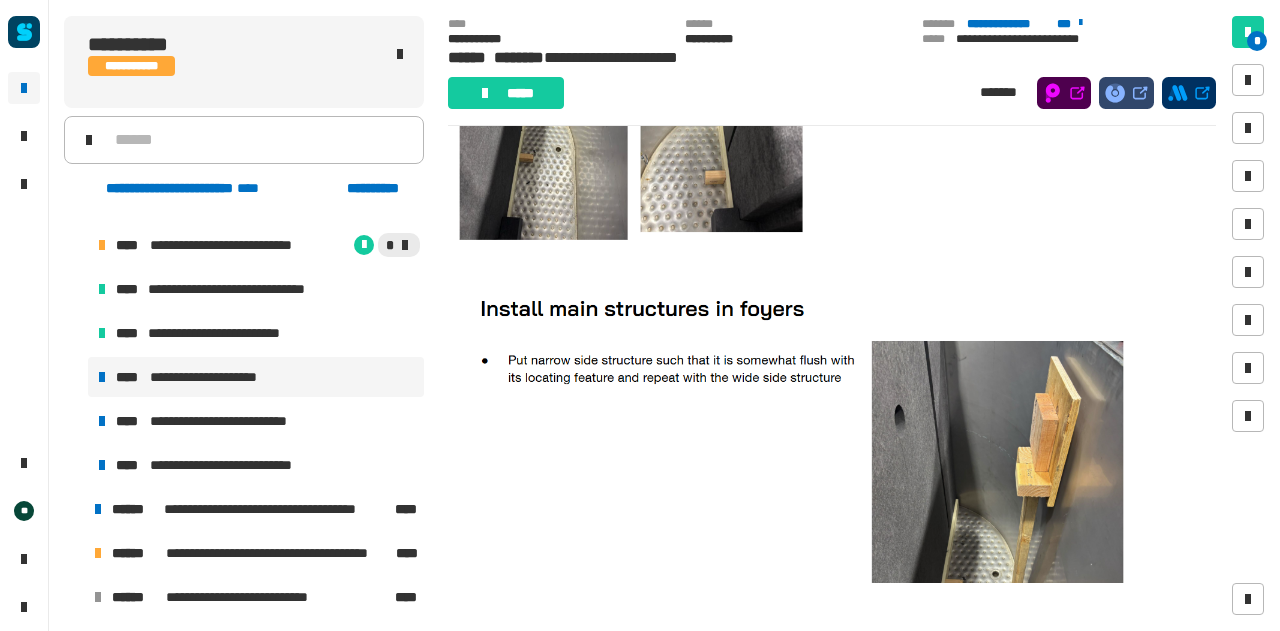 scroll, scrollTop: 0, scrollLeft: 0, axis: both 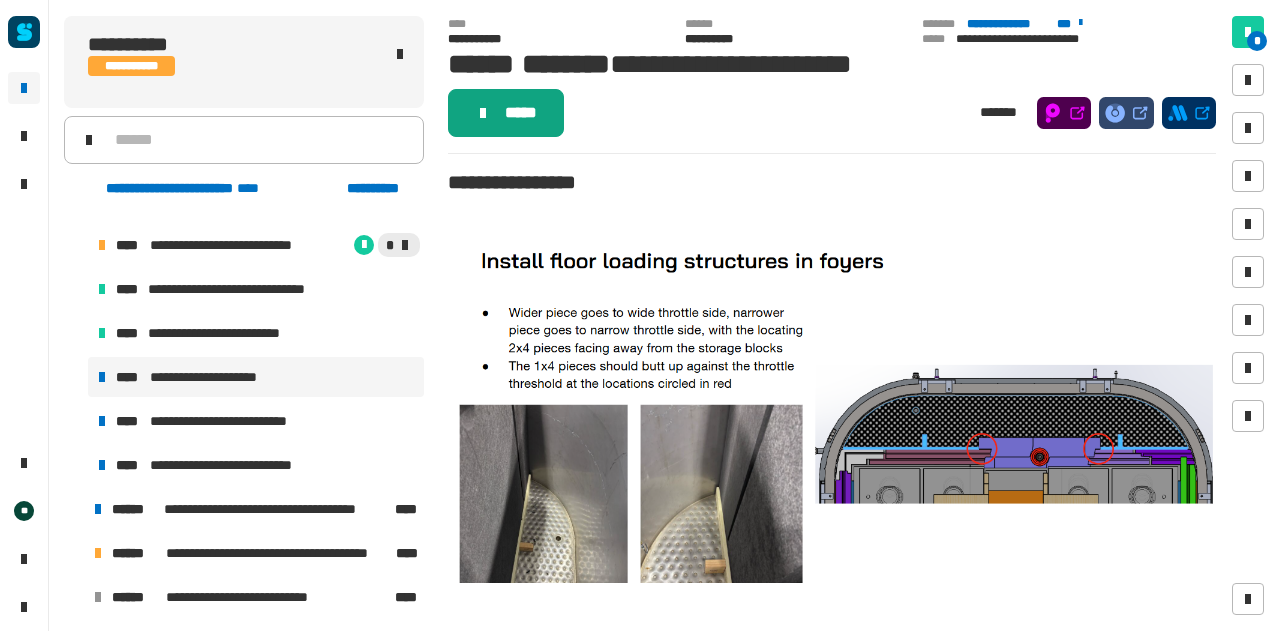click on "*****" 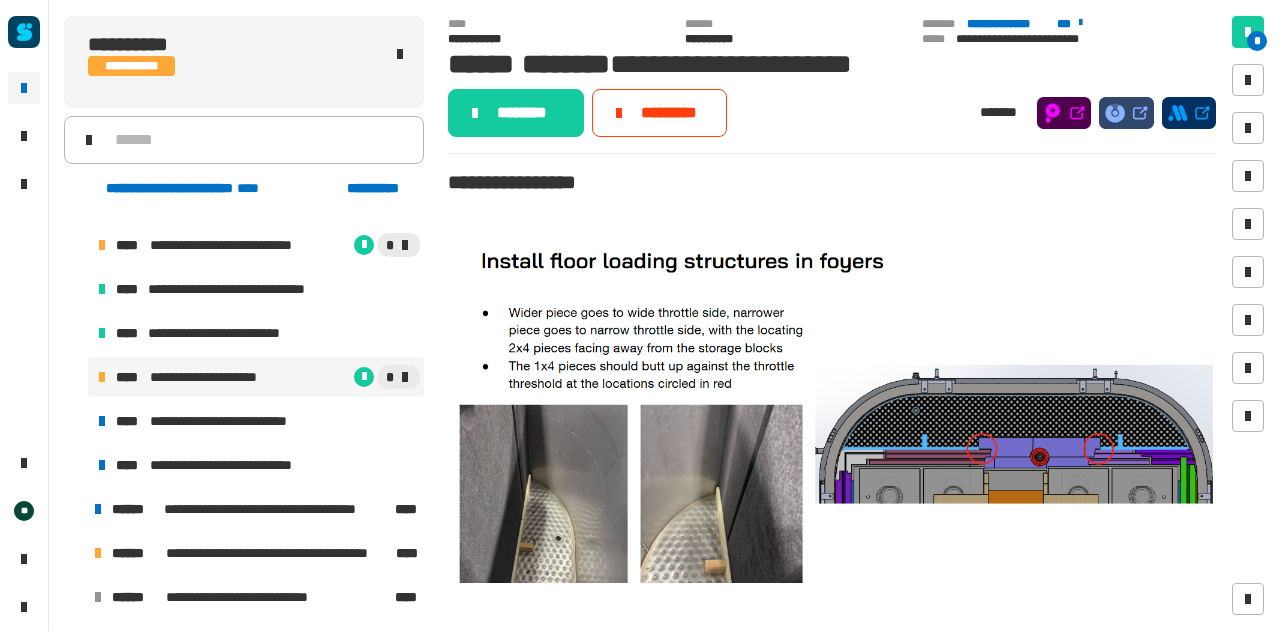 click 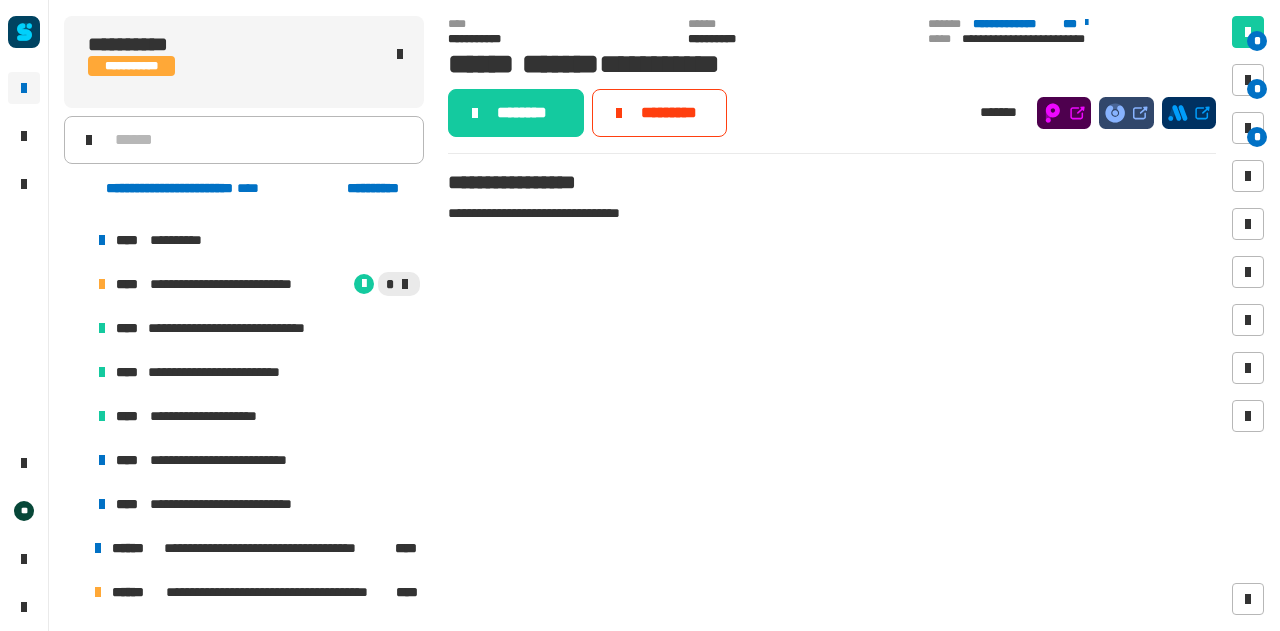 scroll, scrollTop: 2332, scrollLeft: 0, axis: vertical 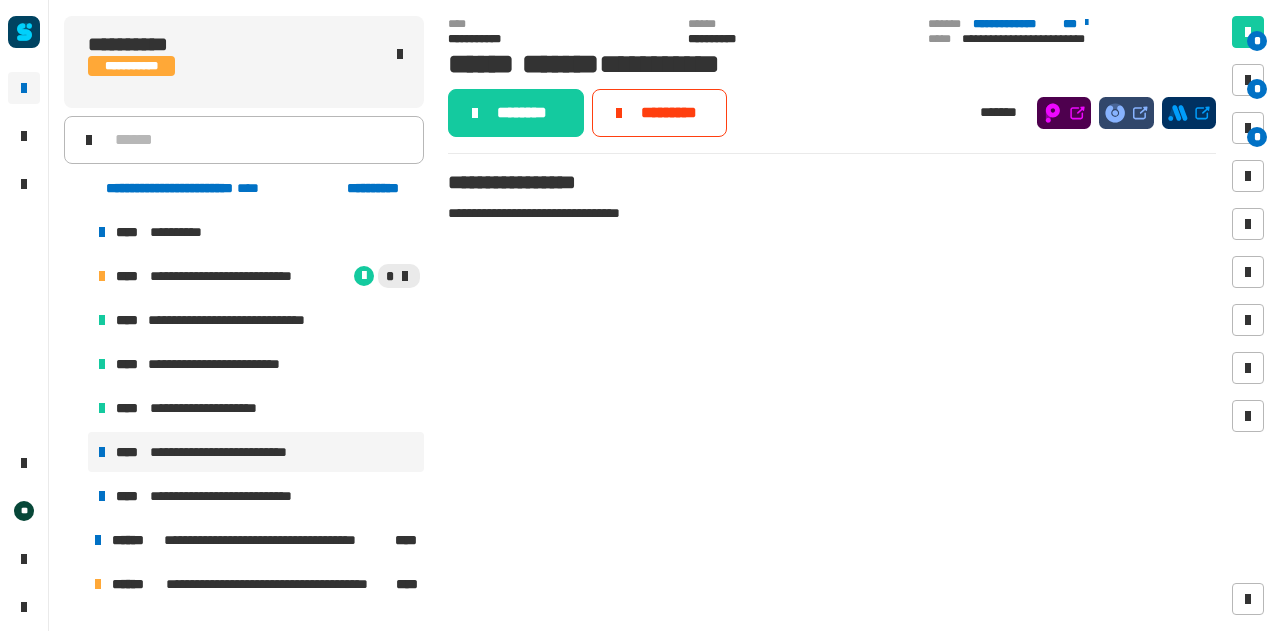 click on "**********" at bounding box center (233, 452) 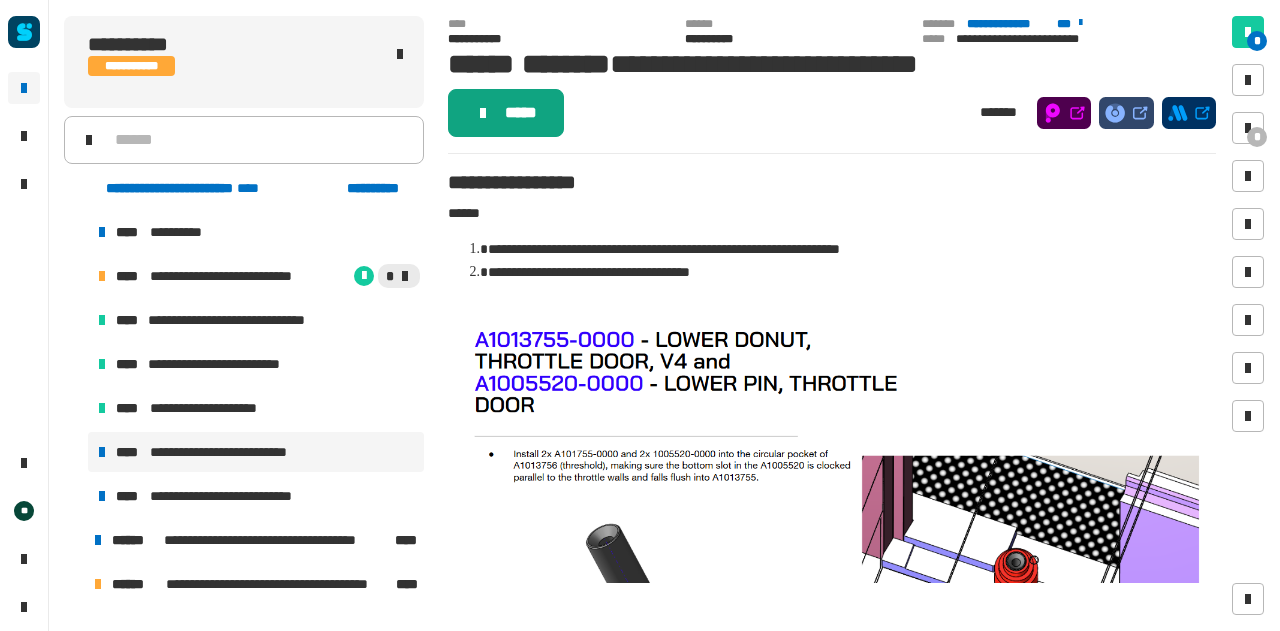 click on "*****" 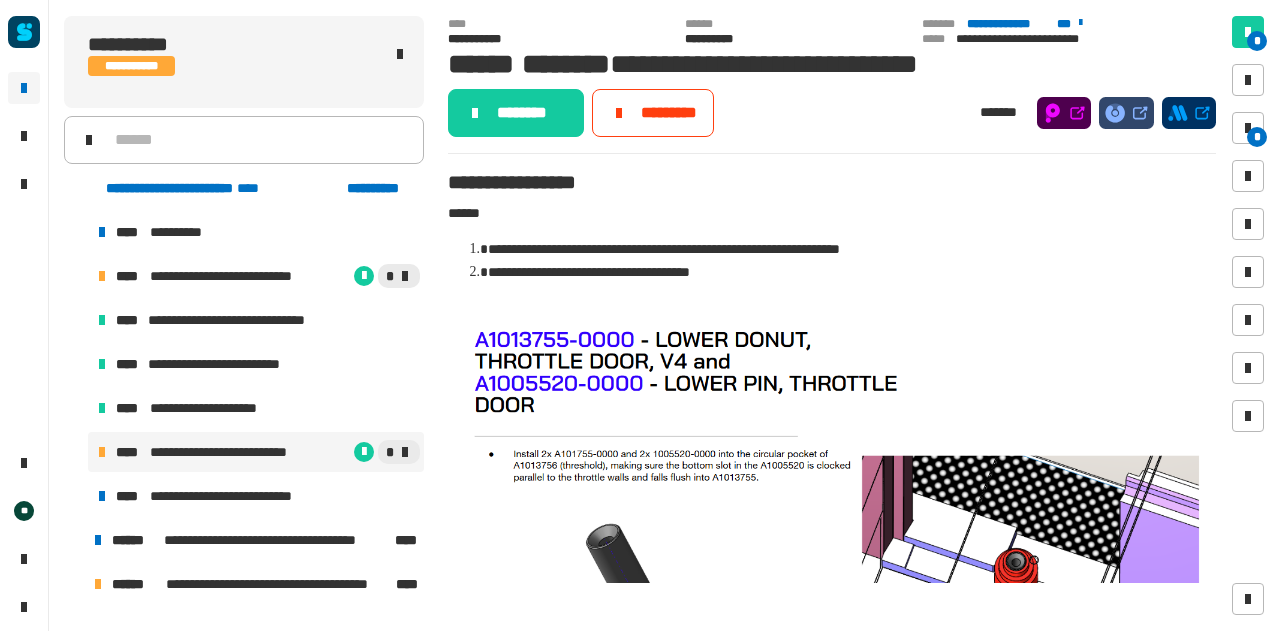click on "********" 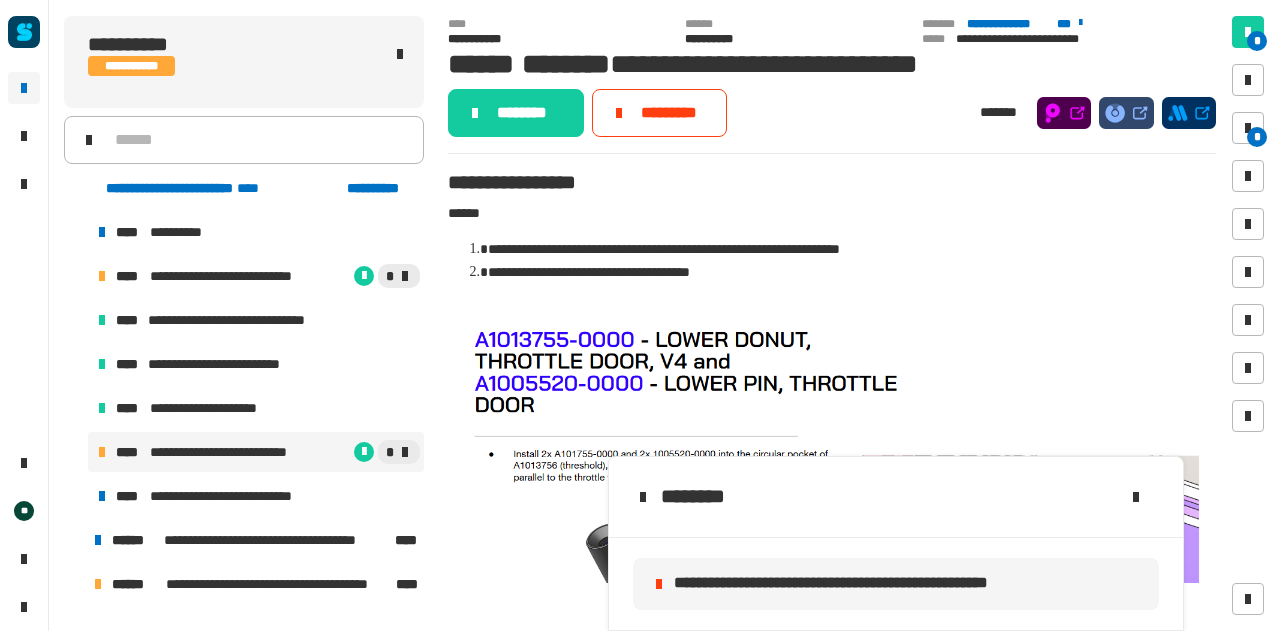click on "********" 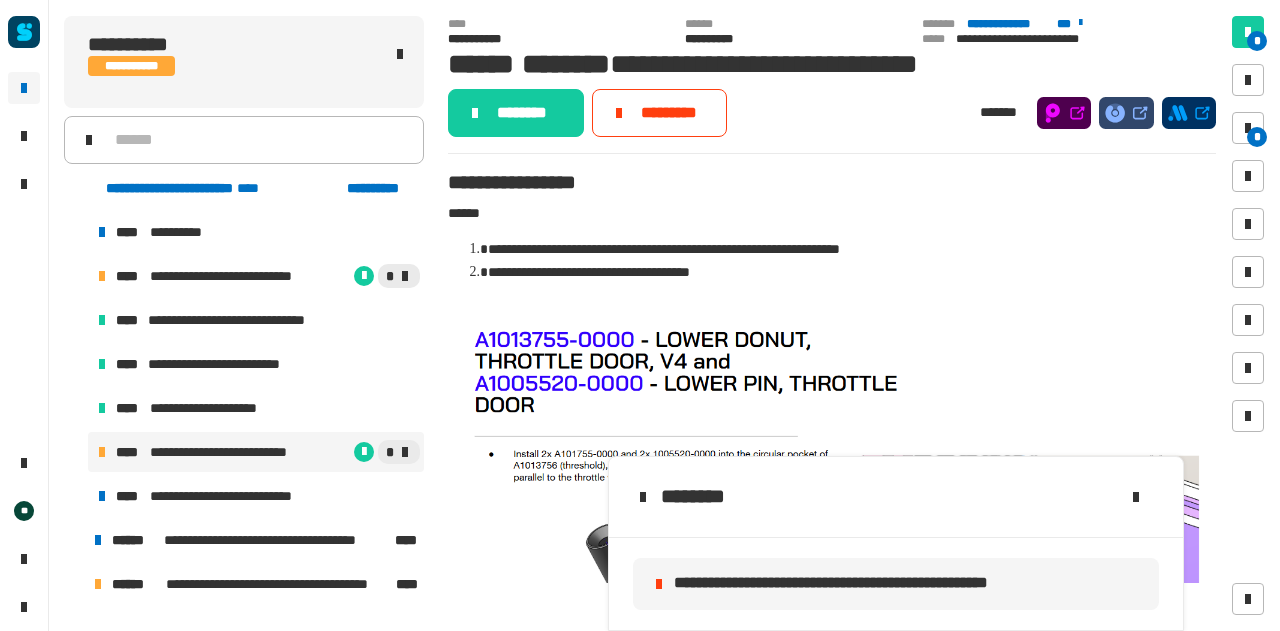click on "* *" 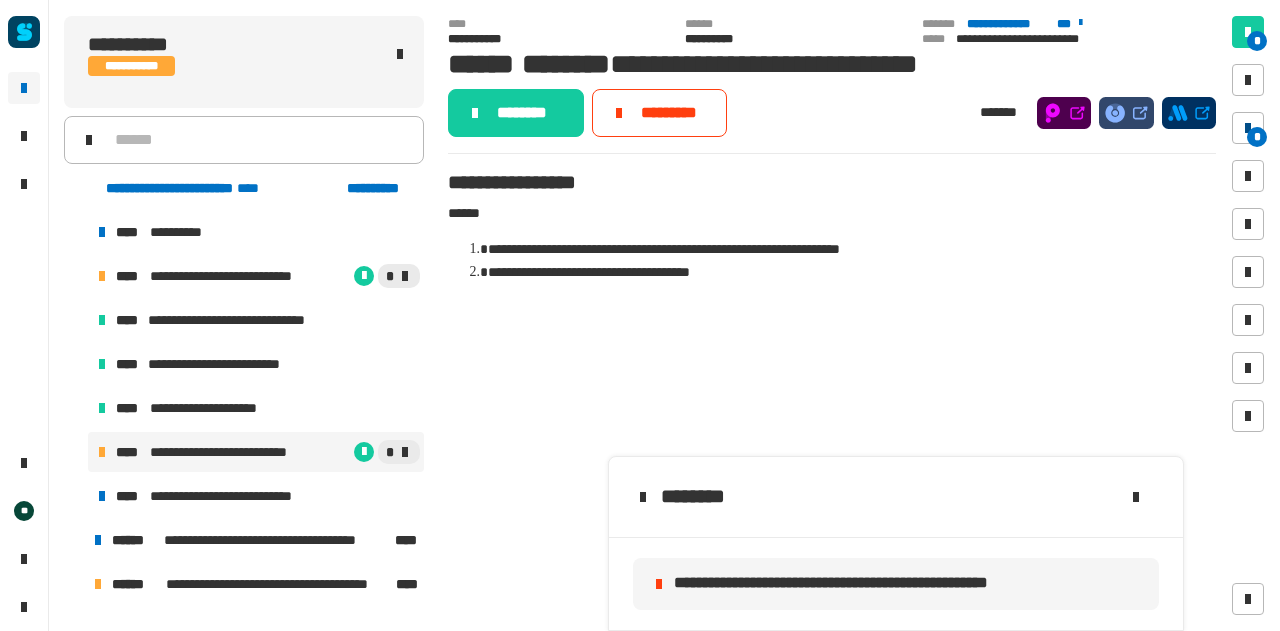 click on "*" at bounding box center [1248, 128] 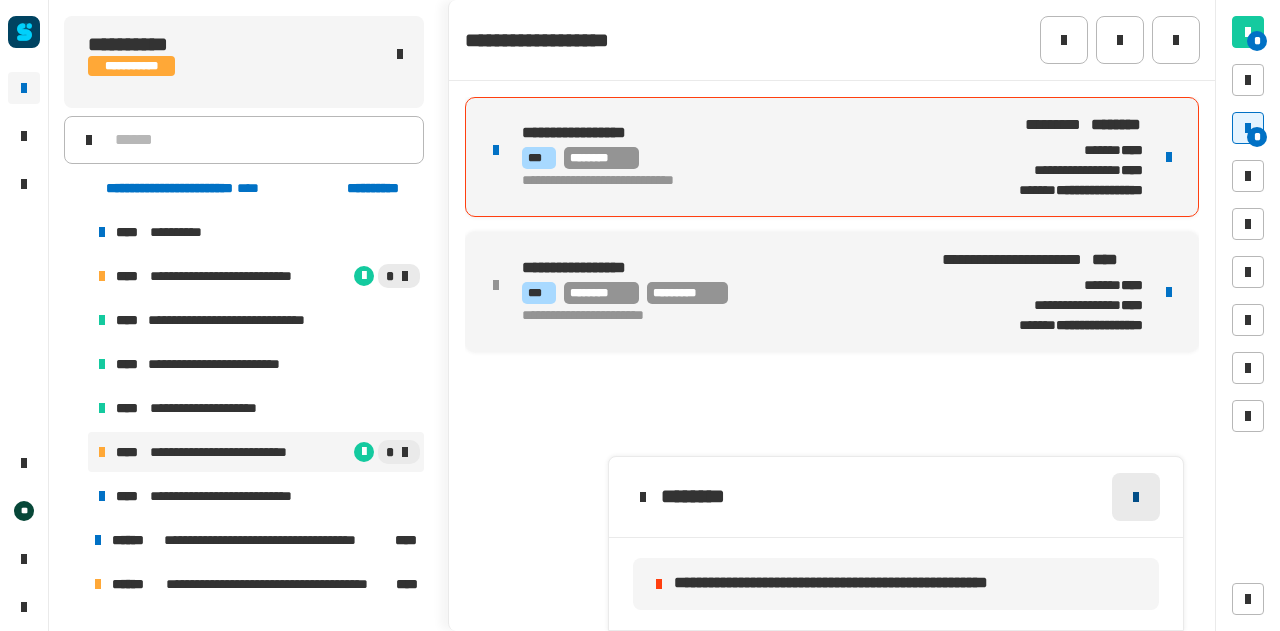 click 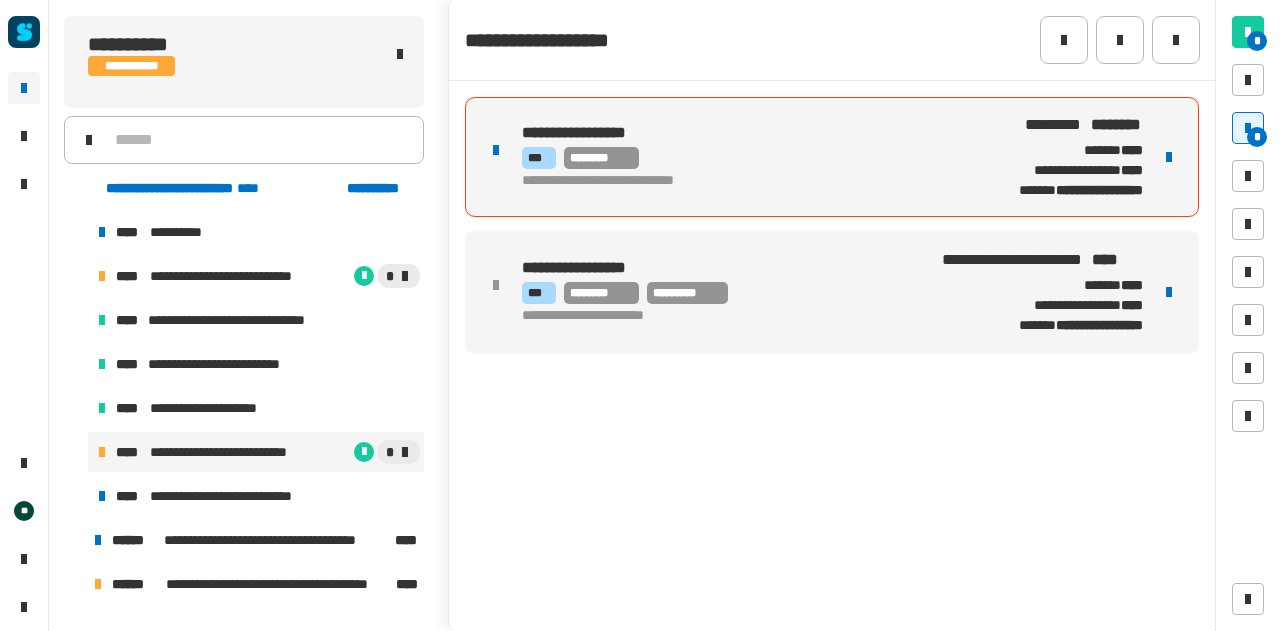 click at bounding box center (1169, 157) 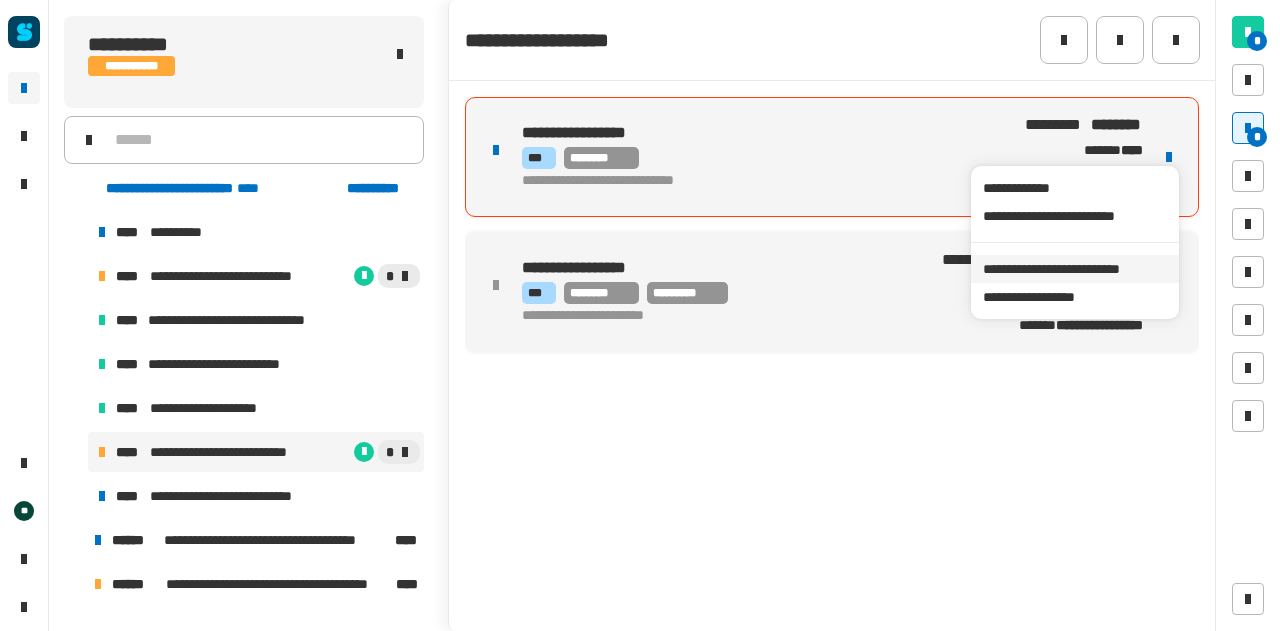 click on "**********" at bounding box center [1074, 269] 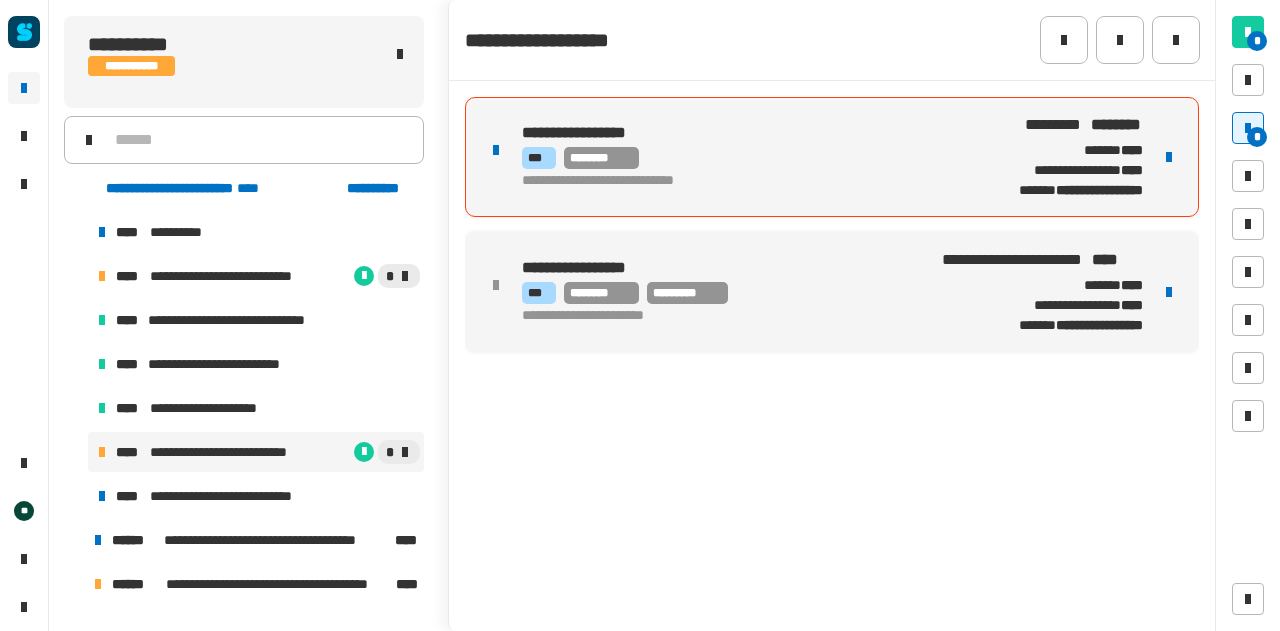 click on "**********" at bounding box center (742, 133) 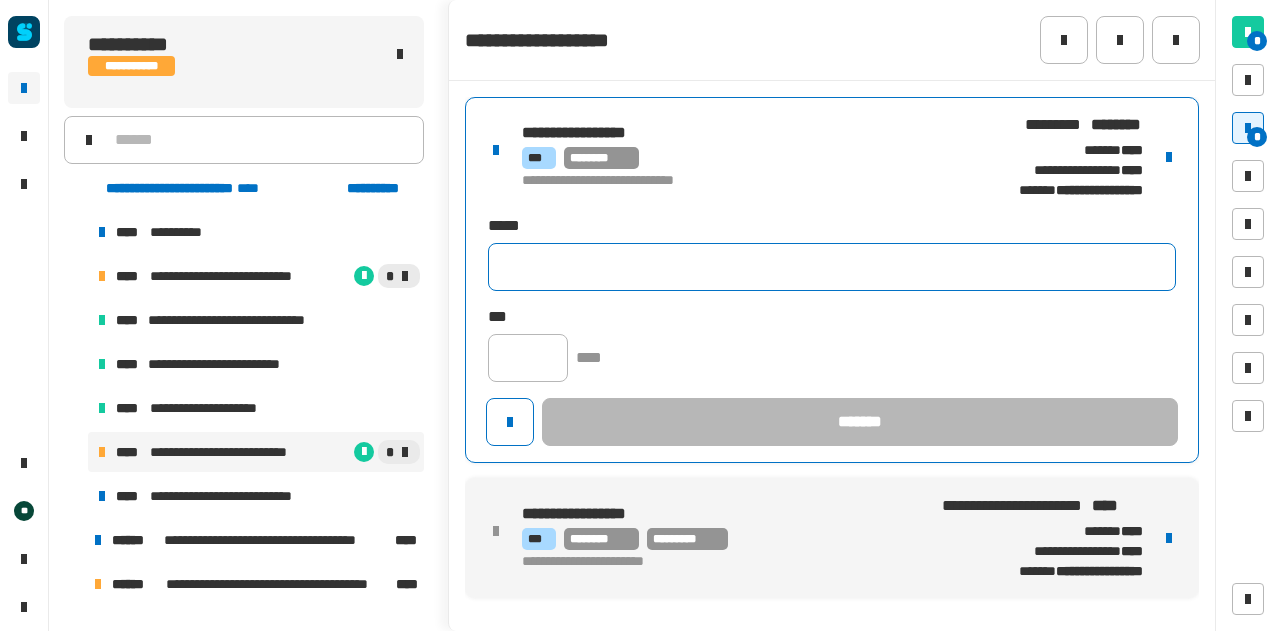 click 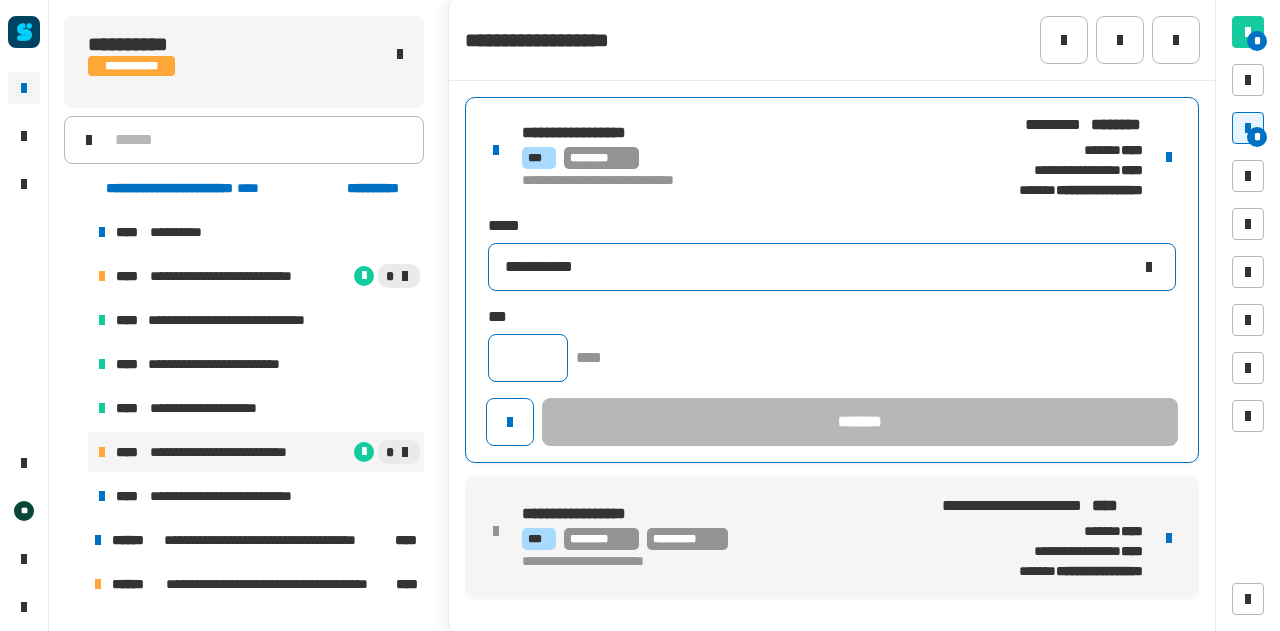 type on "**********" 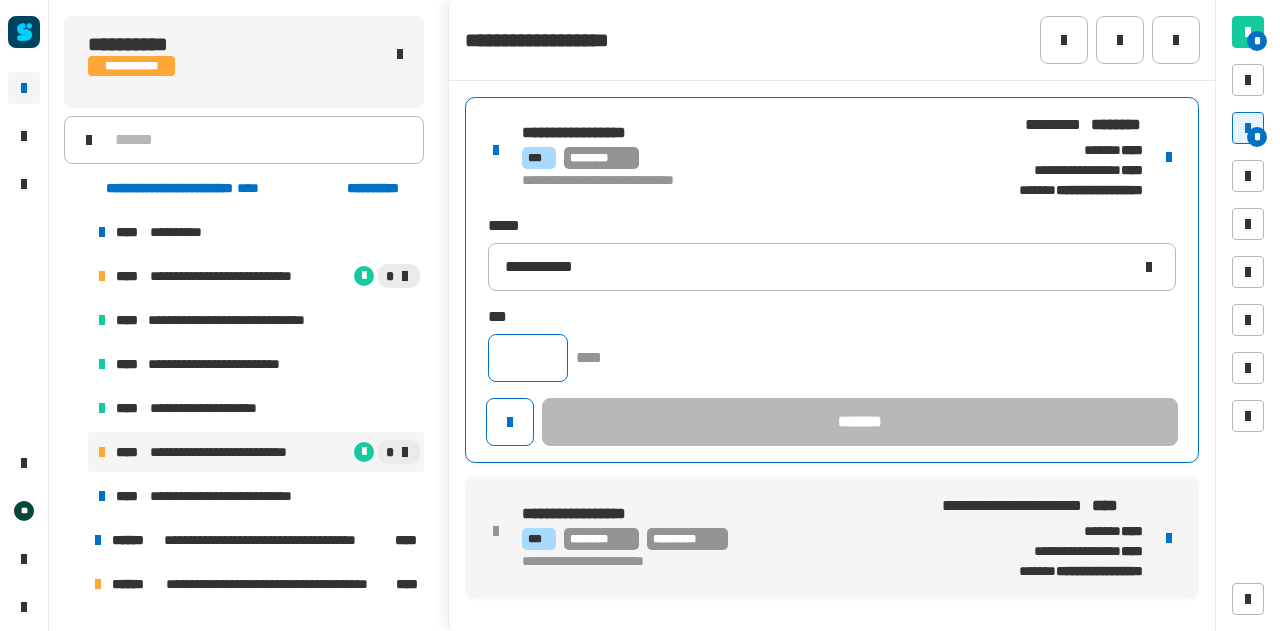 click 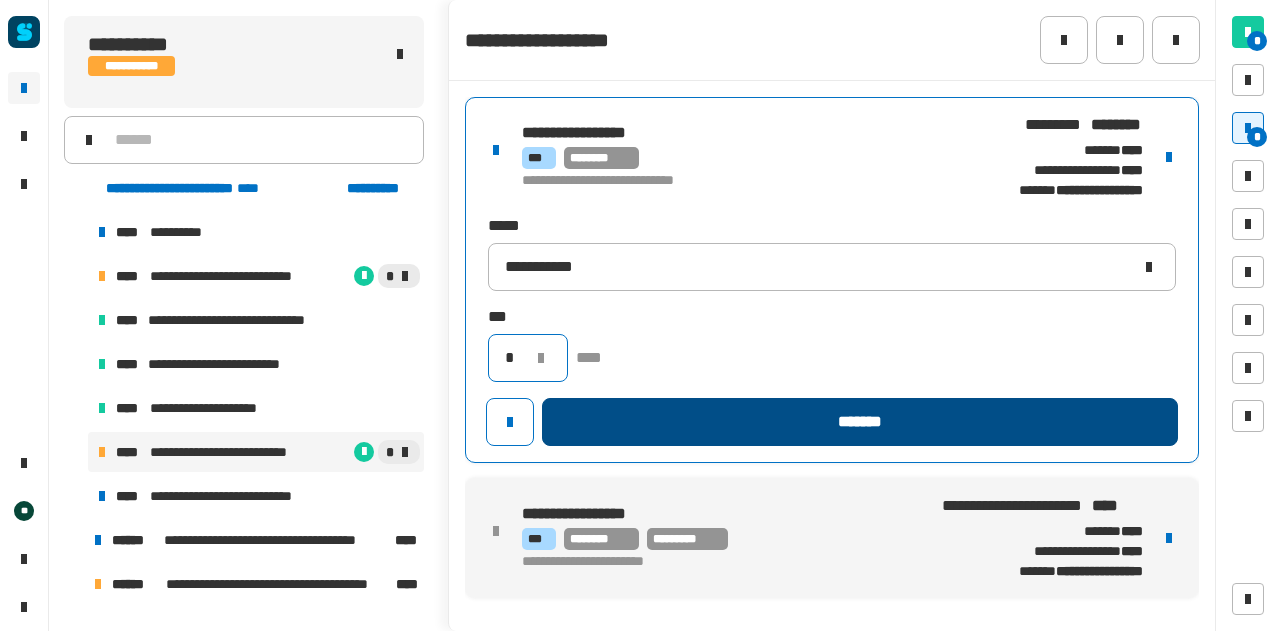 type on "*" 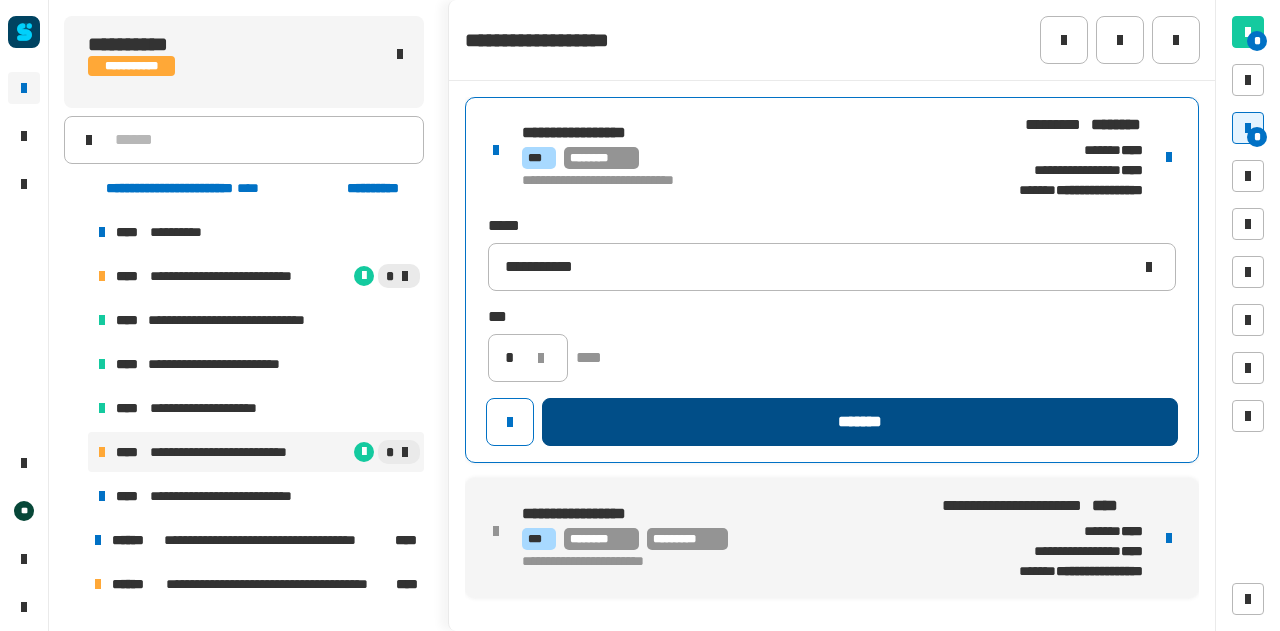 click on "*******" 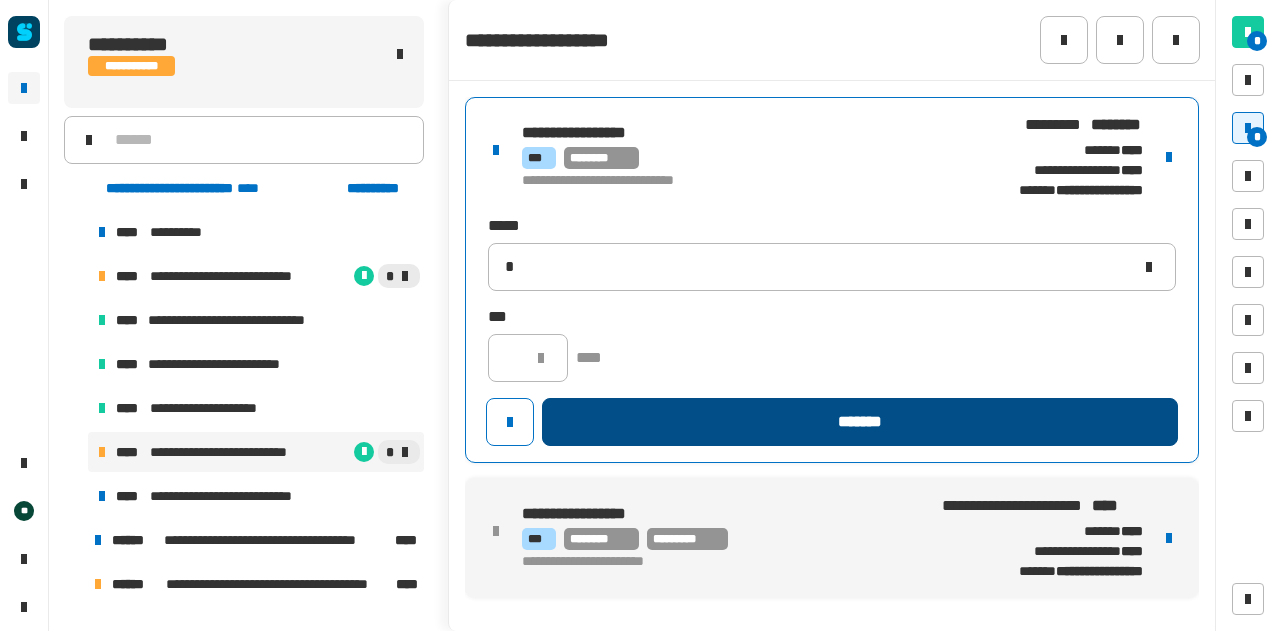 type 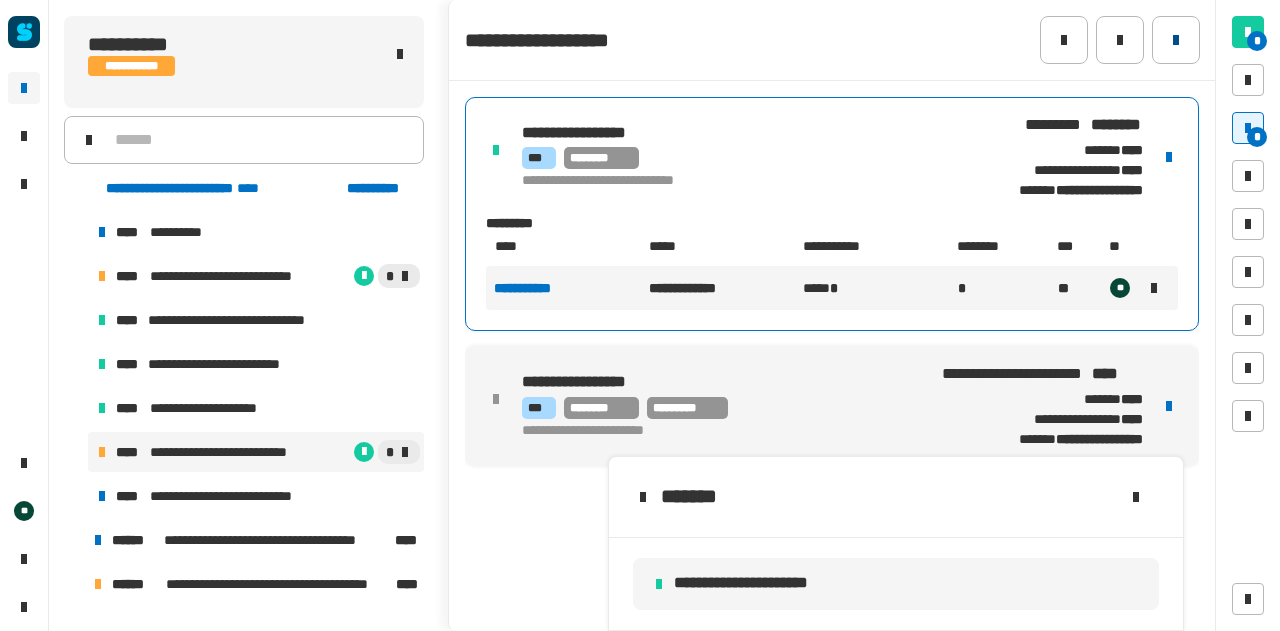 click 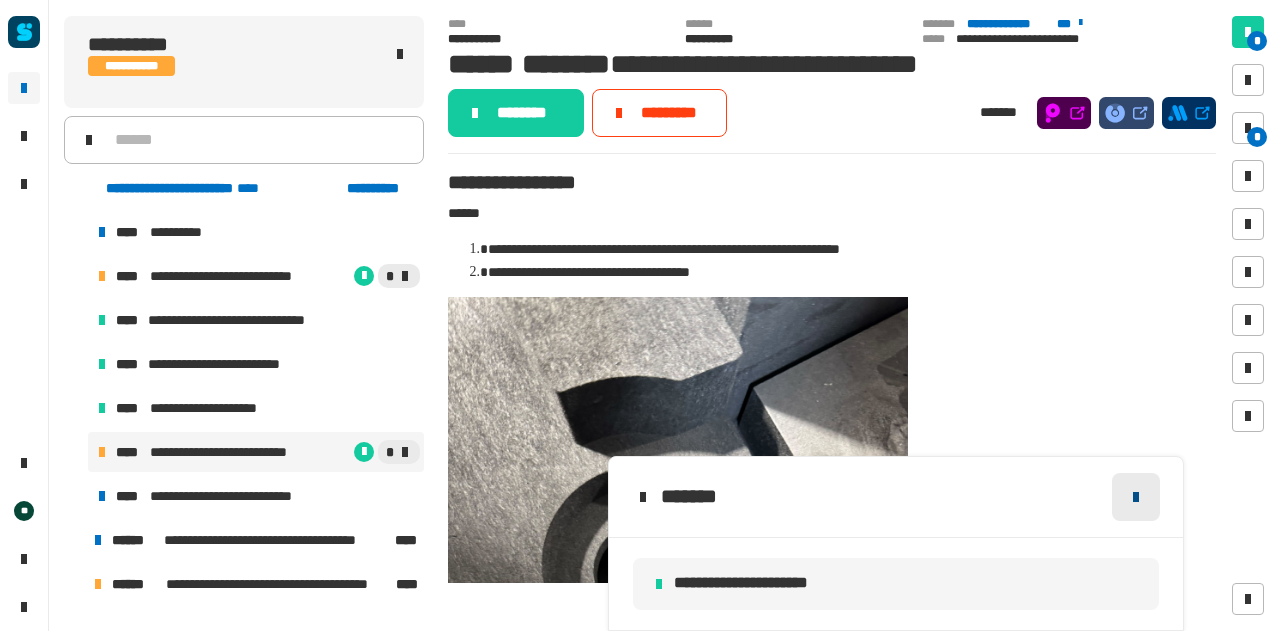 click 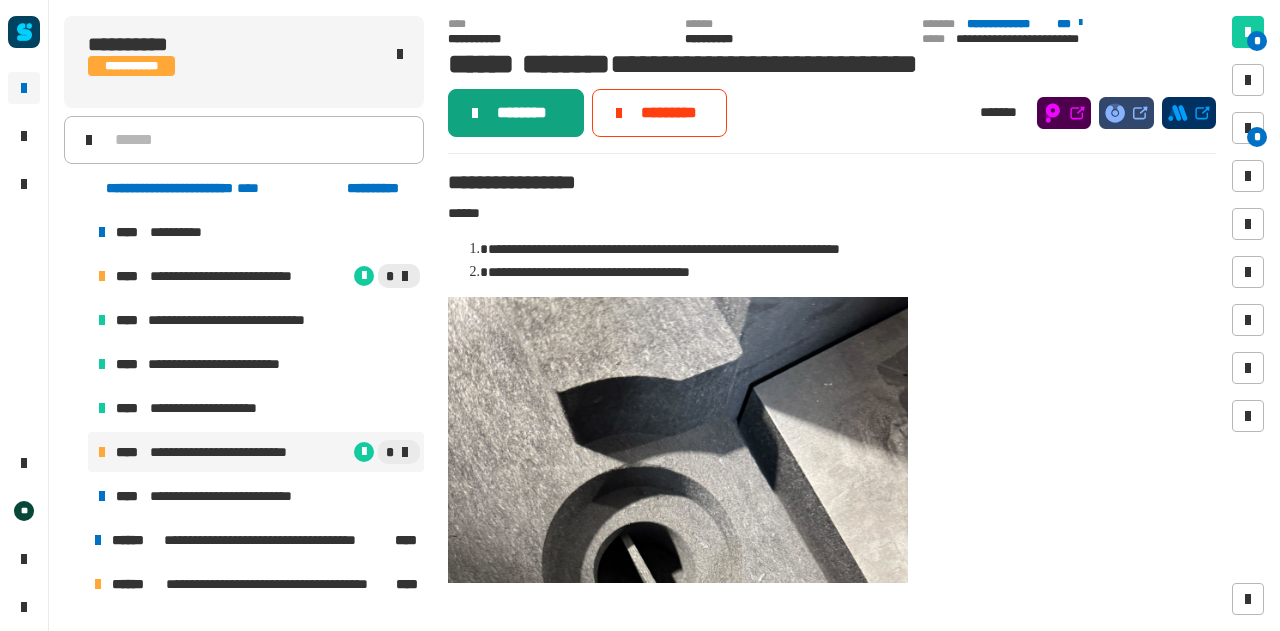 click on "********" 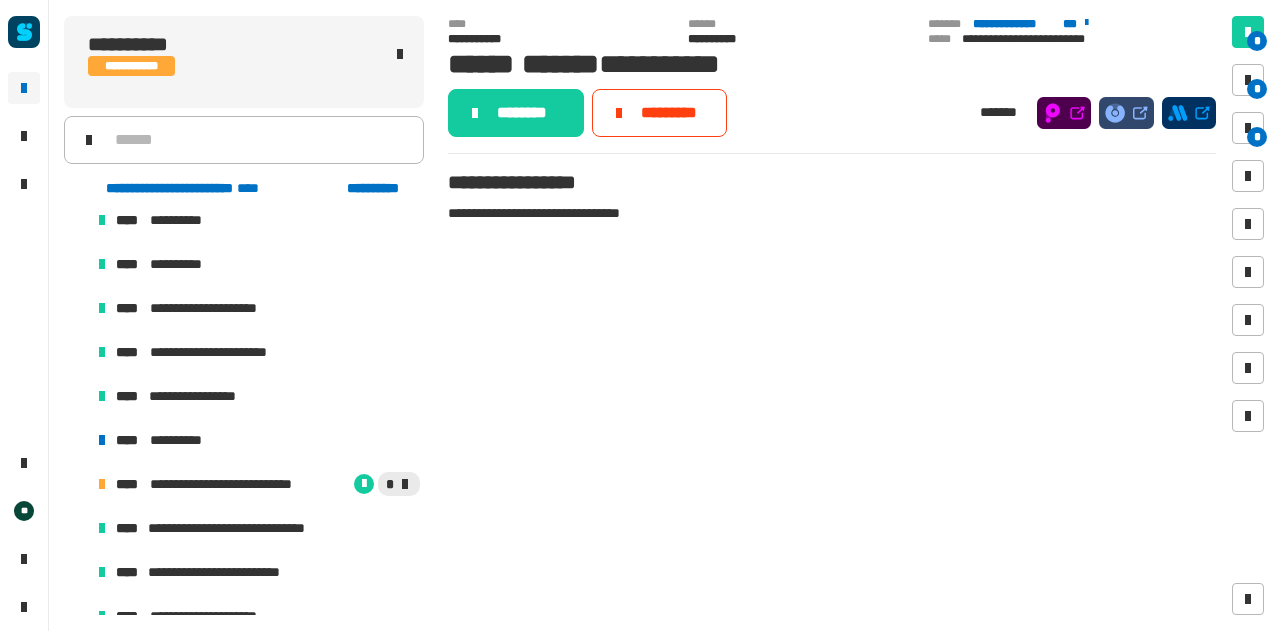 scroll, scrollTop: 2122, scrollLeft: 0, axis: vertical 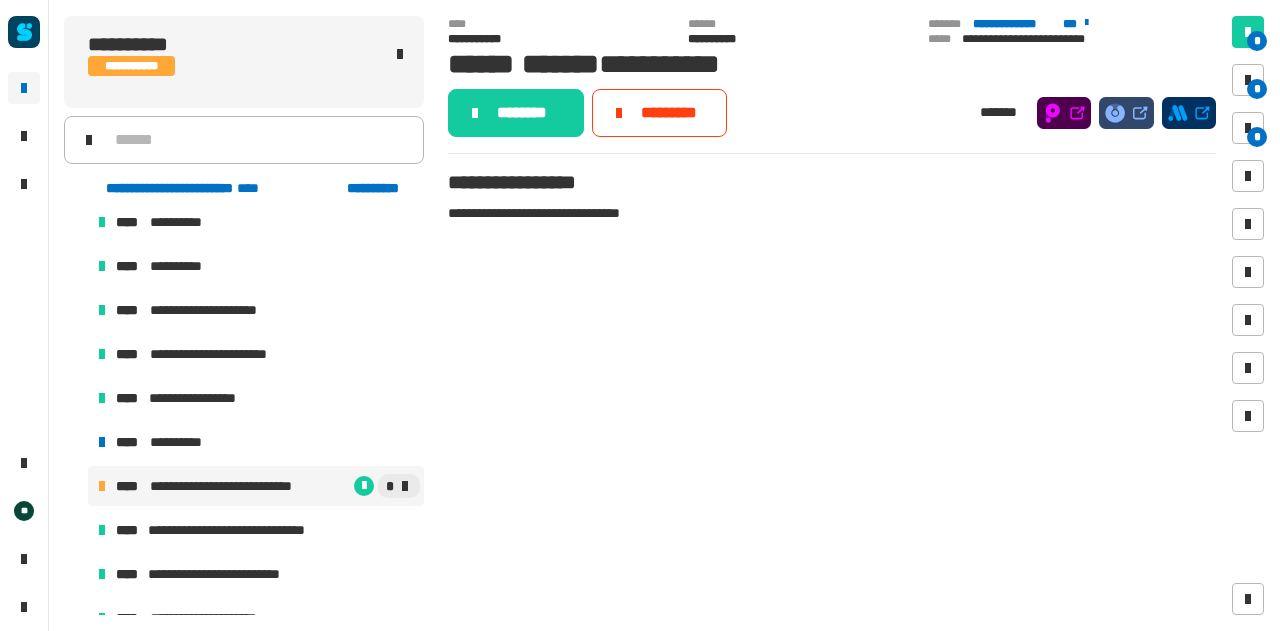 click on "**********" at bounding box center [229, 486] 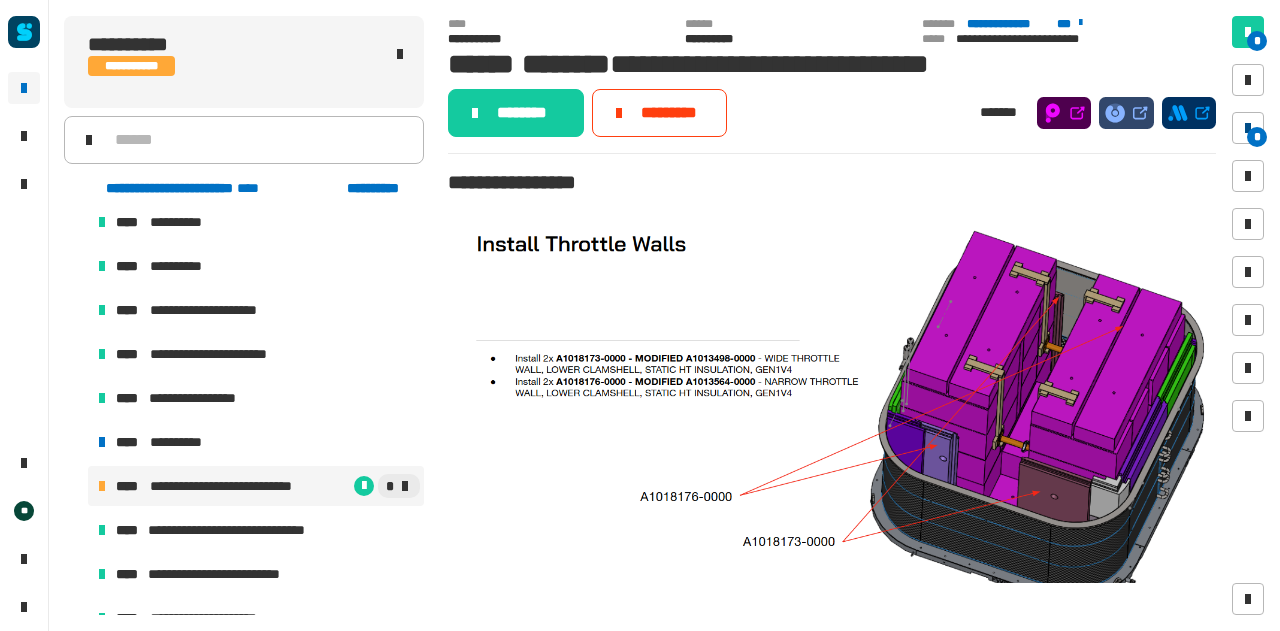 click on "*" at bounding box center [1257, 137] 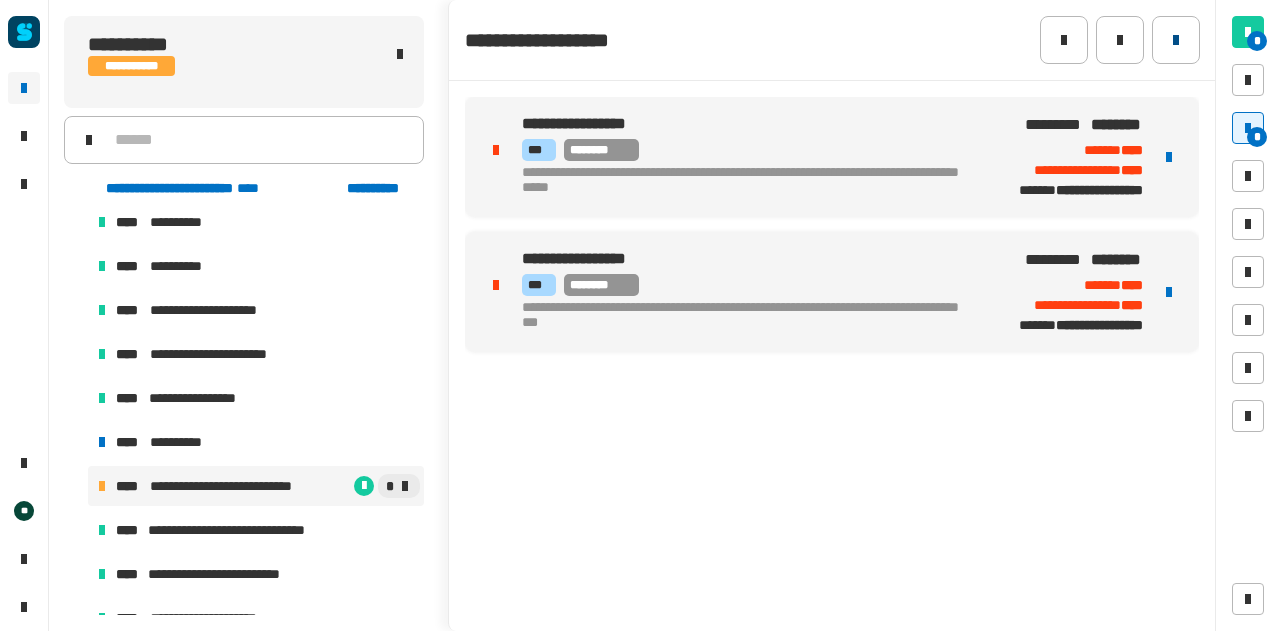 click 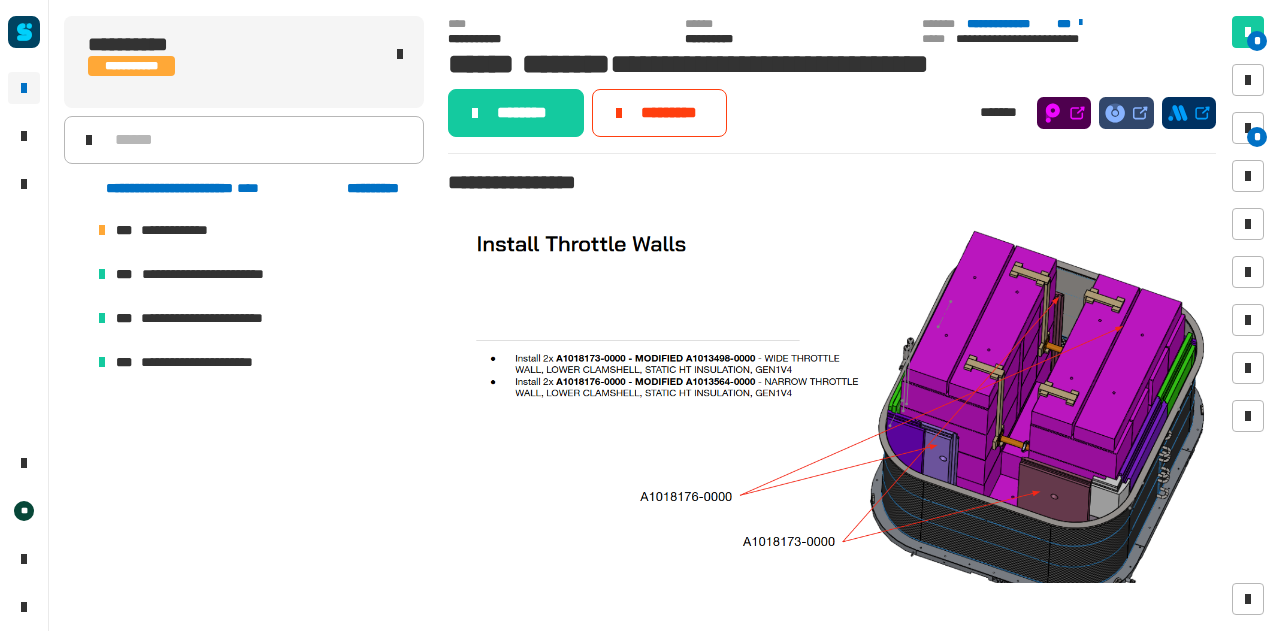 scroll, scrollTop: 586, scrollLeft: 0, axis: vertical 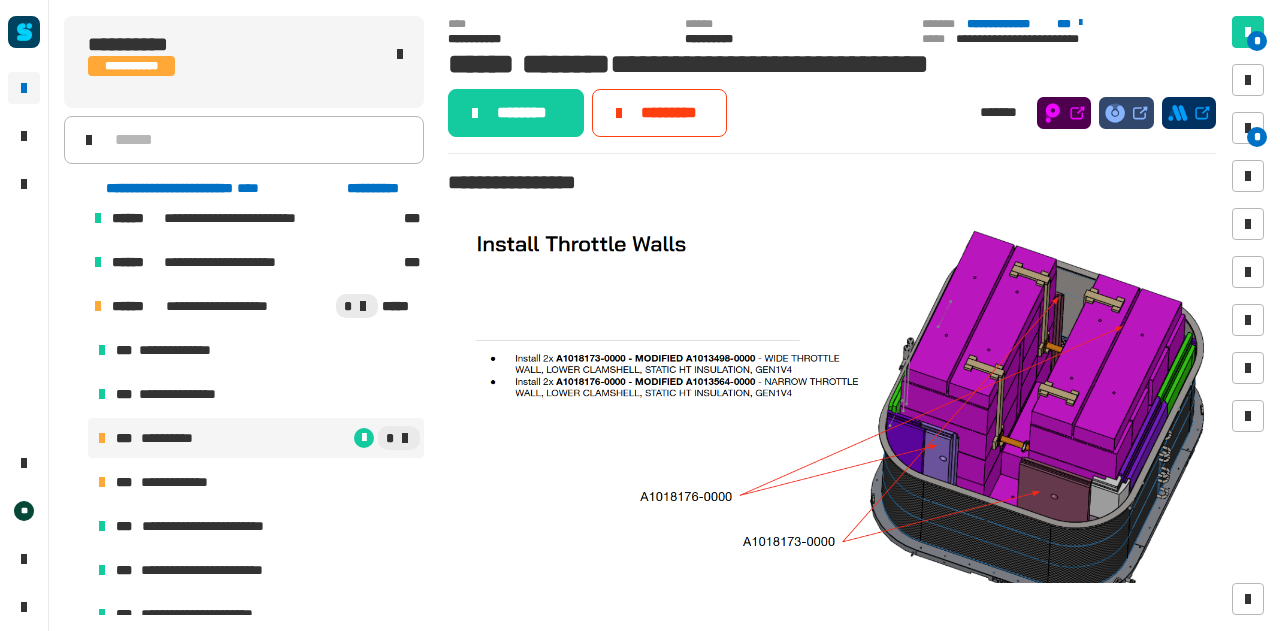 click on "**********" at bounding box center [171, 438] 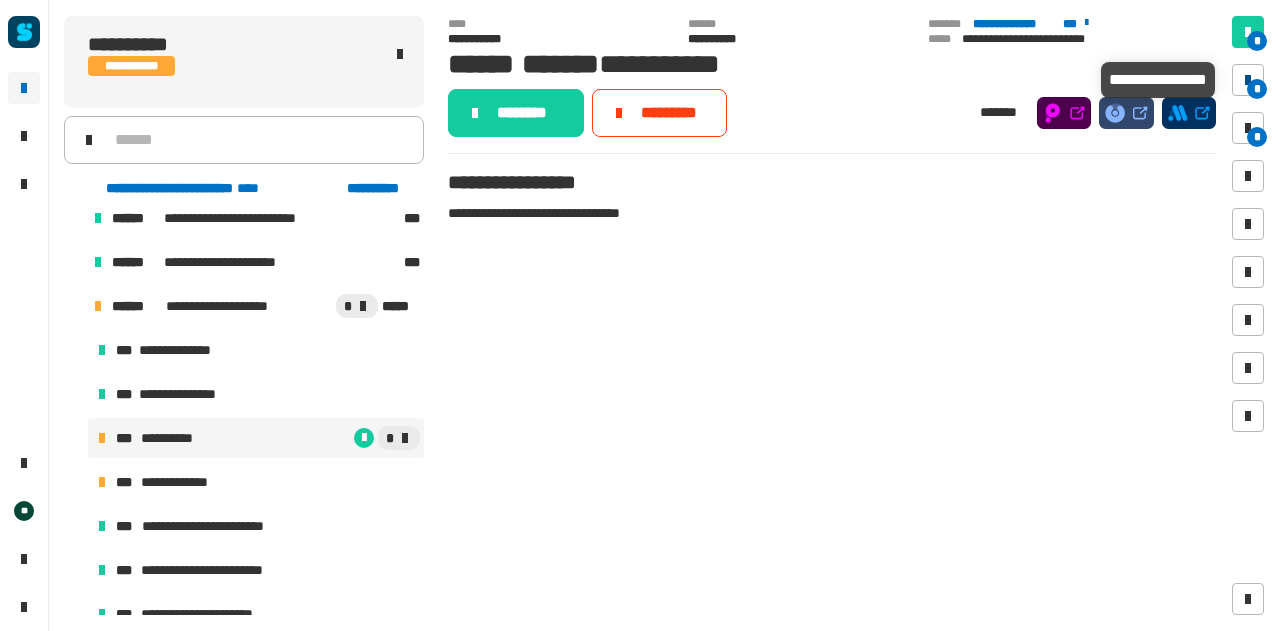 click on "*" at bounding box center (1257, 89) 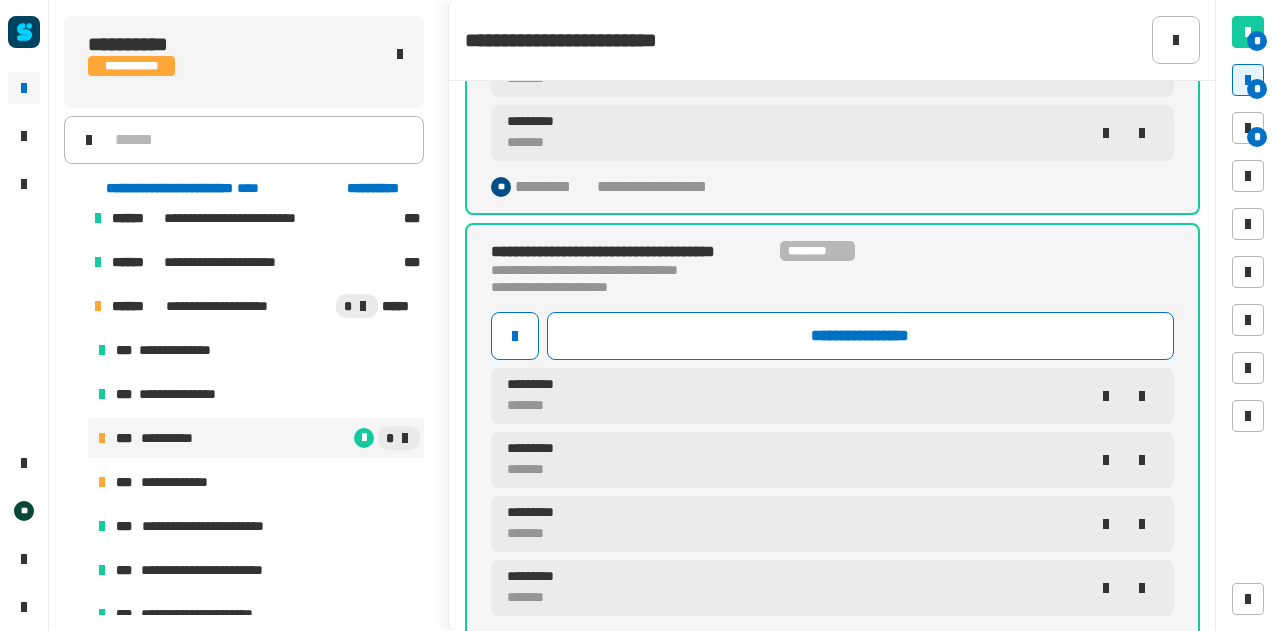 scroll, scrollTop: 2750, scrollLeft: 0, axis: vertical 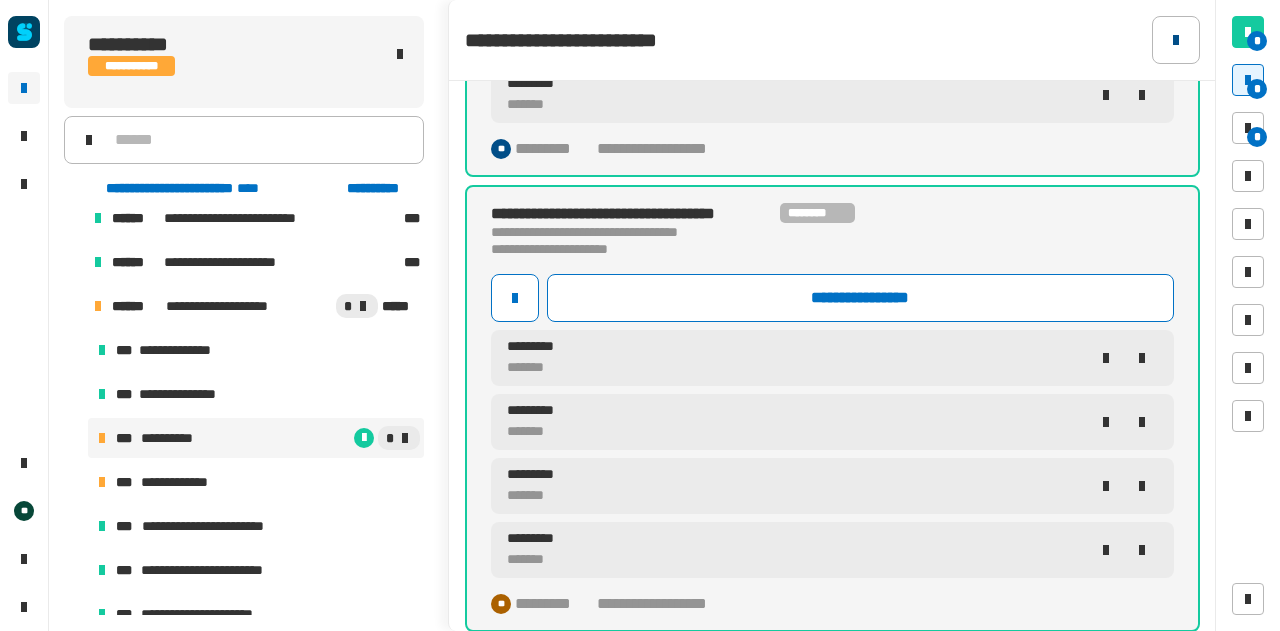click 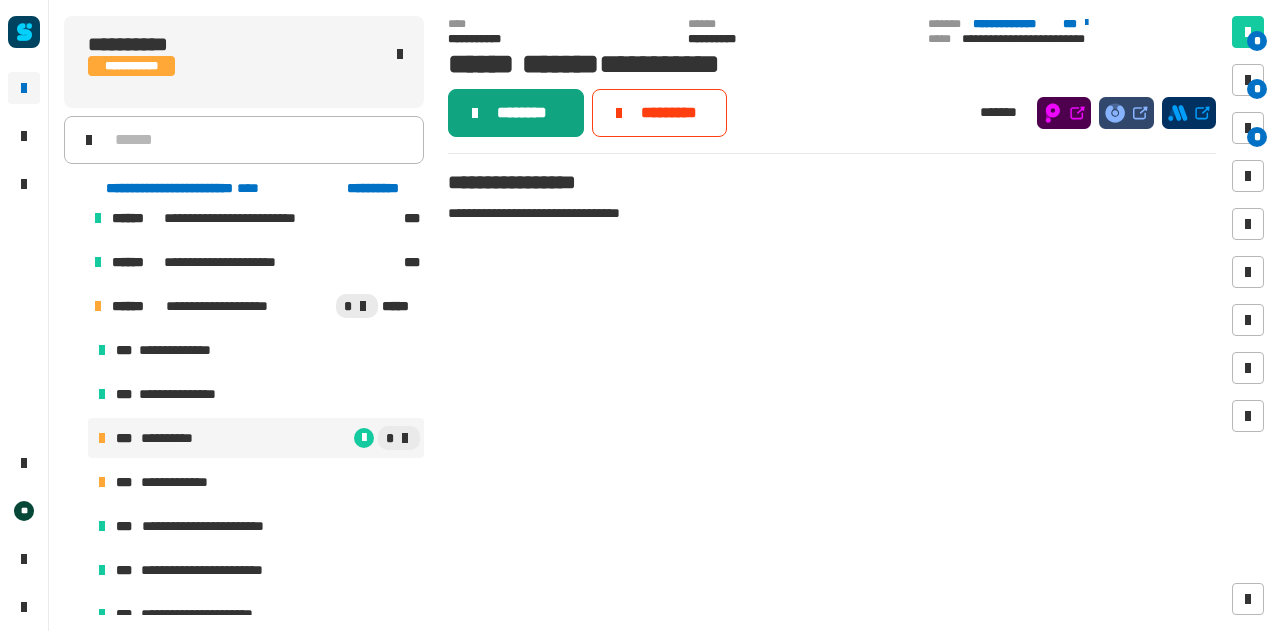click on "********" 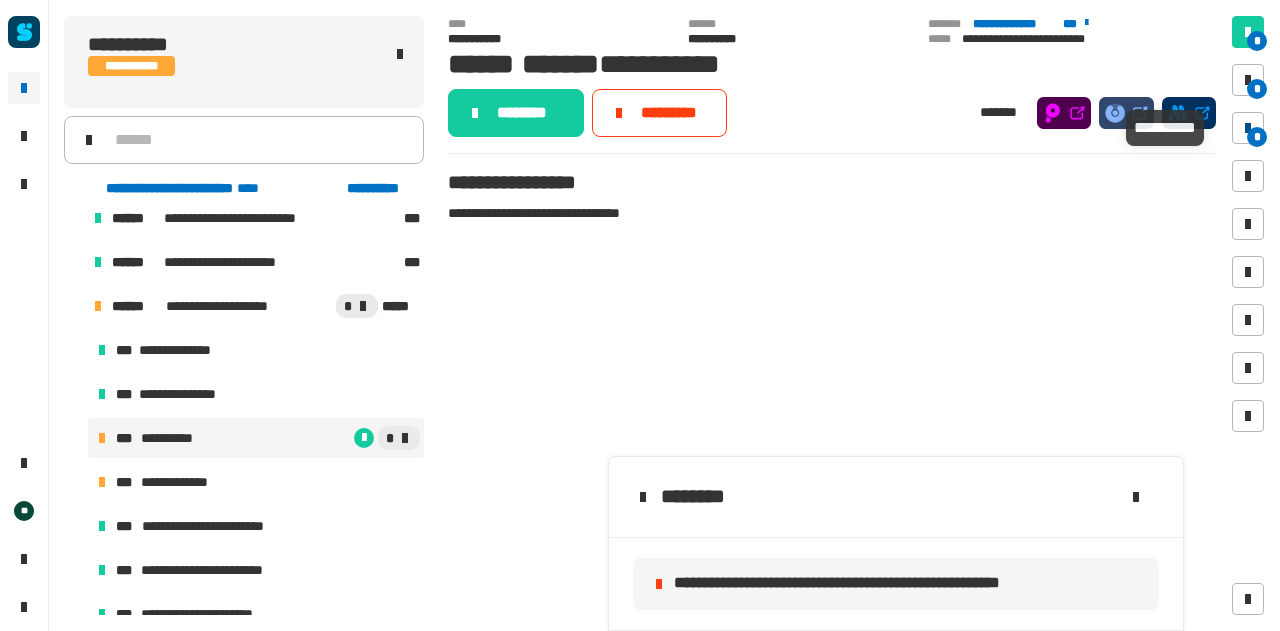 click at bounding box center (1248, 128) 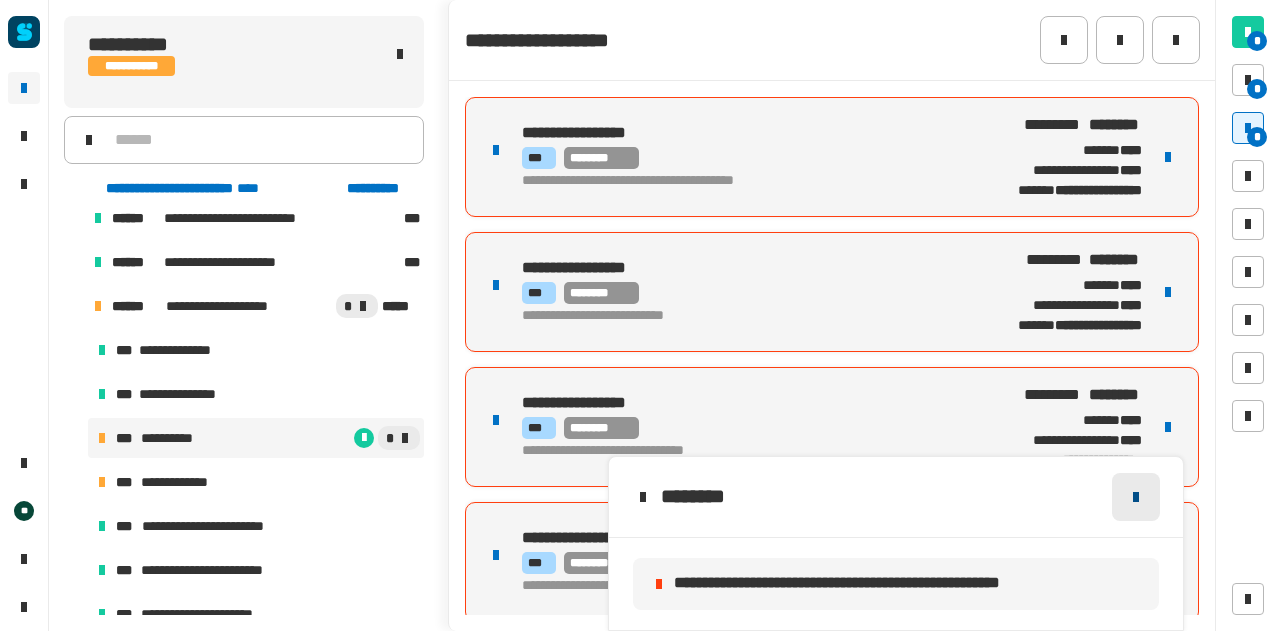click 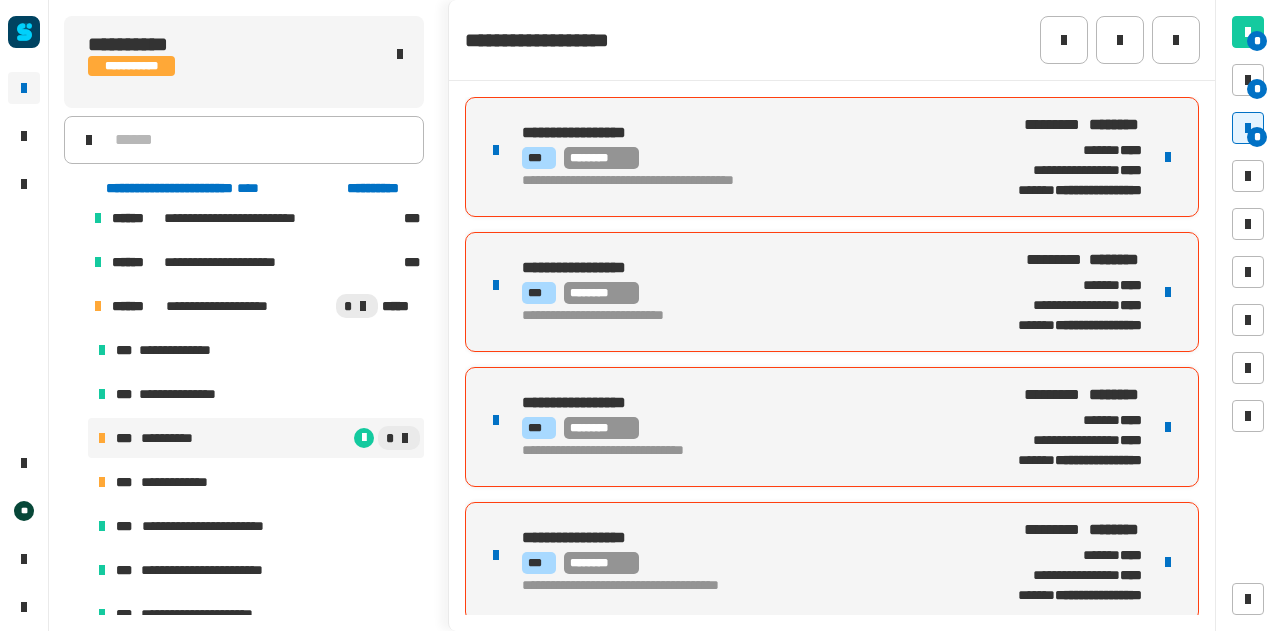 click at bounding box center (1168, 157) 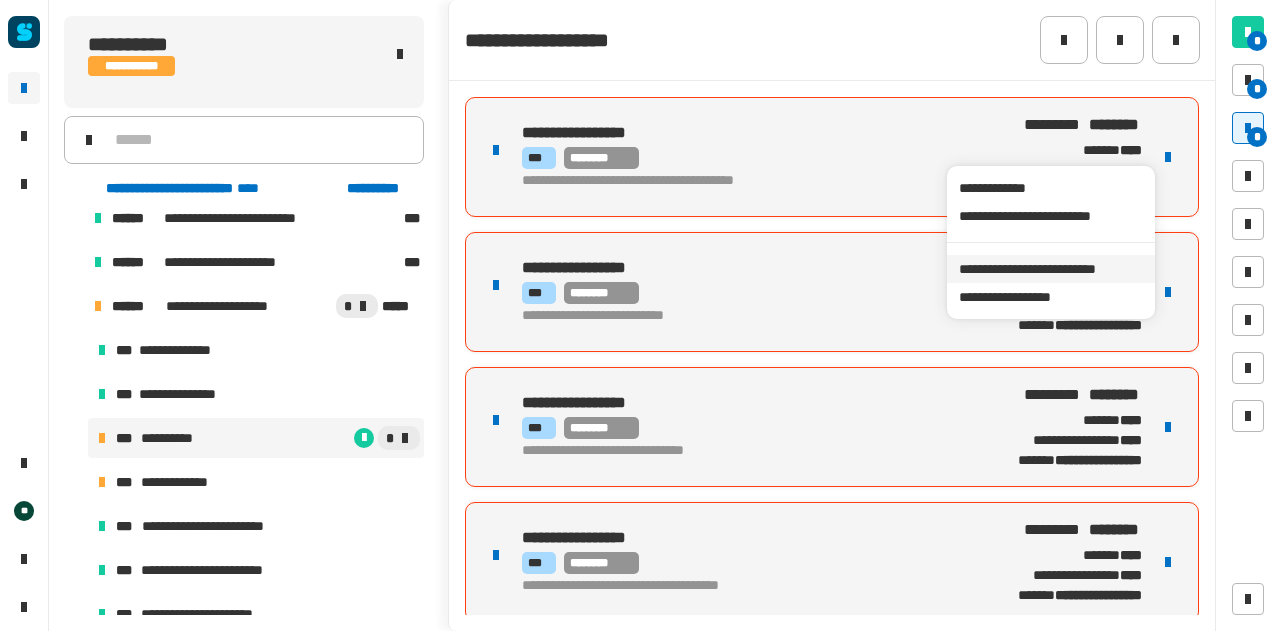 click on "**********" at bounding box center [1050, 269] 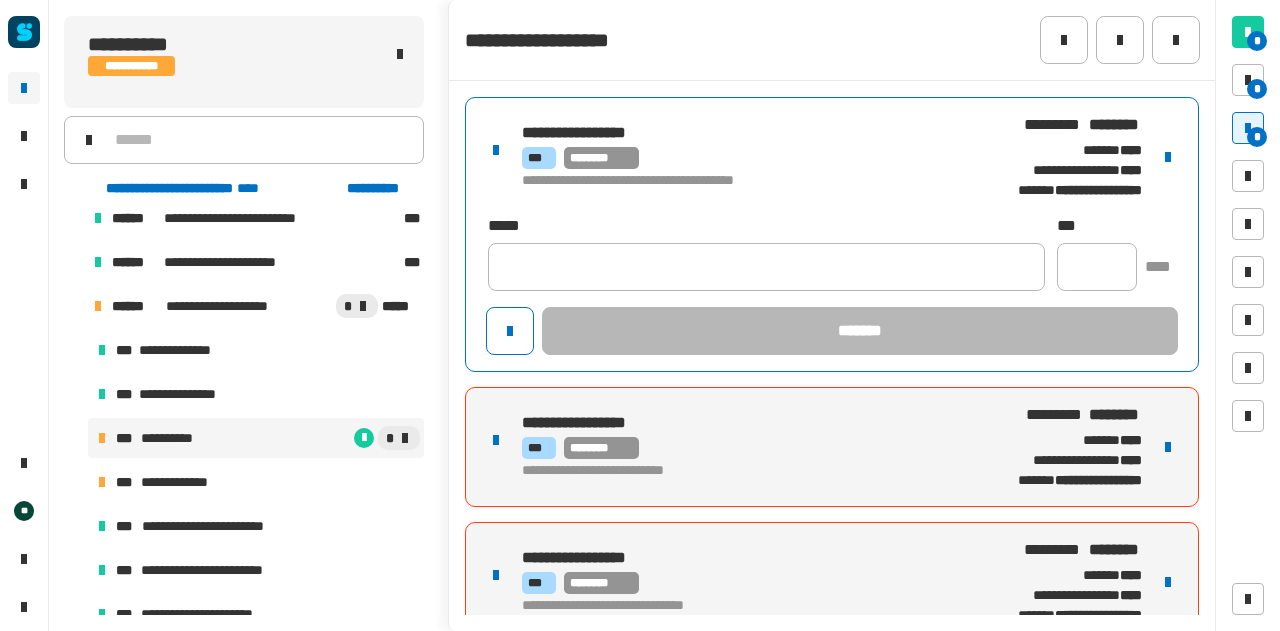 click on "**********" at bounding box center [732, 181] 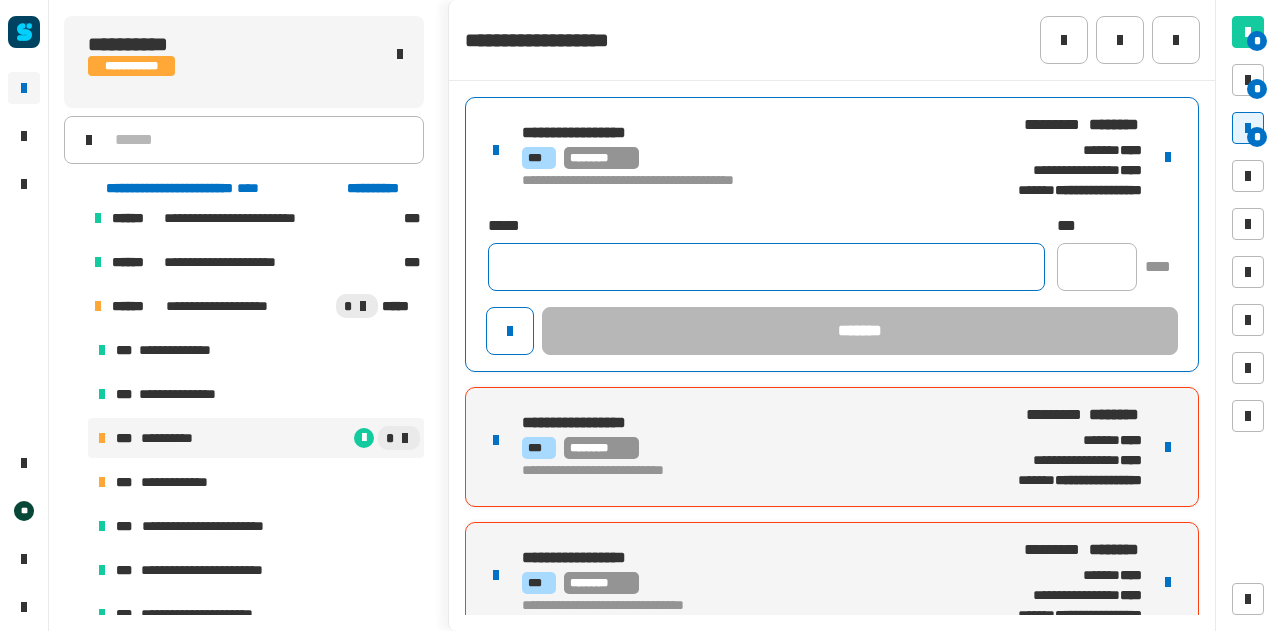 click 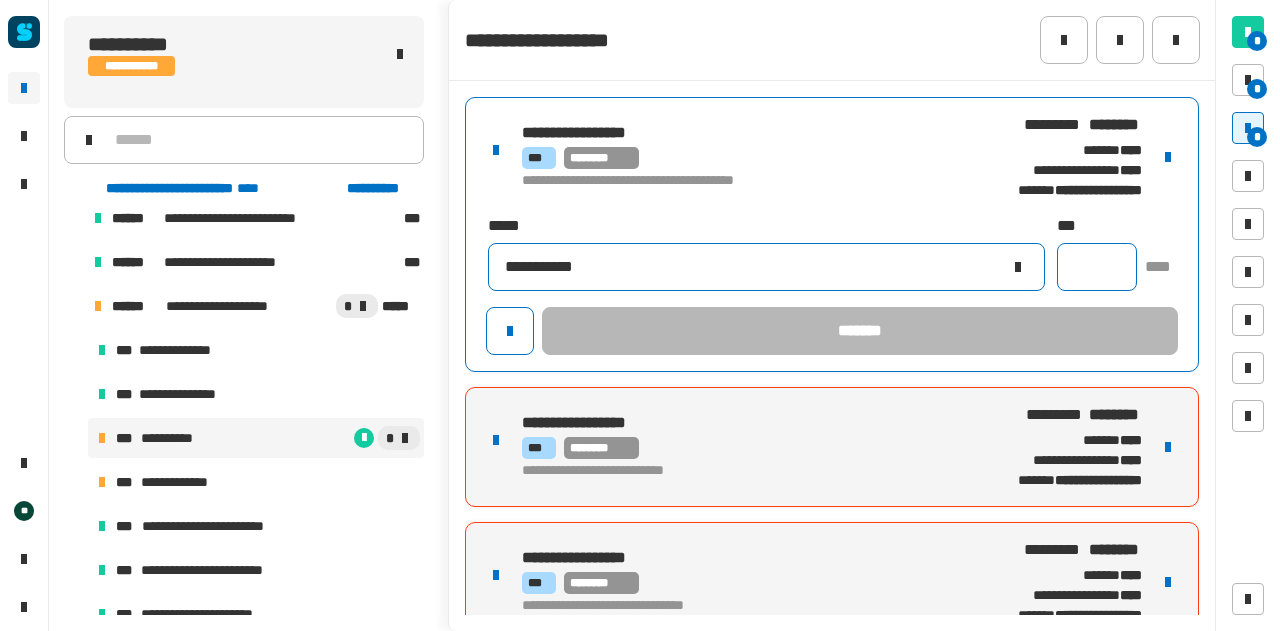 type on "**********" 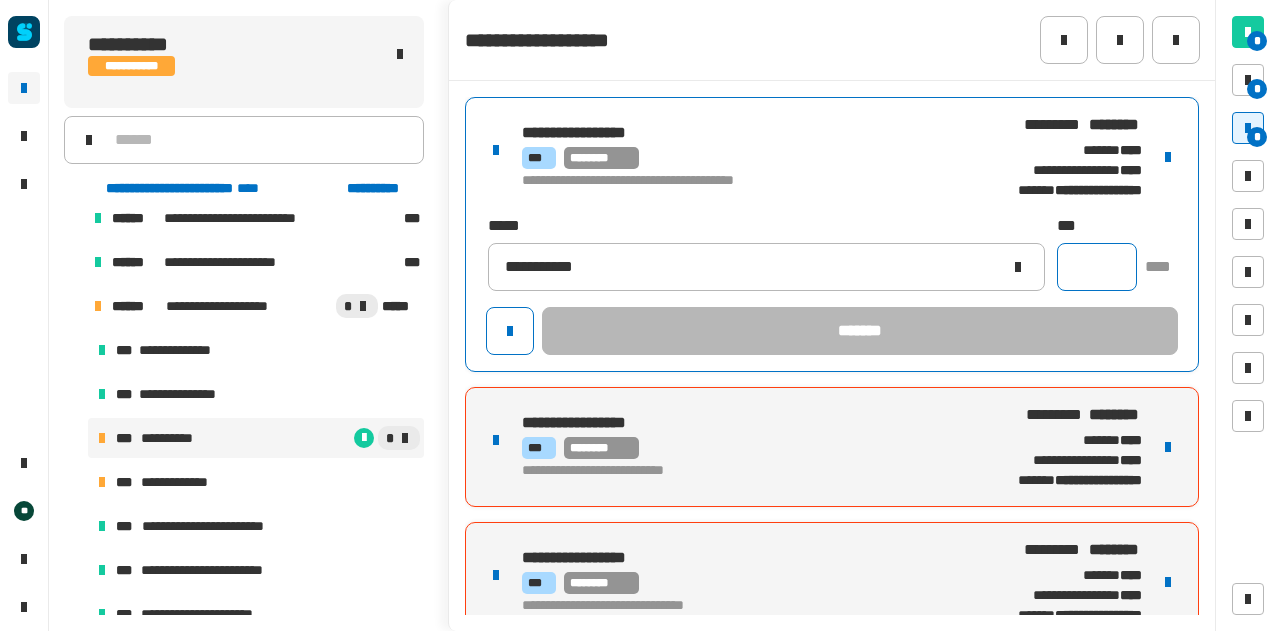 click 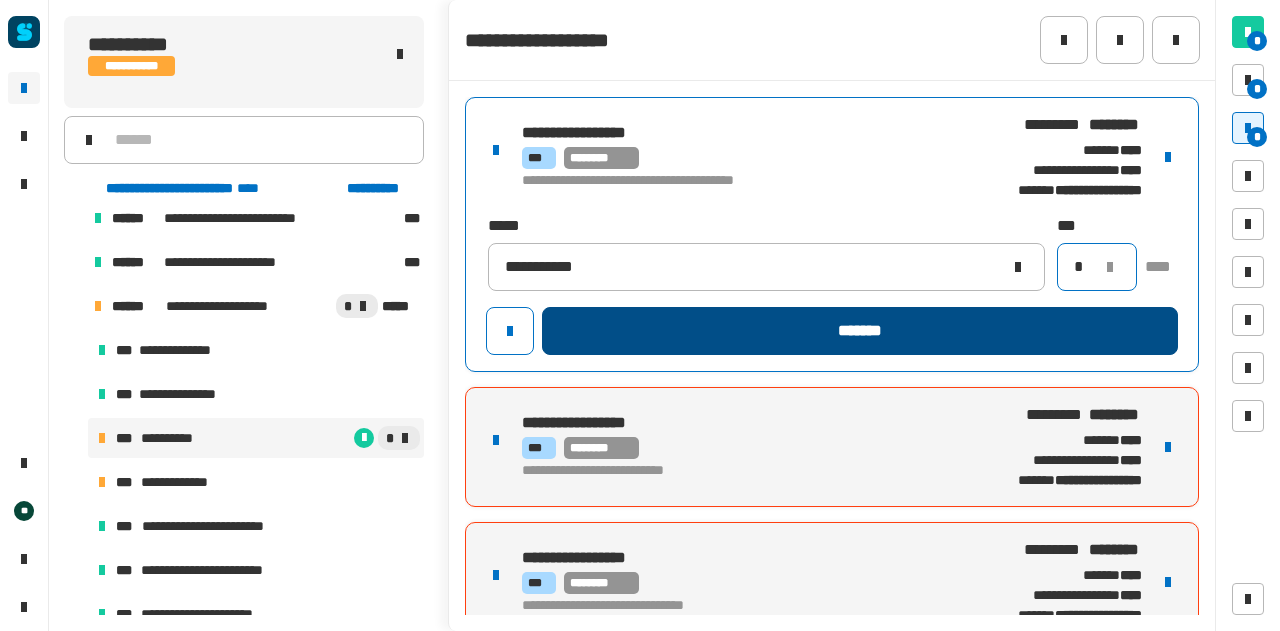 type on "*" 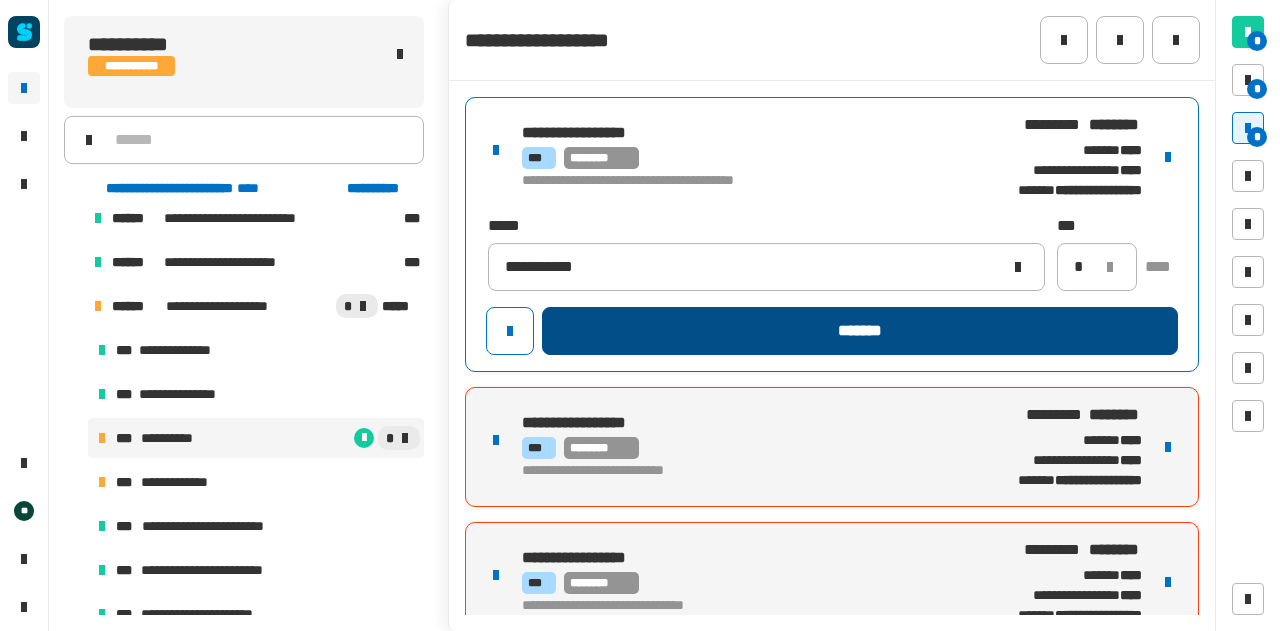 click on "*******" 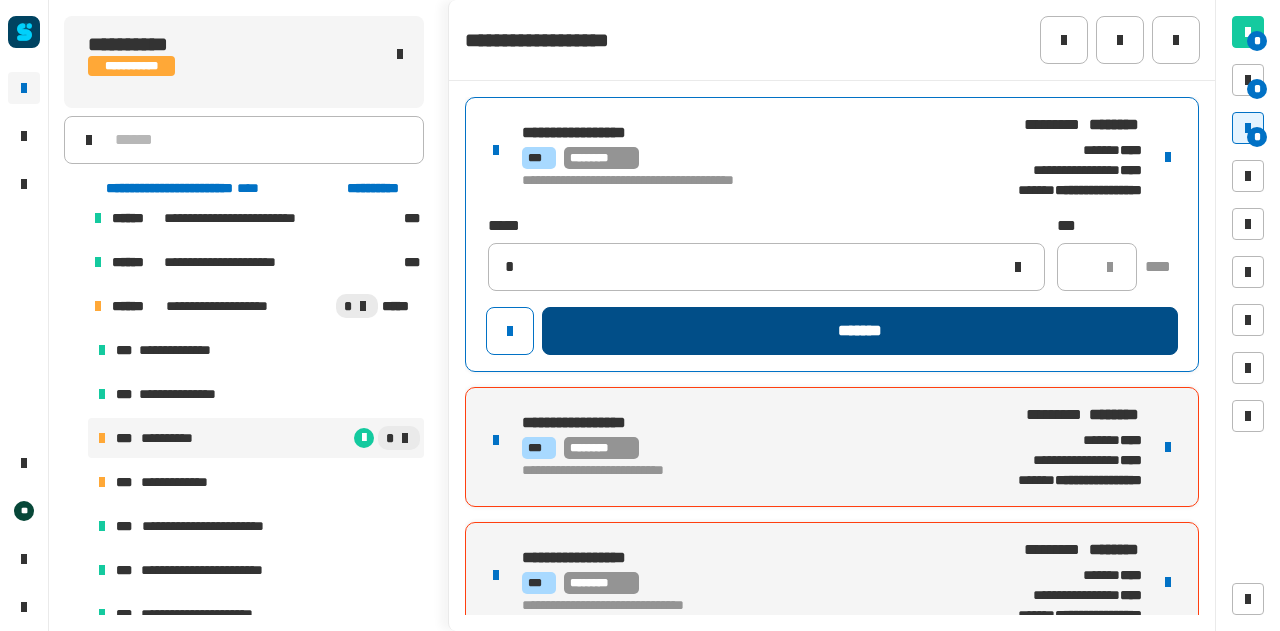 type 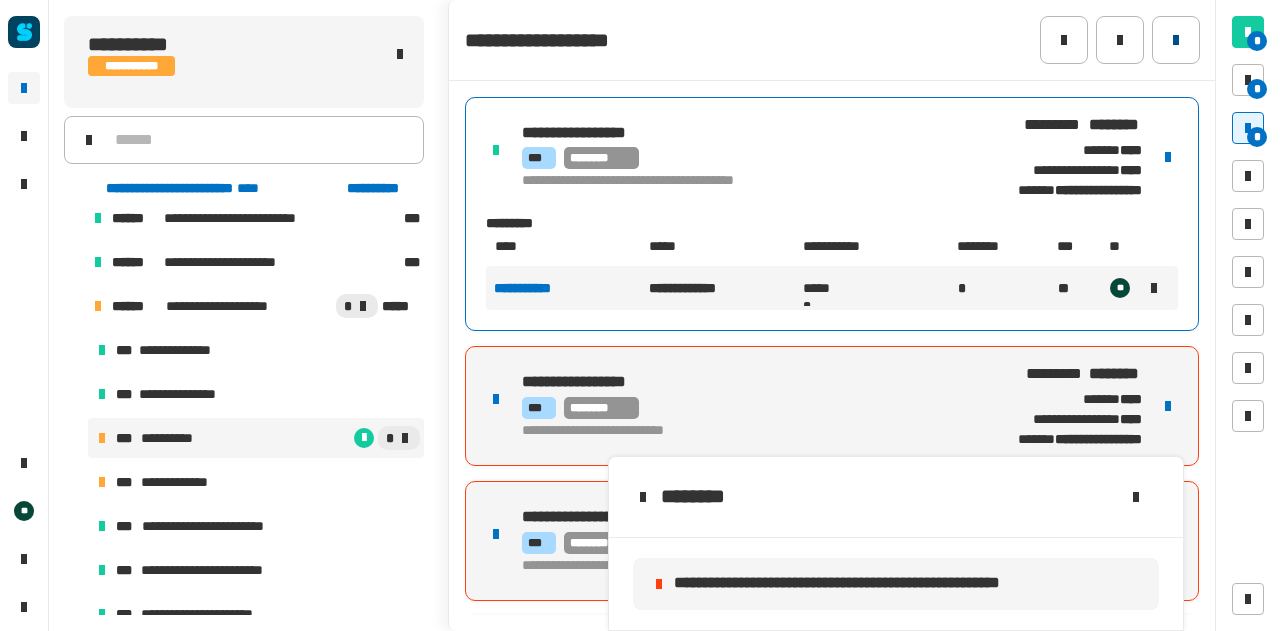 click 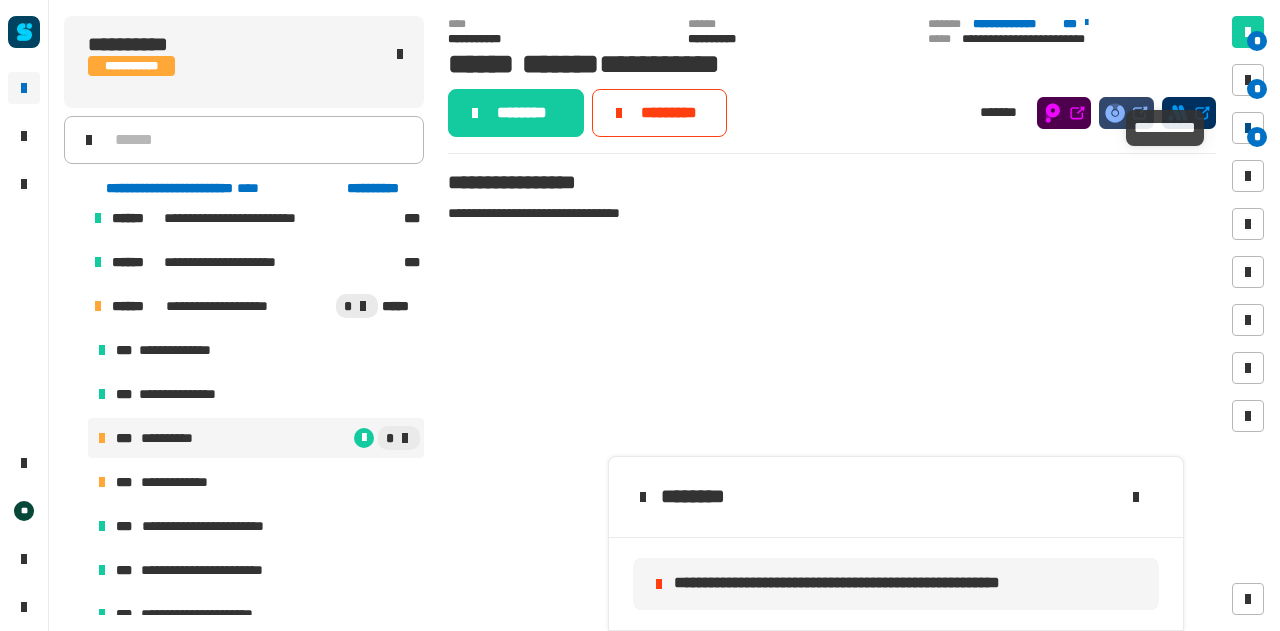 click on "*" at bounding box center (1257, 137) 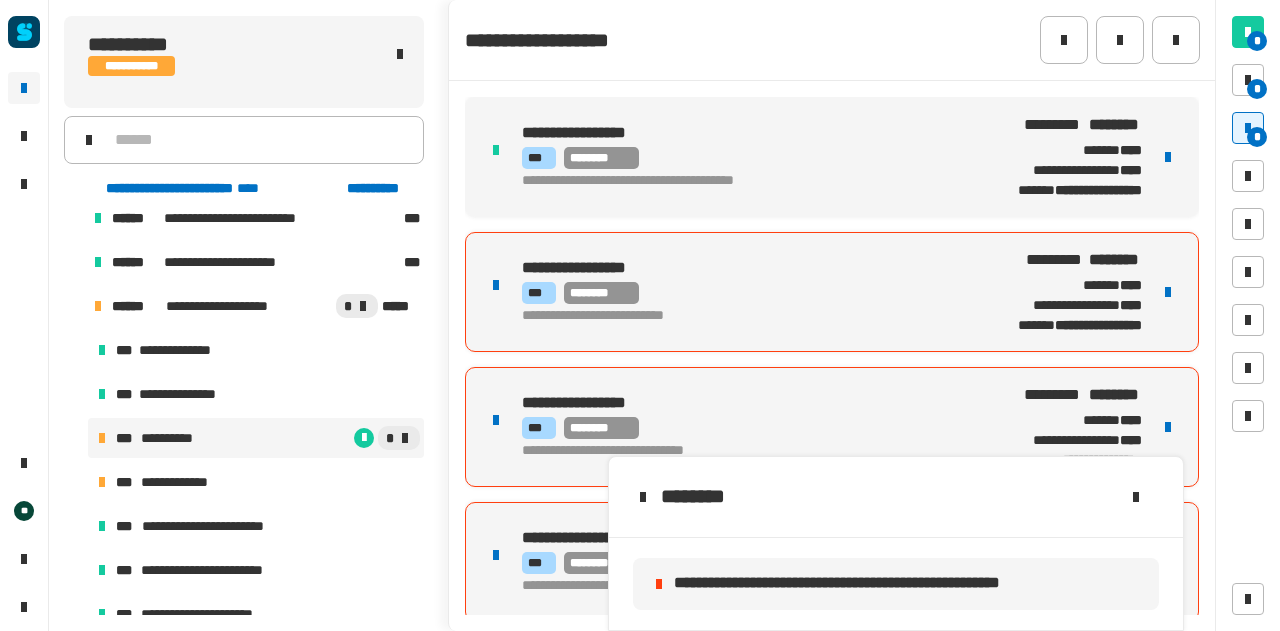 click on "**********" at bounding box center (732, 268) 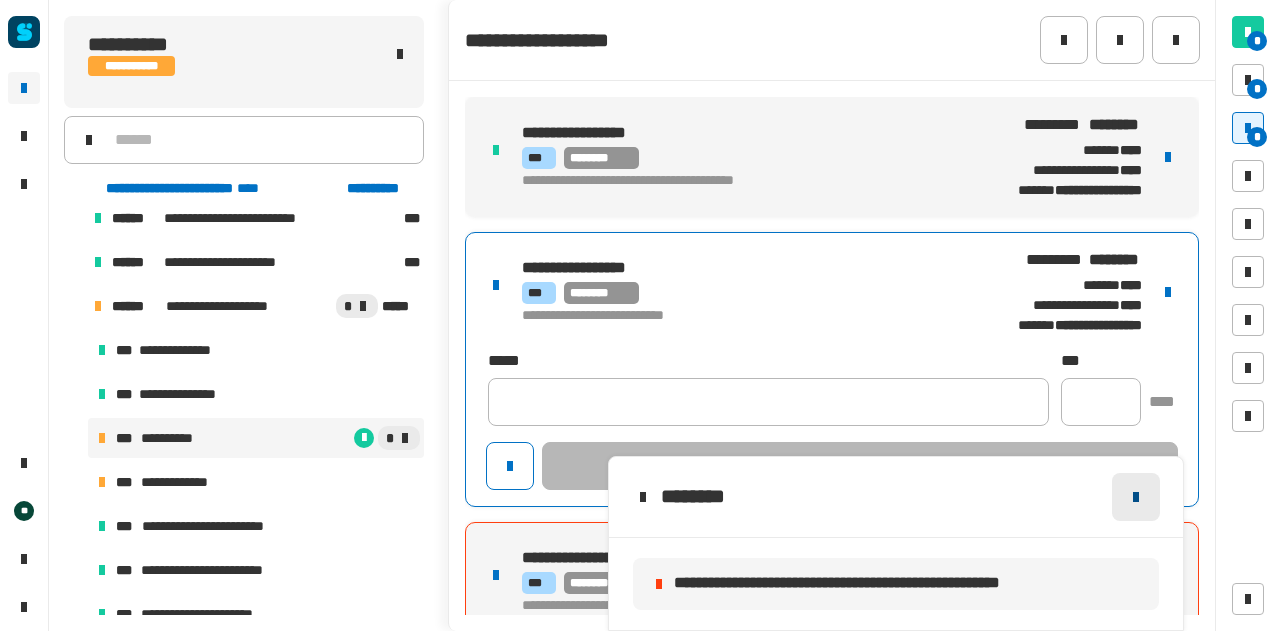click 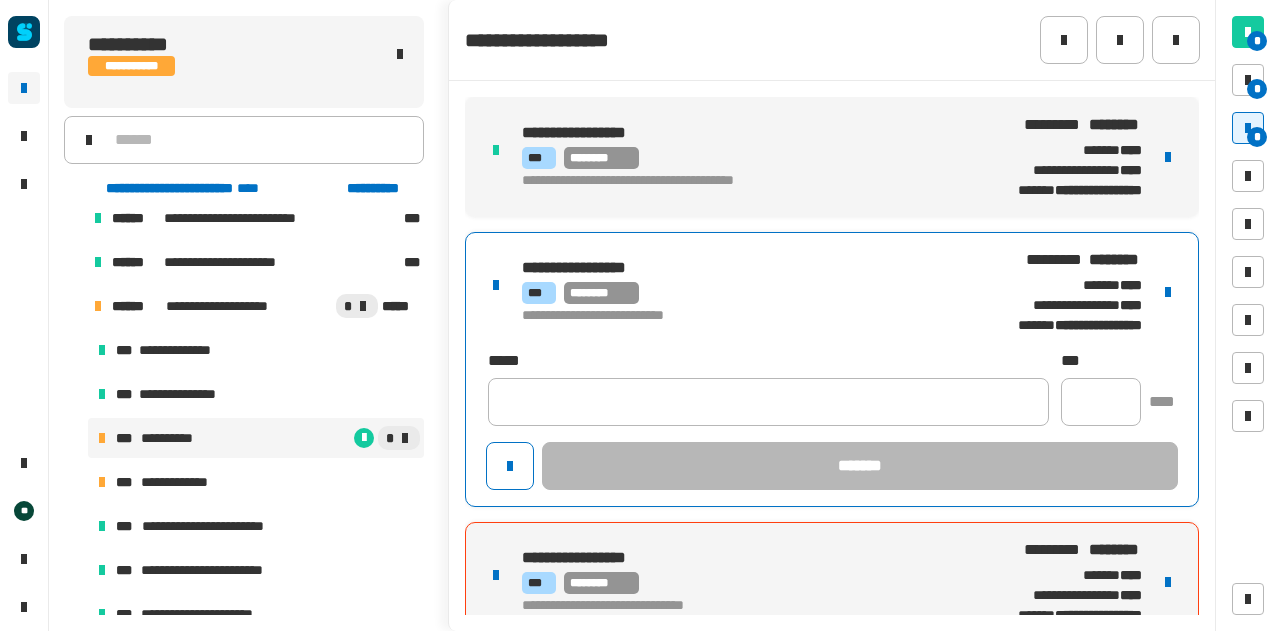 click at bounding box center (1168, 292) 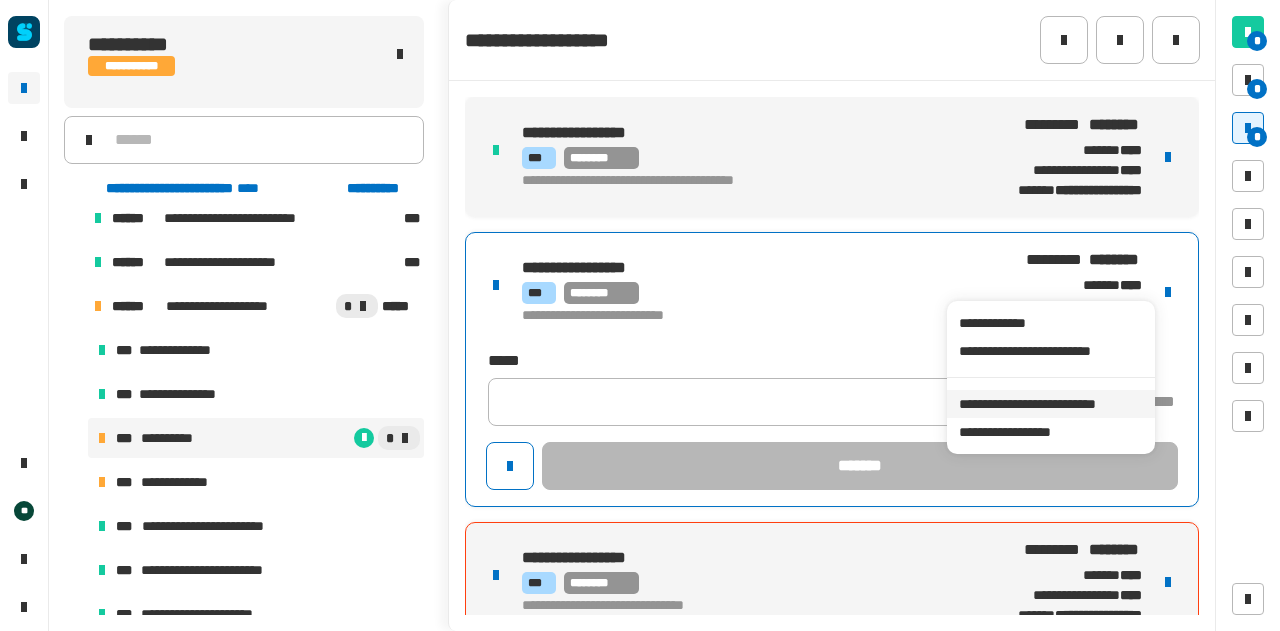 click on "**********" at bounding box center (1050, 404) 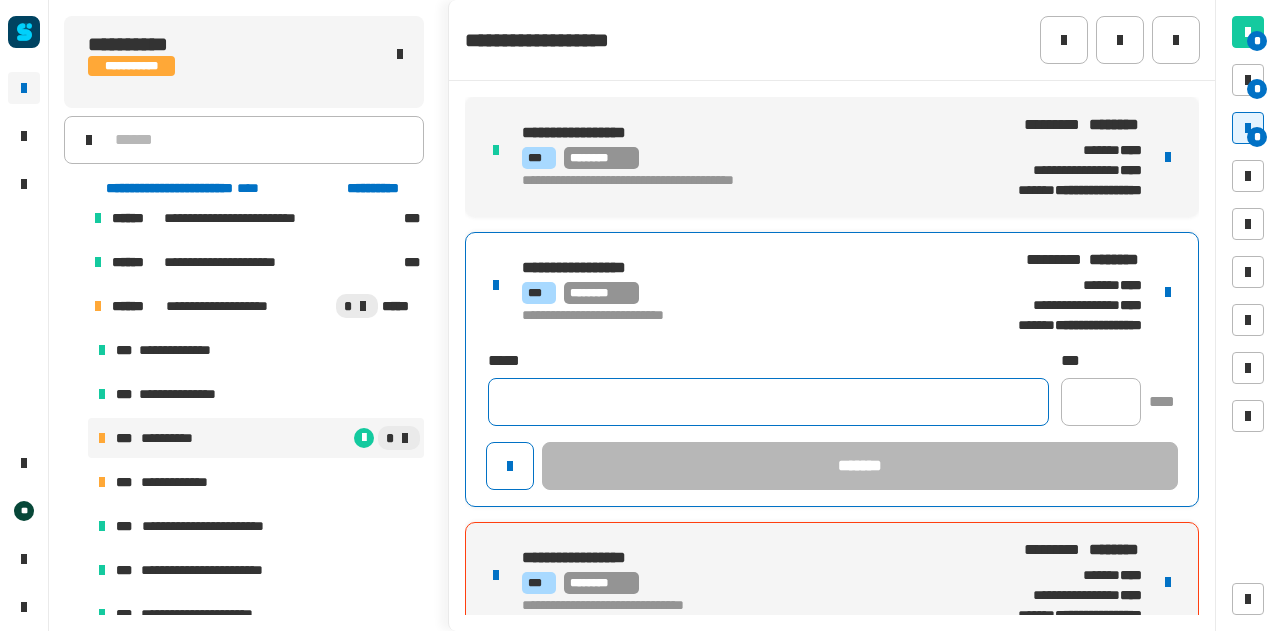click 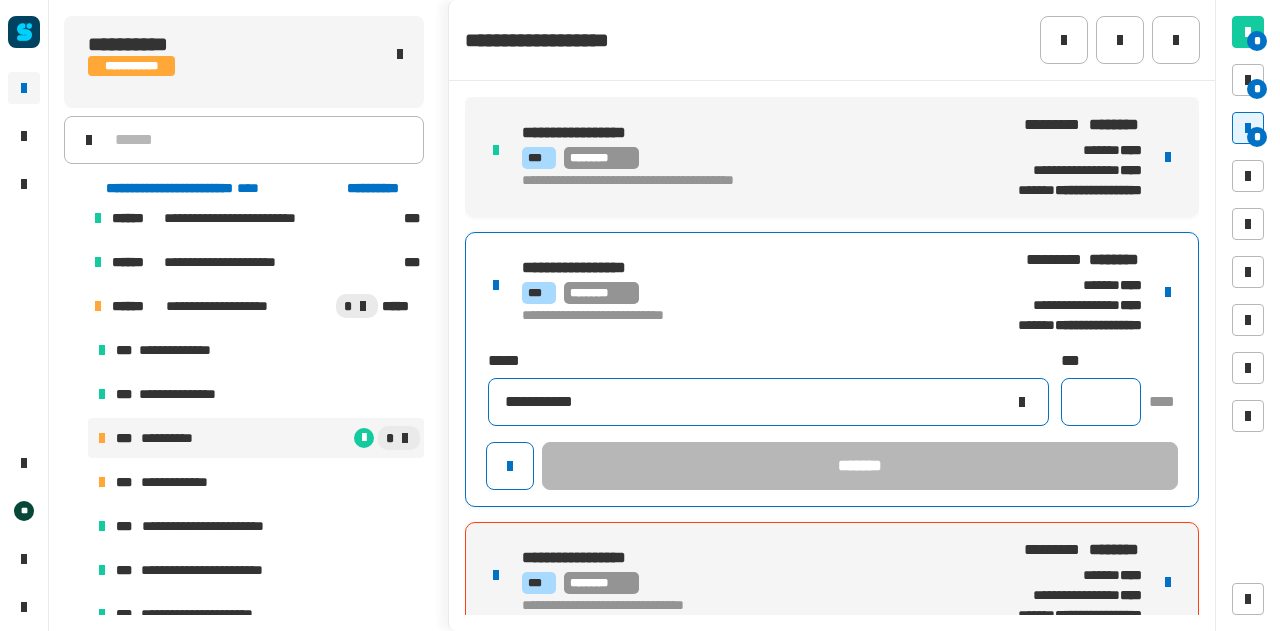 type on "**********" 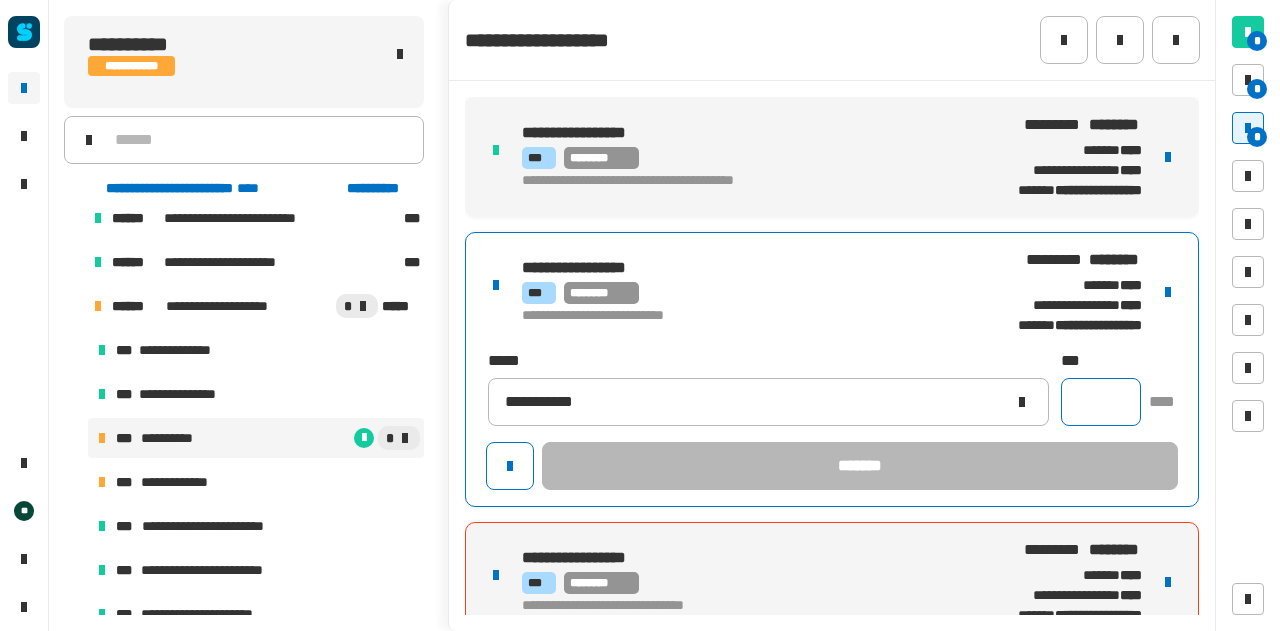 click 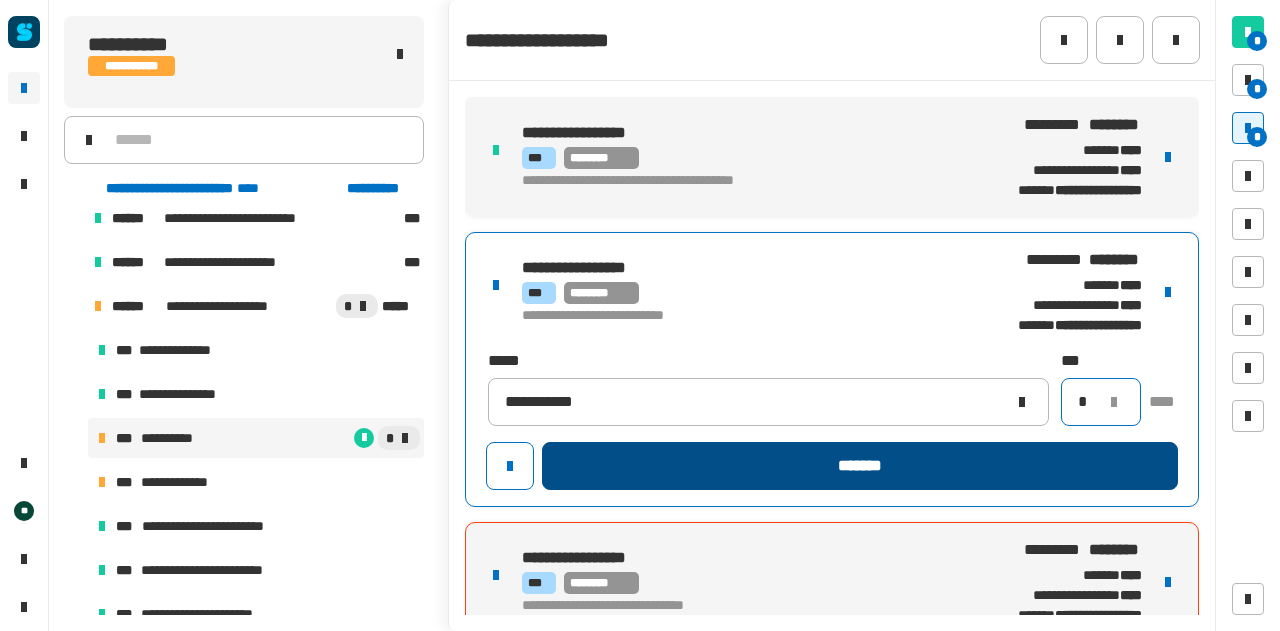 type on "*" 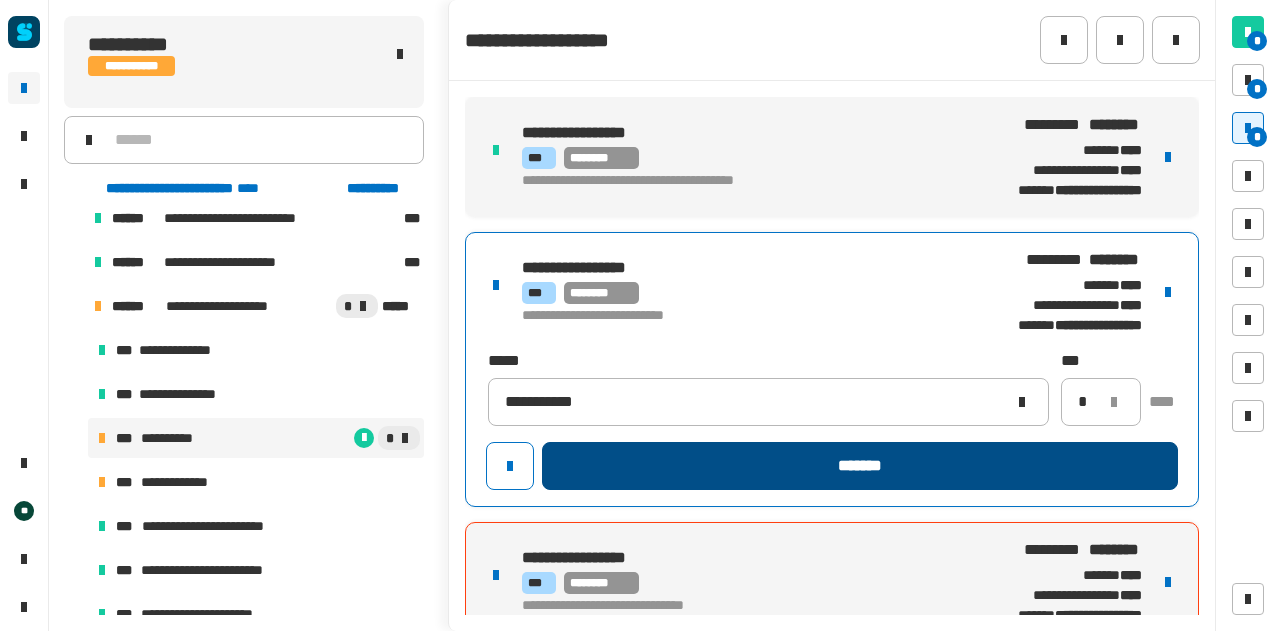 click on "*******" 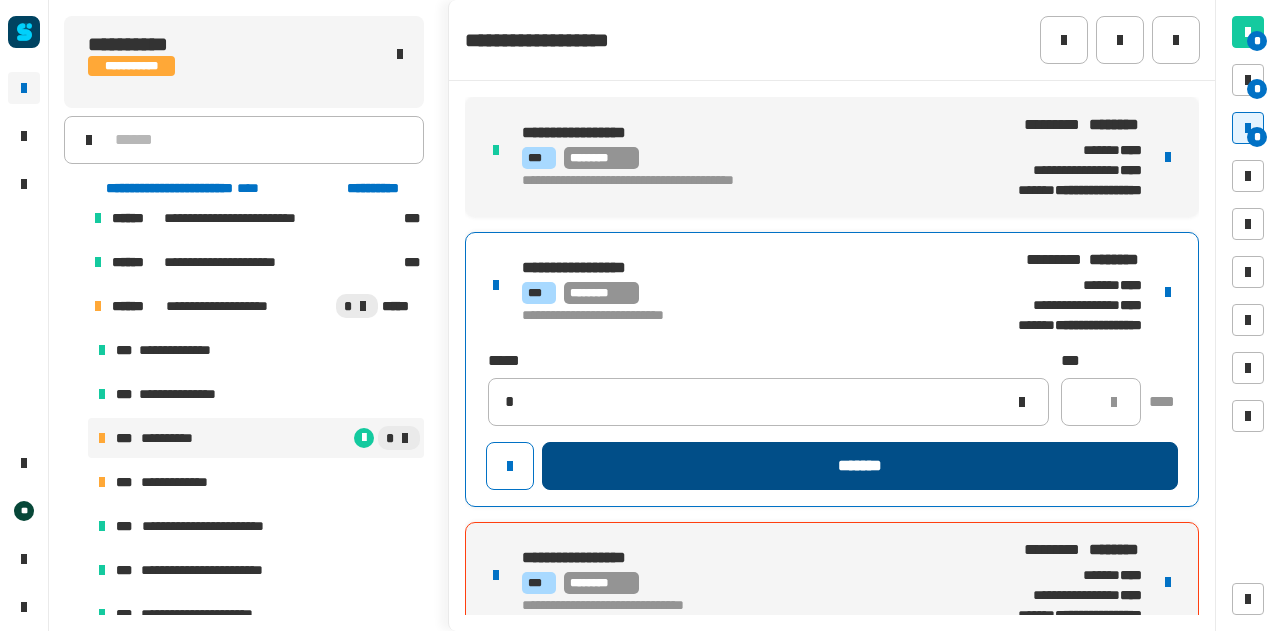 type 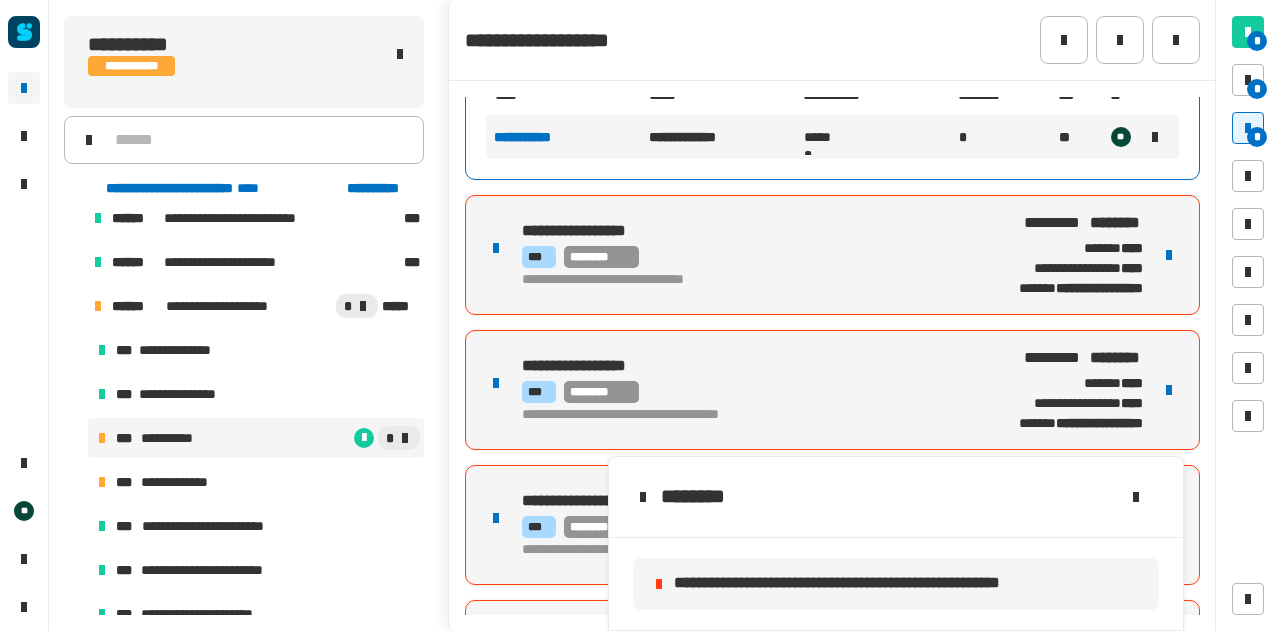 scroll, scrollTop: 287, scrollLeft: 0, axis: vertical 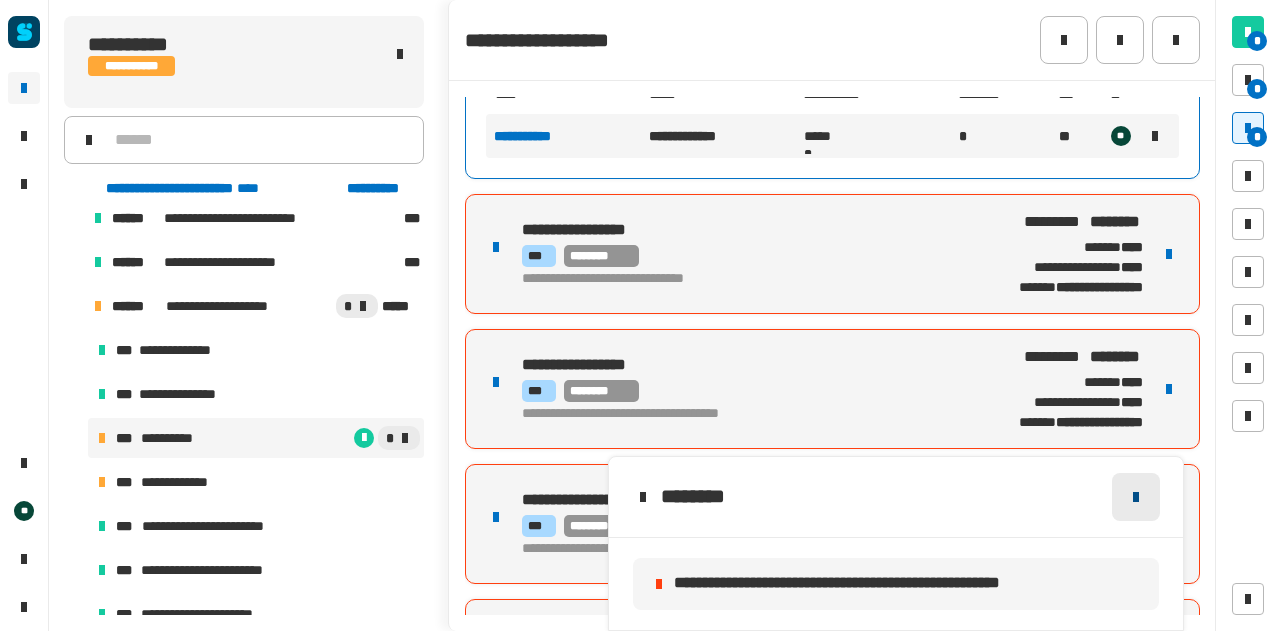 click 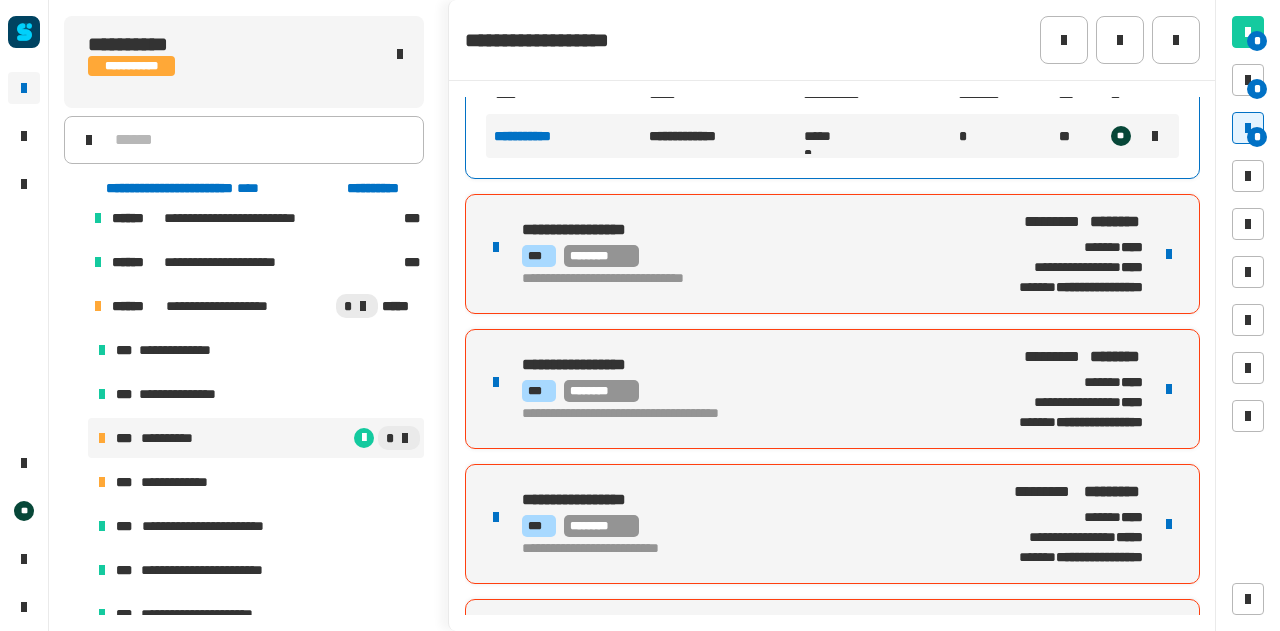 click at bounding box center [1169, 254] 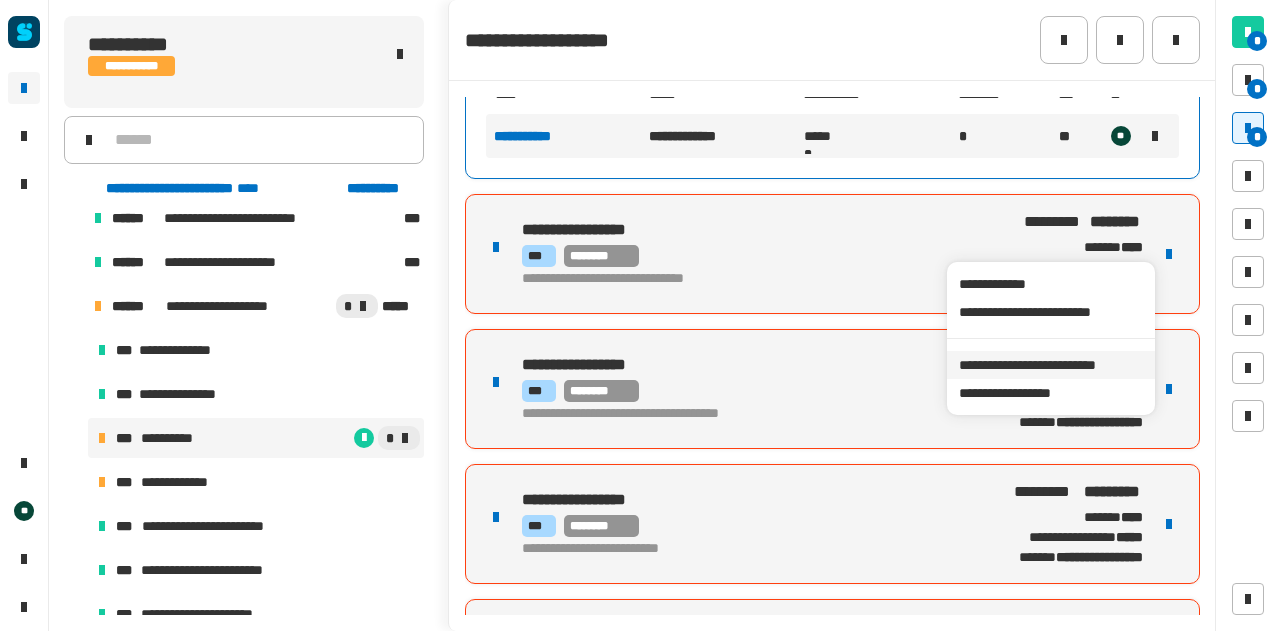 click on "**********" at bounding box center (1050, 365) 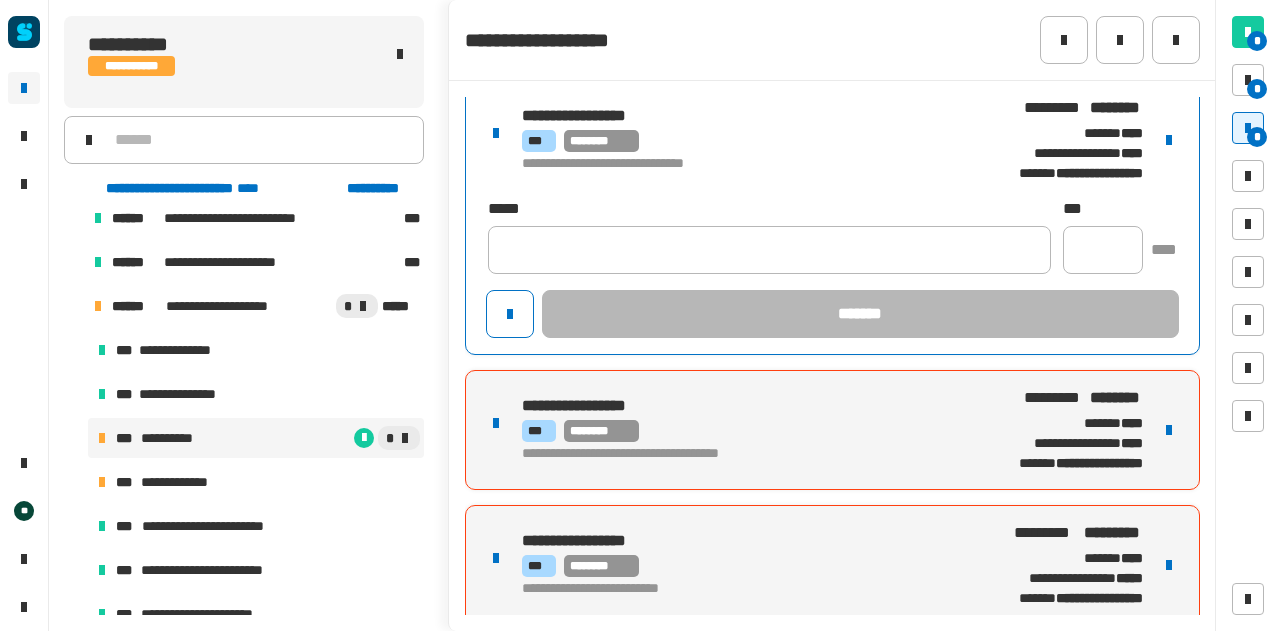 click on "**********" at bounding box center [832, 217] 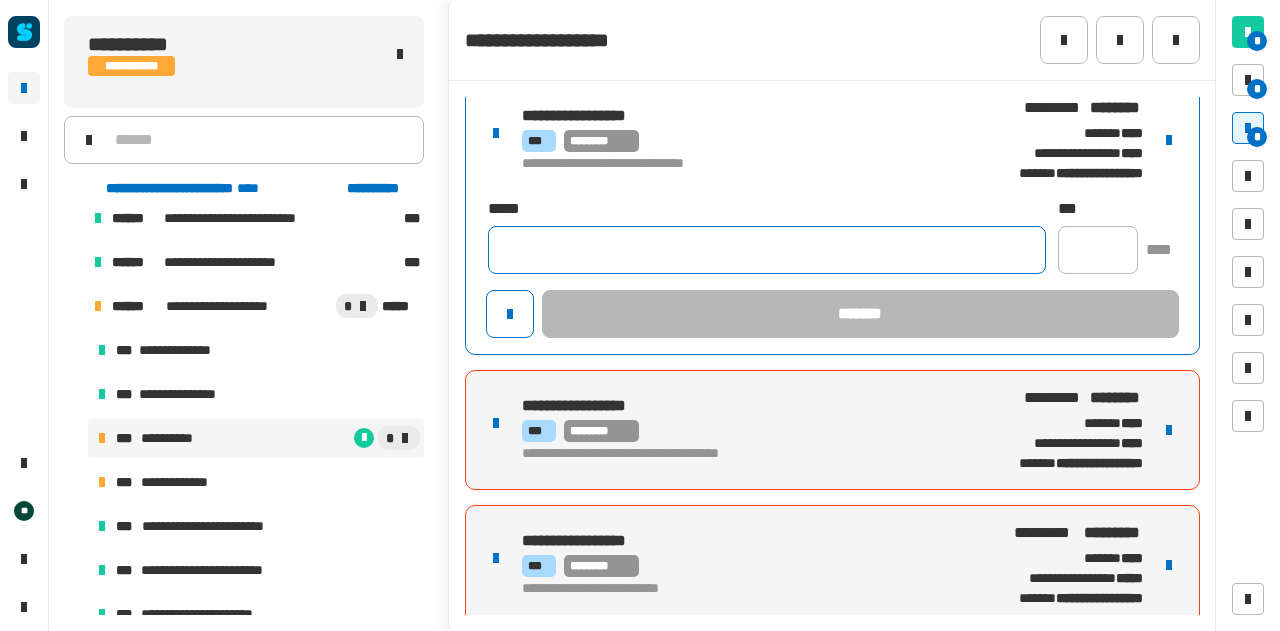 click 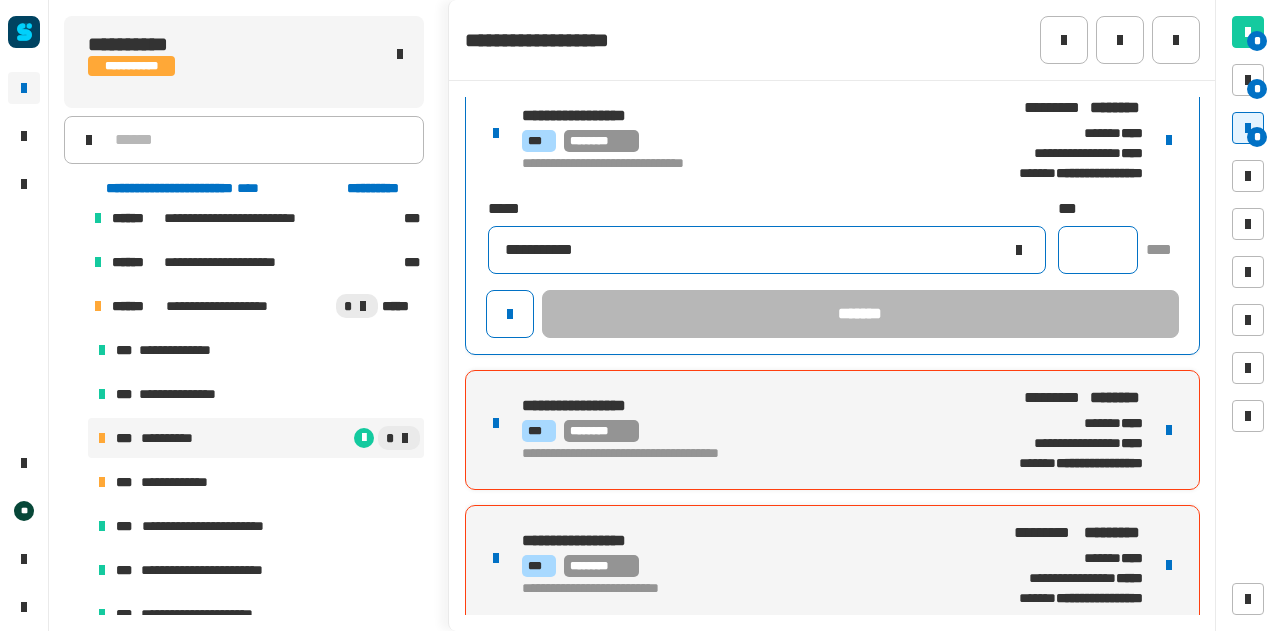 type on "**********" 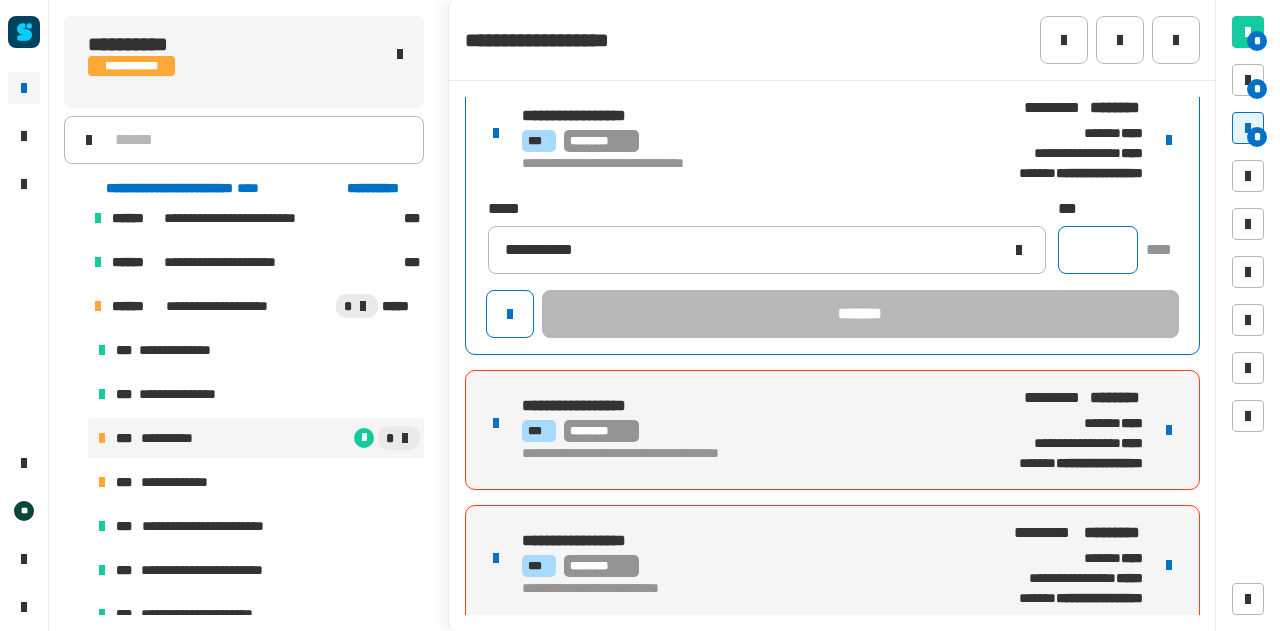 click 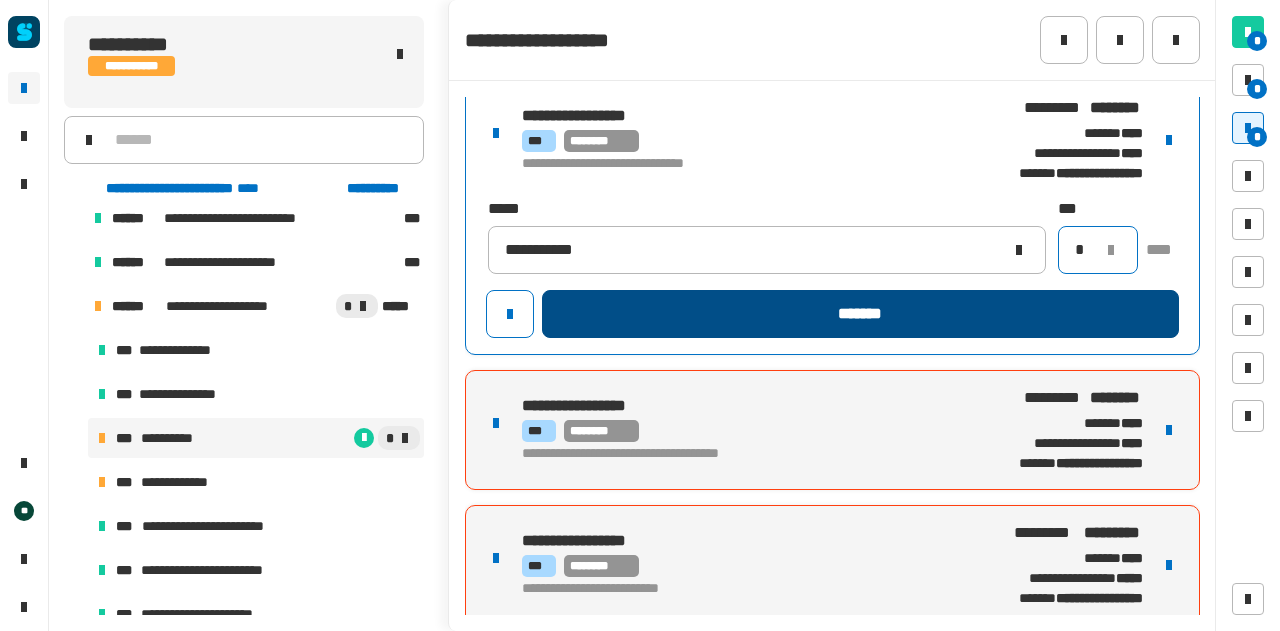 type on "*" 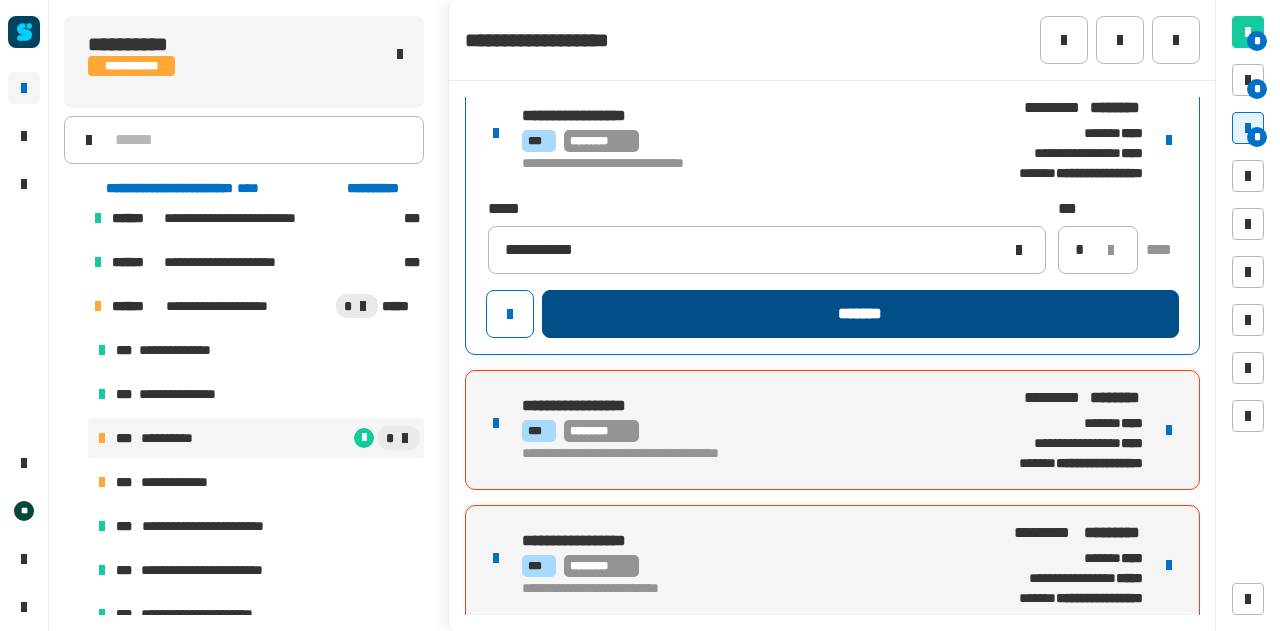click on "*******" 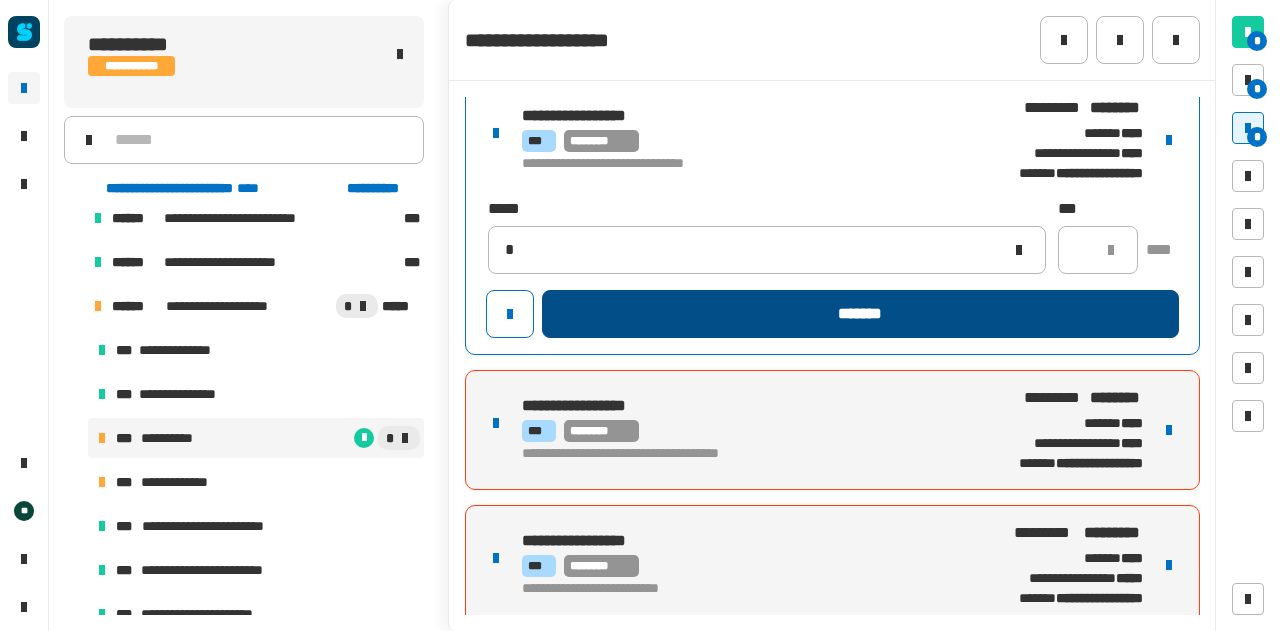 type 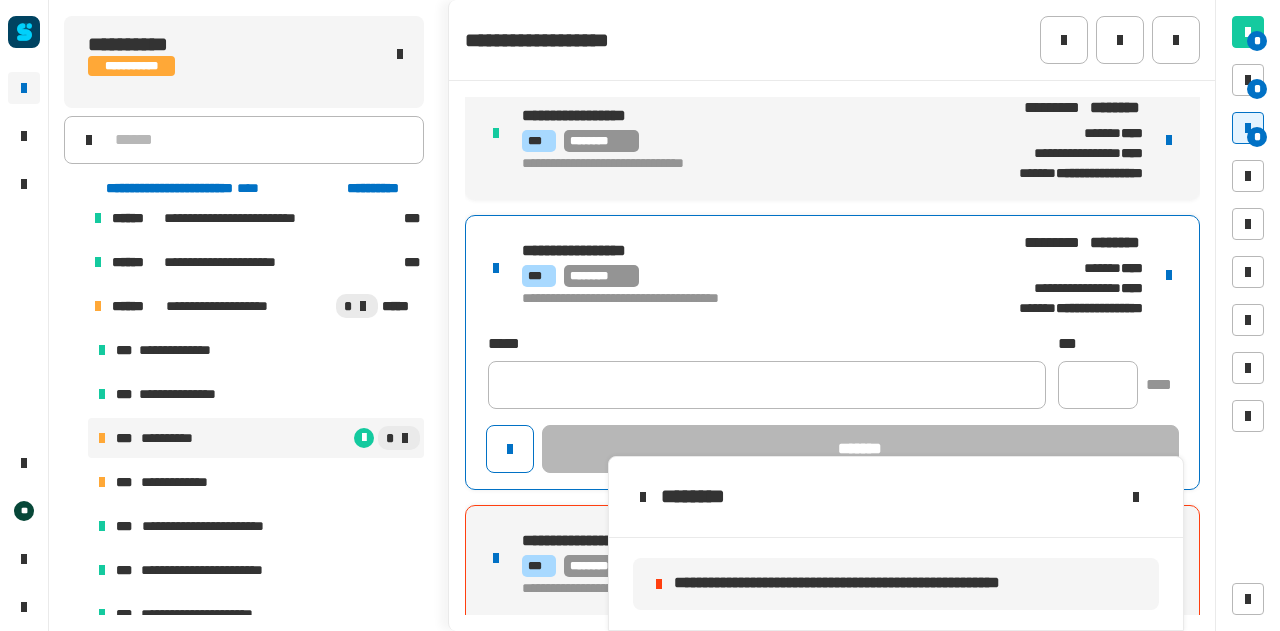 click on "**********" at bounding box center [832, 352] 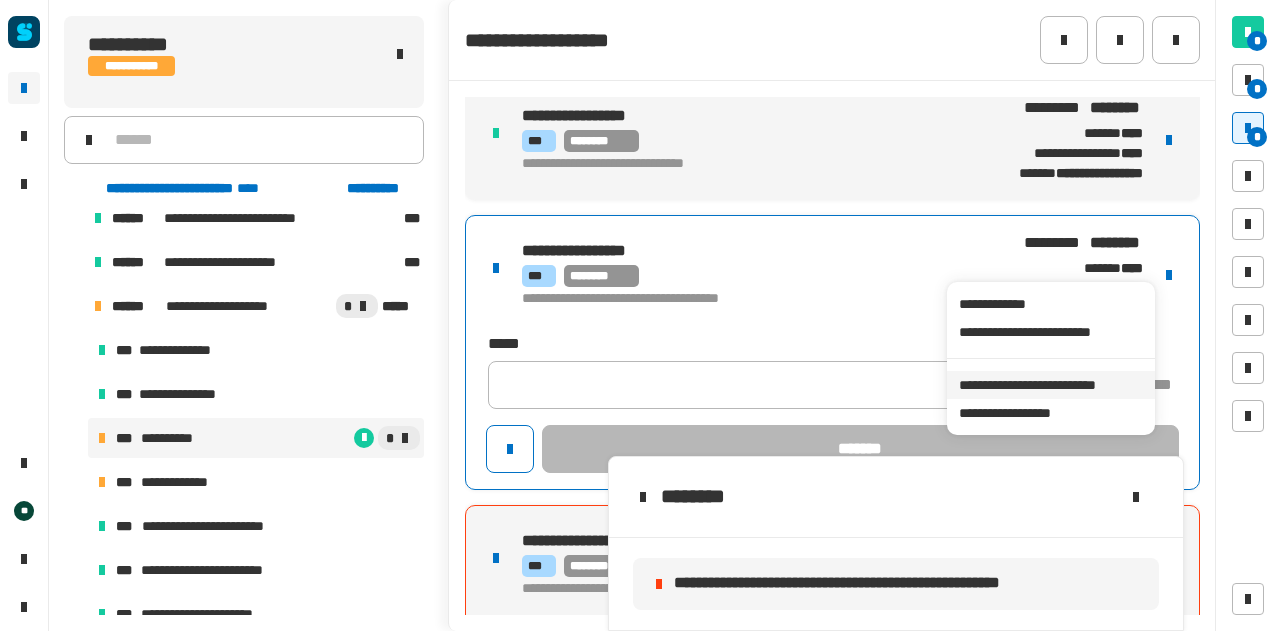 click on "**********" at bounding box center (1050, 385) 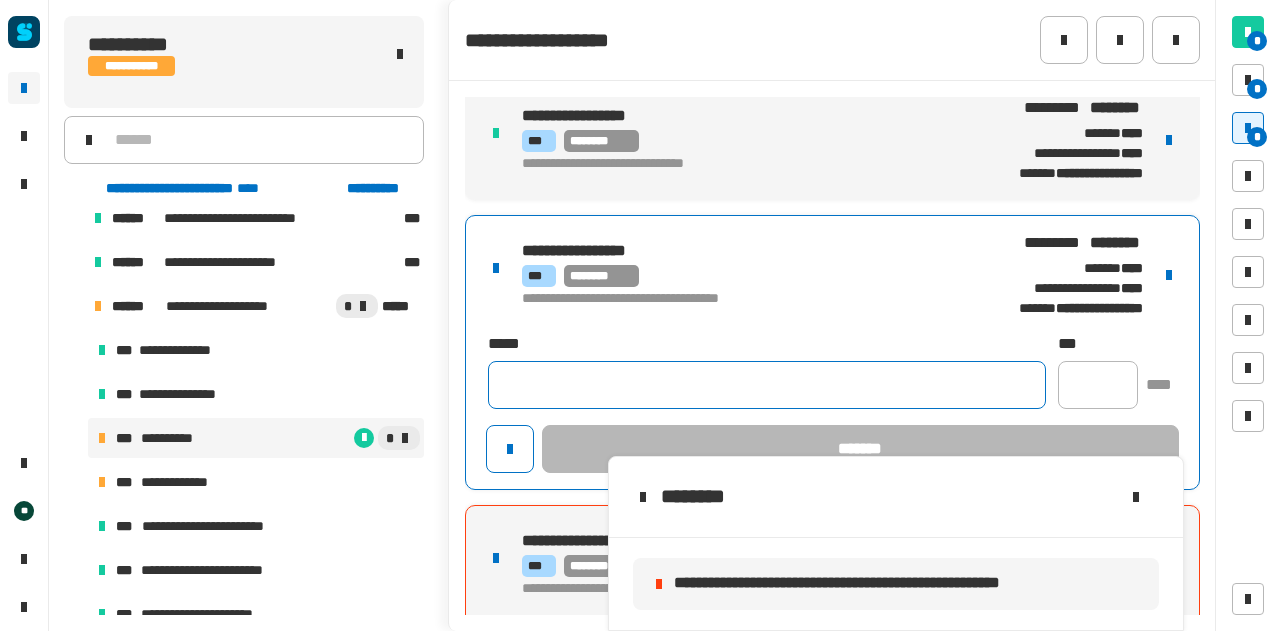 click 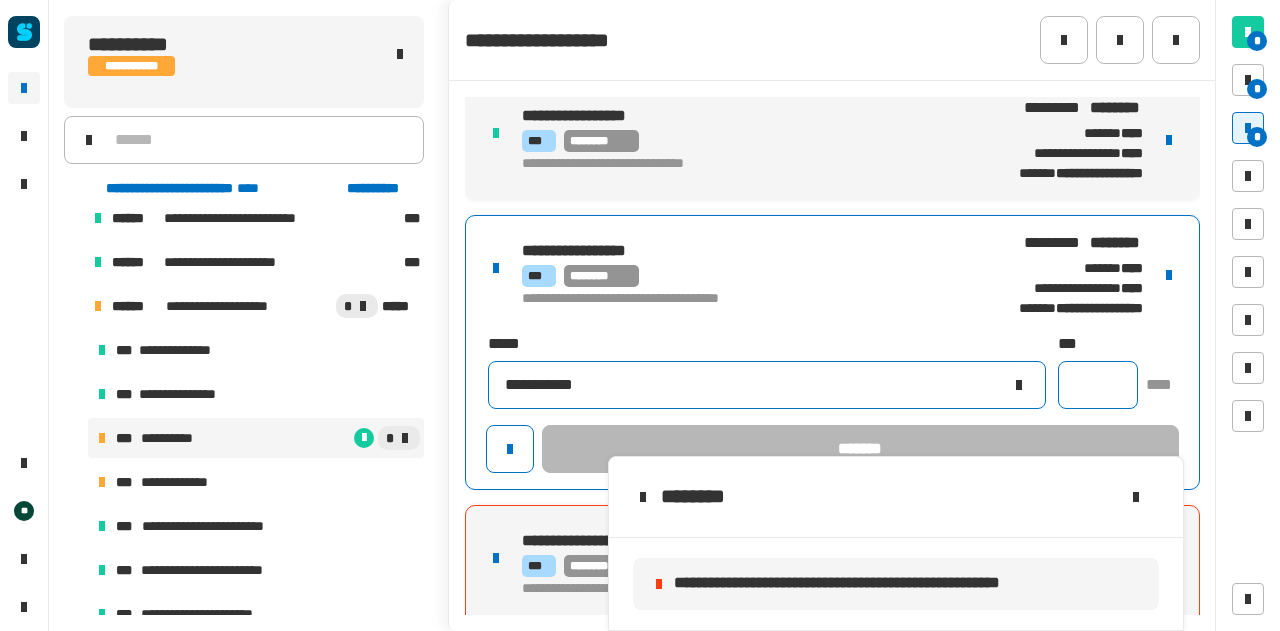 type on "**********" 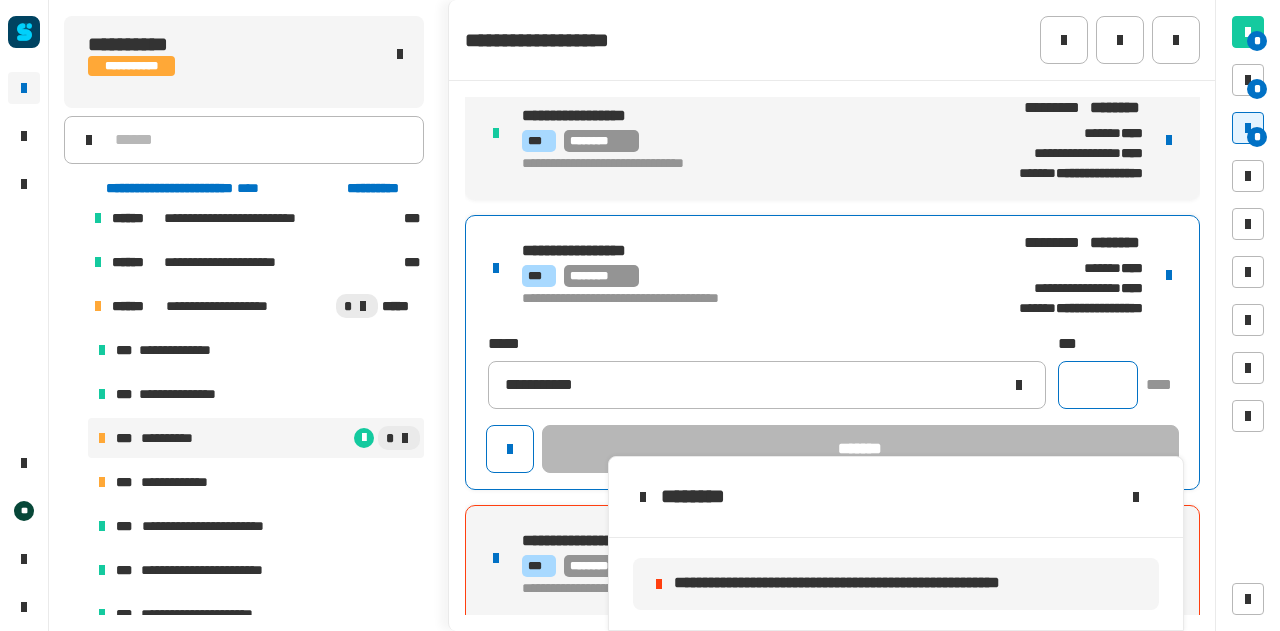 click 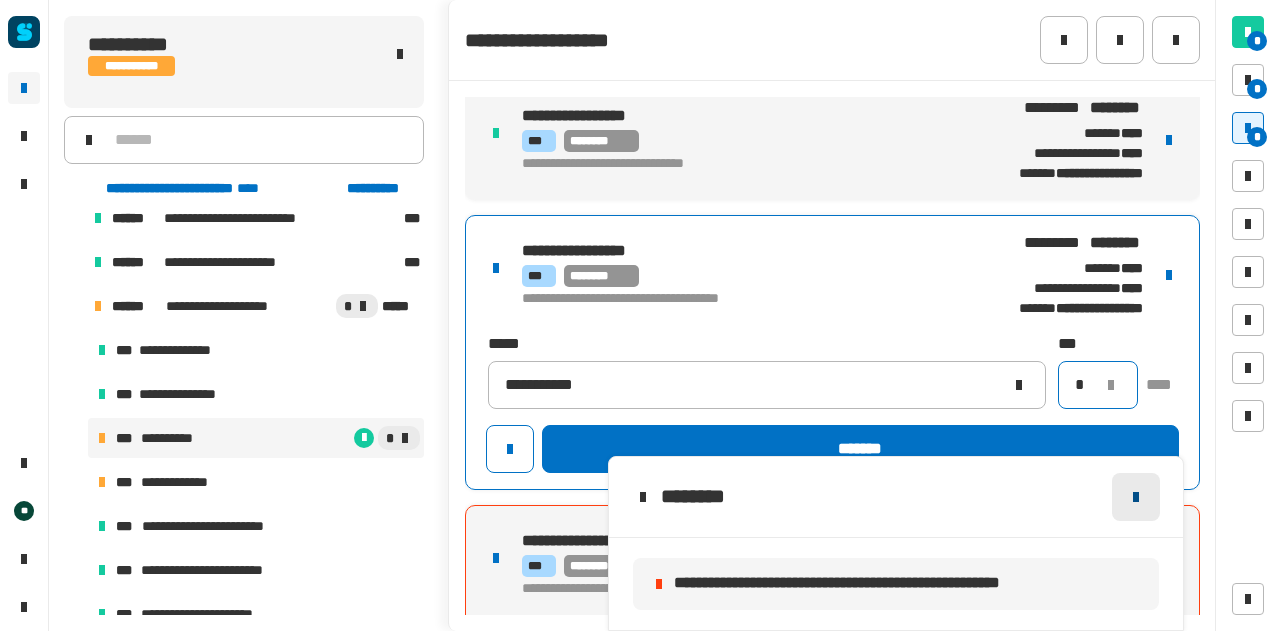 type on "*" 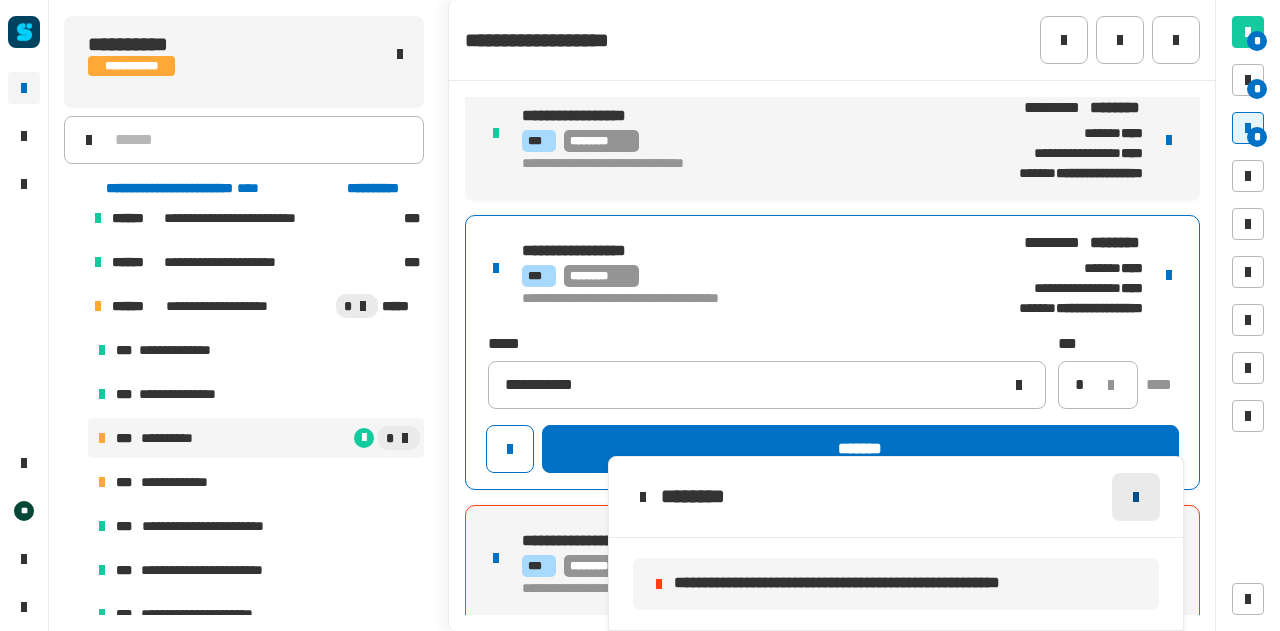 click 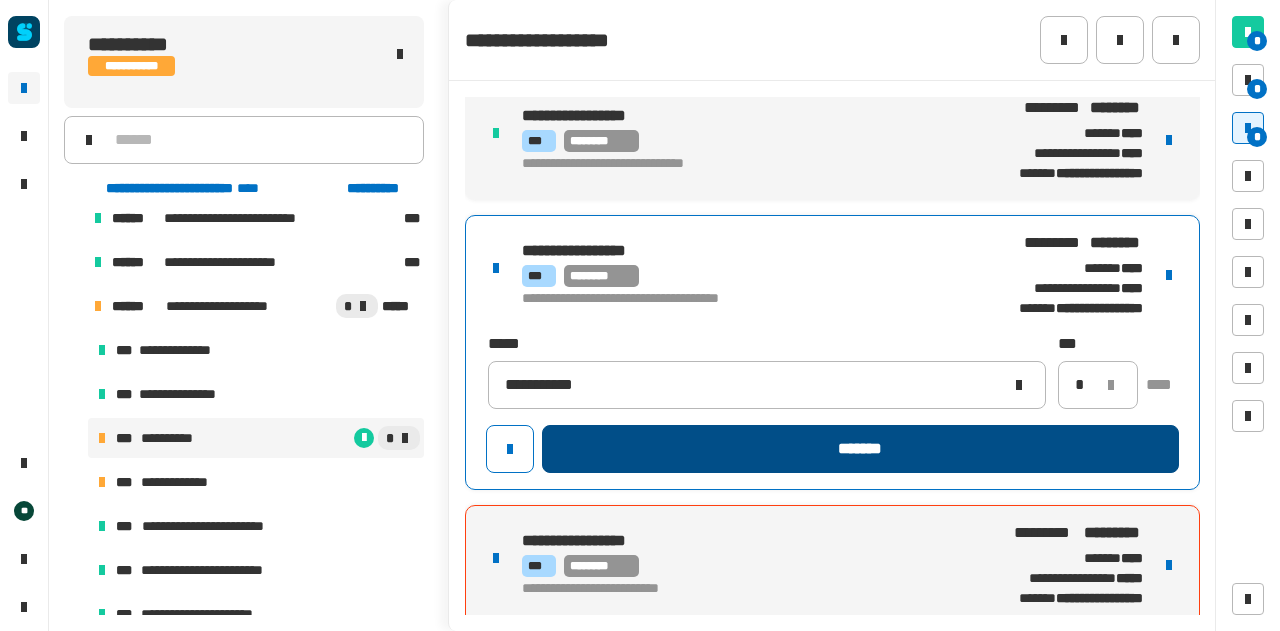 click on "*******" 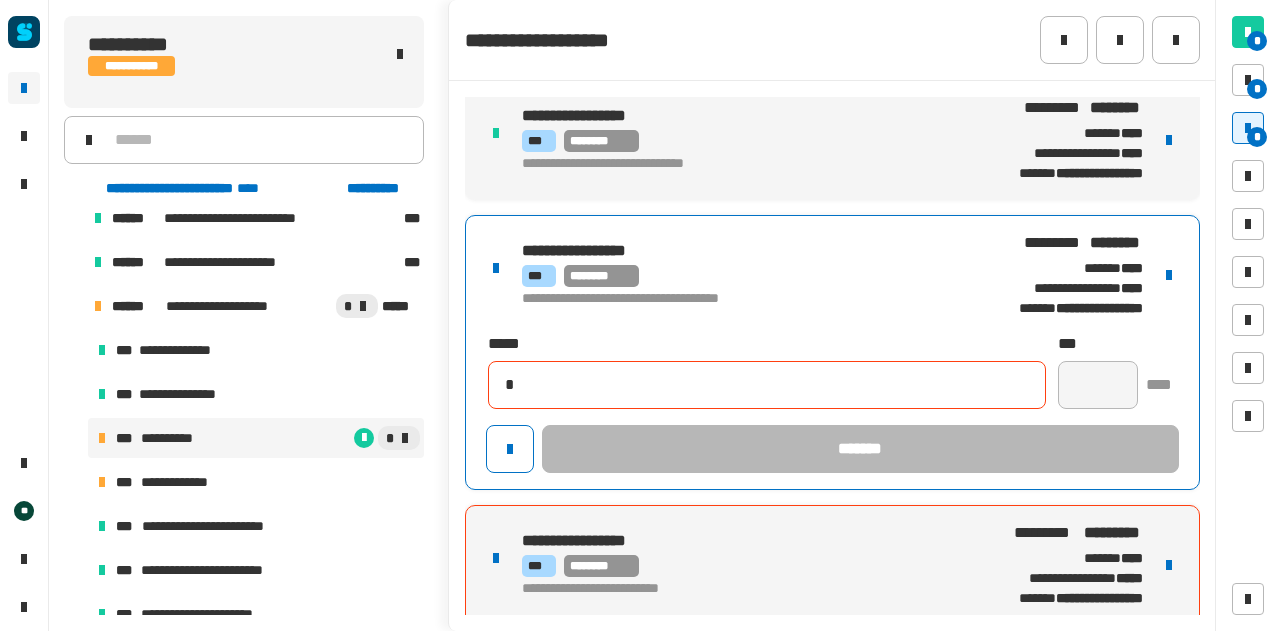 type 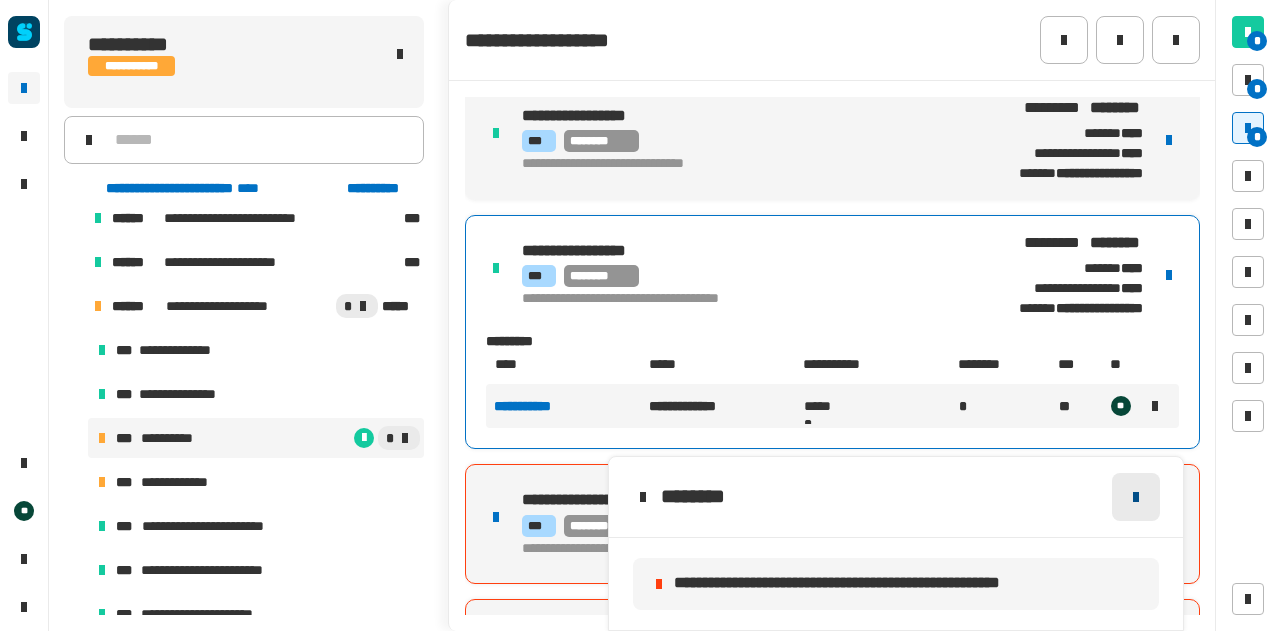 click 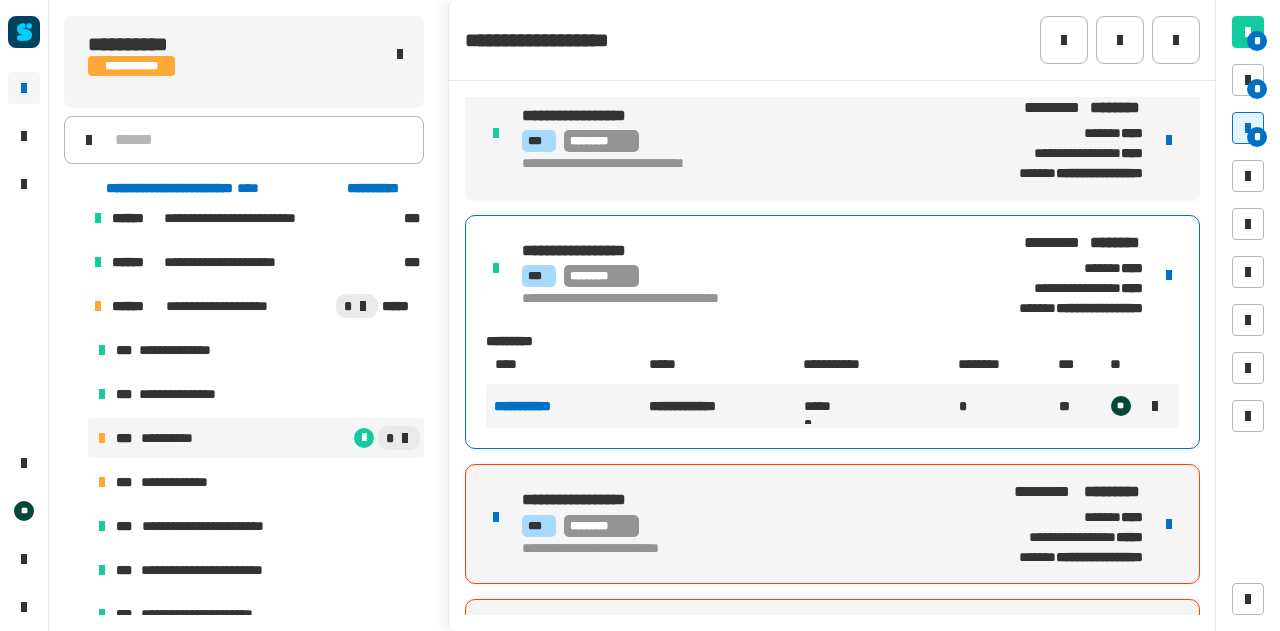 scroll, scrollTop: 520, scrollLeft: 0, axis: vertical 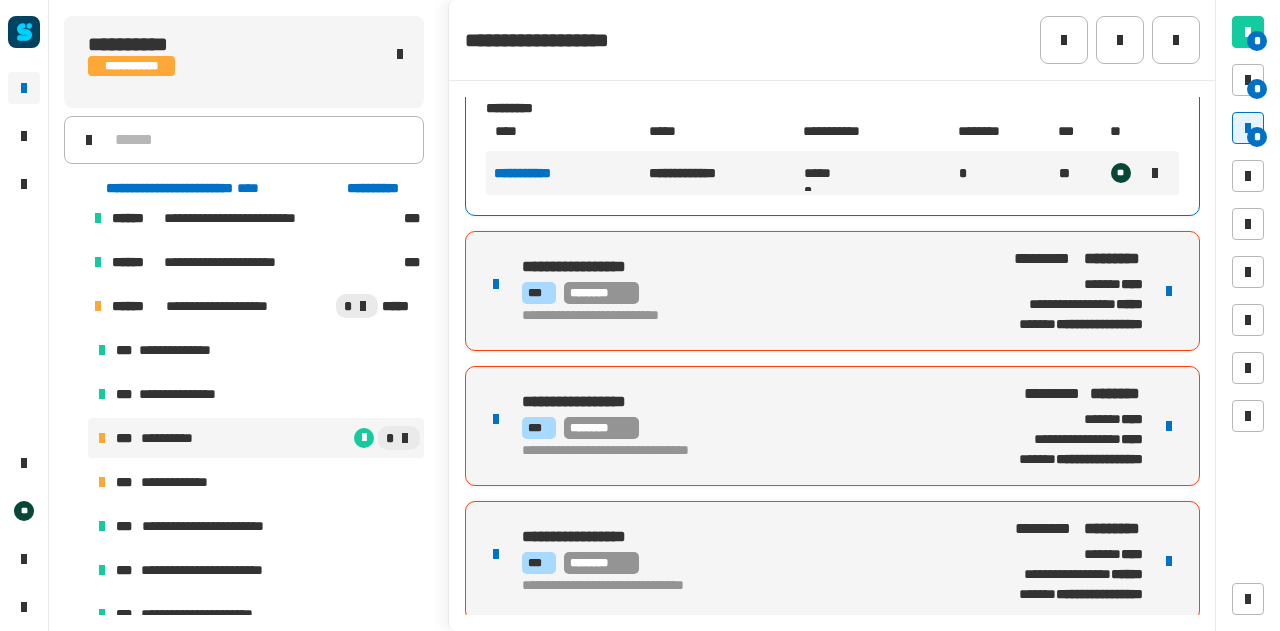 click at bounding box center (1169, 291) 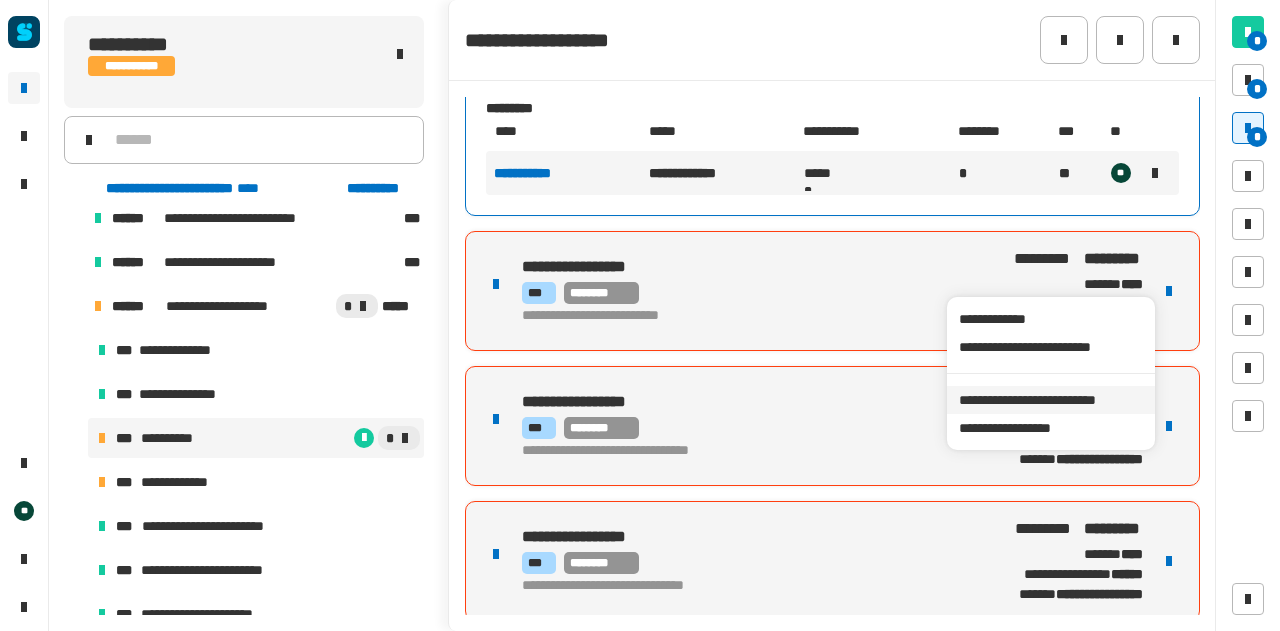 click on "**********" at bounding box center (1050, 400) 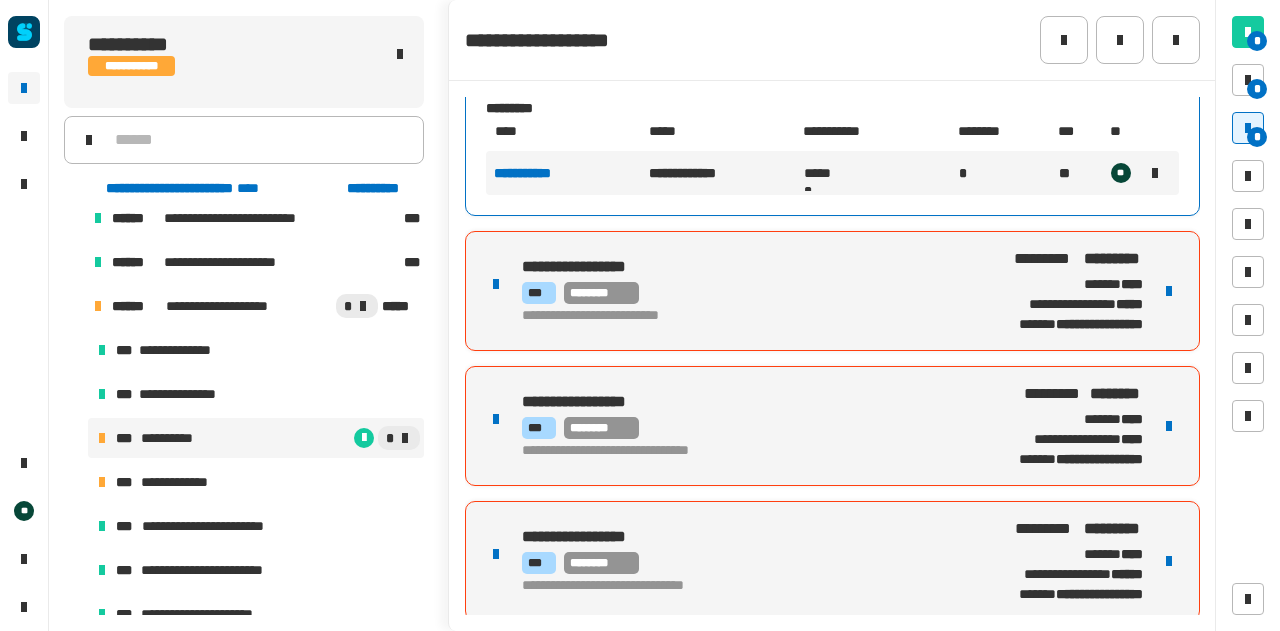 click on "**********" at bounding box center [832, 291] 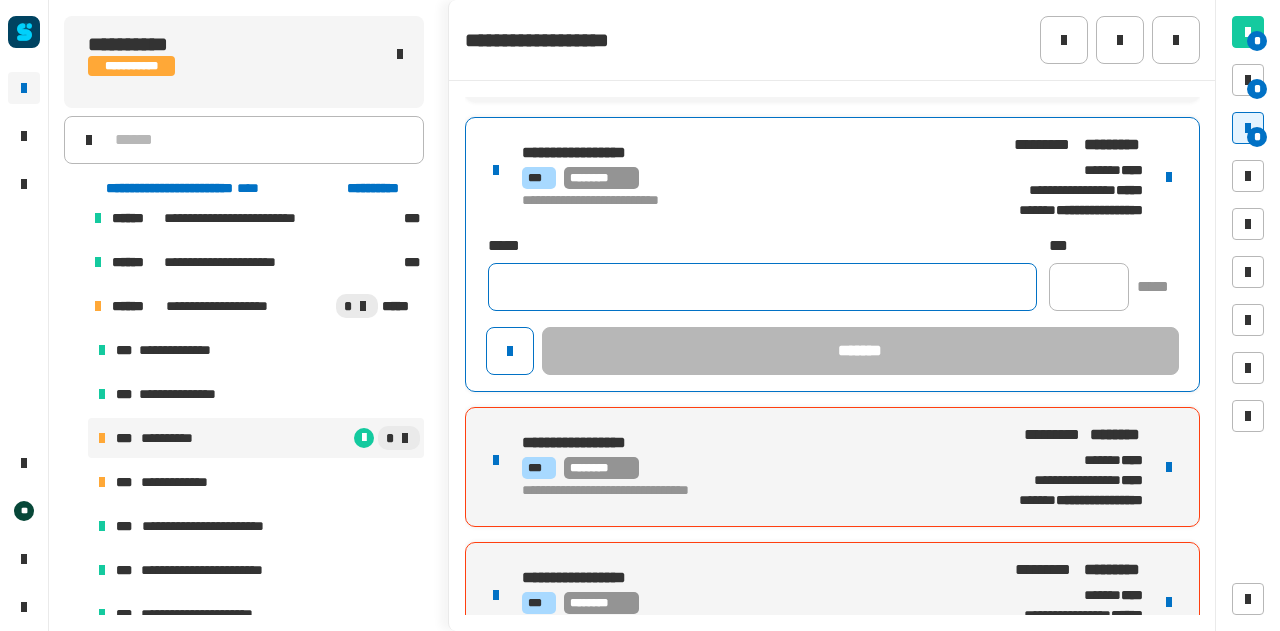 click 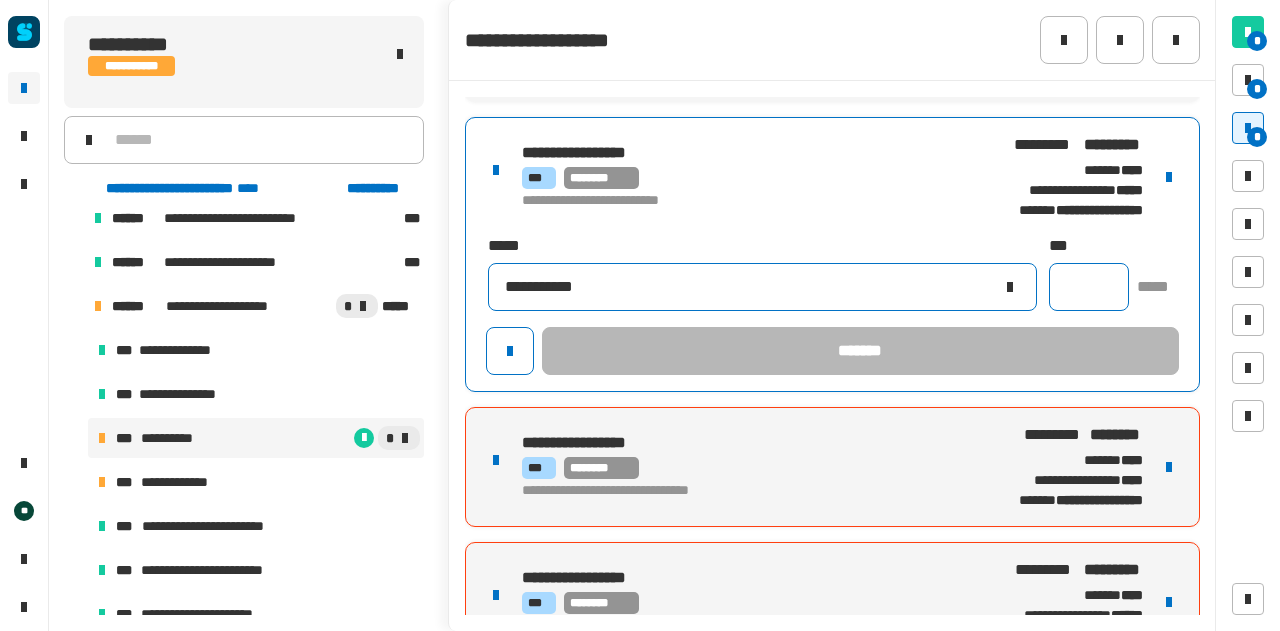 type on "**********" 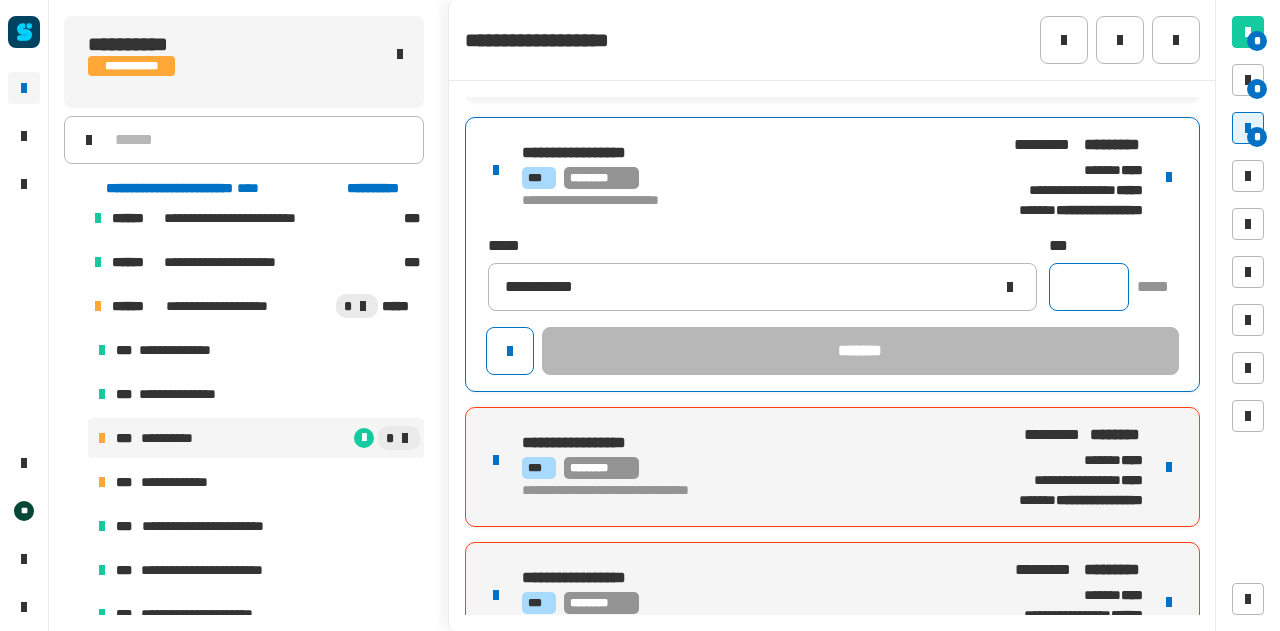 click 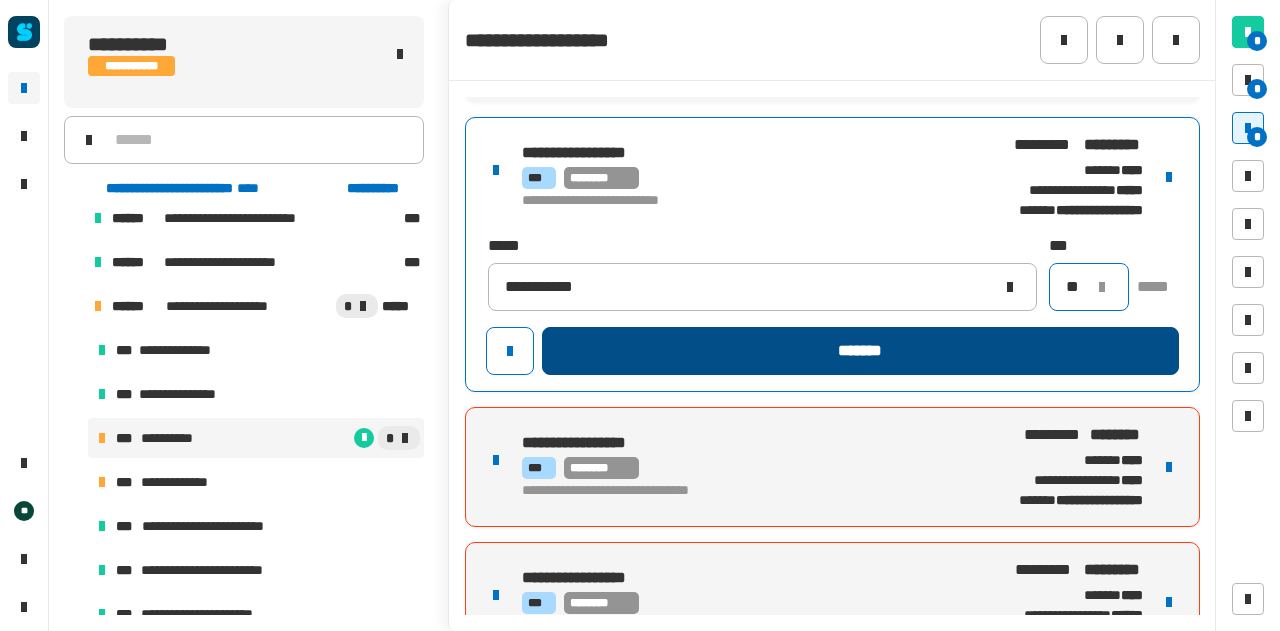 type on "**" 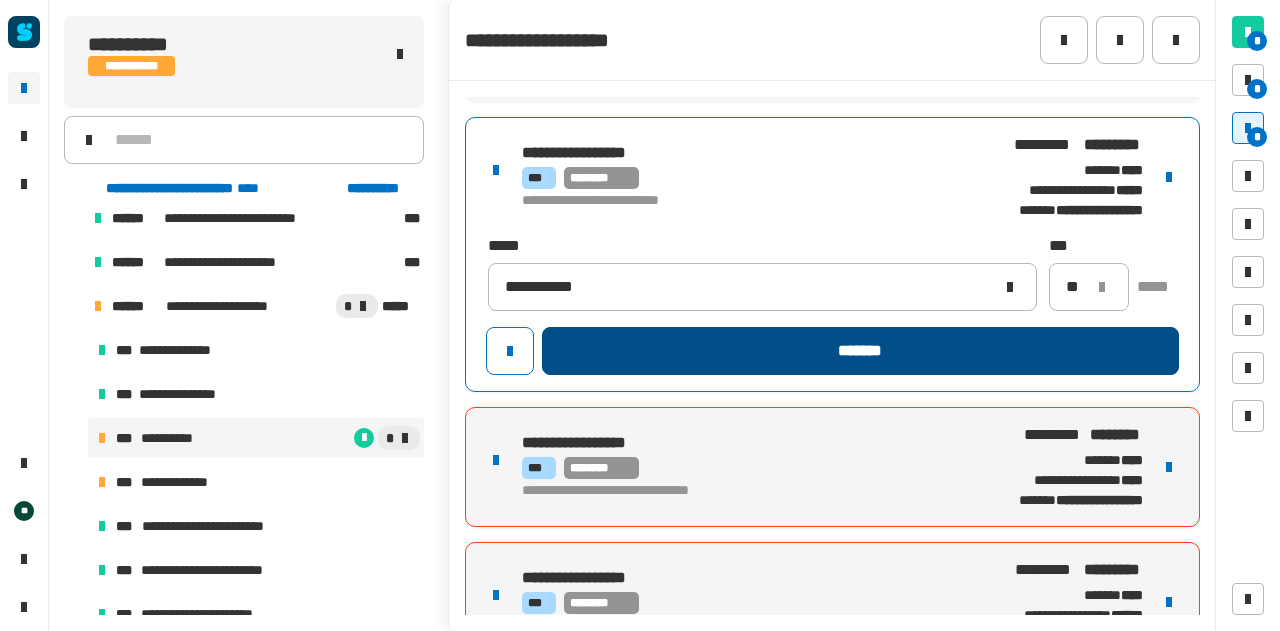 click on "*******" 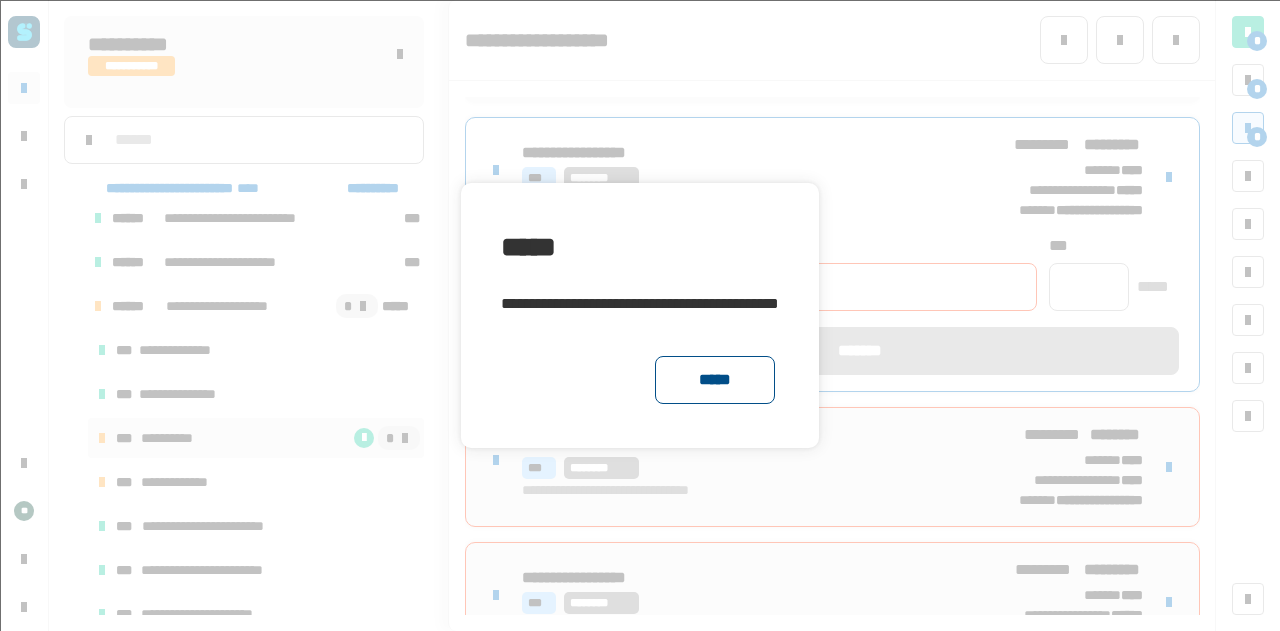 click on "*****" 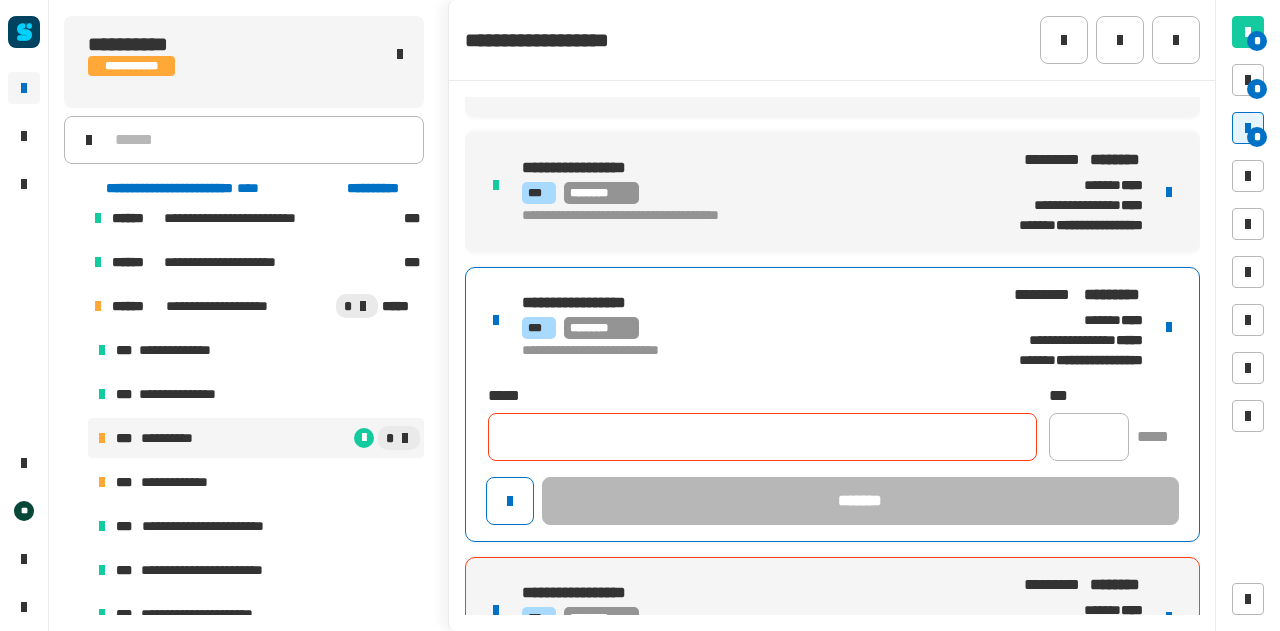scroll, scrollTop: 370, scrollLeft: 0, axis: vertical 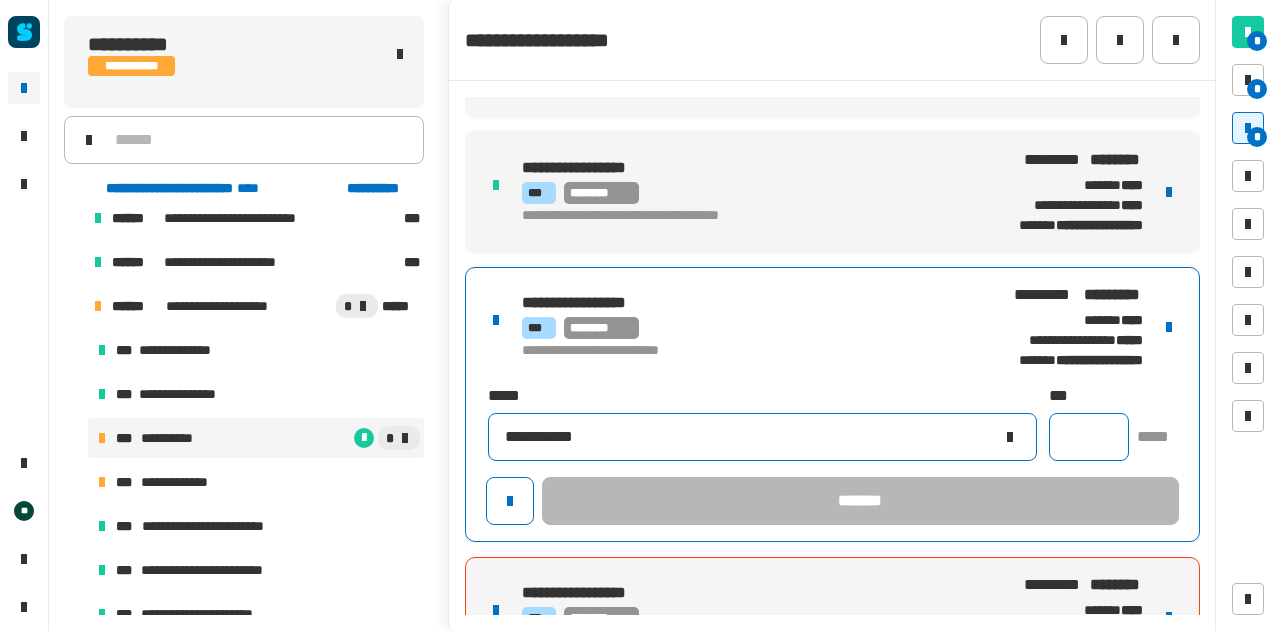 type on "**********" 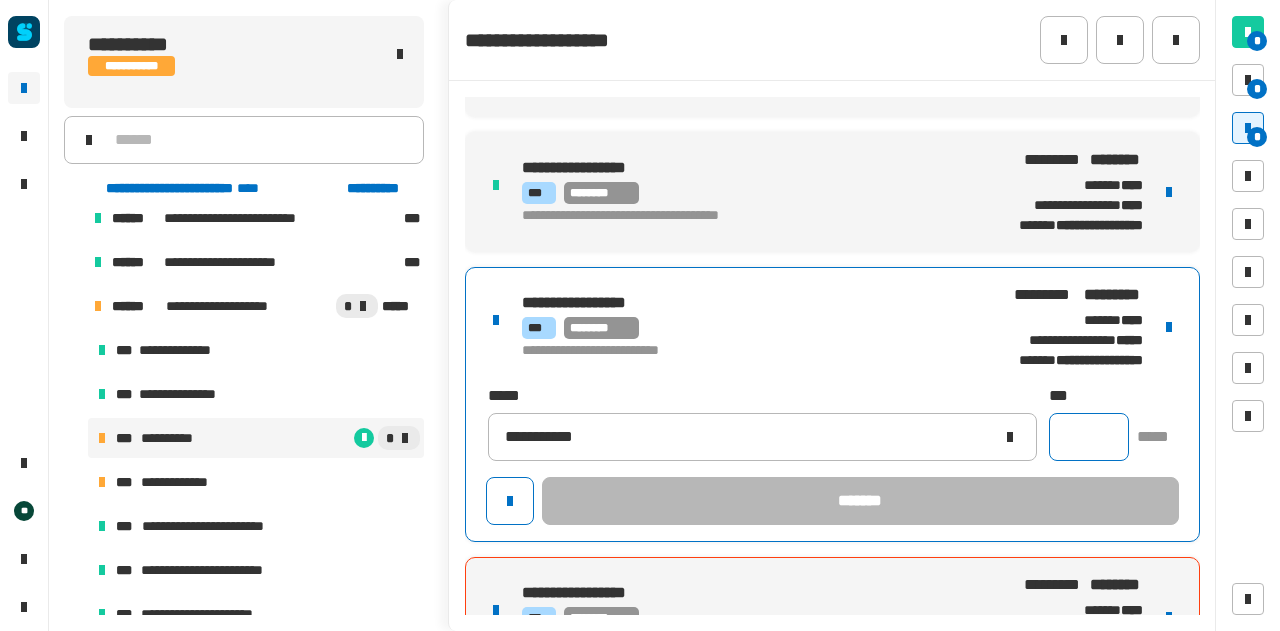 click 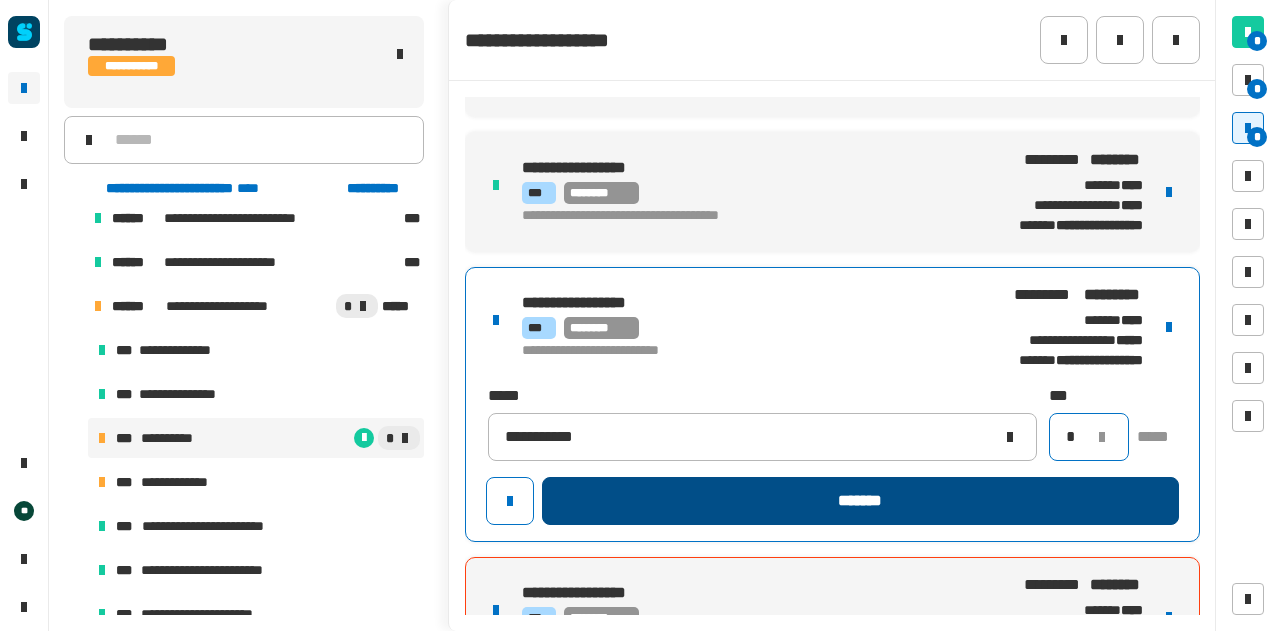 type on "*" 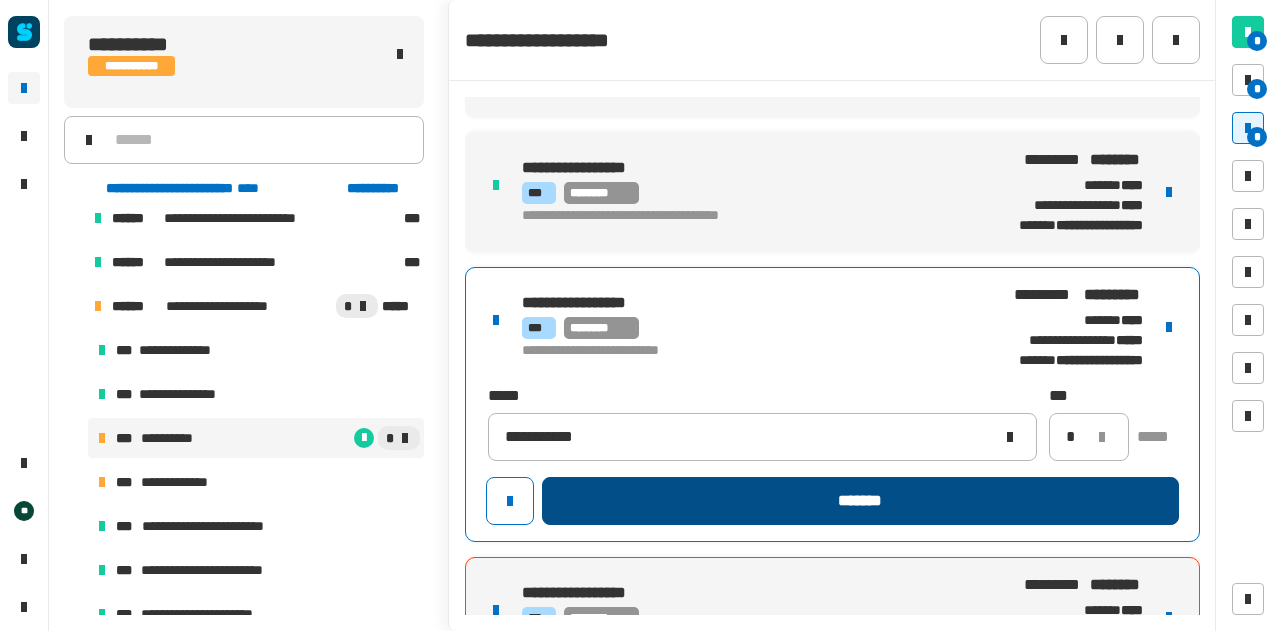 click on "*******" 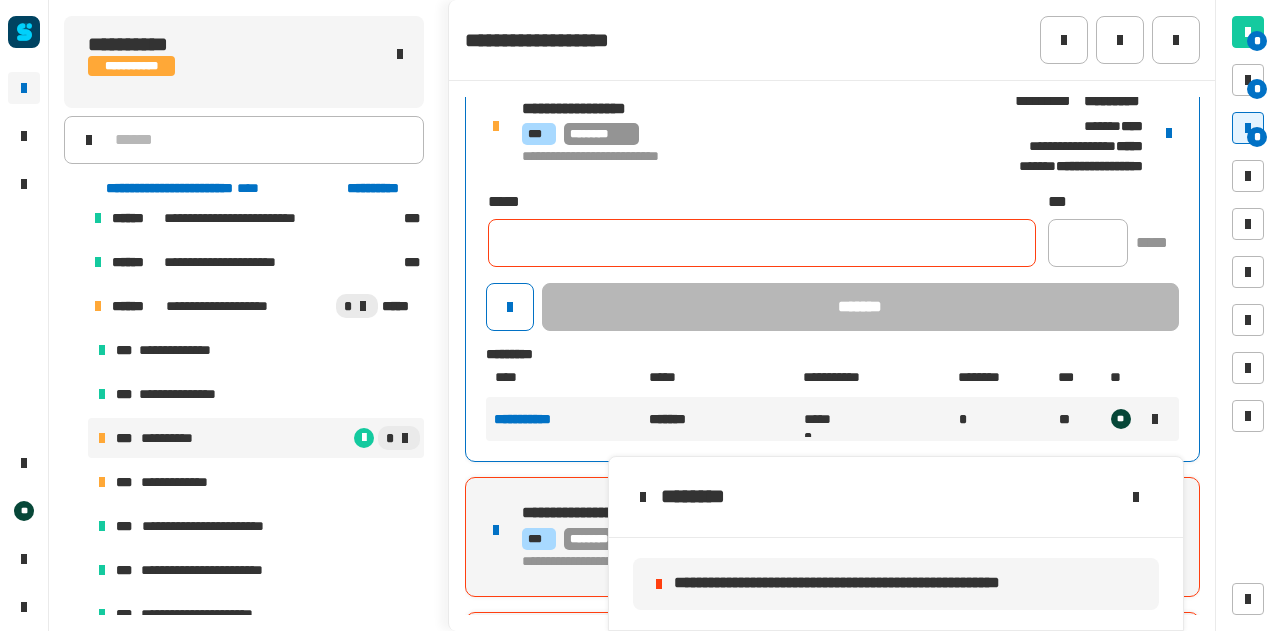 scroll, scrollTop: 568, scrollLeft: 0, axis: vertical 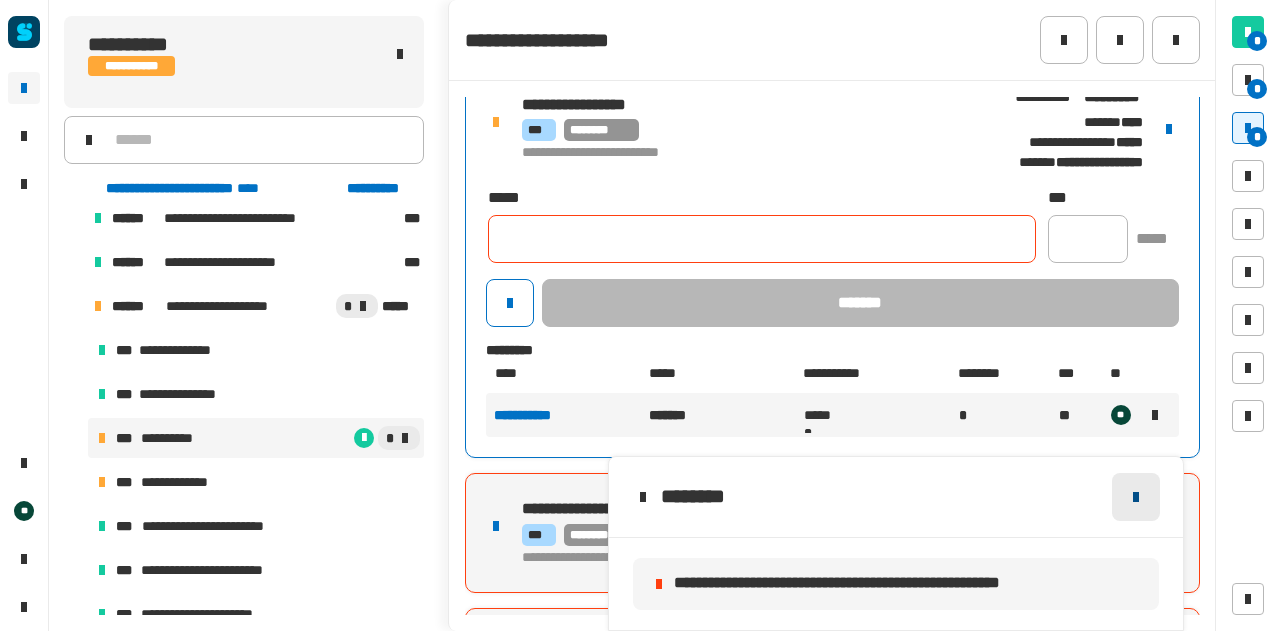 click 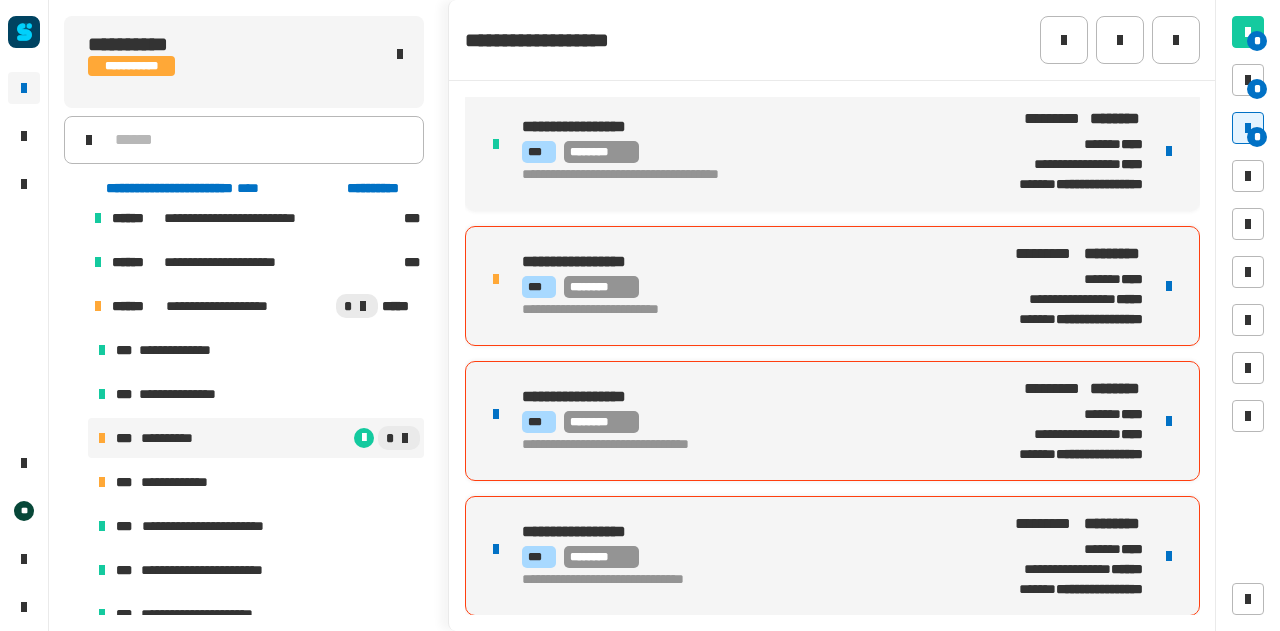 click on "**********" at bounding box center [832, 151] 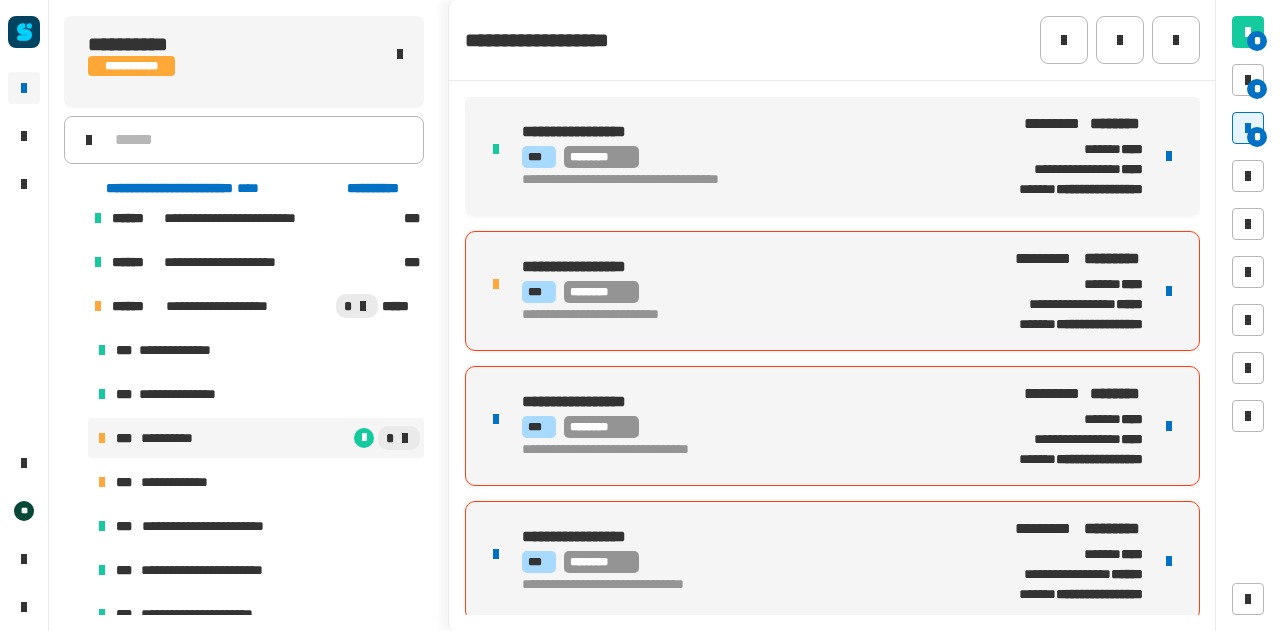 click on "**********" at bounding box center (832, 291) 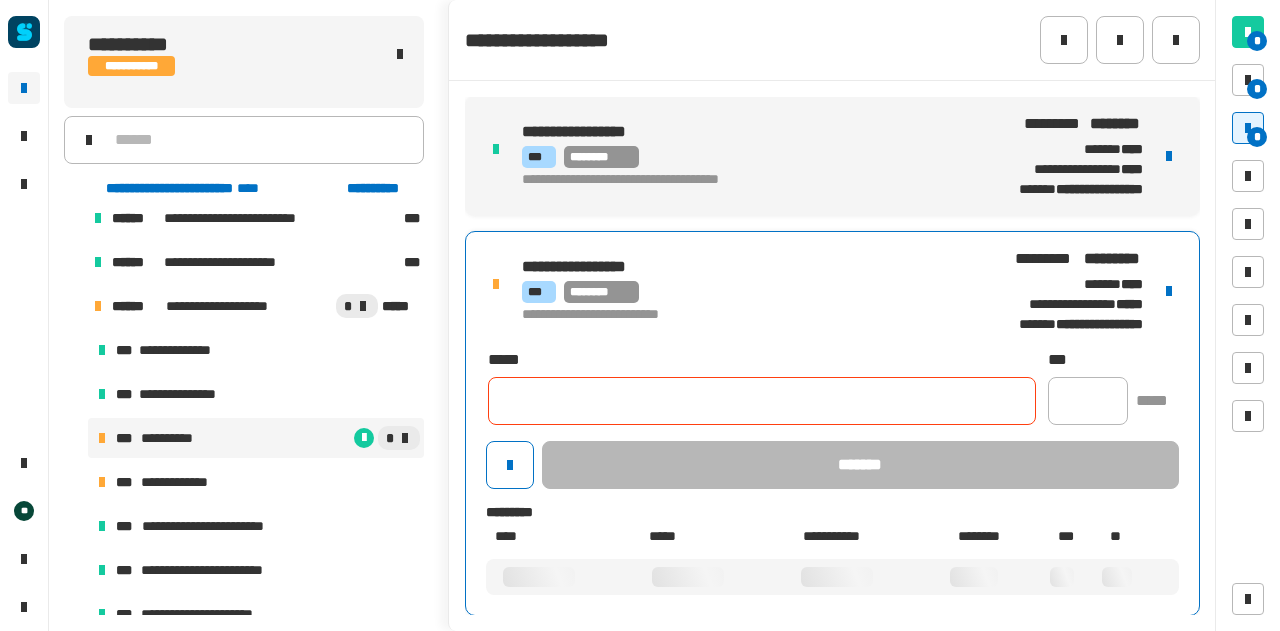 scroll, scrollTop: 568, scrollLeft: 0, axis: vertical 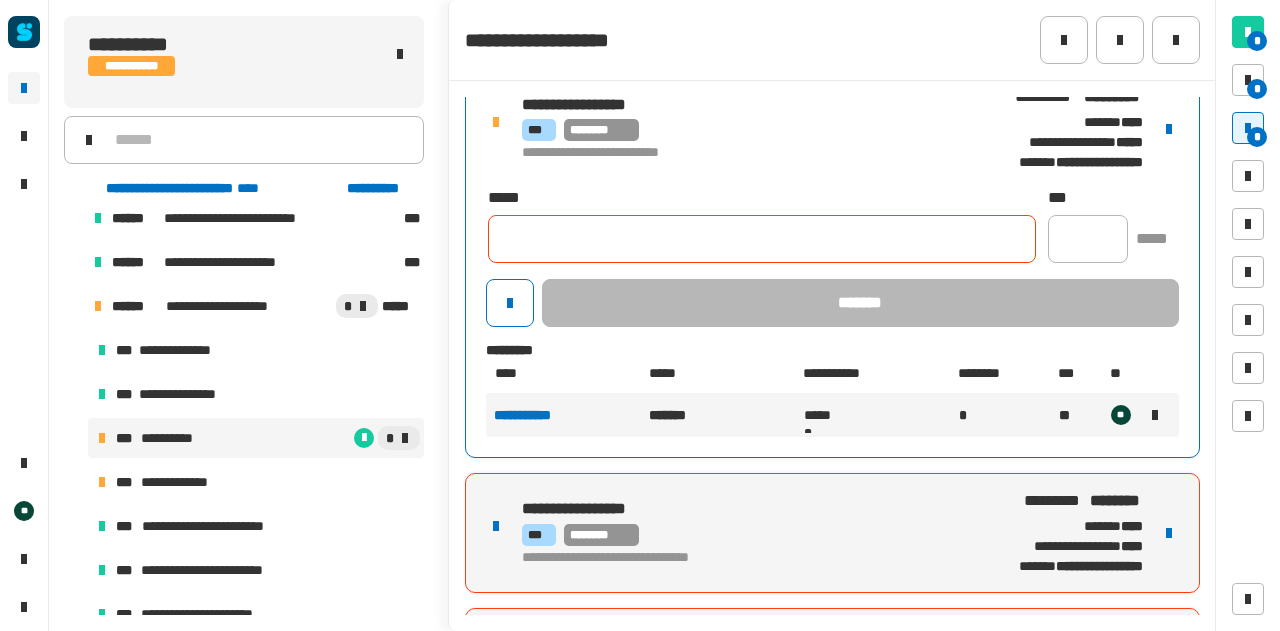 click 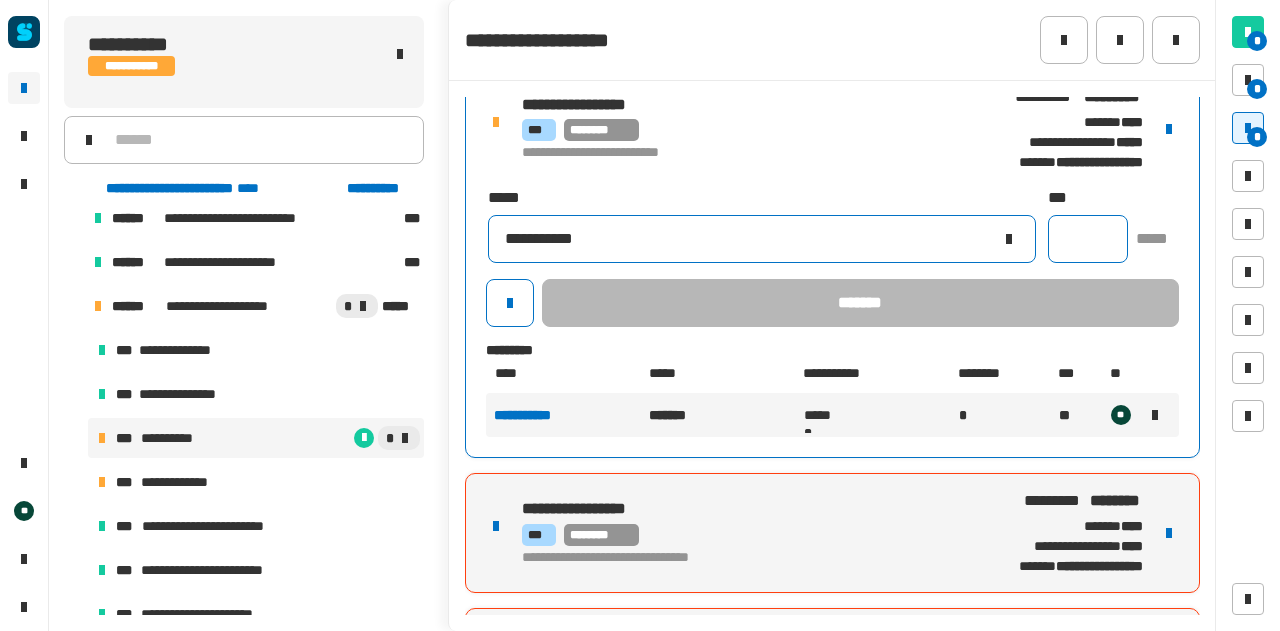 type on "**********" 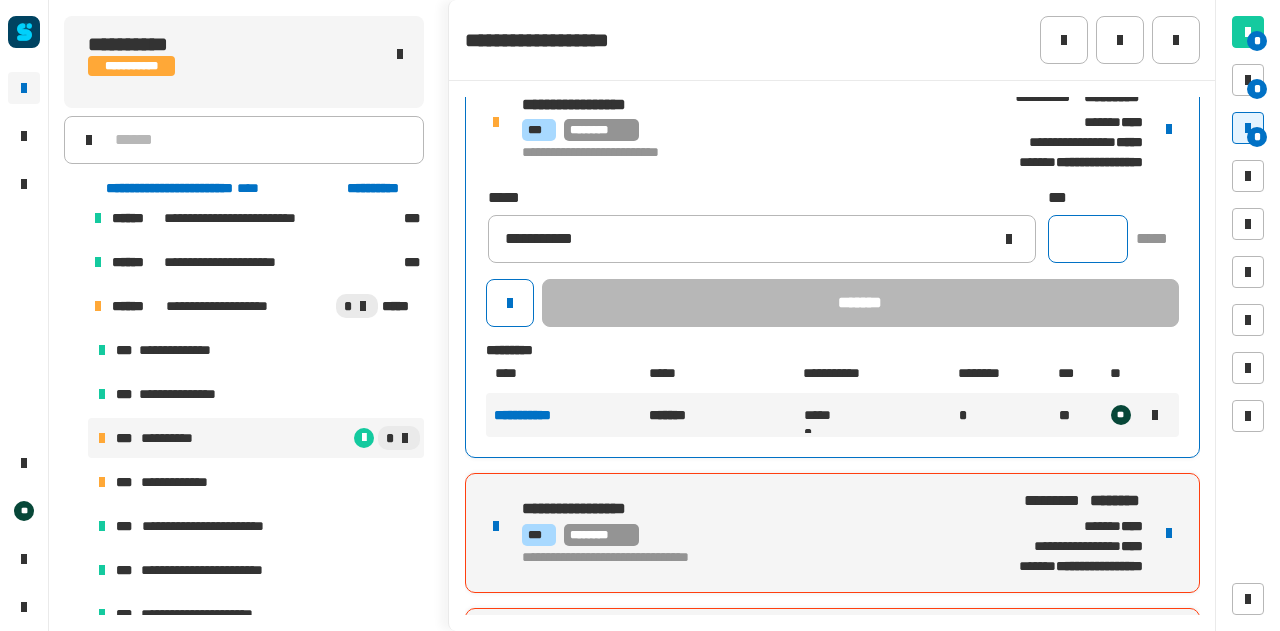 click 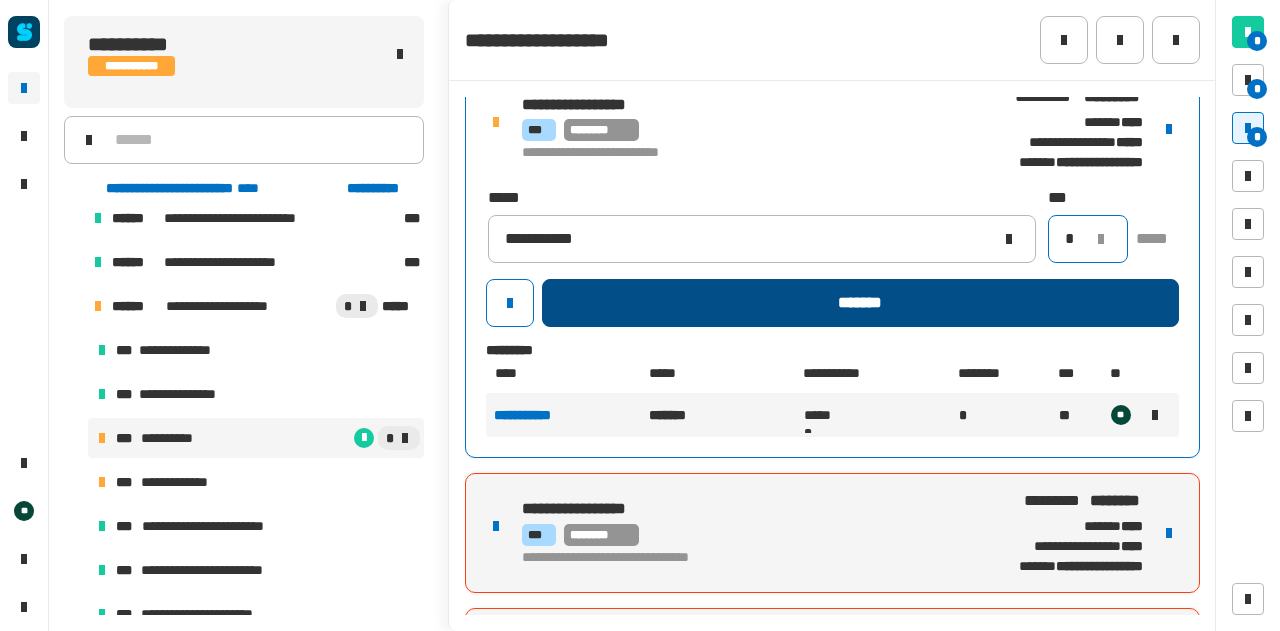 type on "*" 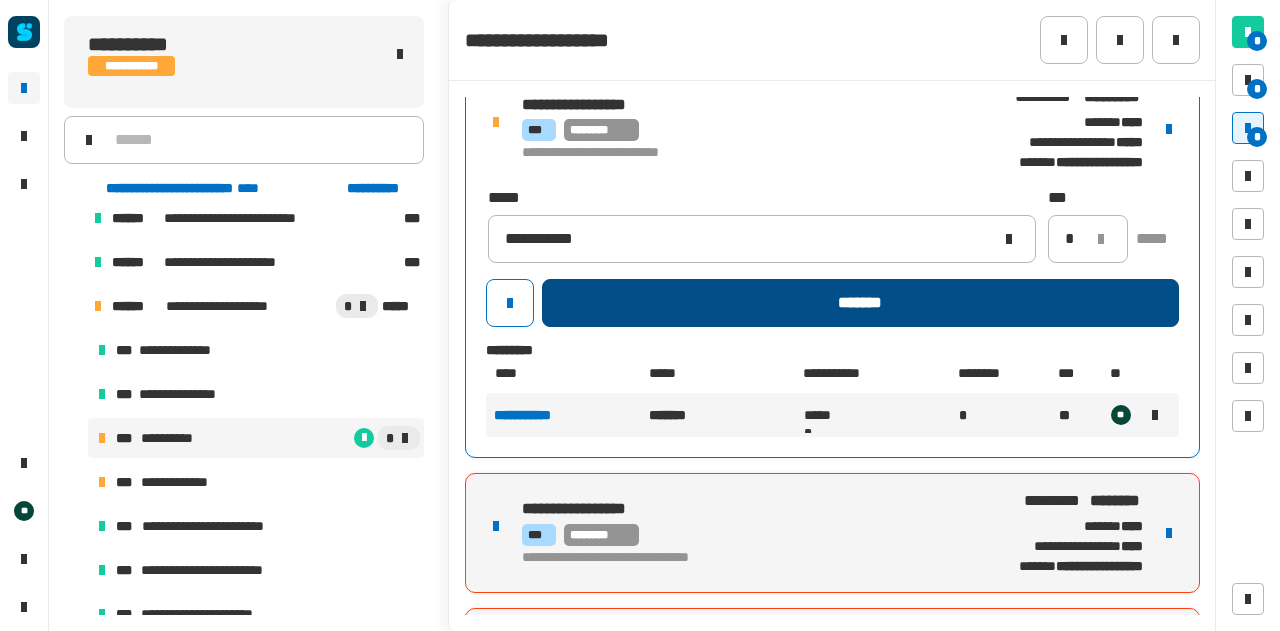 click on "*******" 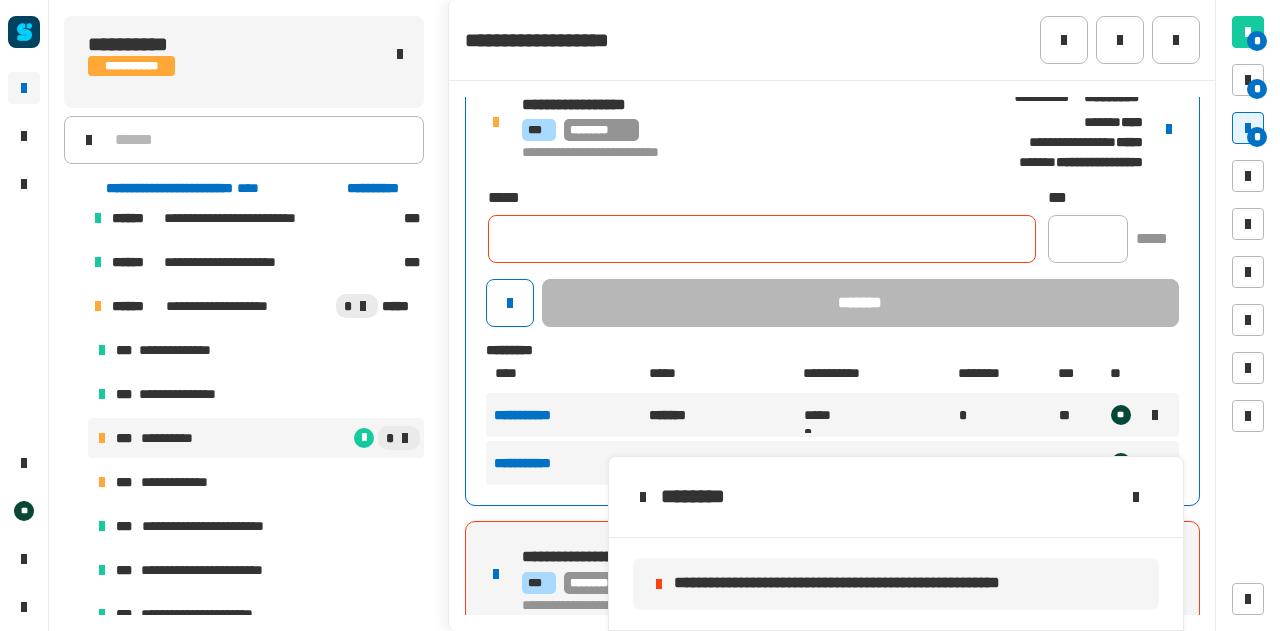 click 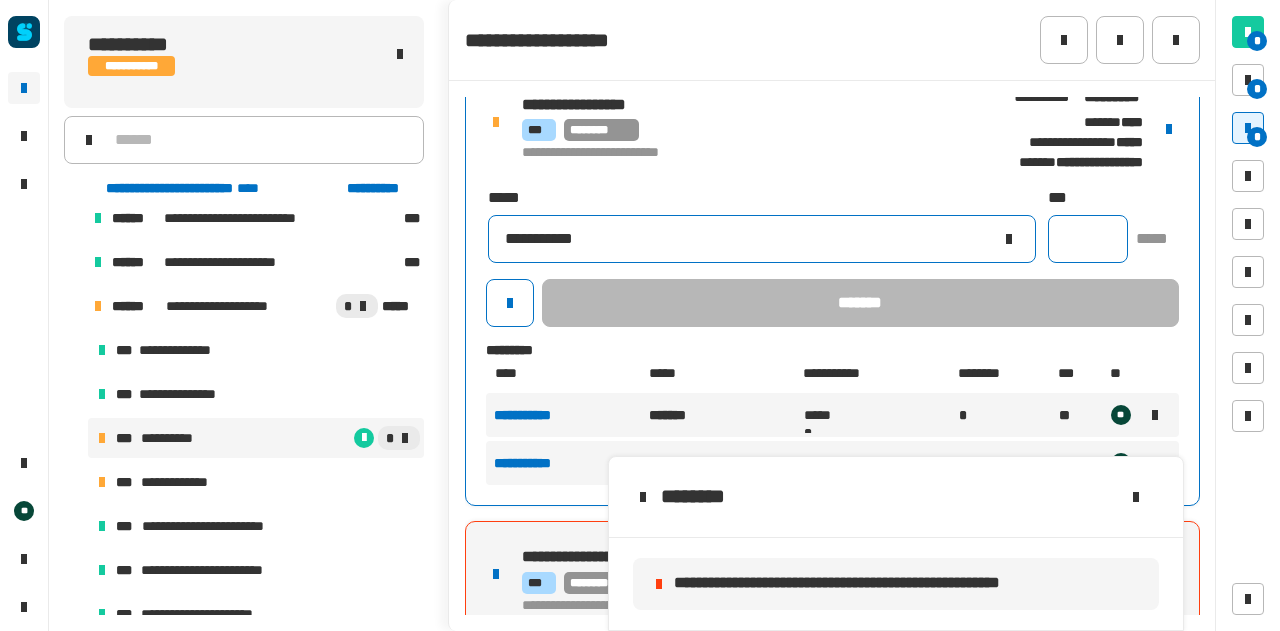 type on "**********" 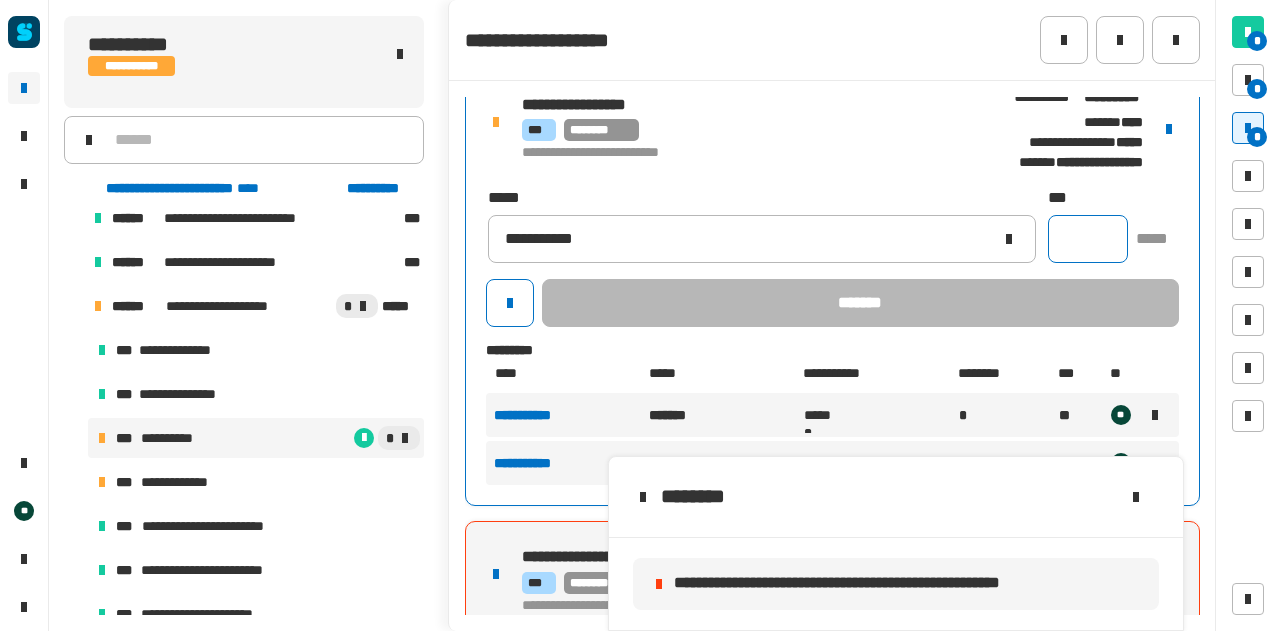 click 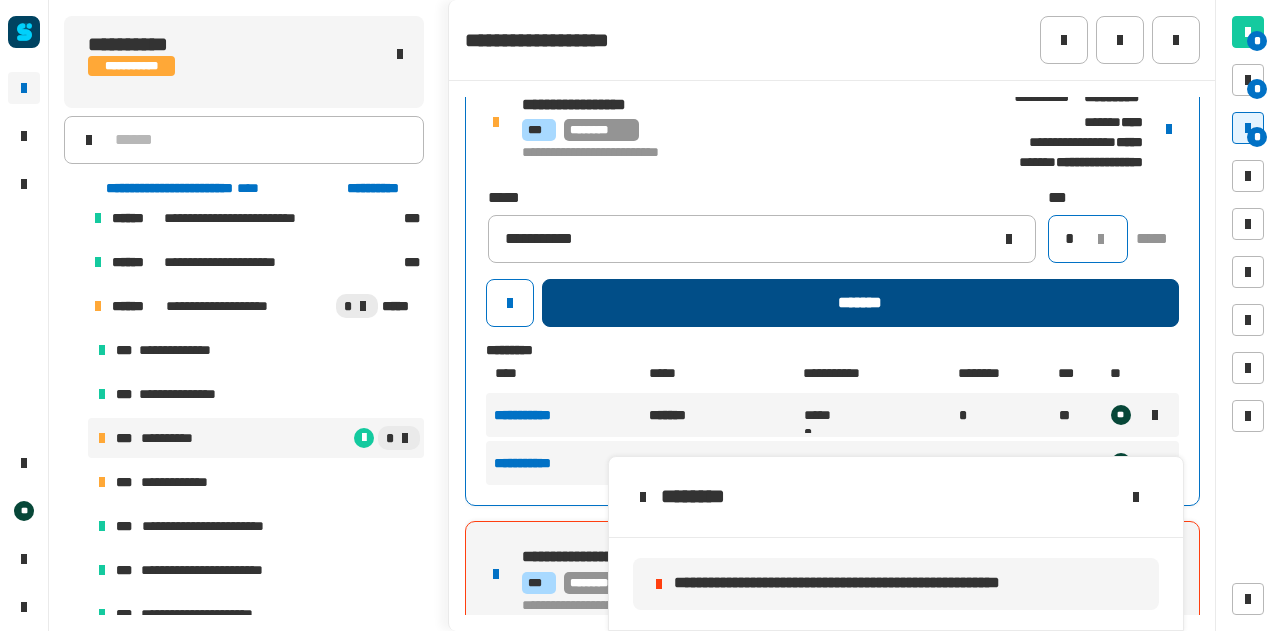 type on "*" 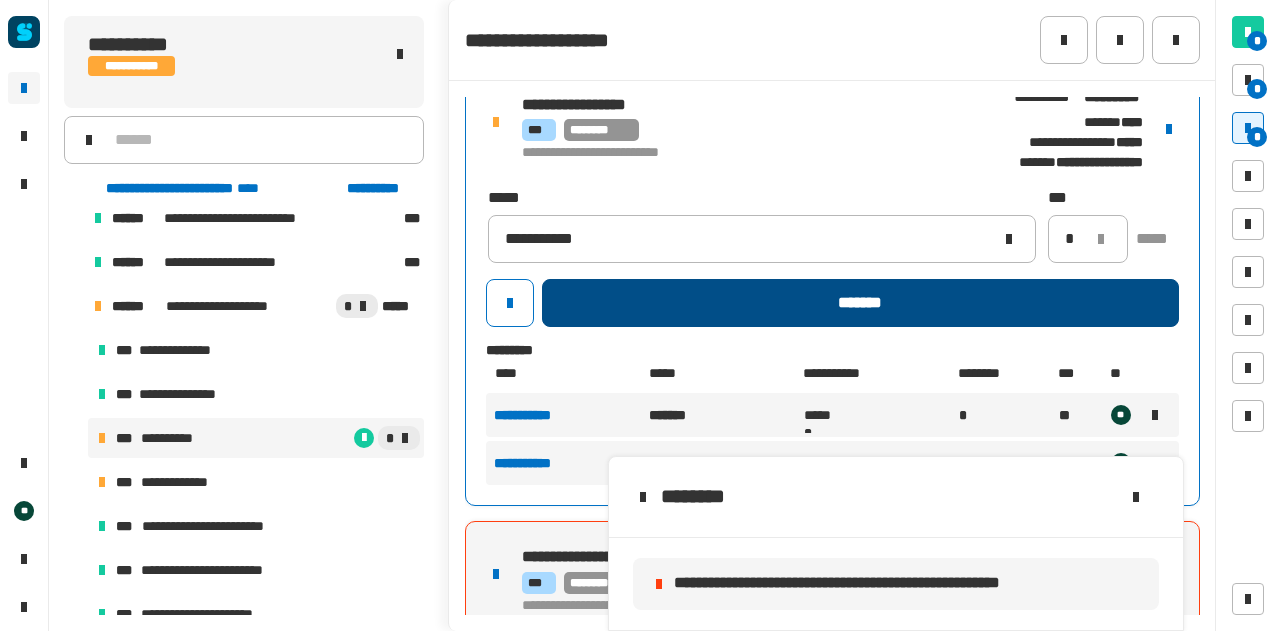 click on "*******" 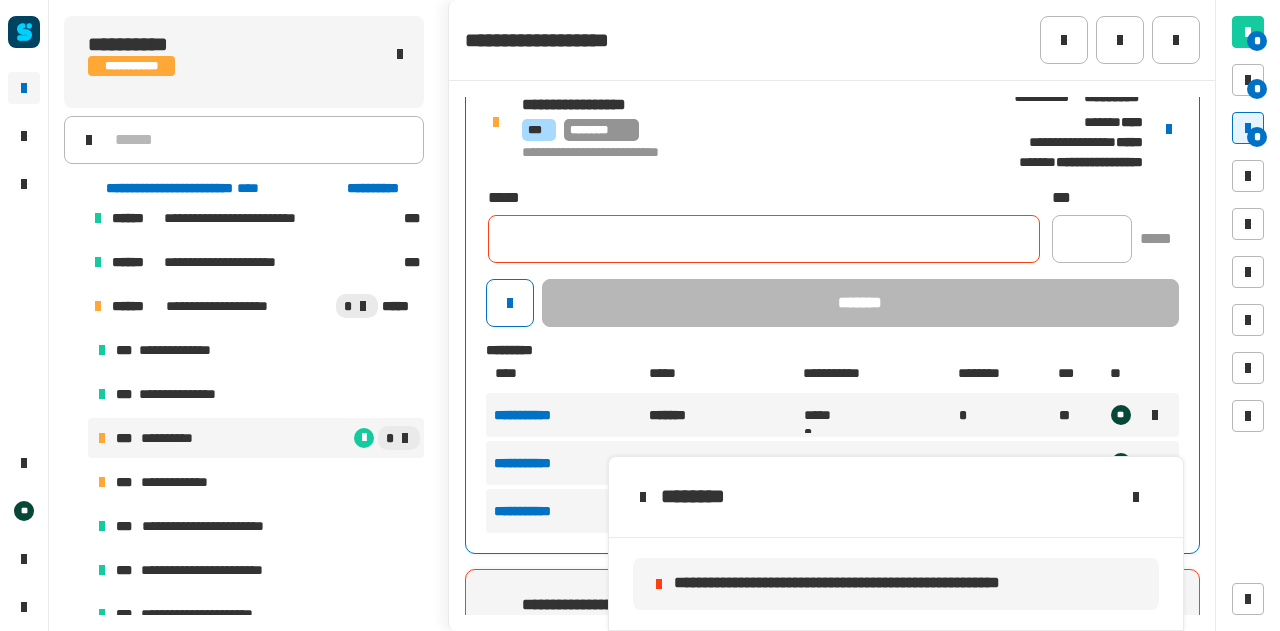click 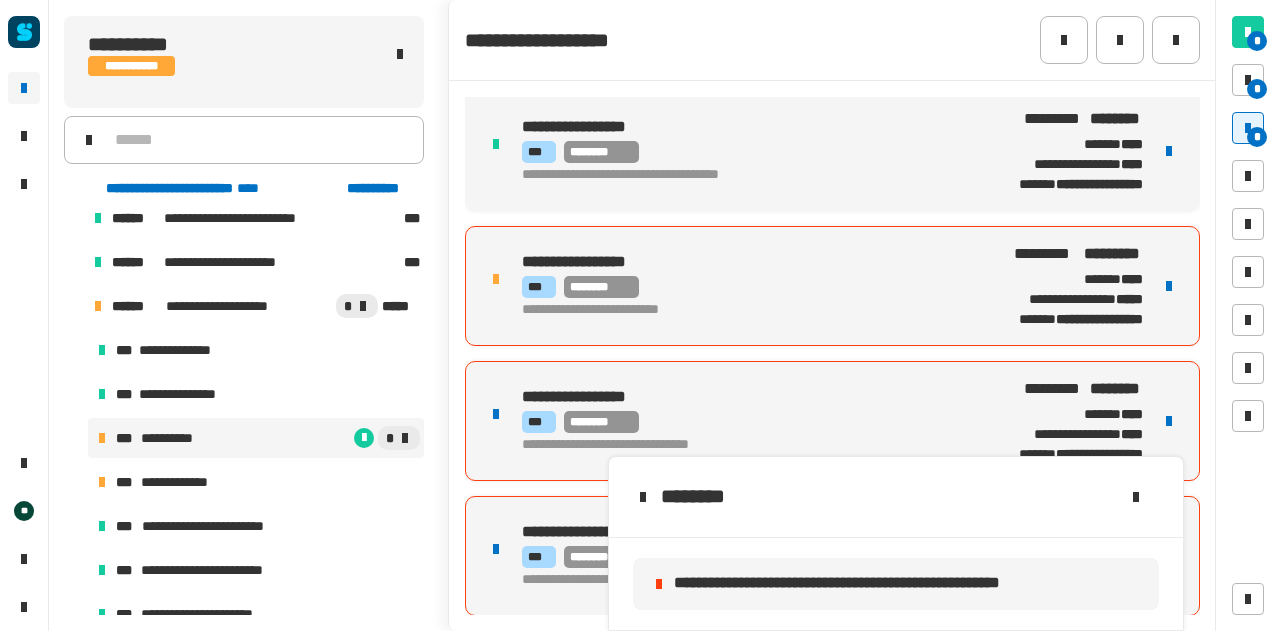 scroll, scrollTop: 406, scrollLeft: 0, axis: vertical 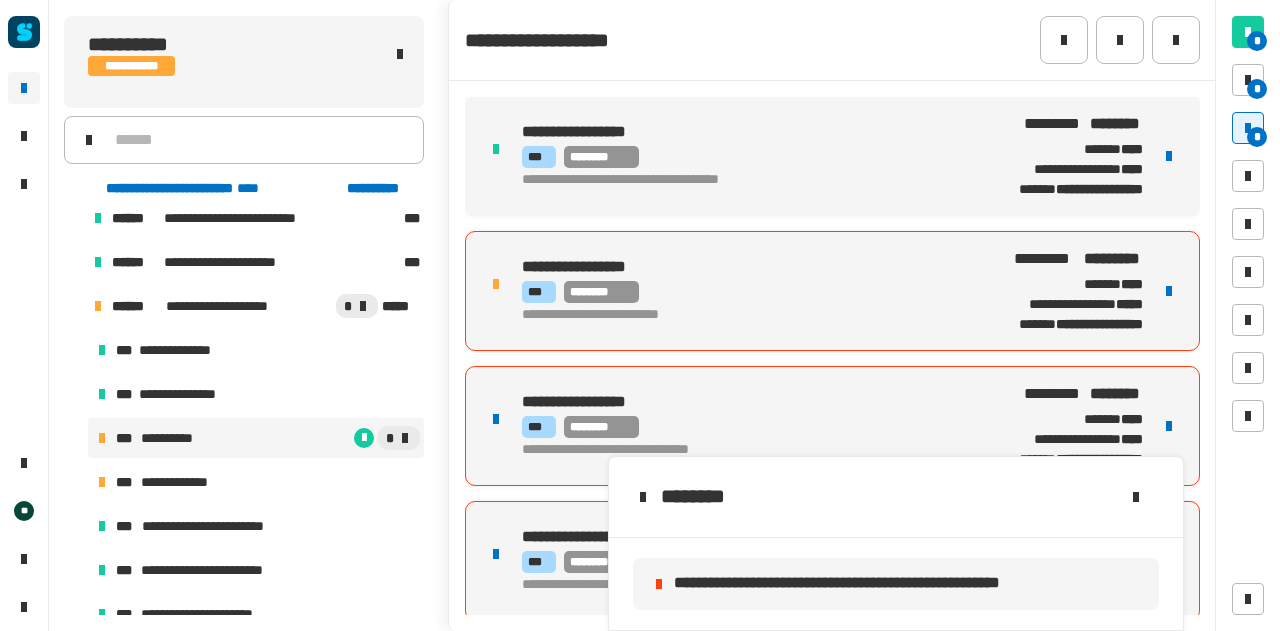click on "*** ********" at bounding box center (744, 292) 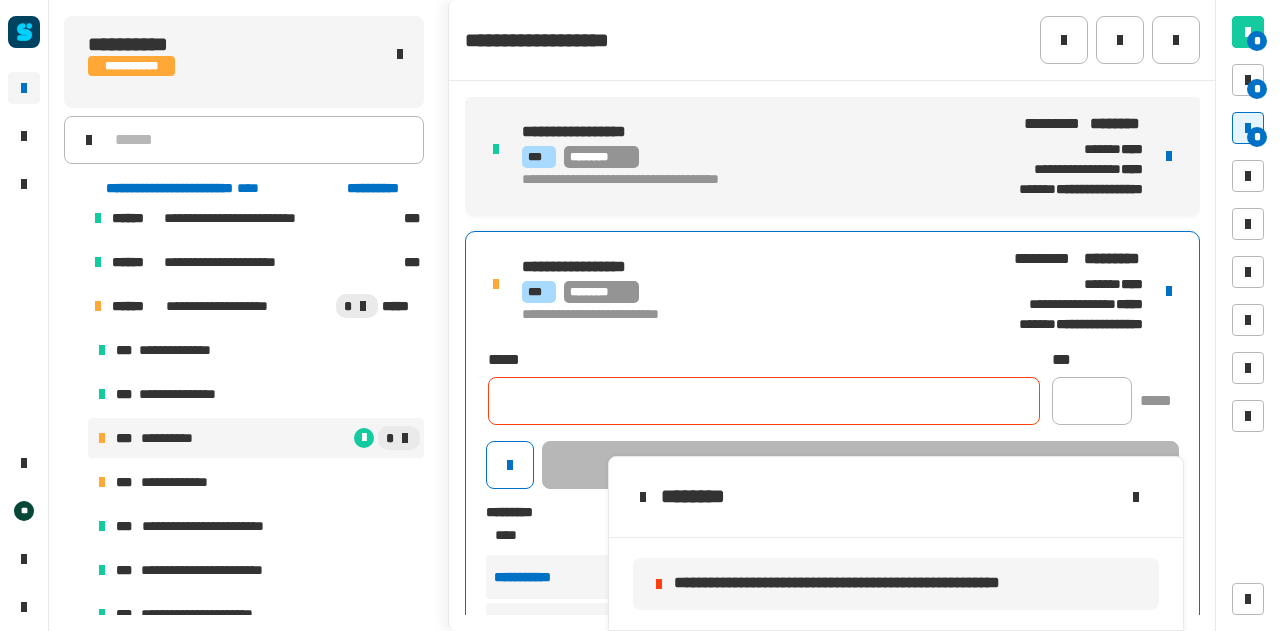 click 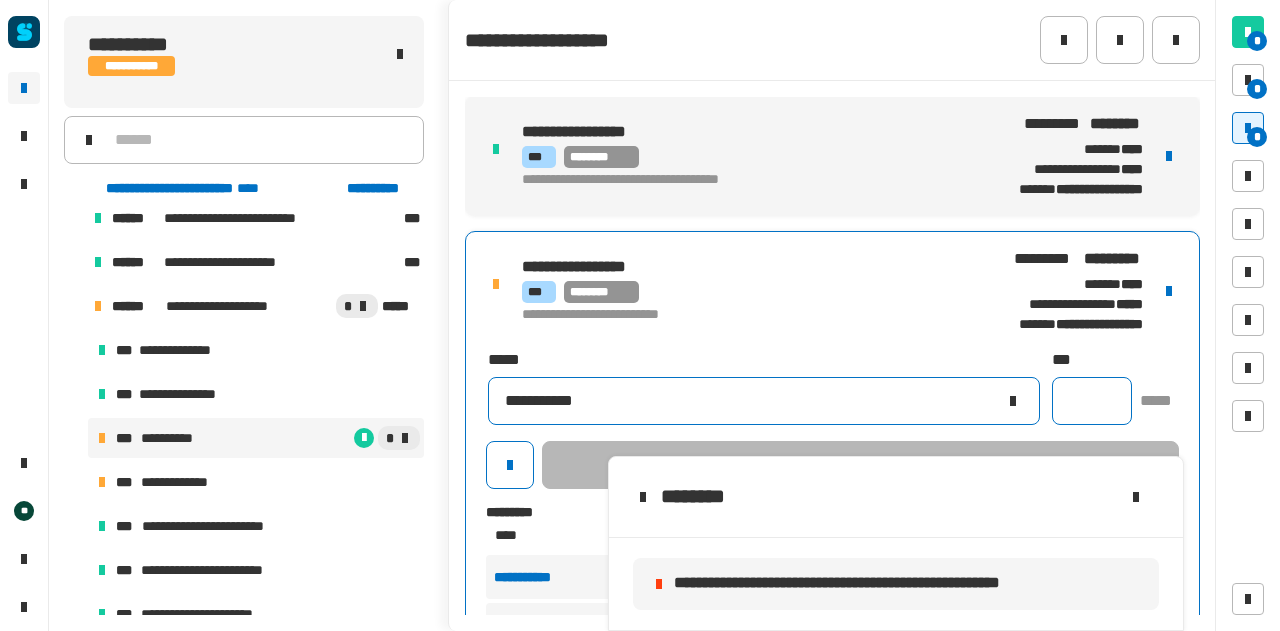 type on "**********" 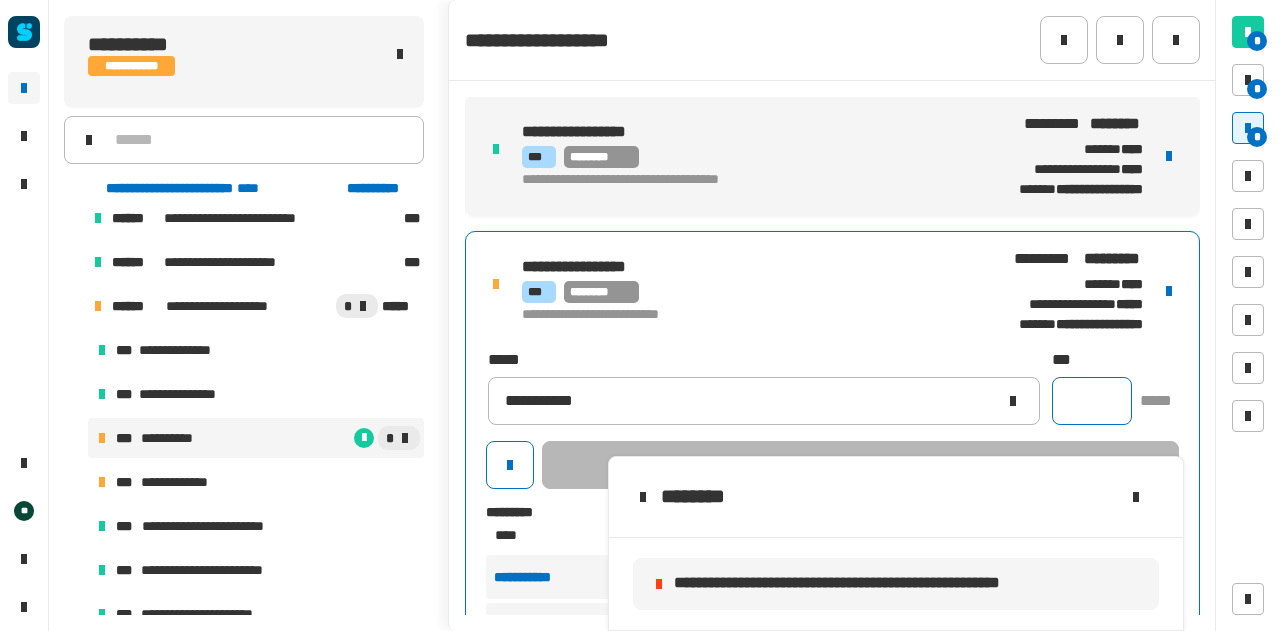 click 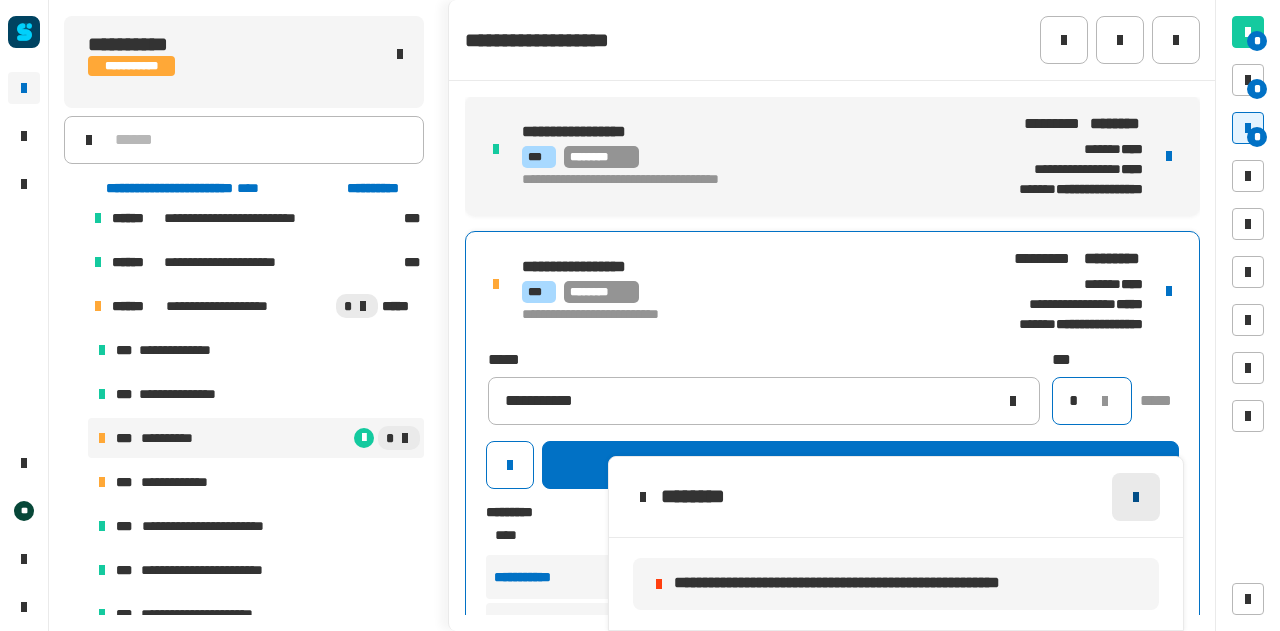 type on "*" 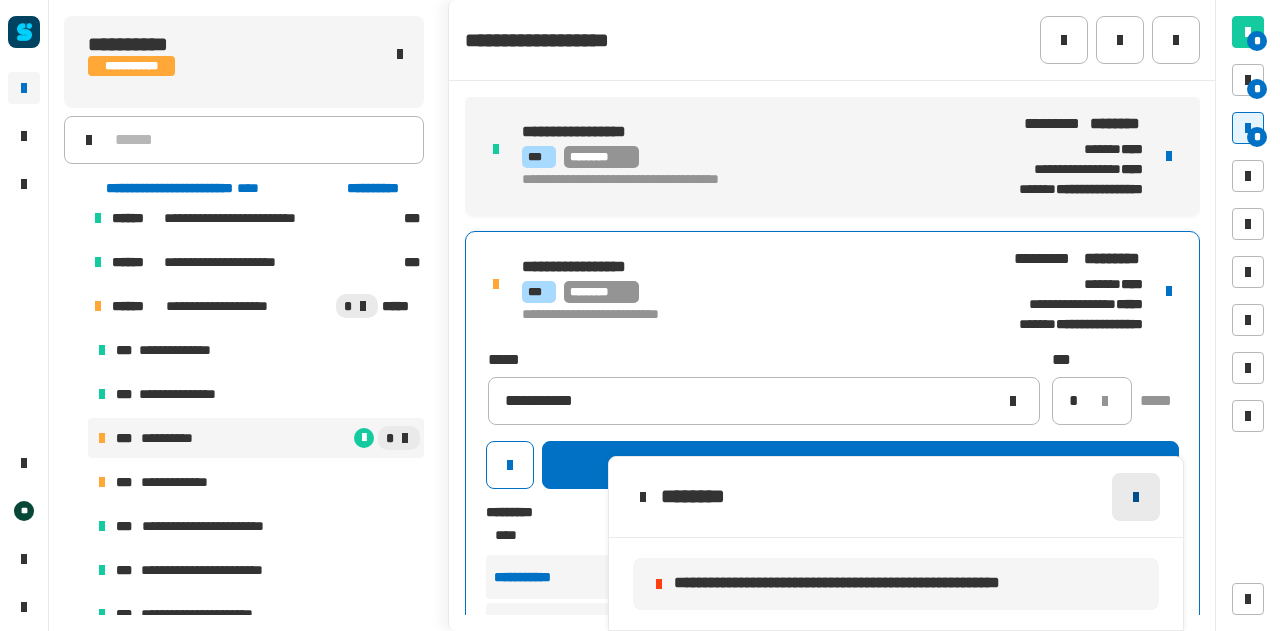 click 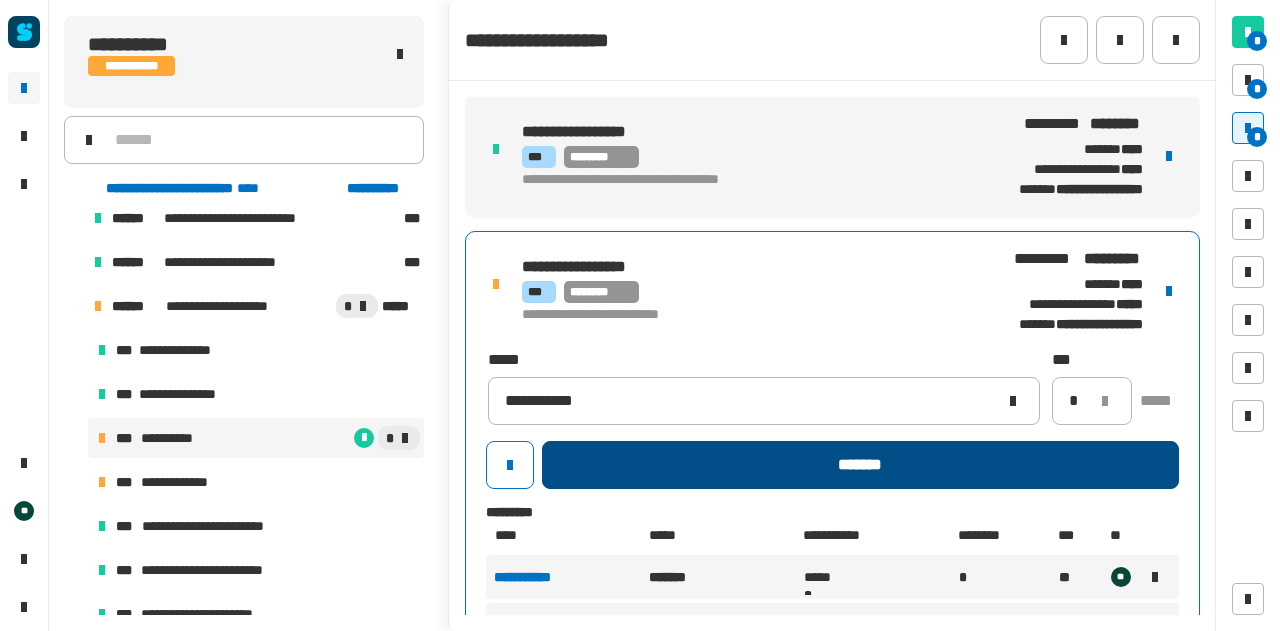 click on "*******" 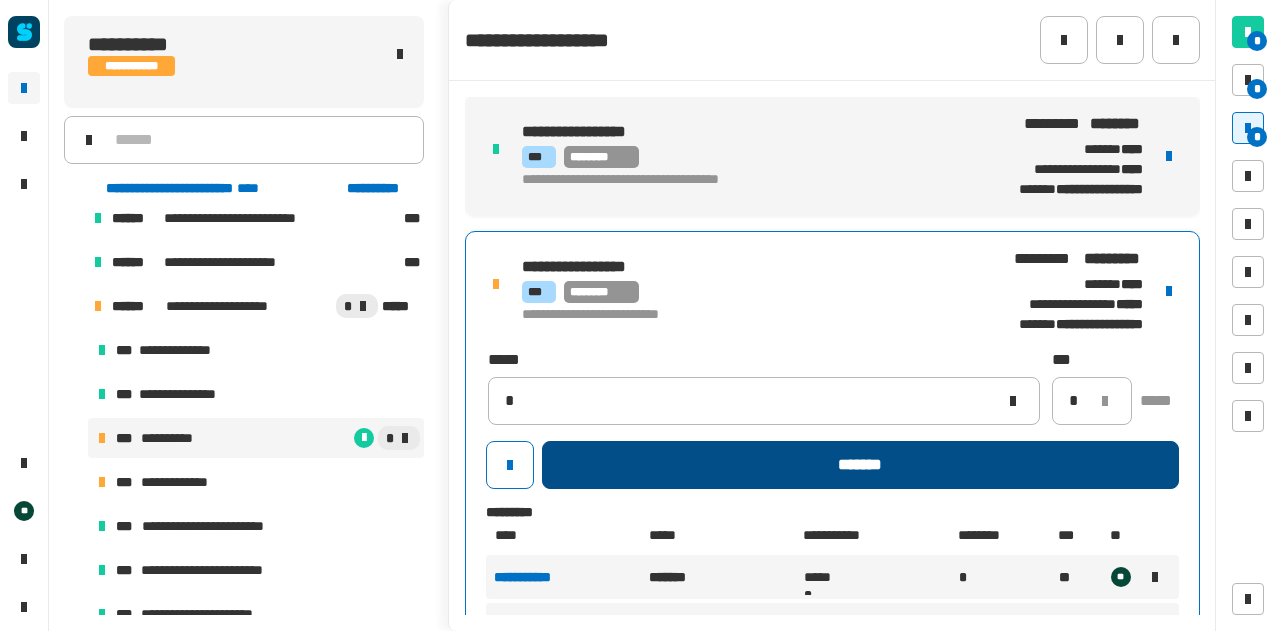 type 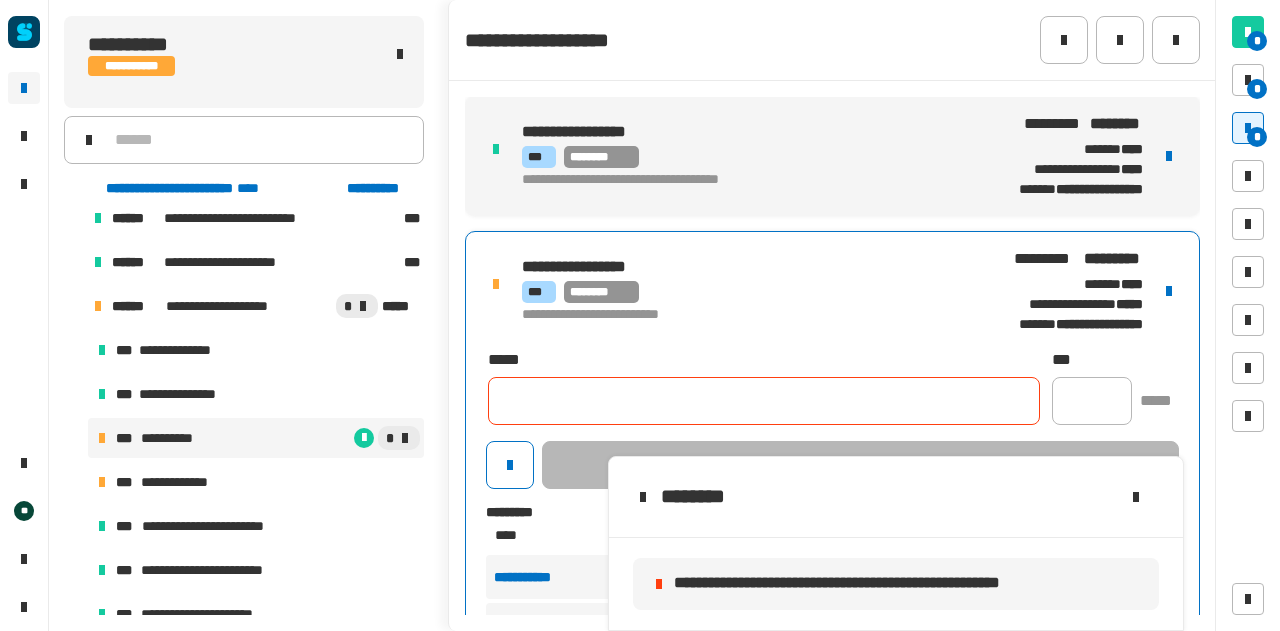 click 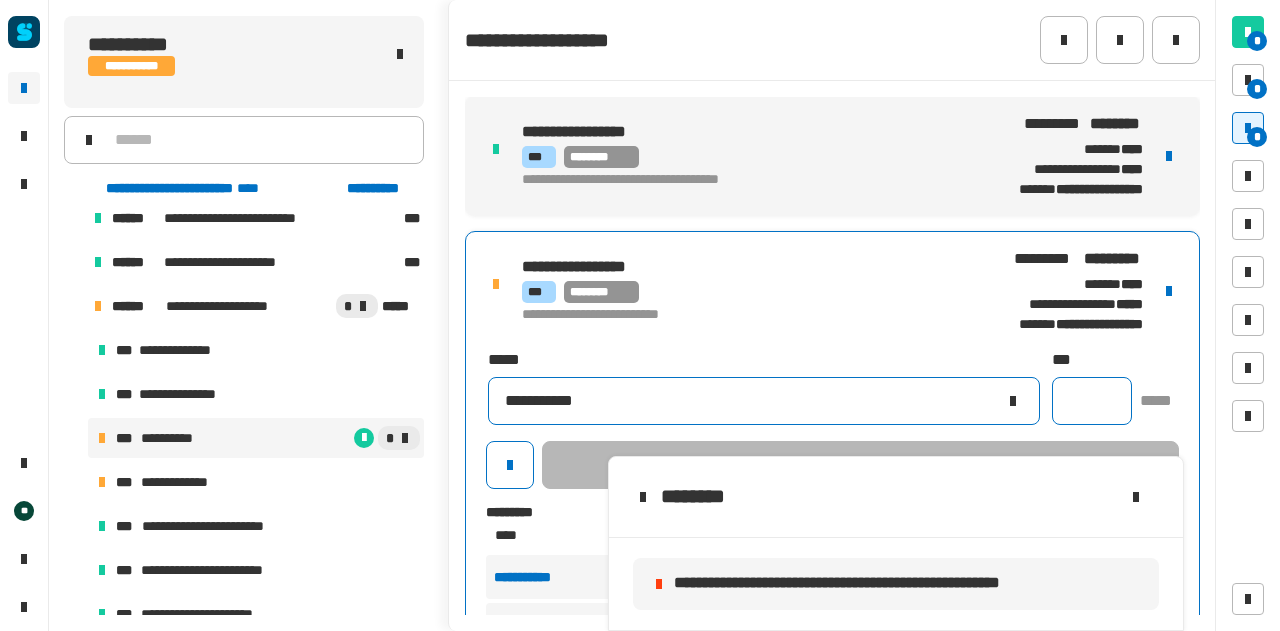 type on "**********" 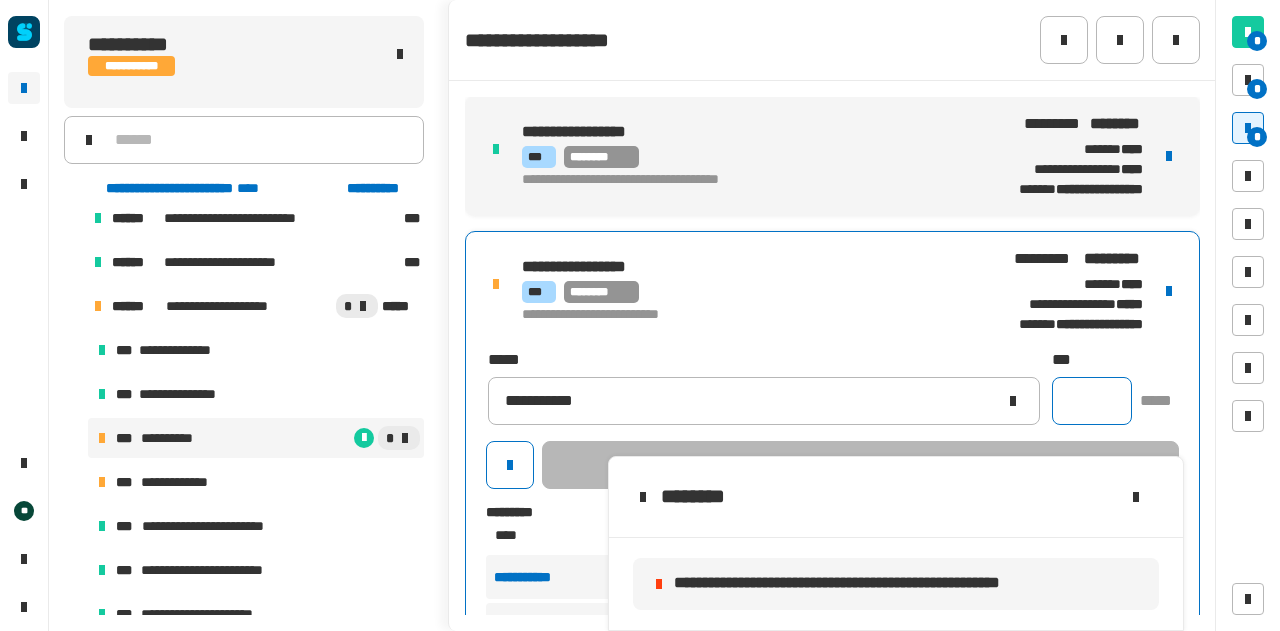 click 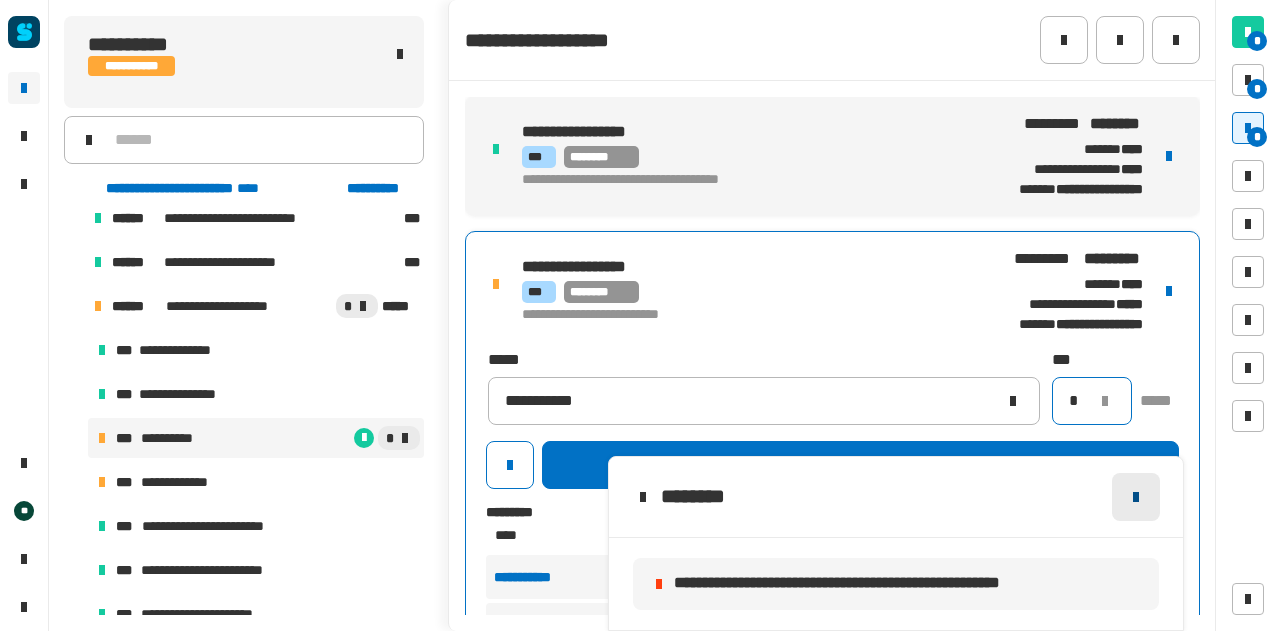 type on "*" 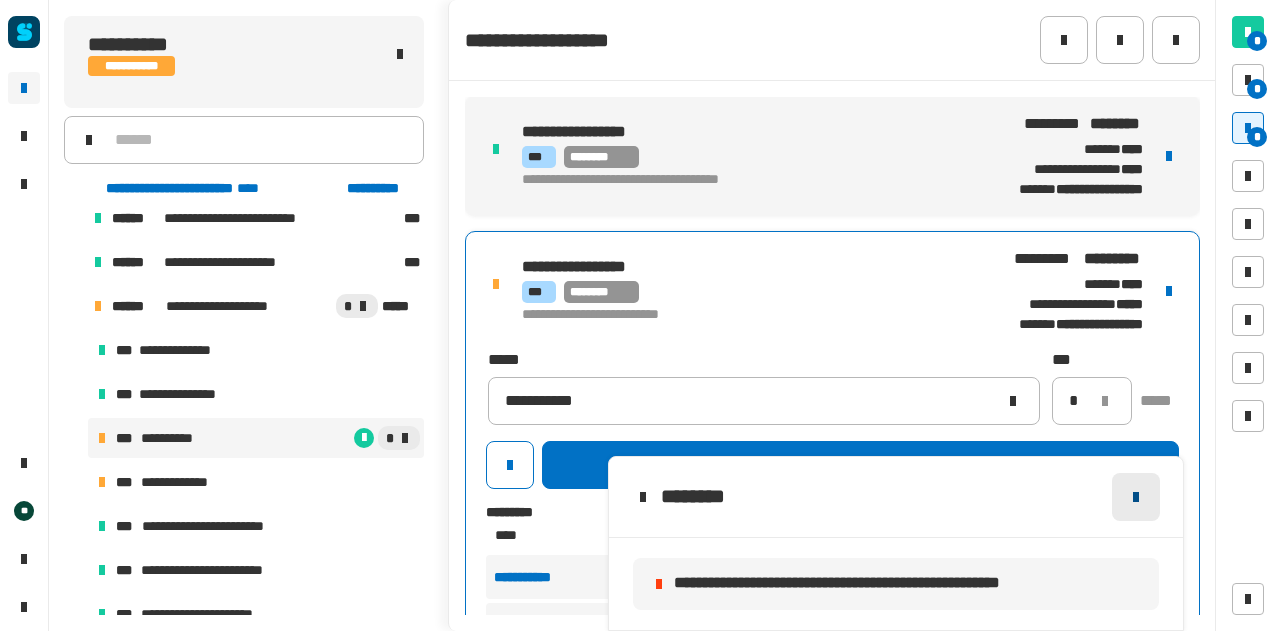 click 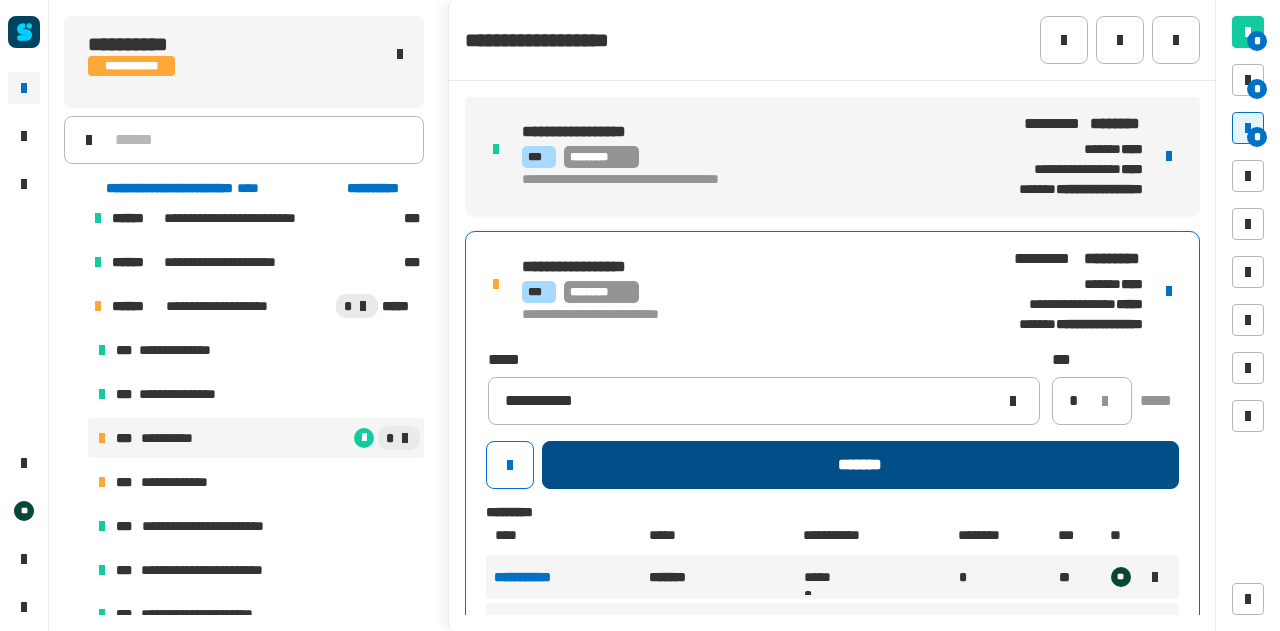 click on "*******" 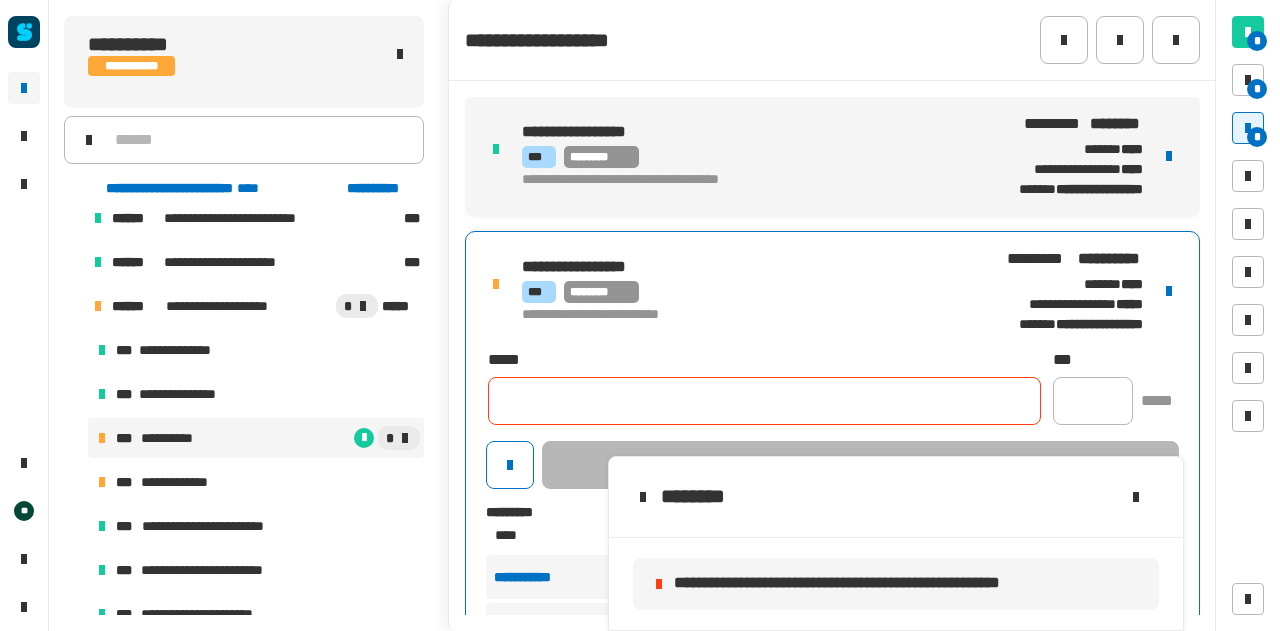 click 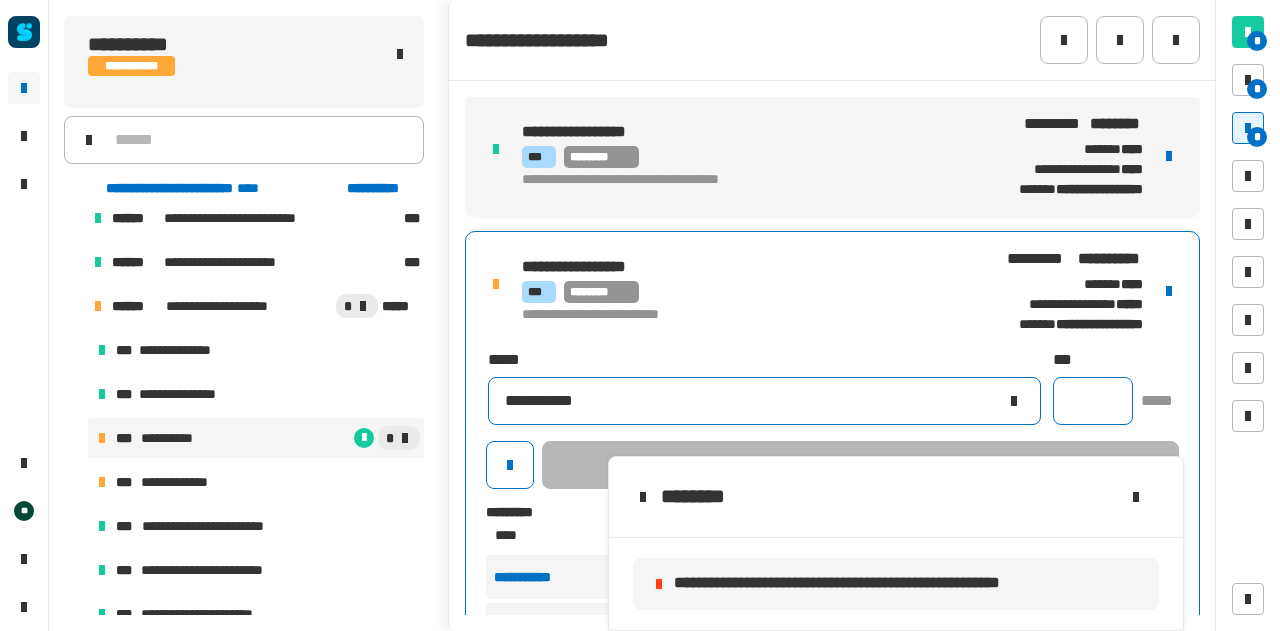 type on "**********" 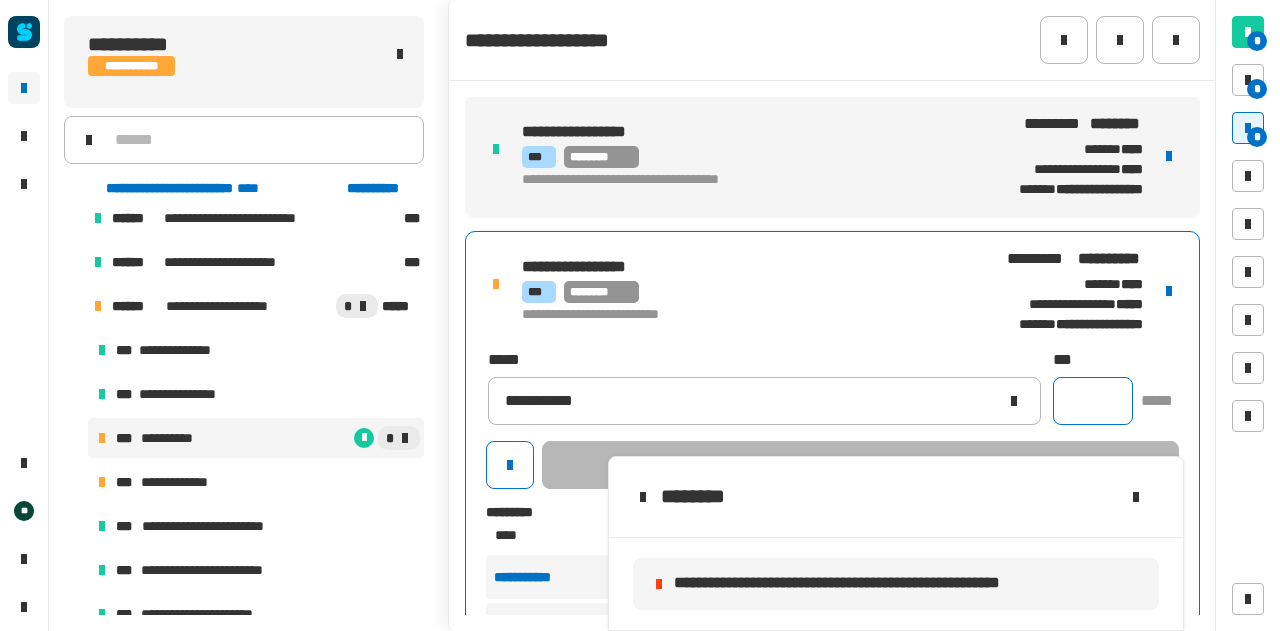 click 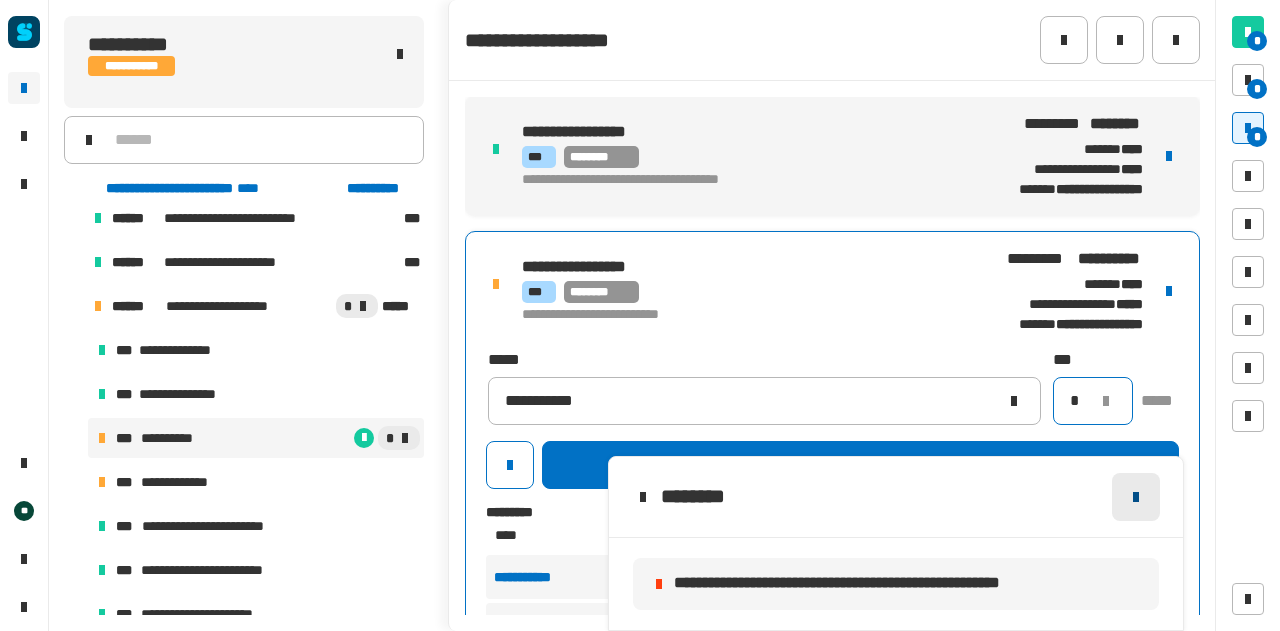 type on "*" 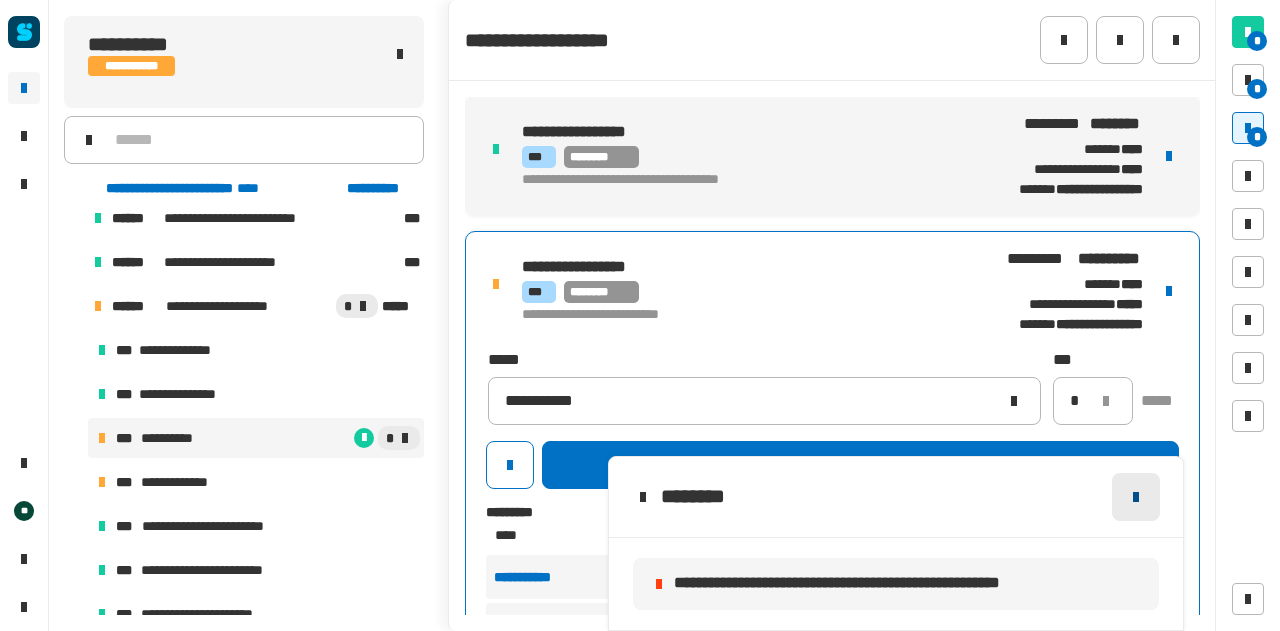 click 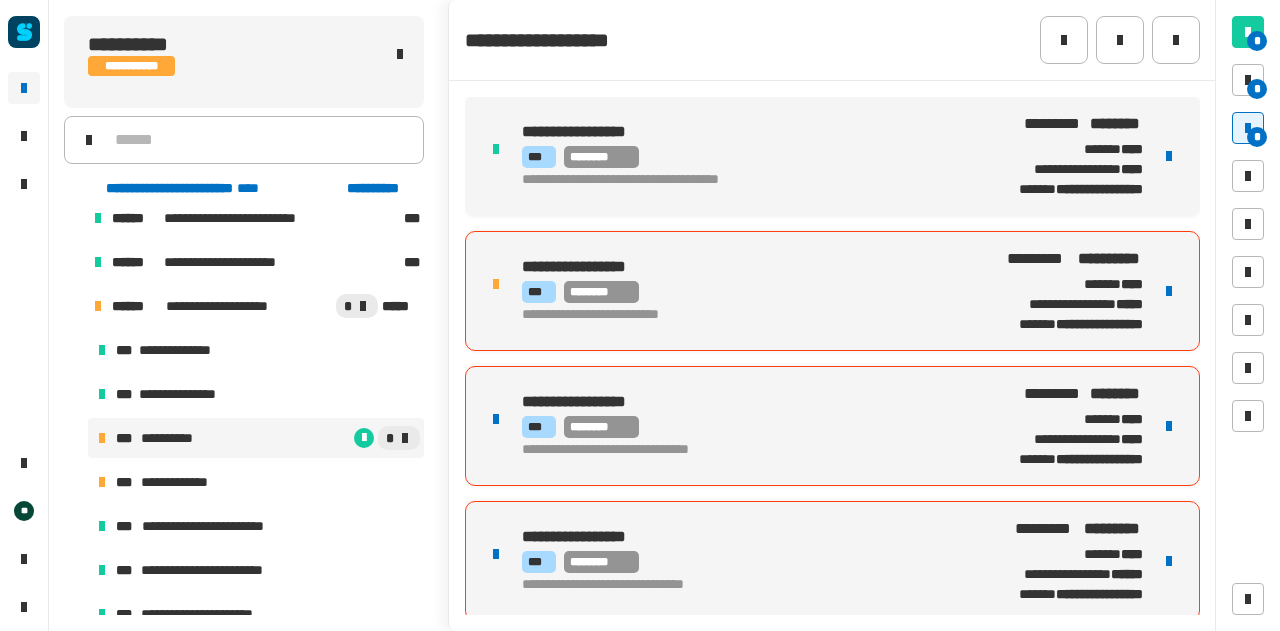 click on "**********" at bounding box center [832, 156] 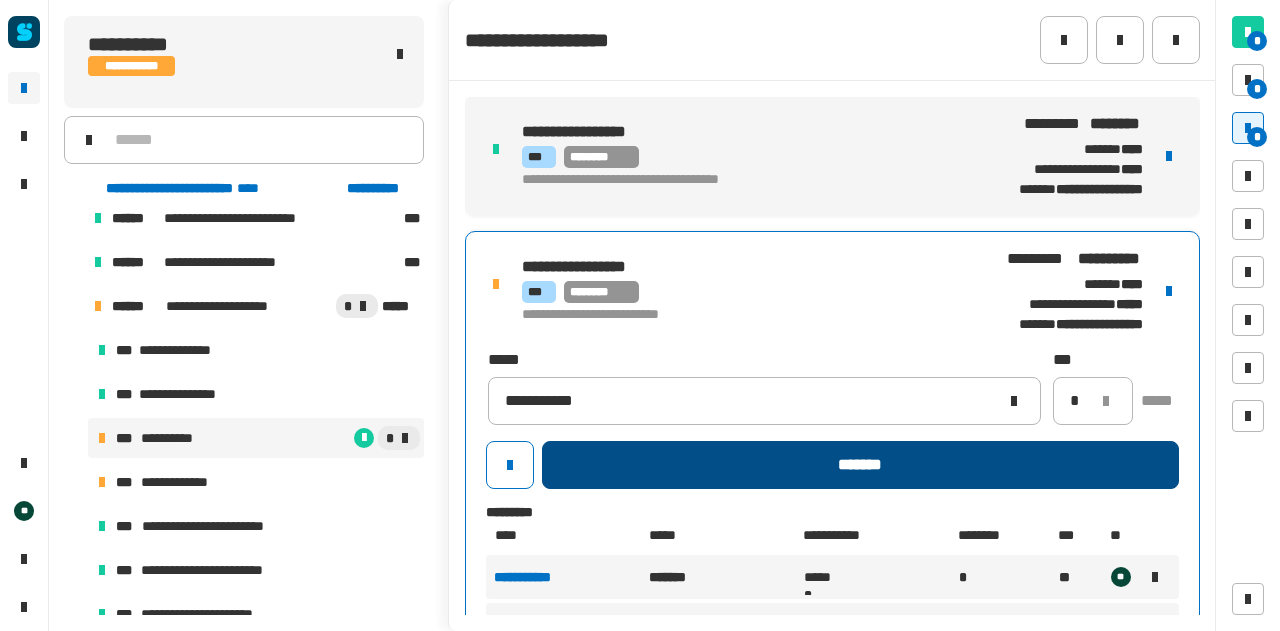 click on "*******" 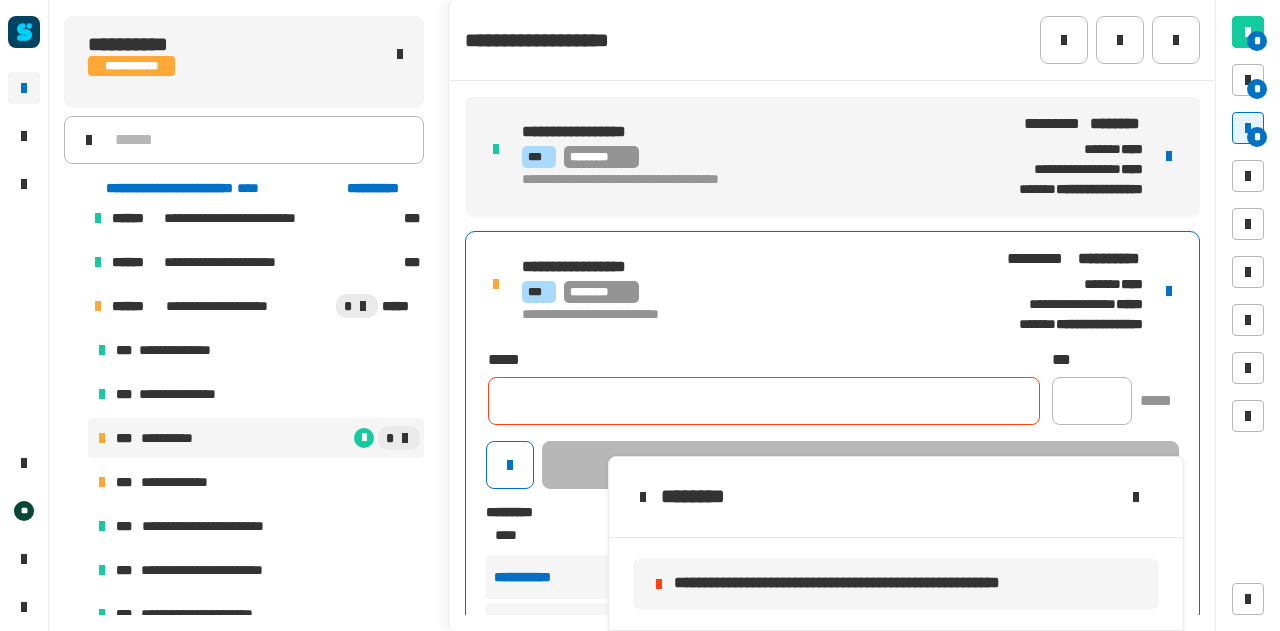 click 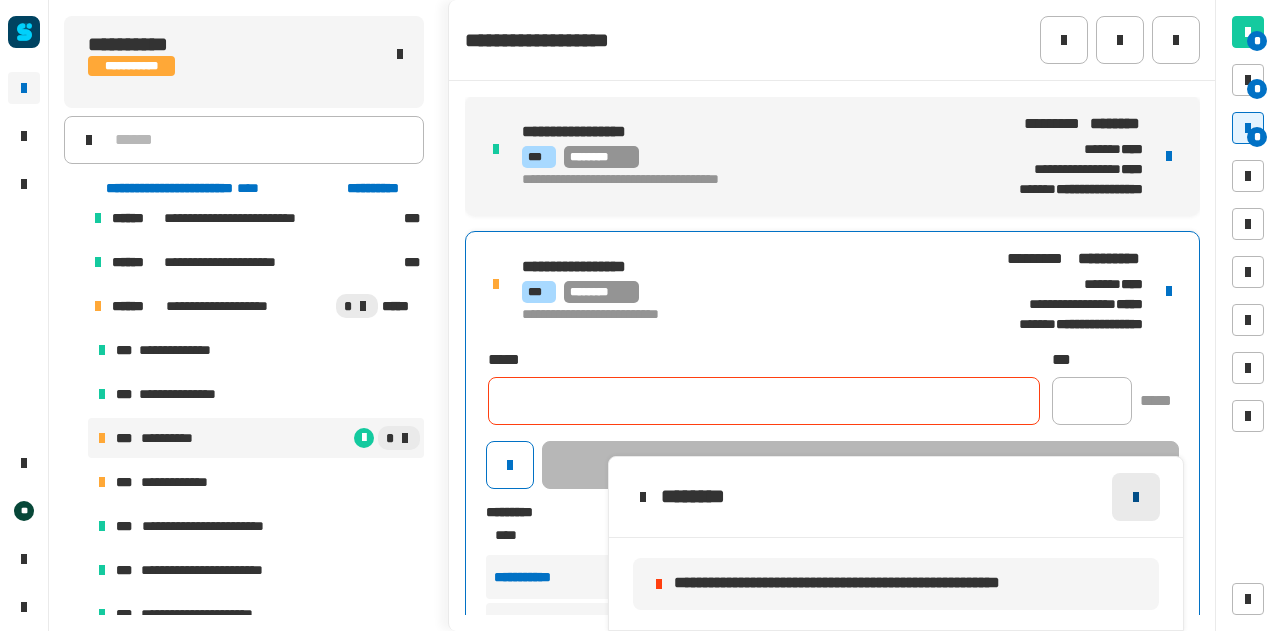 click 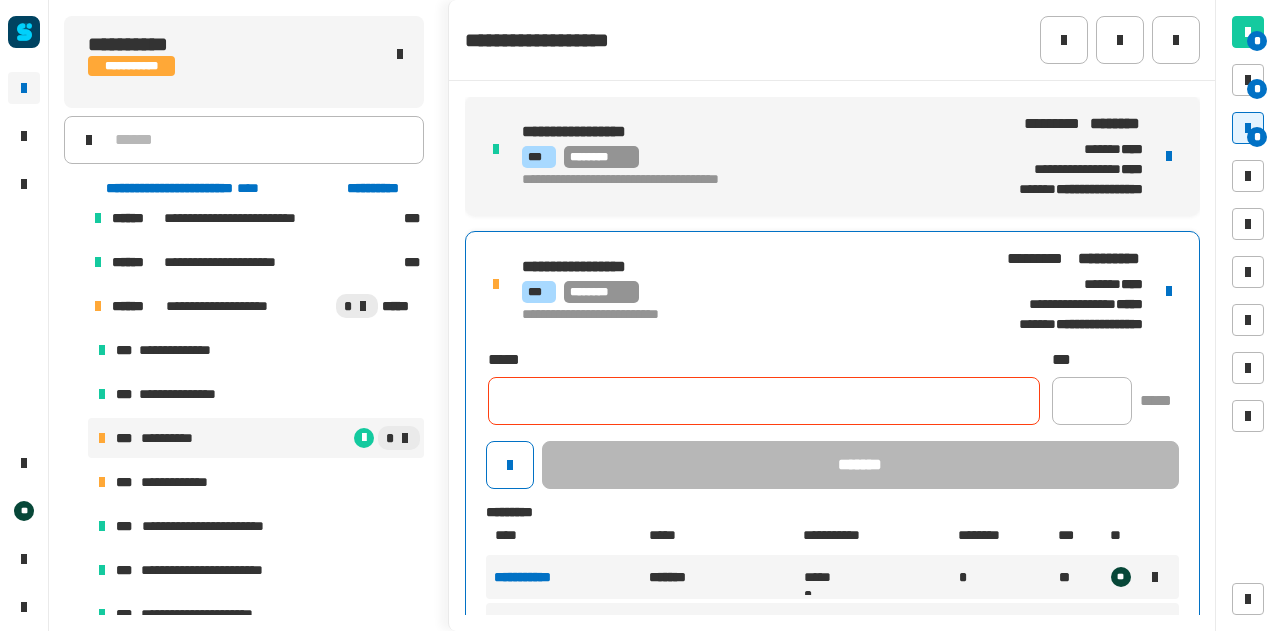 click on "**********" at bounding box center (832, 411) 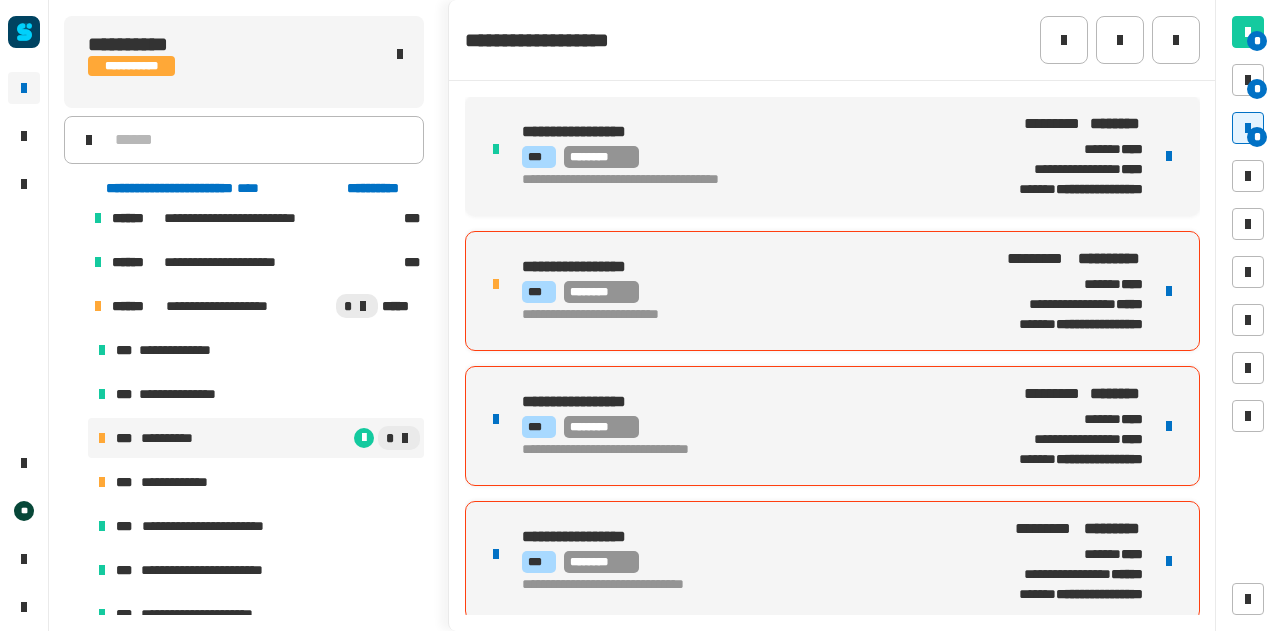 click on "********" at bounding box center [601, 292] 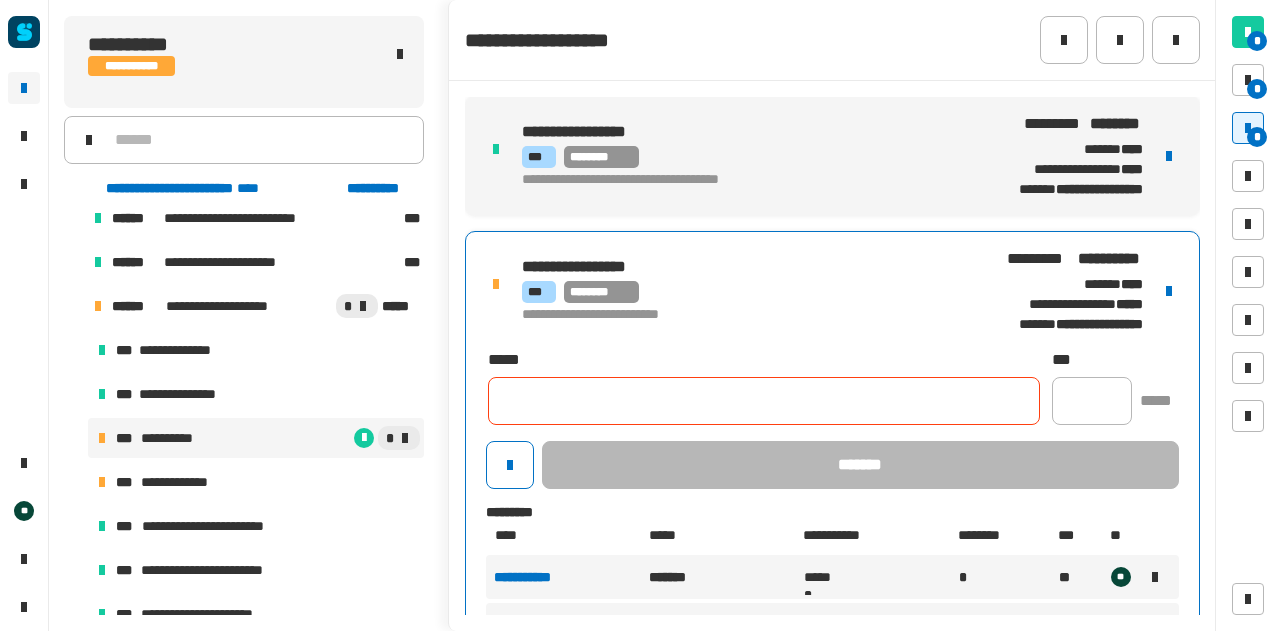 click 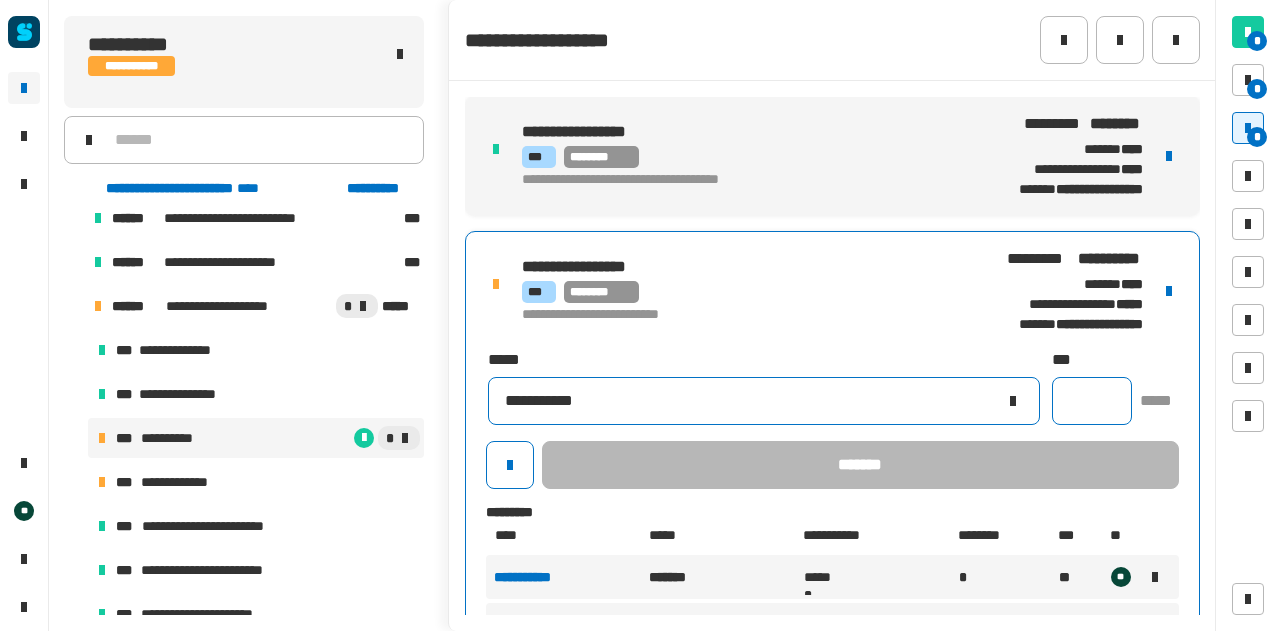 type on "**********" 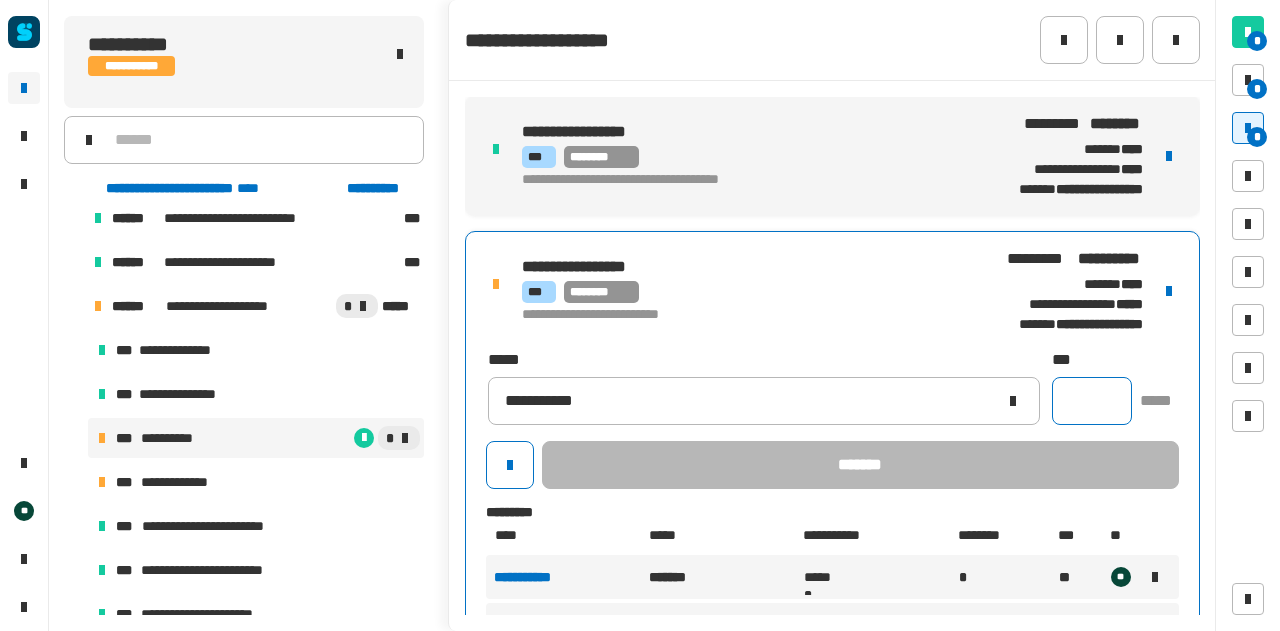 click 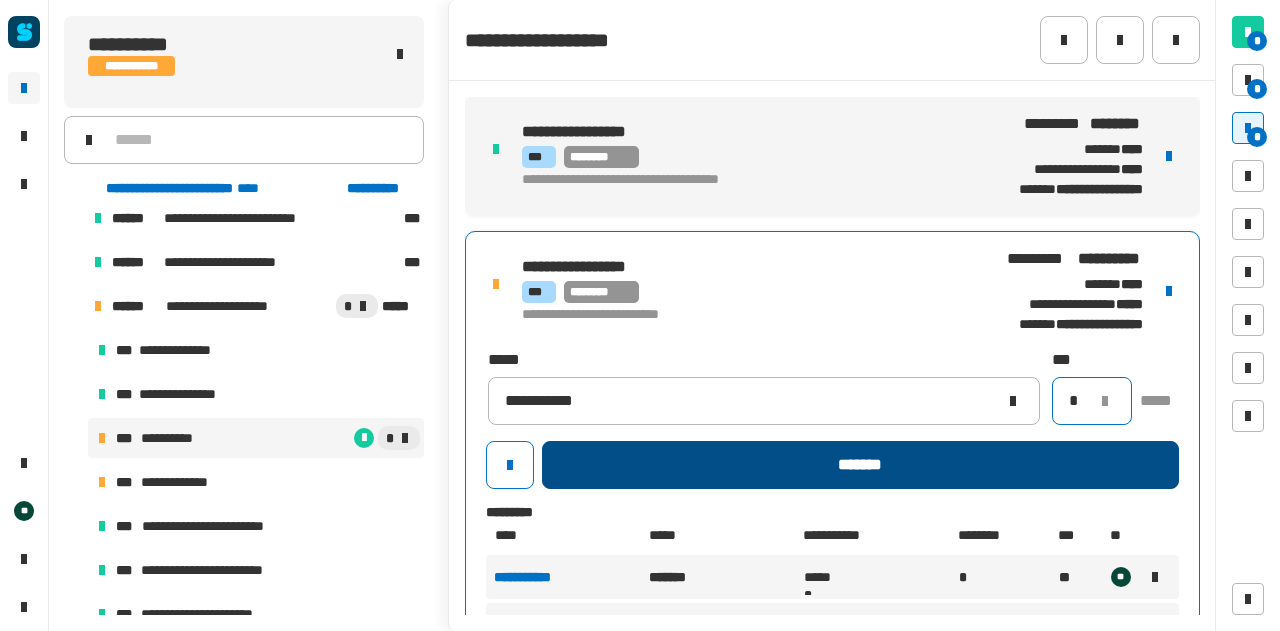 type on "*" 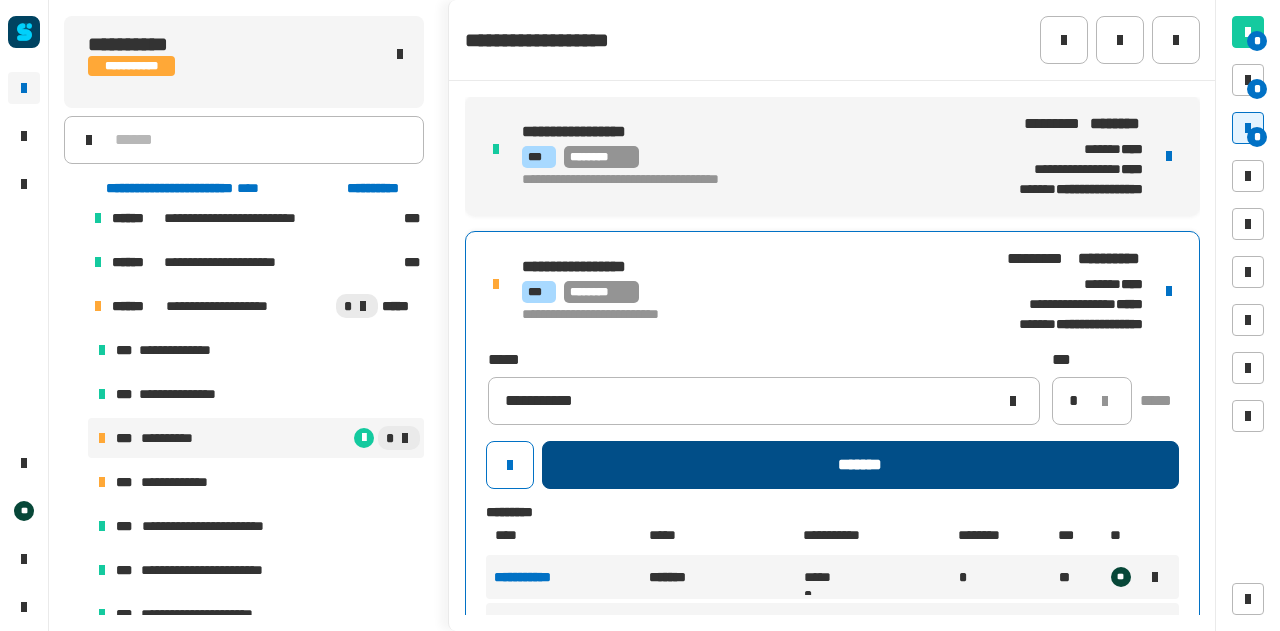 click on "*******" 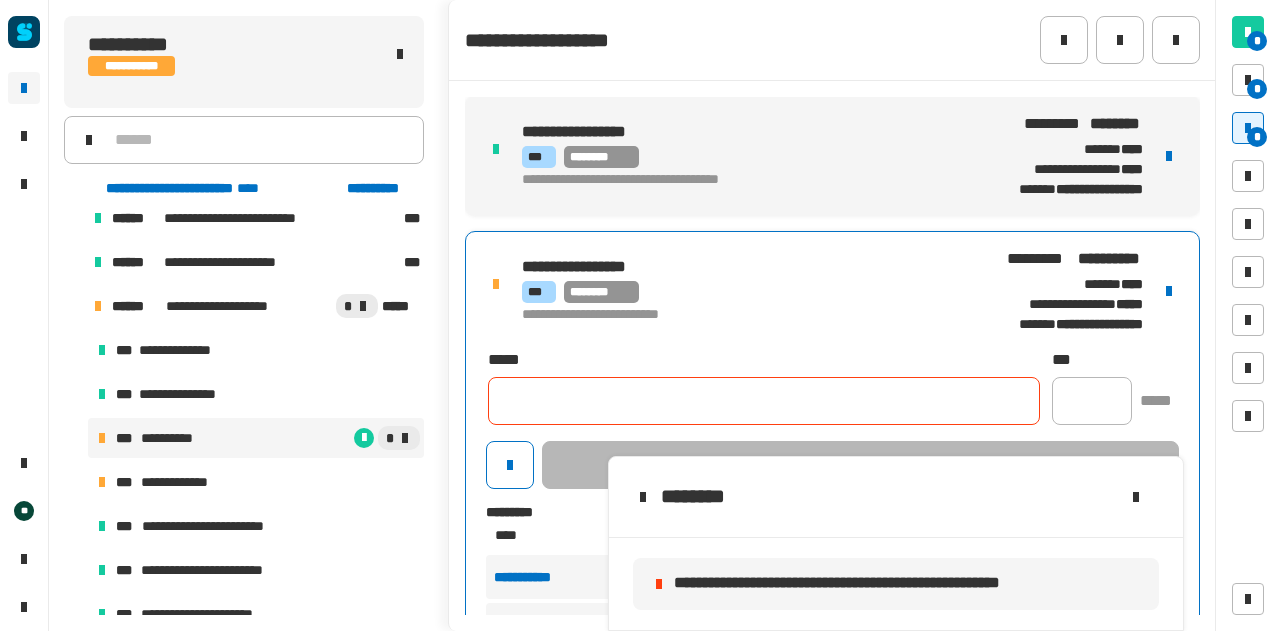 click 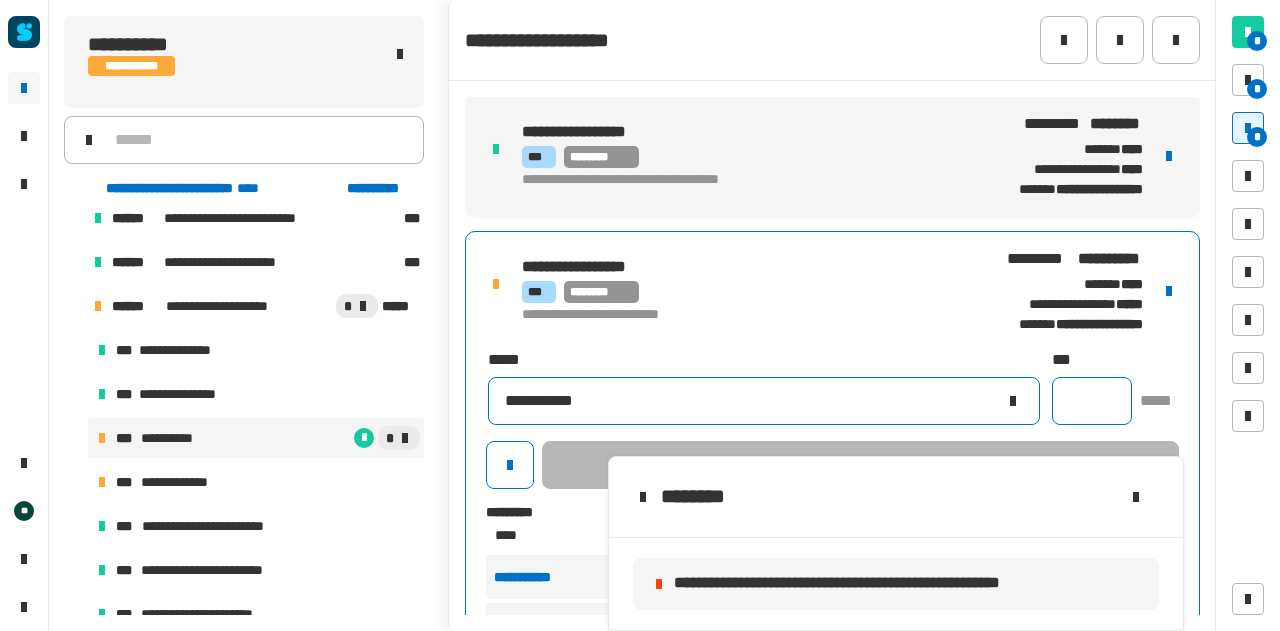 type on "**********" 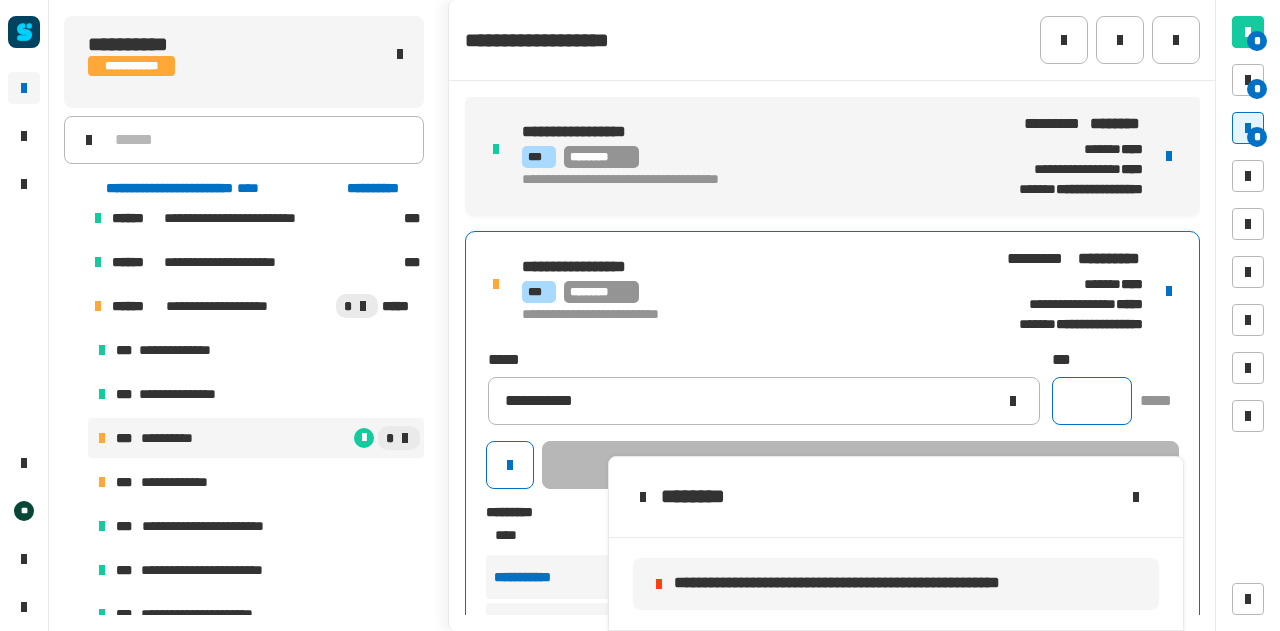 click 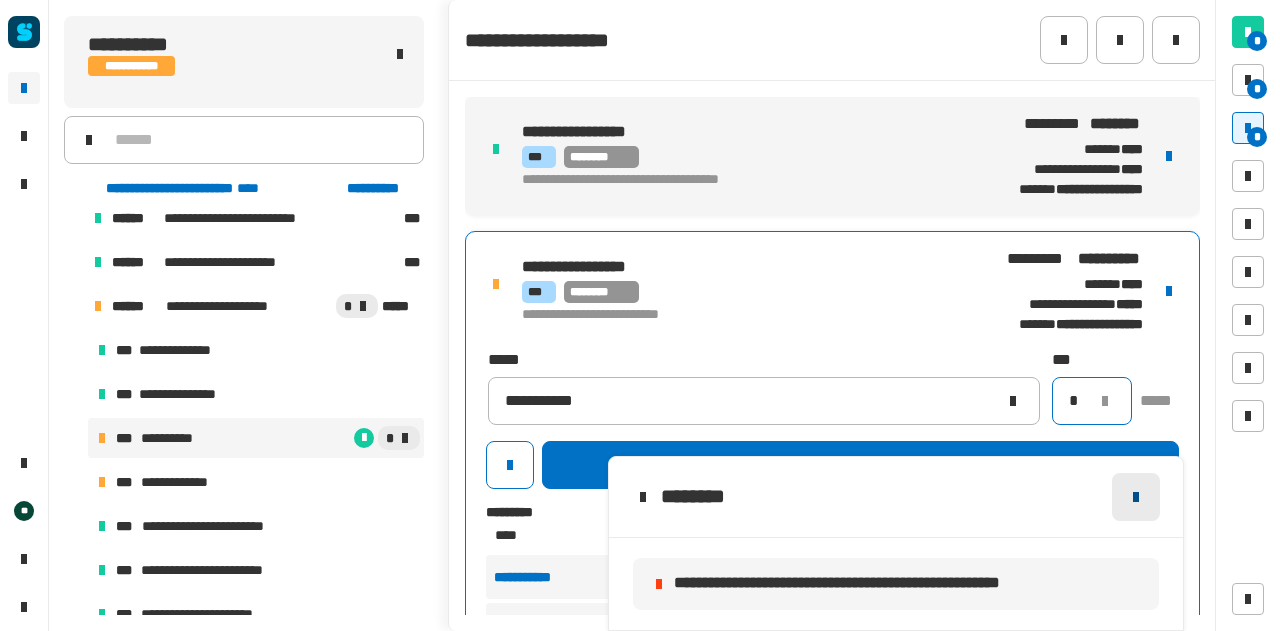 type on "*" 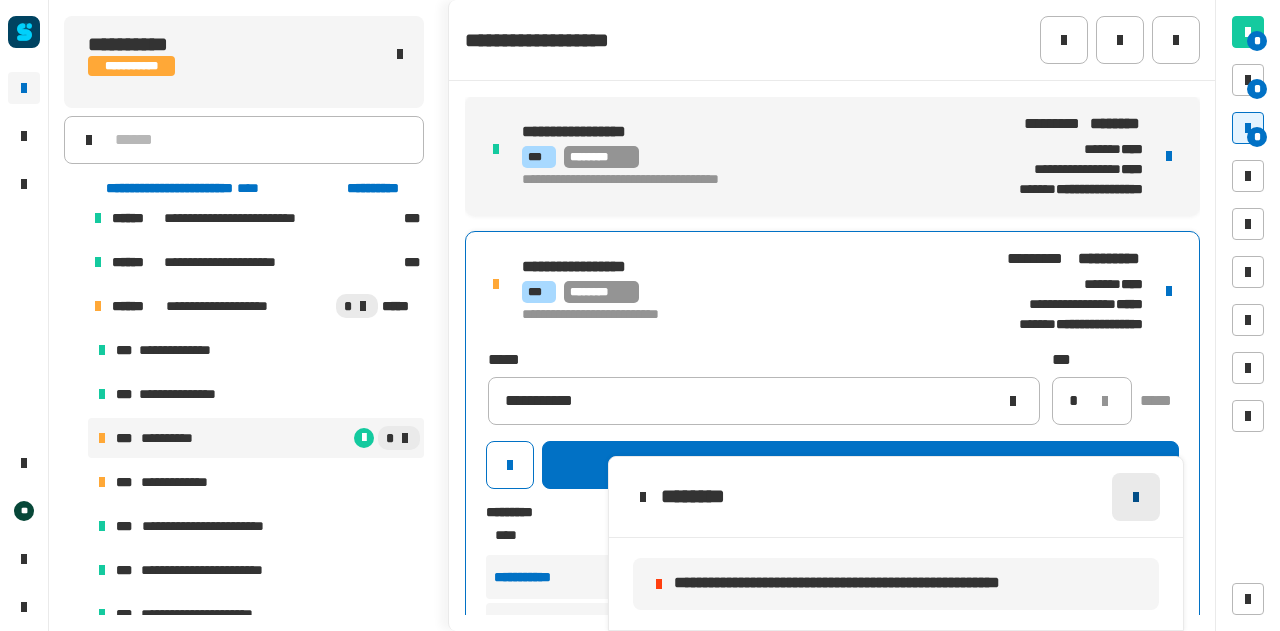 click 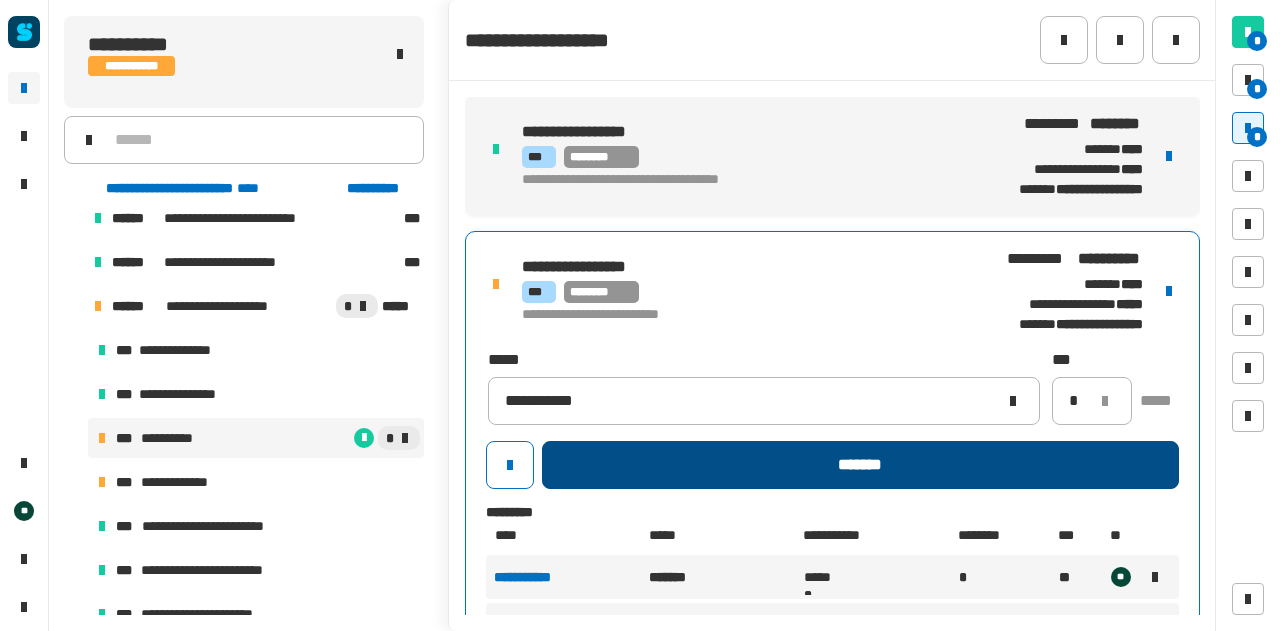 click on "*******" 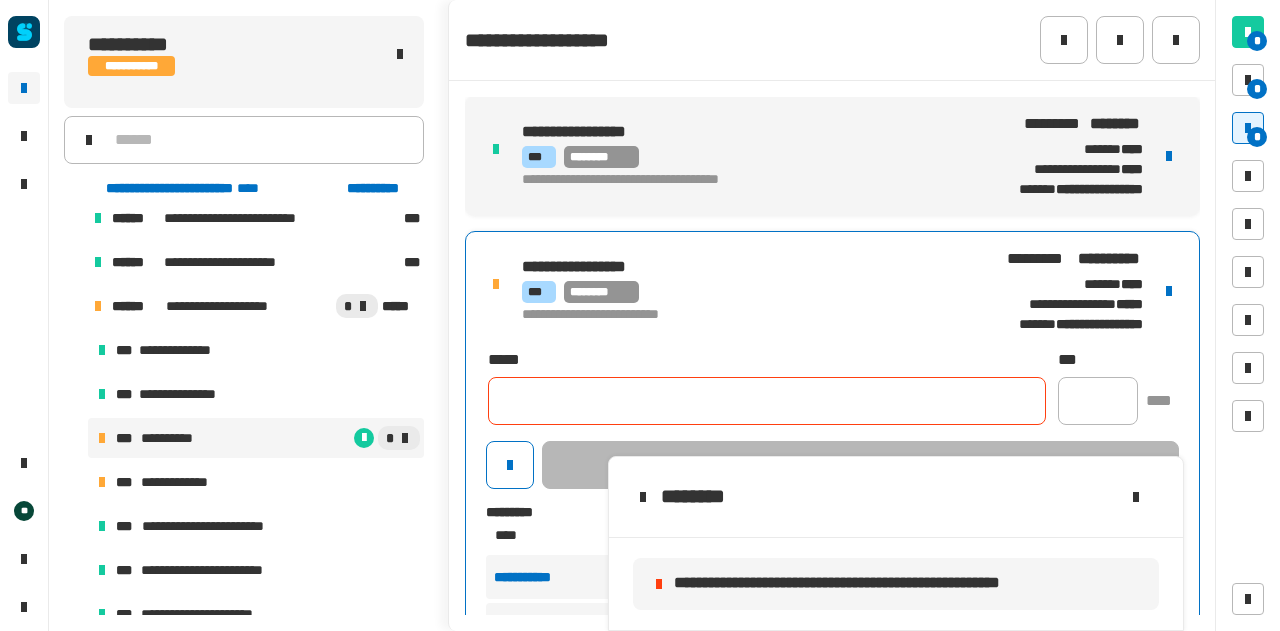 click 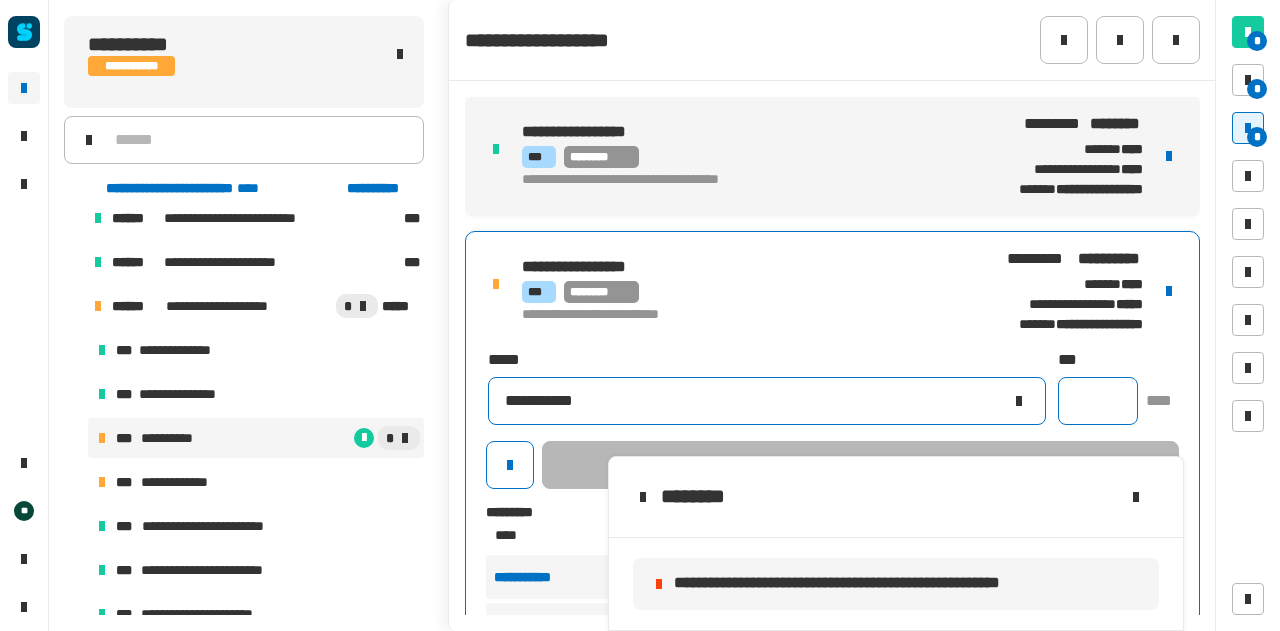 type on "**********" 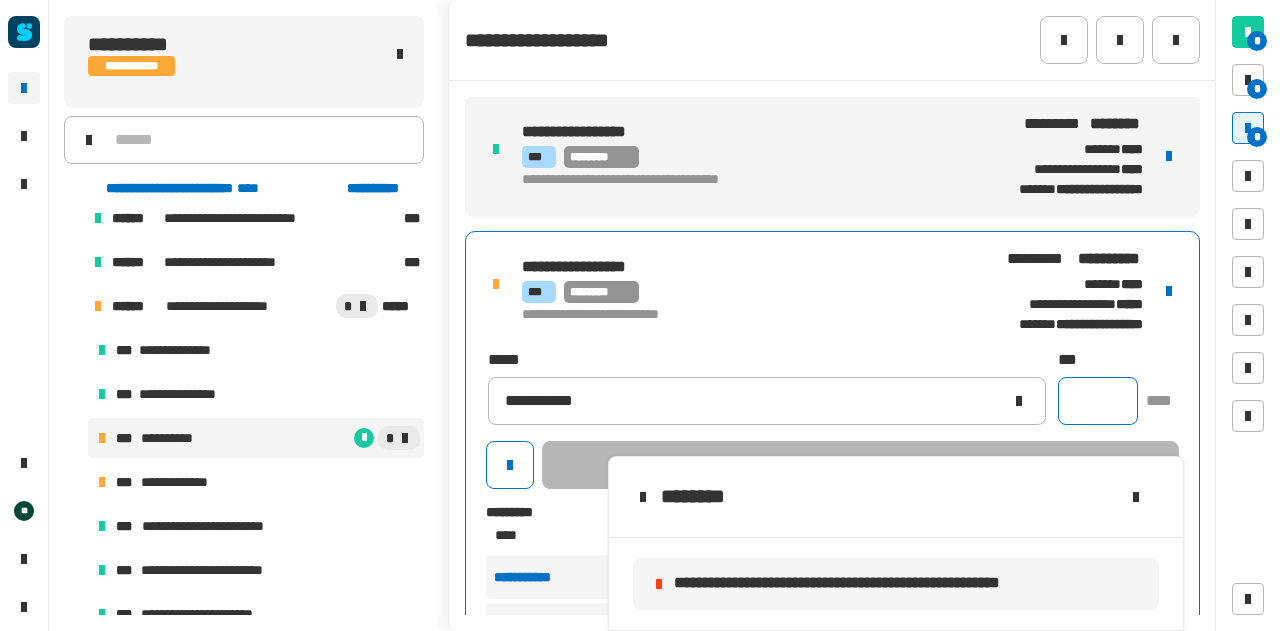 click 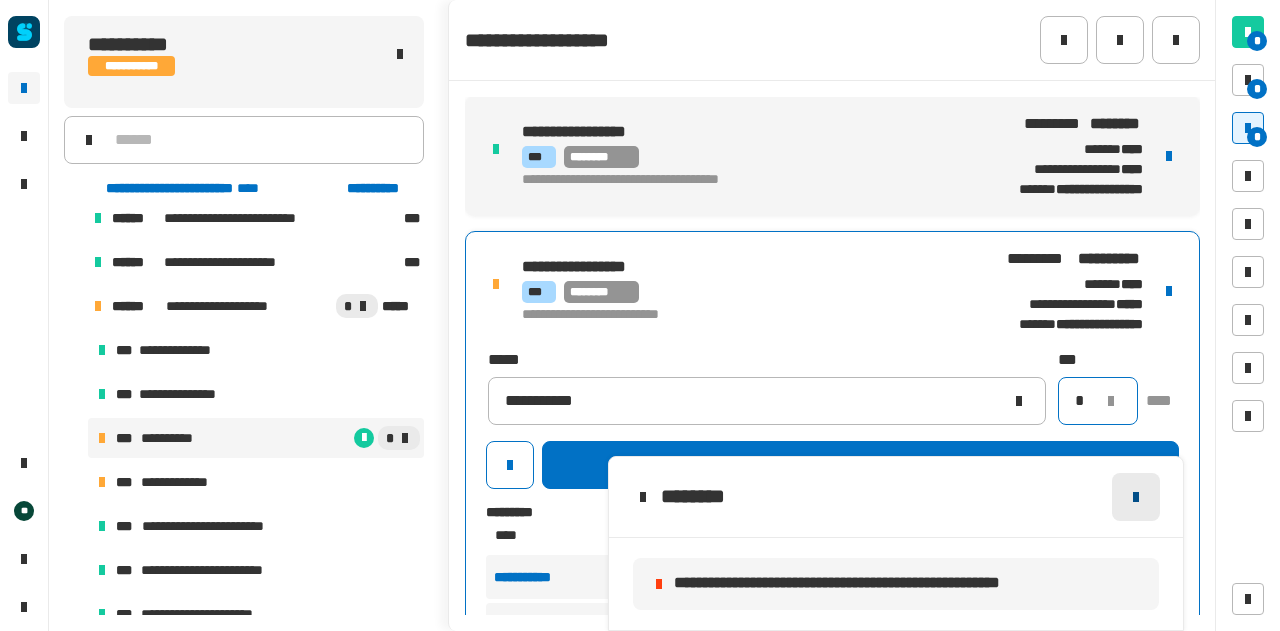type on "*" 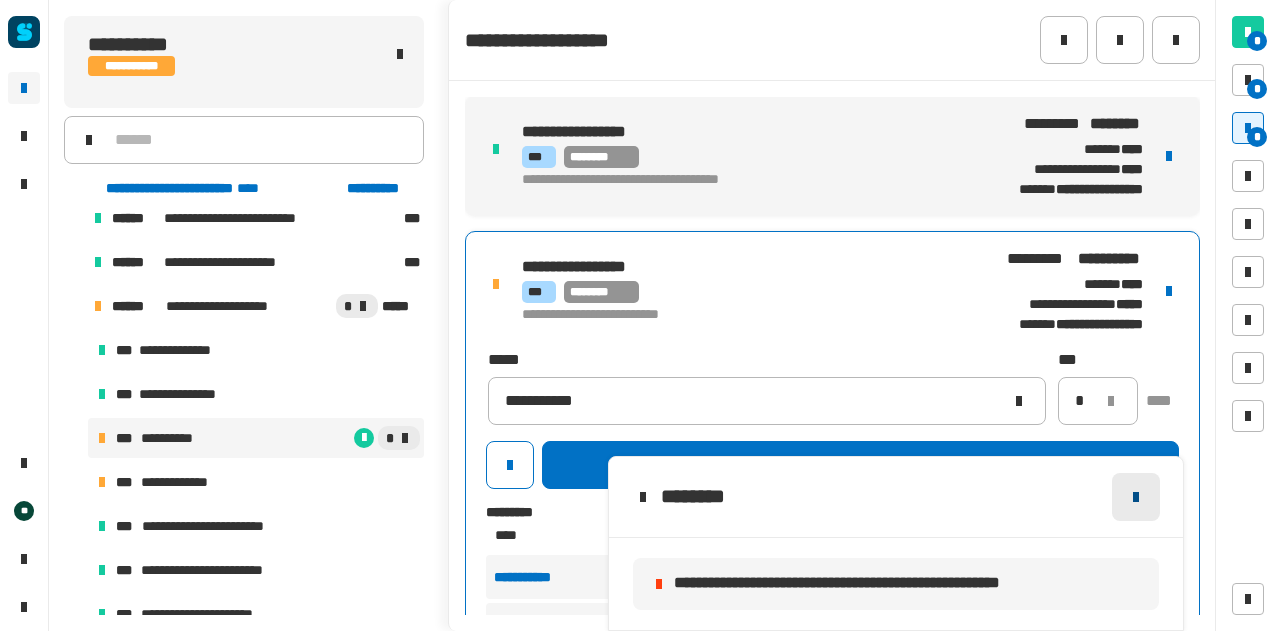 click 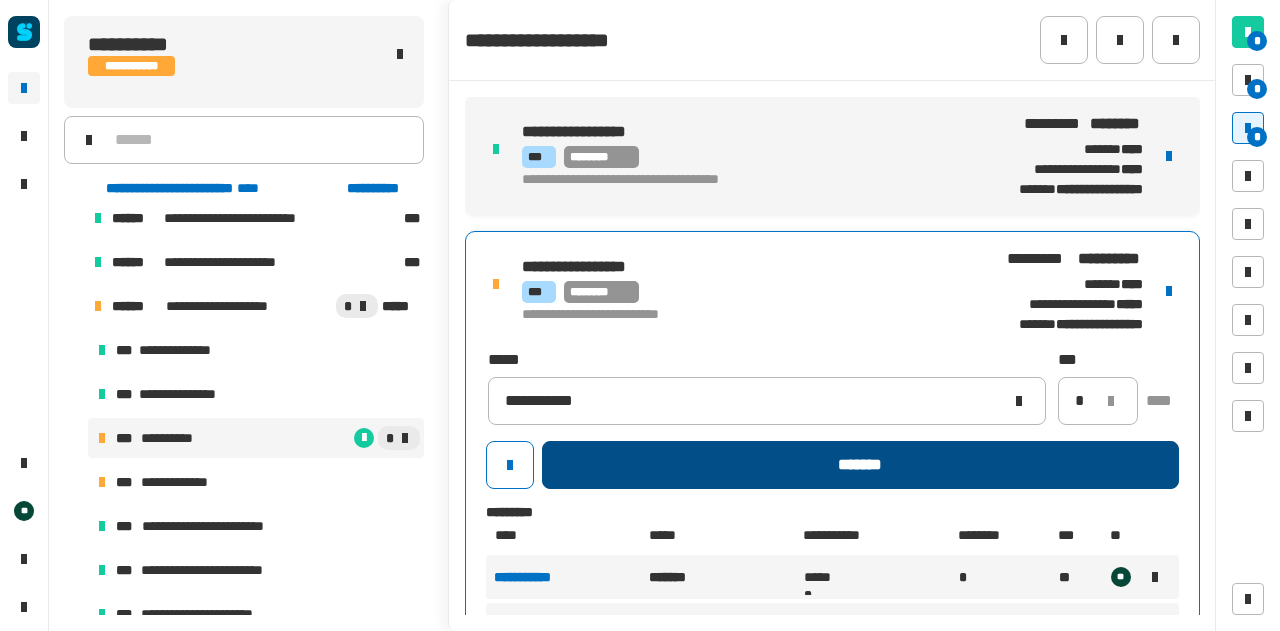 click on "*******" 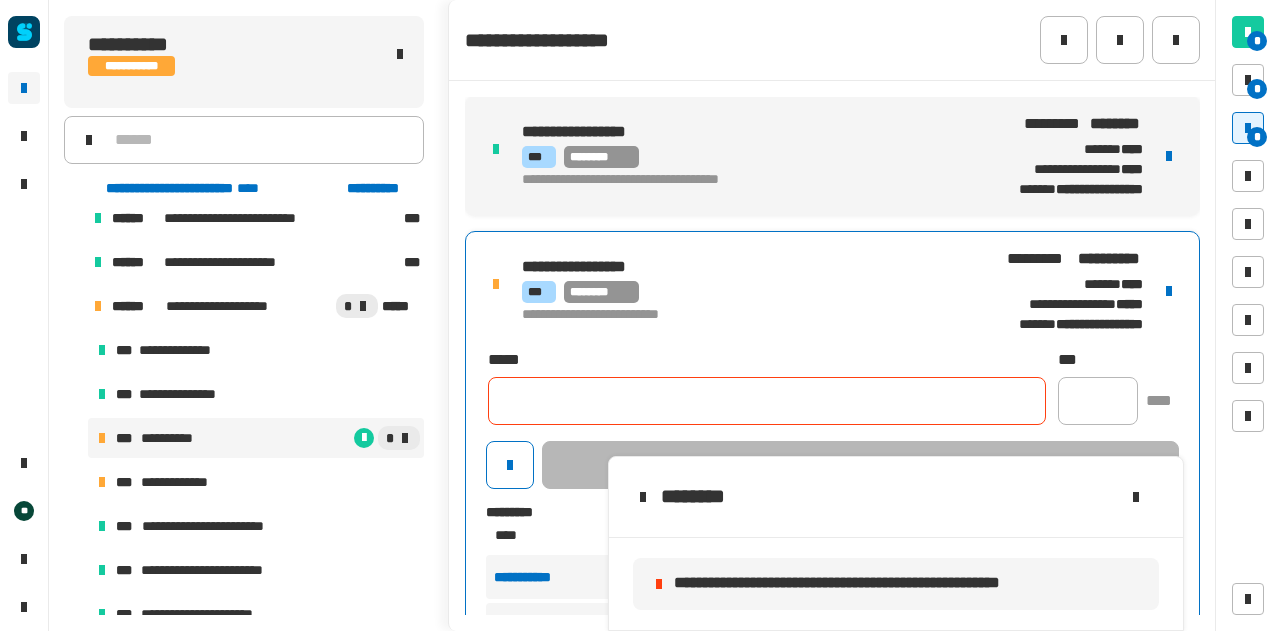 click 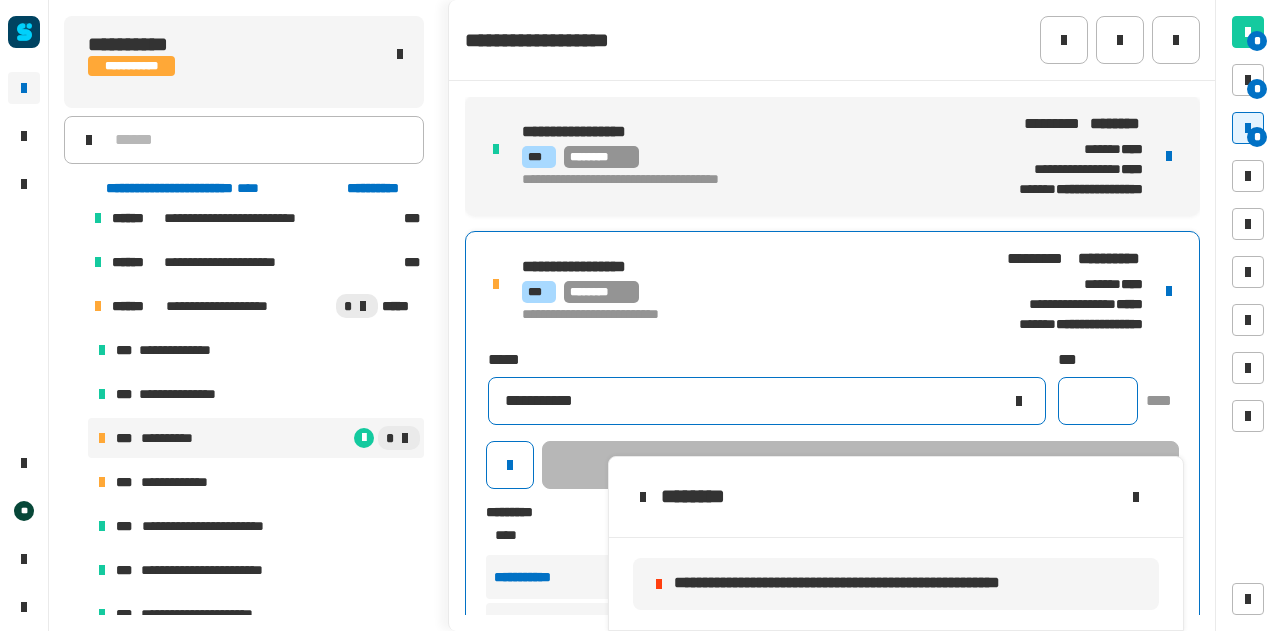 type on "**********" 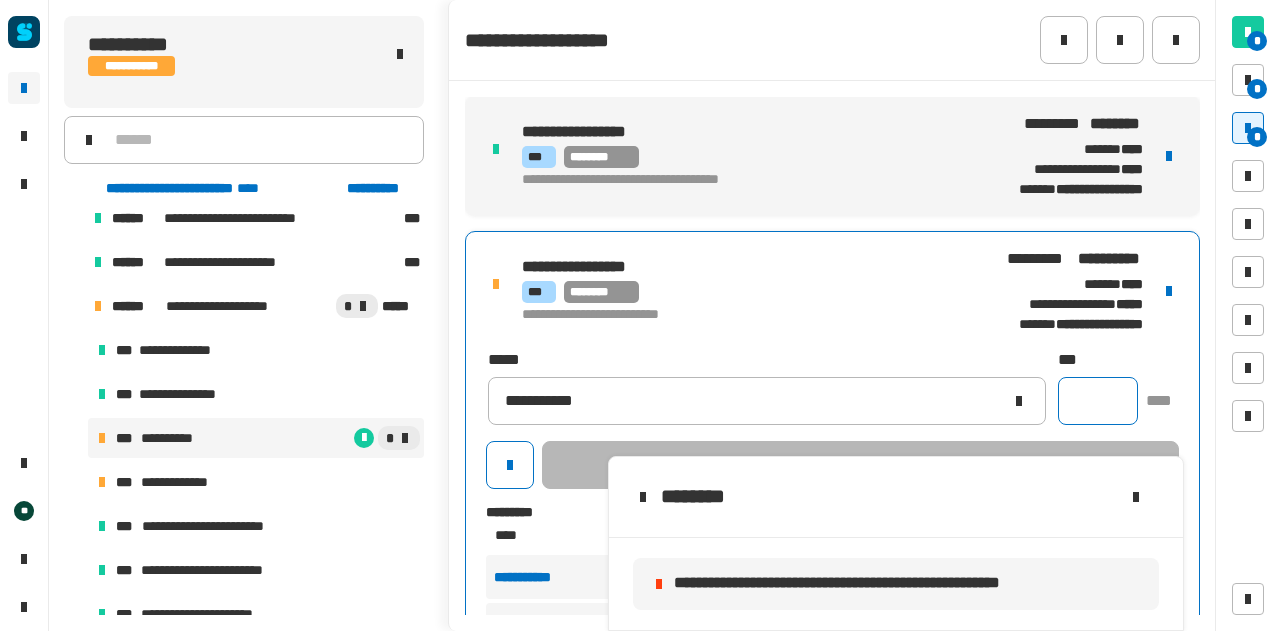 click 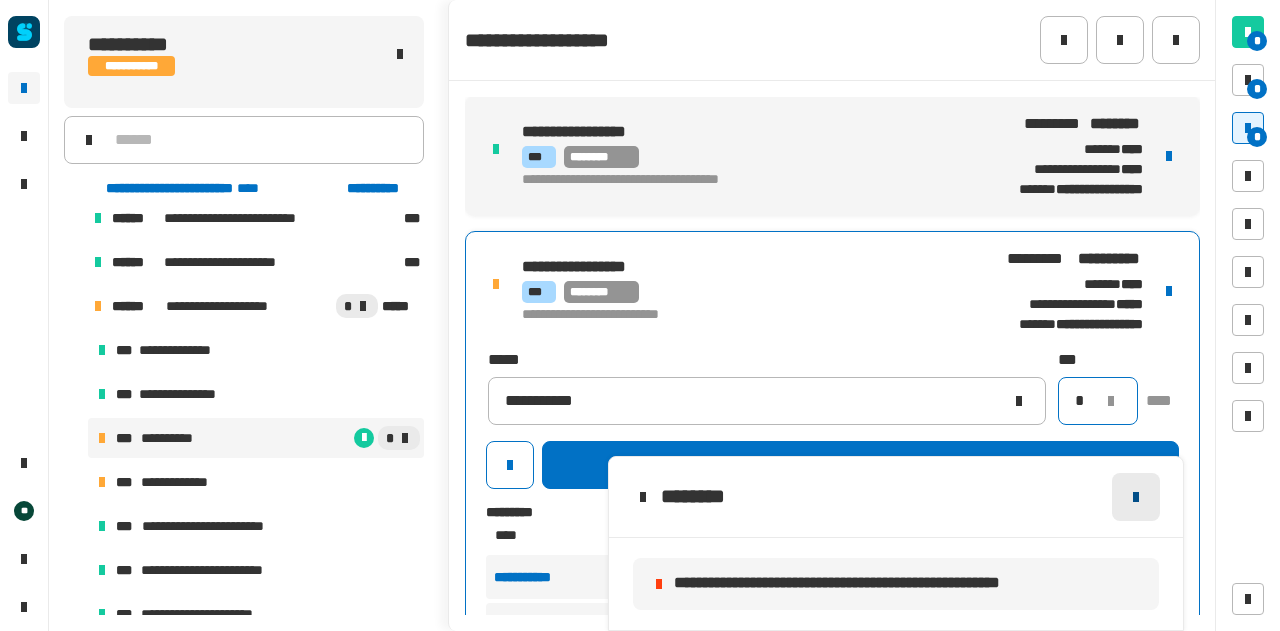 type on "*" 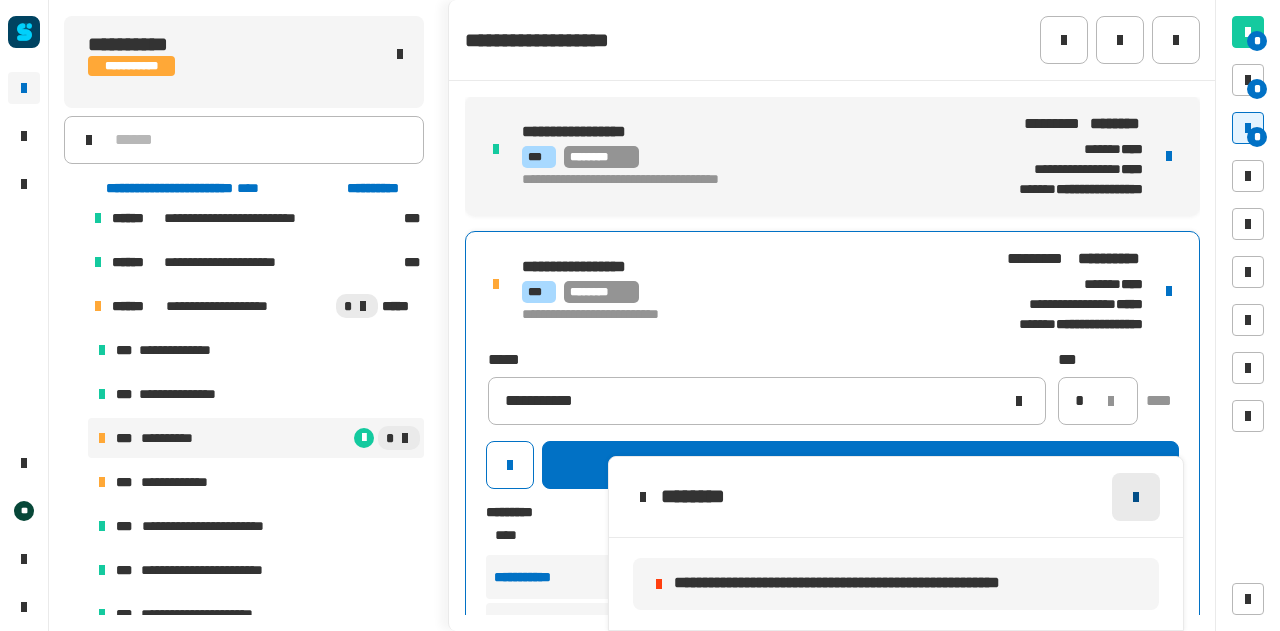 click 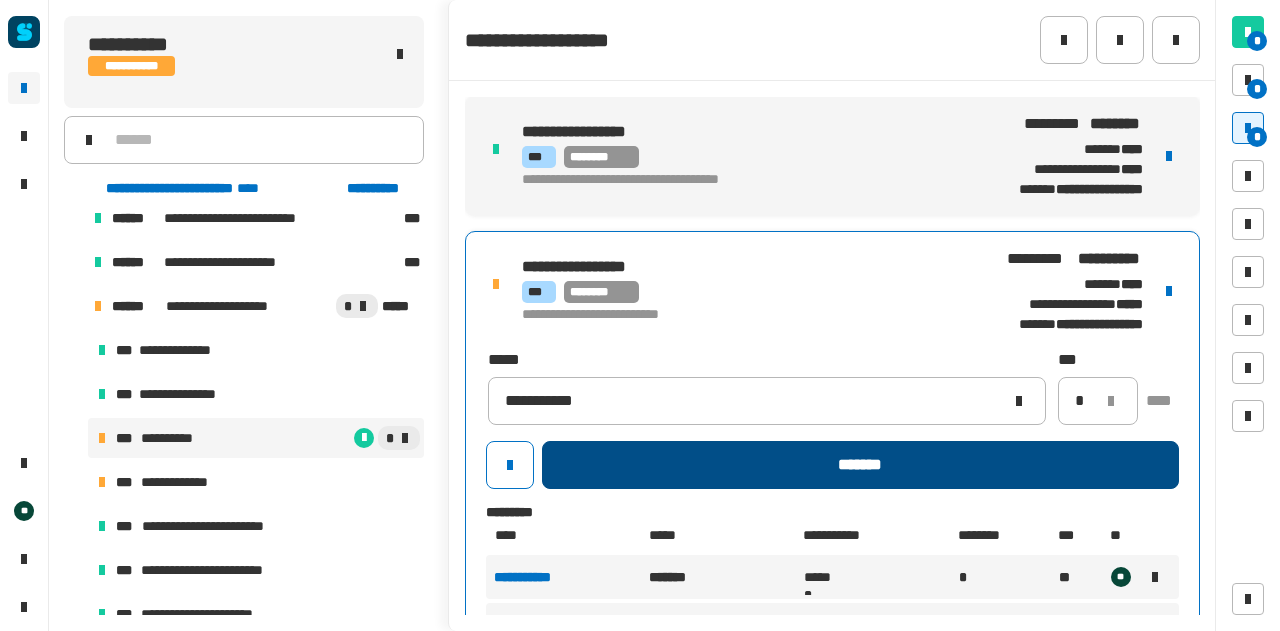 click on "*******" 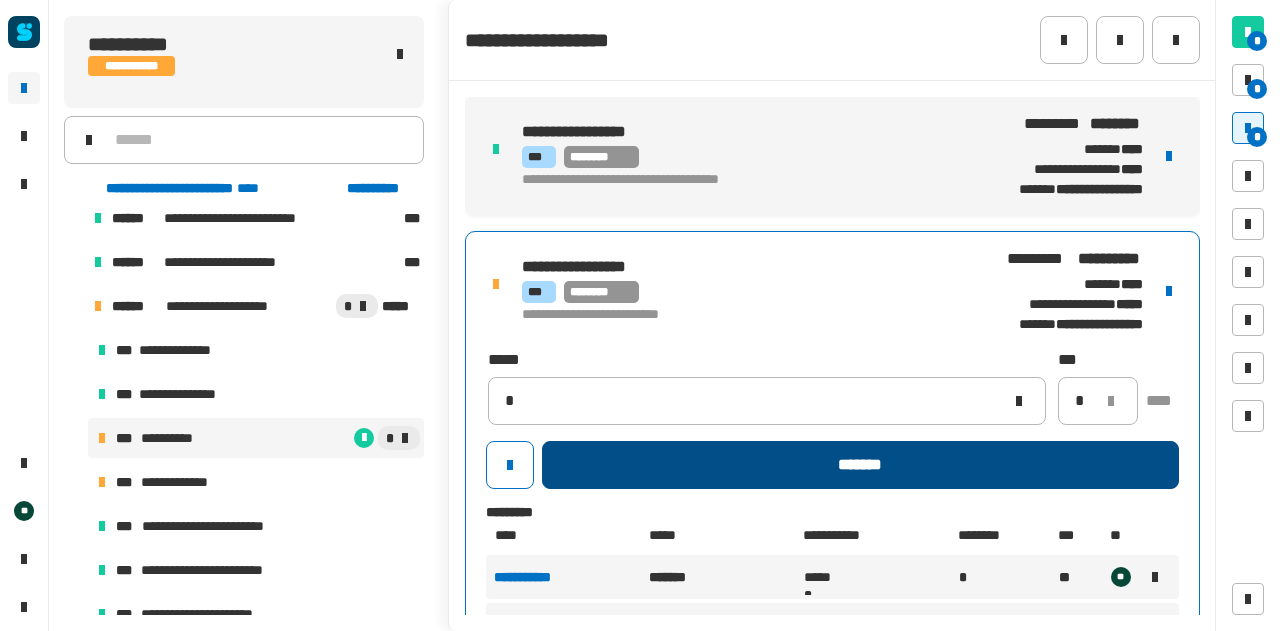 type 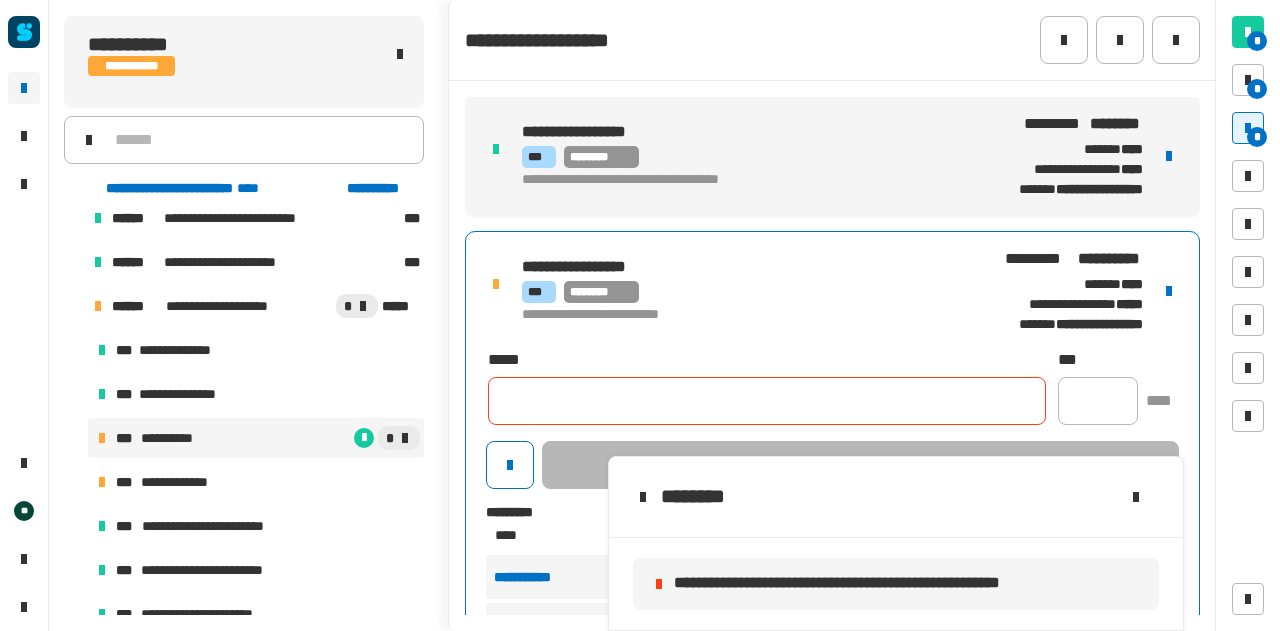 click 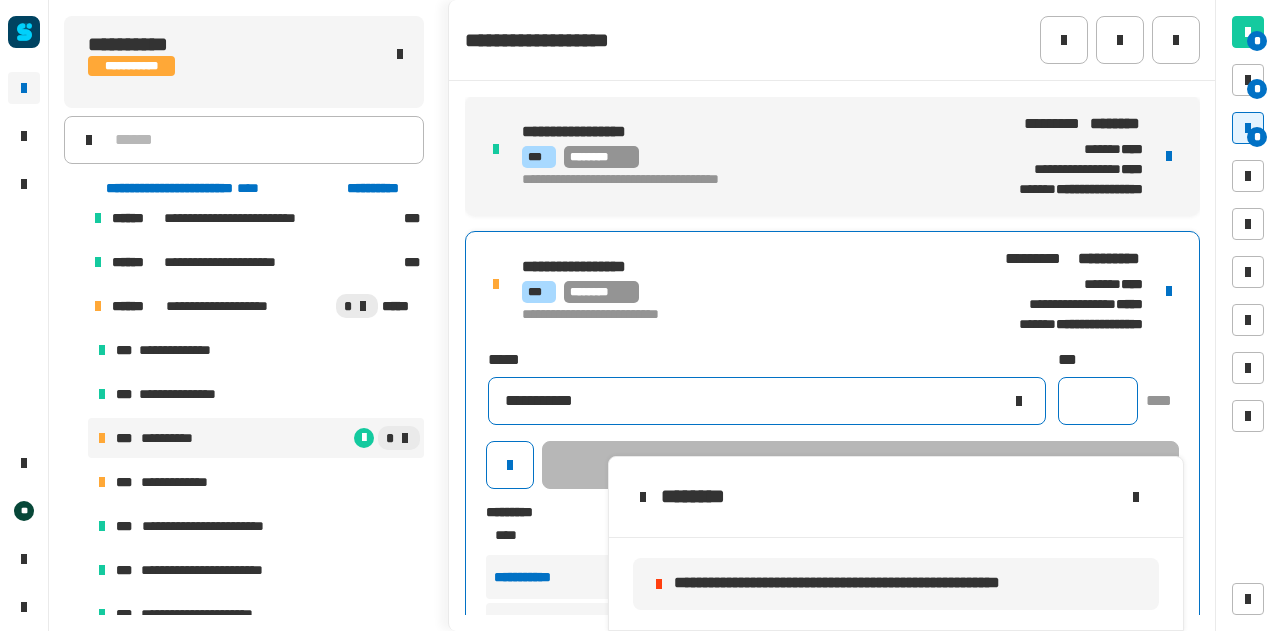 type on "**********" 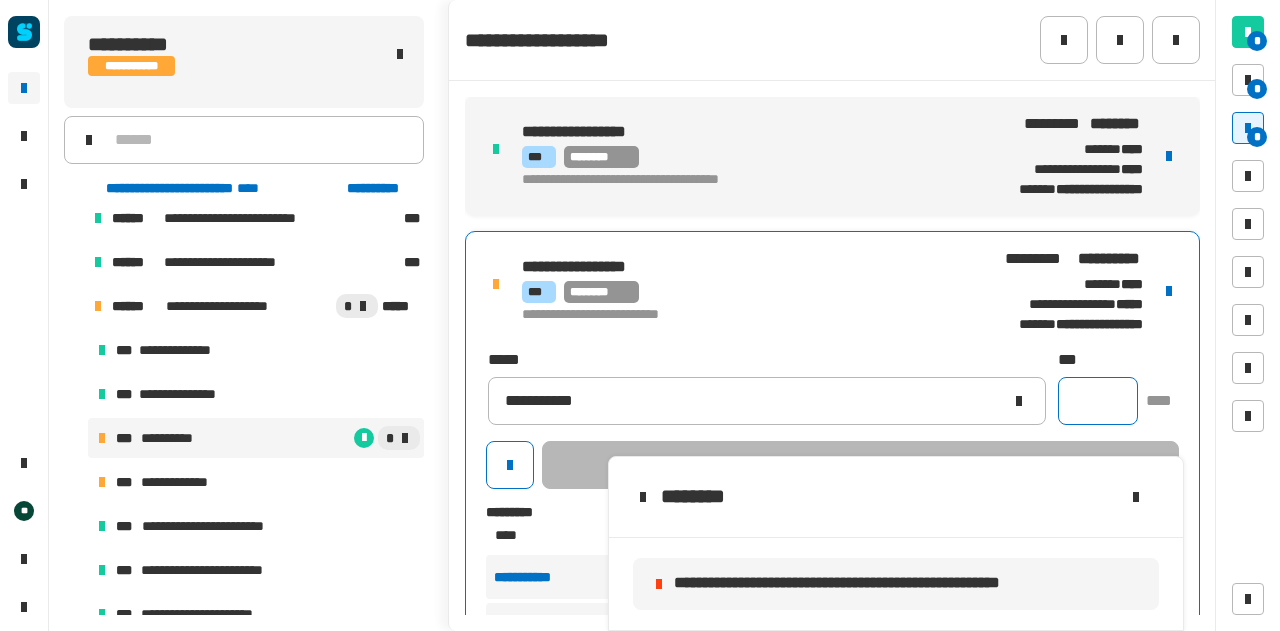click 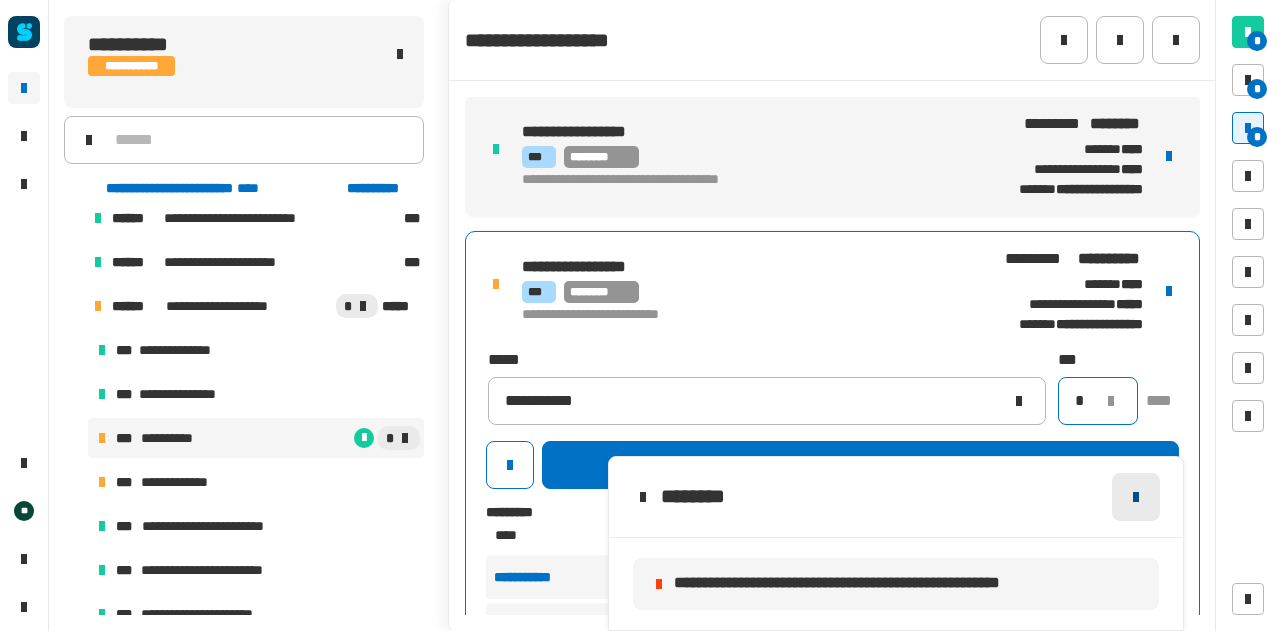 type on "*" 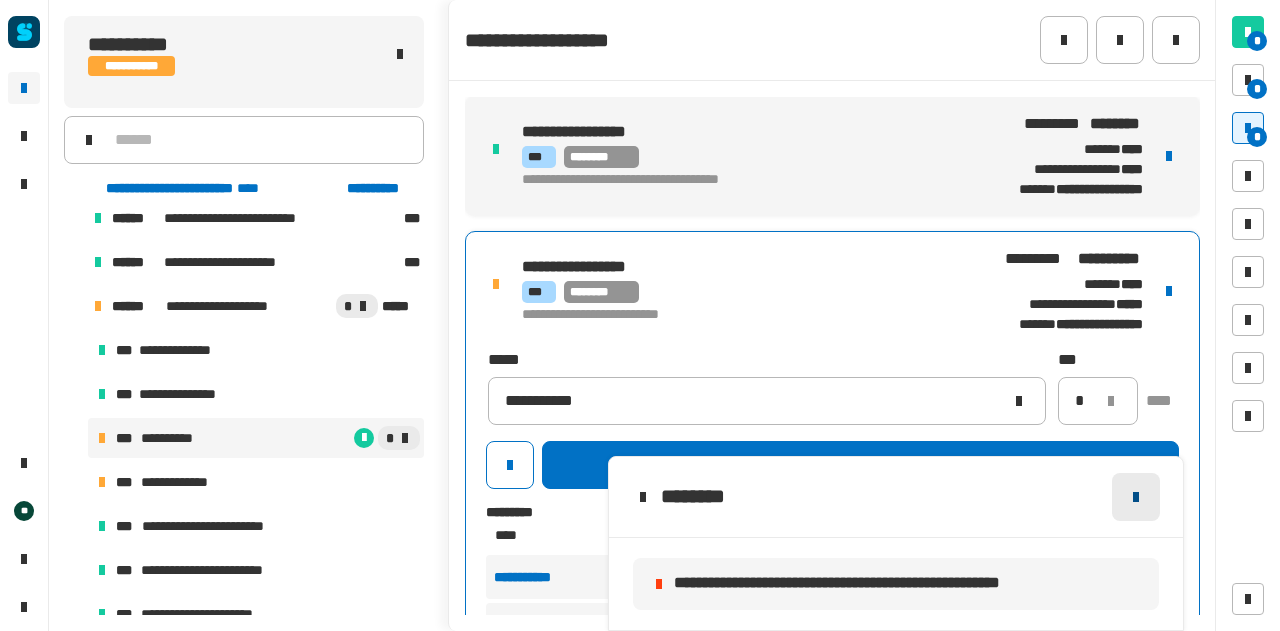 click 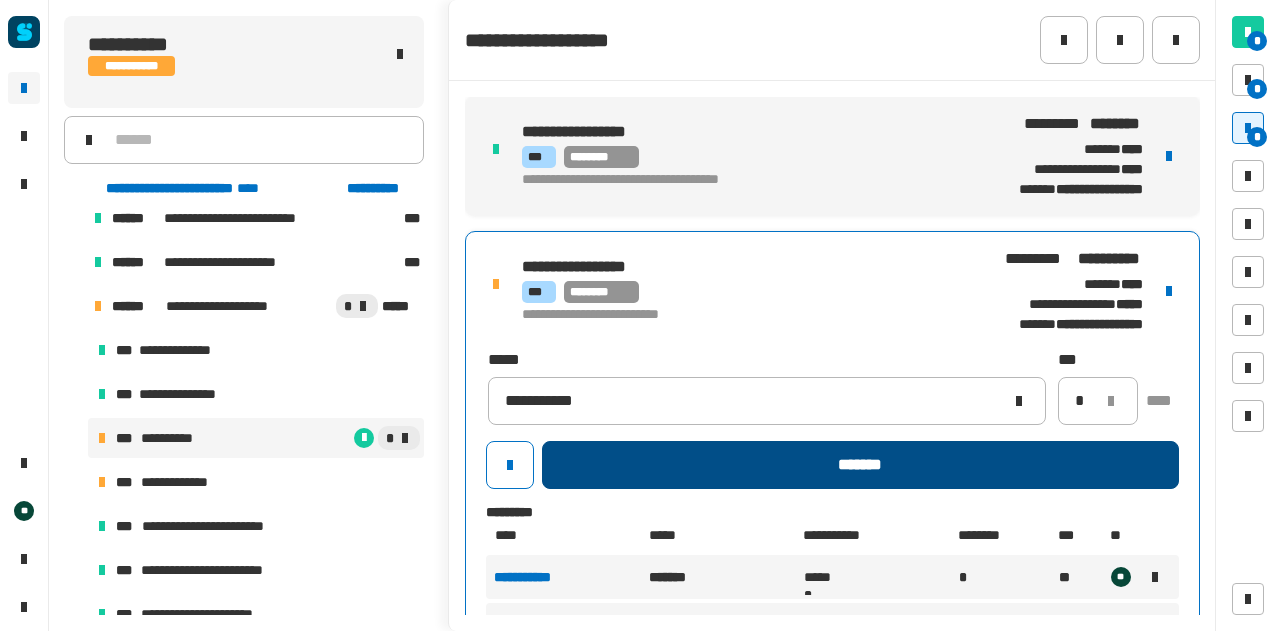 click on "*******" 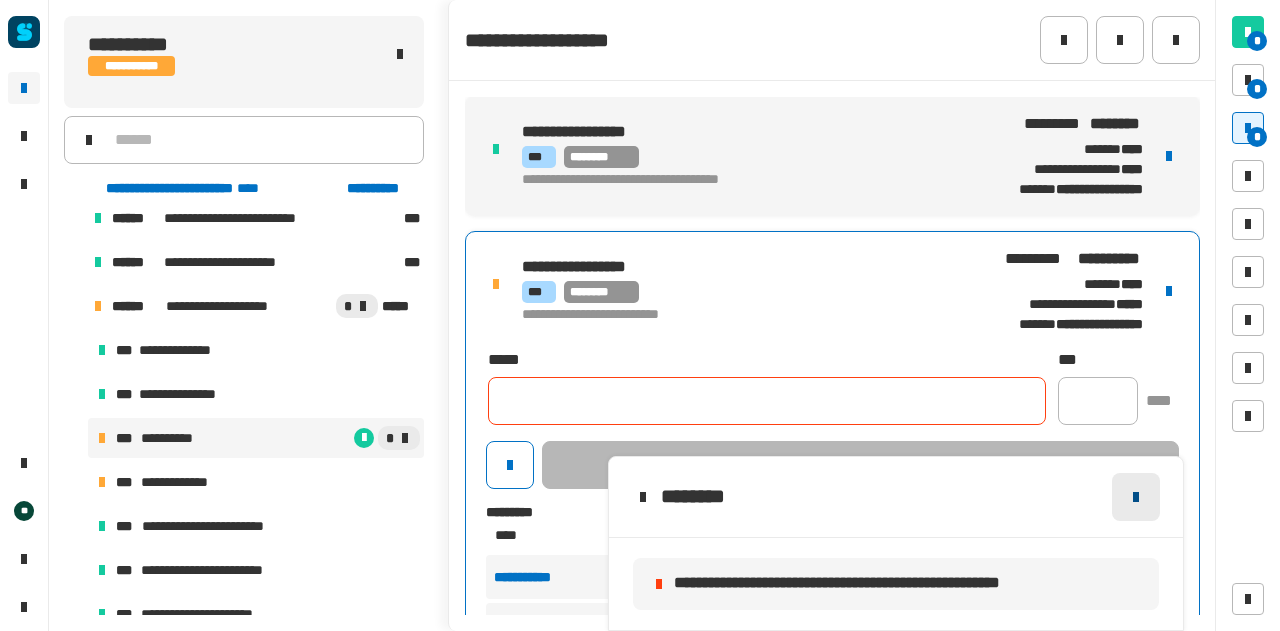 click 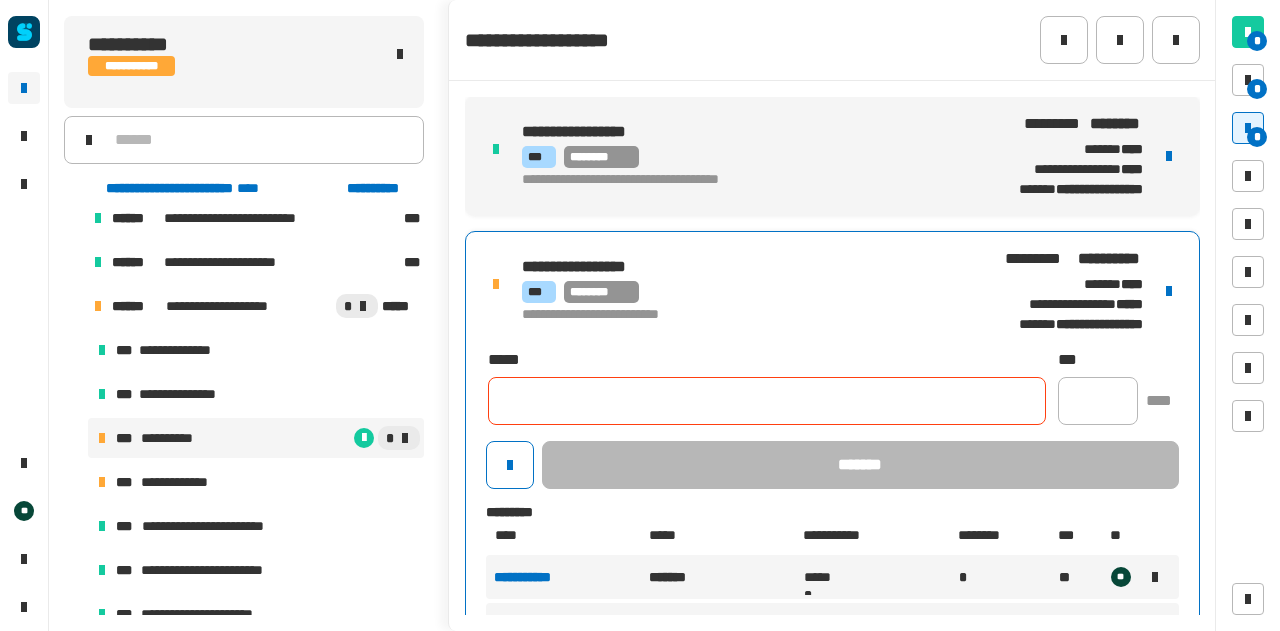 click 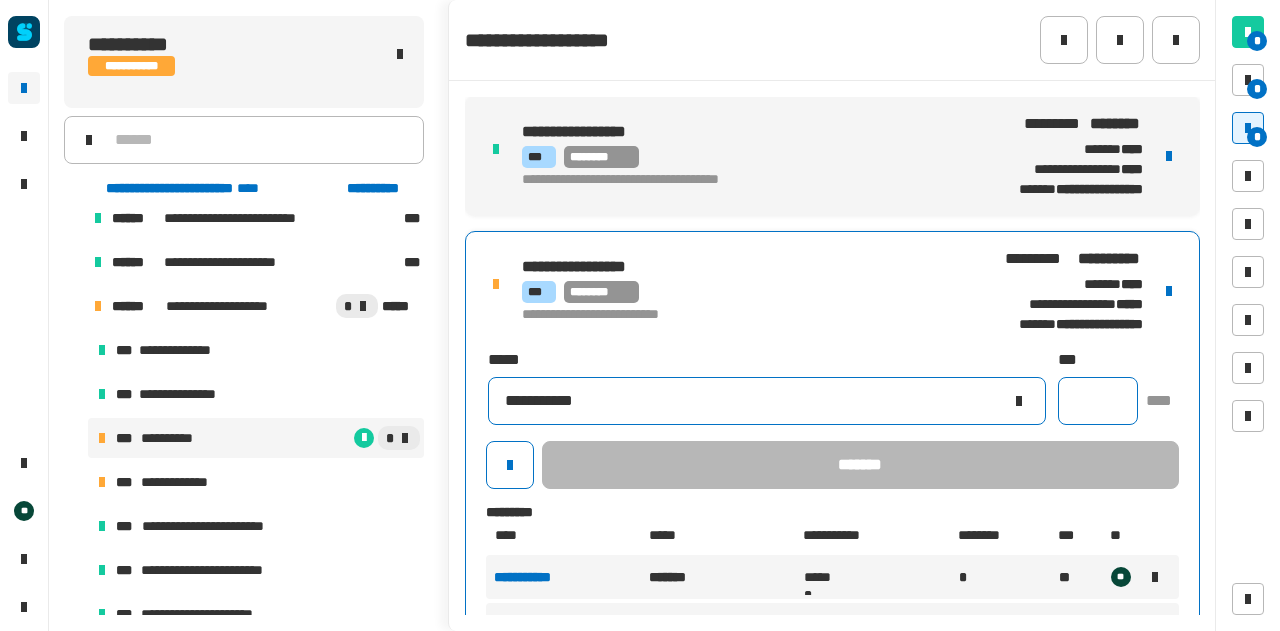 type on "**********" 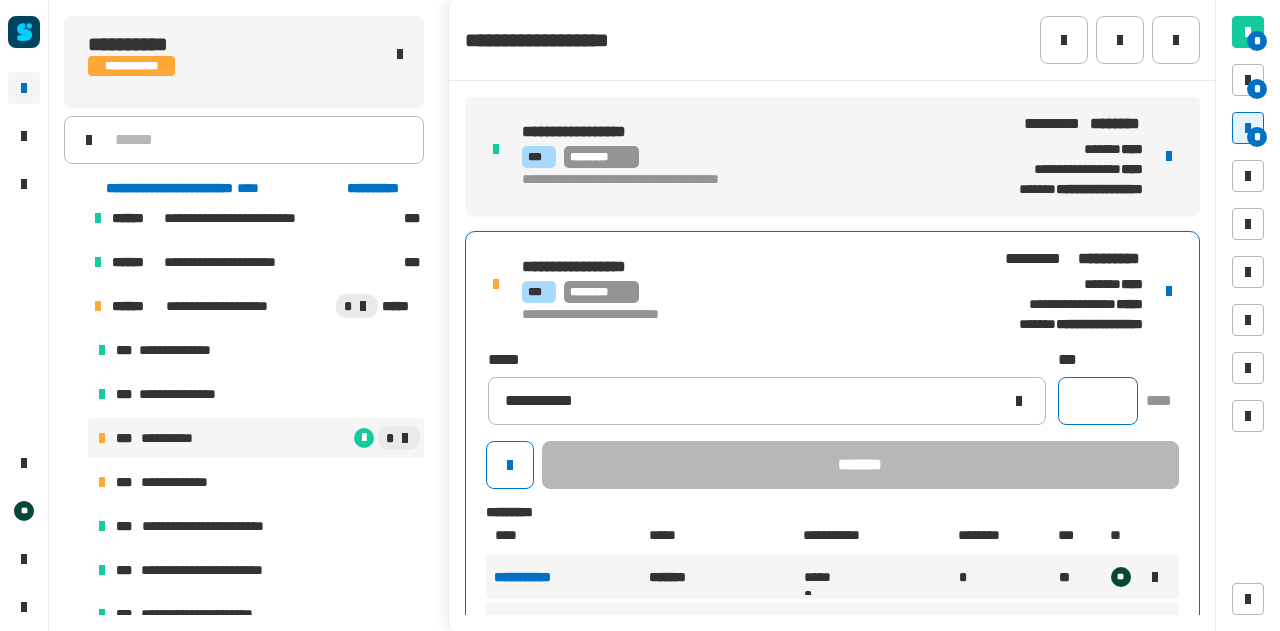 click 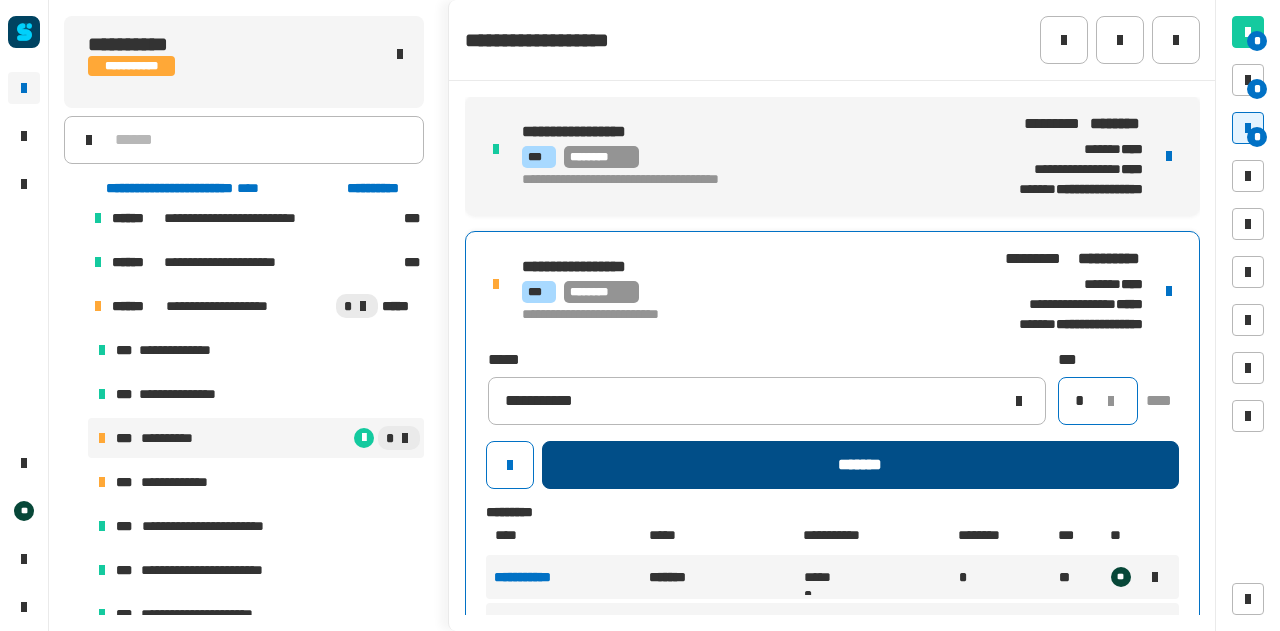type on "*" 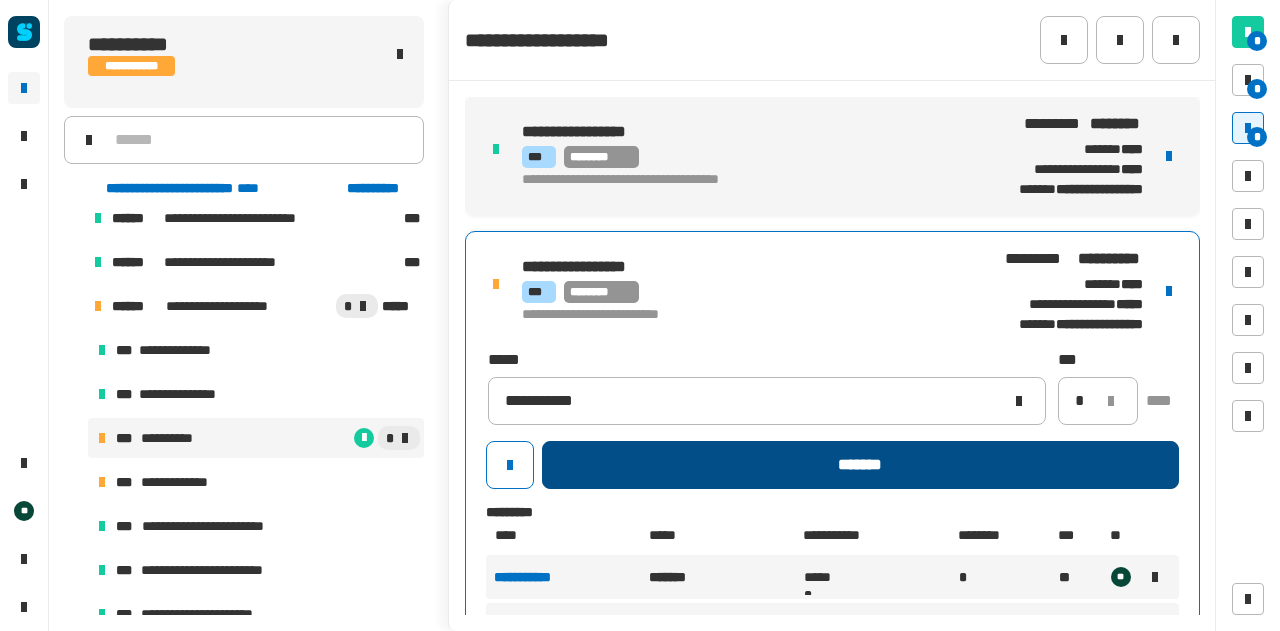 click on "*******" 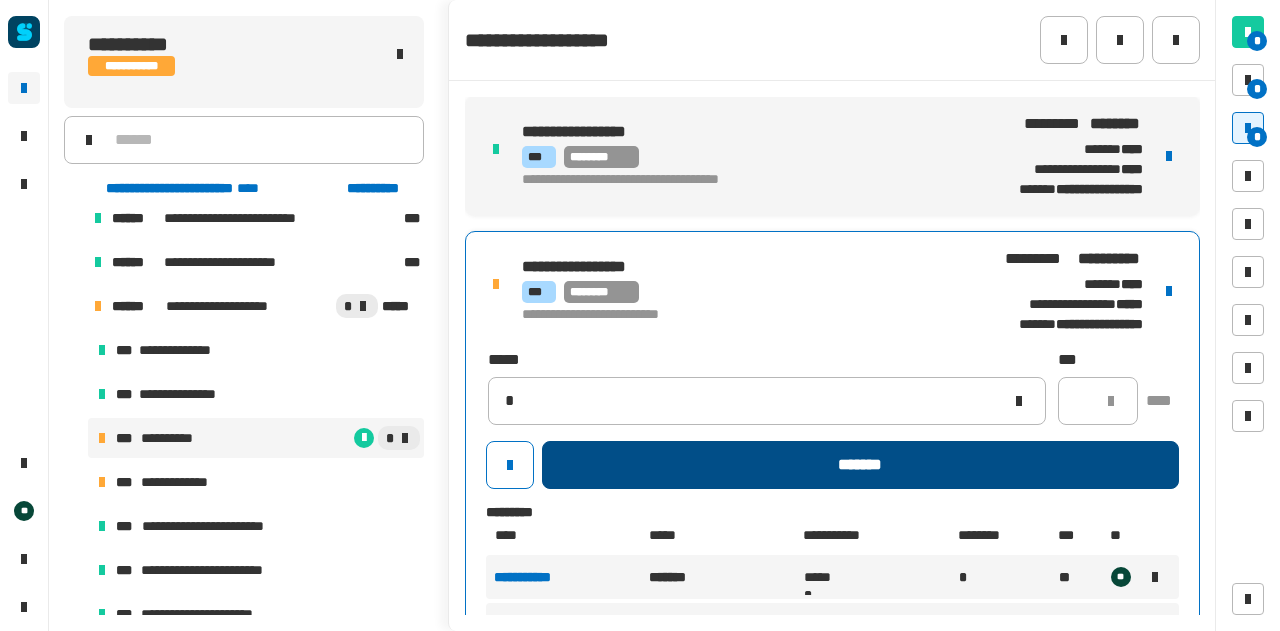type 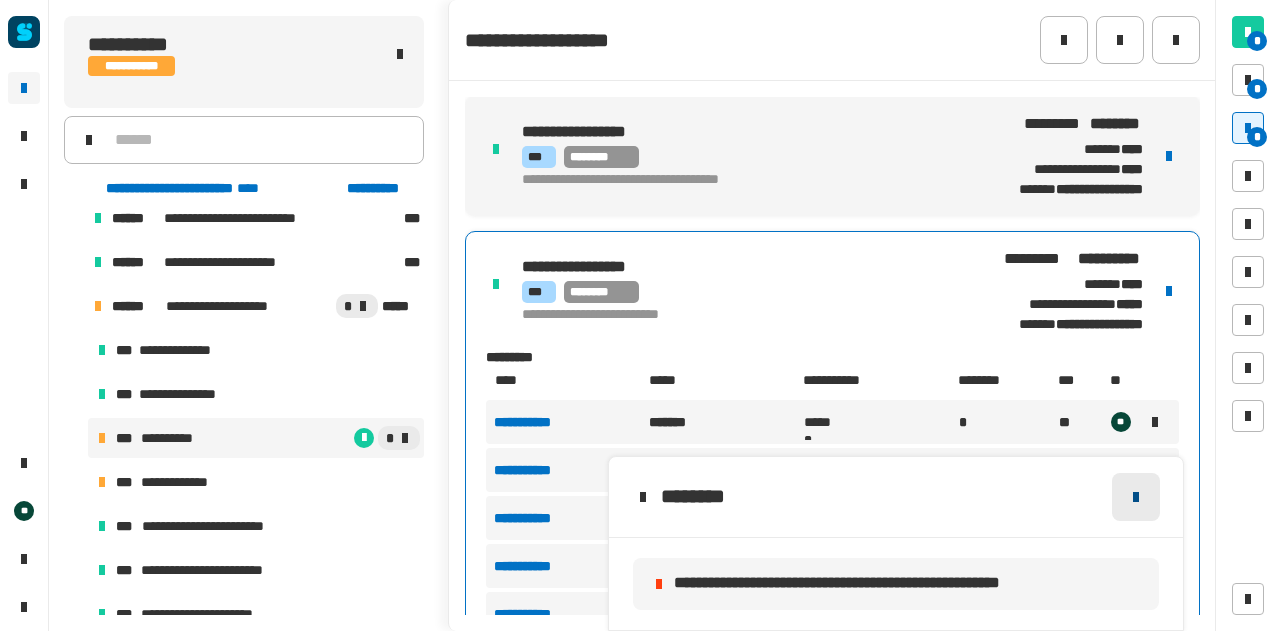 click 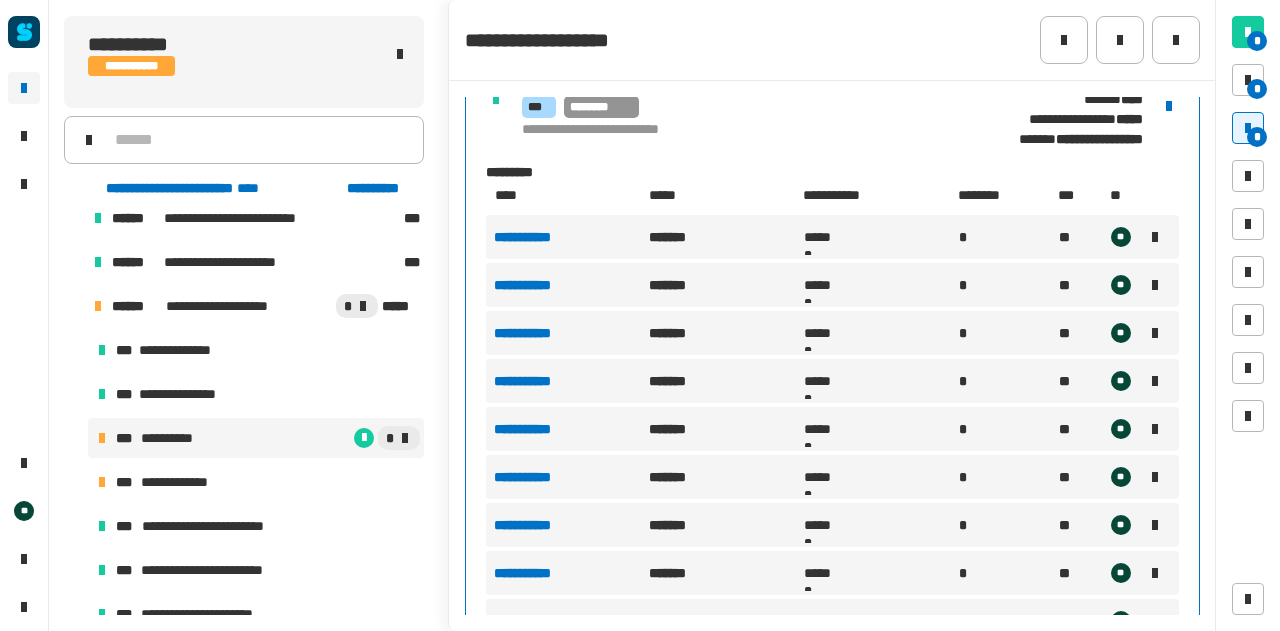 scroll, scrollTop: 419, scrollLeft: 0, axis: vertical 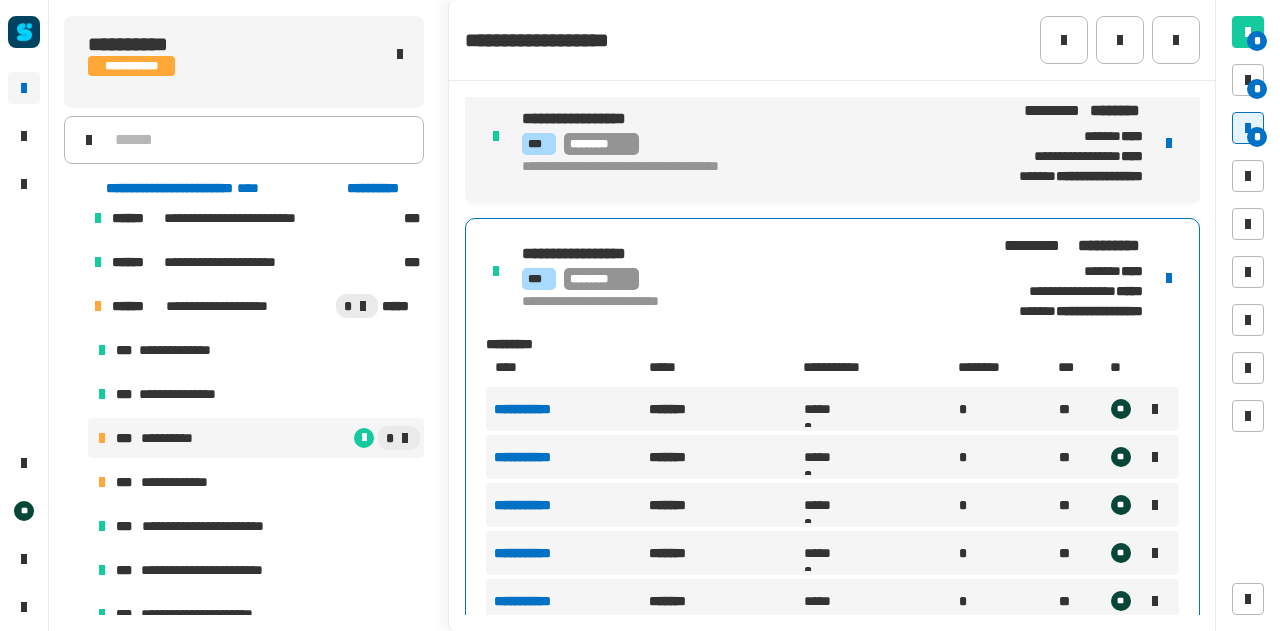 click on "**********" at bounding box center [832, 278] 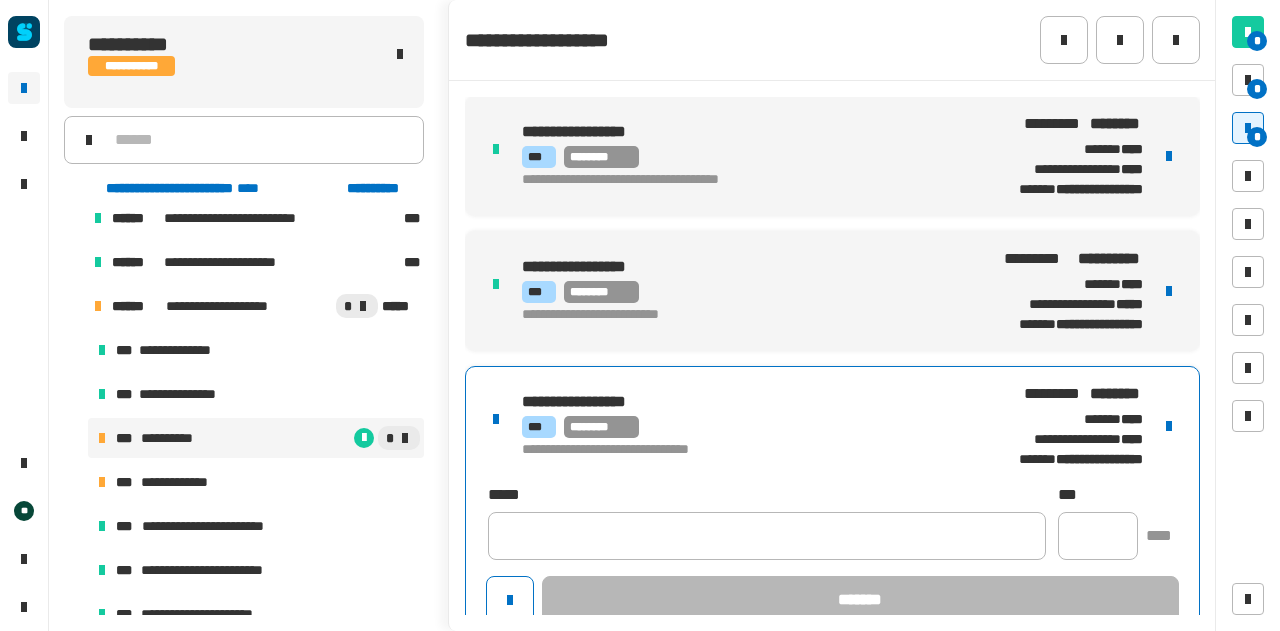 click on "**********" at bounding box center [744, 426] 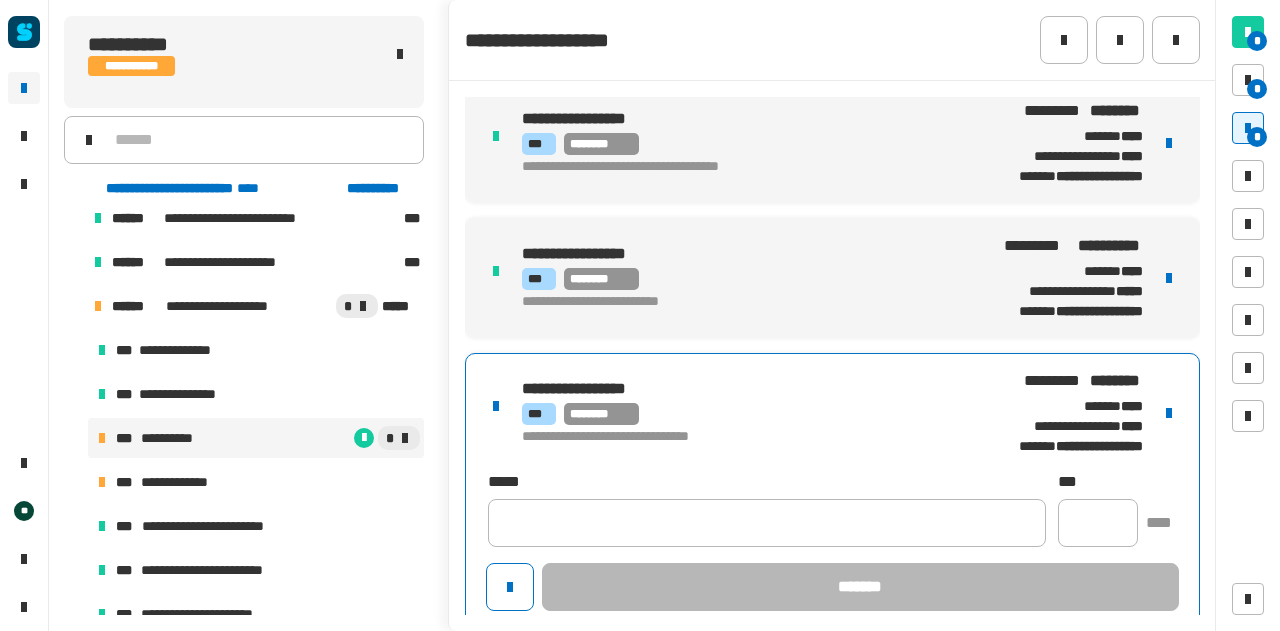 click on "**********" at bounding box center (832, 490) 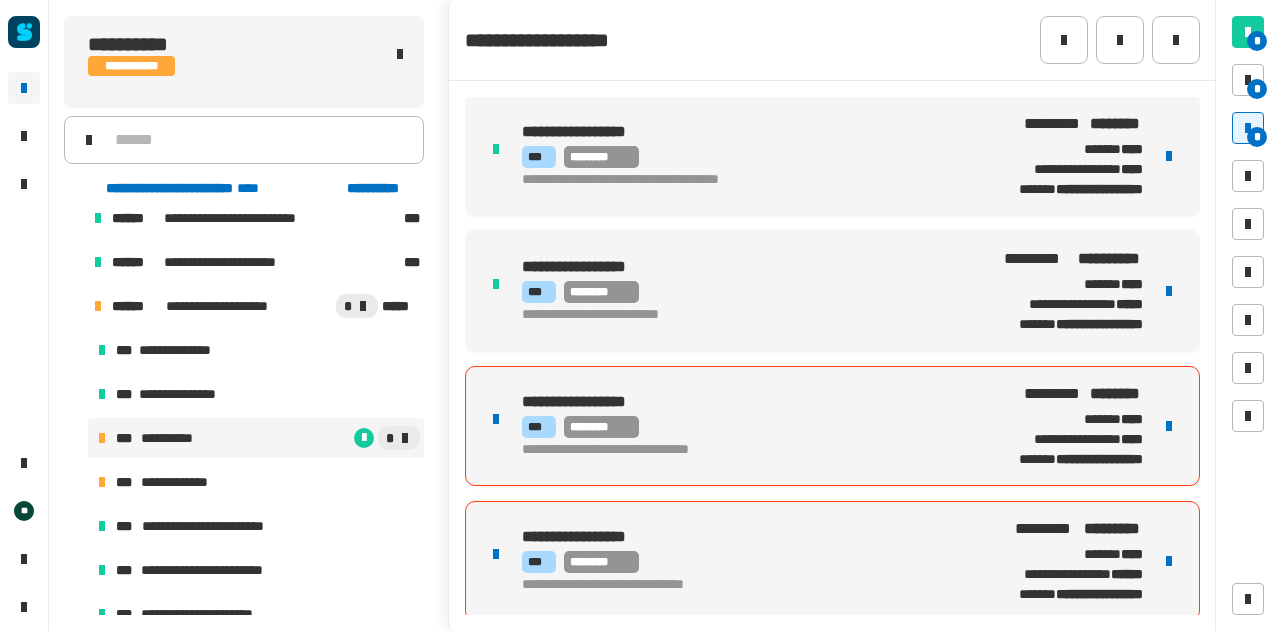 click at bounding box center (1169, 426) 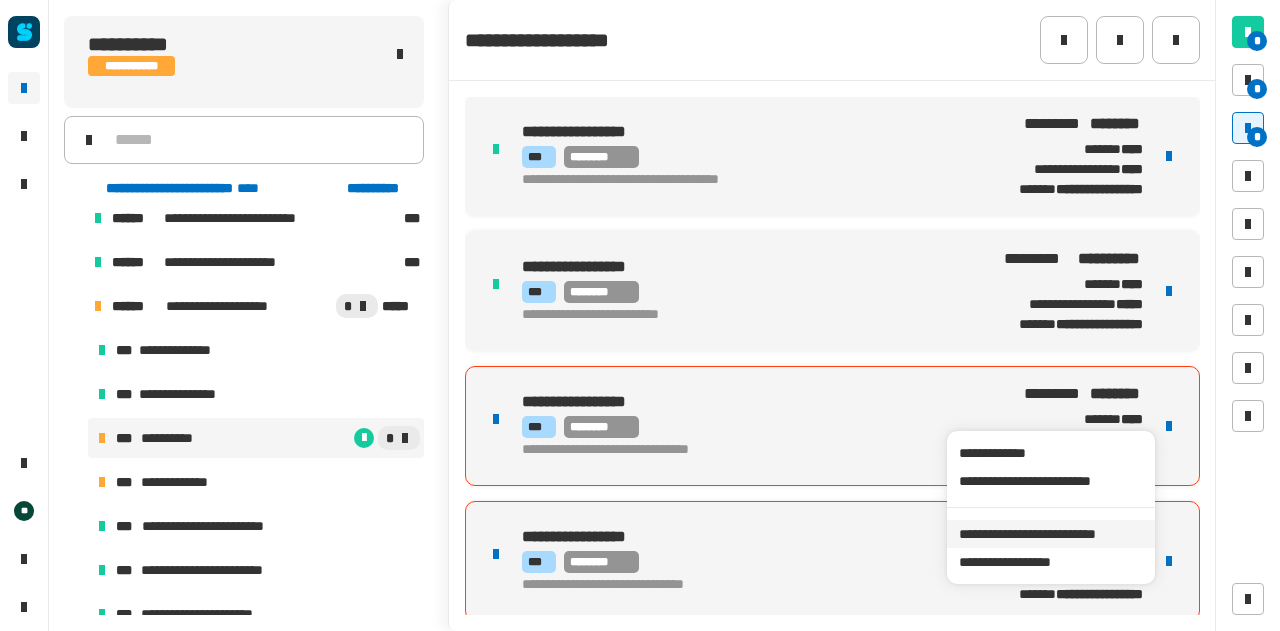 click on "**********" at bounding box center [1050, 534] 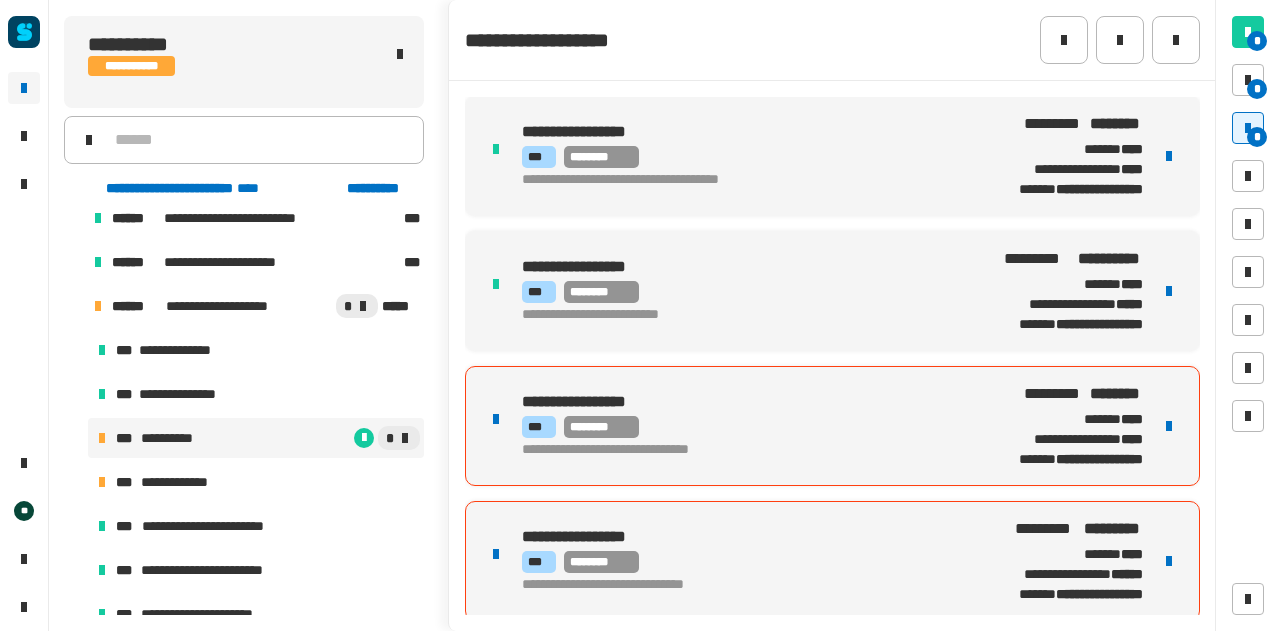 click on "**********" at bounding box center (744, 426) 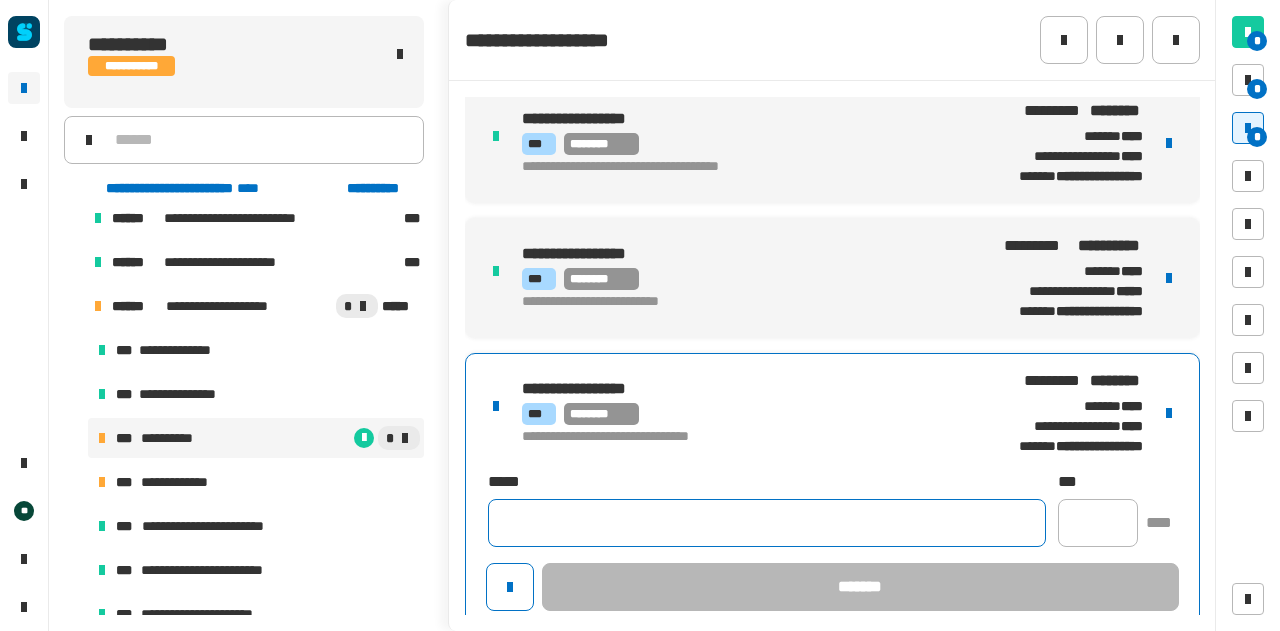 click 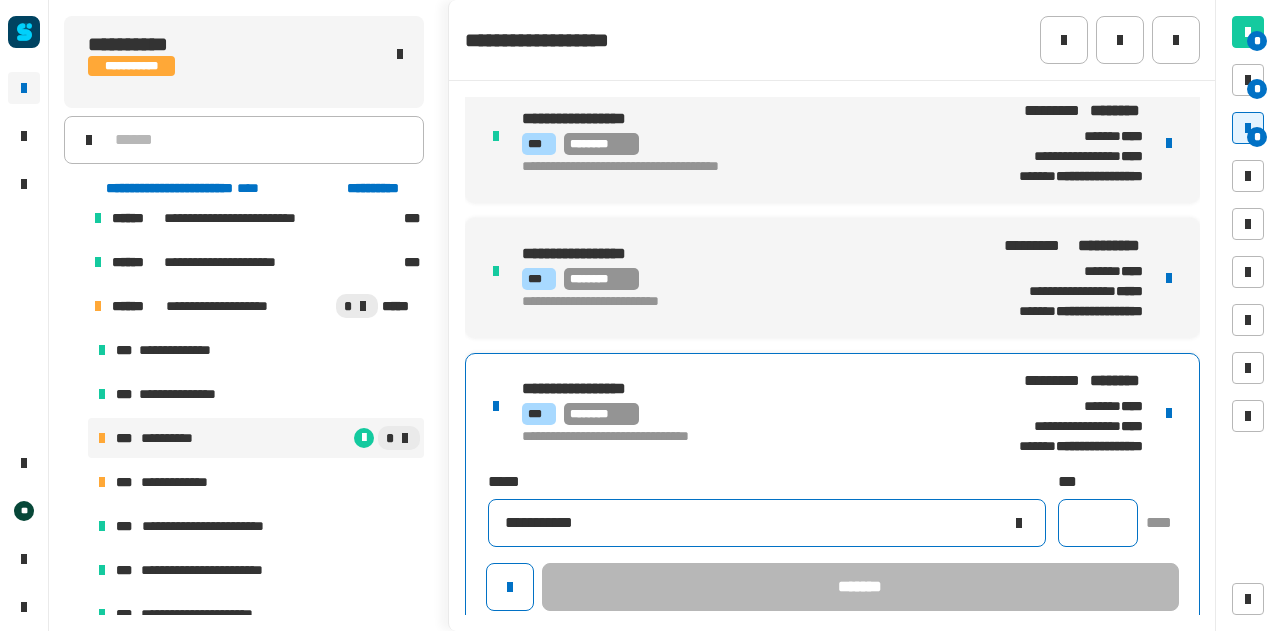 type on "**********" 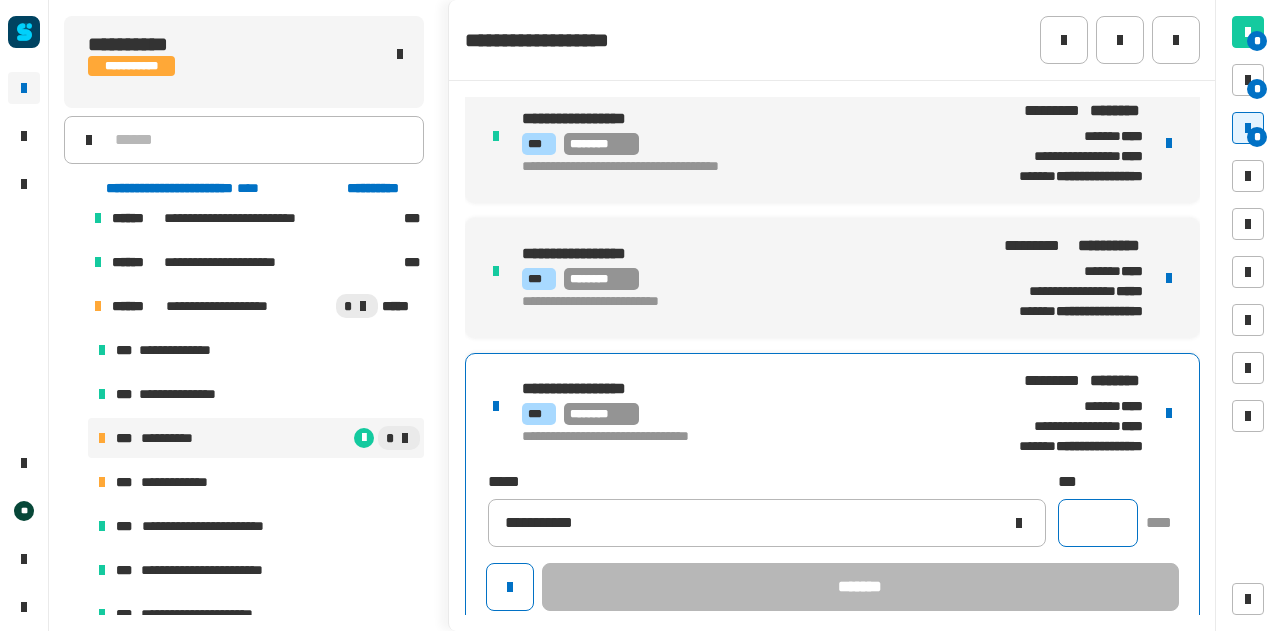 click 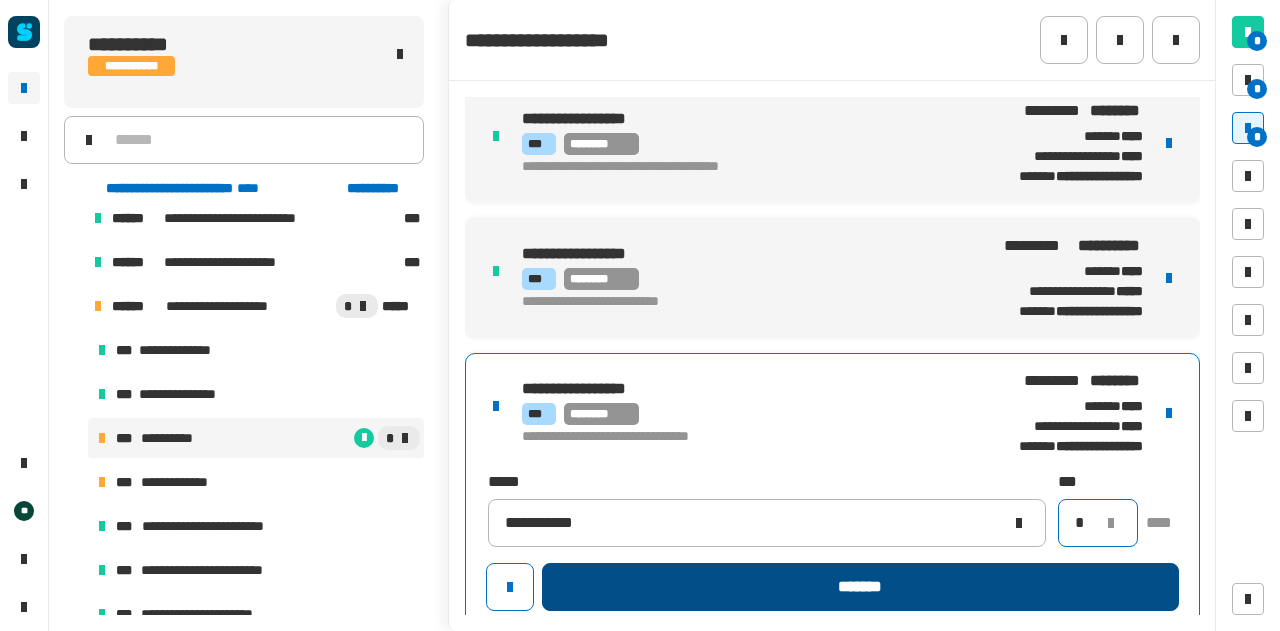 type on "*" 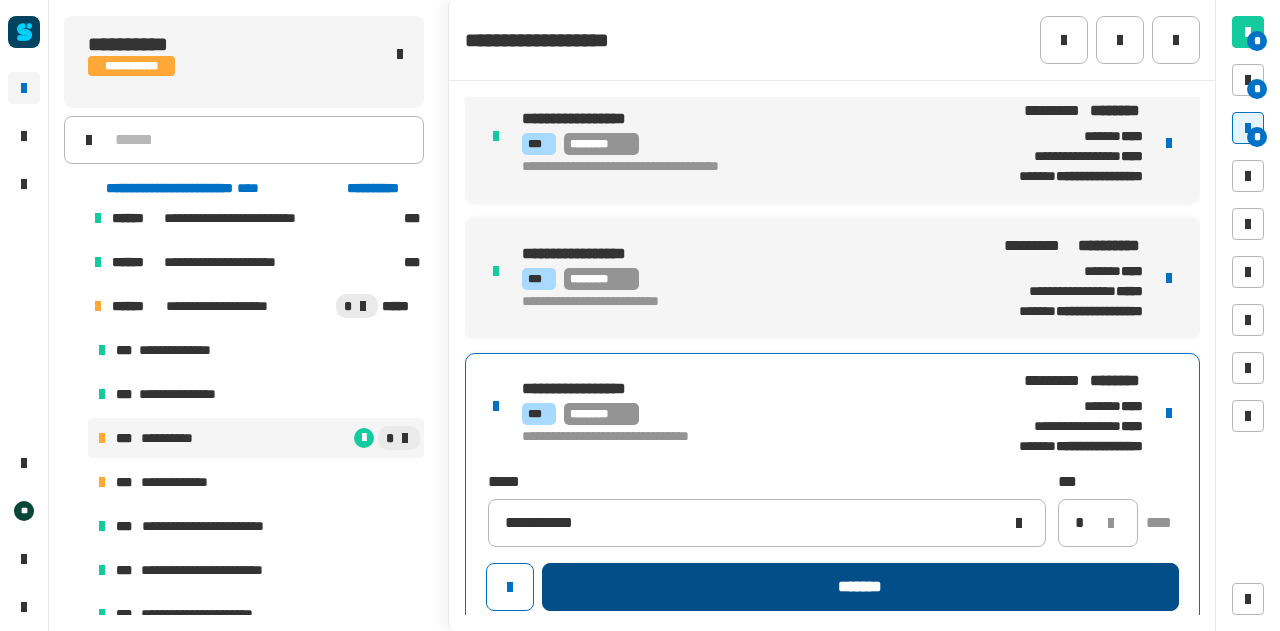 click on "*******" 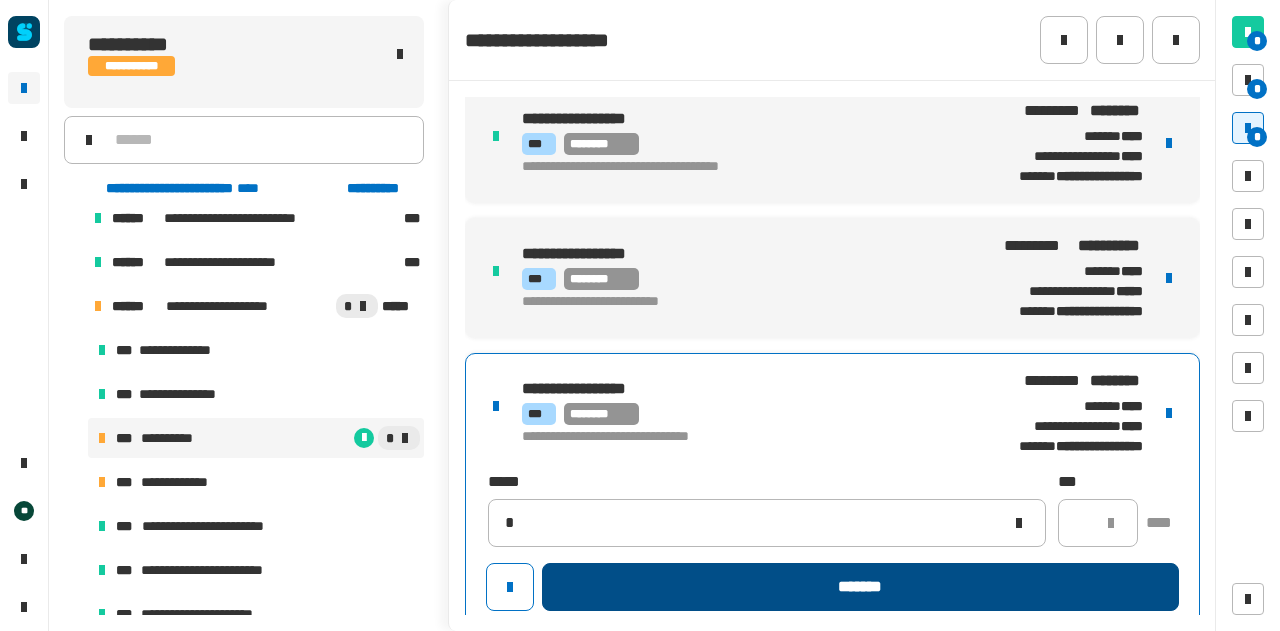 type 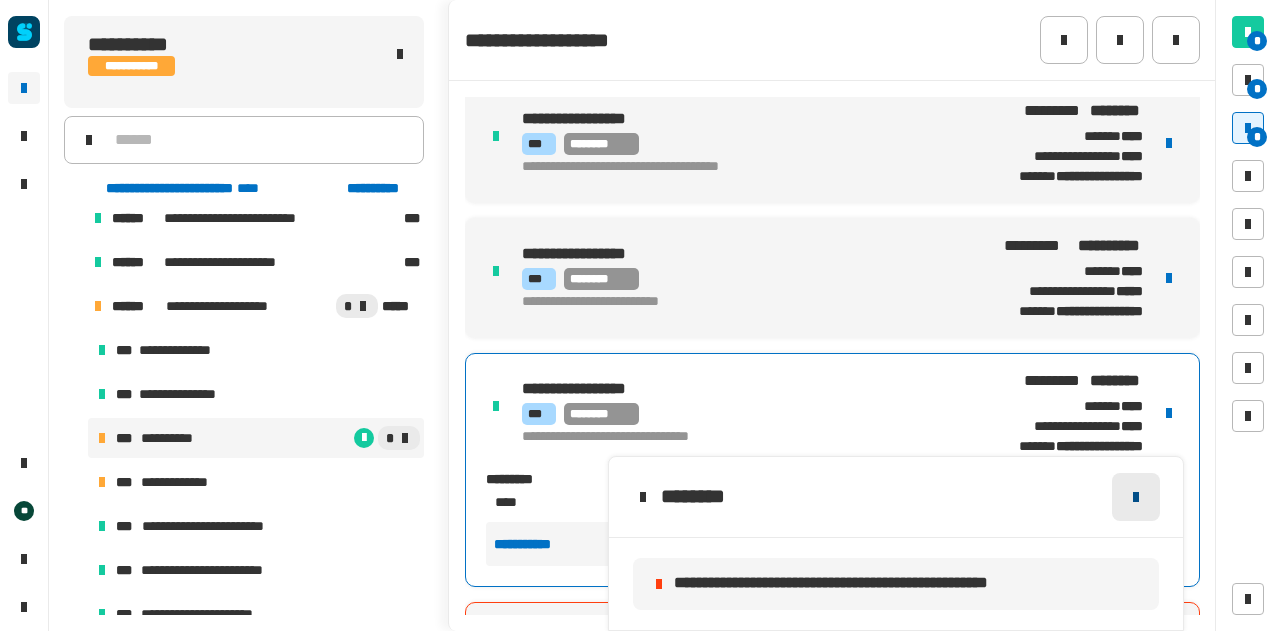 click 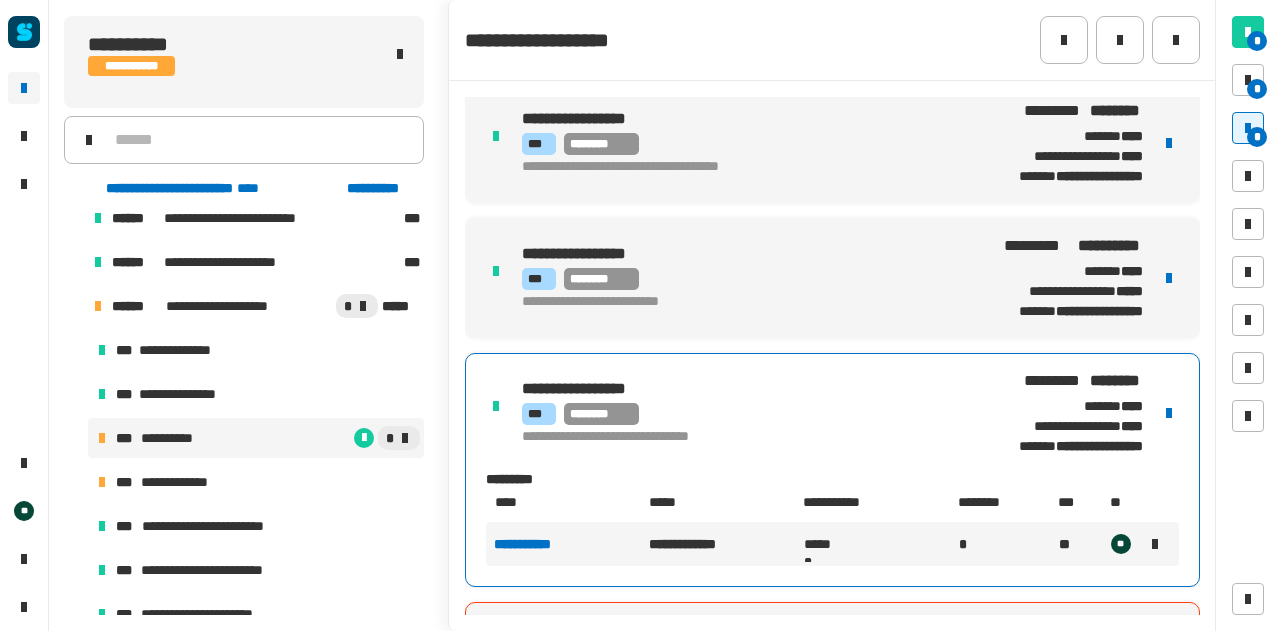 scroll, scrollTop: 520, scrollLeft: 0, axis: vertical 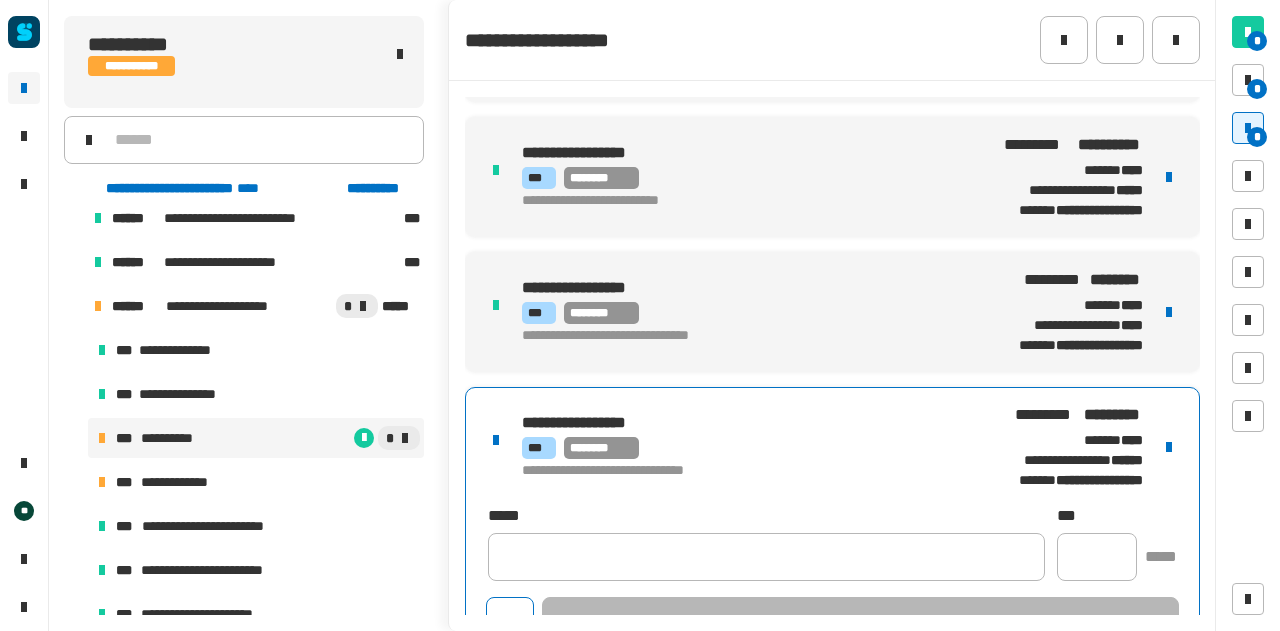 click on "**********" at bounding box center [832, 524] 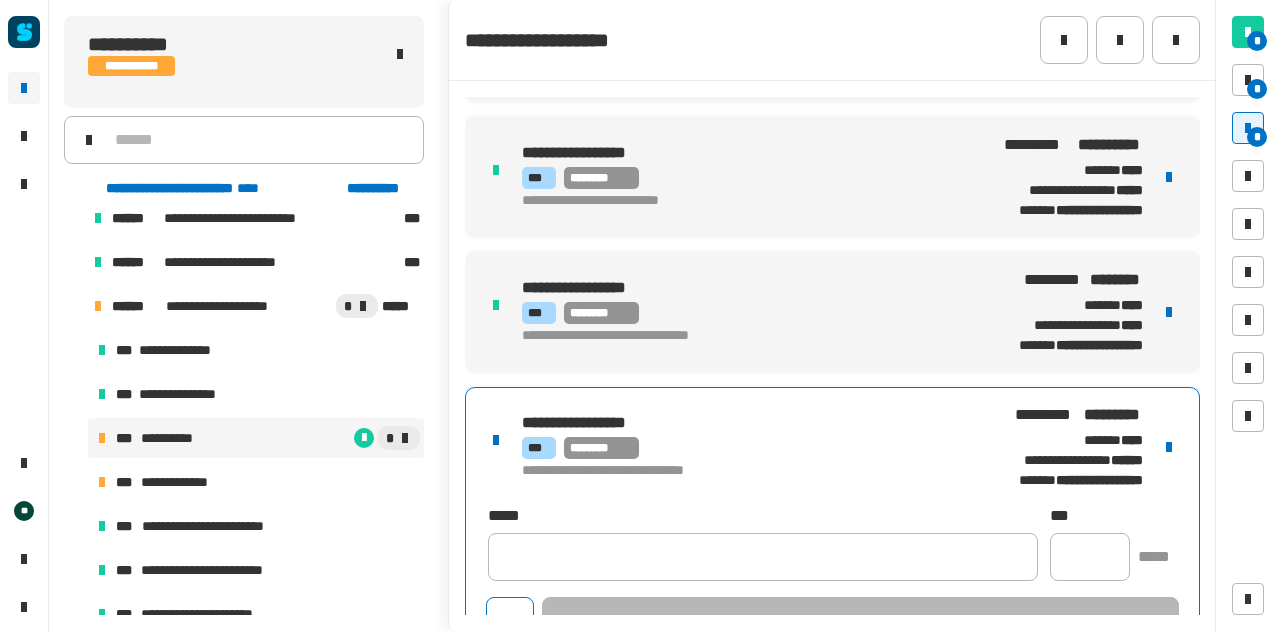 click at bounding box center (1169, 447) 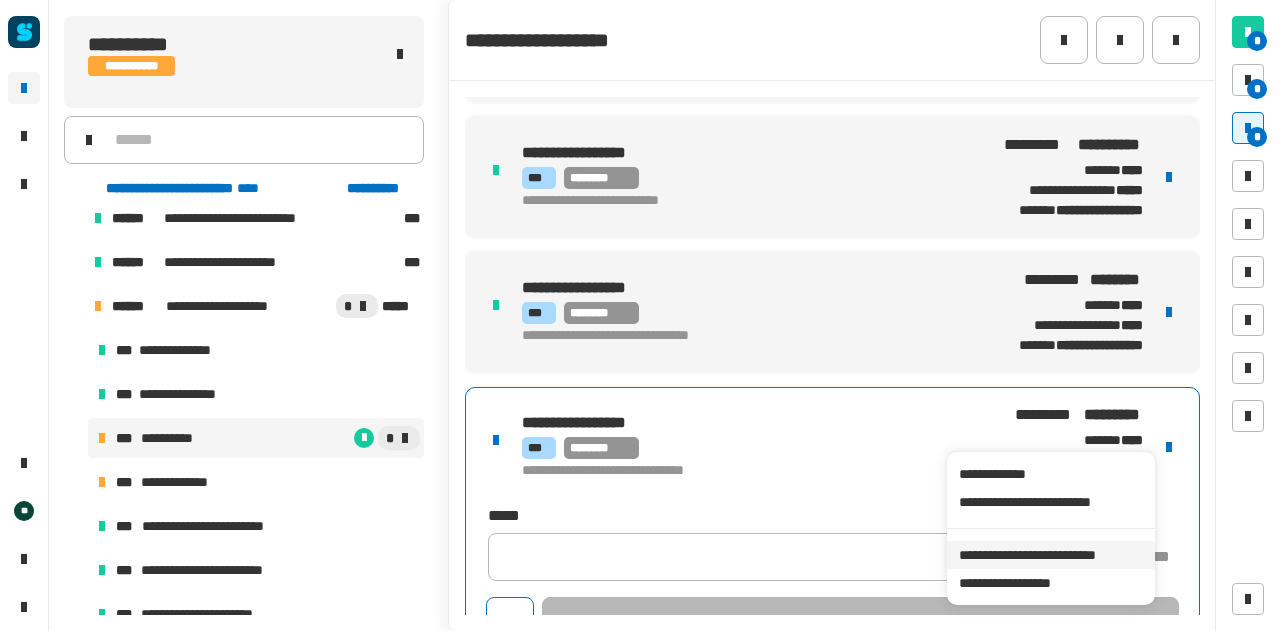 click on "**********" at bounding box center [1050, 555] 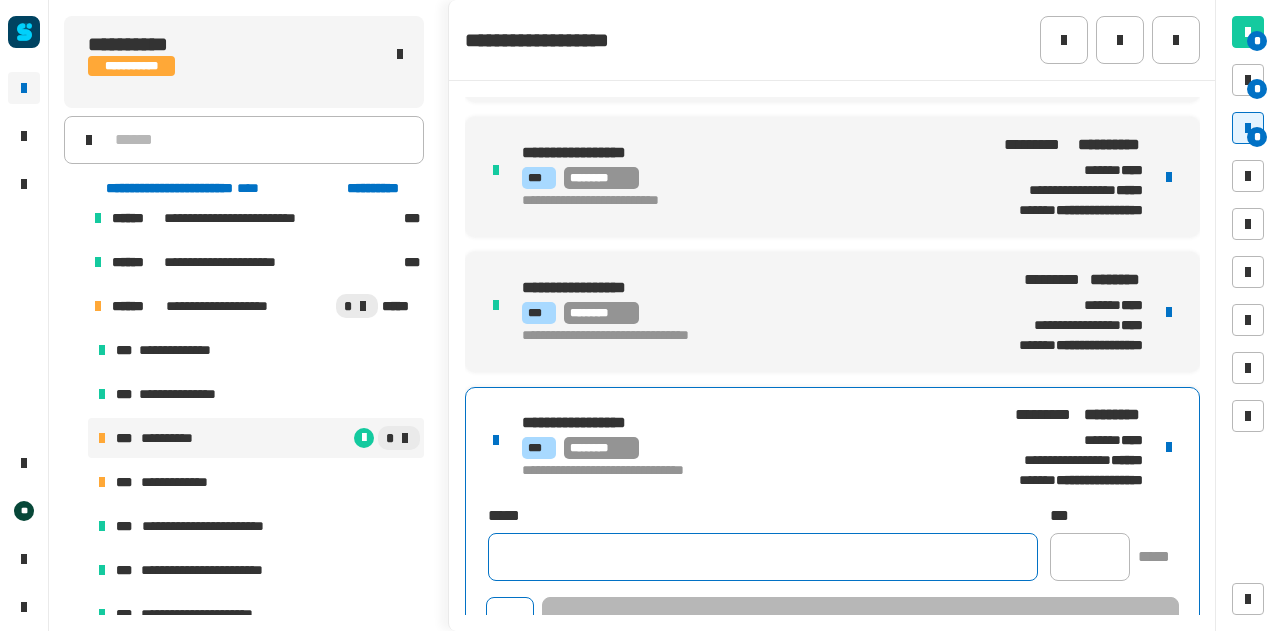 click 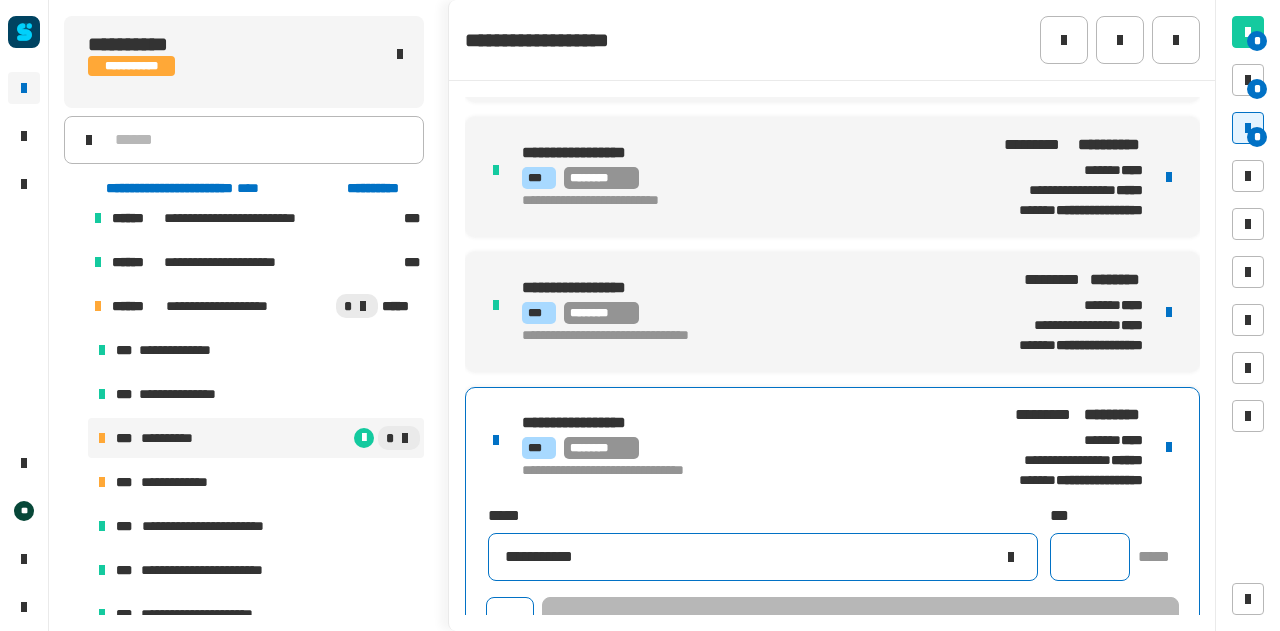 type on "**********" 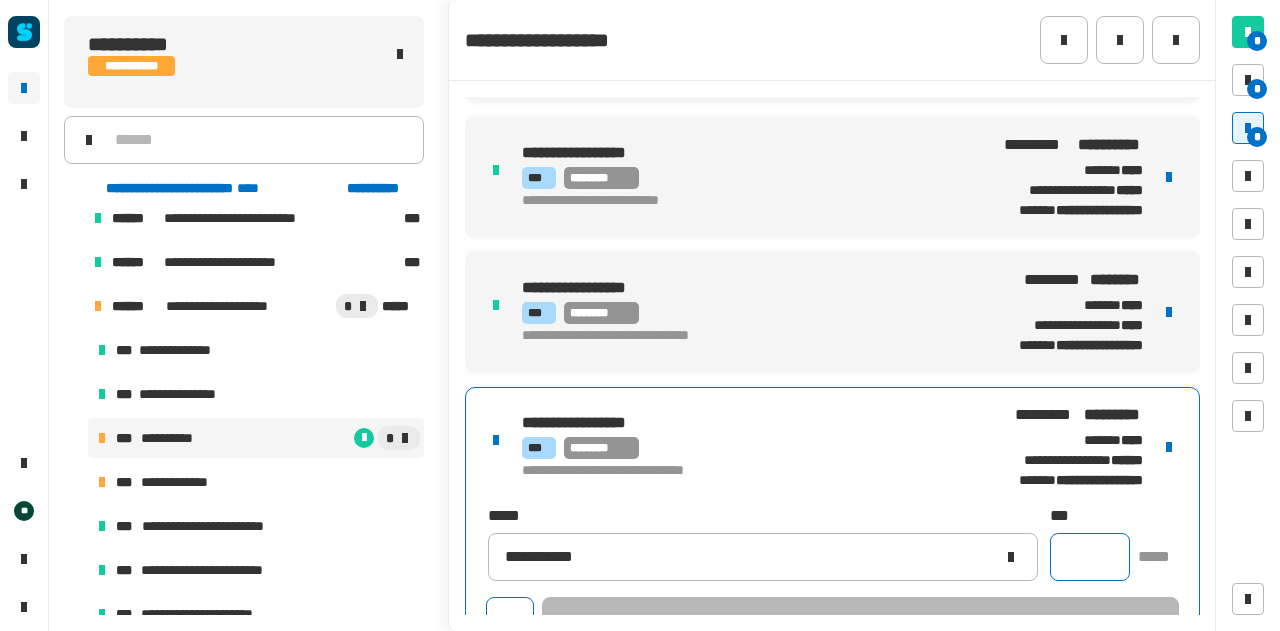 click 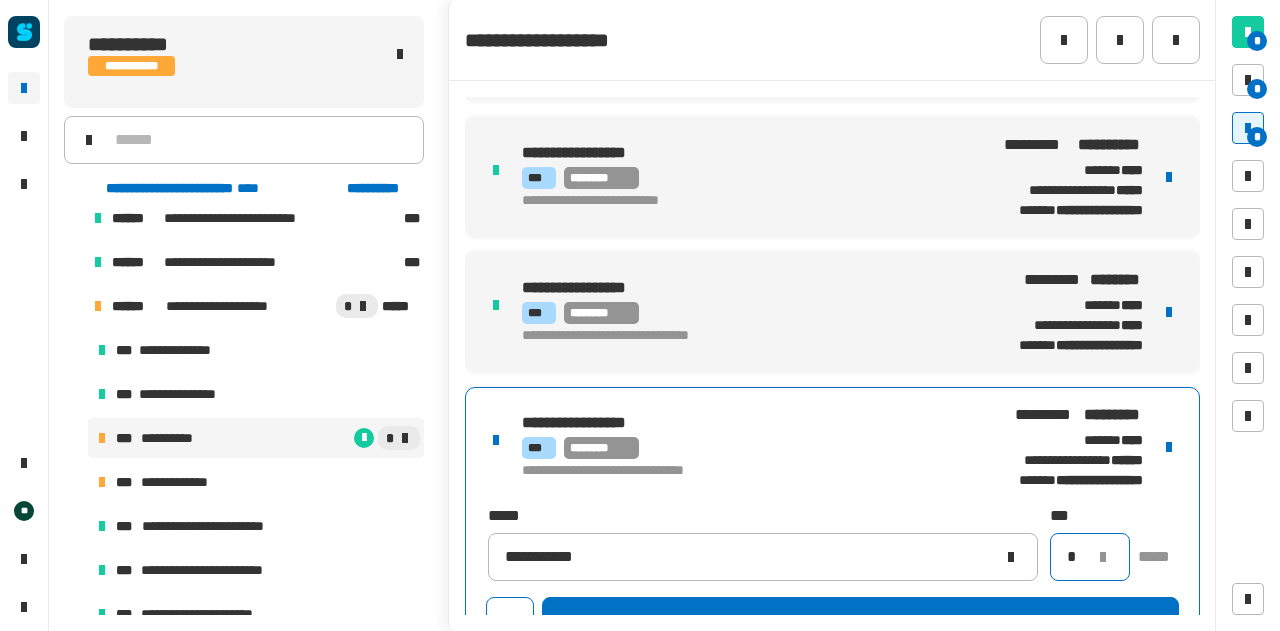 type on "**" 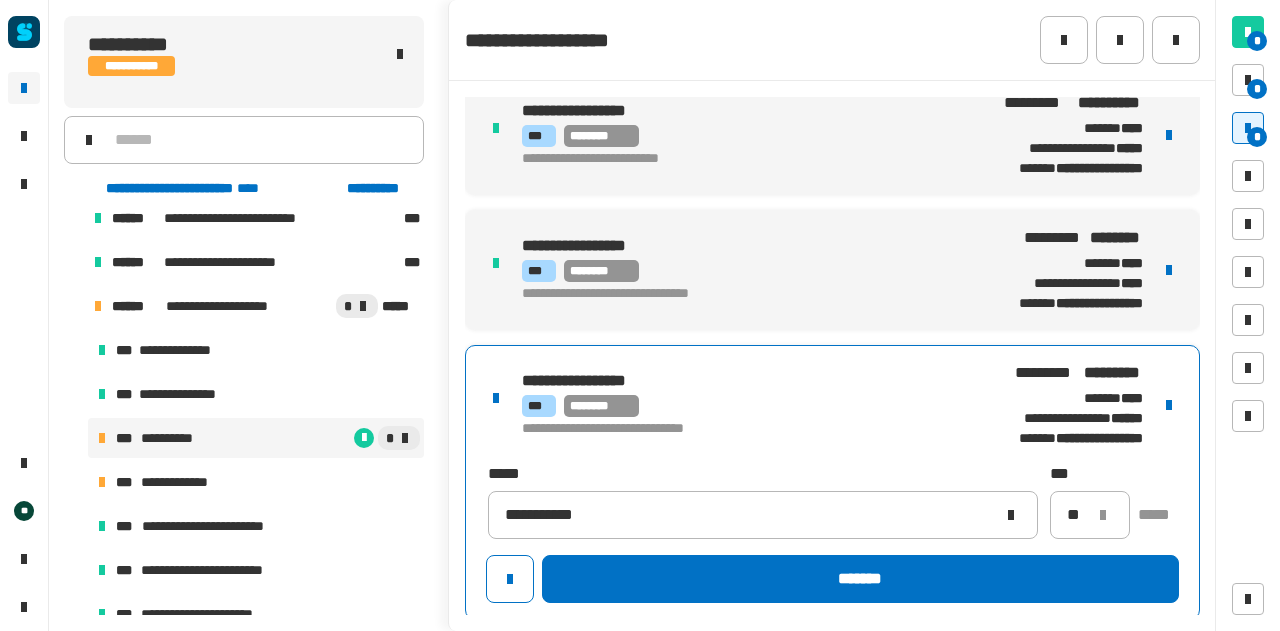 click on "**********" at bounding box center [832, 482] 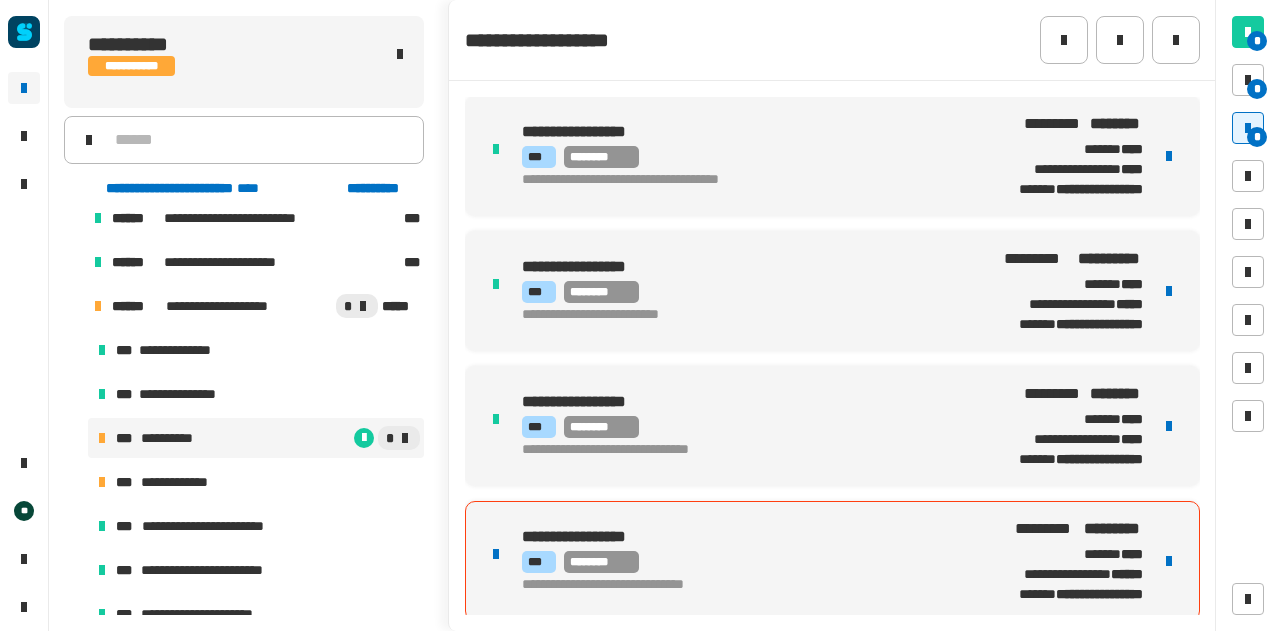 click on "**********" at bounding box center [732, 537] 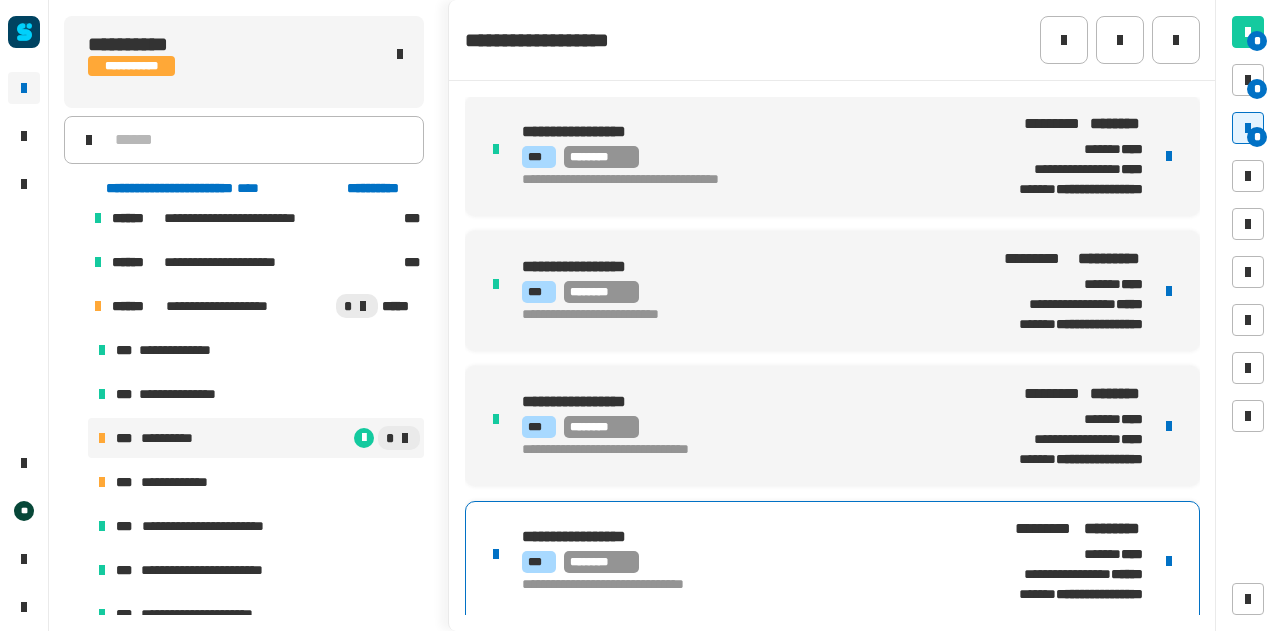scroll, scrollTop: 562, scrollLeft: 0, axis: vertical 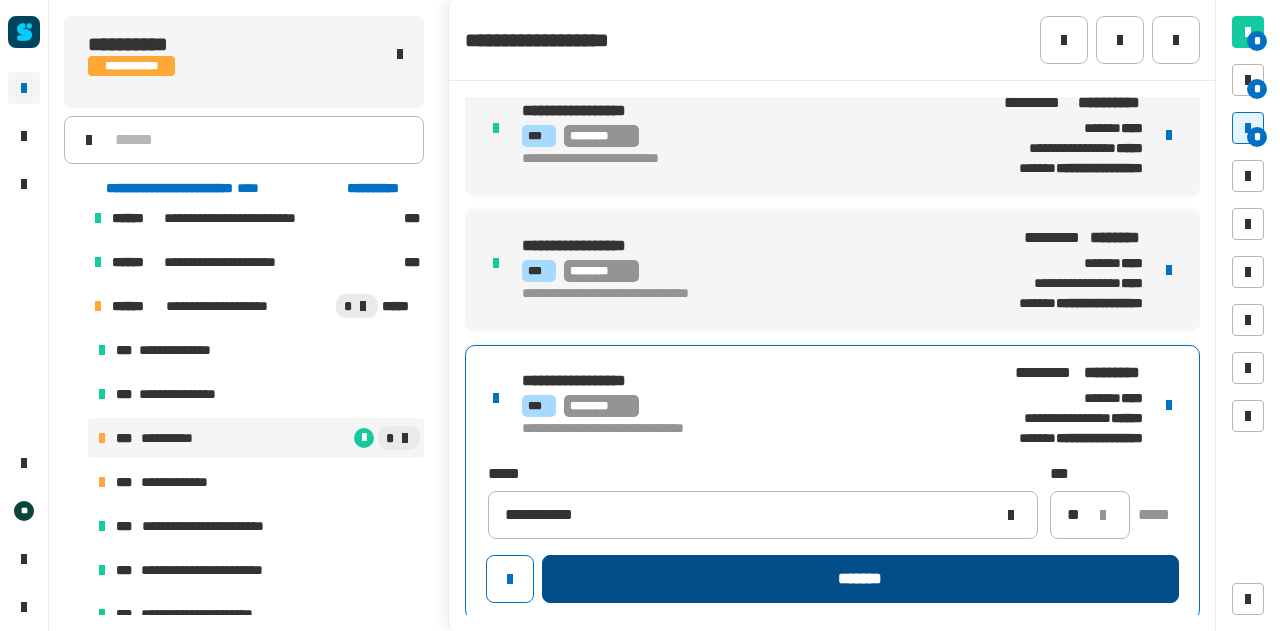 click on "*******" 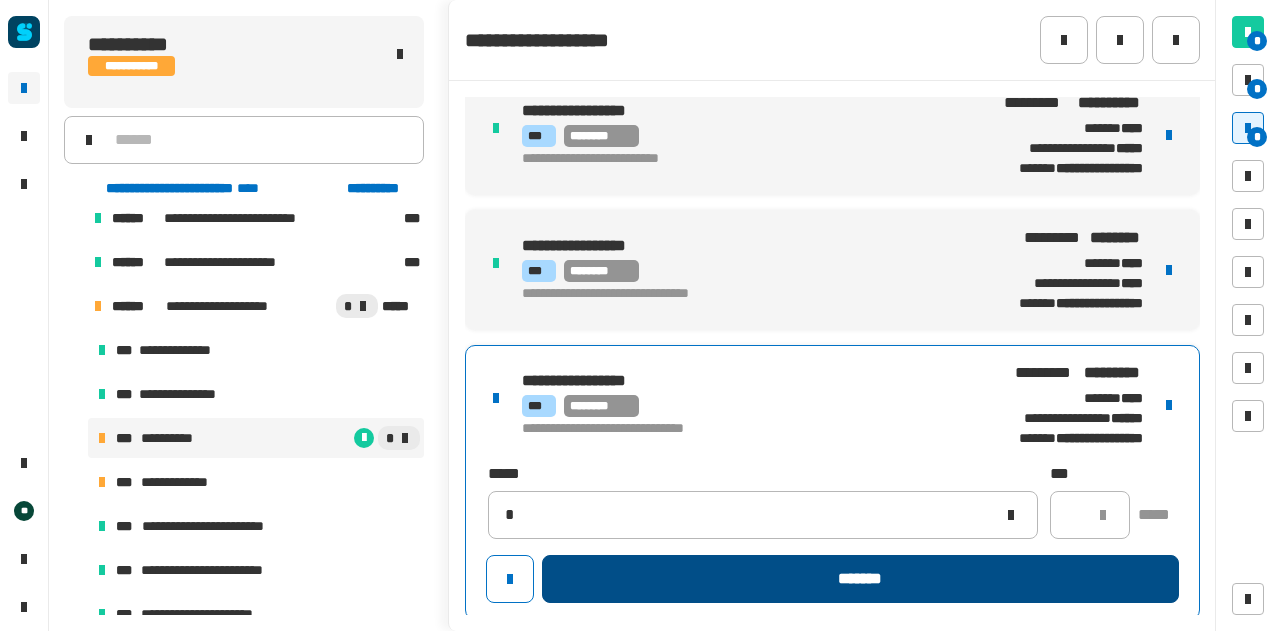 type 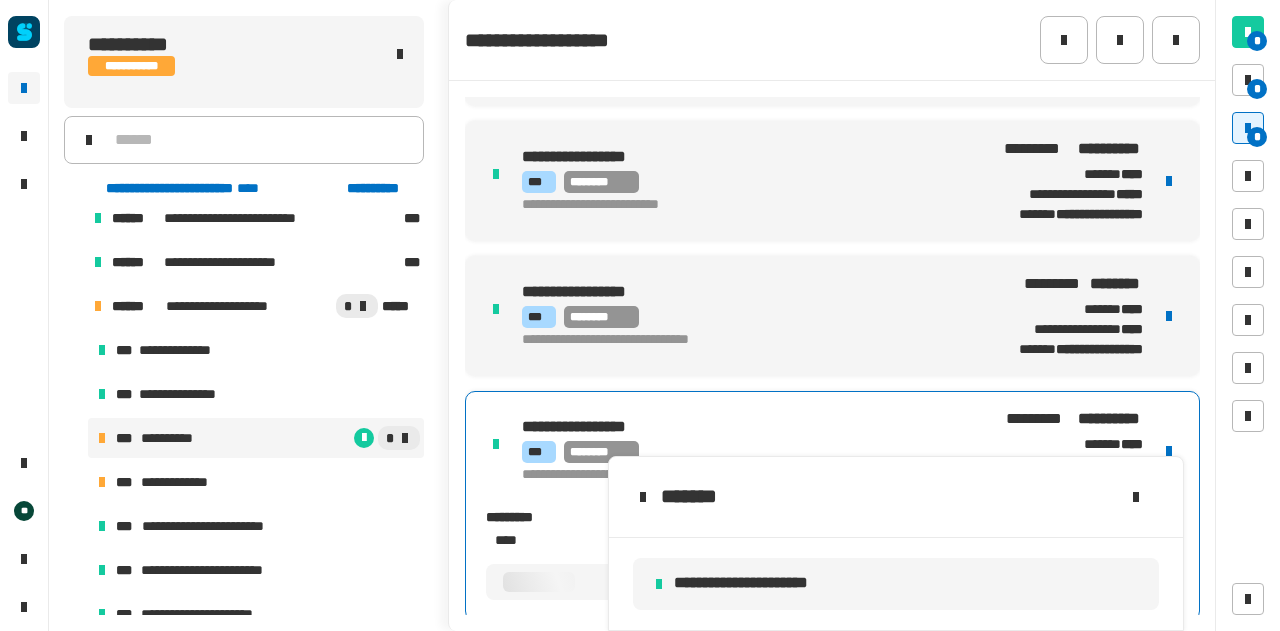 scroll, scrollTop: 520, scrollLeft: 0, axis: vertical 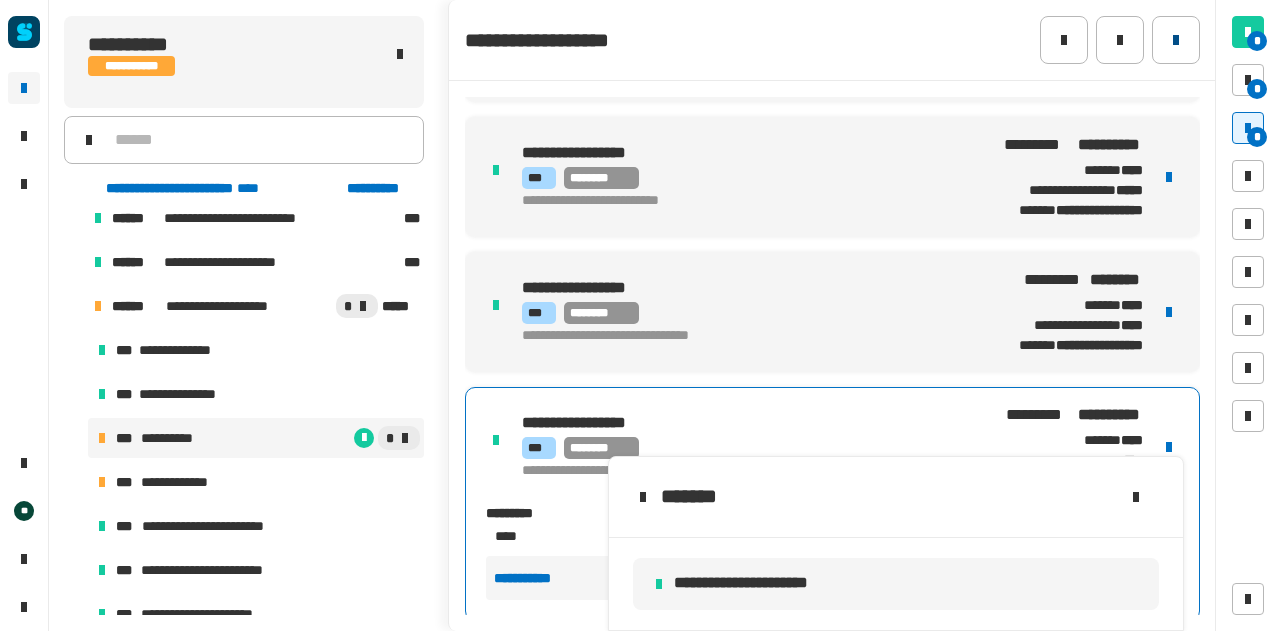 click 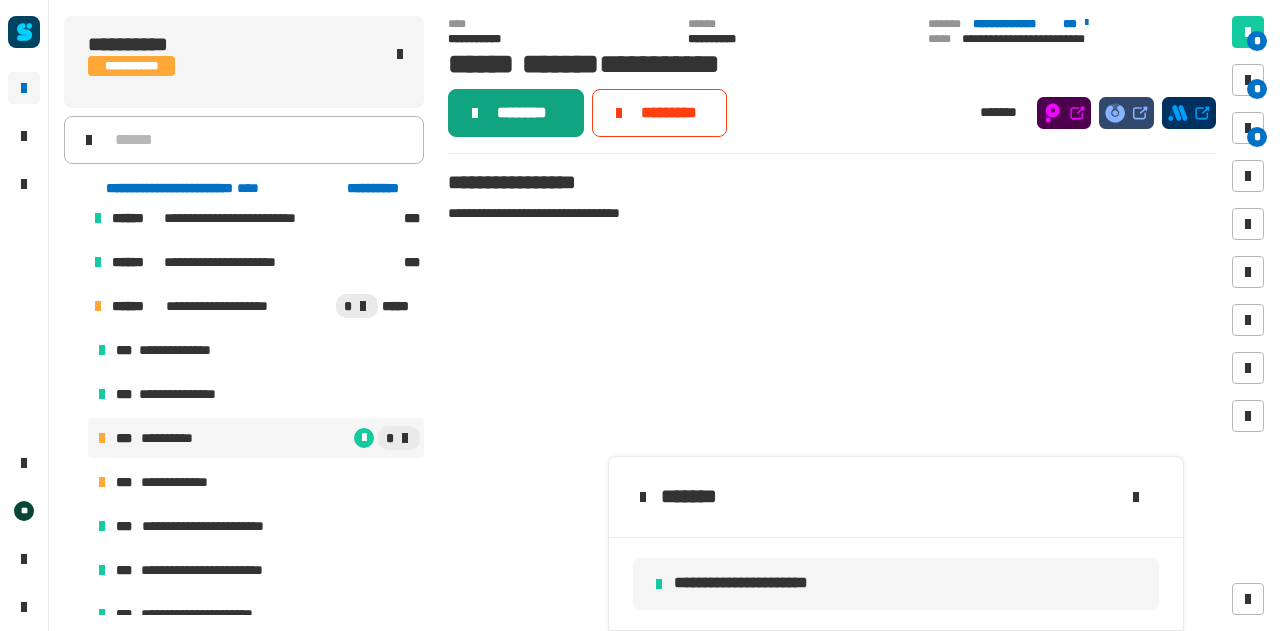 click on "********" 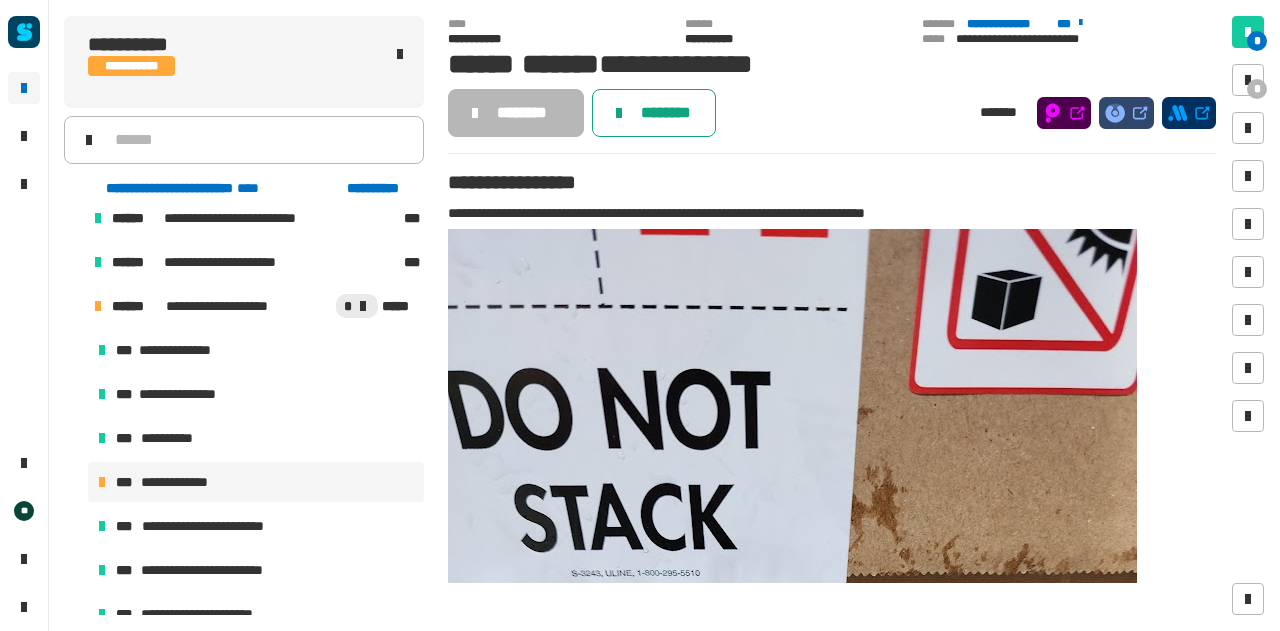 click on "********" 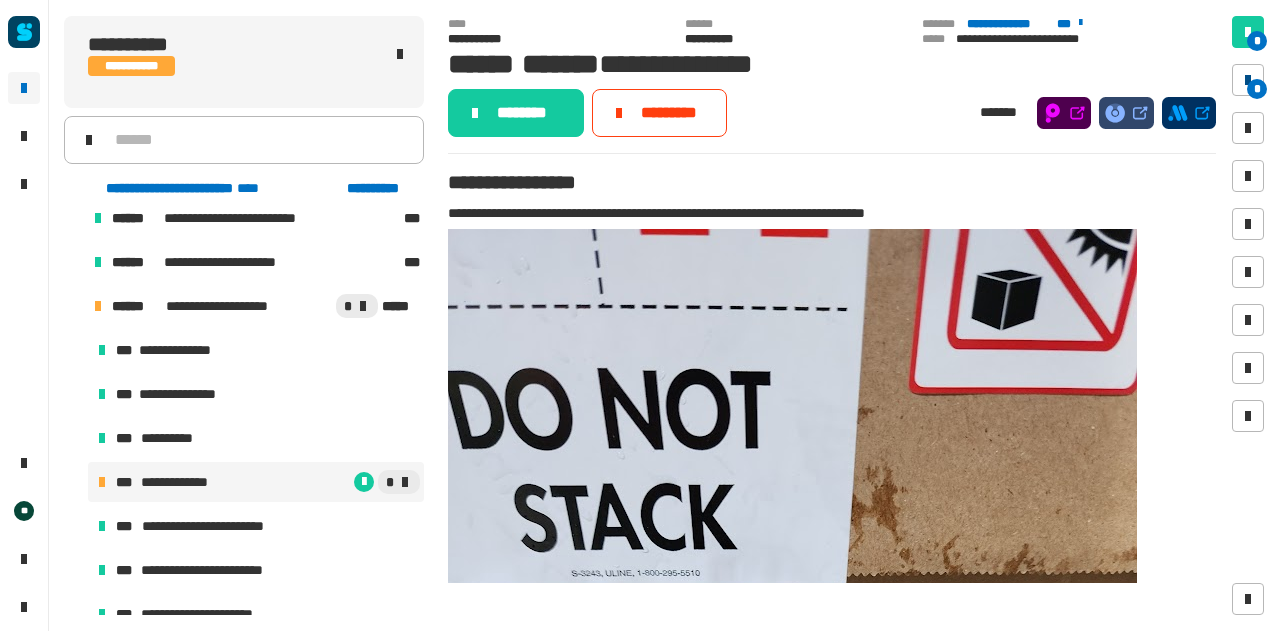 click at bounding box center (1248, 80) 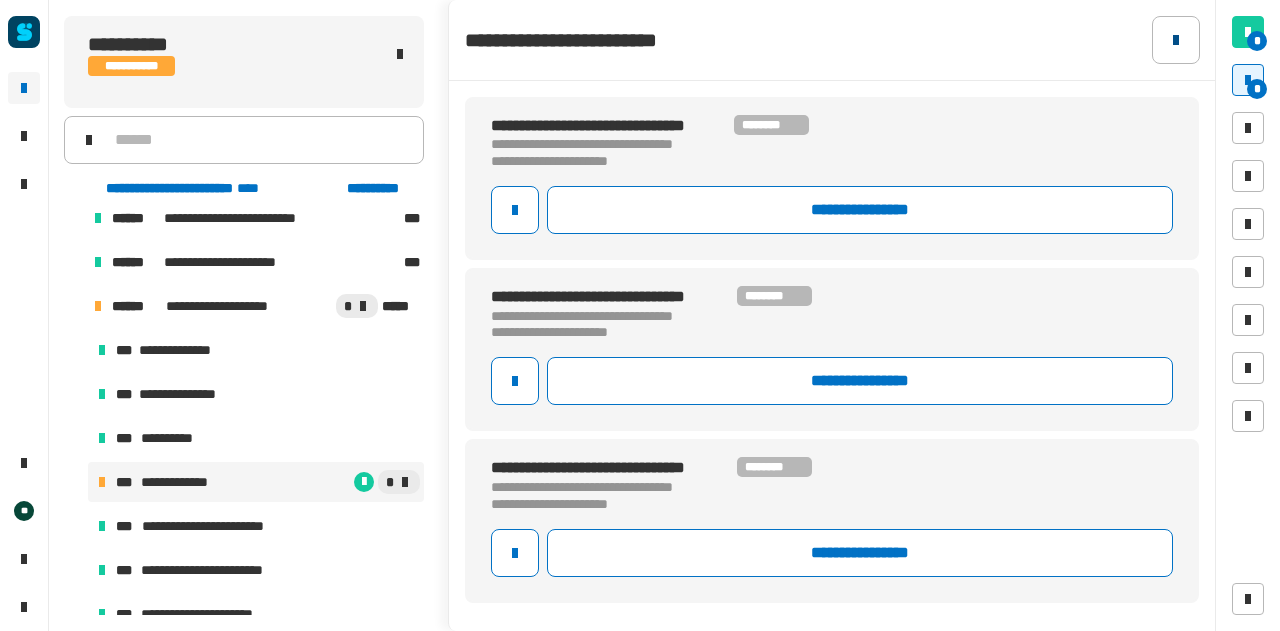 click 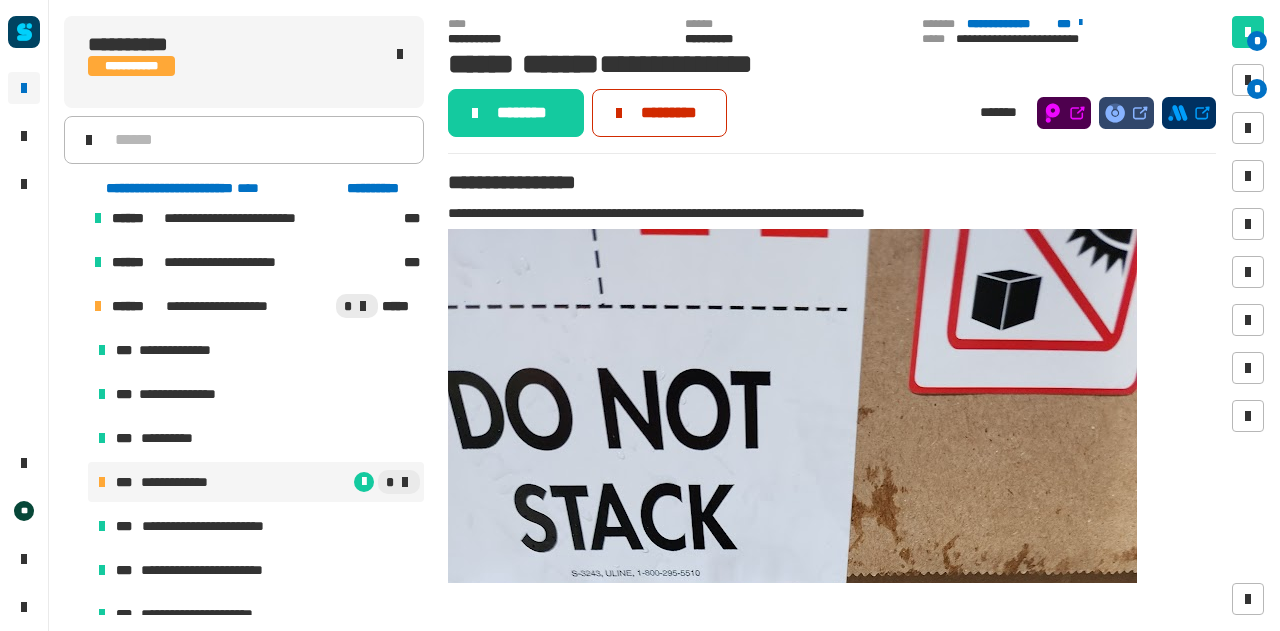 click on "*********" 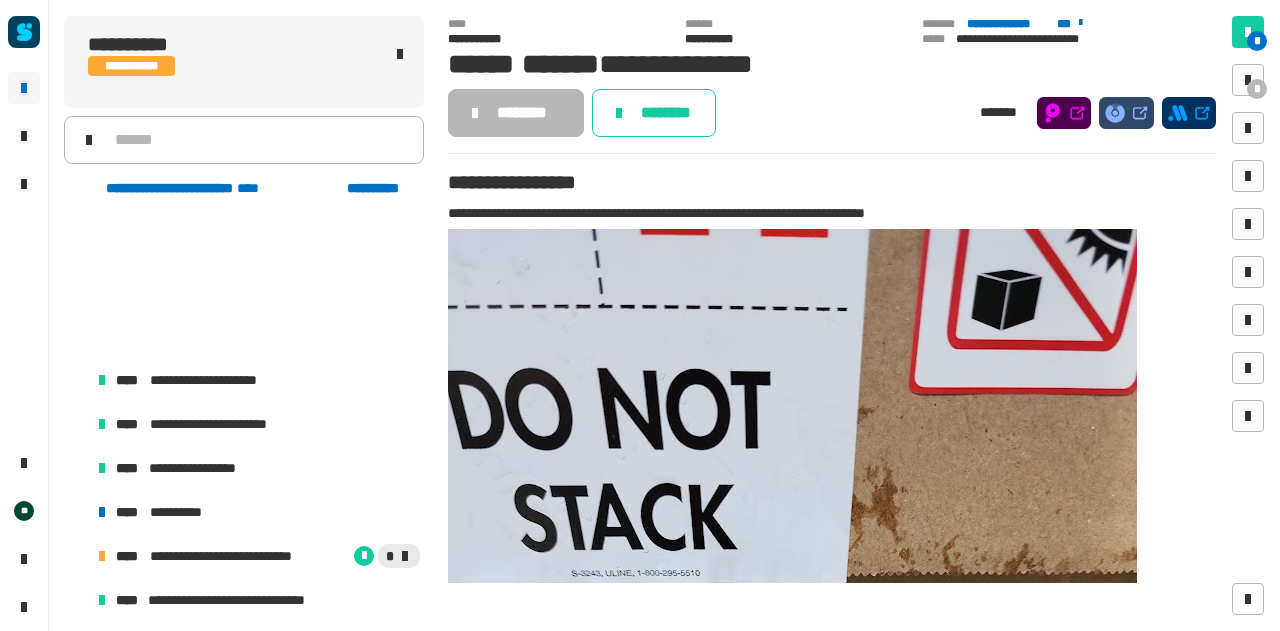 scroll, scrollTop: 2280, scrollLeft: 0, axis: vertical 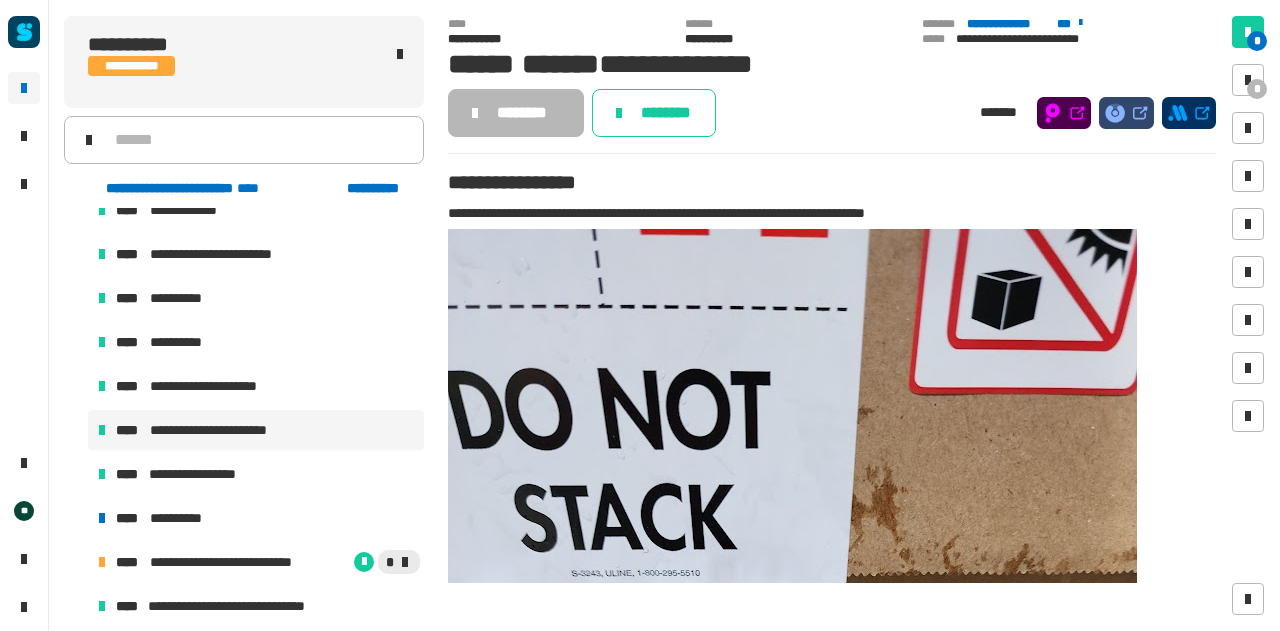 click on "**********" at bounding box center (256, 430) 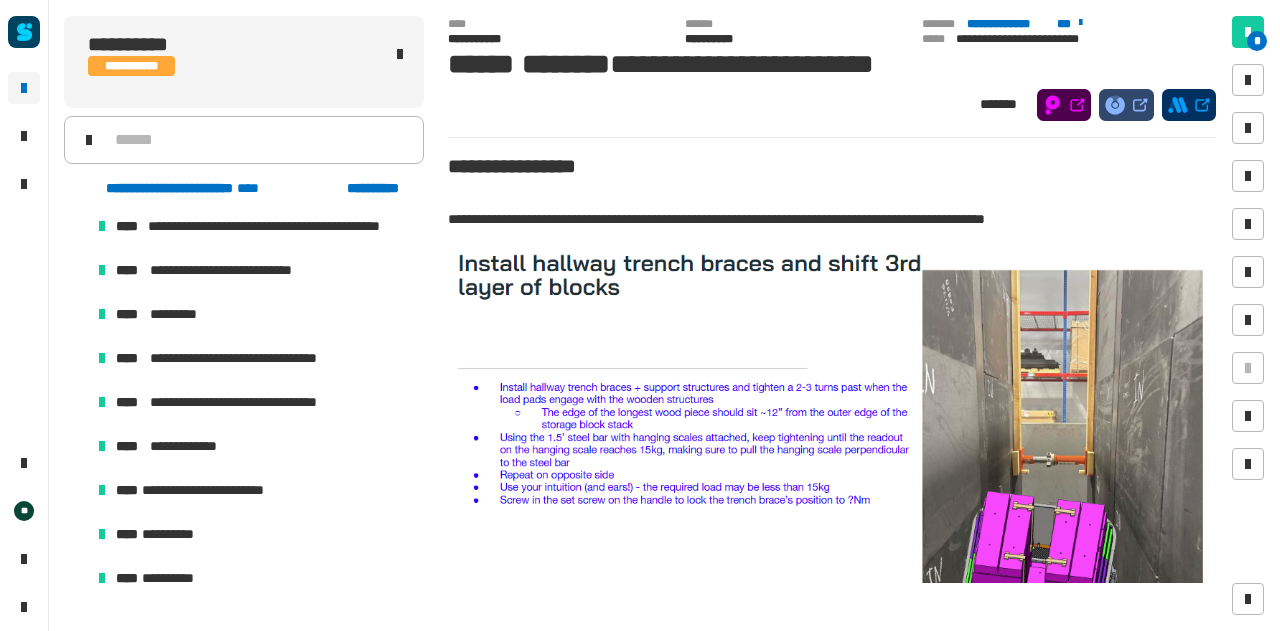 scroll, scrollTop: 1824, scrollLeft: 0, axis: vertical 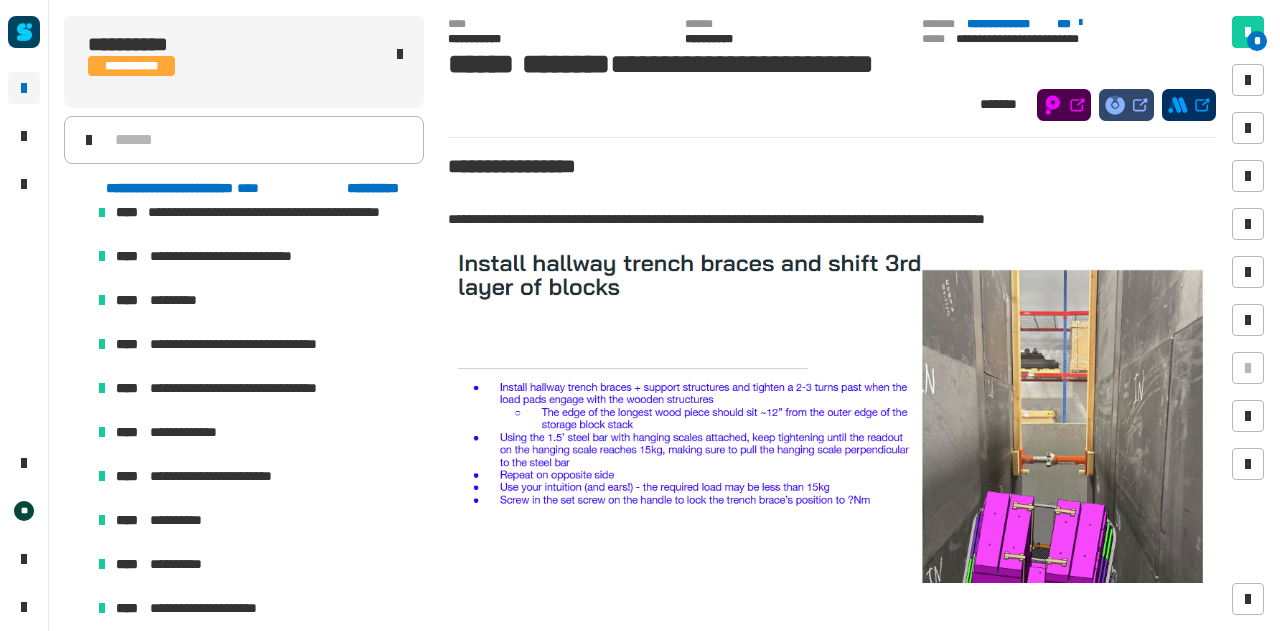 click on "*******" 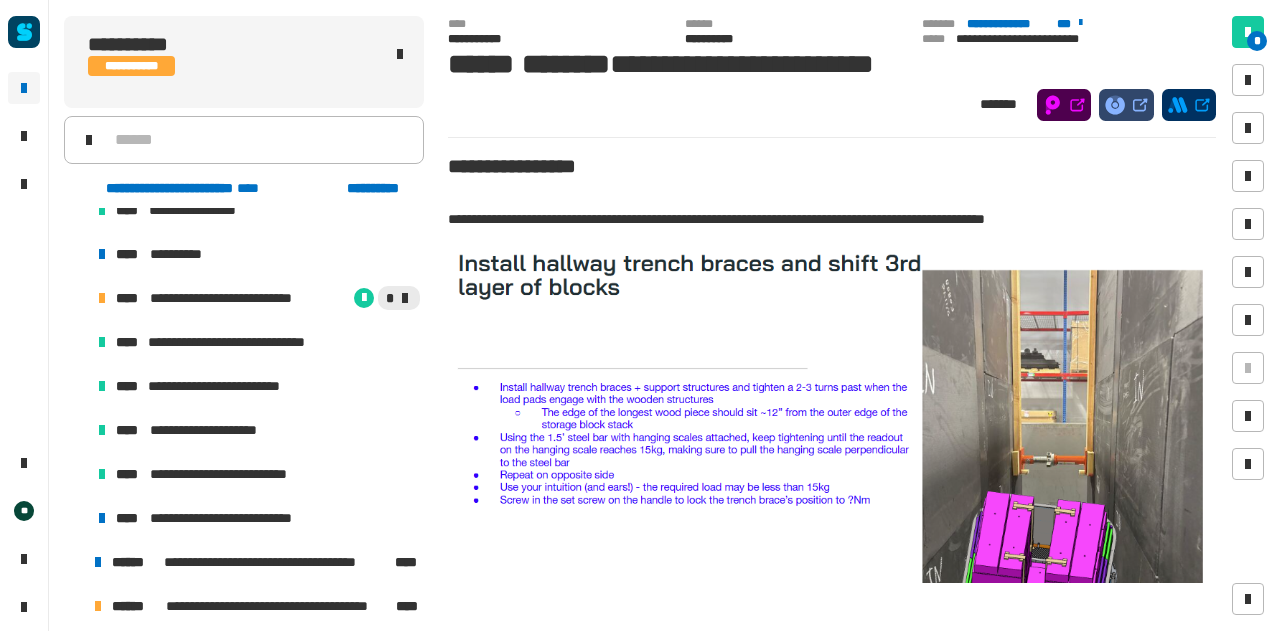 scroll, scrollTop: 2310, scrollLeft: 0, axis: vertical 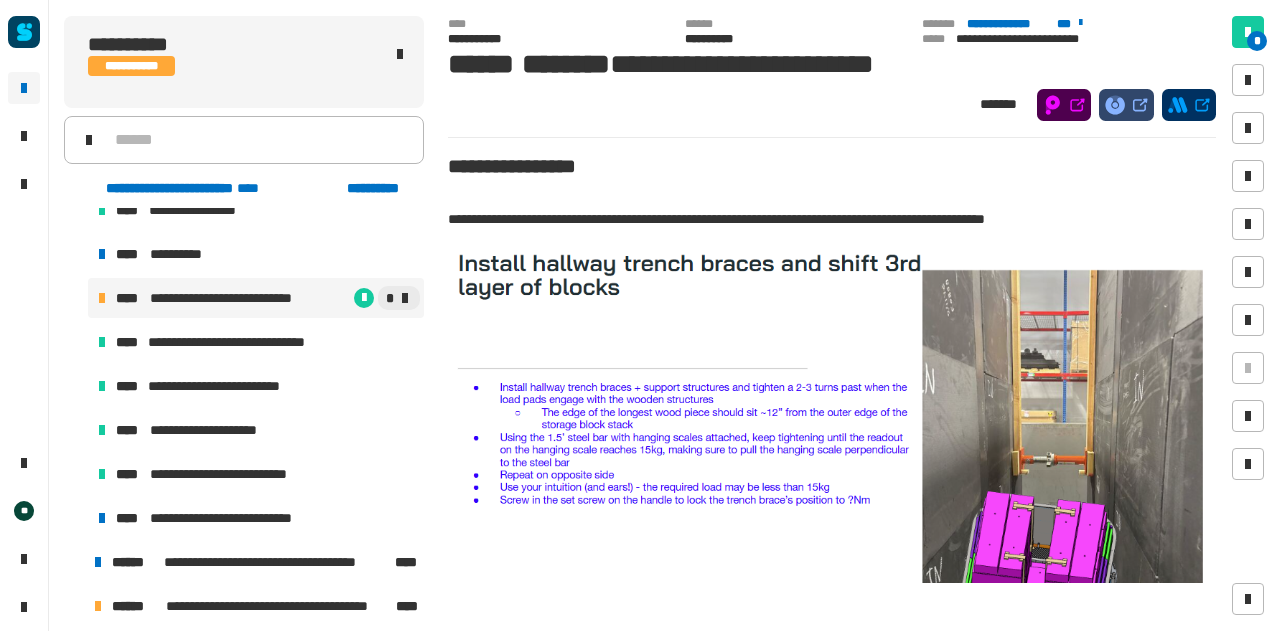 click on "**********" at bounding box center (229, 298) 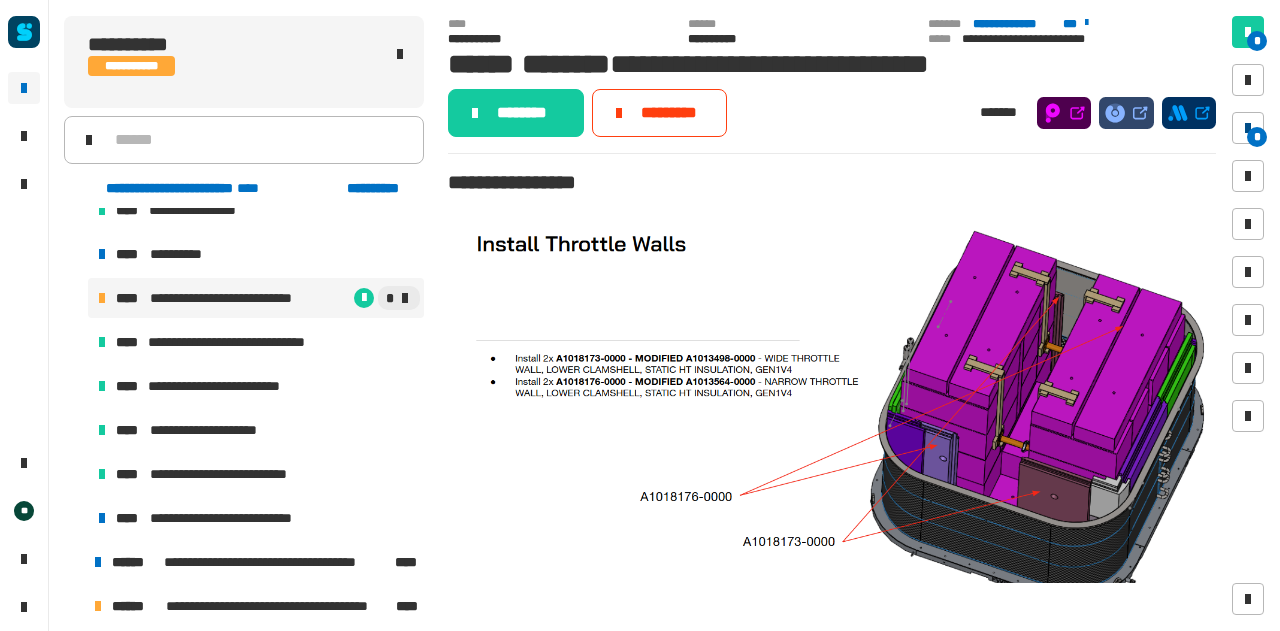click at bounding box center [1248, 128] 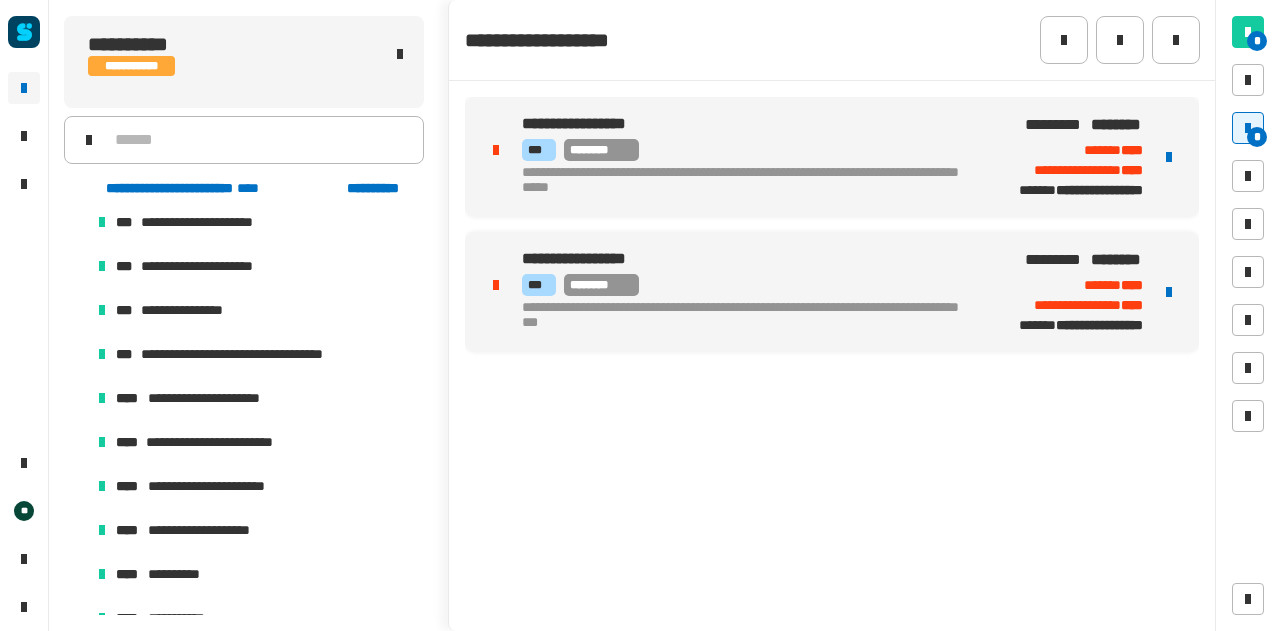 scroll, scrollTop: 976, scrollLeft: 0, axis: vertical 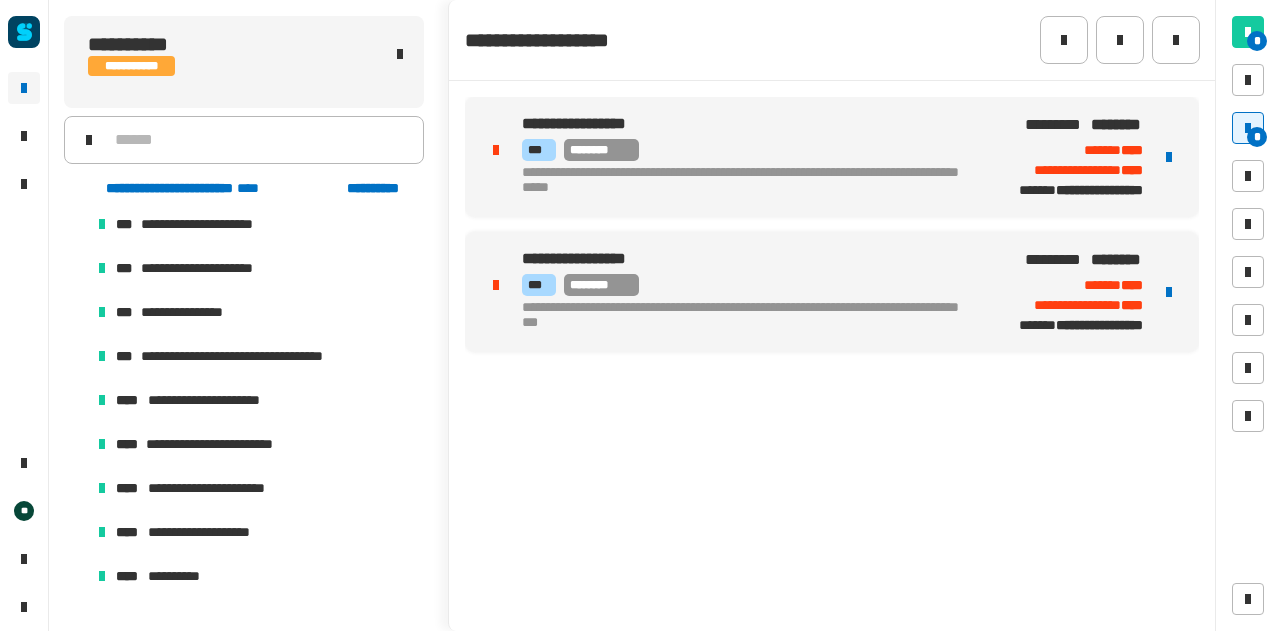 click on "**********" at bounding box center [186, 312] 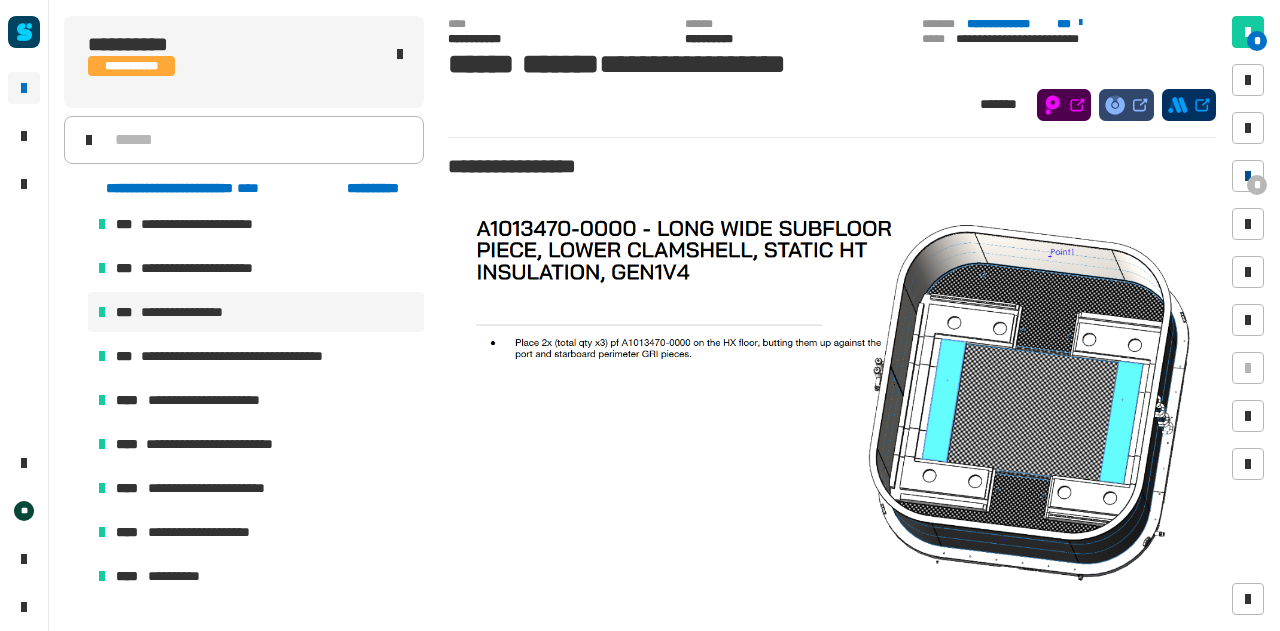 click on "*" at bounding box center (1257, 185) 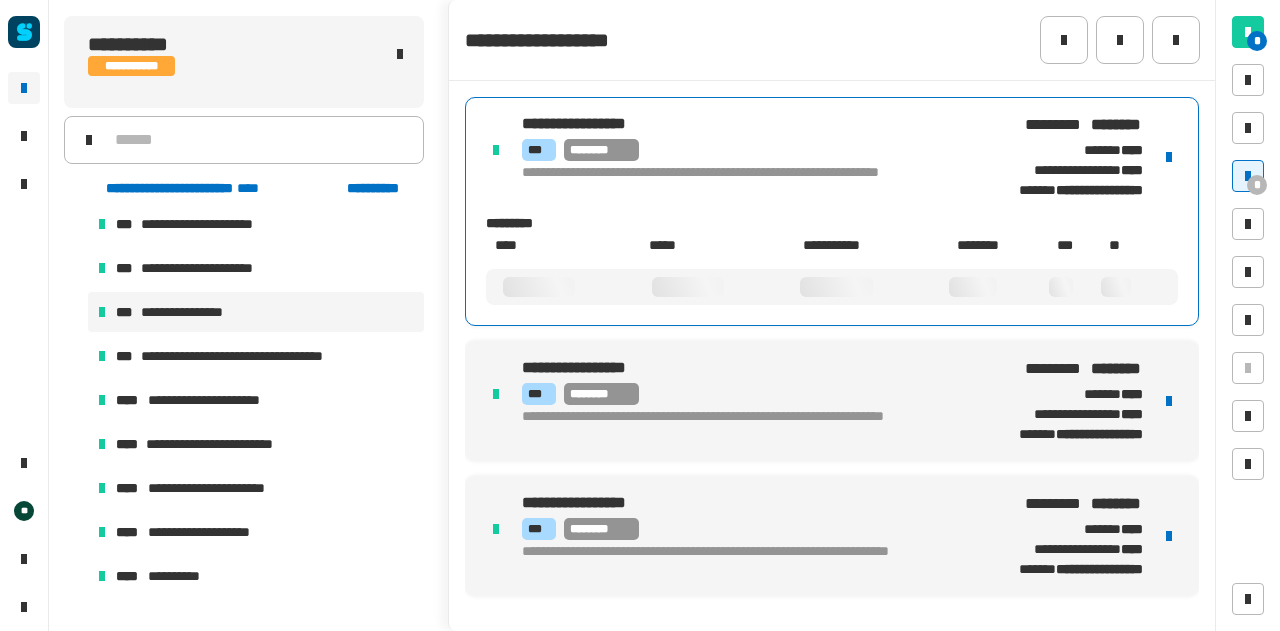 click on "**********" at bounding box center [743, 181] 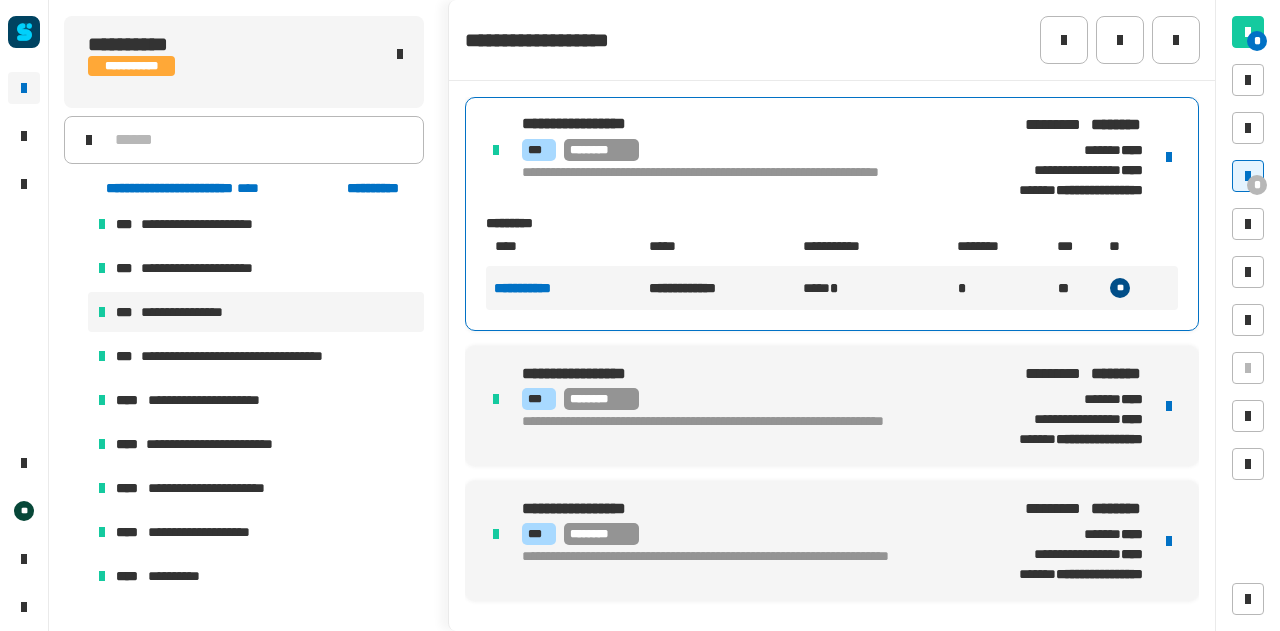 click on "**********" at bounding box center (541, 288) 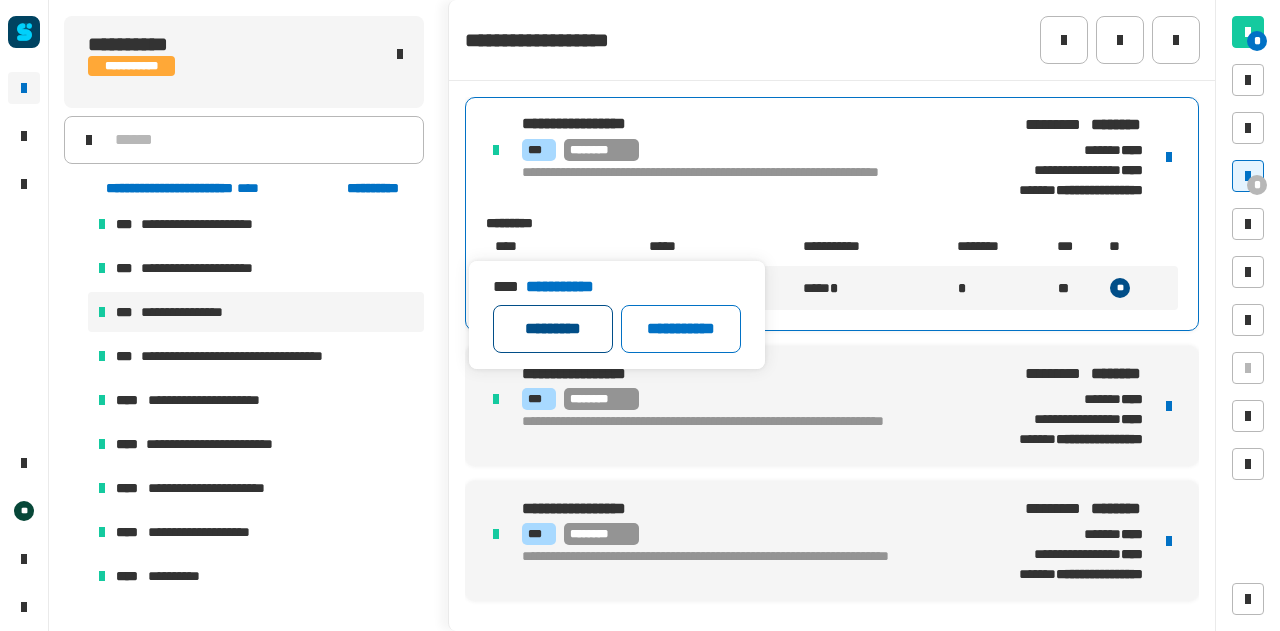 click on "*********" at bounding box center (553, 329) 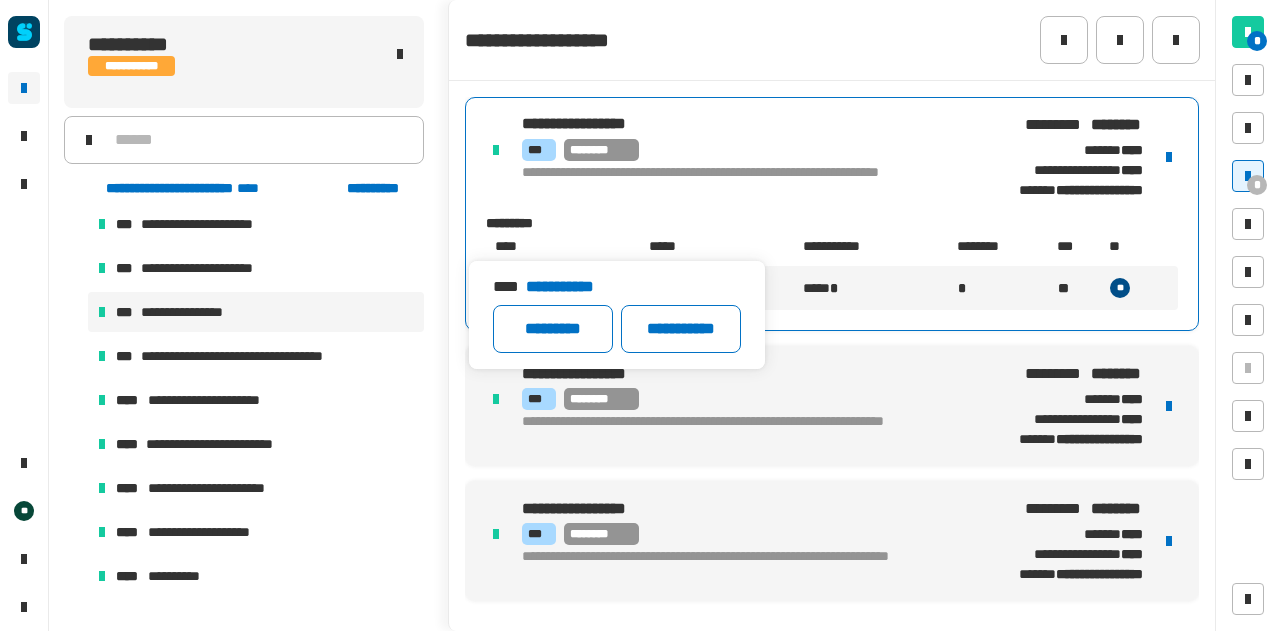 click on "**********" at bounding box center (743, 181) 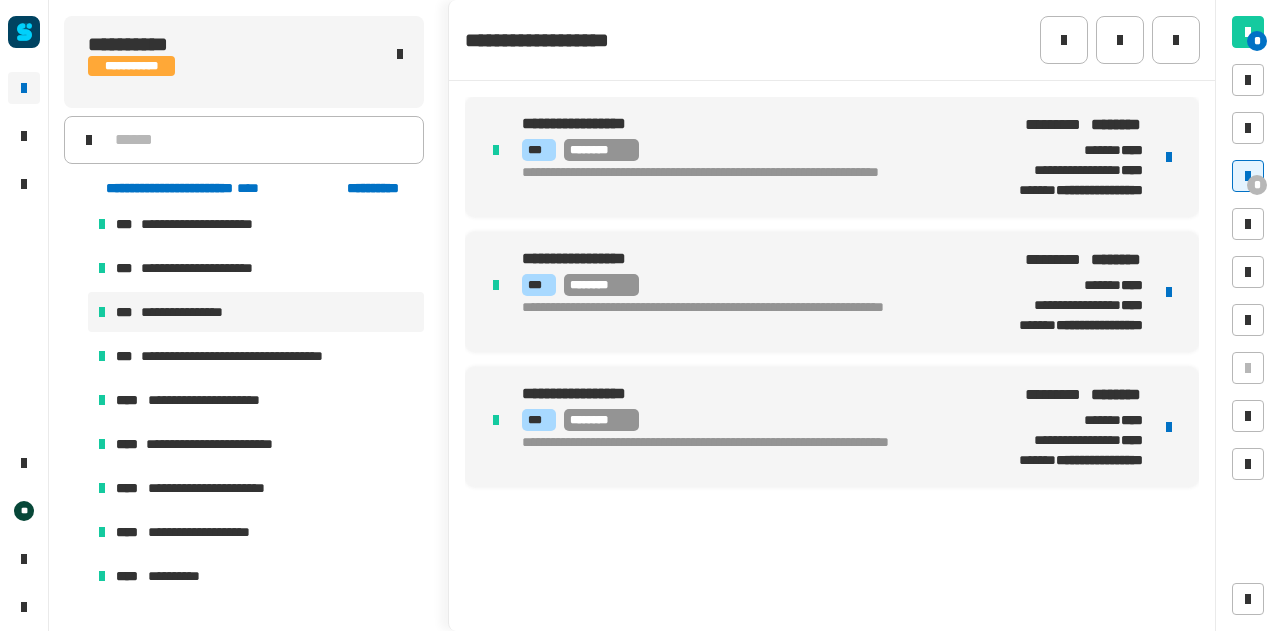 click on "**********" at bounding box center (743, 181) 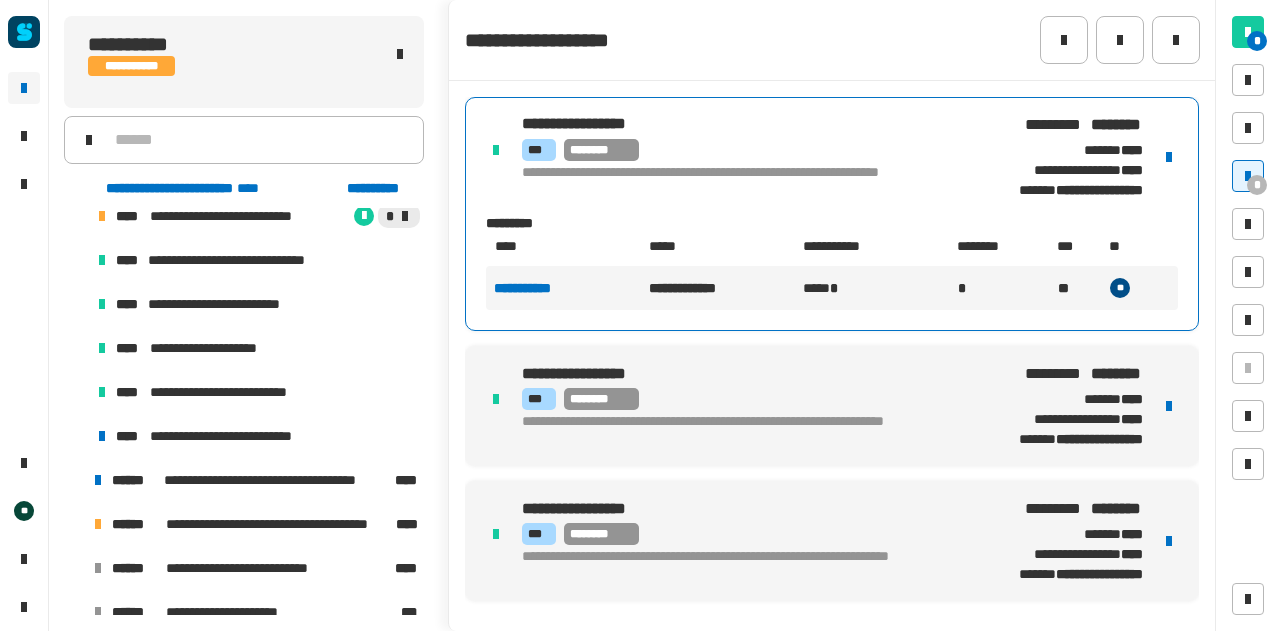 scroll, scrollTop: 2390, scrollLeft: 0, axis: vertical 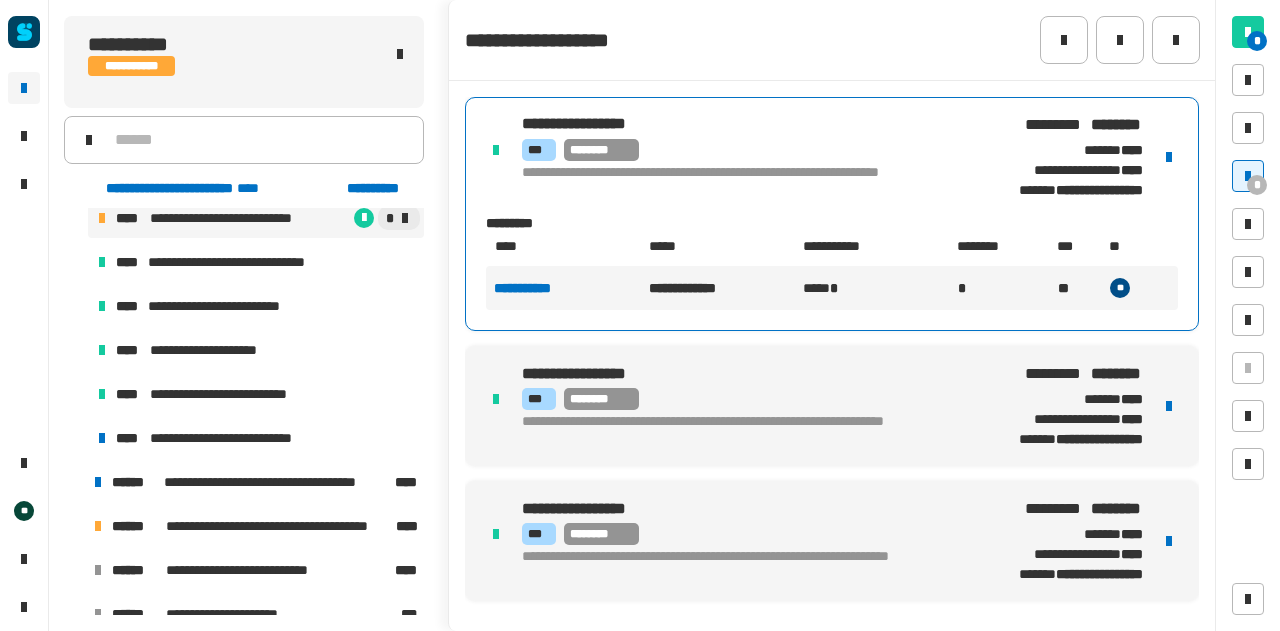 click on "**********" at bounding box center [229, 218] 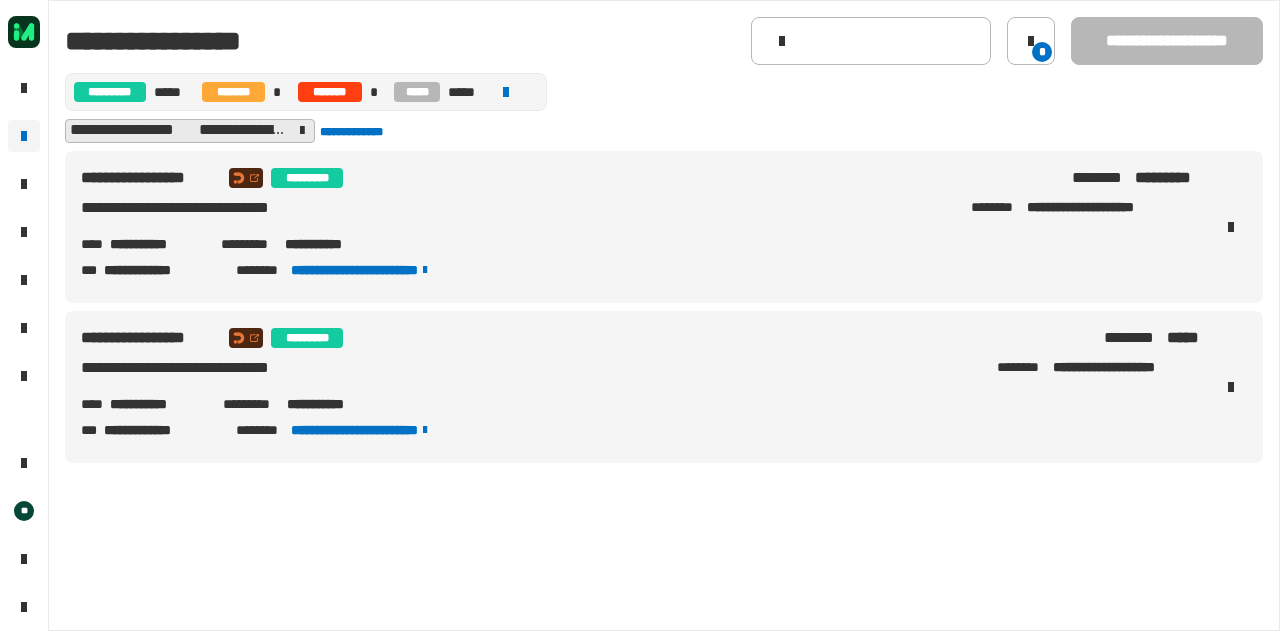scroll, scrollTop: 0, scrollLeft: 0, axis: both 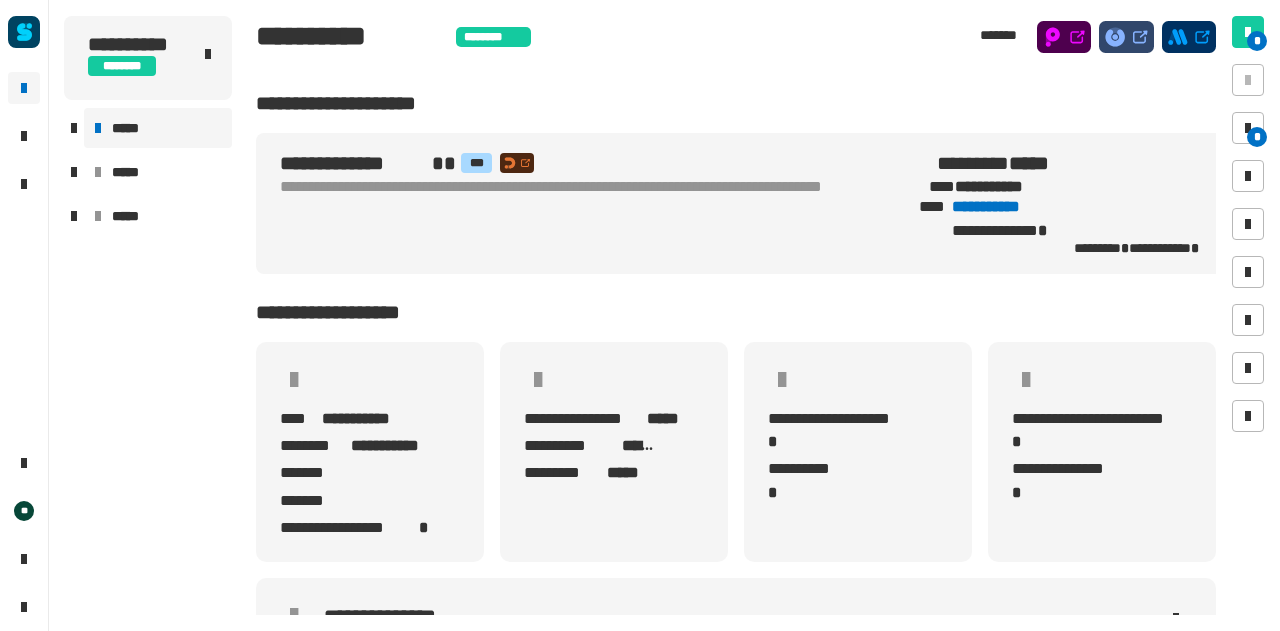 click on "*****" at bounding box center (158, 128) 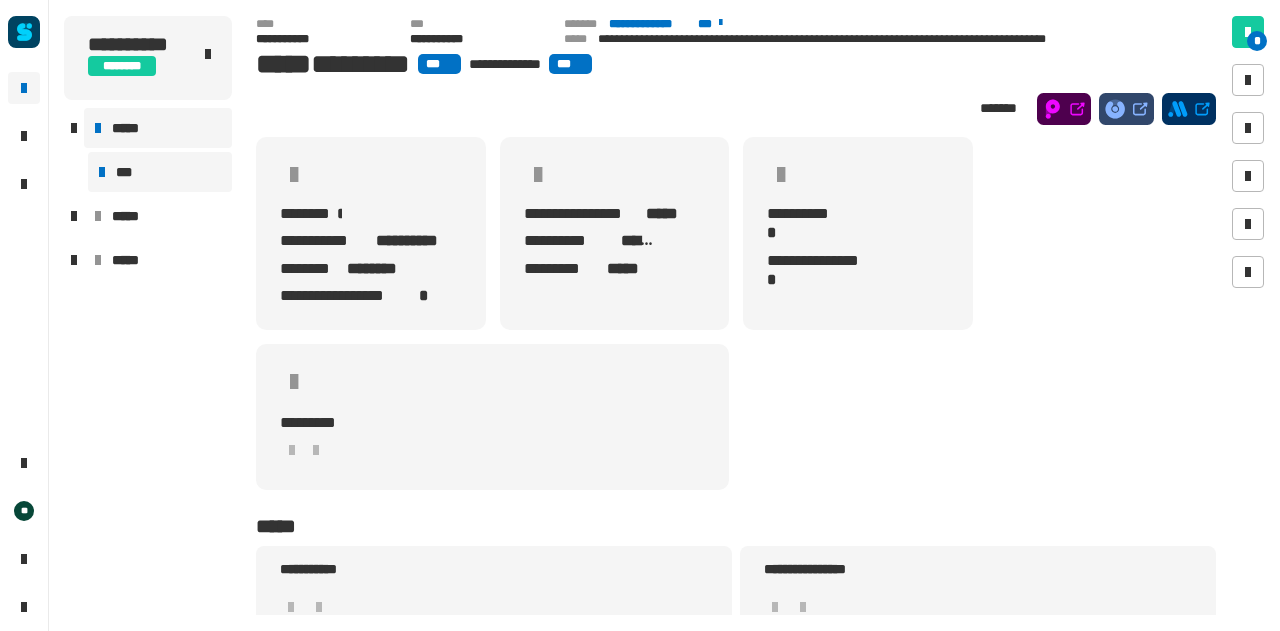 click on "***" at bounding box center (160, 172) 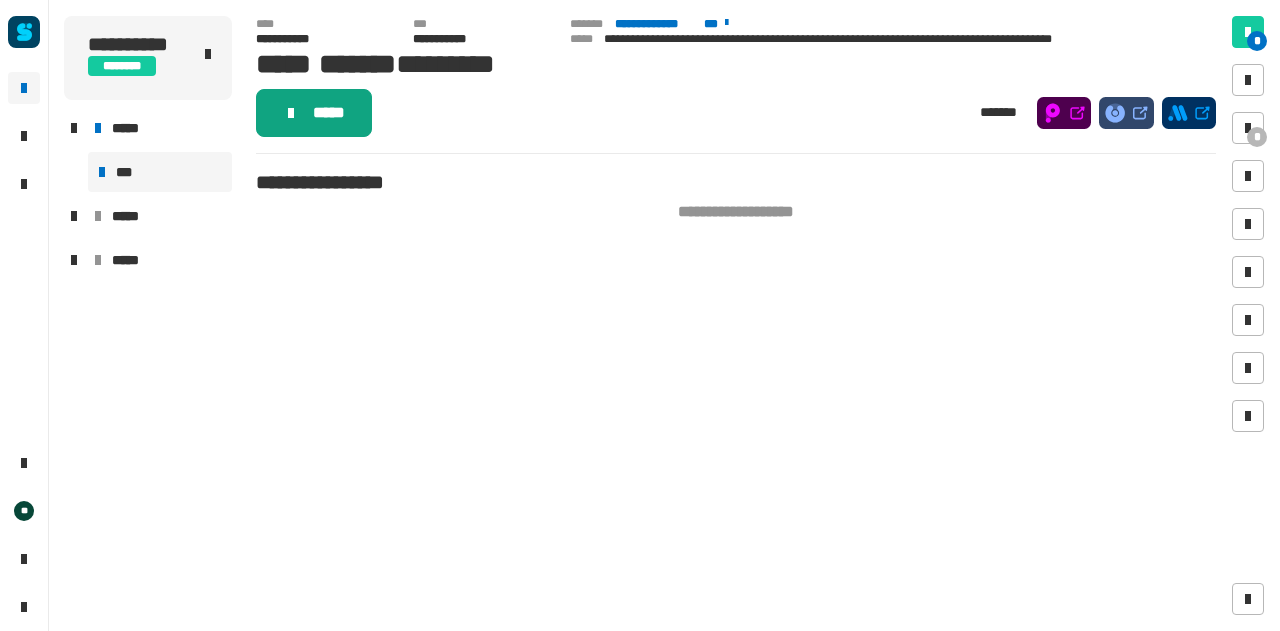 click on "*****" 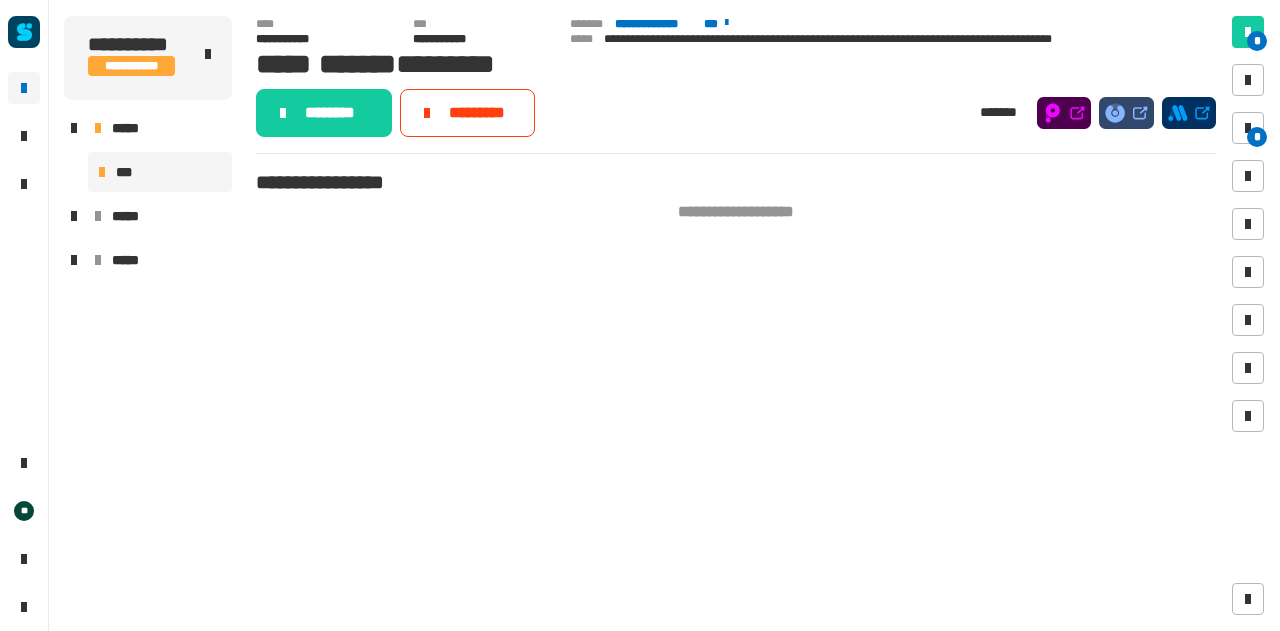 click on "********" 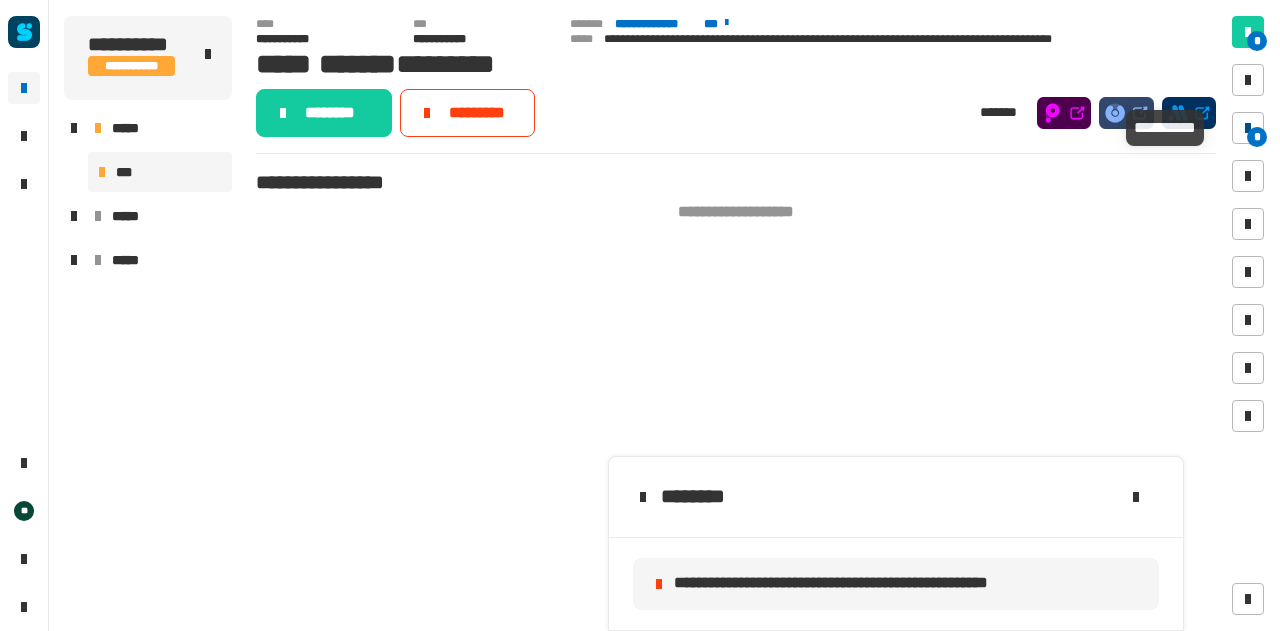 click at bounding box center [1248, 128] 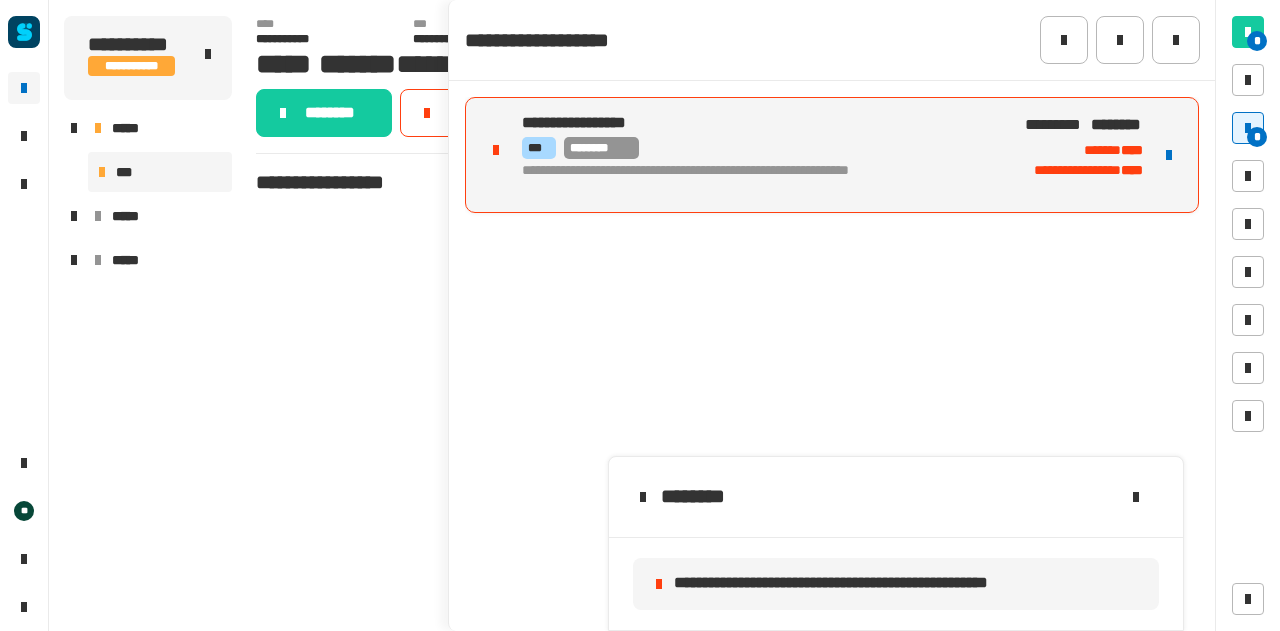 click on "**********" at bounding box center (759, 179) 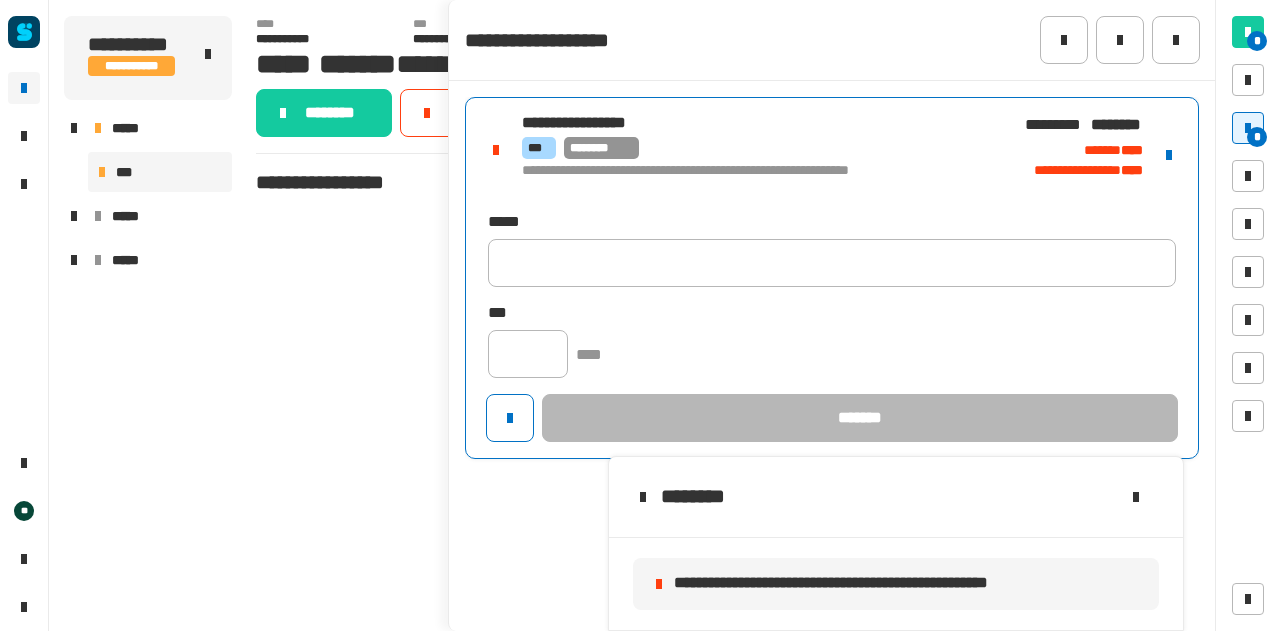 click on "**********" at bounding box center (832, 155) 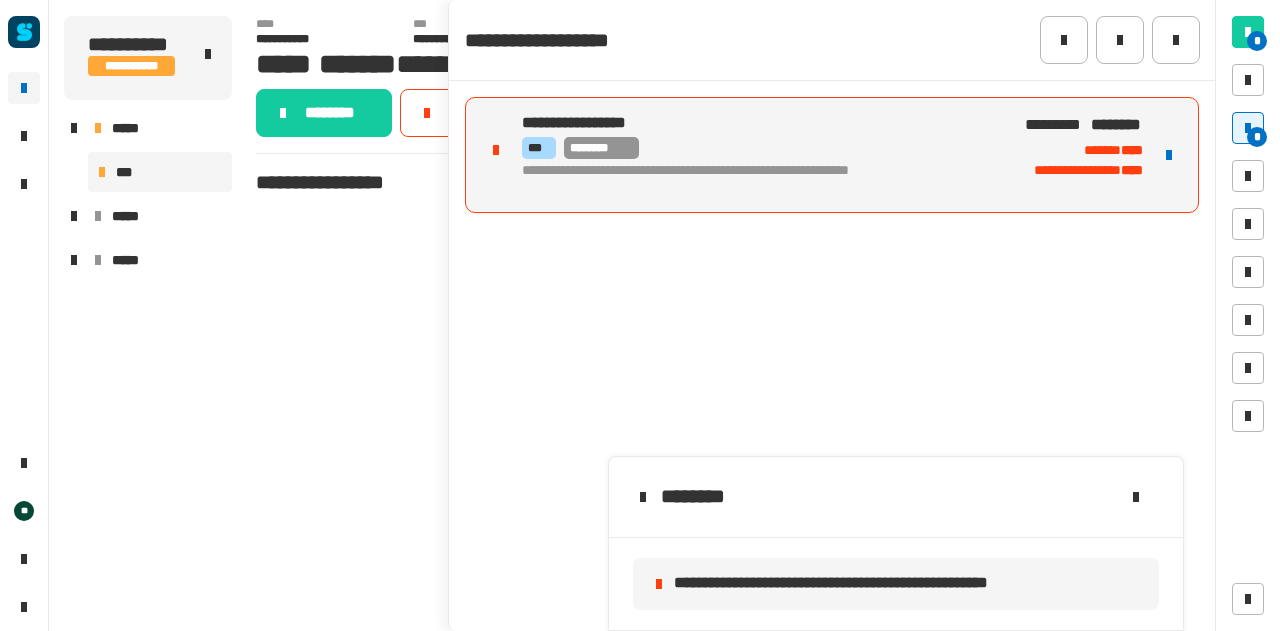 click at bounding box center (1169, 155) 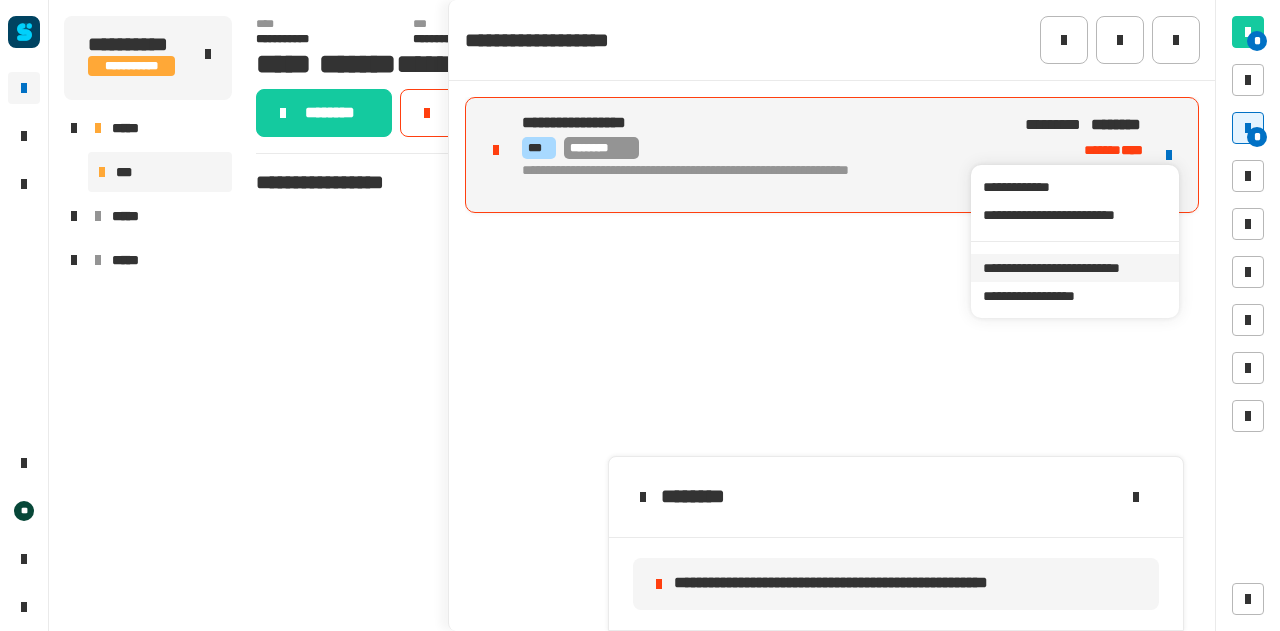 click on "**********" at bounding box center [1074, 268] 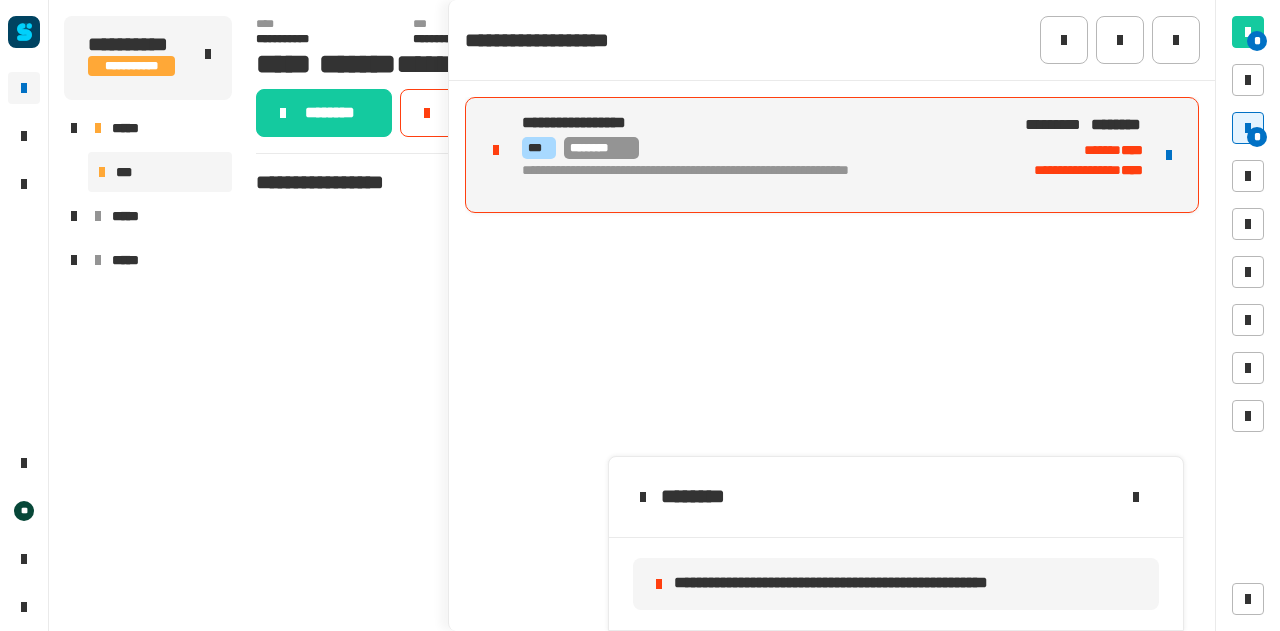 click on "**********" at bounding box center (759, 179) 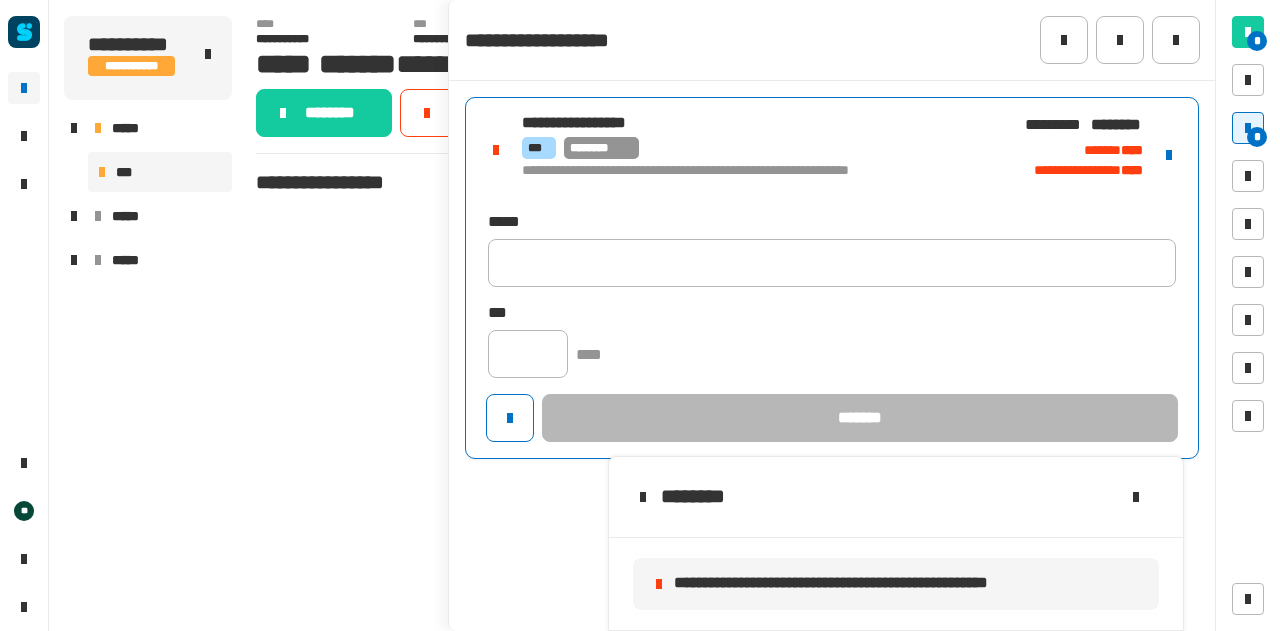 click at bounding box center (1169, 155) 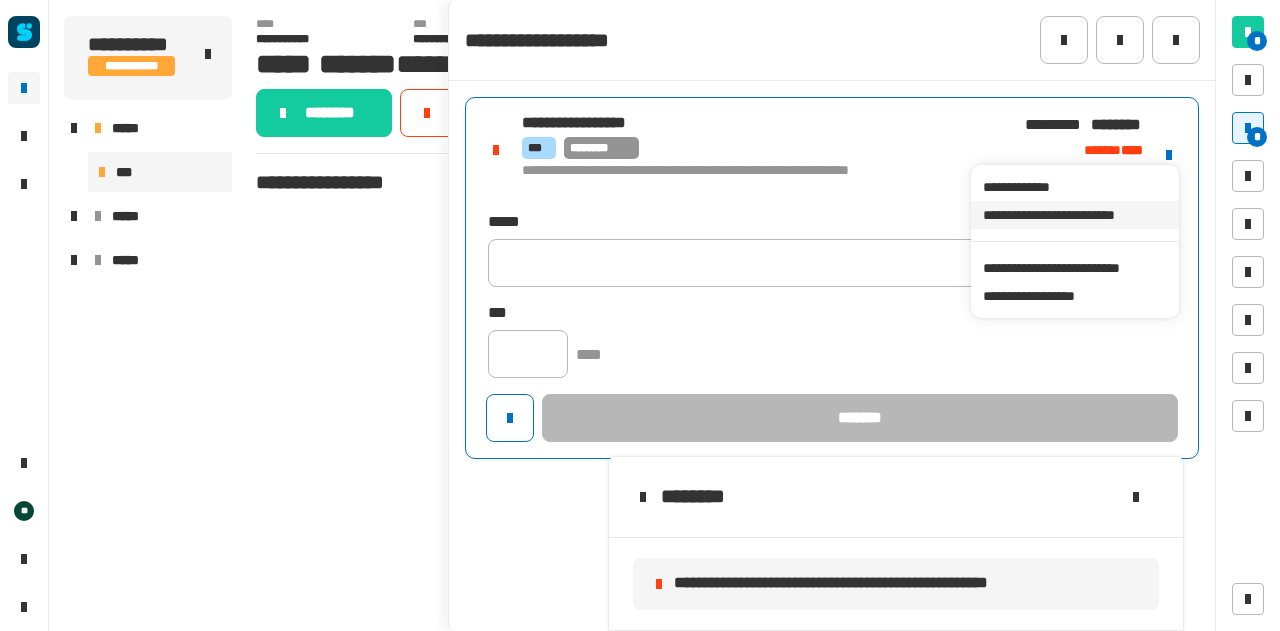 click on "**********" at bounding box center [1074, 215] 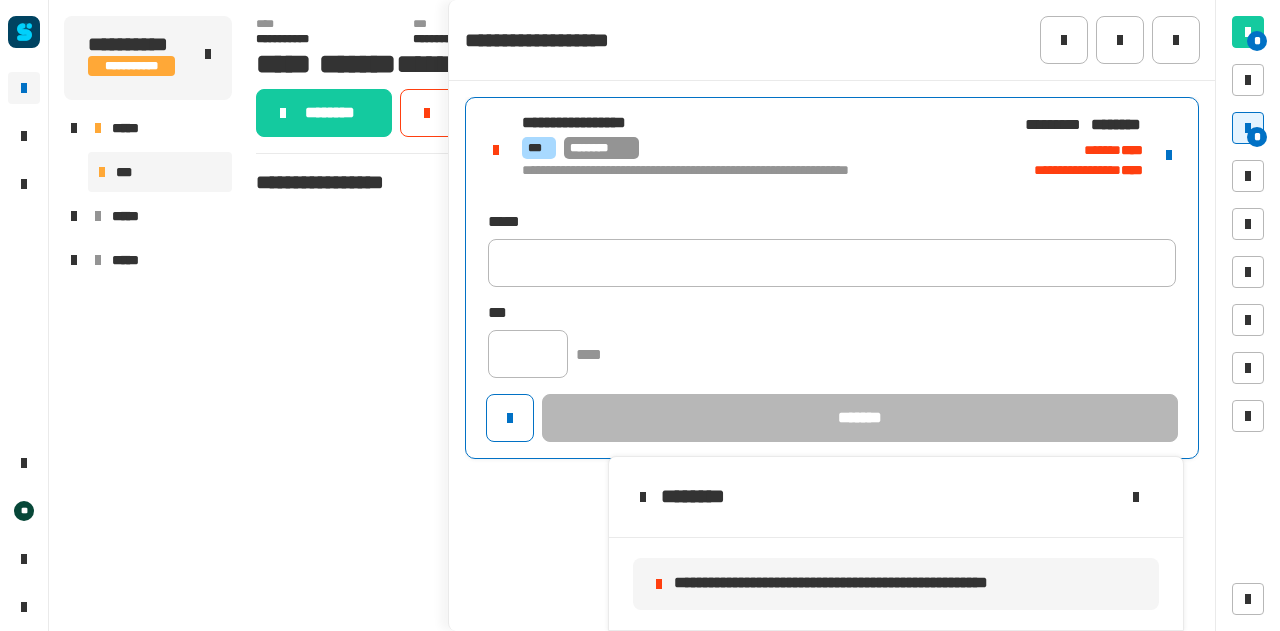 click at bounding box center [1169, 155] 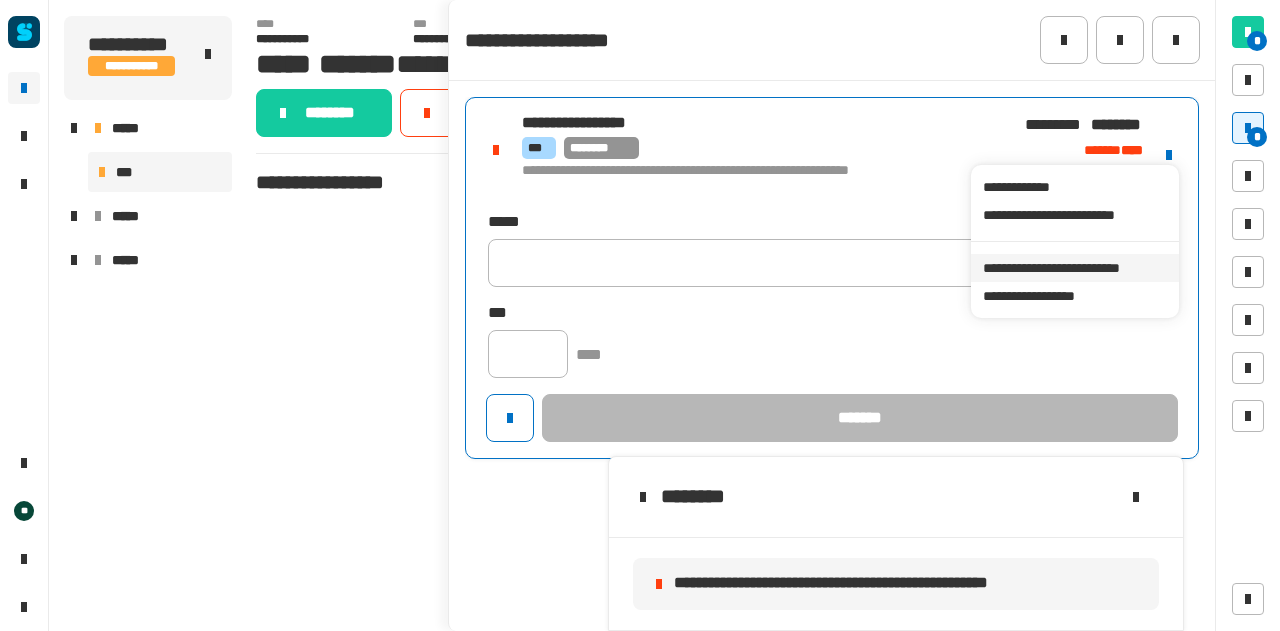 click on "**********" at bounding box center (1074, 268) 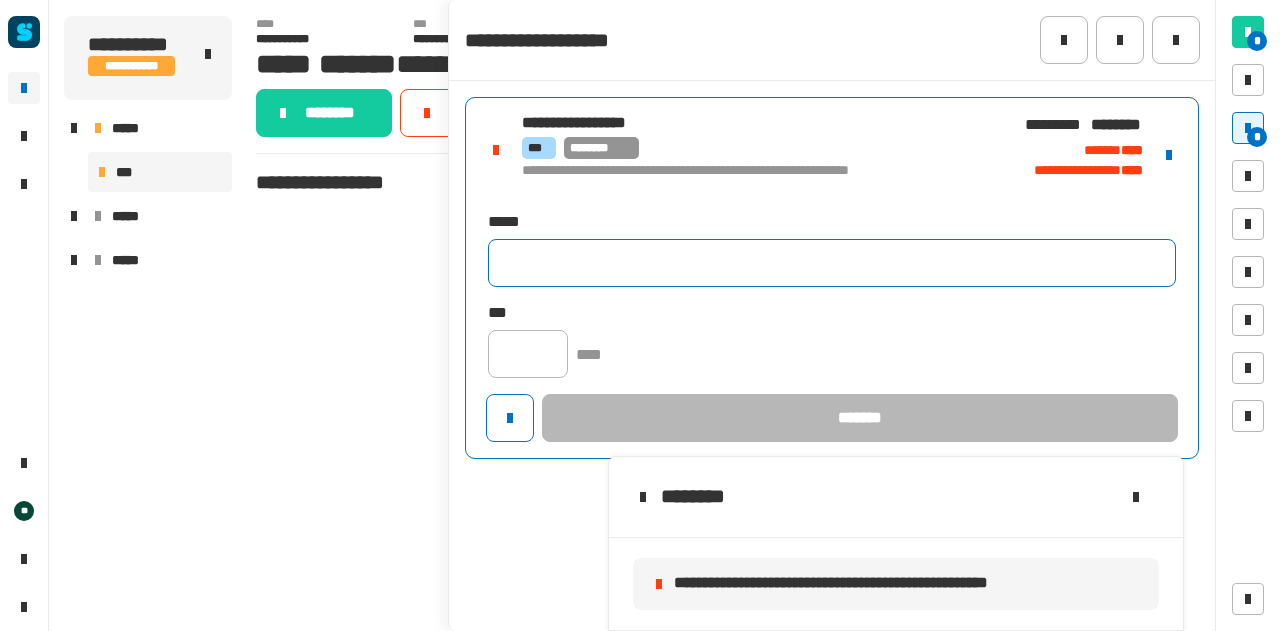 click 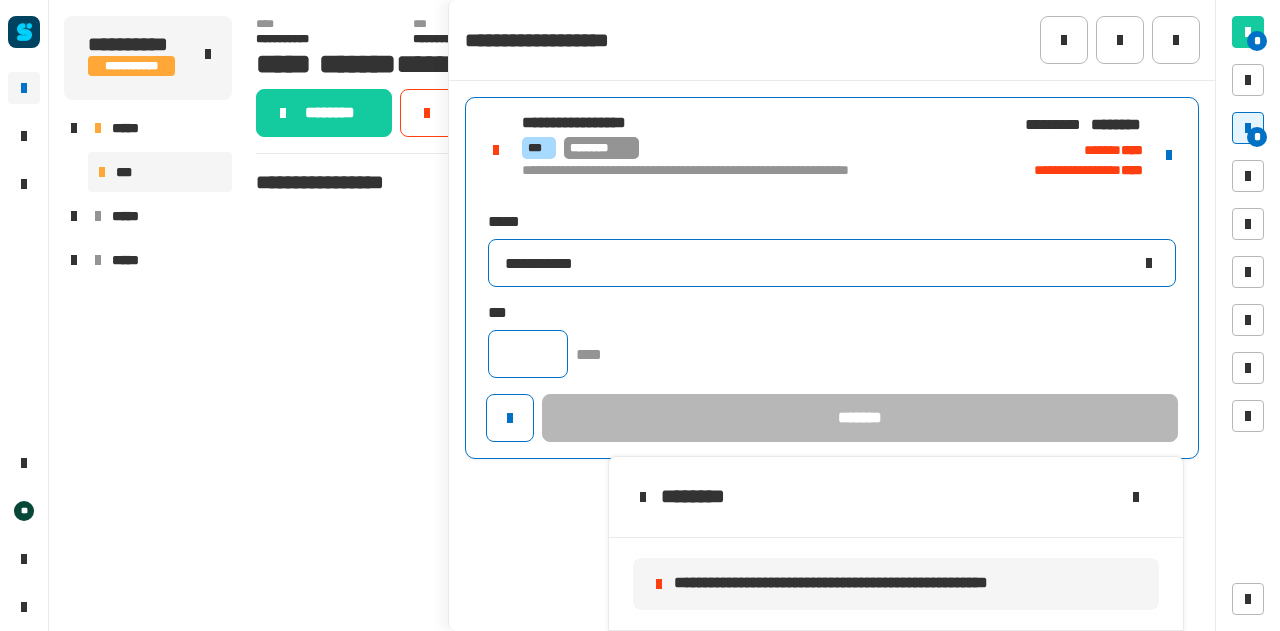 type on "**********" 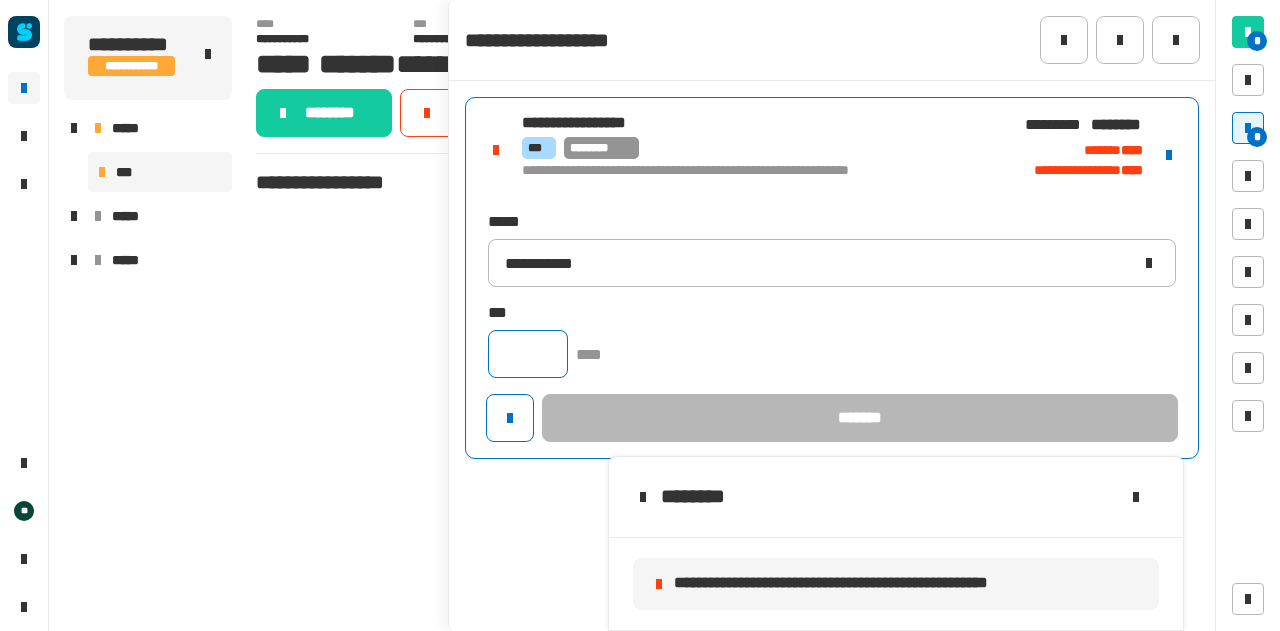click 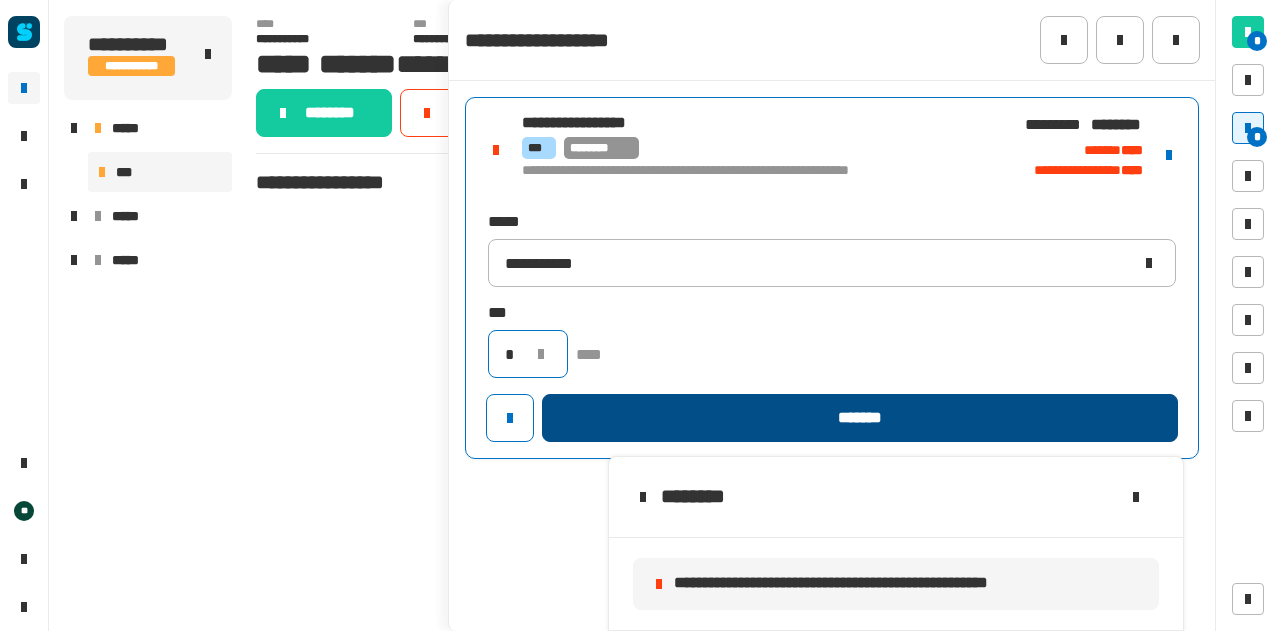 type on "*" 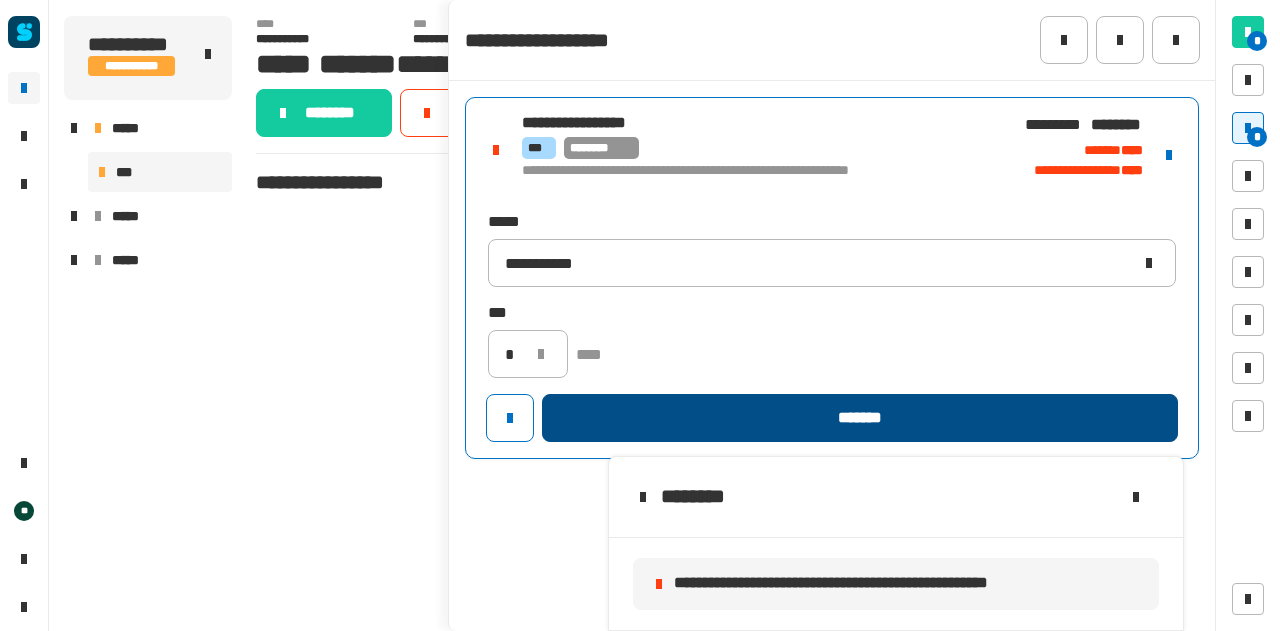 click on "*******" 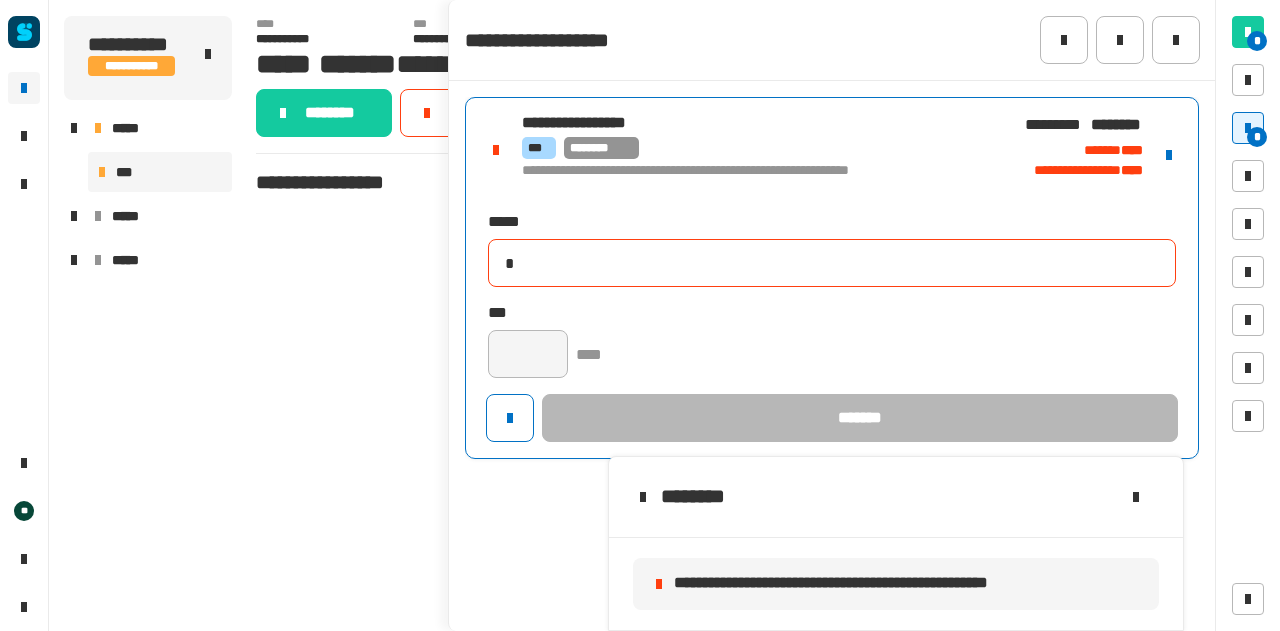 type 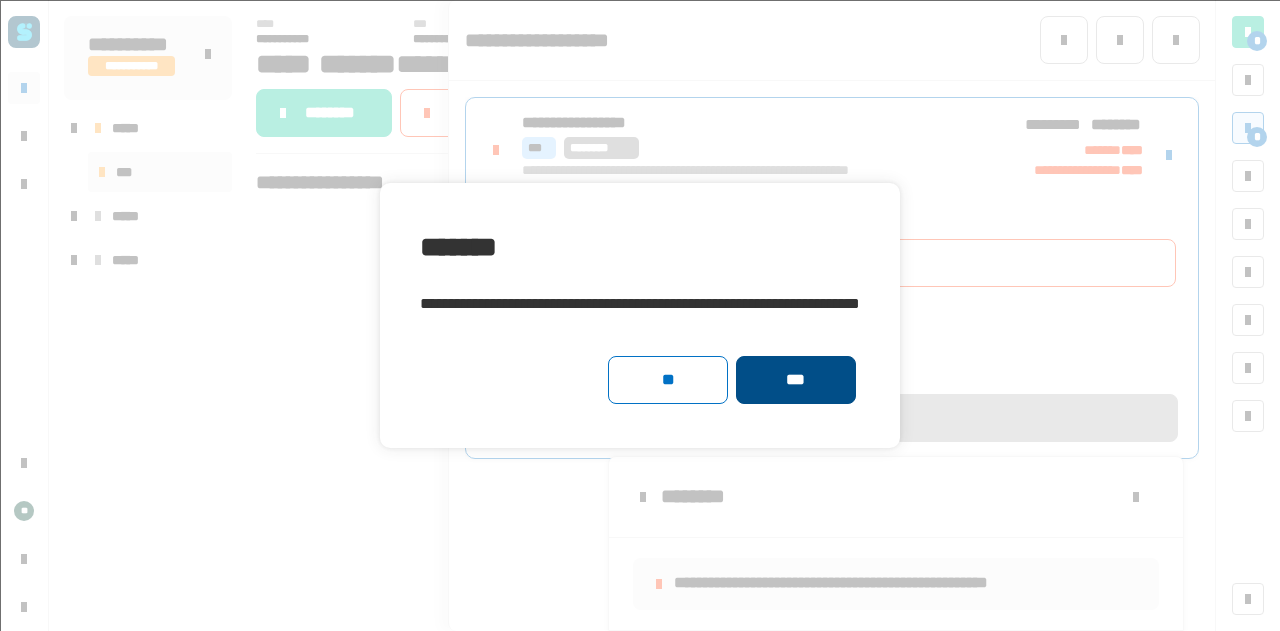 click on "***" 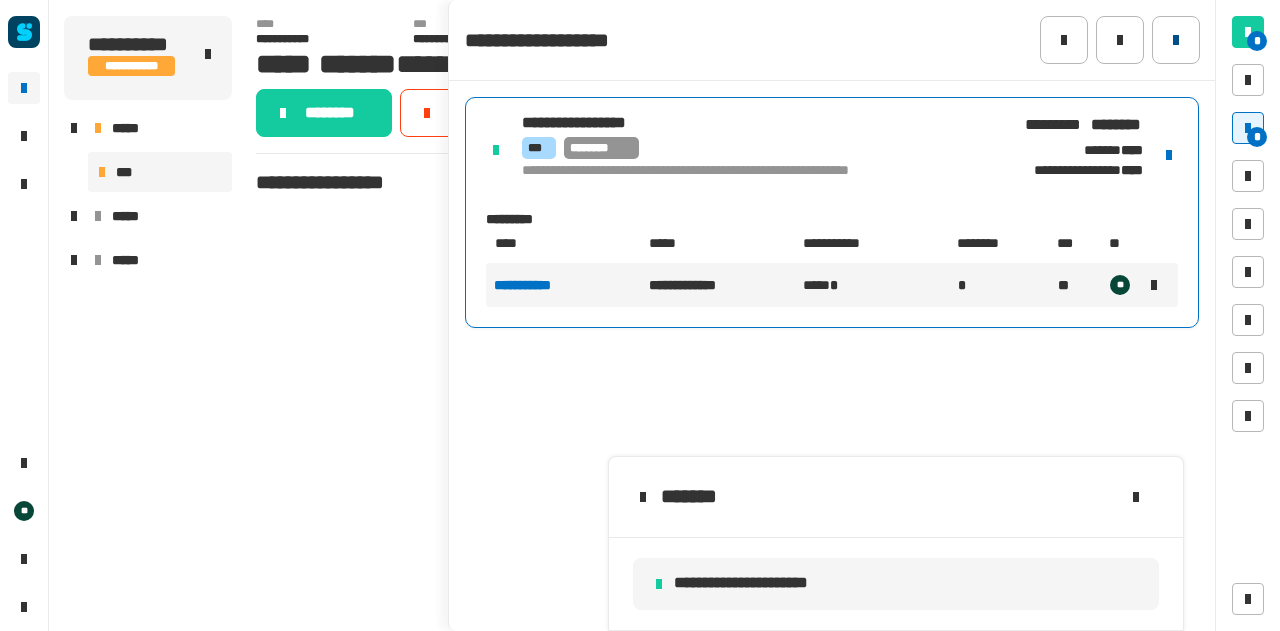 click 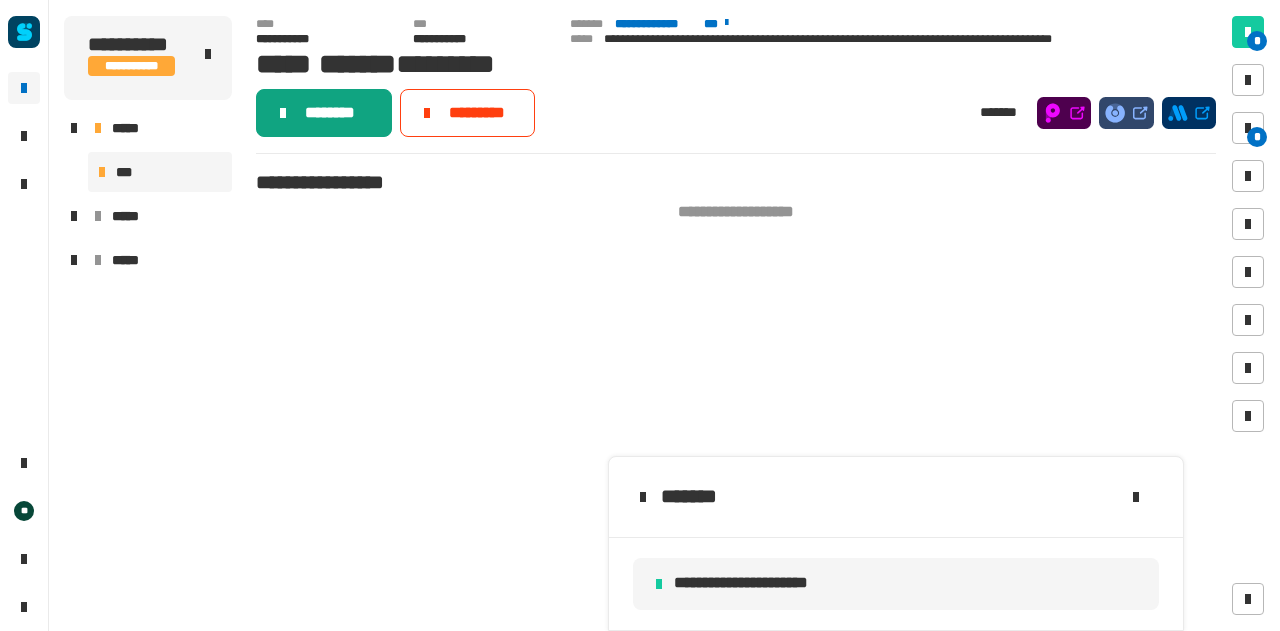 click on "********" 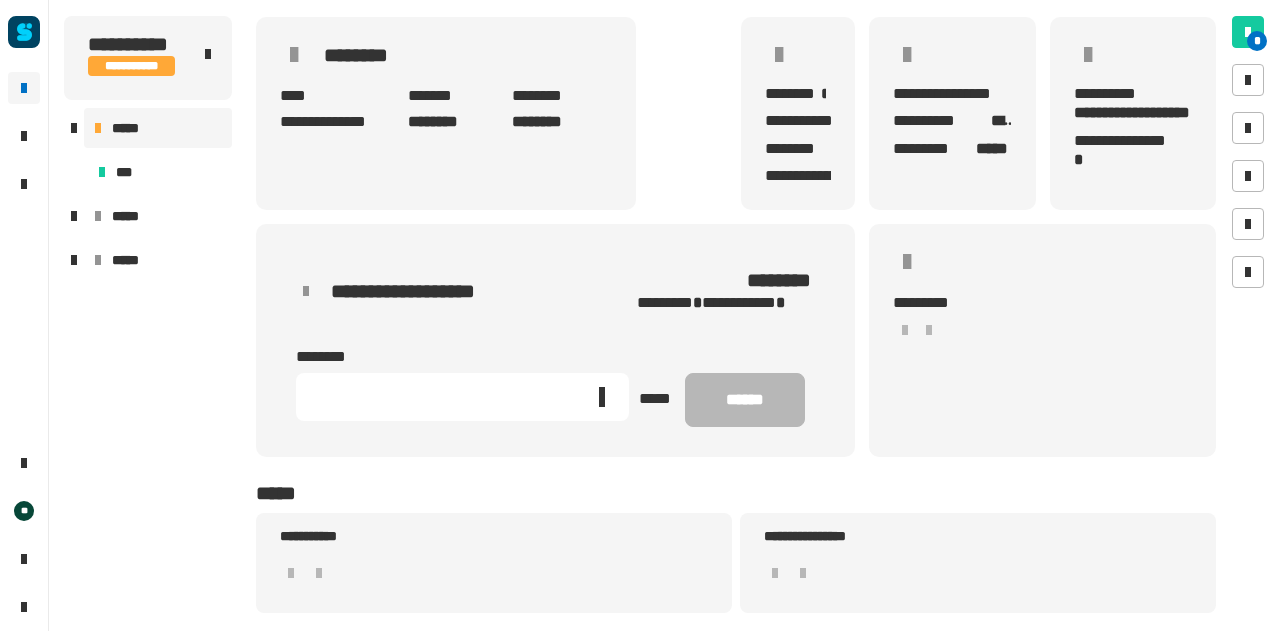 scroll, scrollTop: 136, scrollLeft: 0, axis: vertical 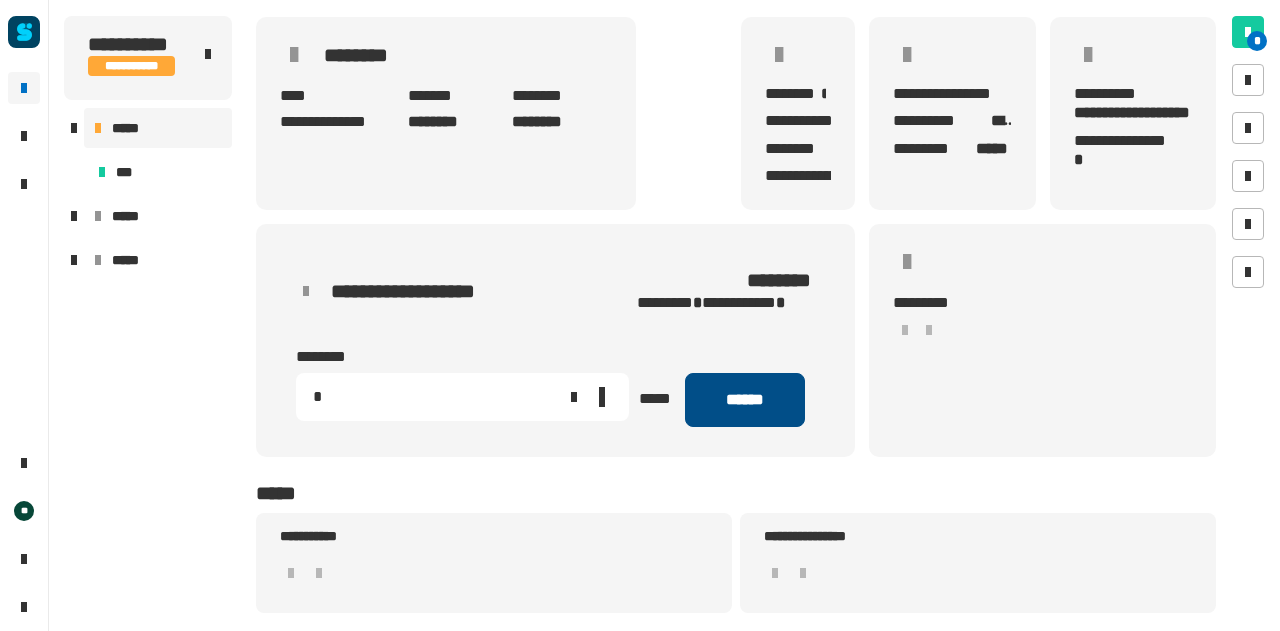type on "*" 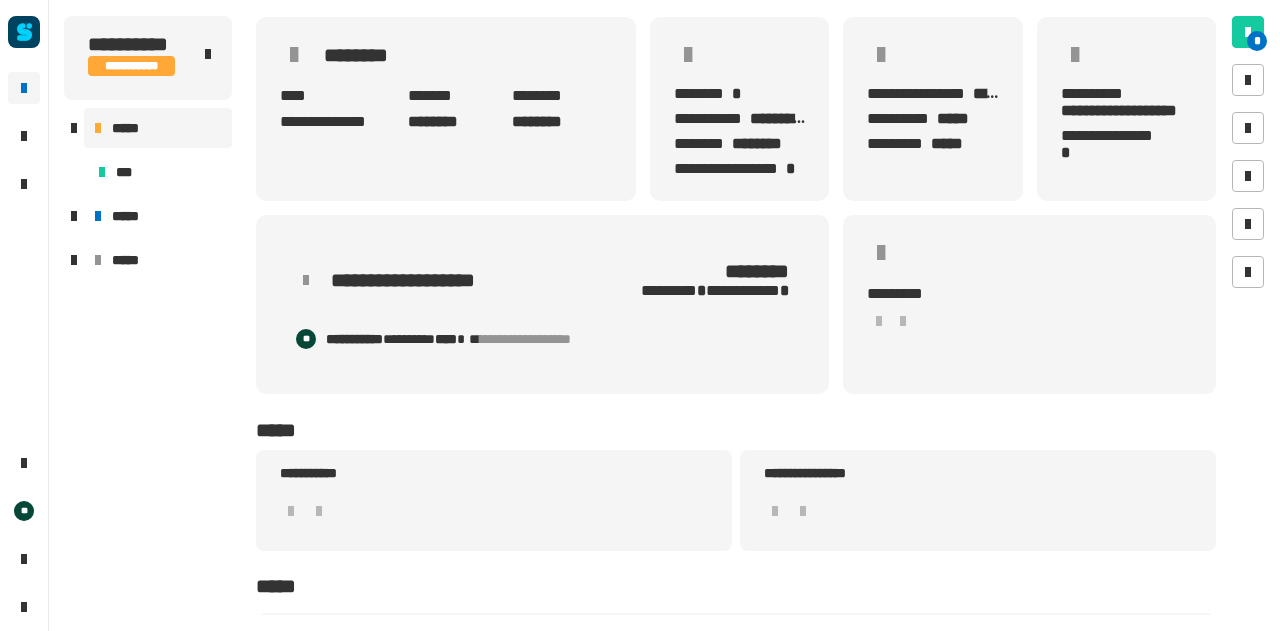 scroll, scrollTop: 0, scrollLeft: 0, axis: both 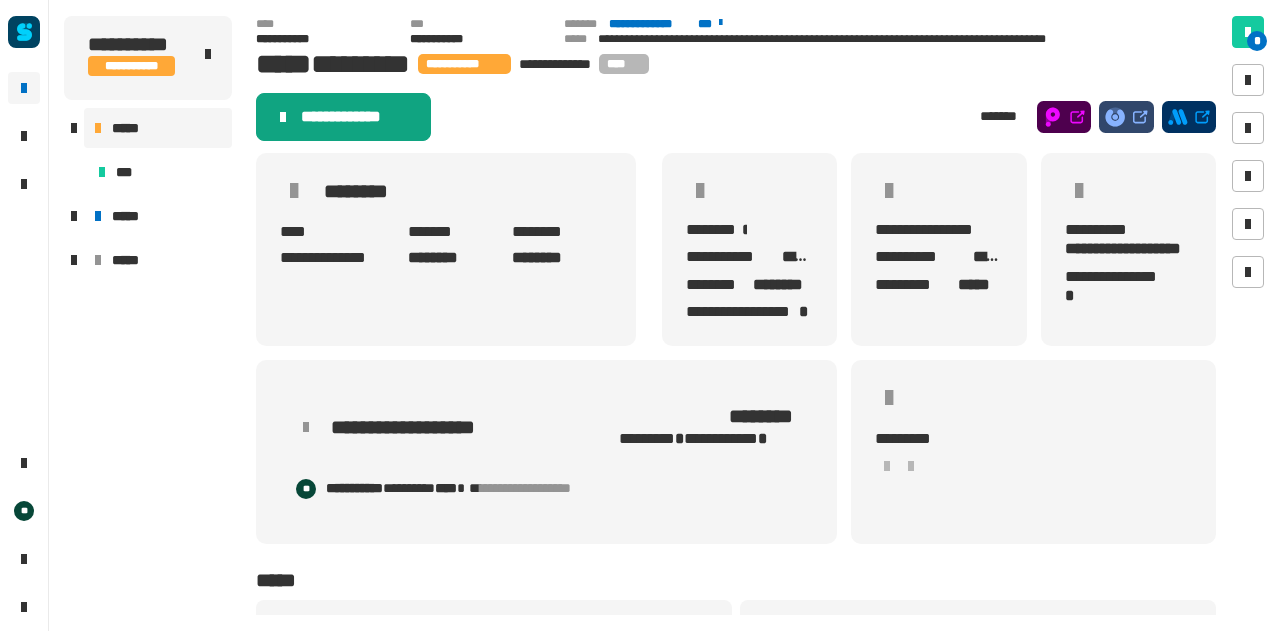 click on "**********" 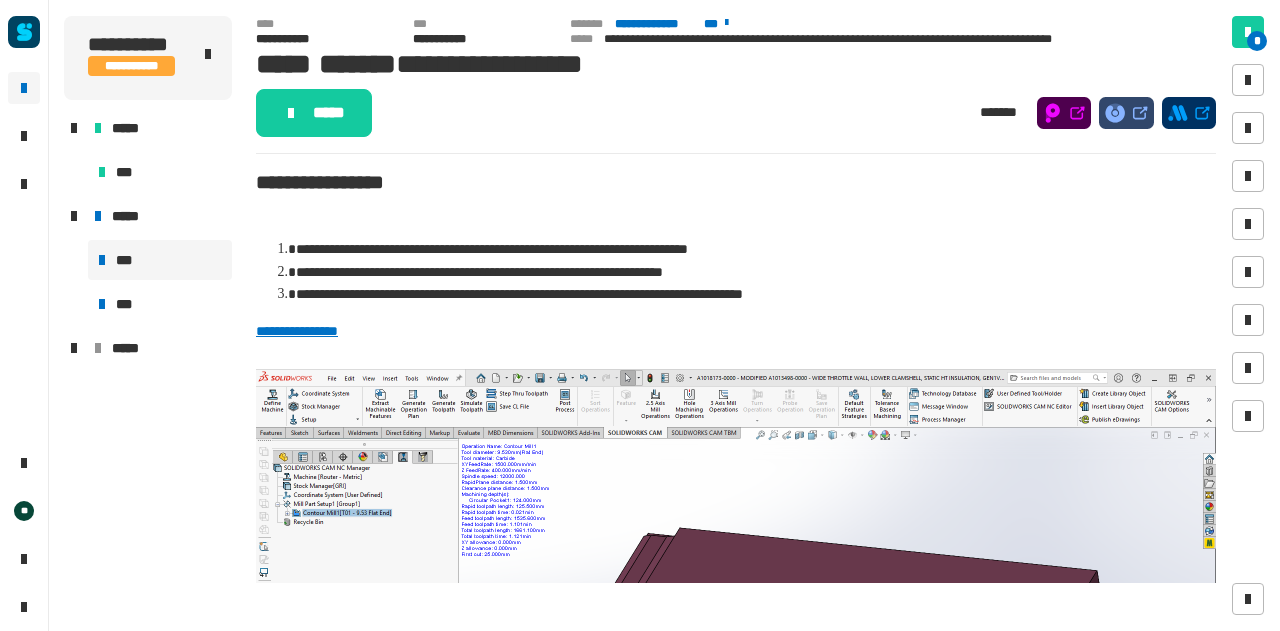click on "***** *******" 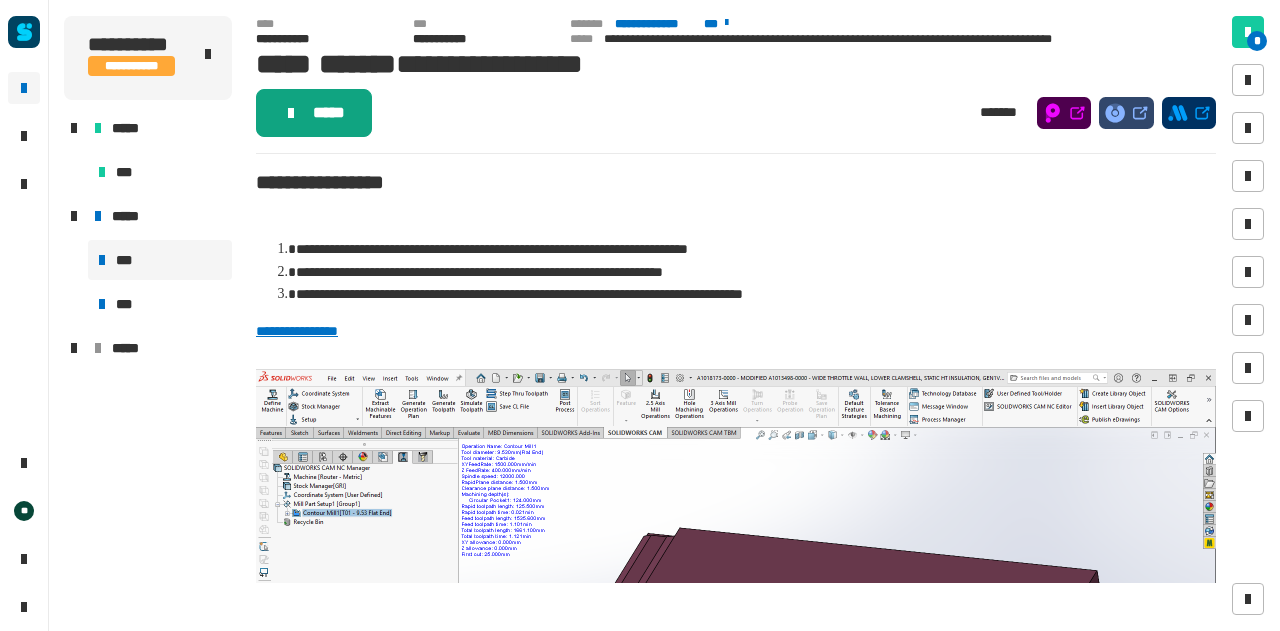 click 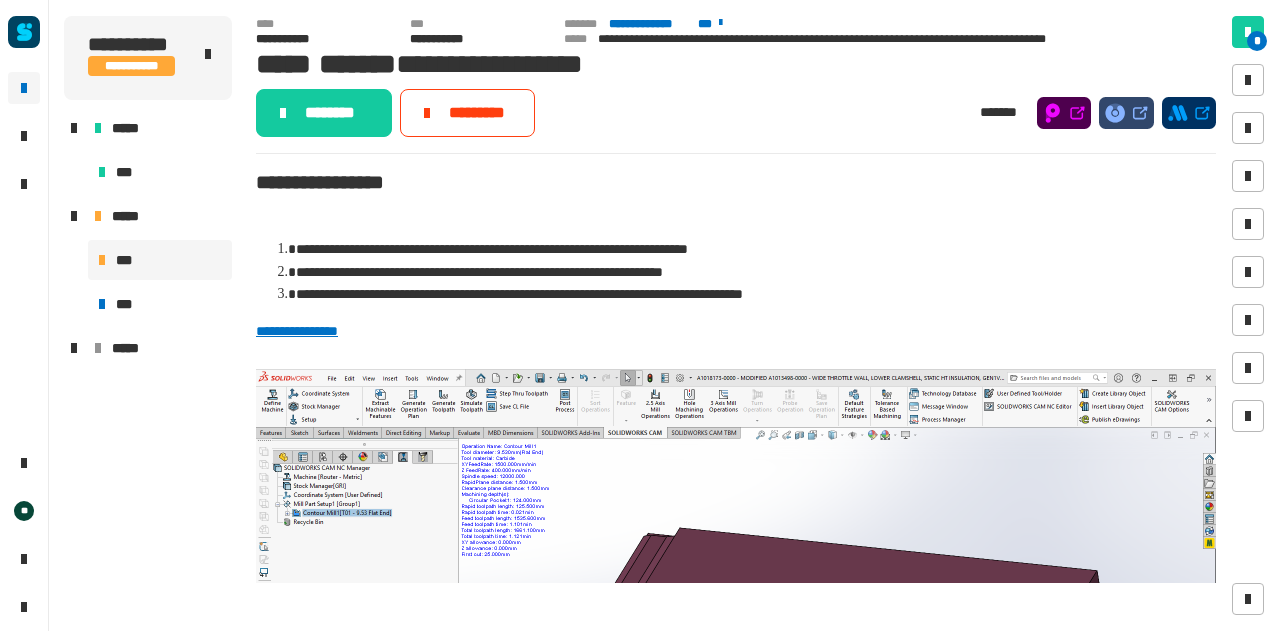 click on "********" 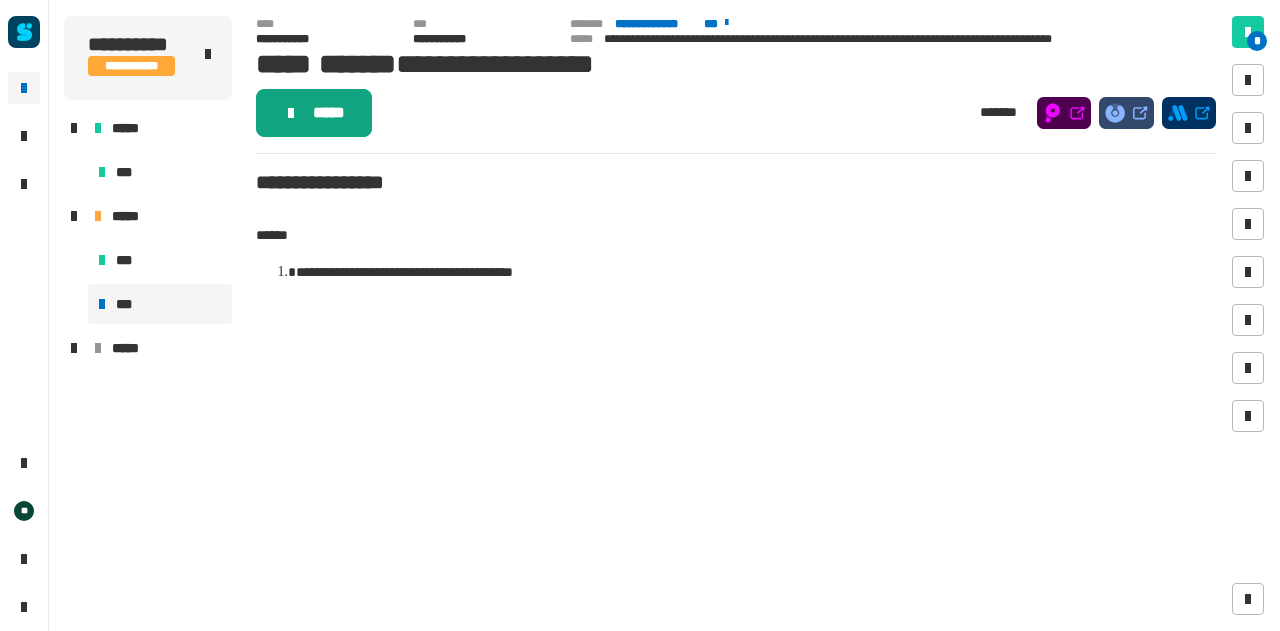 click on "*****" 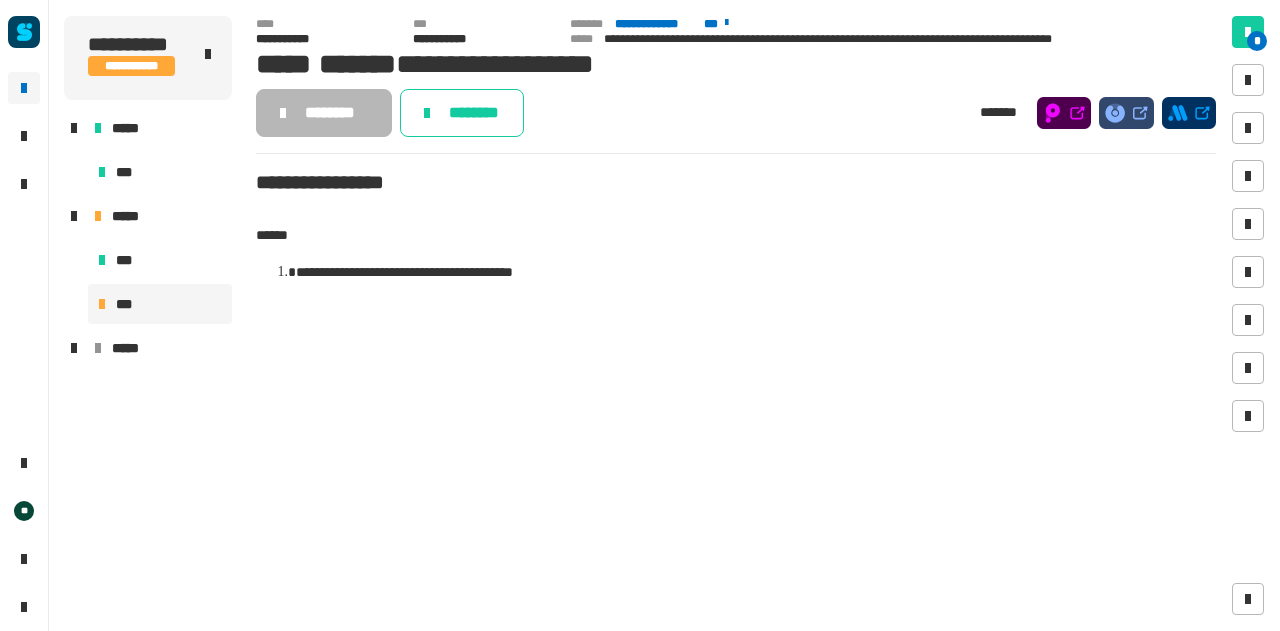 click on "********" 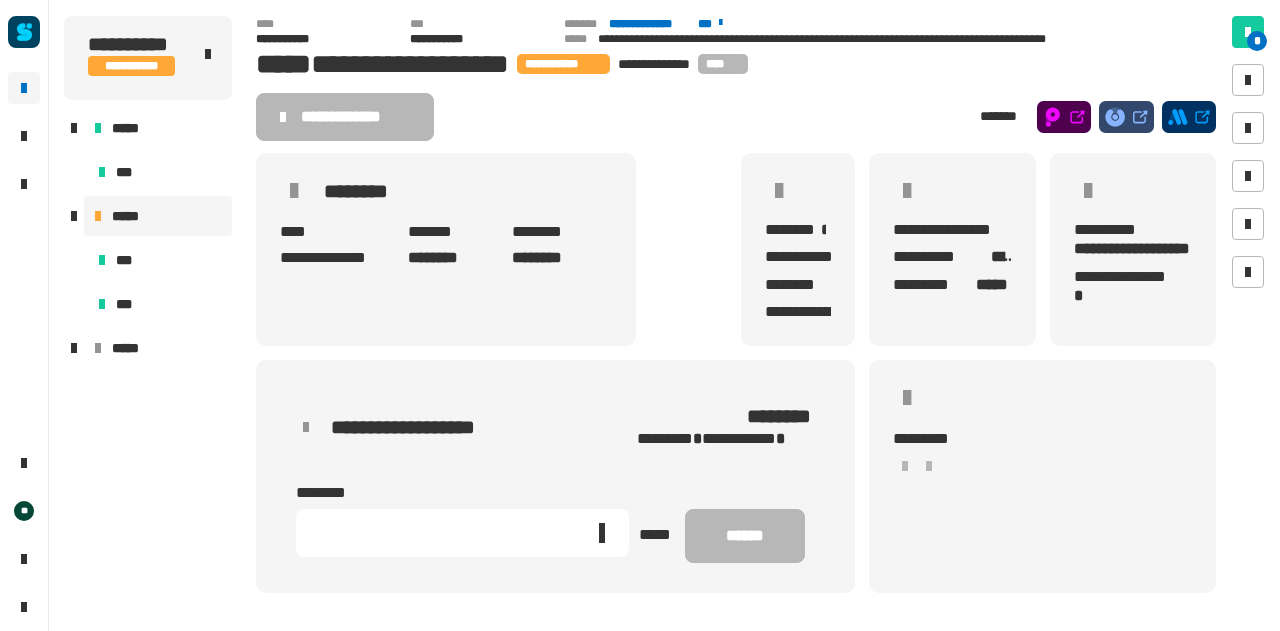 scroll, scrollTop: 63, scrollLeft: 0, axis: vertical 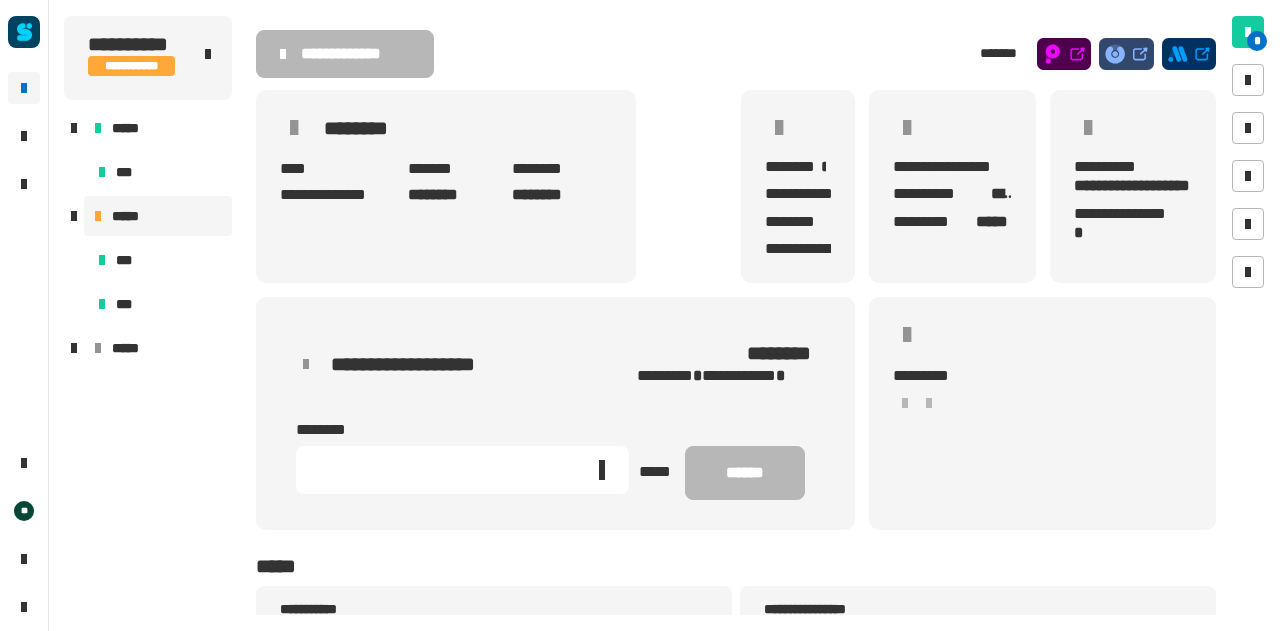 click 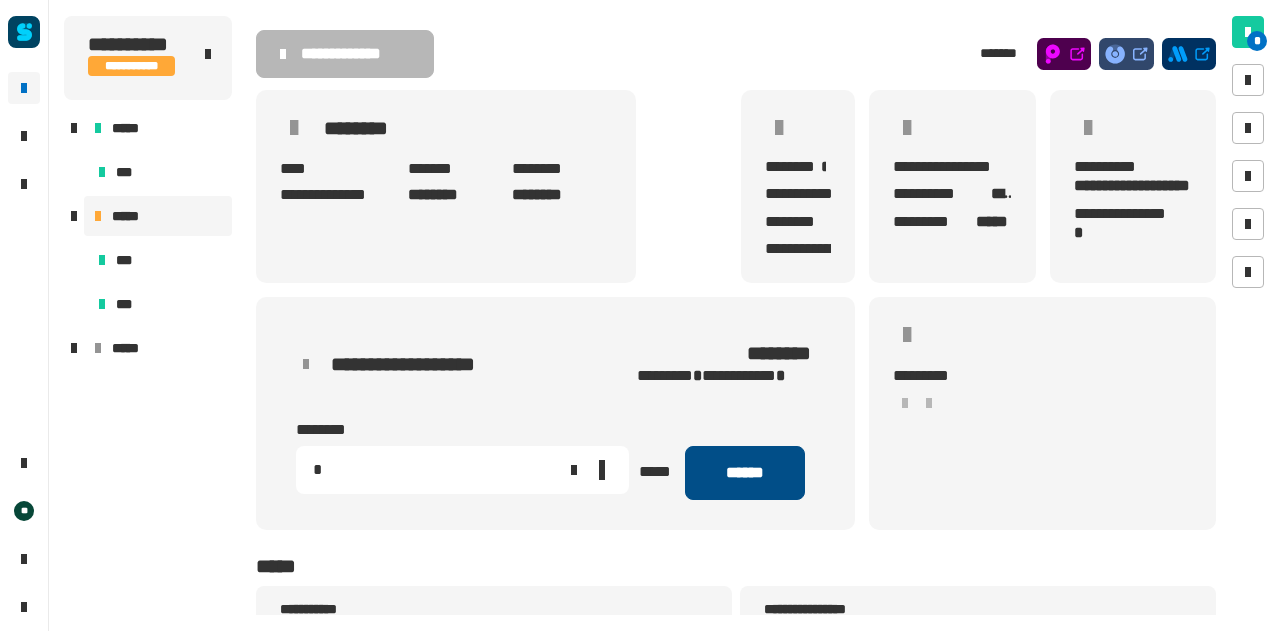 type on "*" 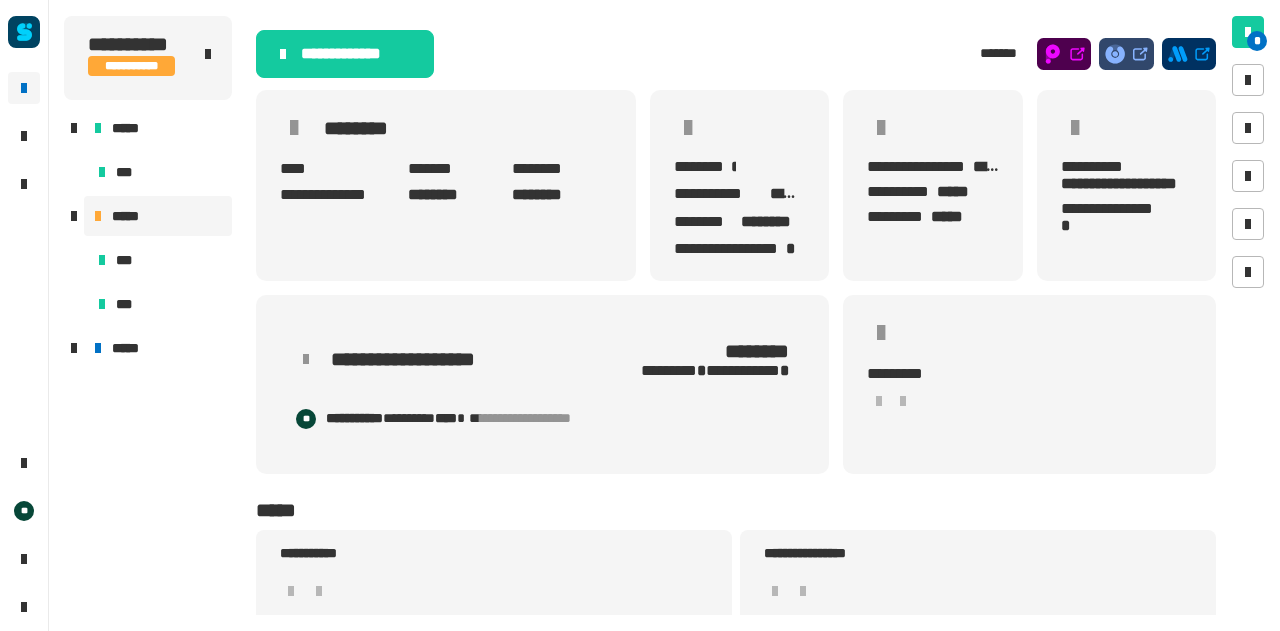 scroll, scrollTop: 0, scrollLeft: 0, axis: both 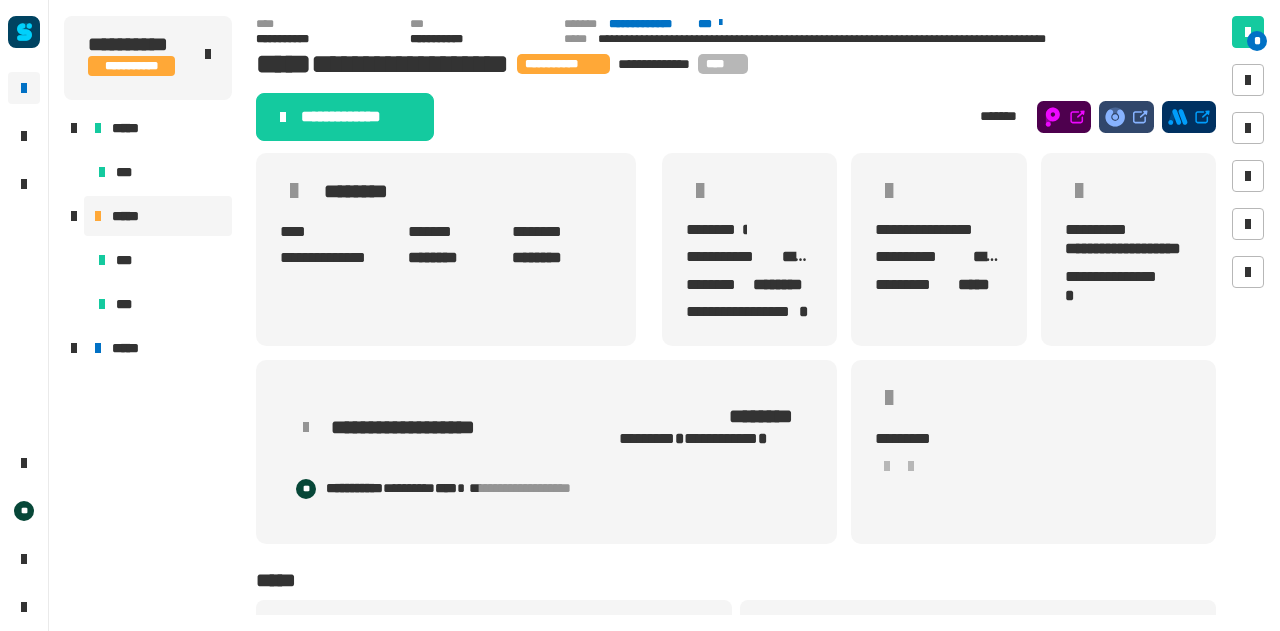 click on "**********" 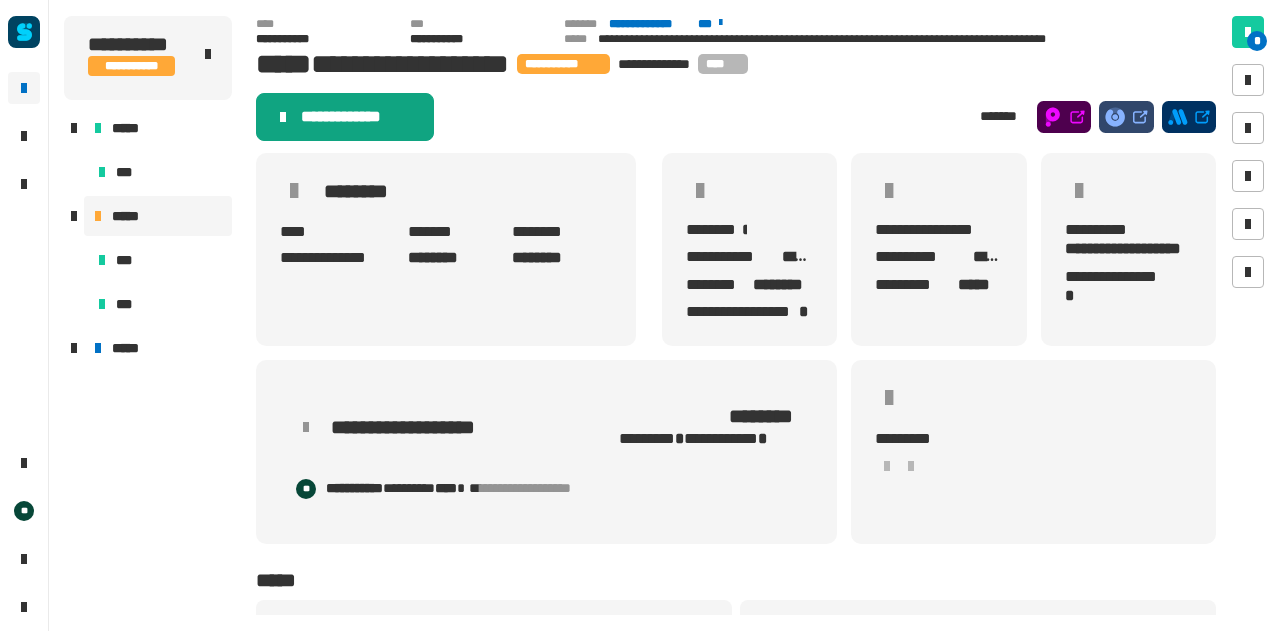 click on "**********" 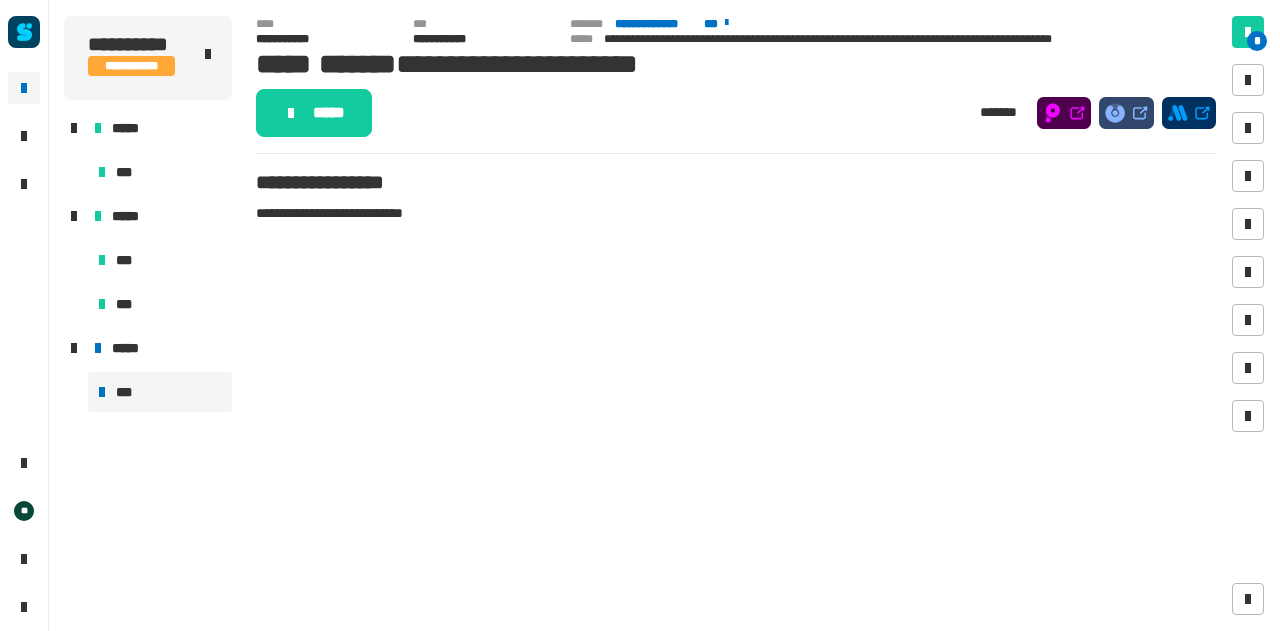 click on "**********" 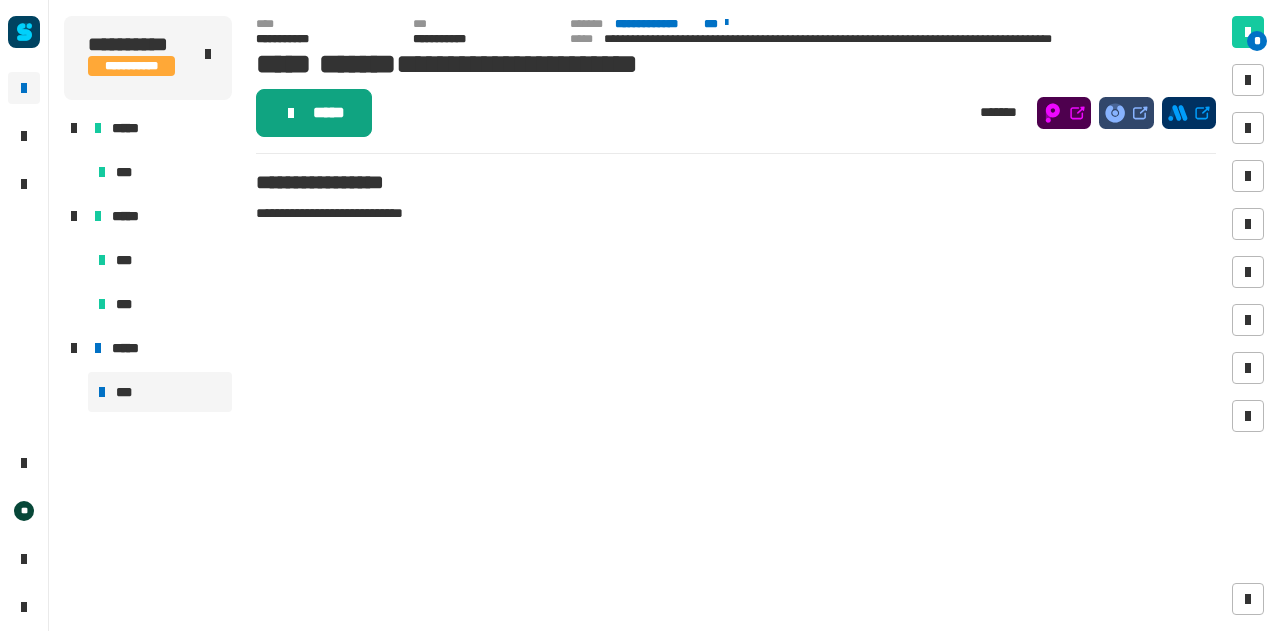 click on "*****" 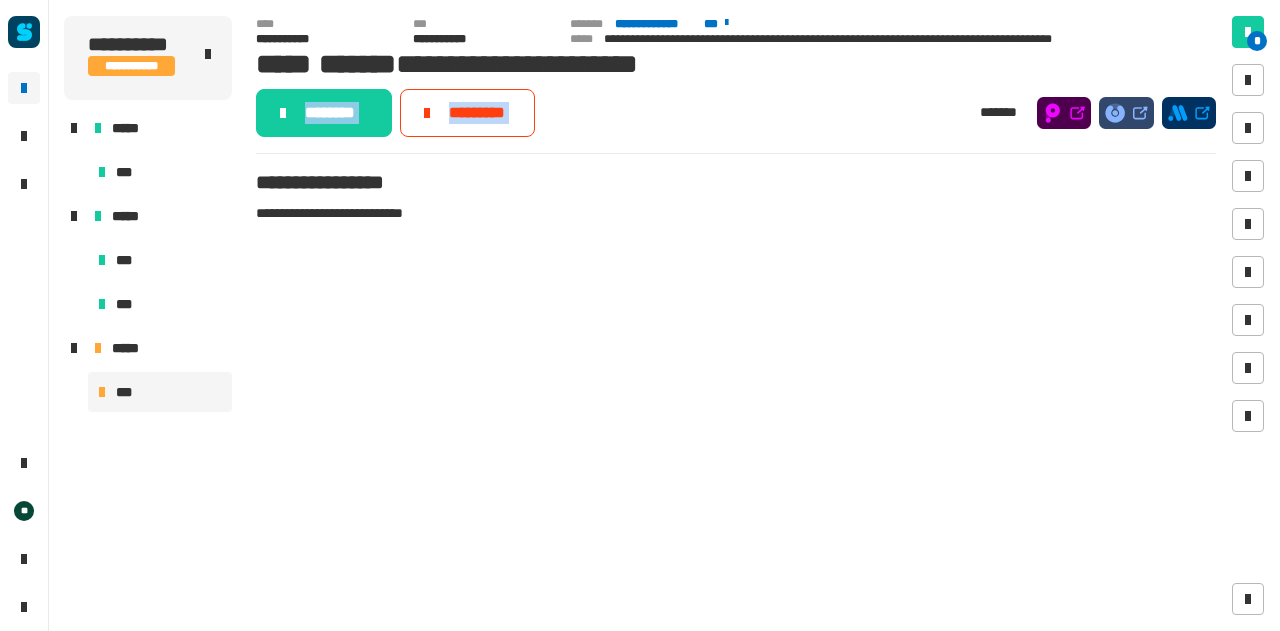 click on "********" 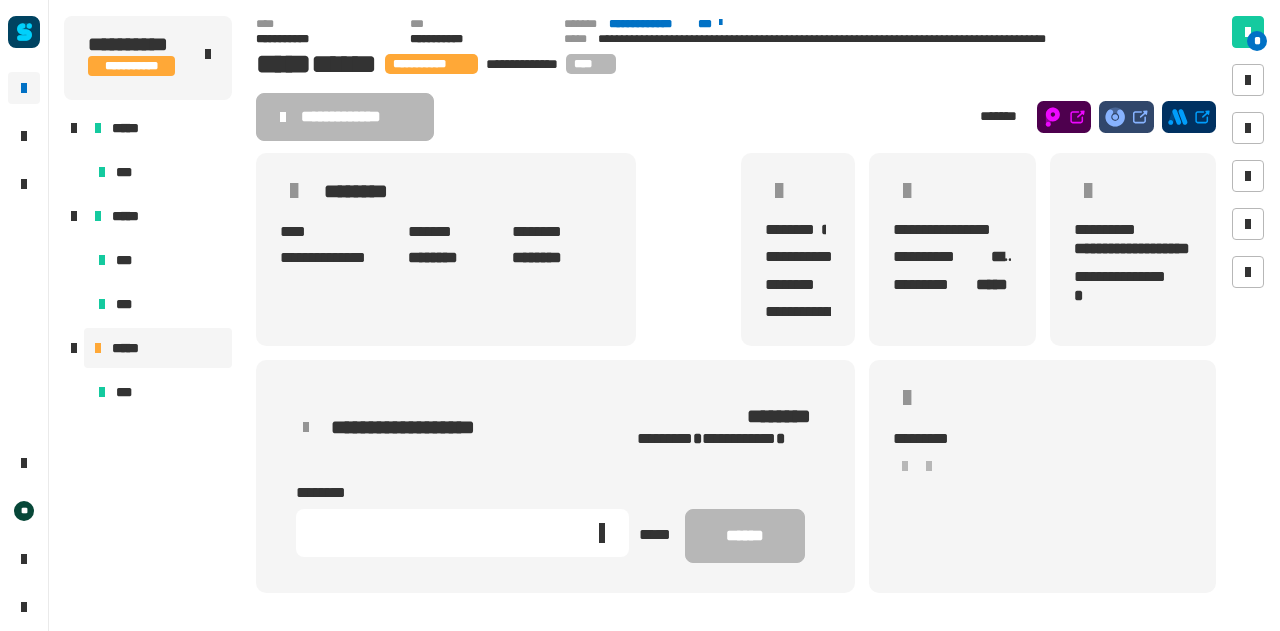click 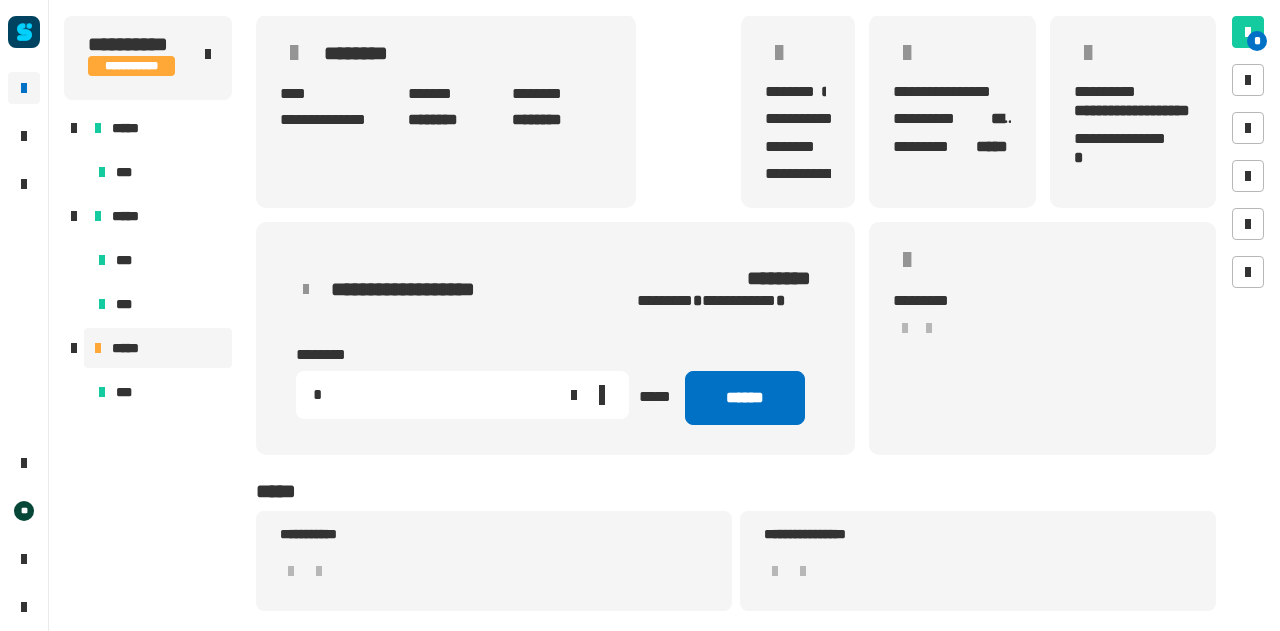 scroll, scrollTop: 140, scrollLeft: 0, axis: vertical 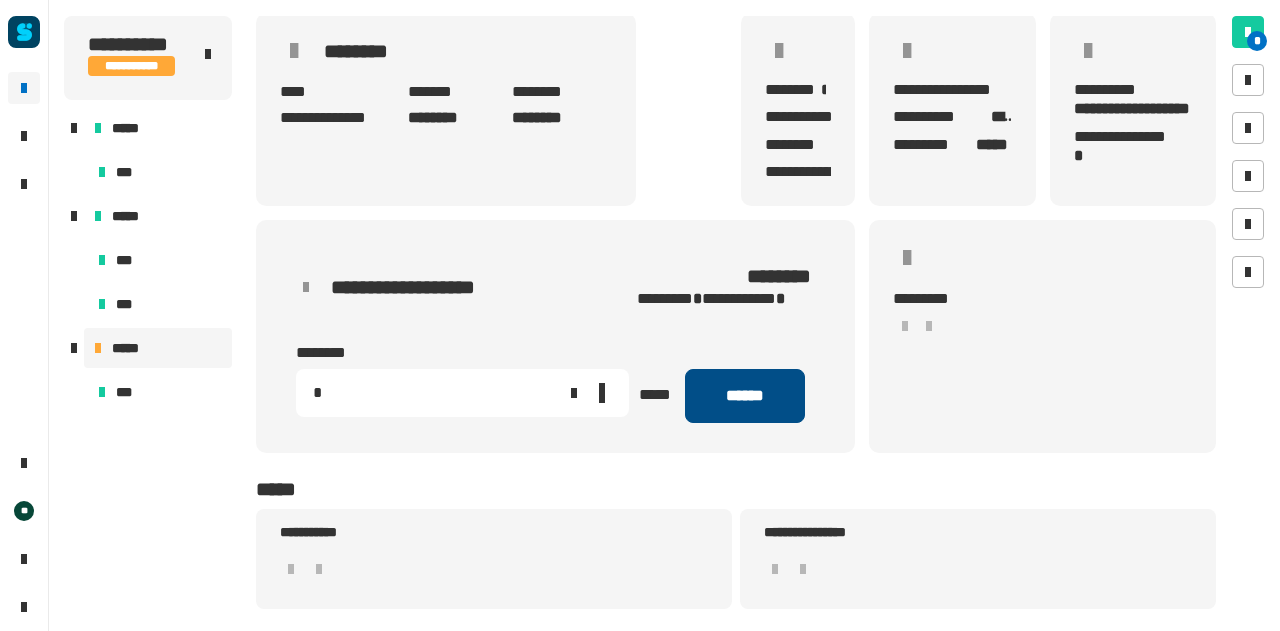 type on "*" 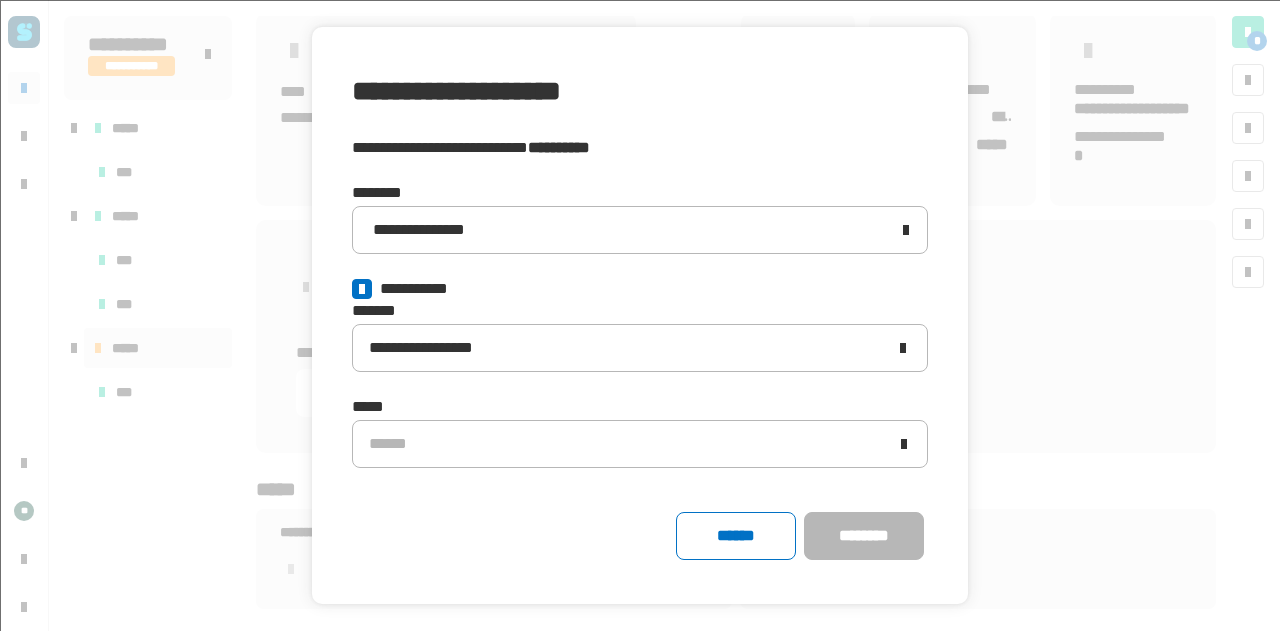 click 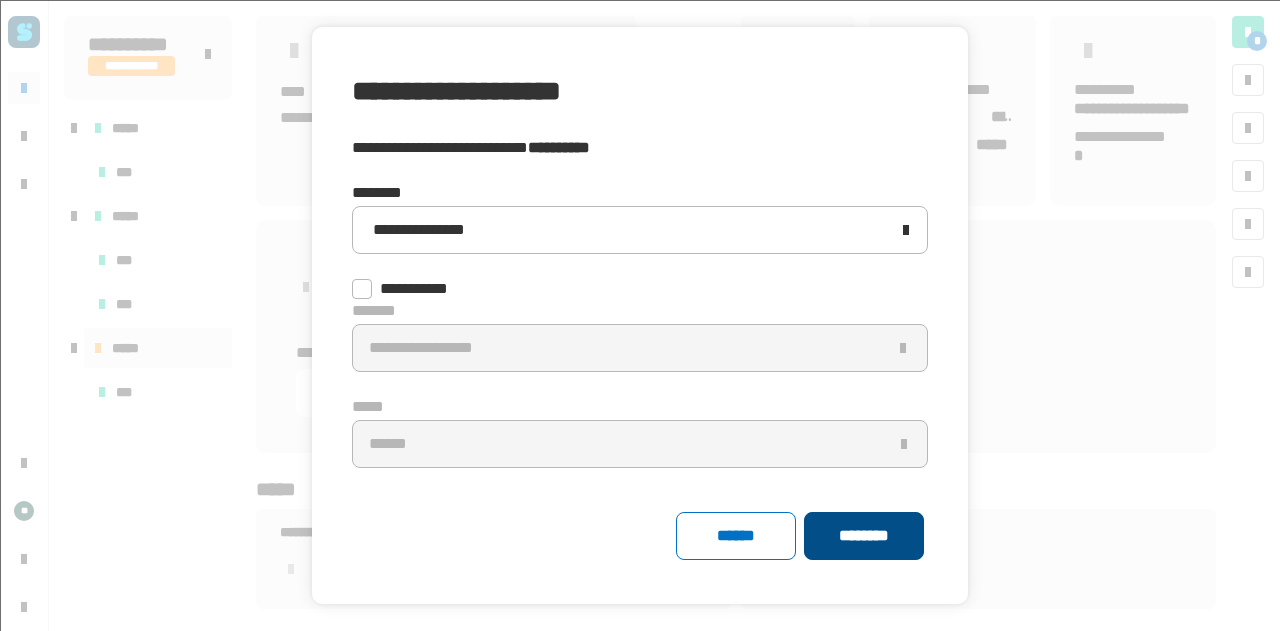 click on "********" 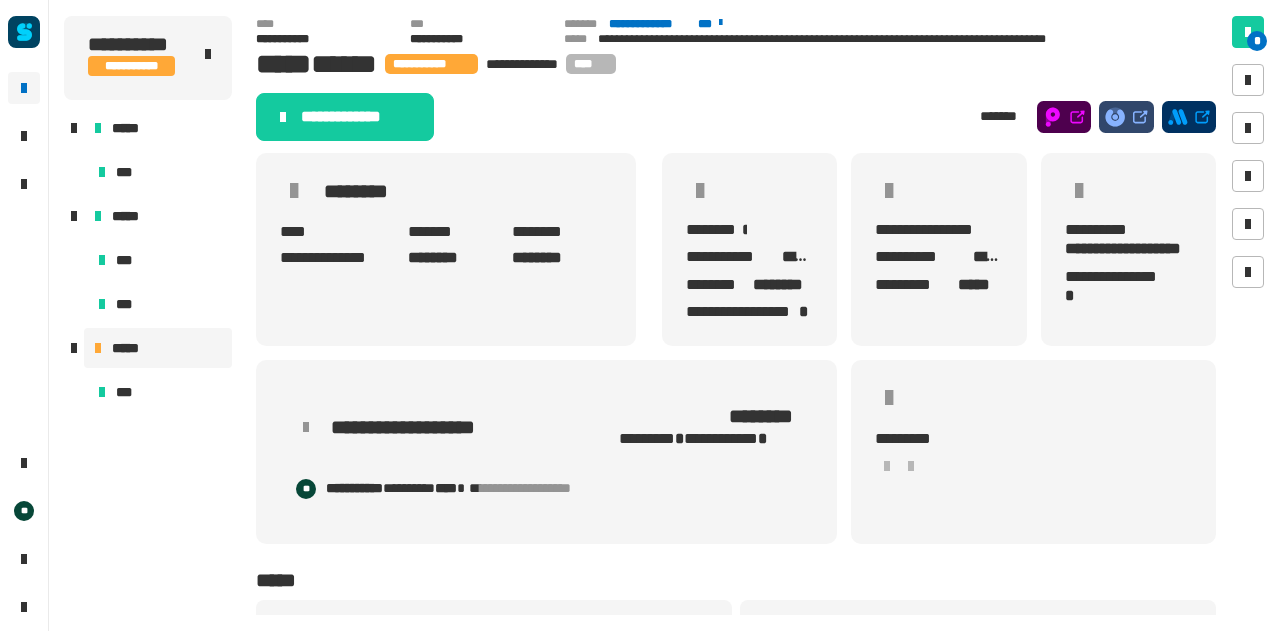 scroll, scrollTop: 87, scrollLeft: 0, axis: vertical 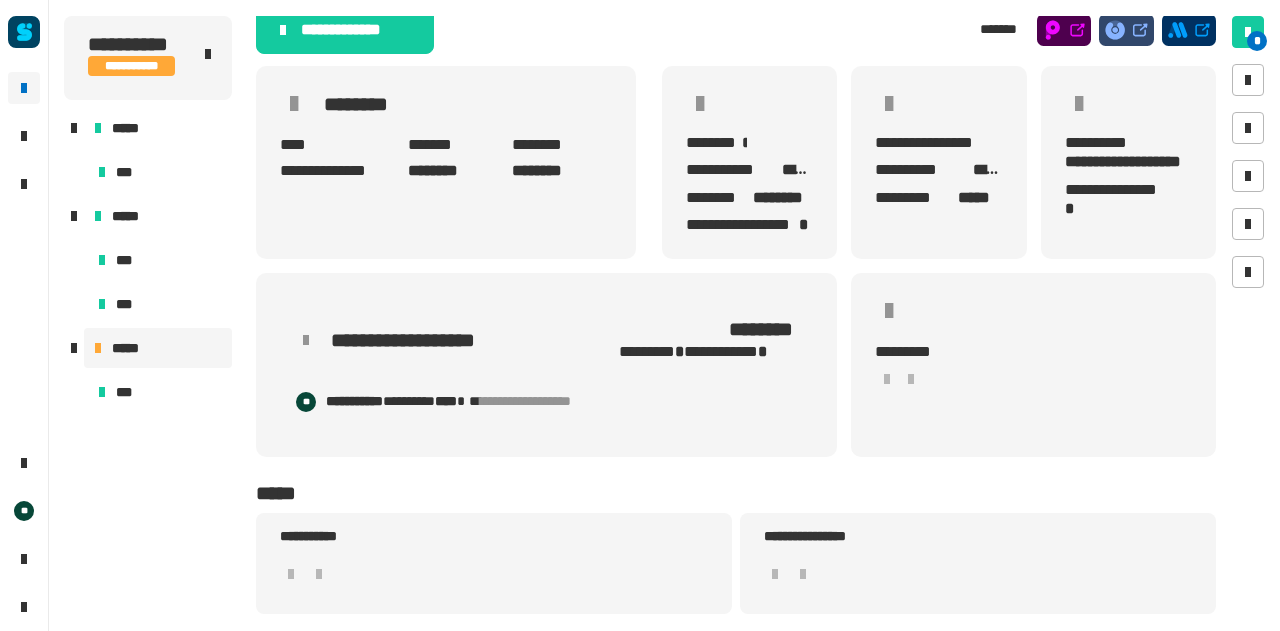 click on "**********" 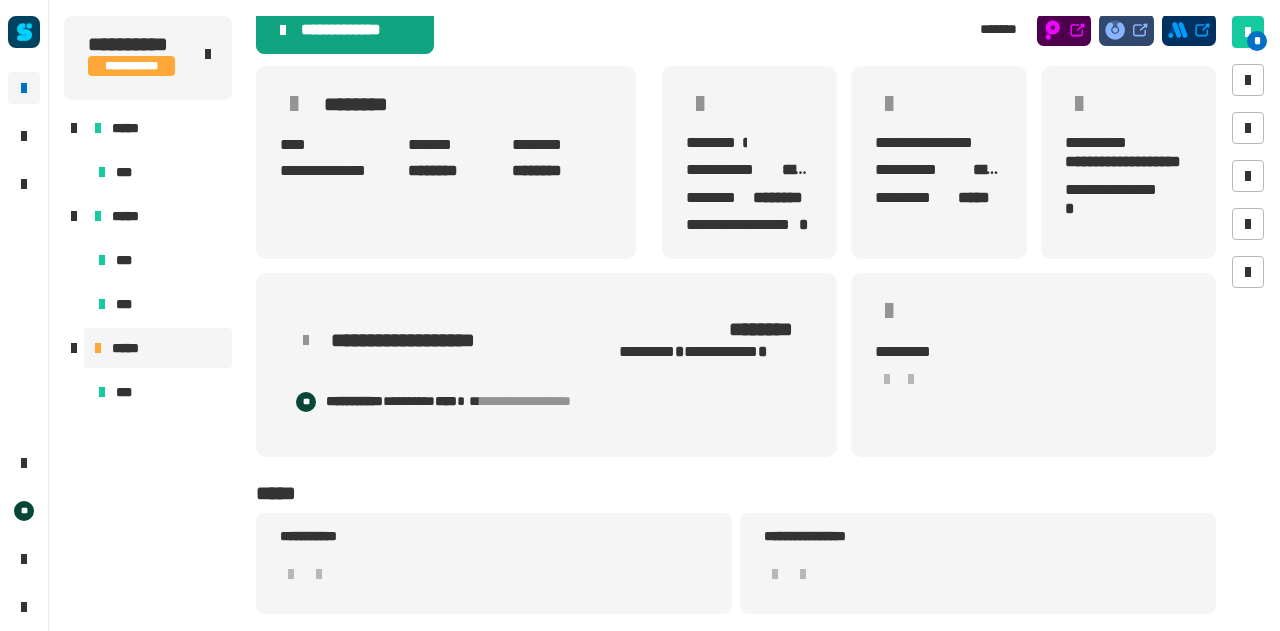 click on "**********" 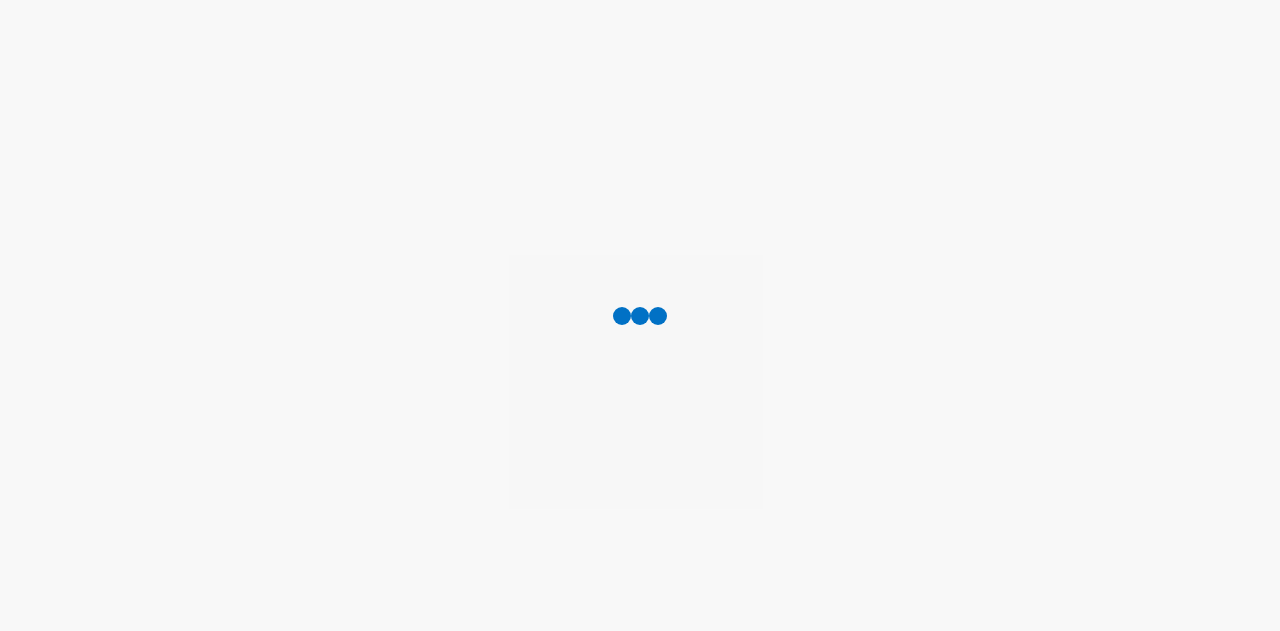 scroll, scrollTop: 0, scrollLeft: 0, axis: both 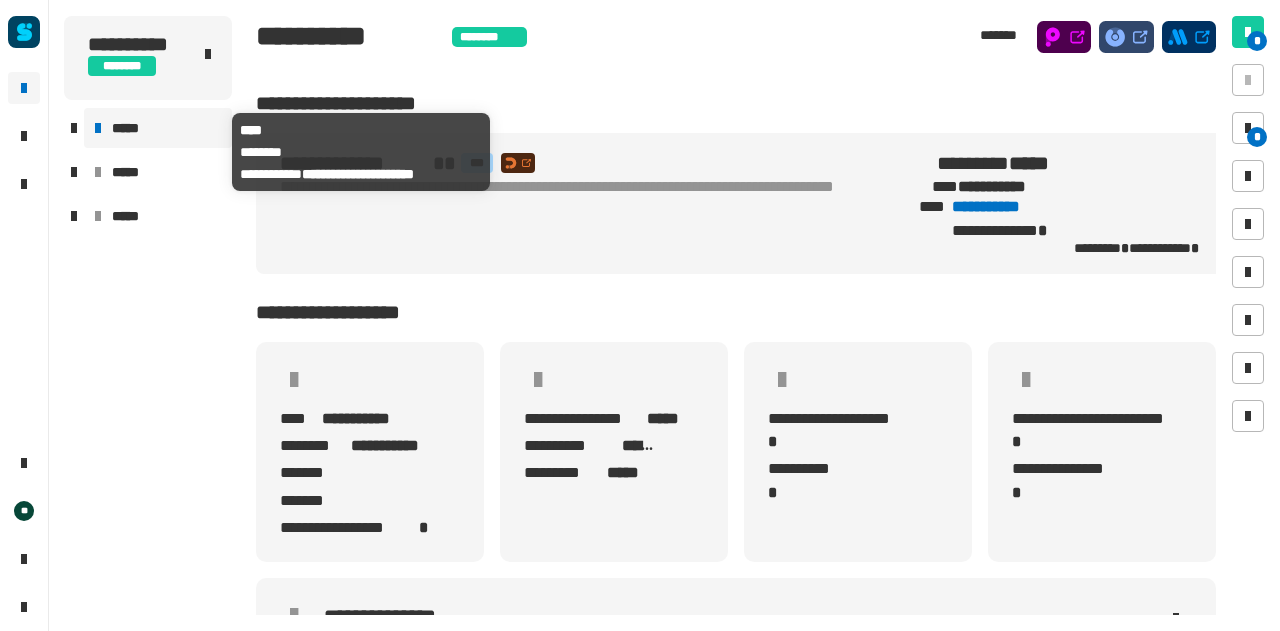 click on "*****" at bounding box center (131, 128) 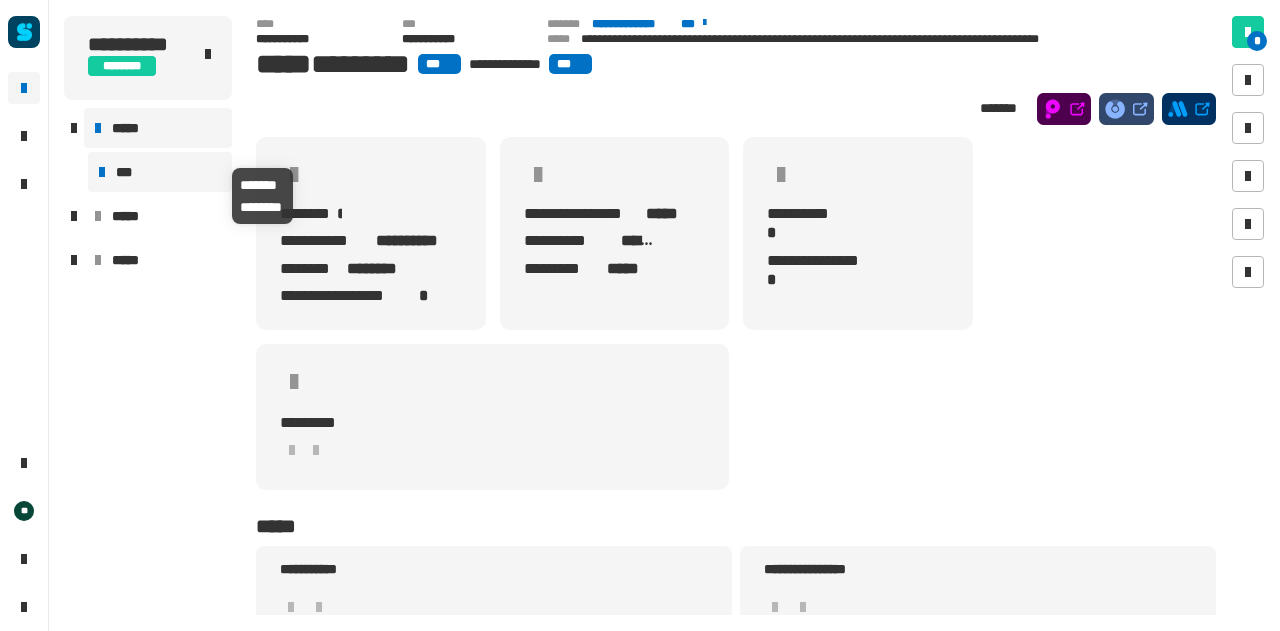 click on "***" at bounding box center (160, 172) 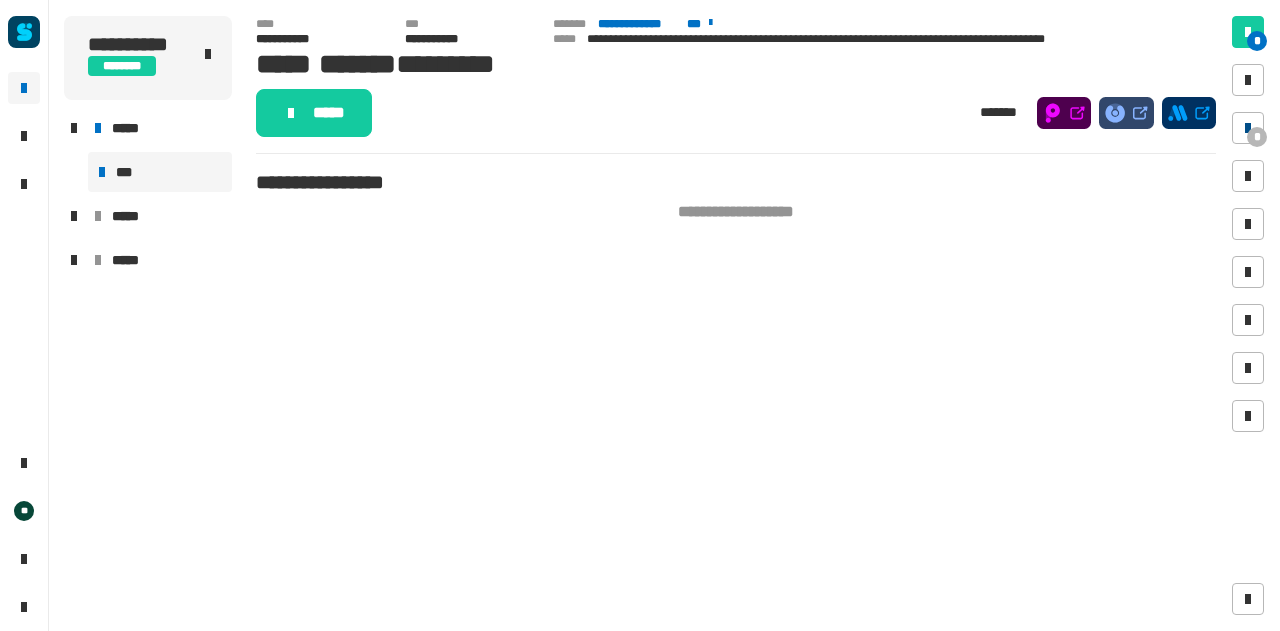 click at bounding box center [1248, 128] 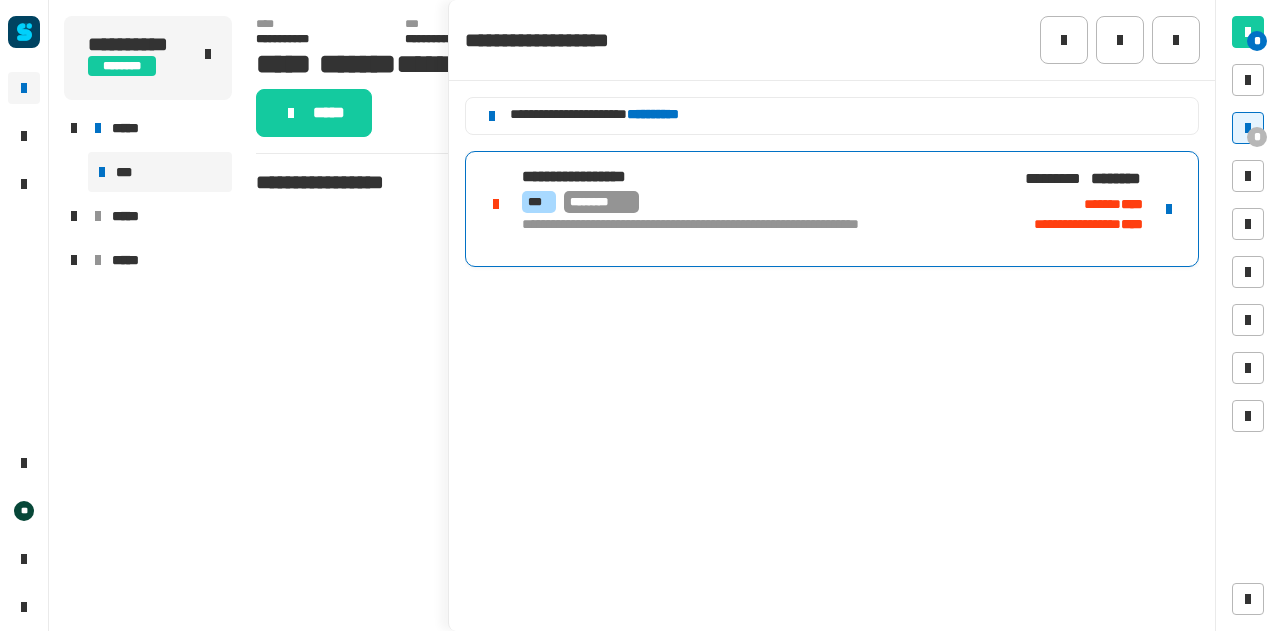 click on "*** ********" at bounding box center (759, 202) 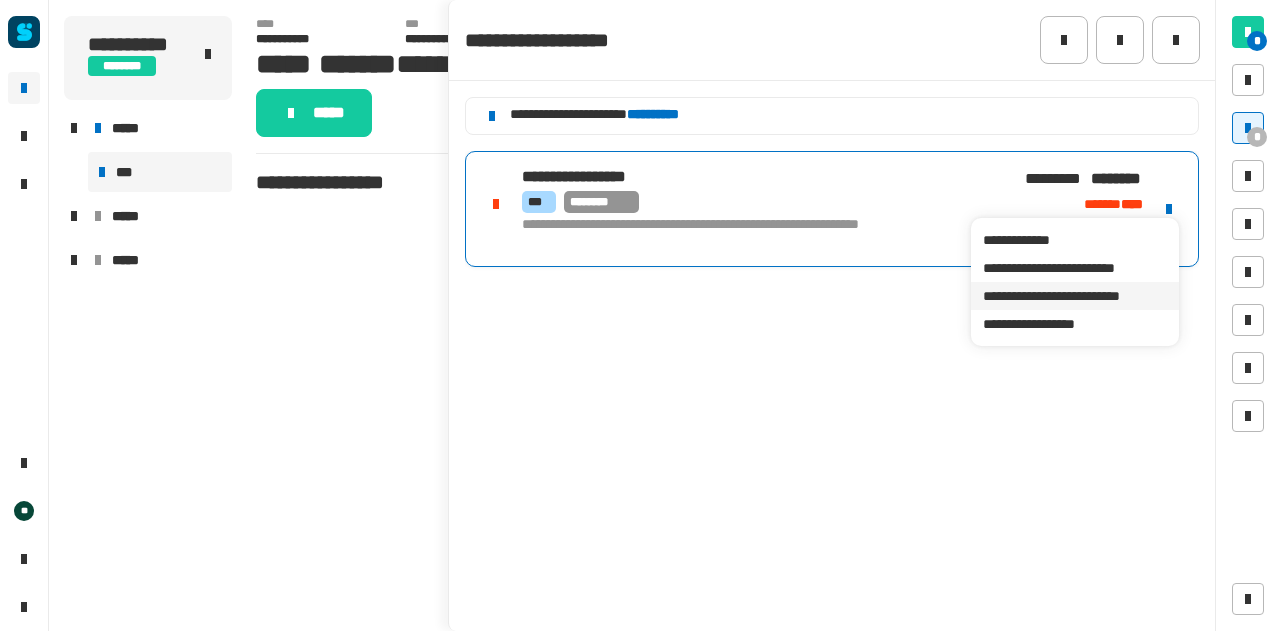 click on "**********" at bounding box center (1074, 296) 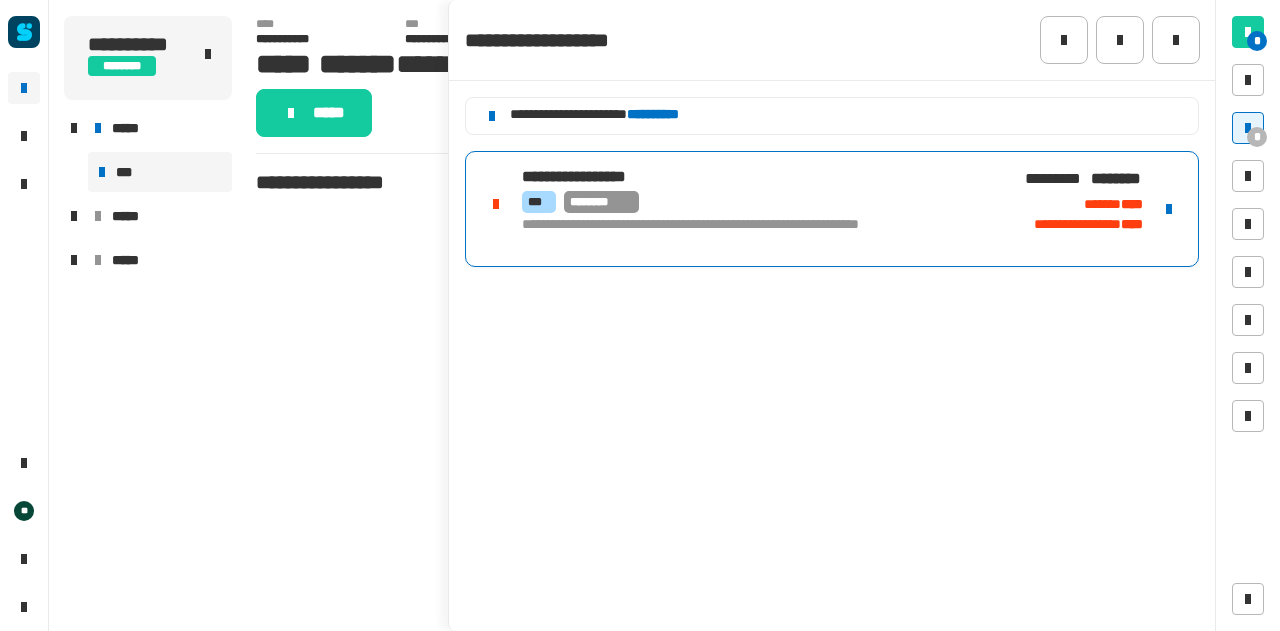 click on "**********" at bounding box center (832, 209) 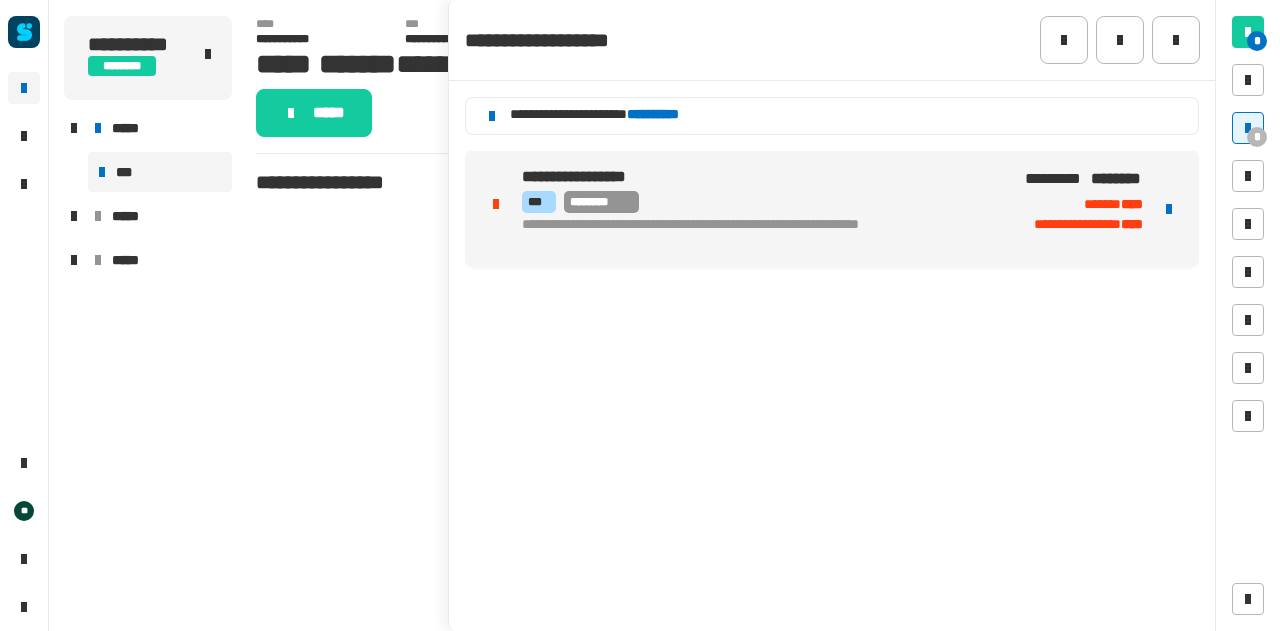 click at bounding box center [1169, 209] 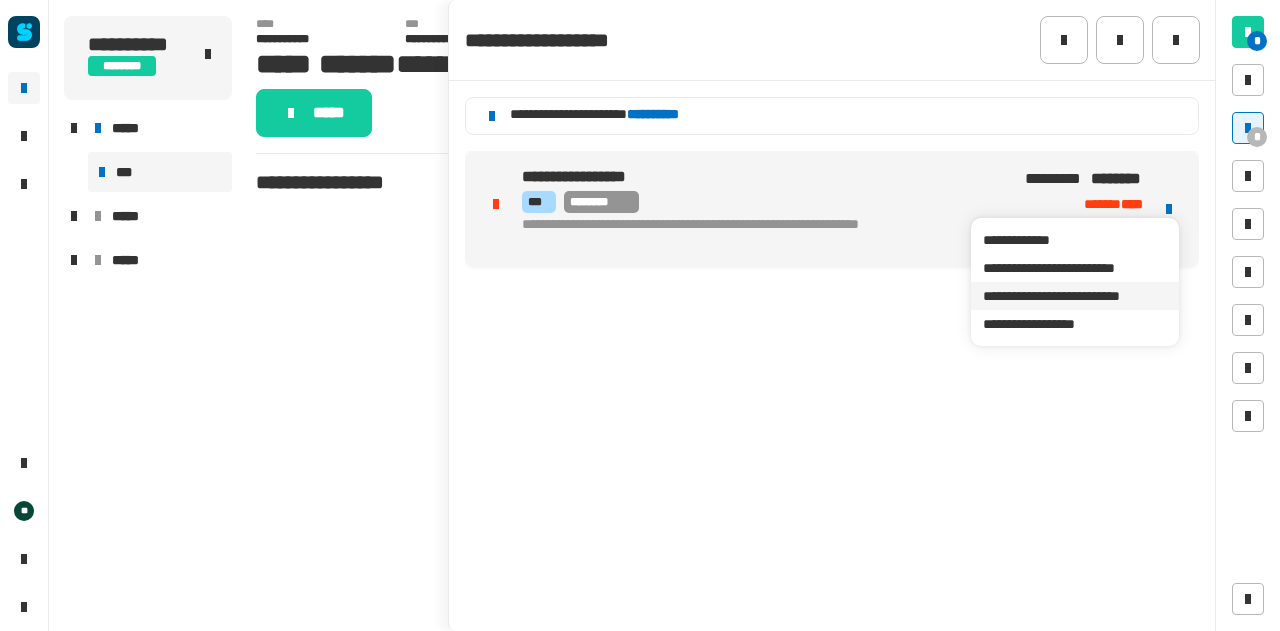 click on "**********" at bounding box center [1074, 296] 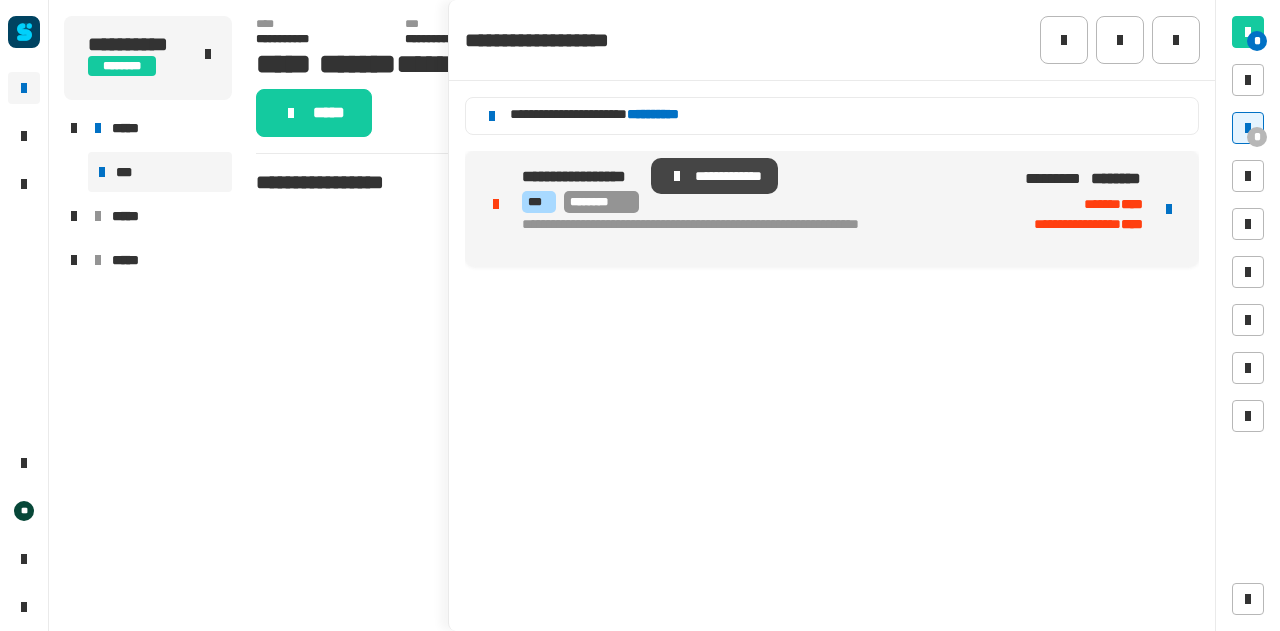 click on "********" at bounding box center (601, 202) 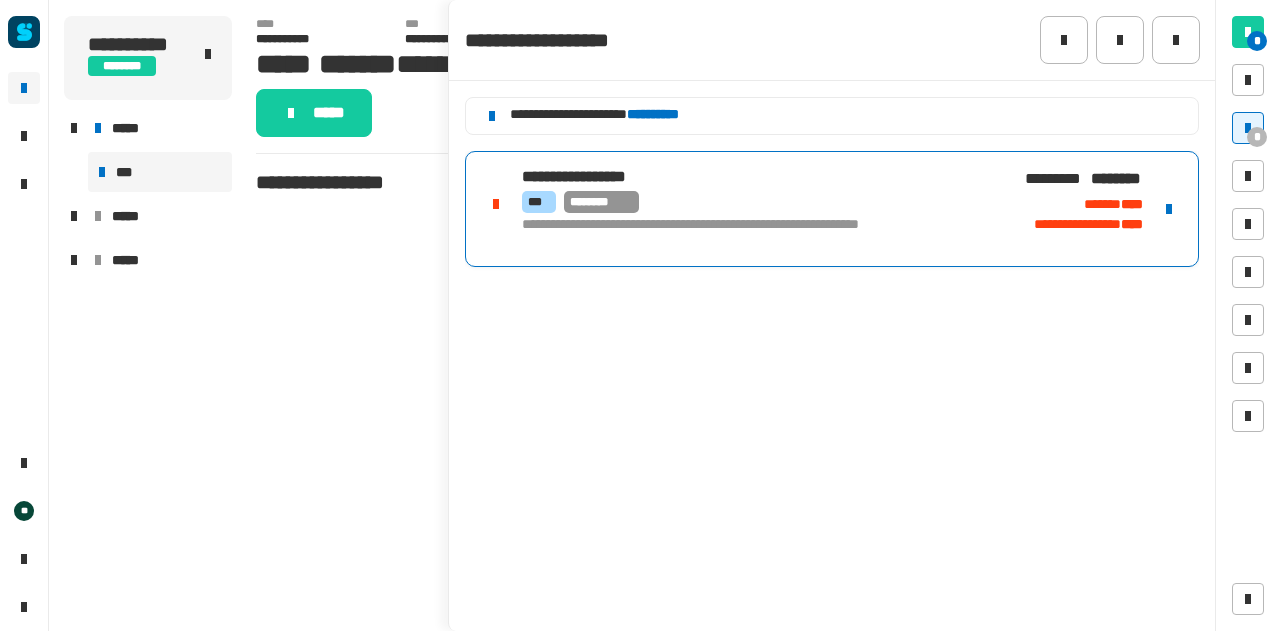 click on "*** ********" at bounding box center (759, 202) 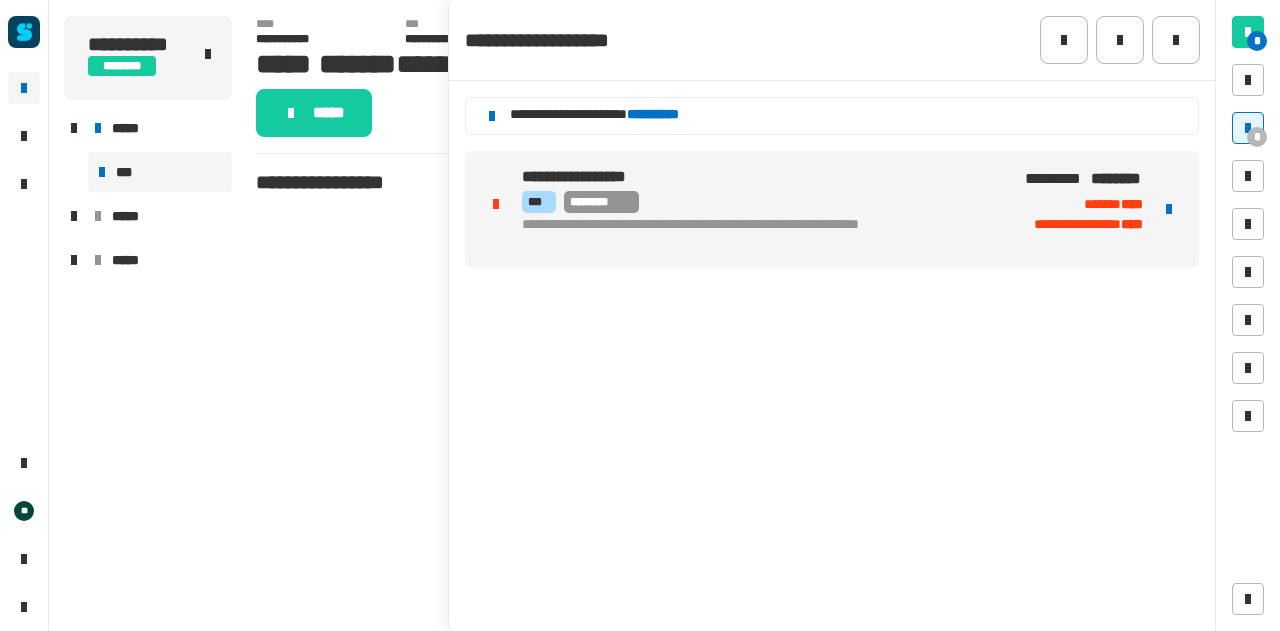click on "**********" at bounding box center [759, 209] 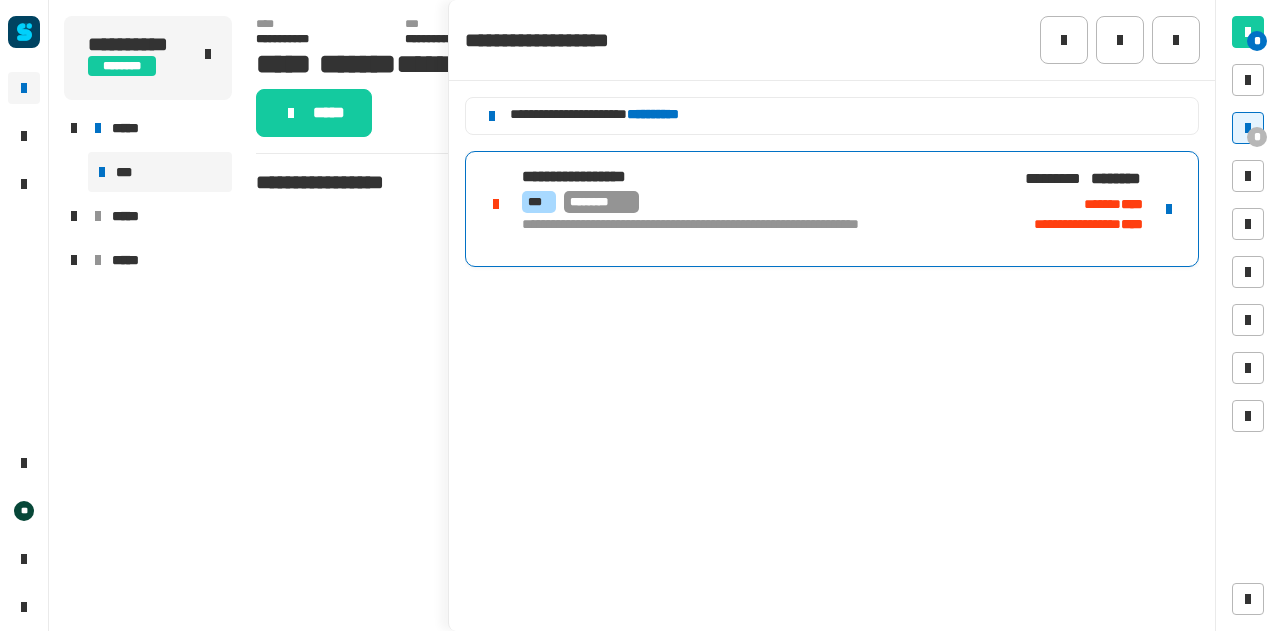 click on "**********" 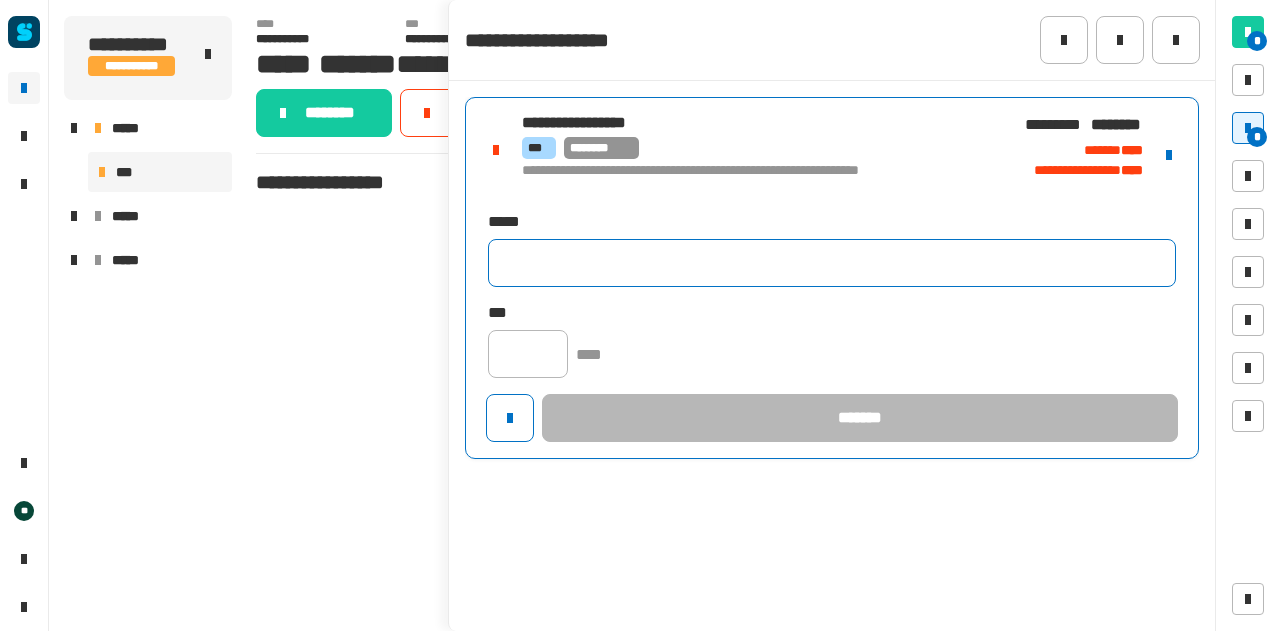 click 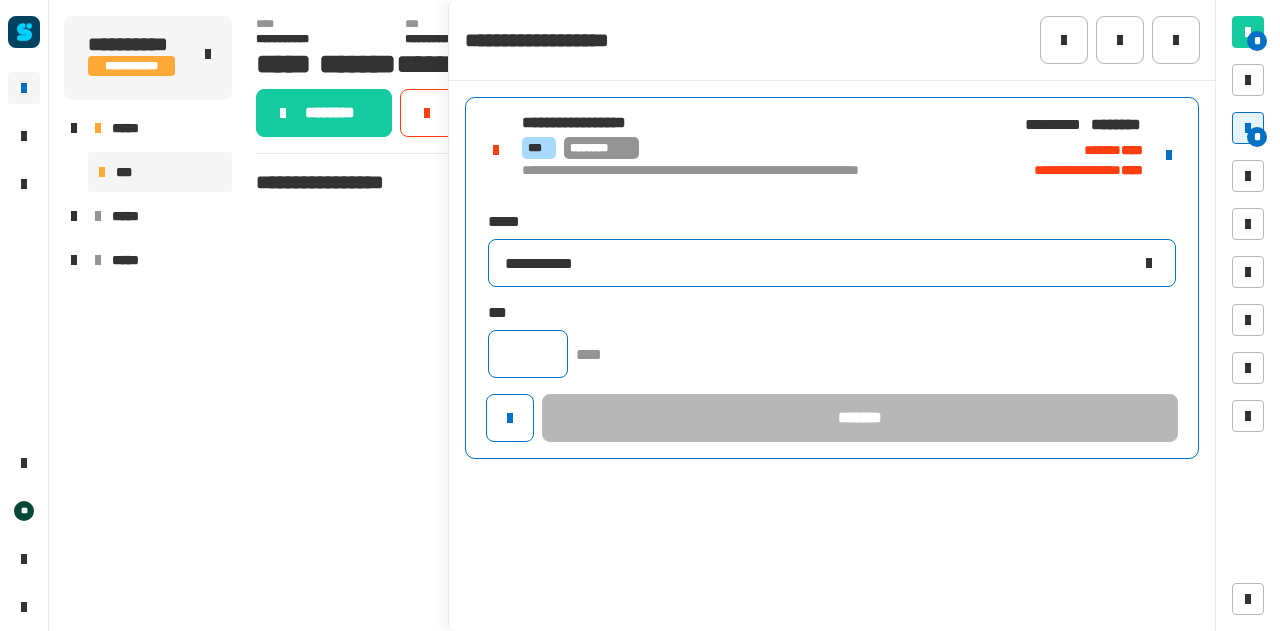 type on "**********" 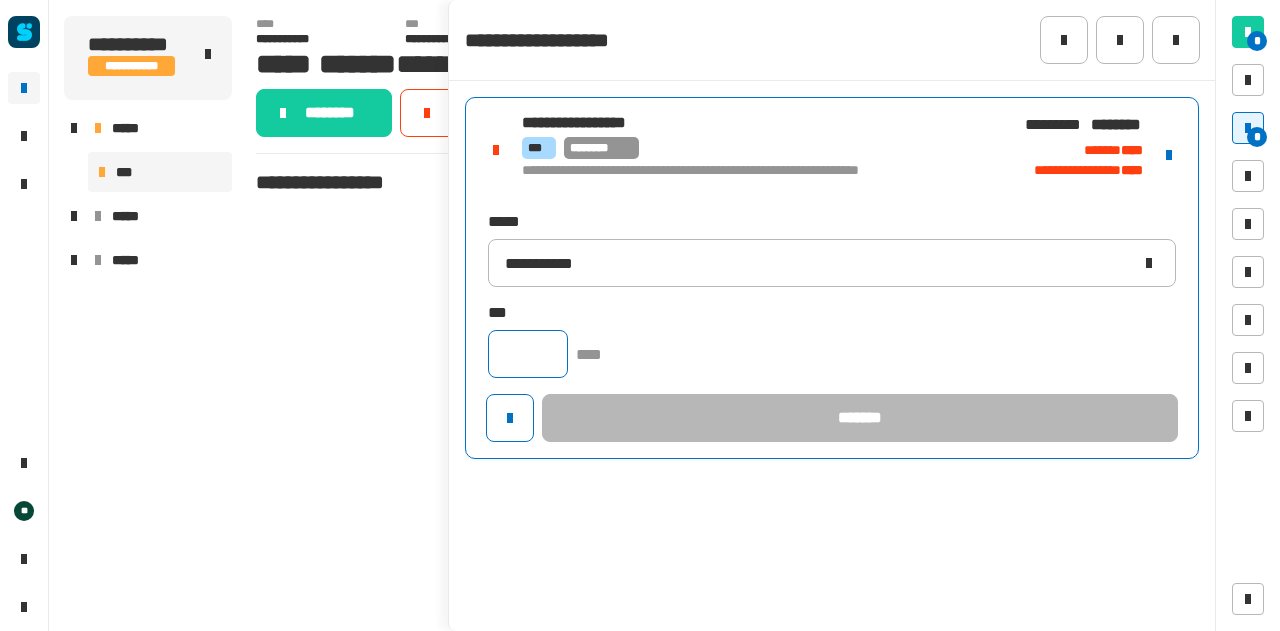 click 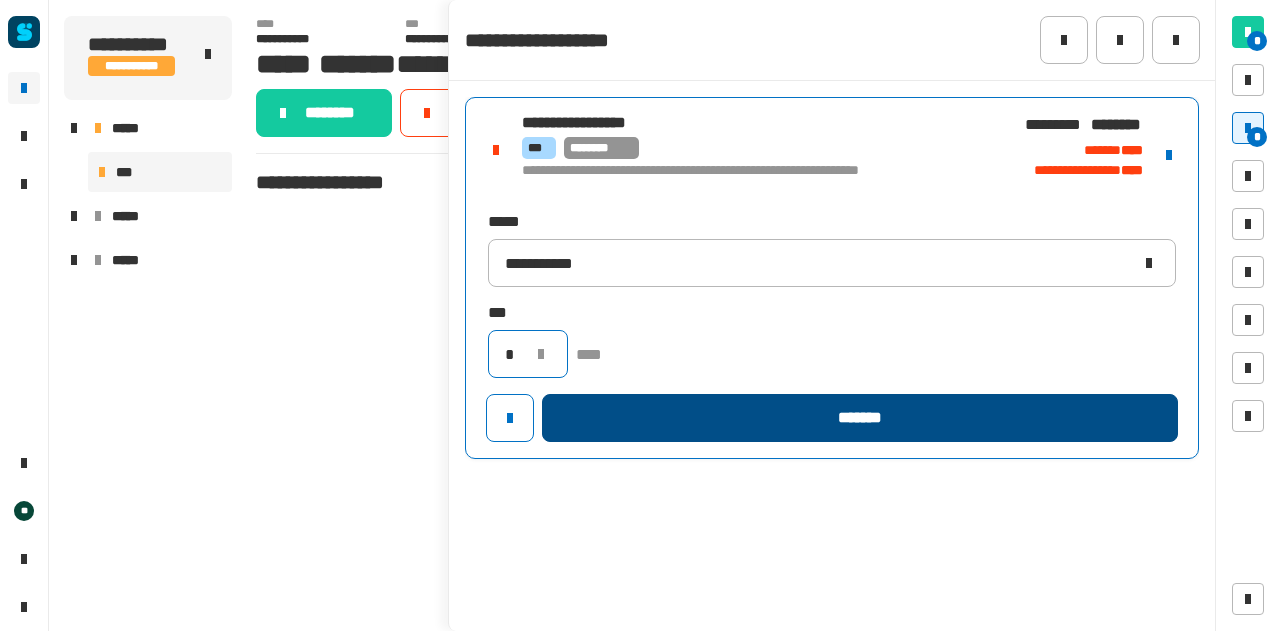 type on "*" 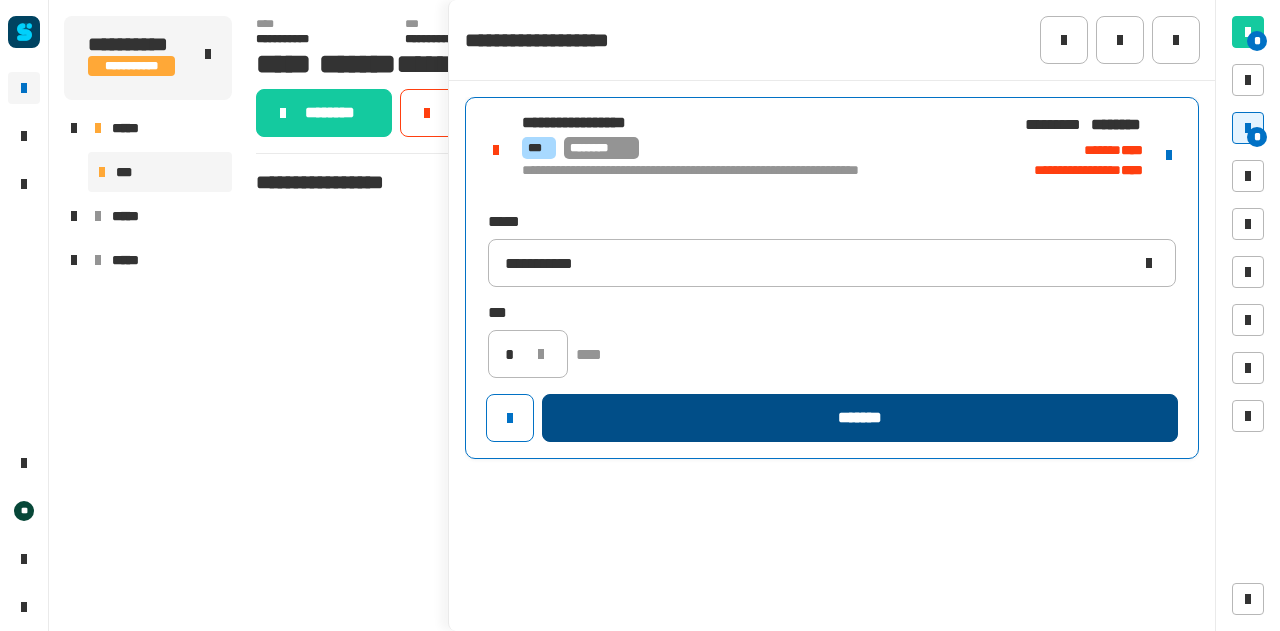 click on "*******" 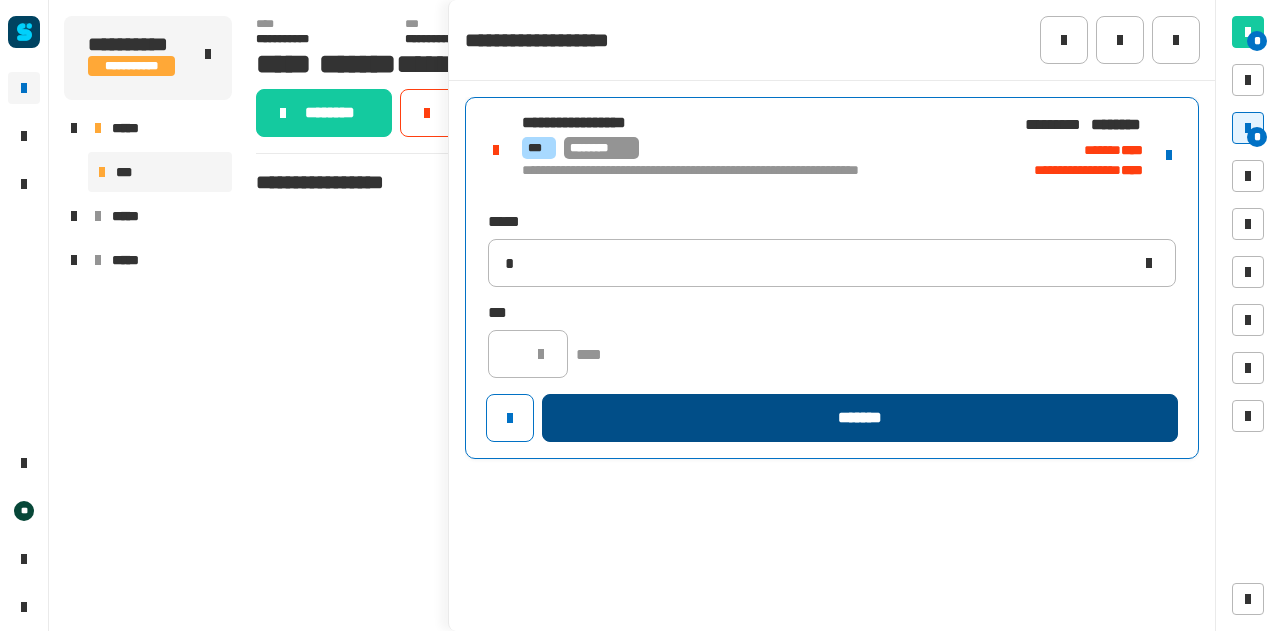 type 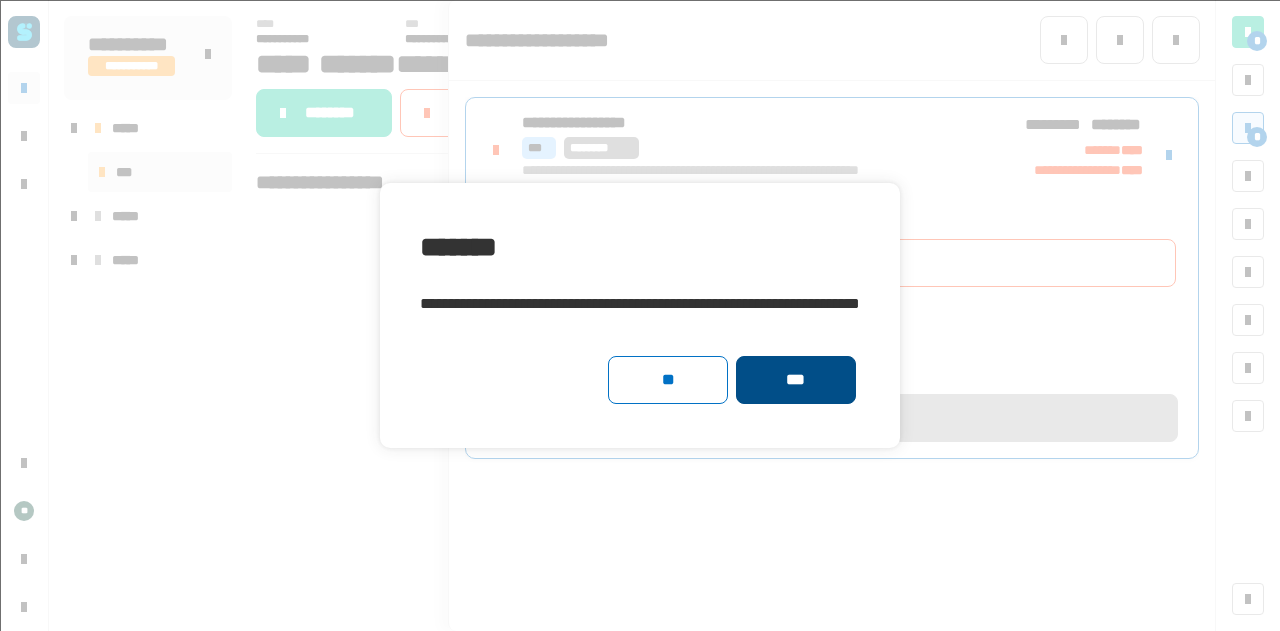 click on "***" 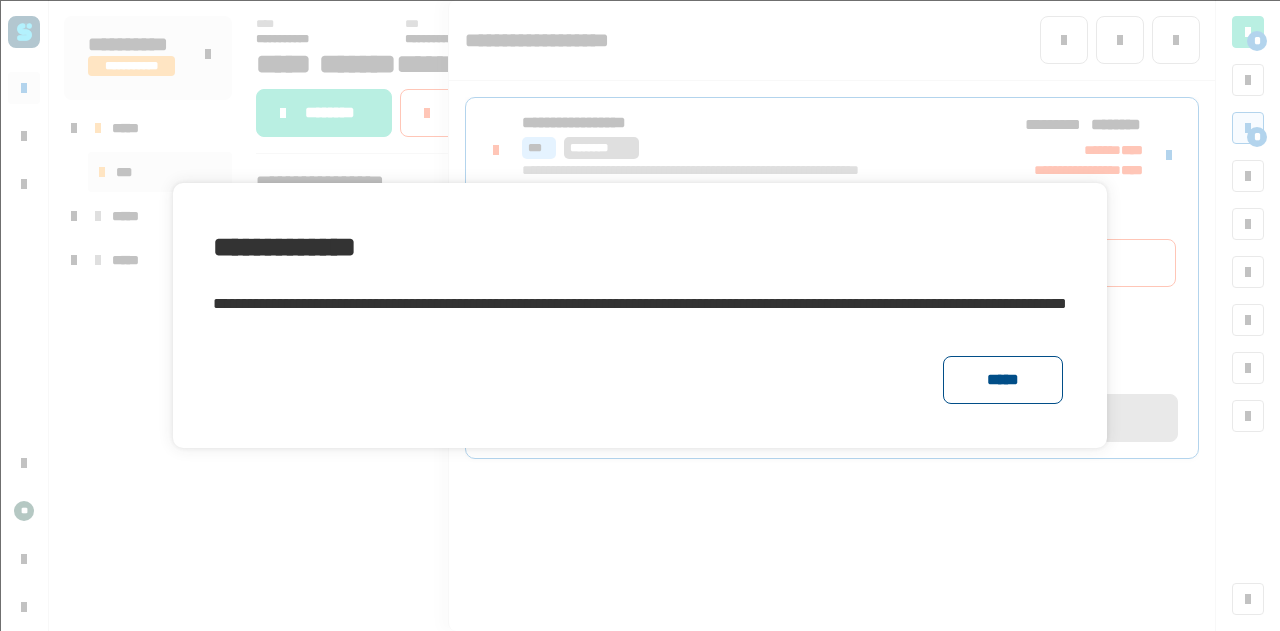 click on "*****" 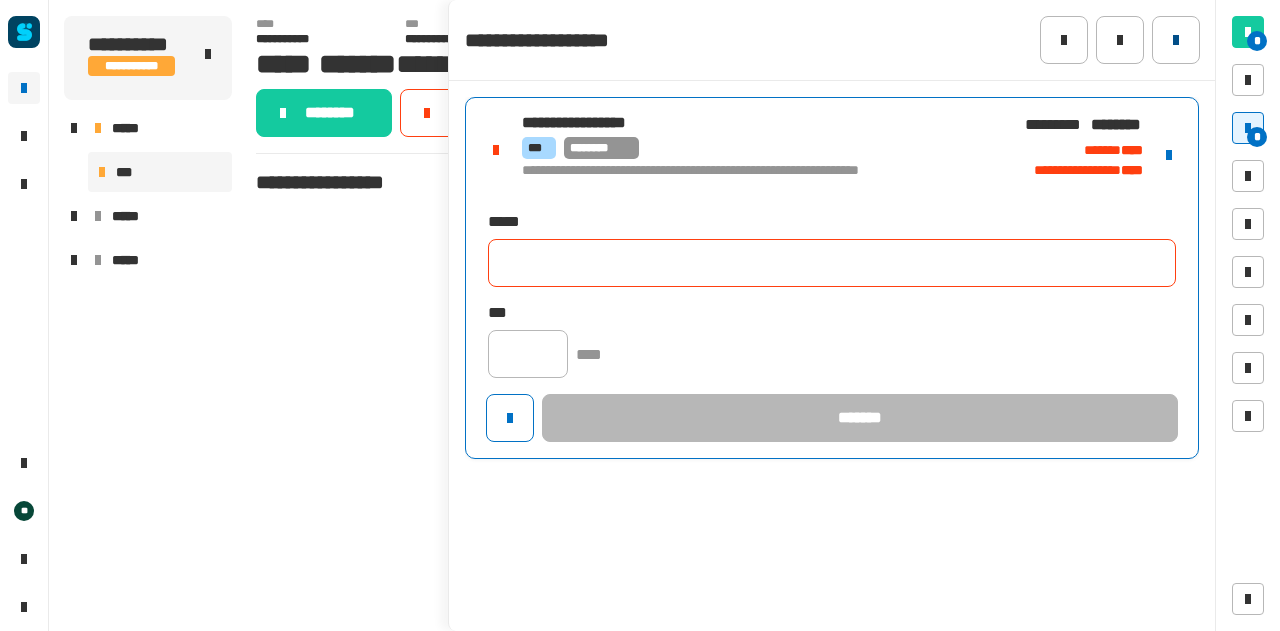 click 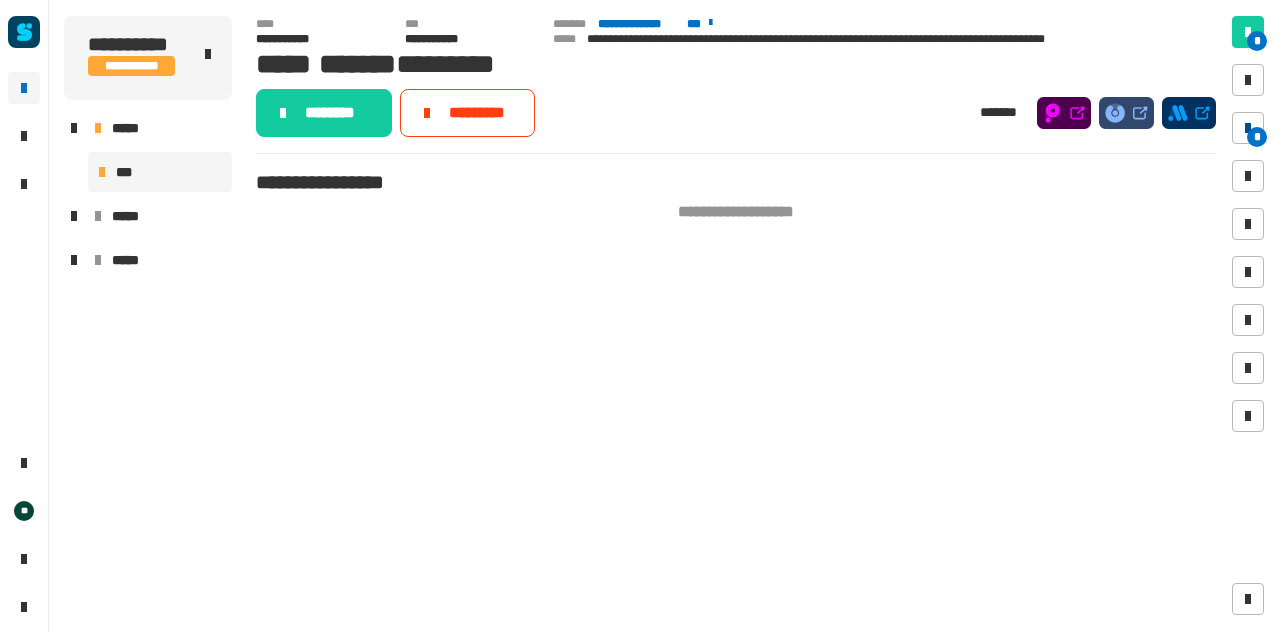 click on "*" at bounding box center (1257, 137) 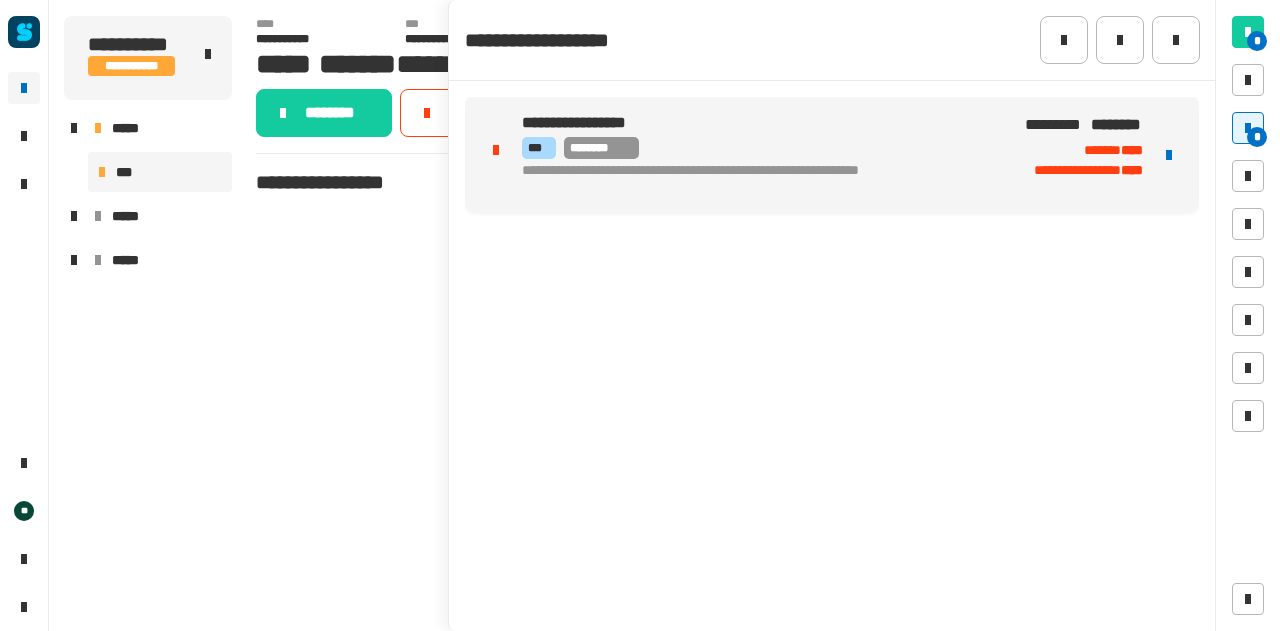 click at bounding box center (1169, 155) 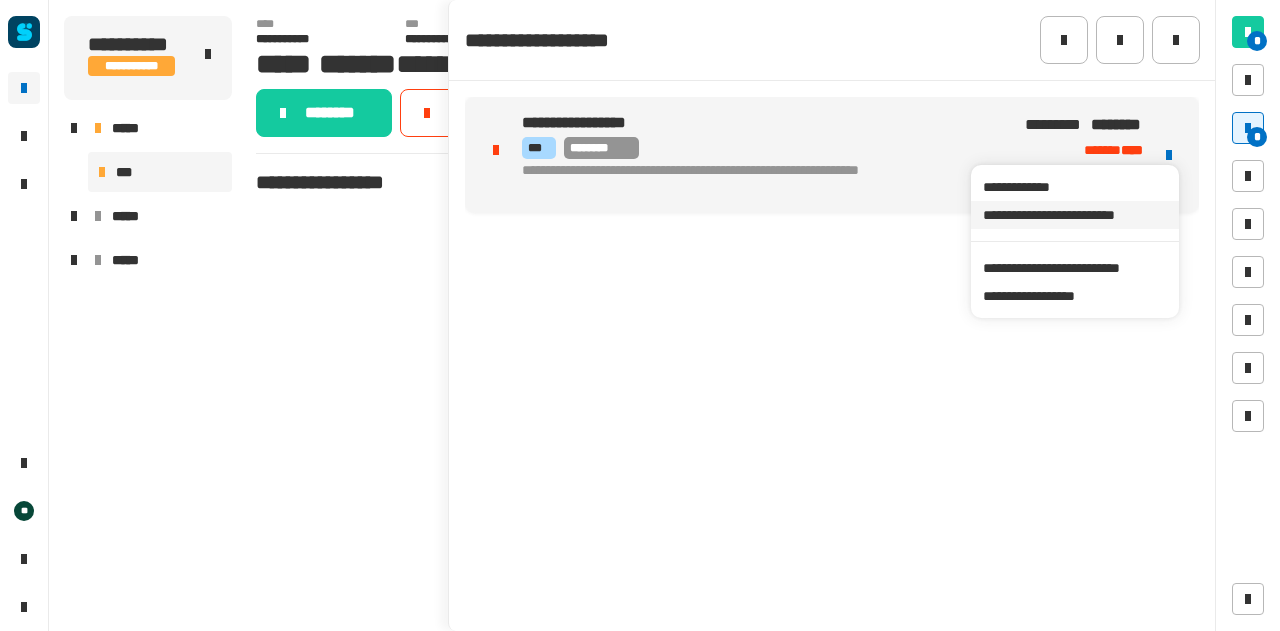 click on "**********" at bounding box center (1074, 215) 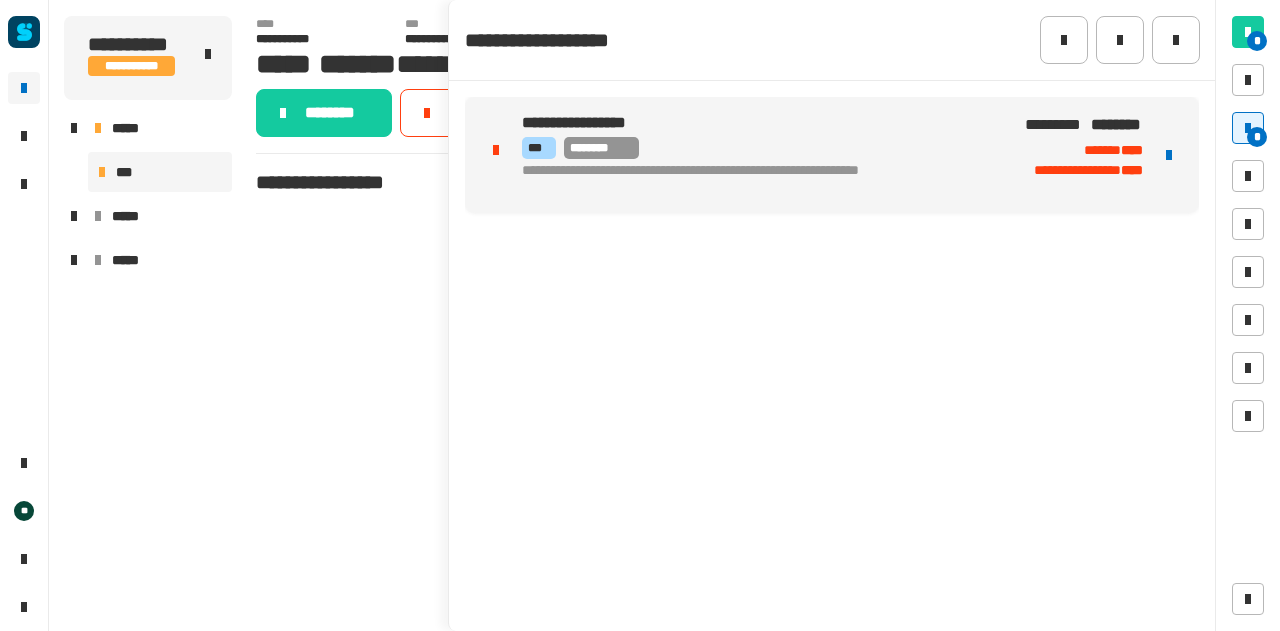 click on "**********" at bounding box center [759, 155] 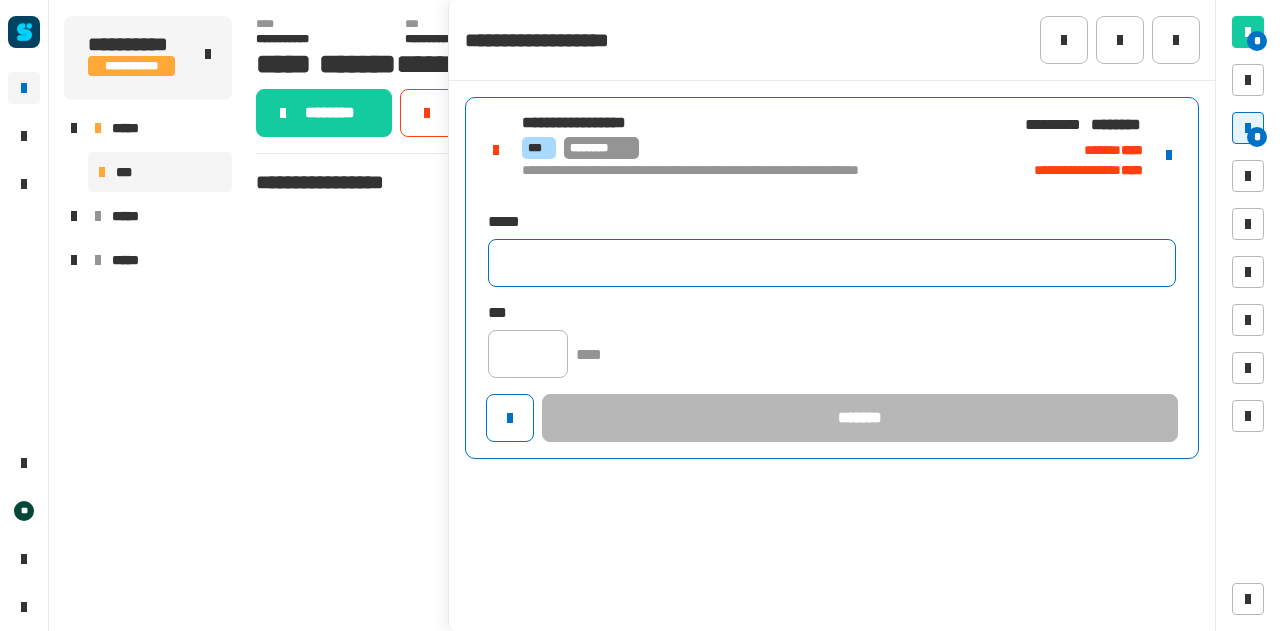 click 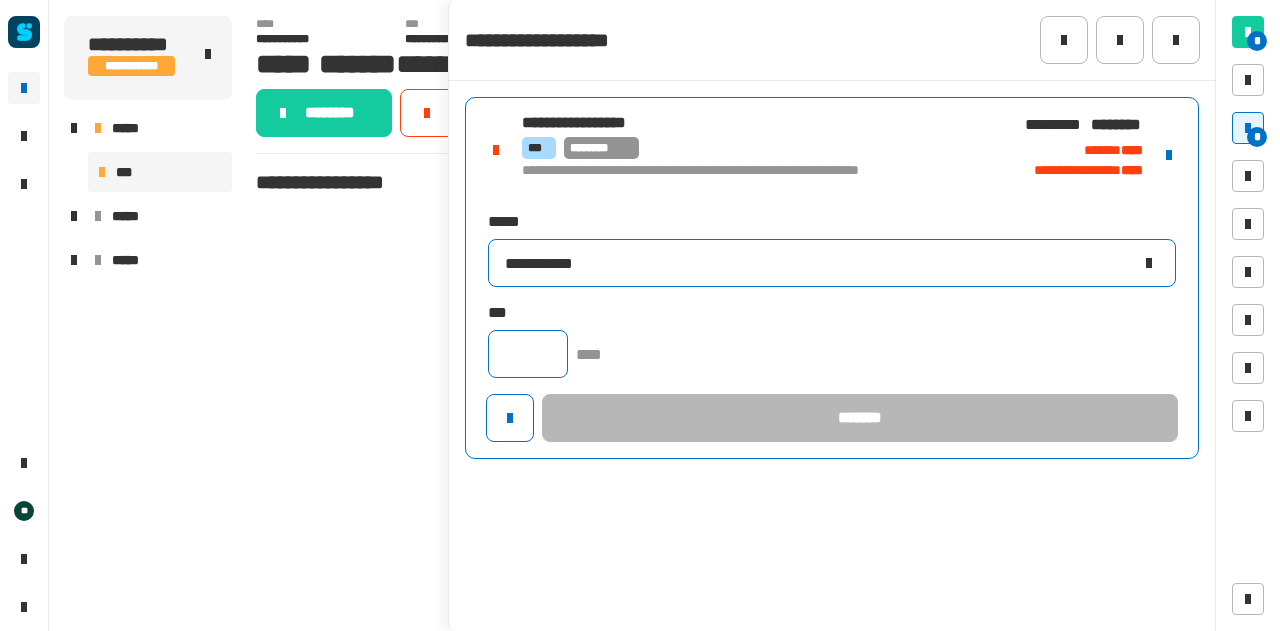 type on "**********" 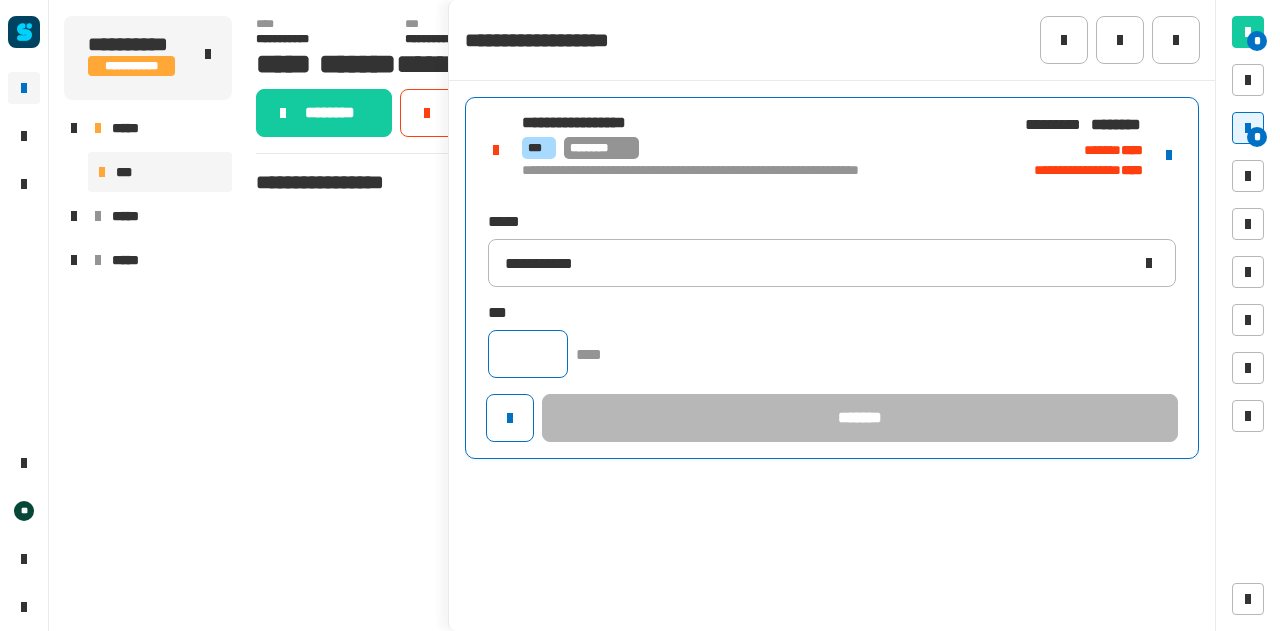 click 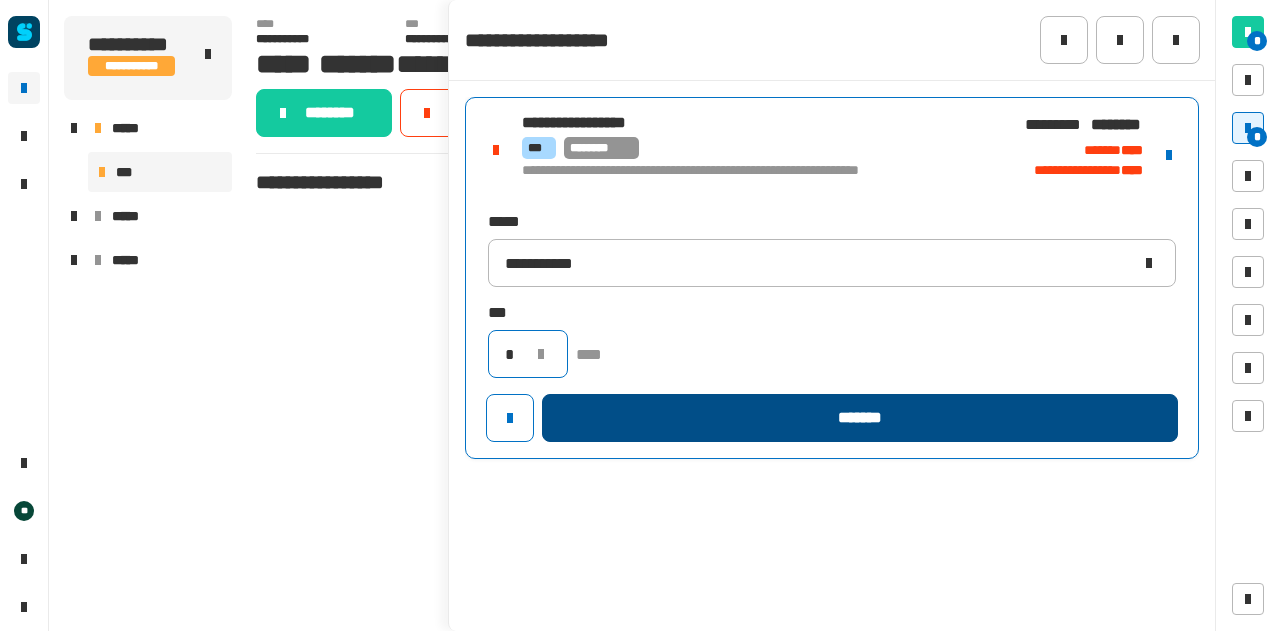 type on "*" 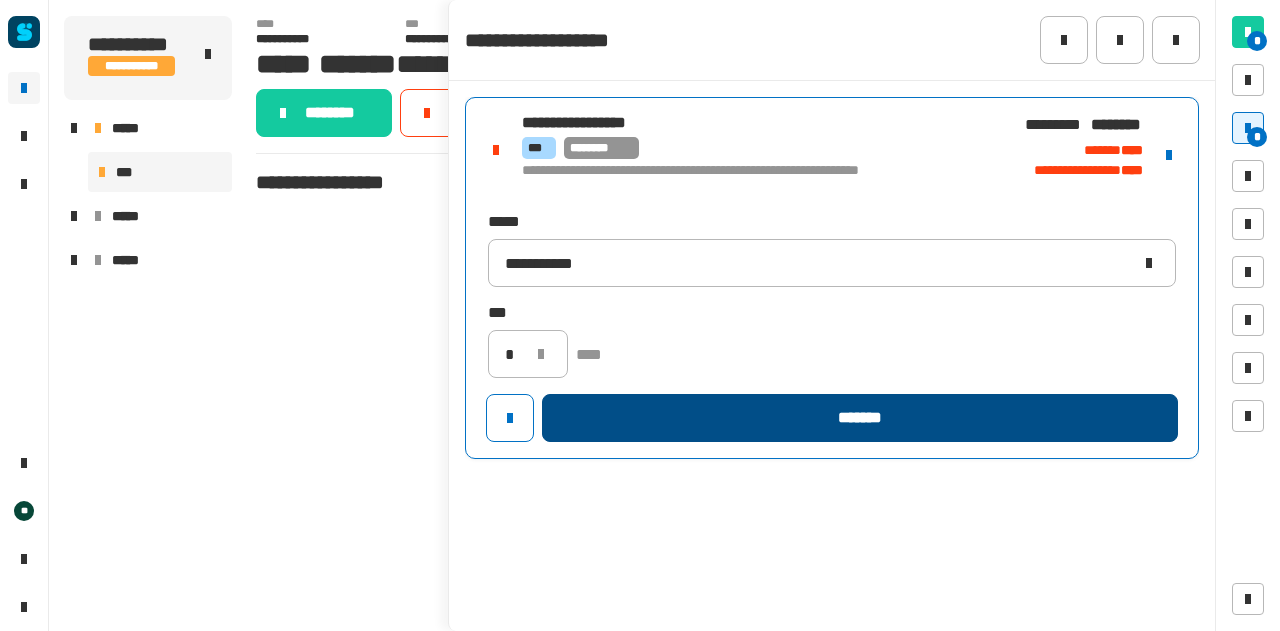 click on "*******" 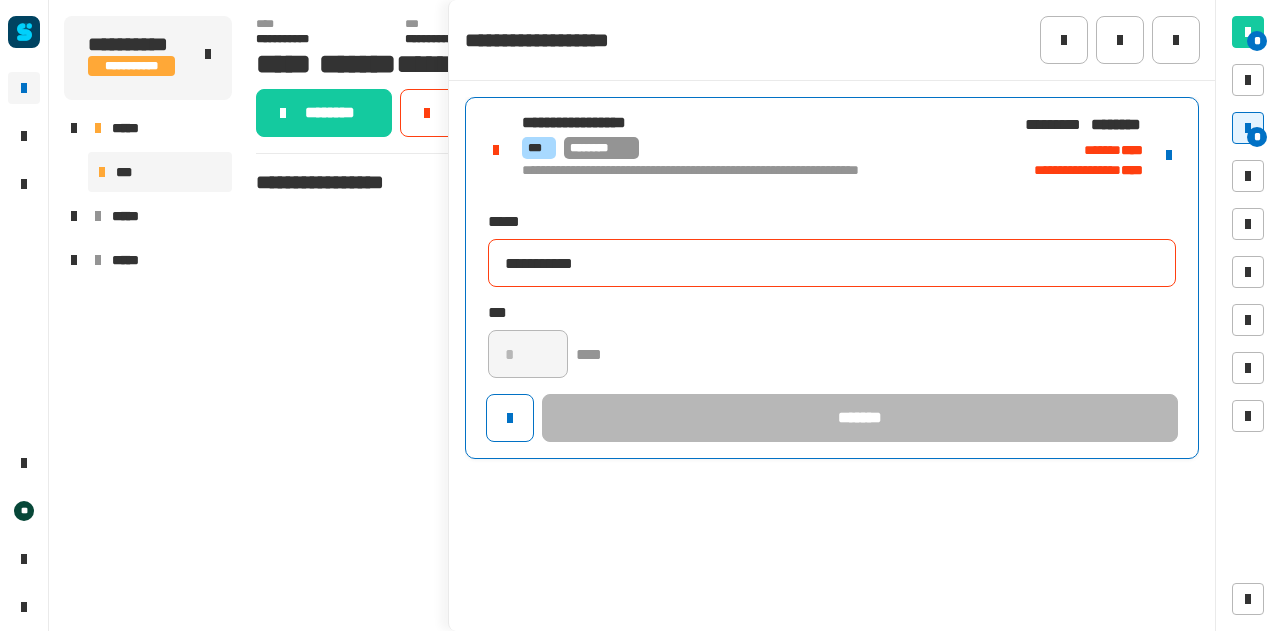 type 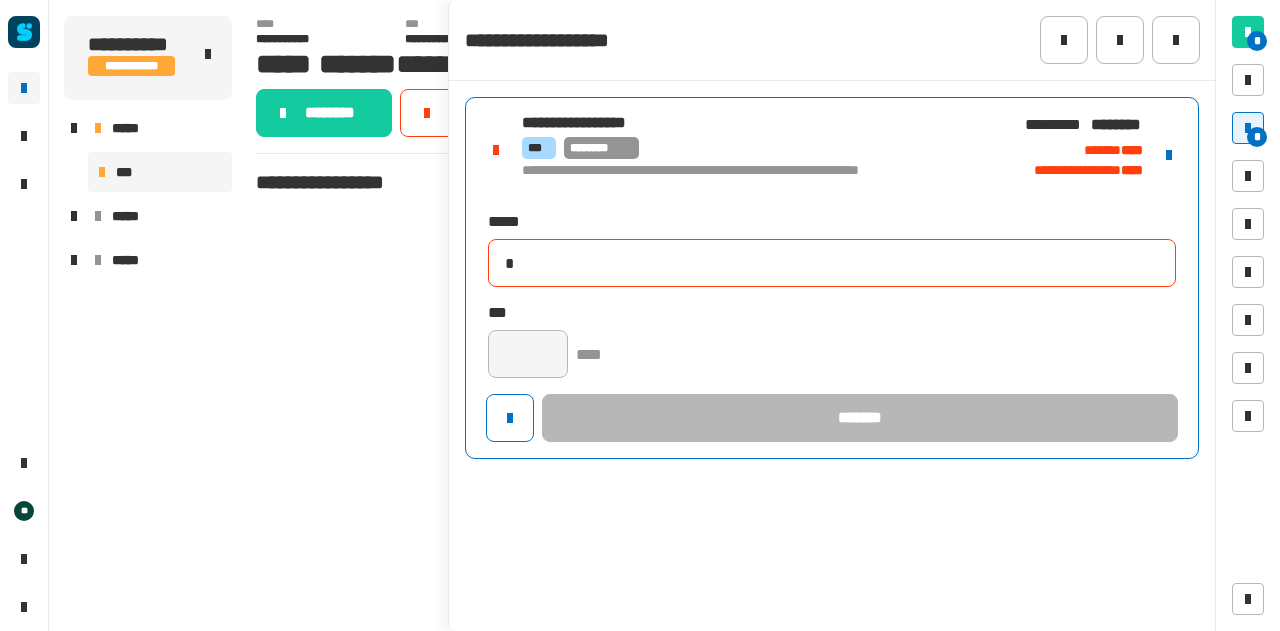 type 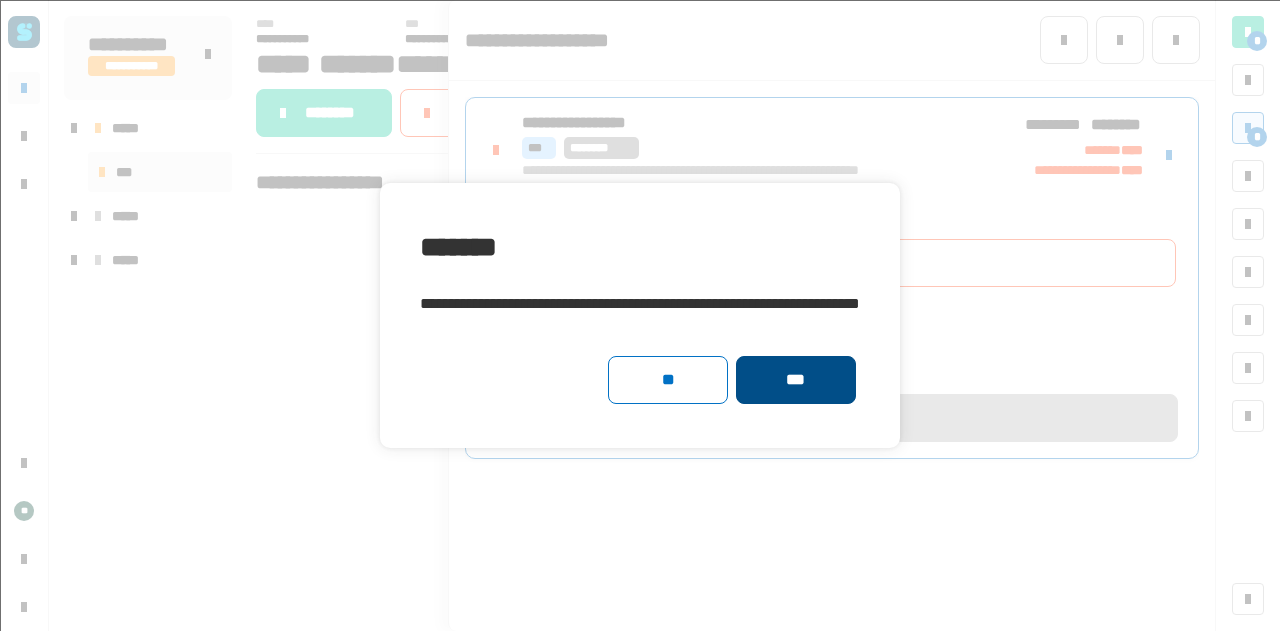 click on "***" 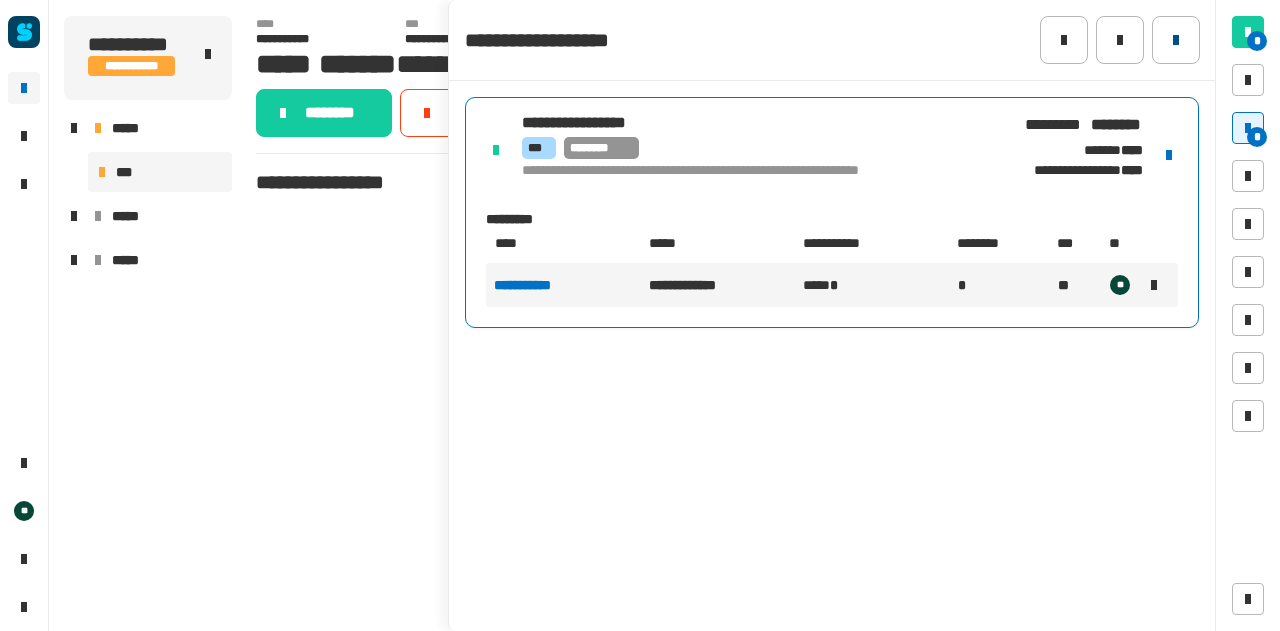 click 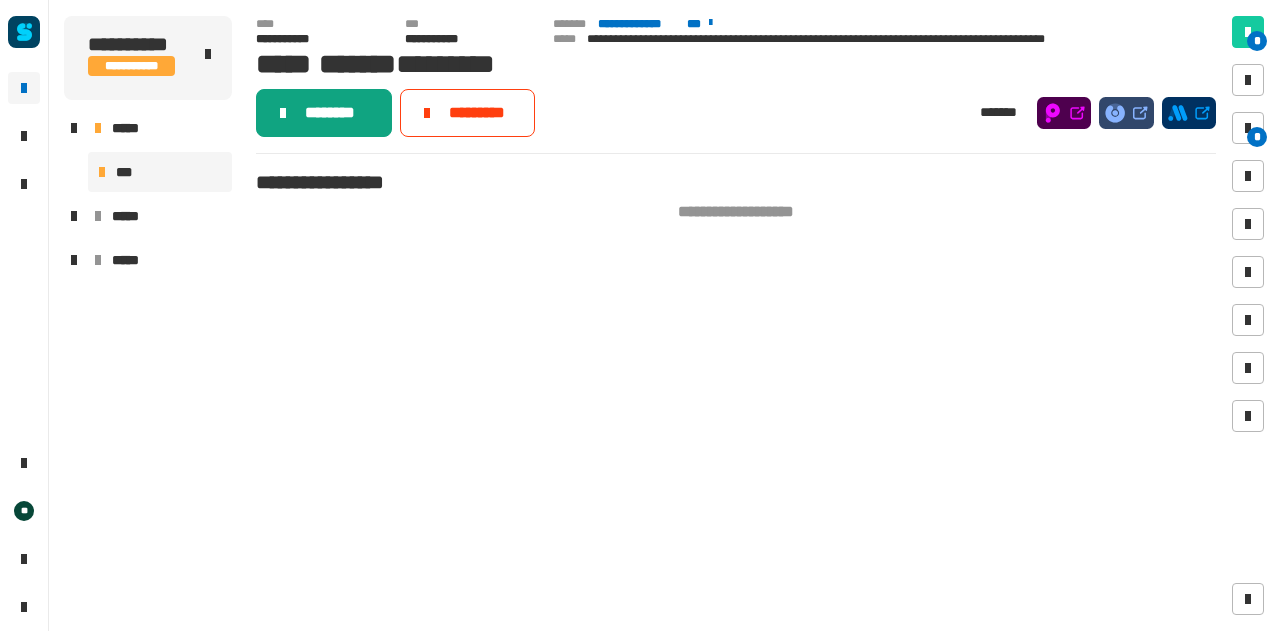click on "********" 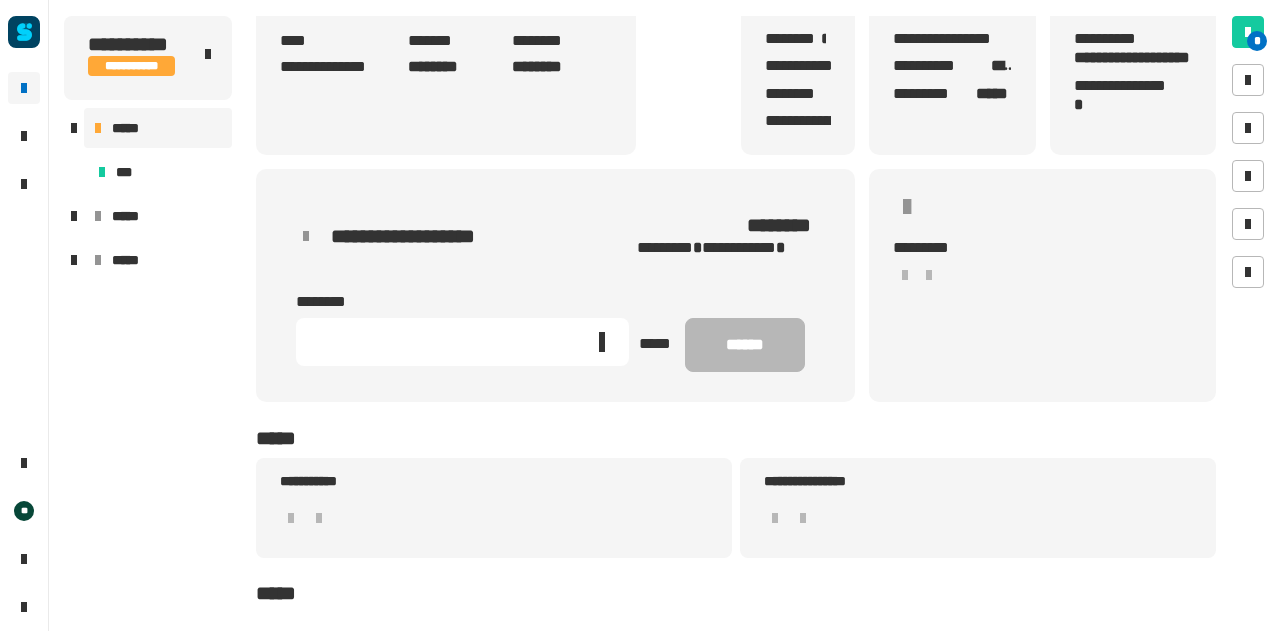 scroll, scrollTop: 194, scrollLeft: 0, axis: vertical 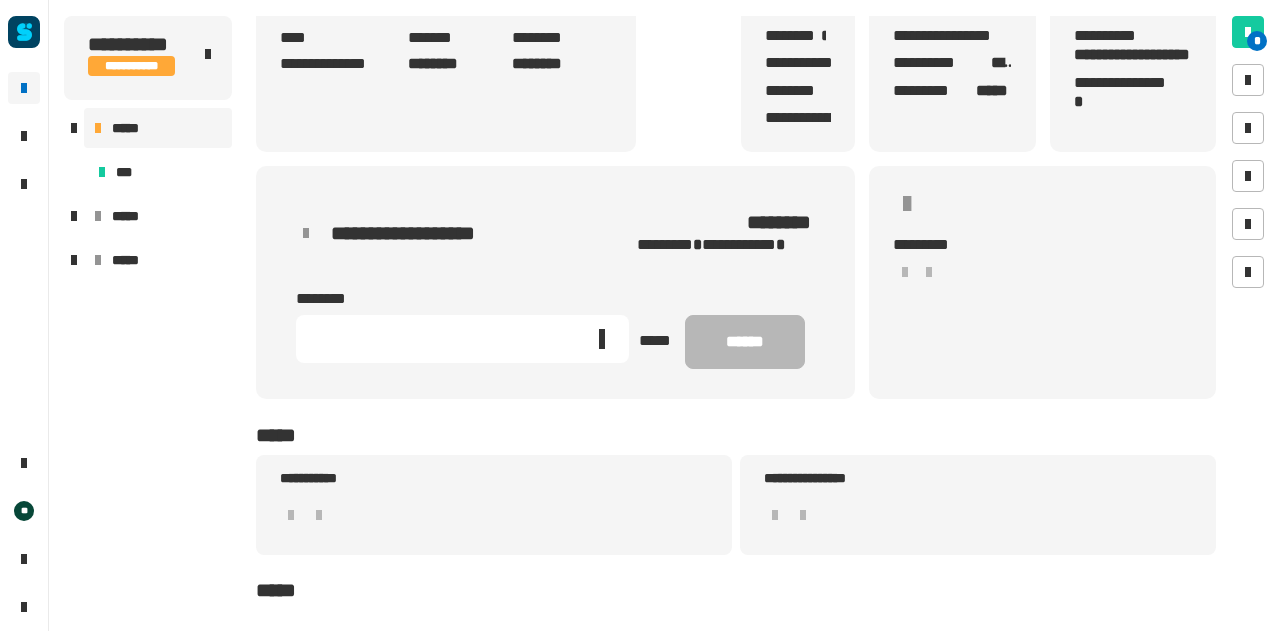 click 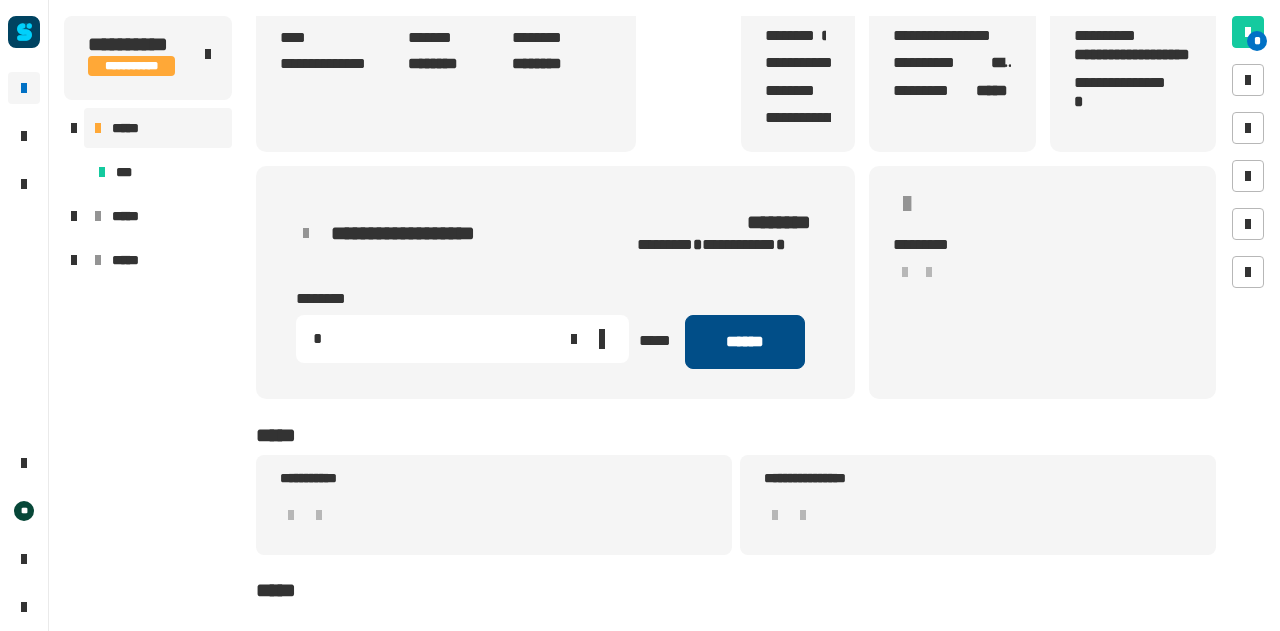 type on "*" 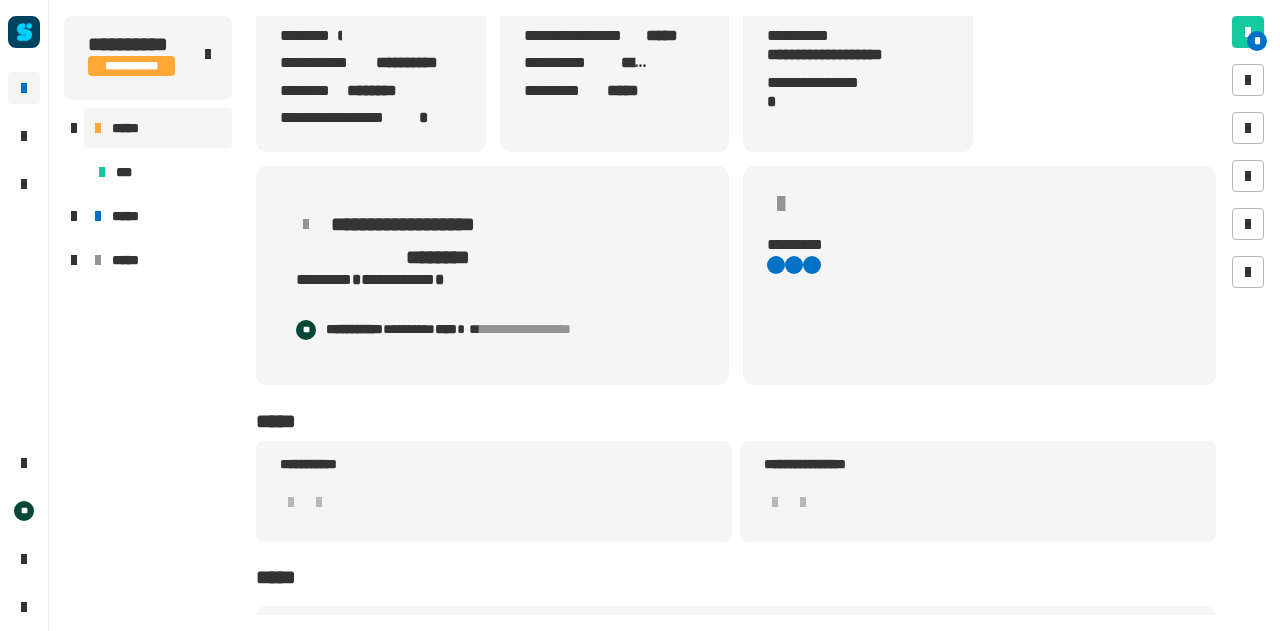 scroll, scrollTop: 0, scrollLeft: 0, axis: both 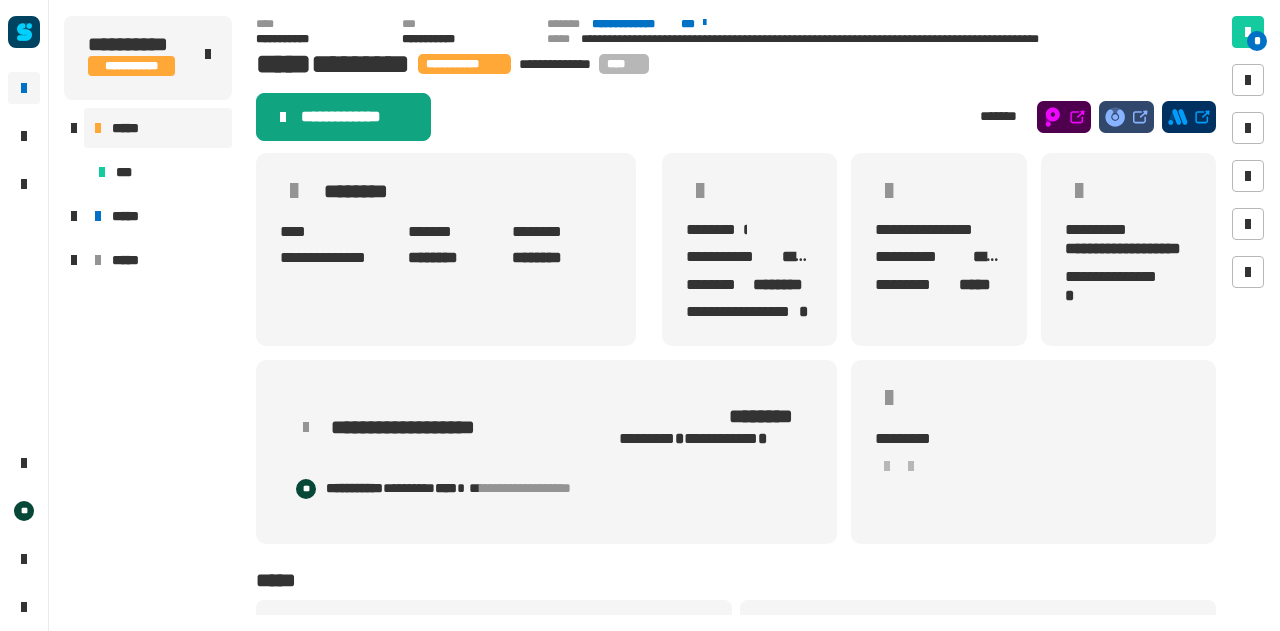 click on "**********" 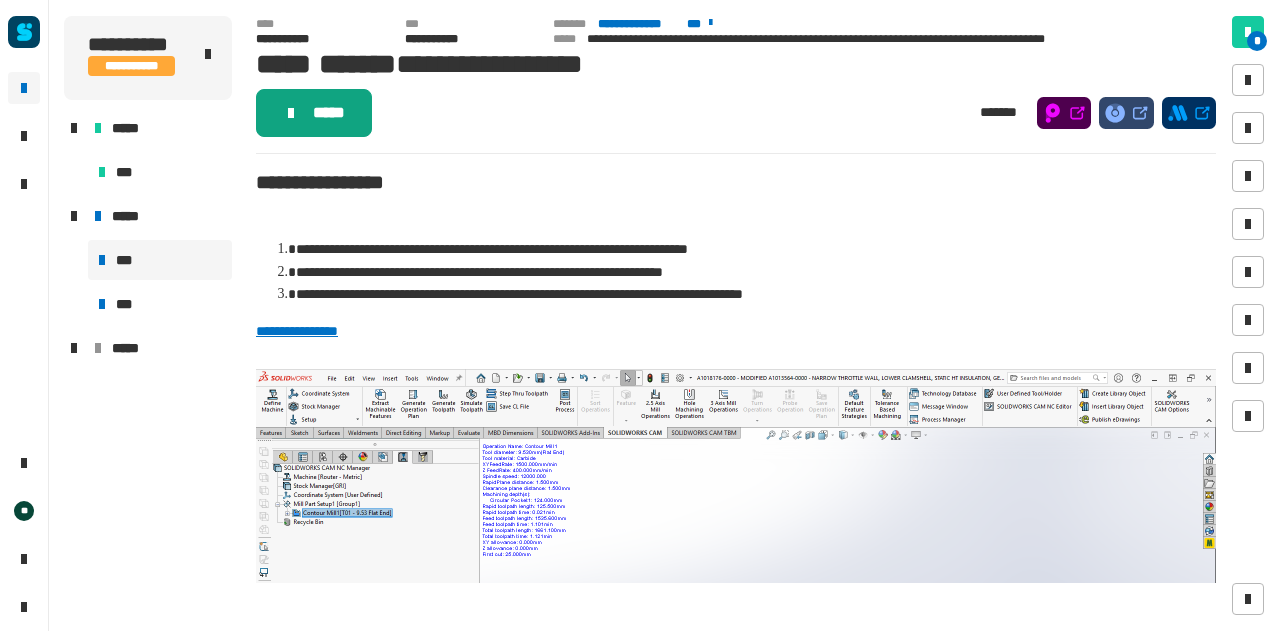 click on "*****" 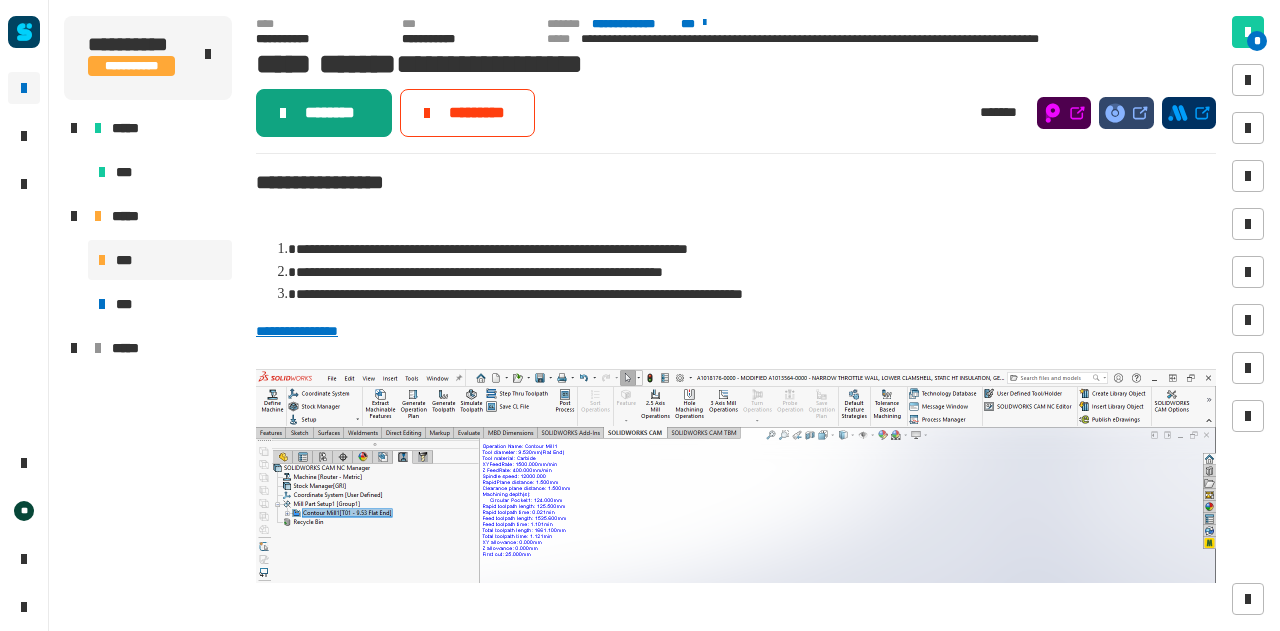 click on "********" 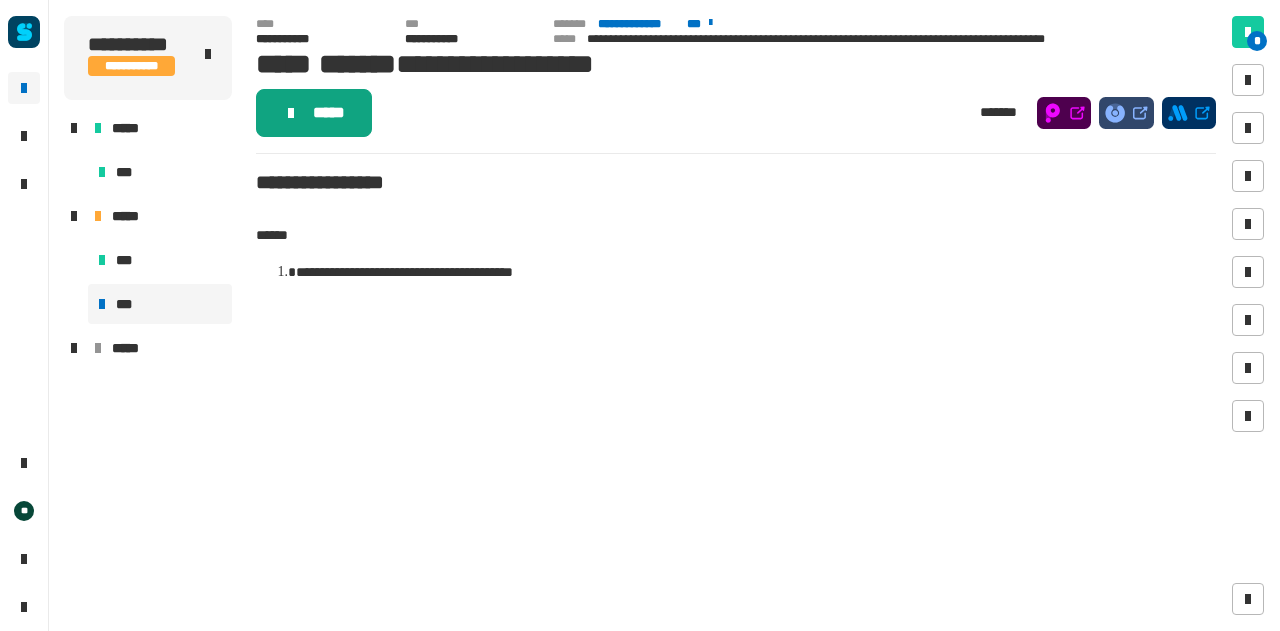 click on "*****" 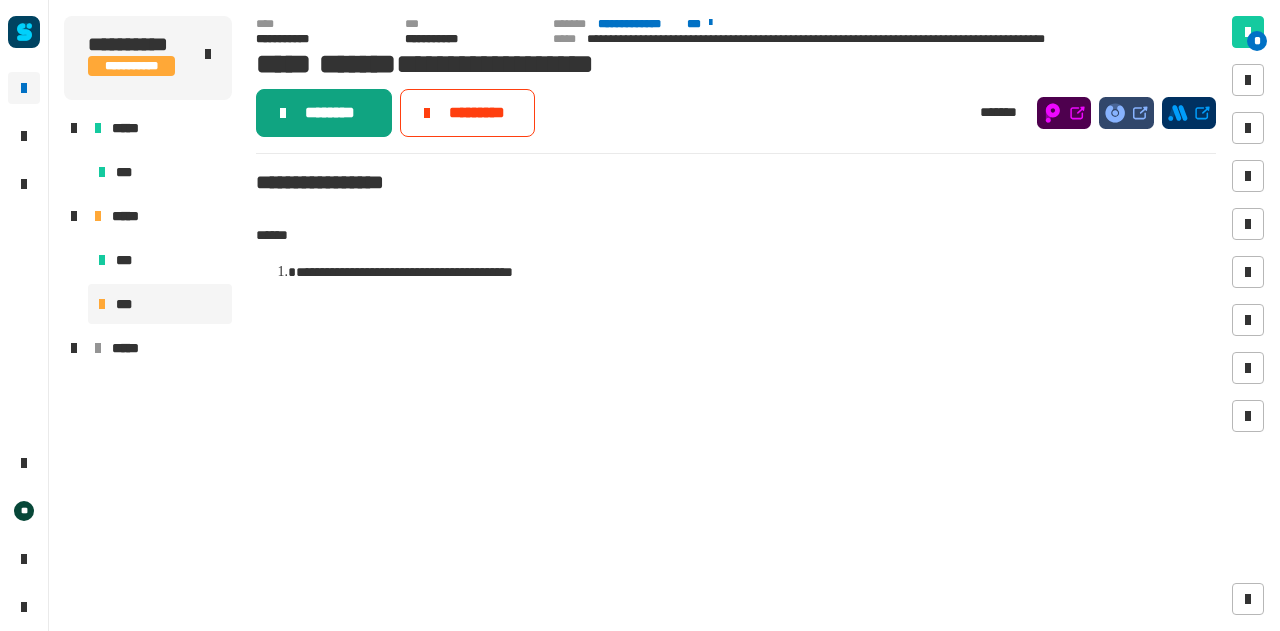 click on "********" 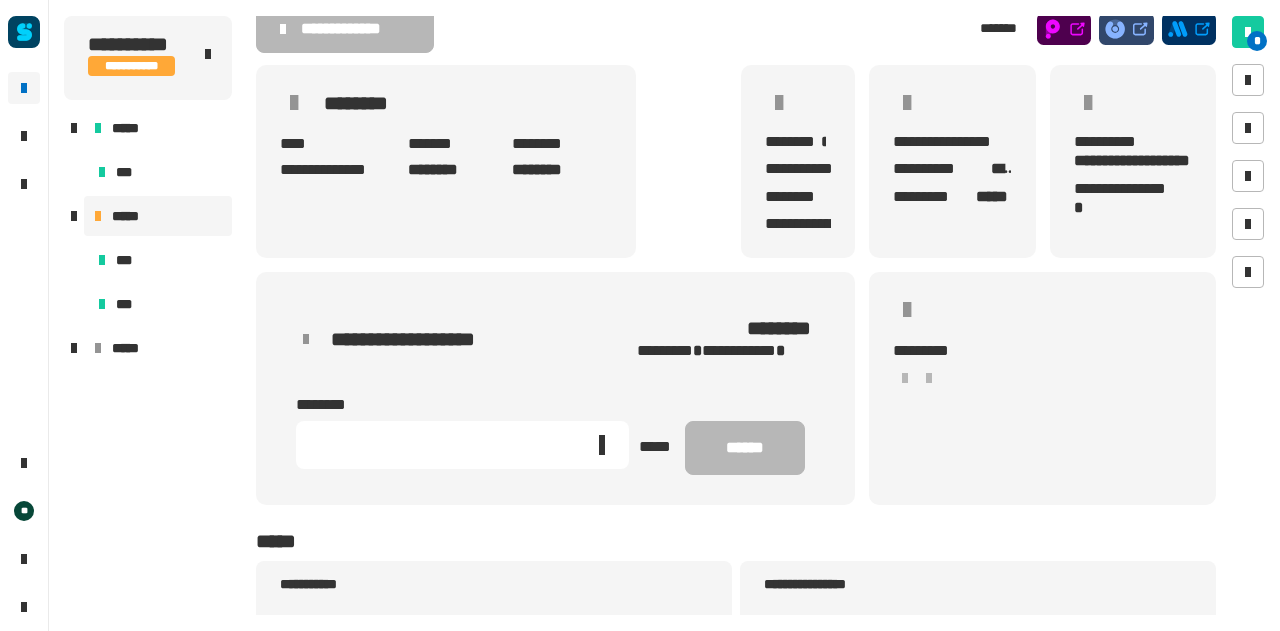 scroll, scrollTop: 93, scrollLeft: 0, axis: vertical 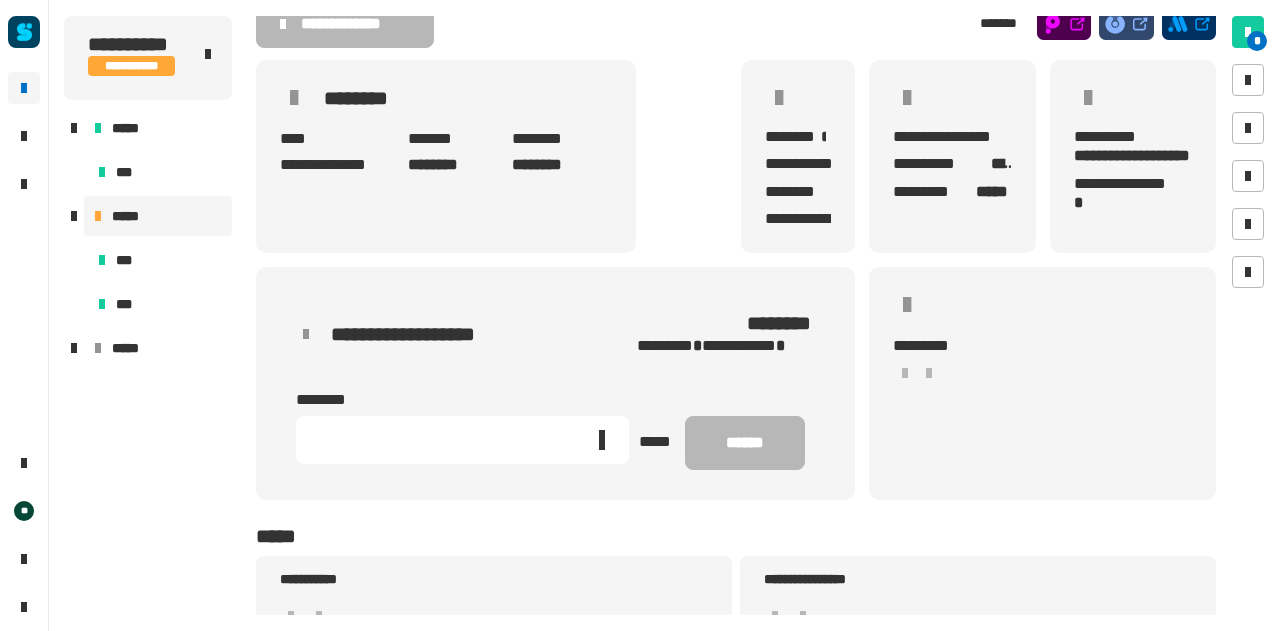click 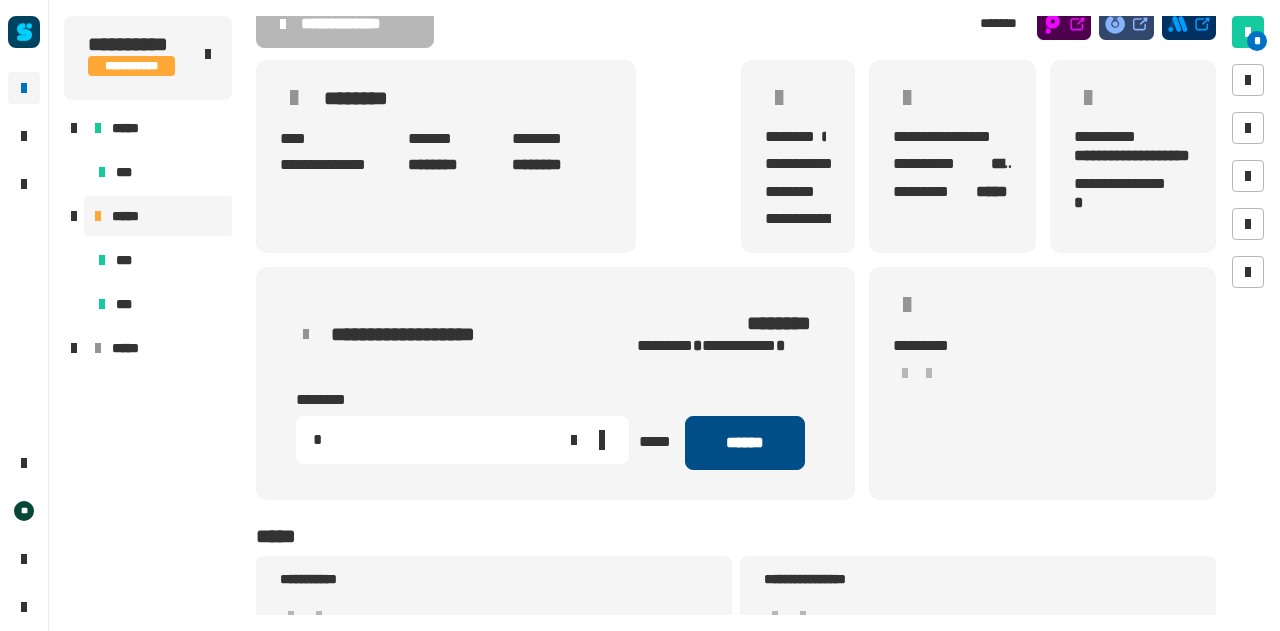 type on "*" 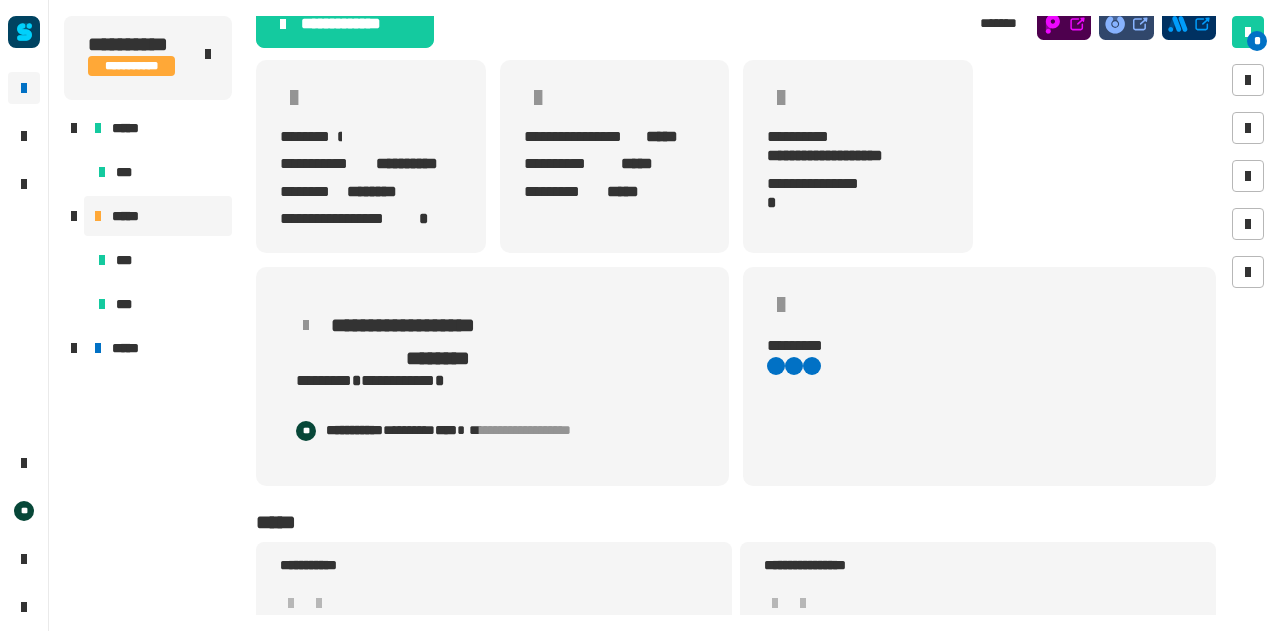scroll, scrollTop: 0, scrollLeft: 0, axis: both 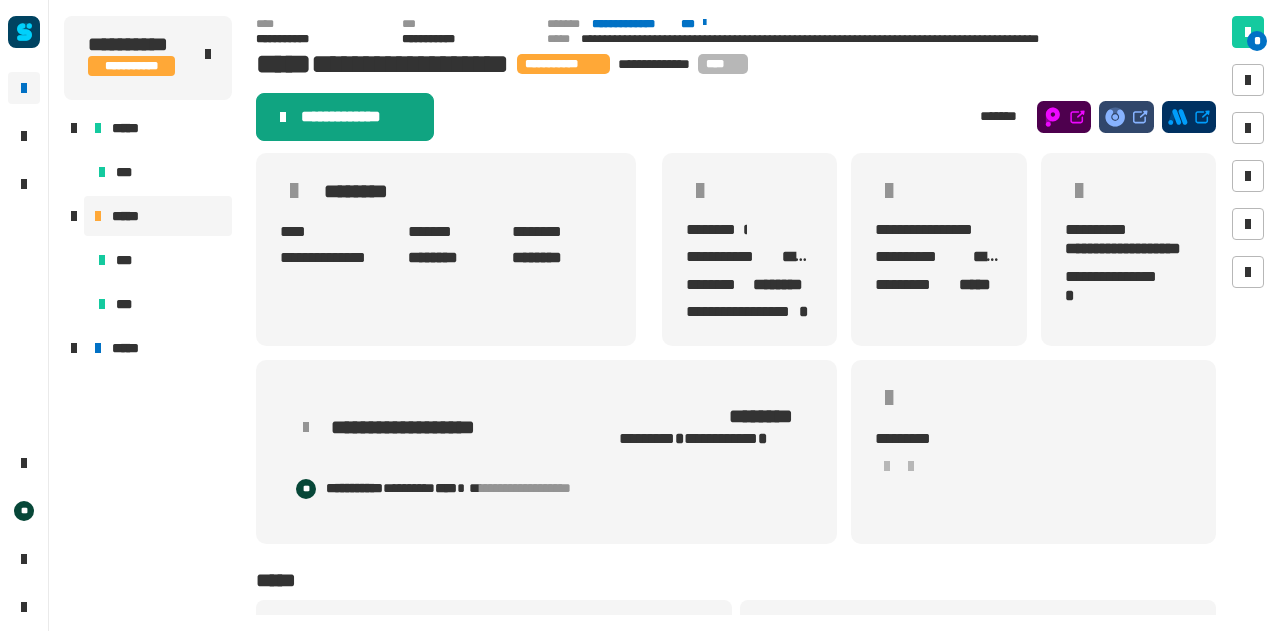 click on "**********" 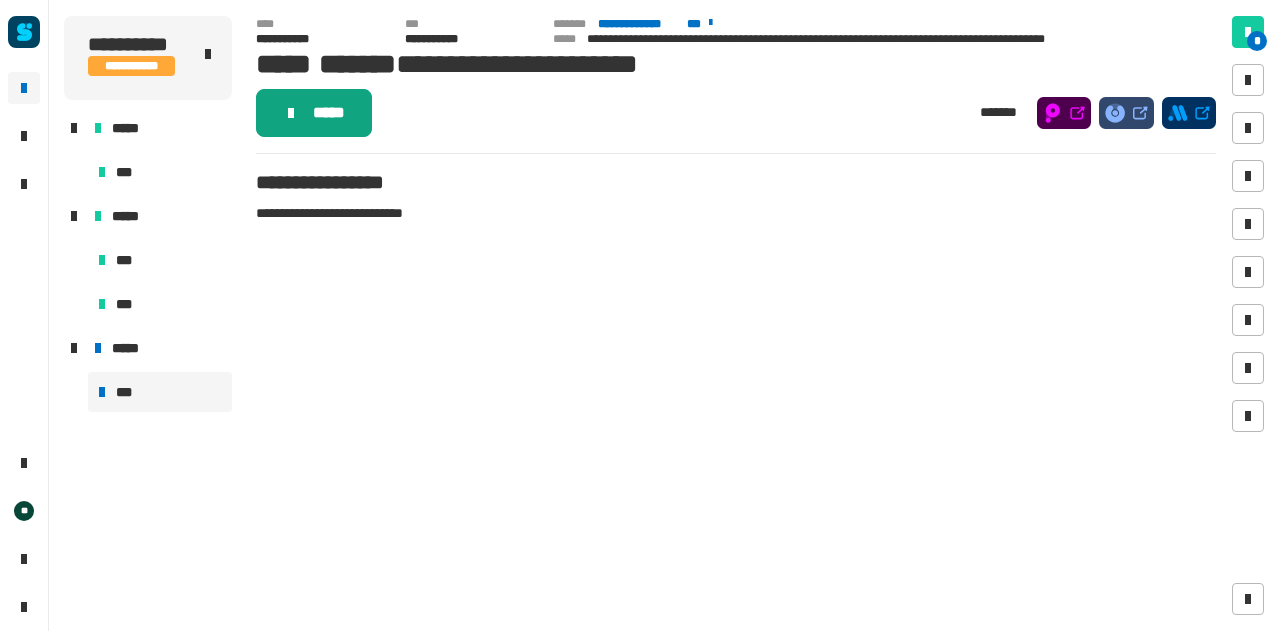 click on "*****" 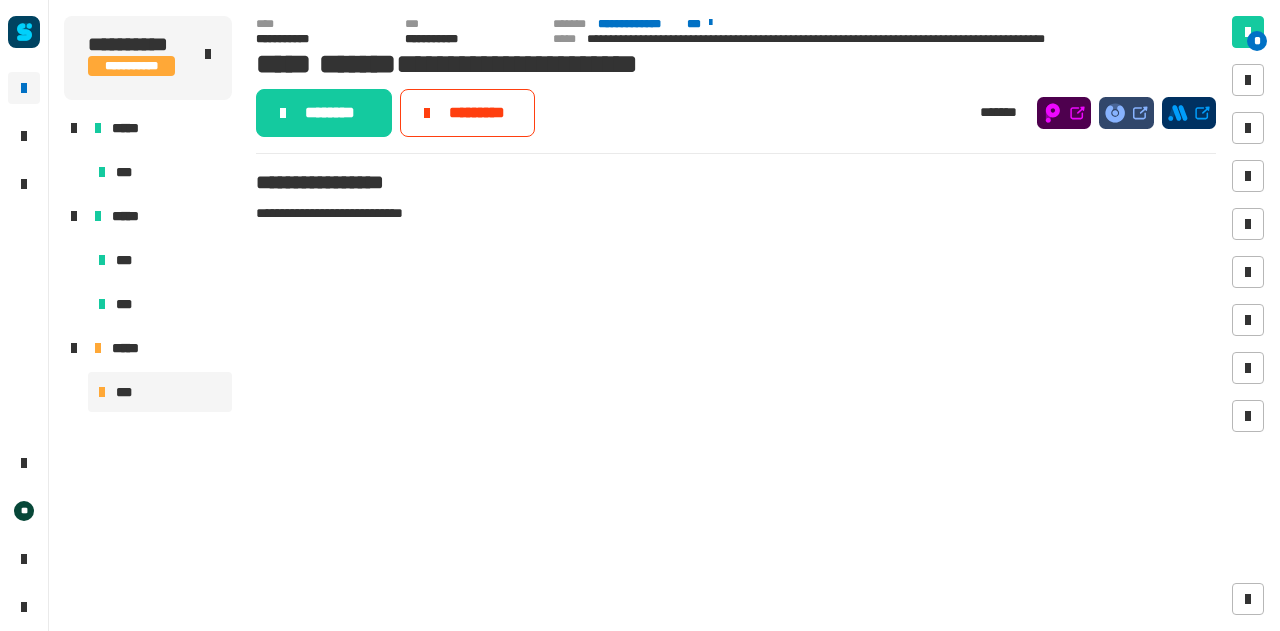 click on "********" 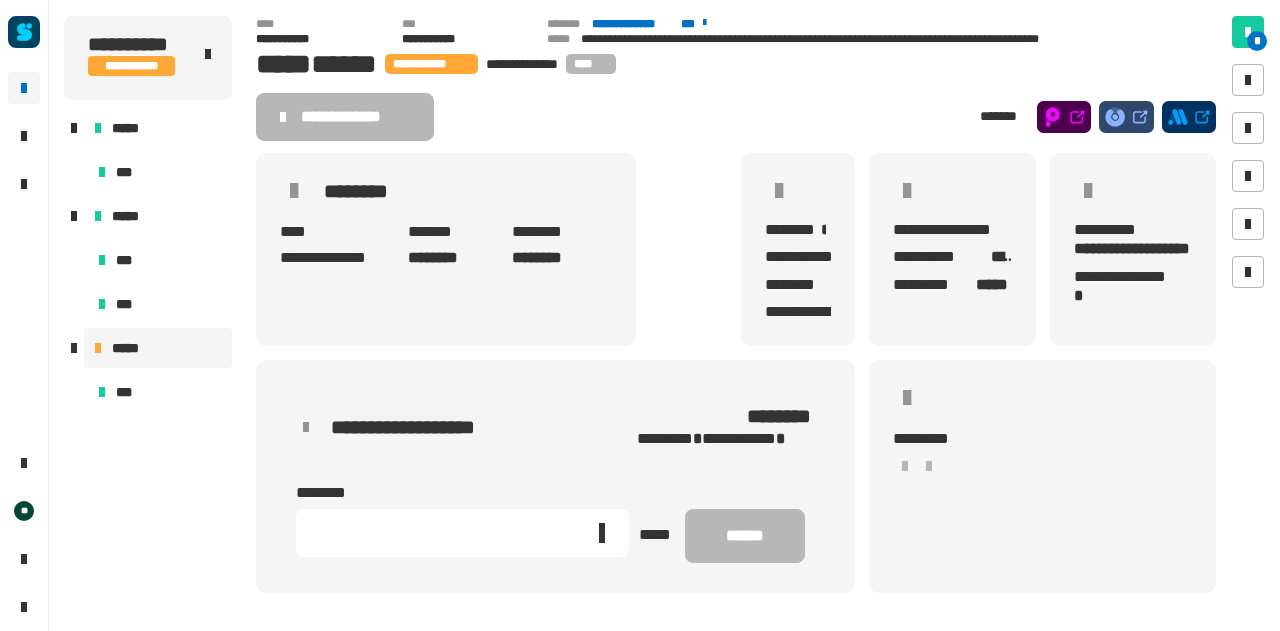 scroll, scrollTop: 131, scrollLeft: 0, axis: vertical 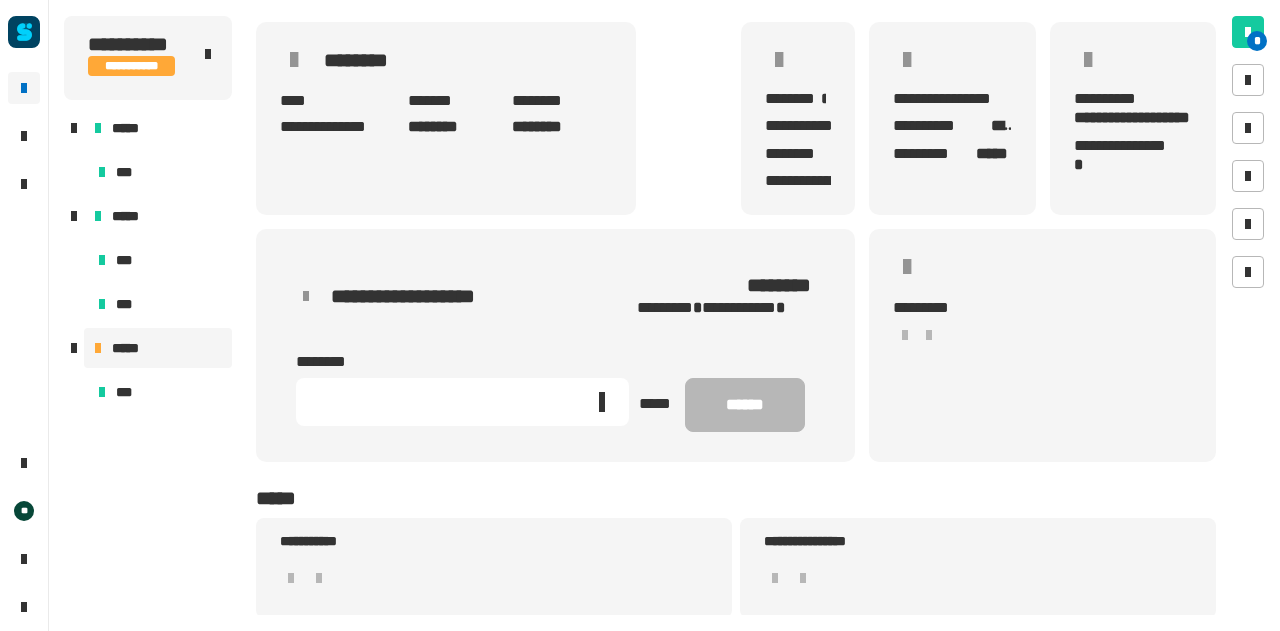 click 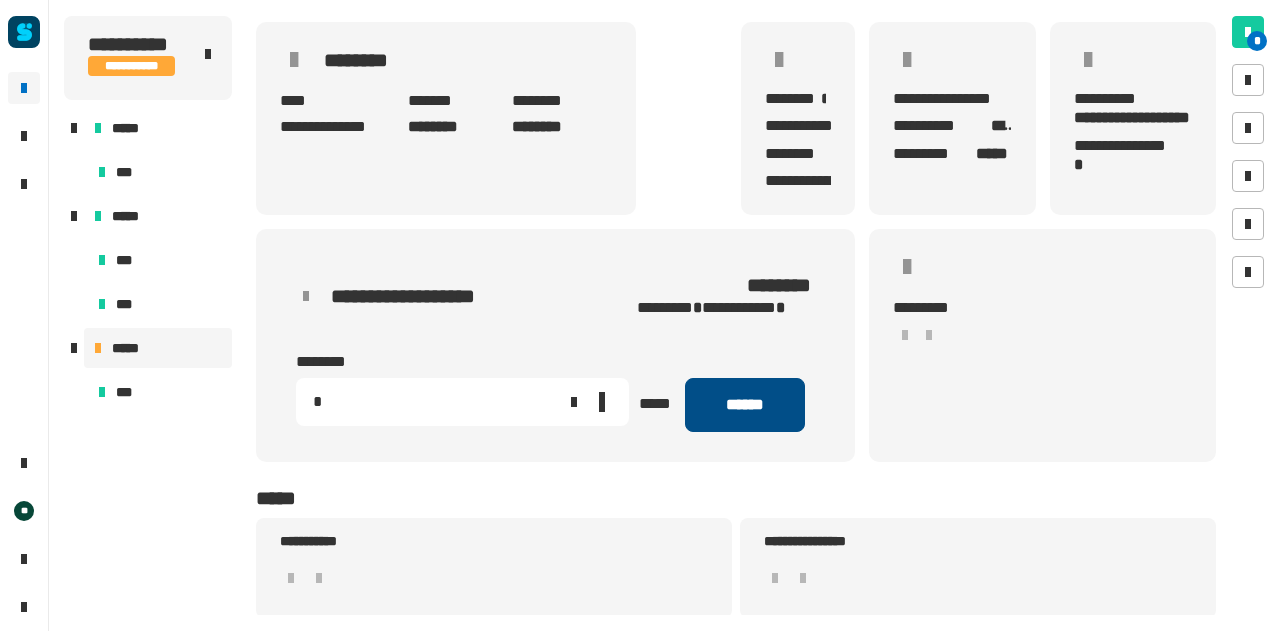 type on "*" 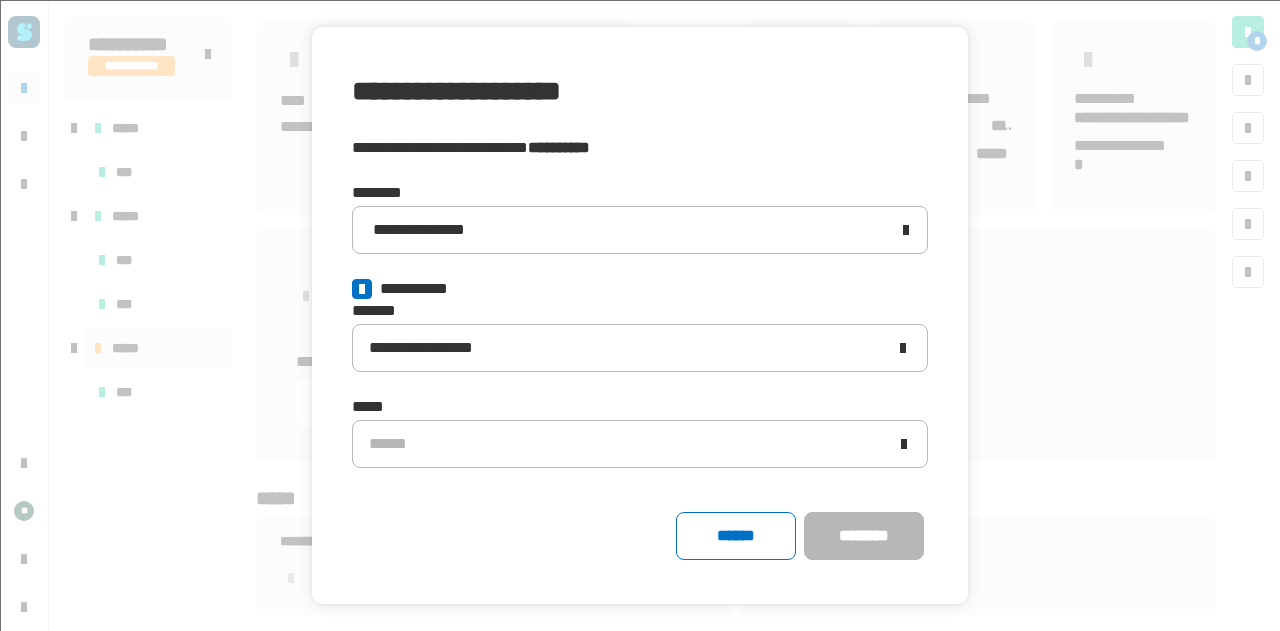click 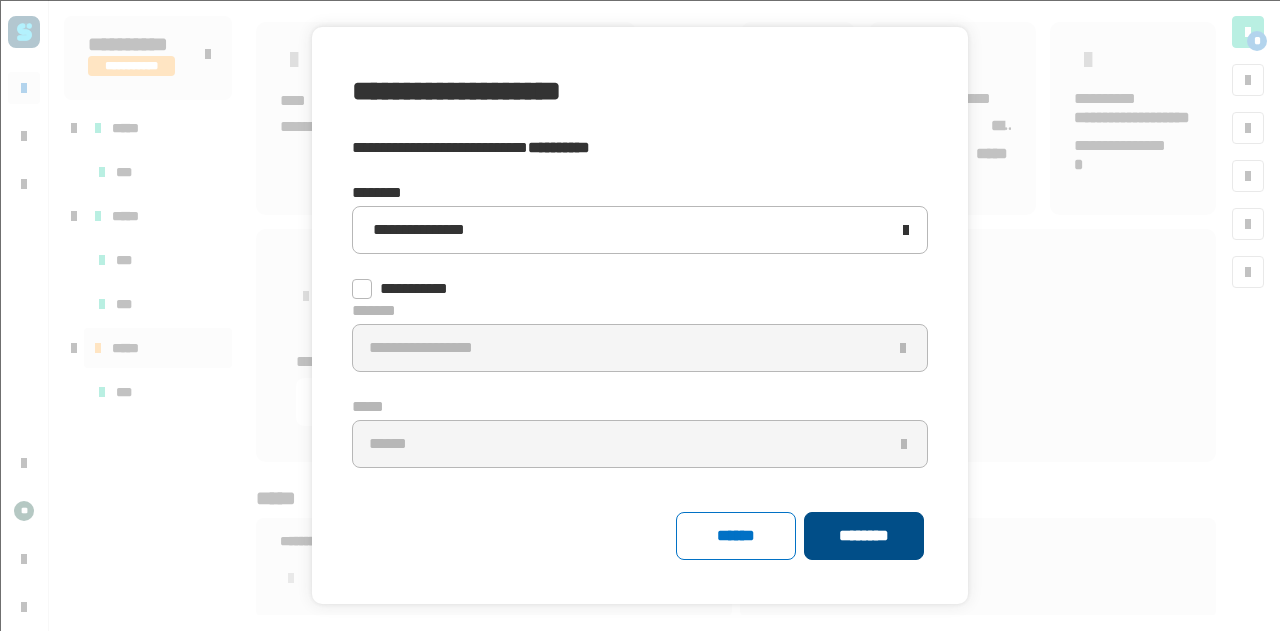 click on "********" 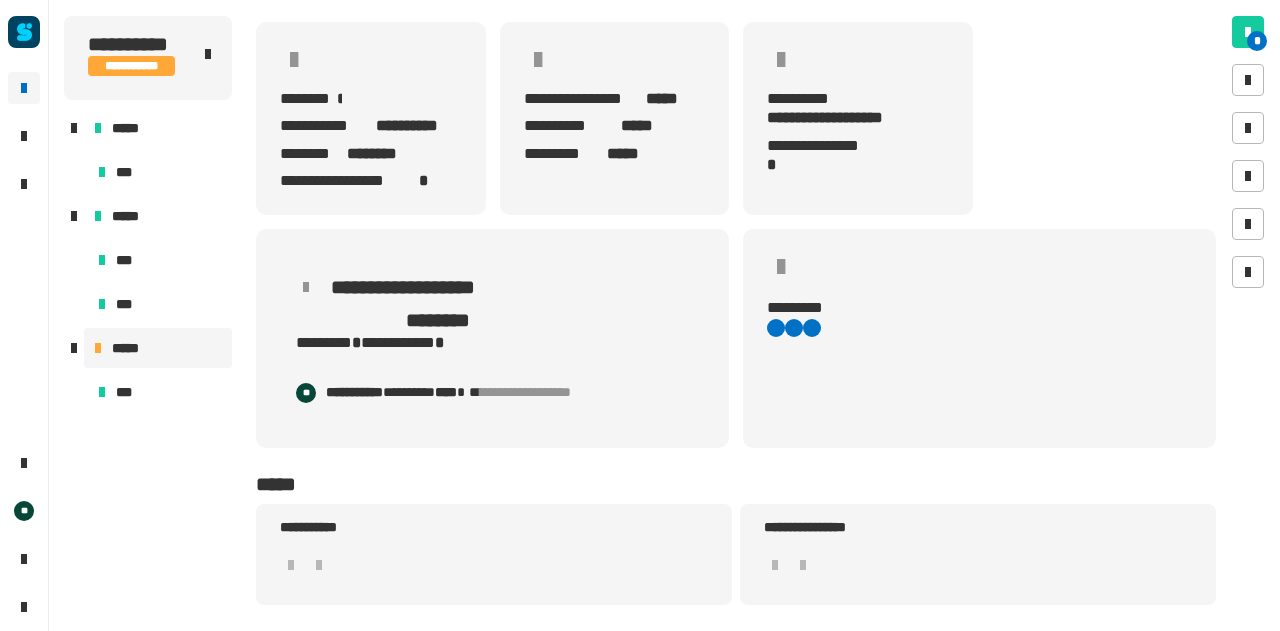 scroll, scrollTop: 0, scrollLeft: 0, axis: both 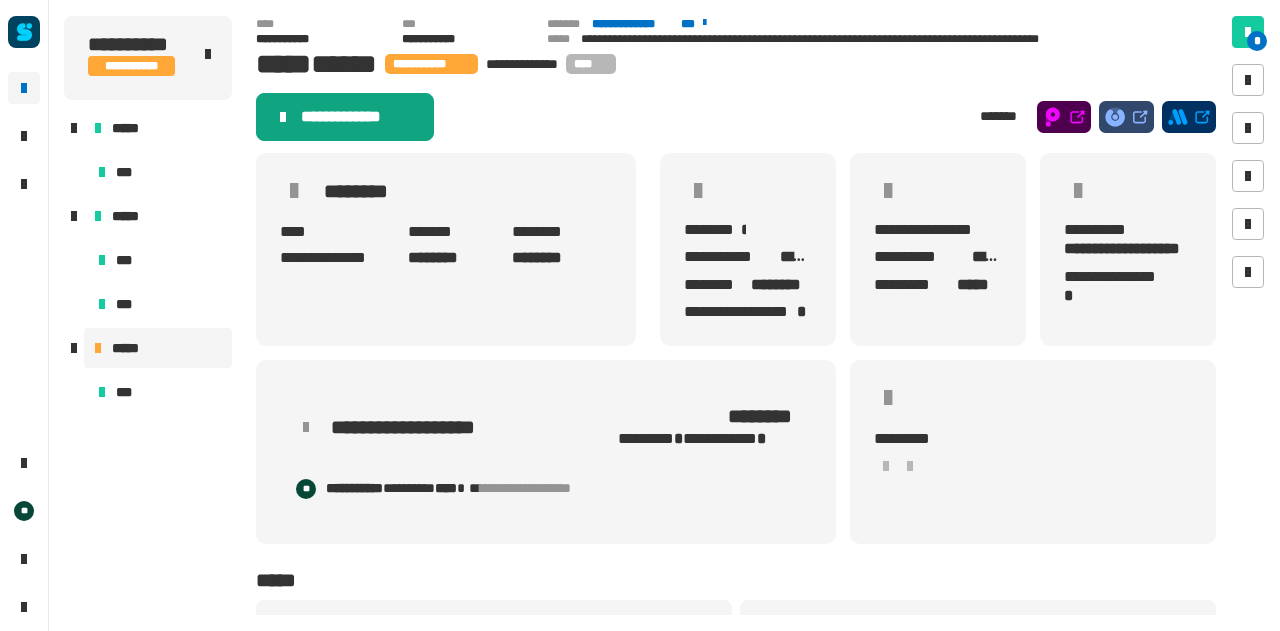 click on "**********" 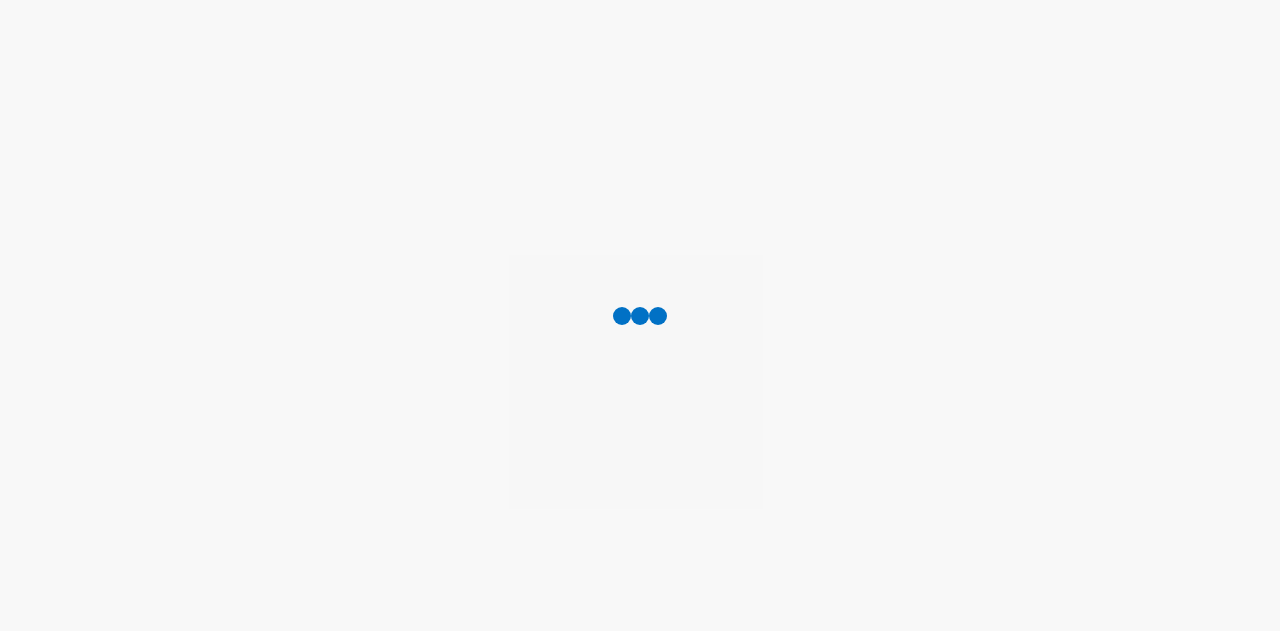 scroll, scrollTop: 0, scrollLeft: 0, axis: both 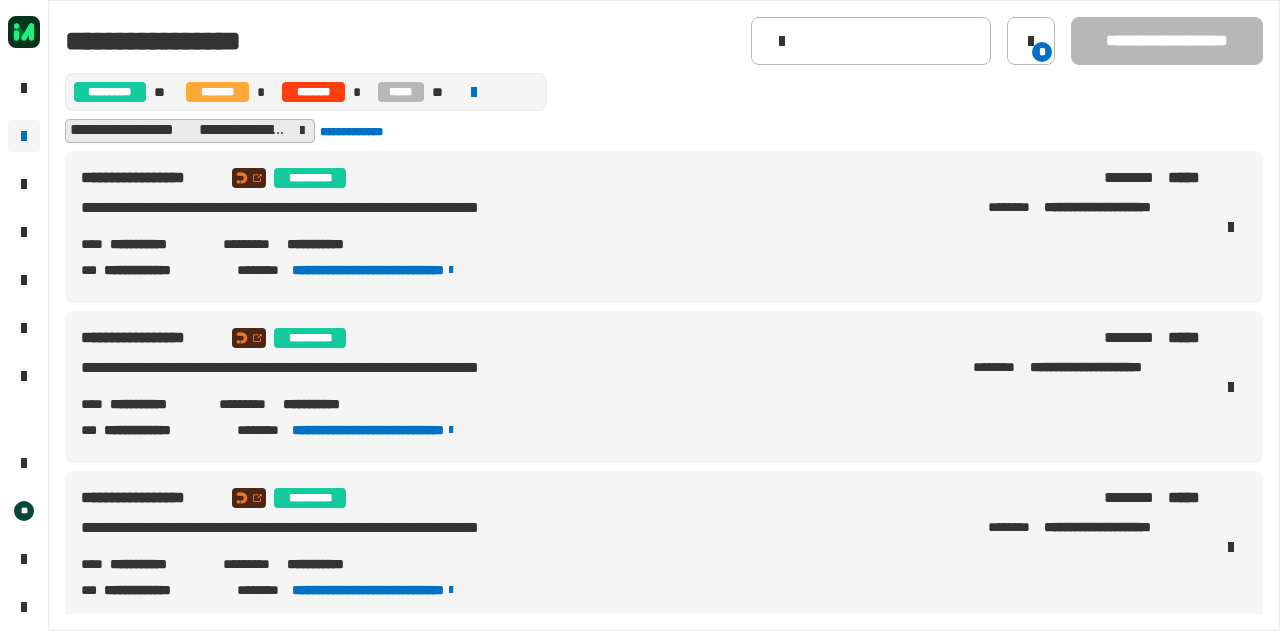 click on "**********" at bounding box center [158, 244] 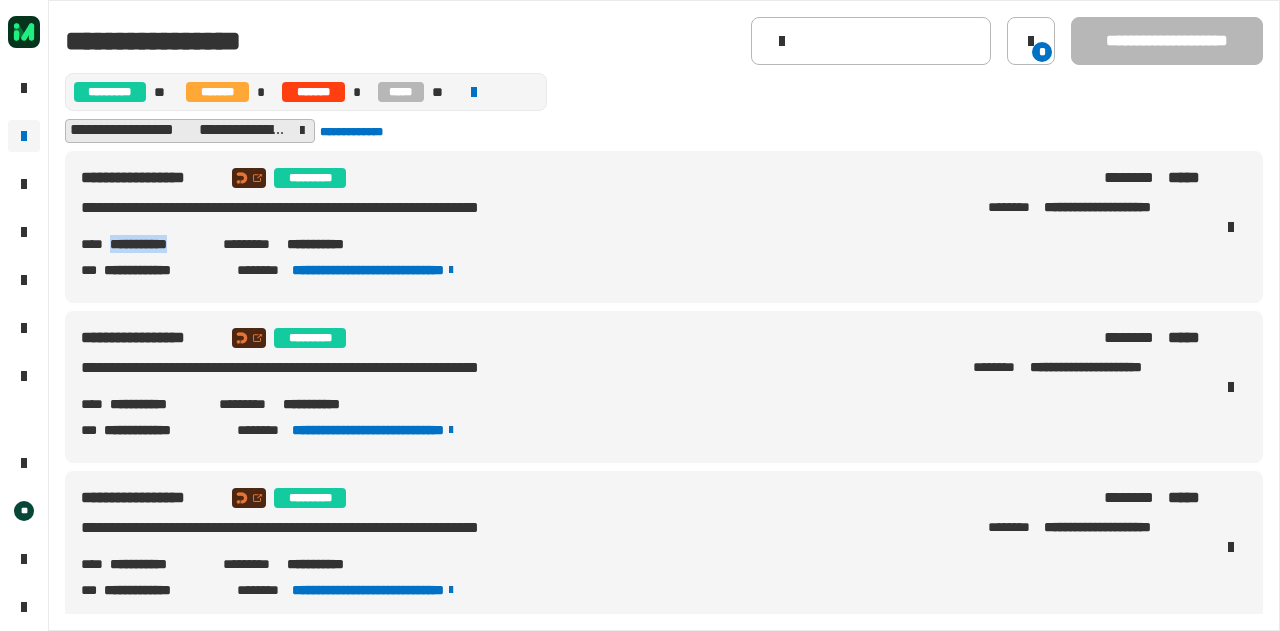 click on "**********" at bounding box center [158, 244] 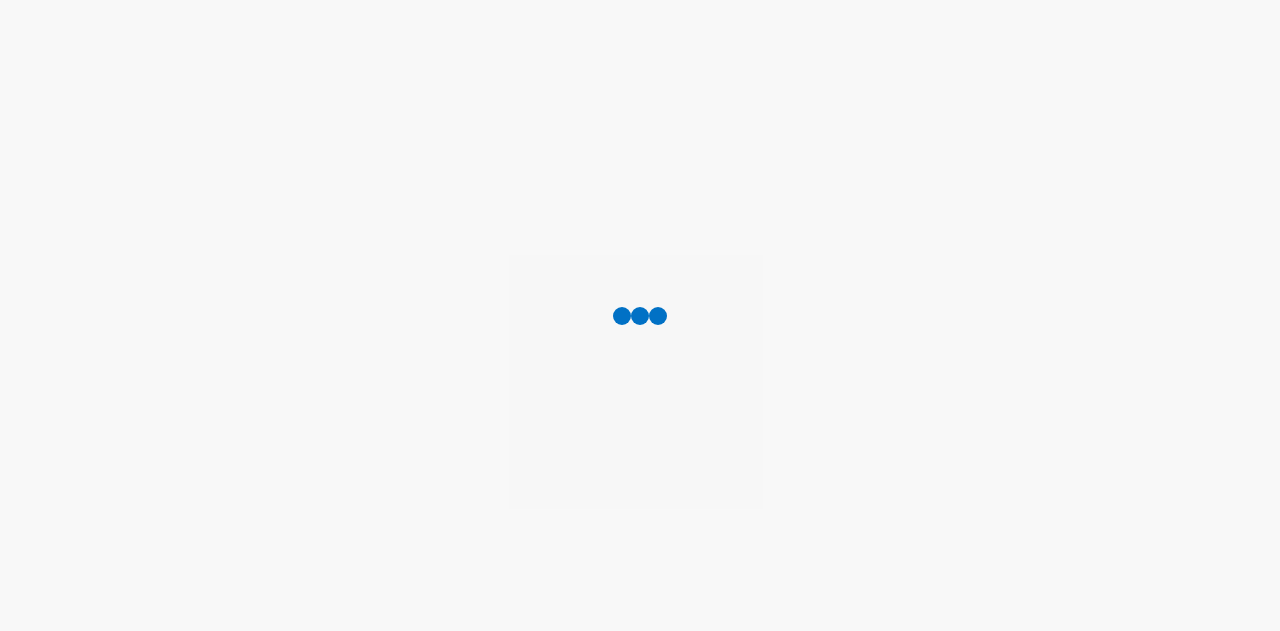 scroll, scrollTop: 0, scrollLeft: 0, axis: both 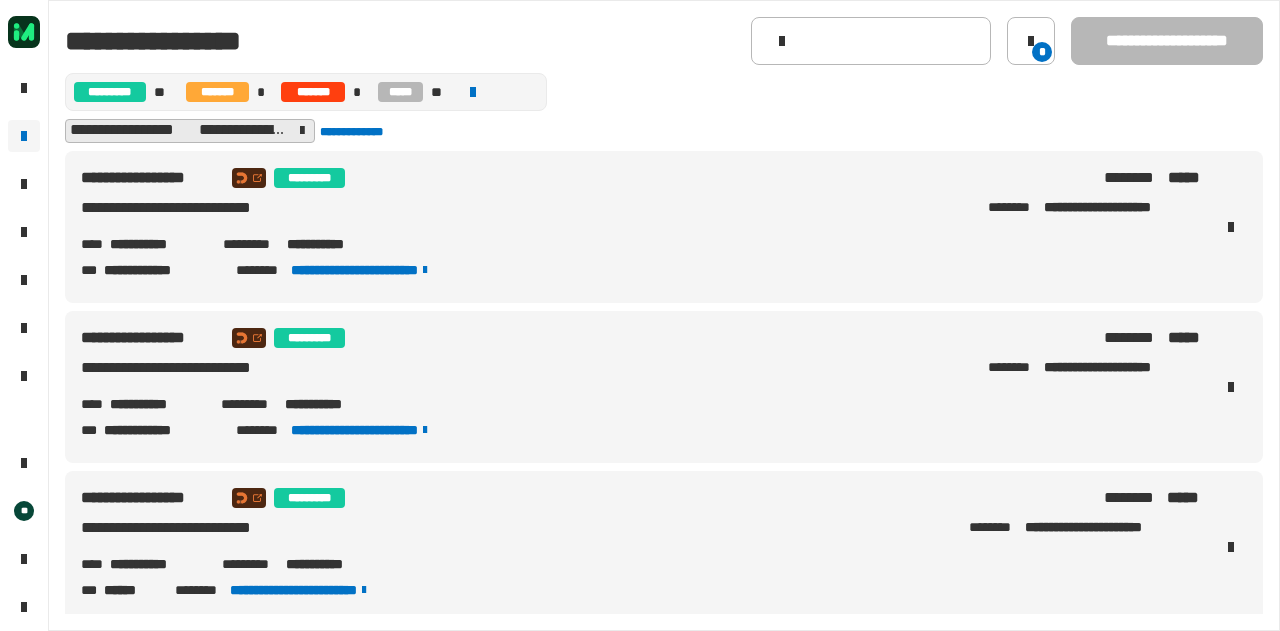 click on "**********" at bounding box center [158, 244] 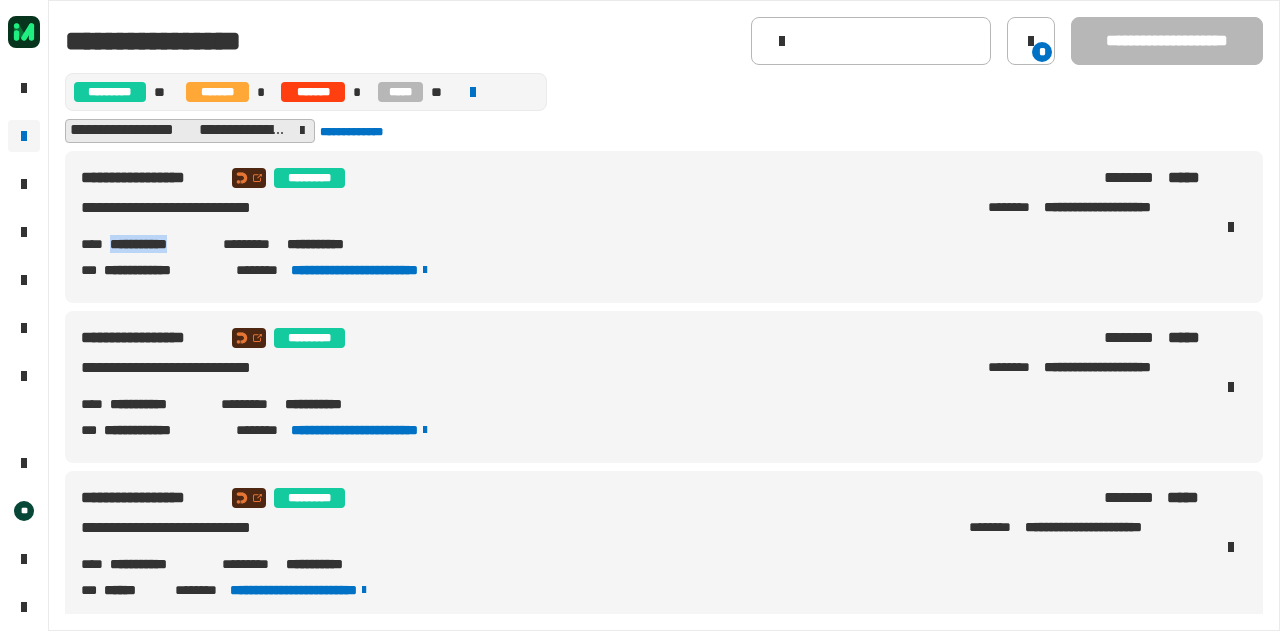 click on "**********" at bounding box center (158, 244) 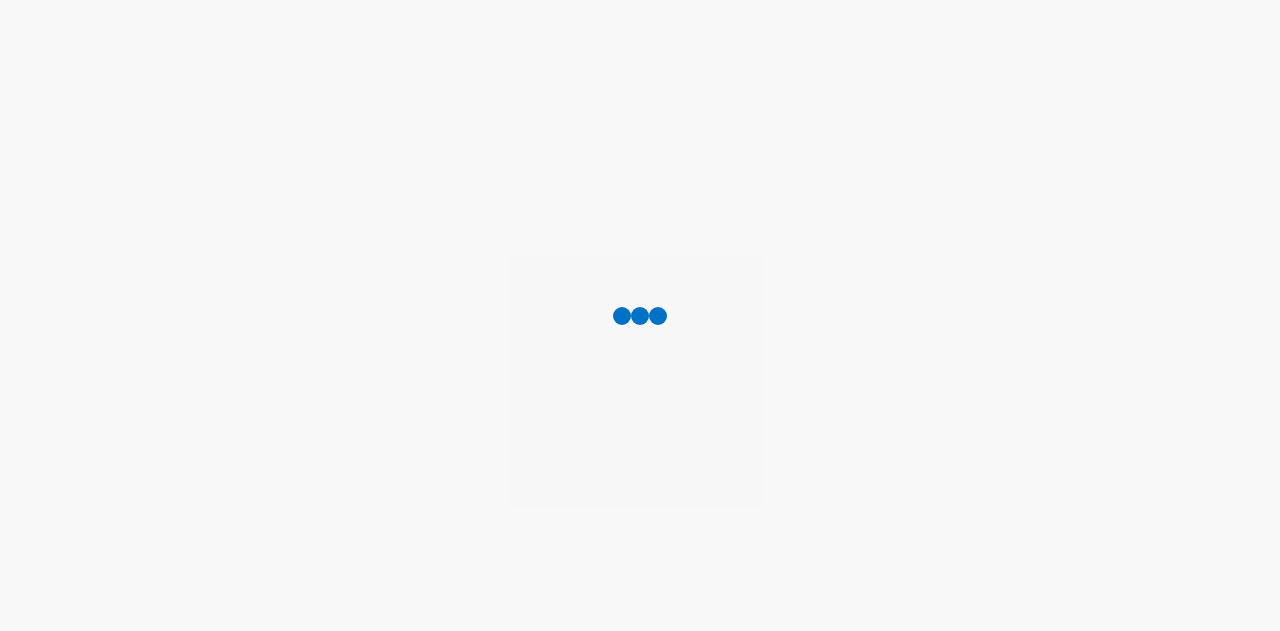 scroll, scrollTop: 0, scrollLeft: 0, axis: both 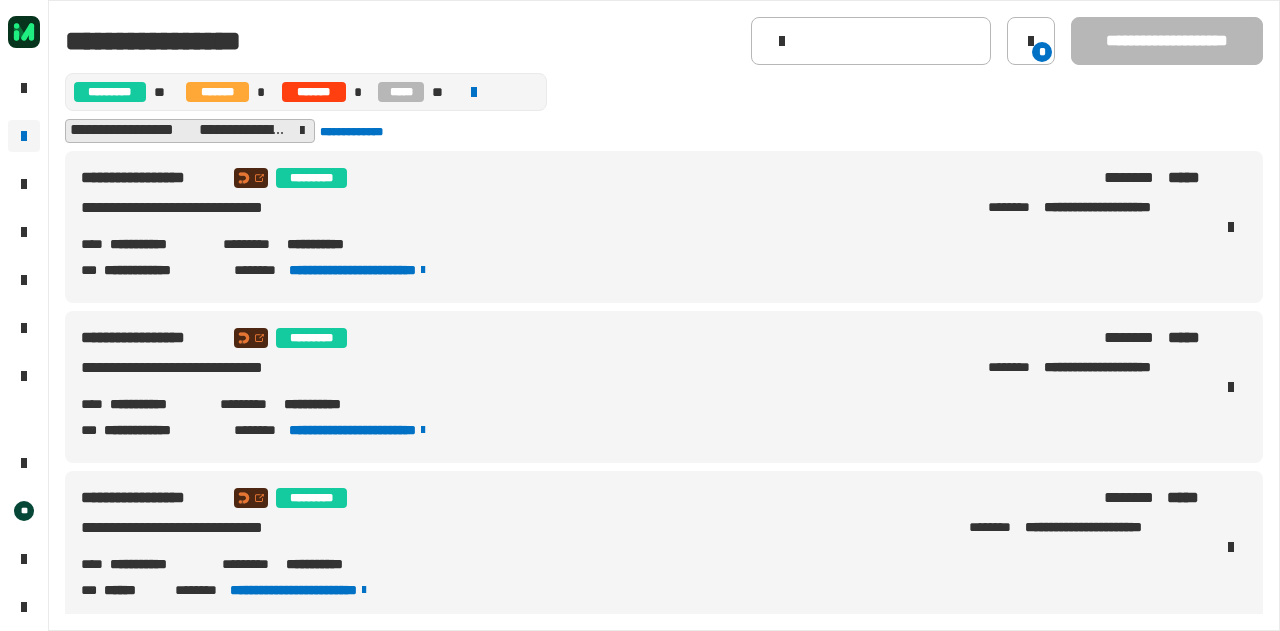 click on "**********" at bounding box center [158, 244] 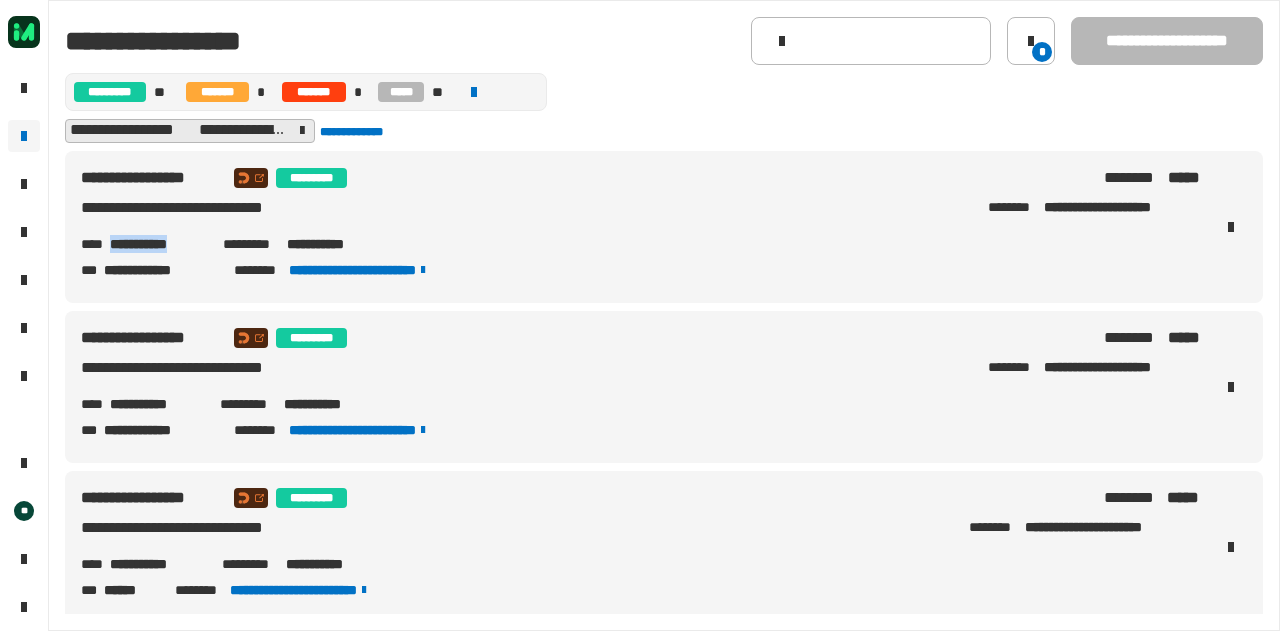 click on "**********" at bounding box center (158, 244) 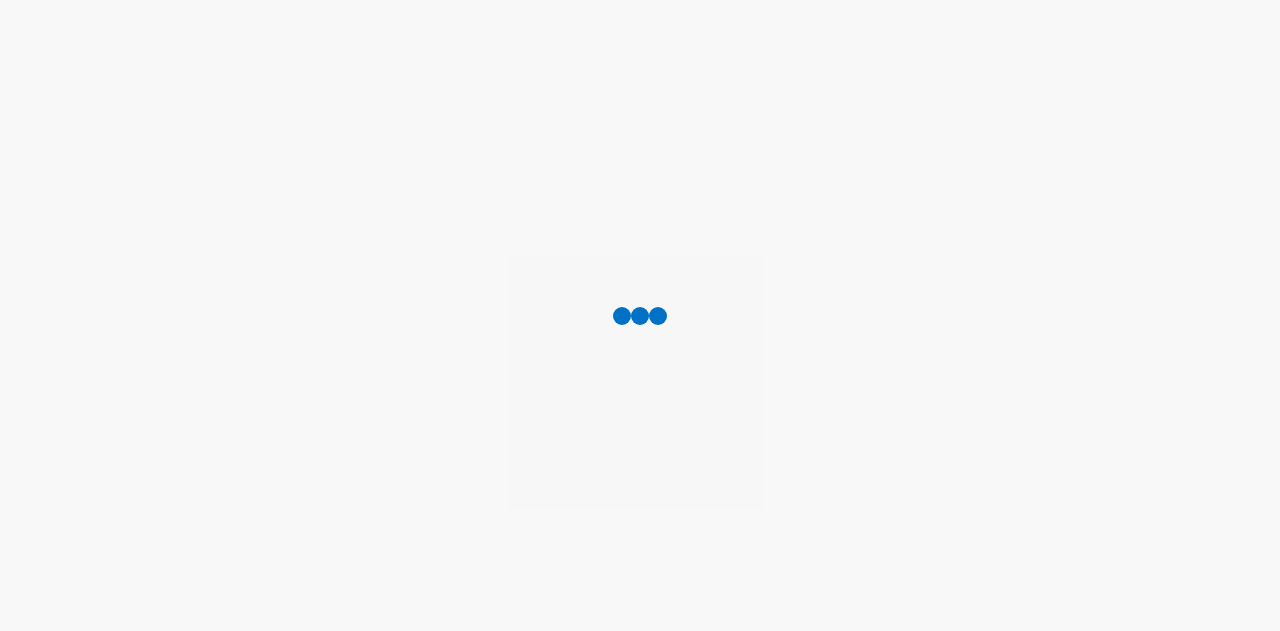 scroll, scrollTop: 0, scrollLeft: 0, axis: both 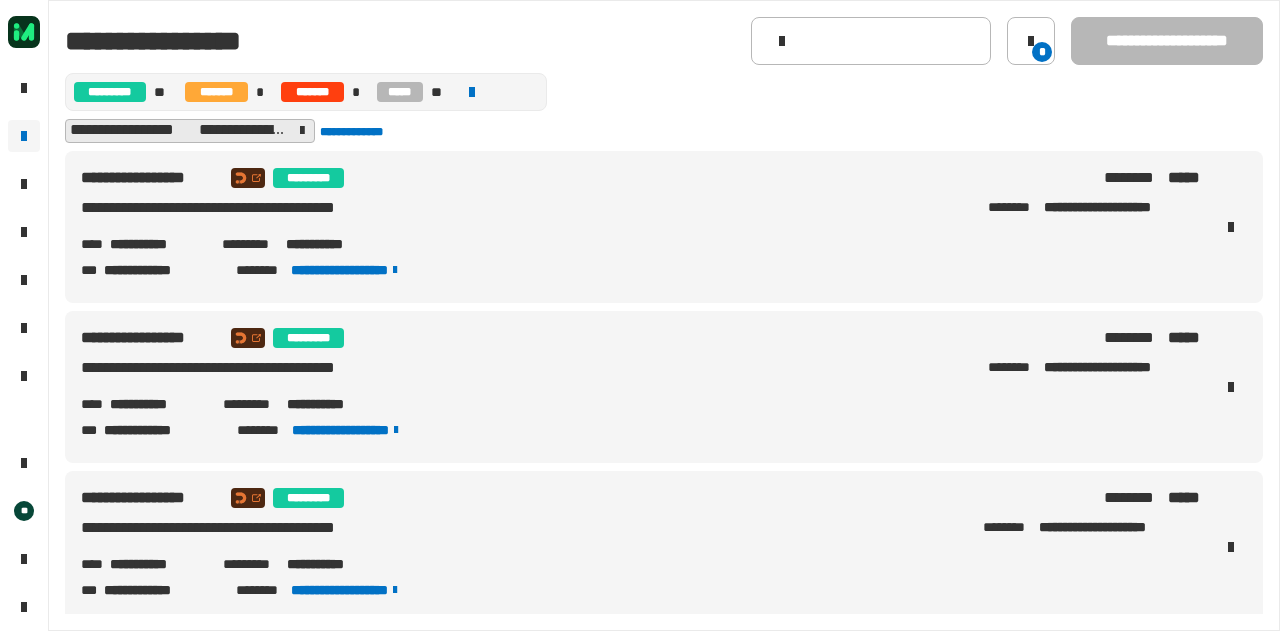 click on "**********" at bounding box center (157, 244) 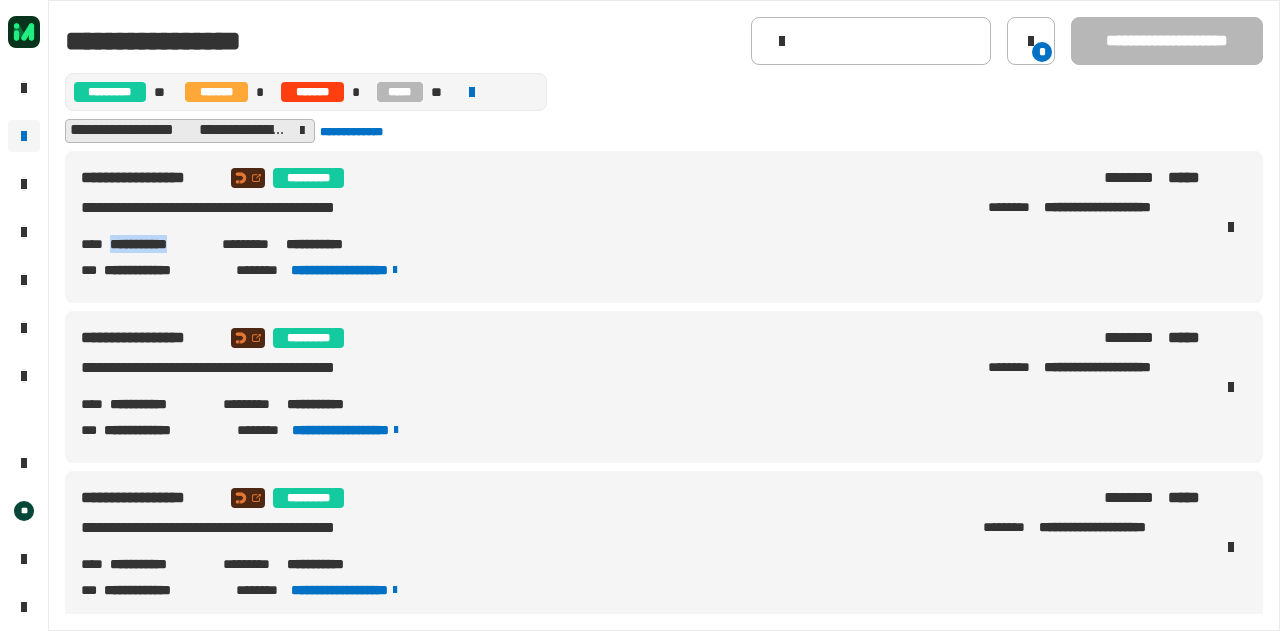 click on "**********" at bounding box center (157, 244) 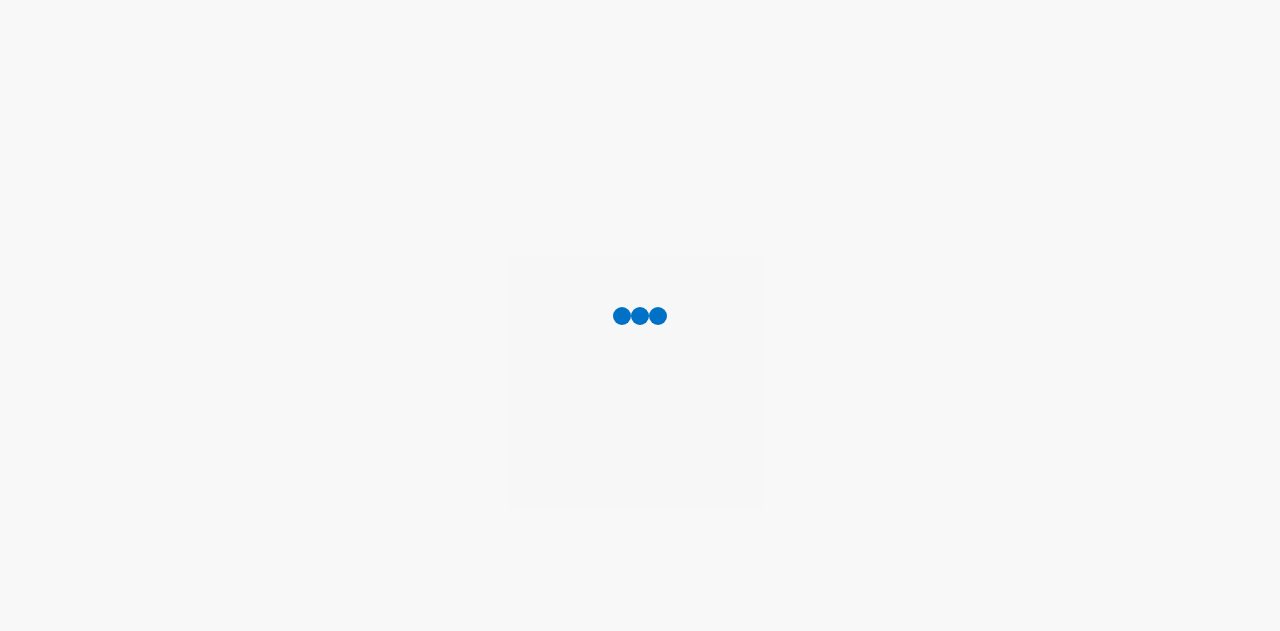 scroll, scrollTop: 0, scrollLeft: 0, axis: both 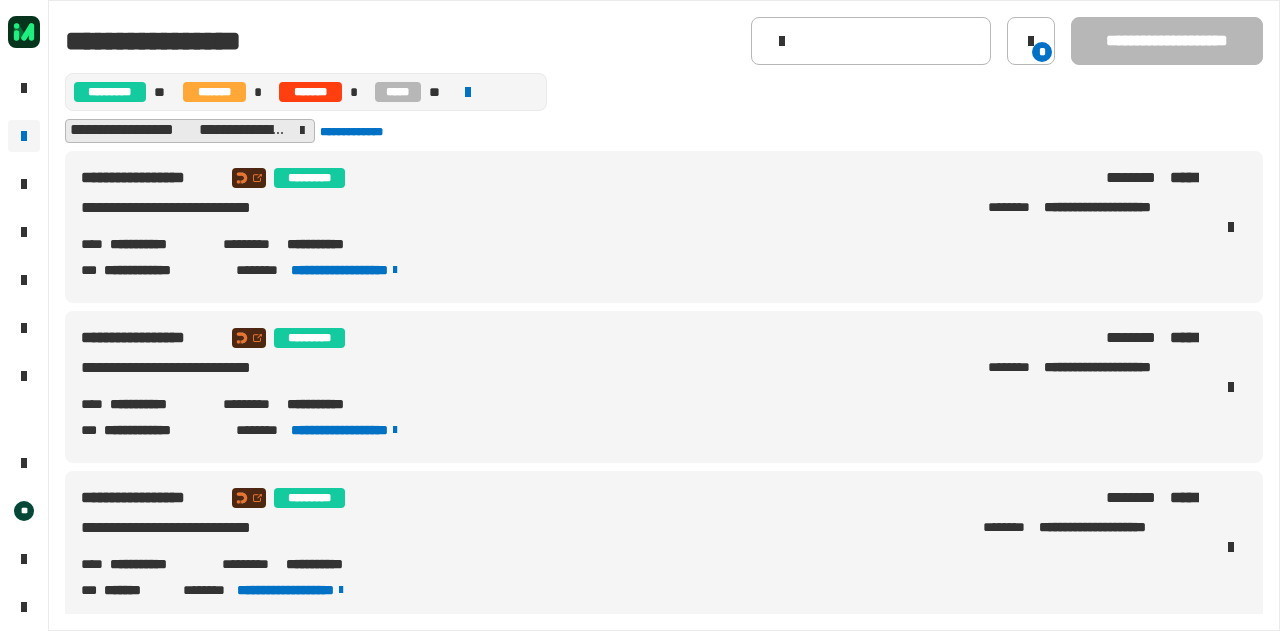 click on "**********" at bounding box center (158, 244) 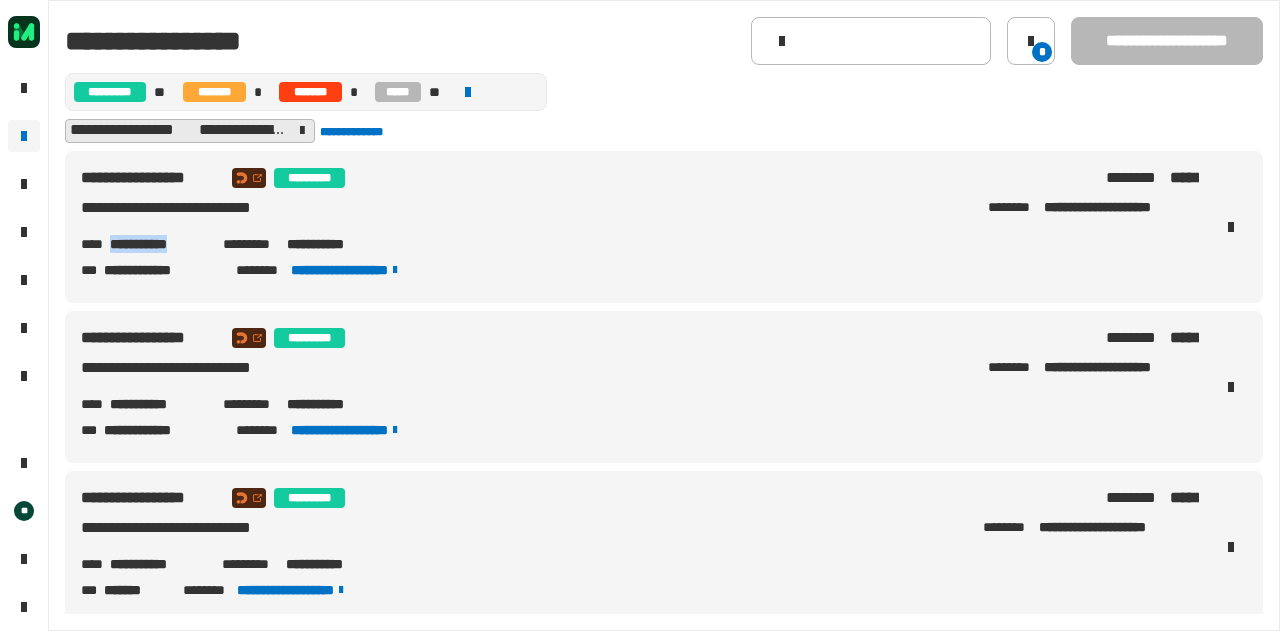 click on "**********" at bounding box center [158, 244] 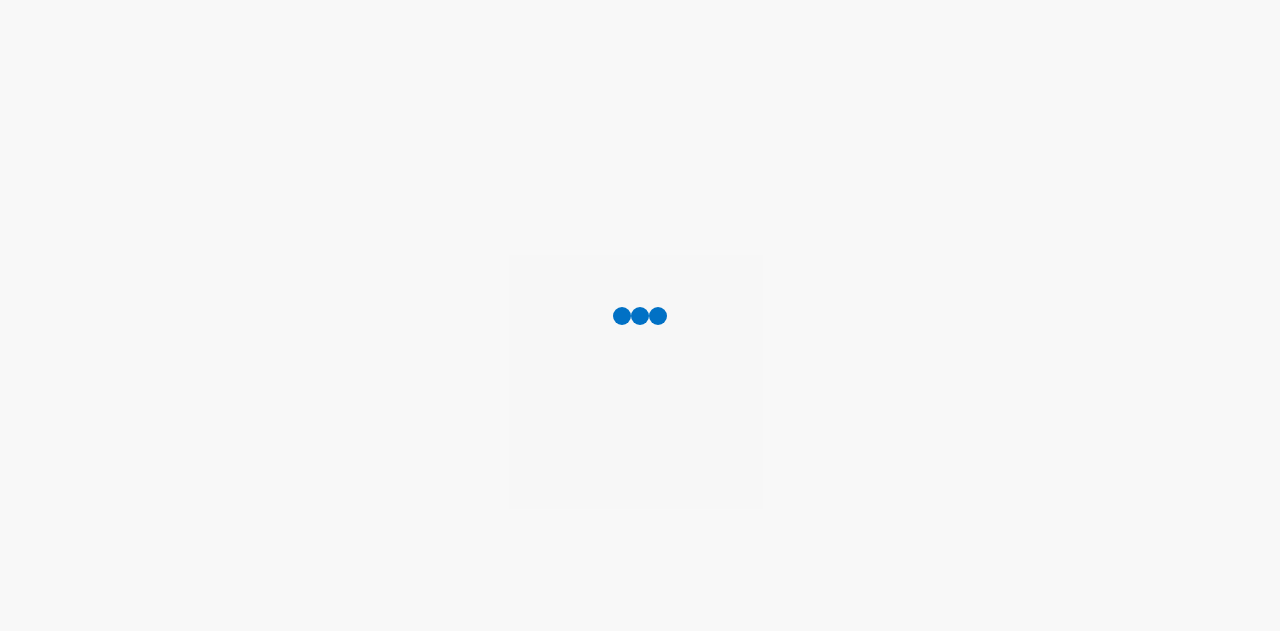 scroll, scrollTop: 0, scrollLeft: 0, axis: both 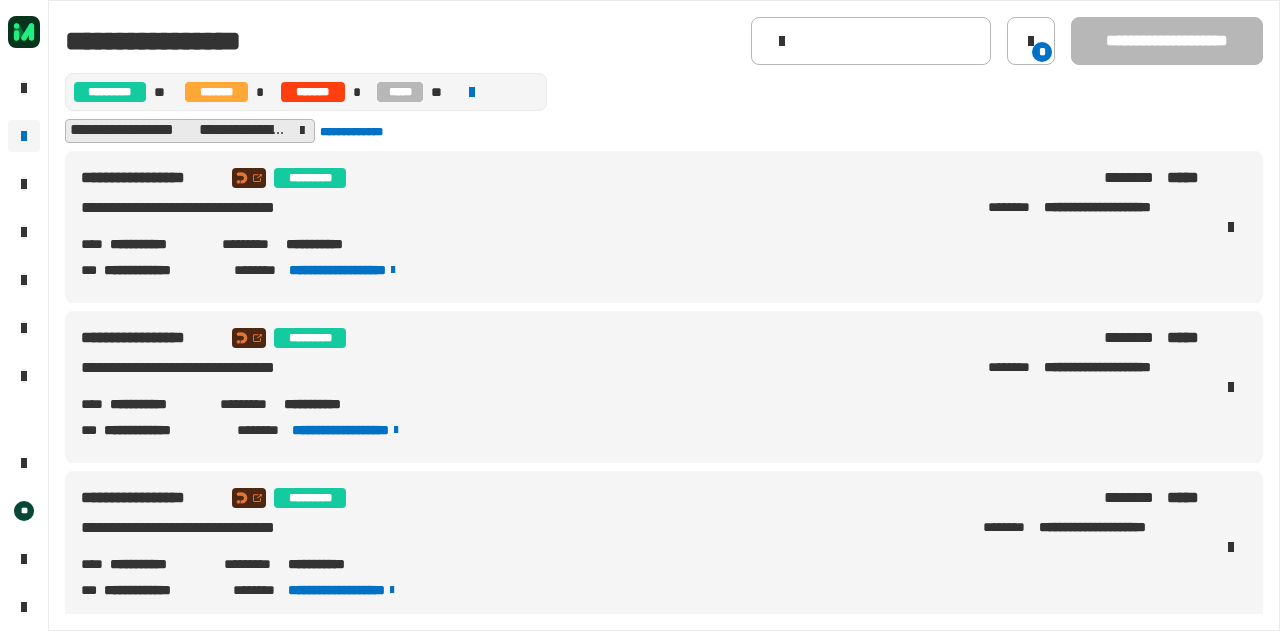 click on "**********" at bounding box center [157, 244] 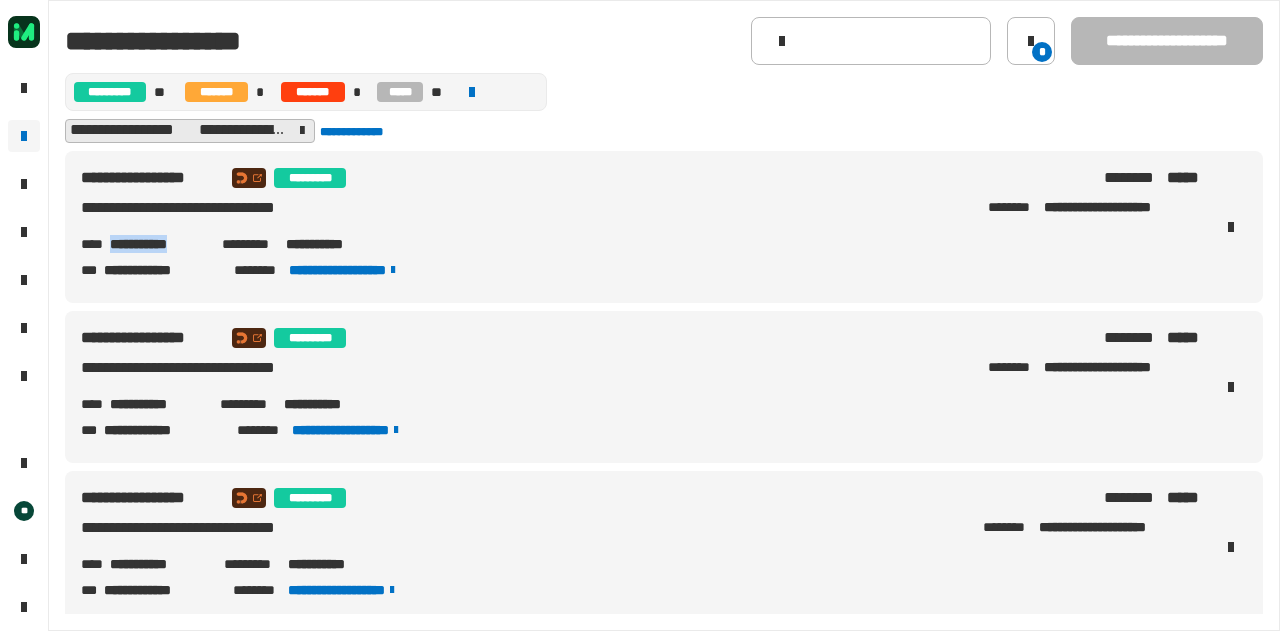 click on "**********" at bounding box center (157, 244) 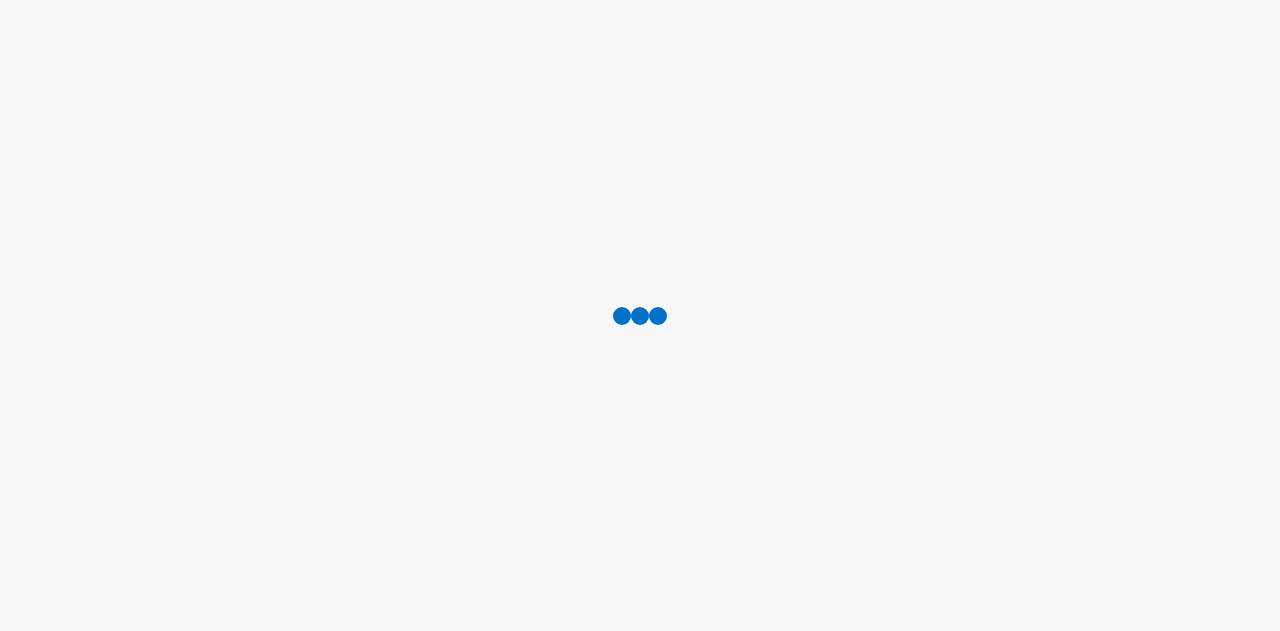 scroll, scrollTop: 0, scrollLeft: 0, axis: both 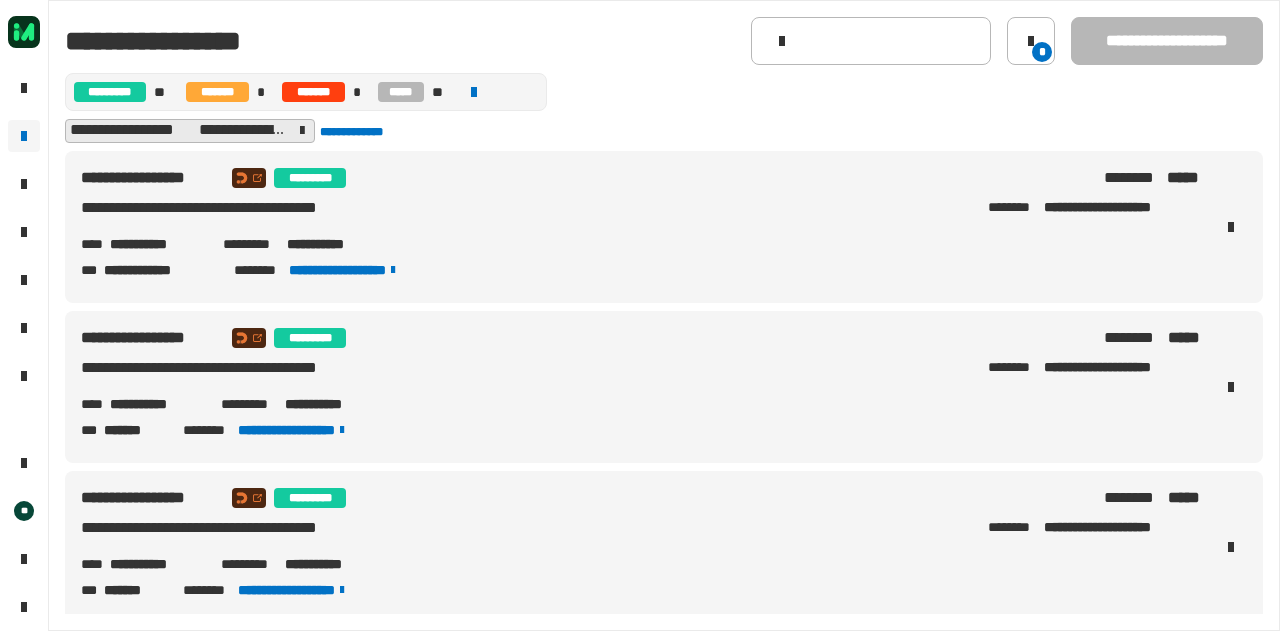 click on "**********" at bounding box center (158, 244) 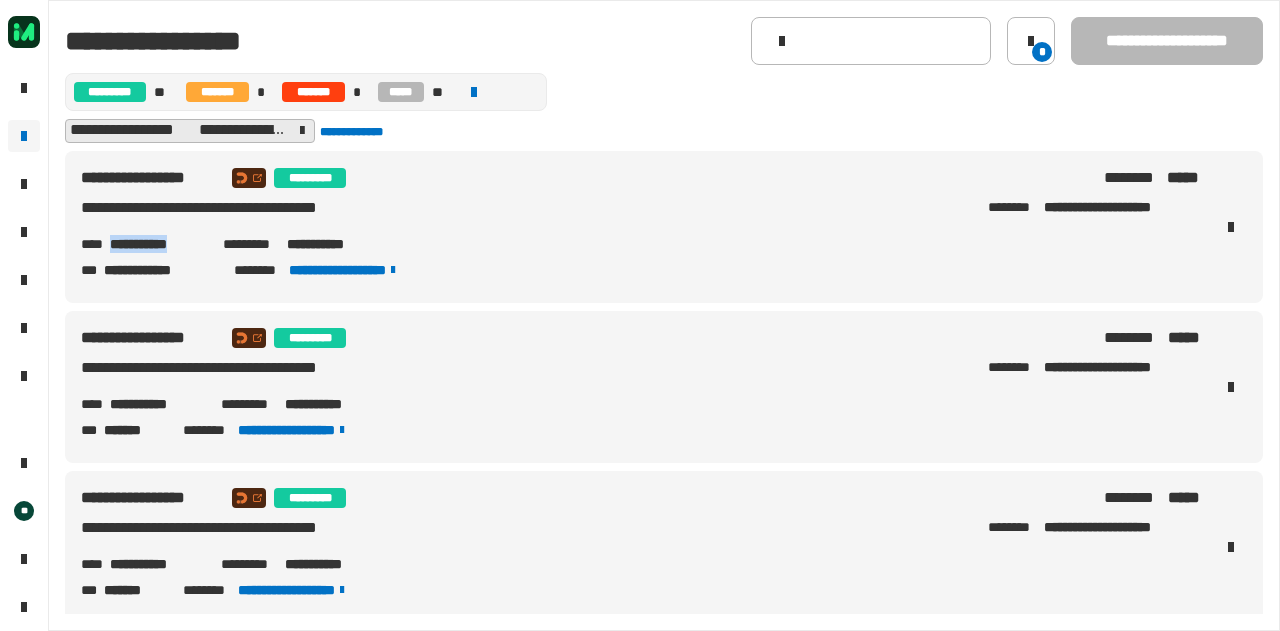 click on "**********" at bounding box center [158, 244] 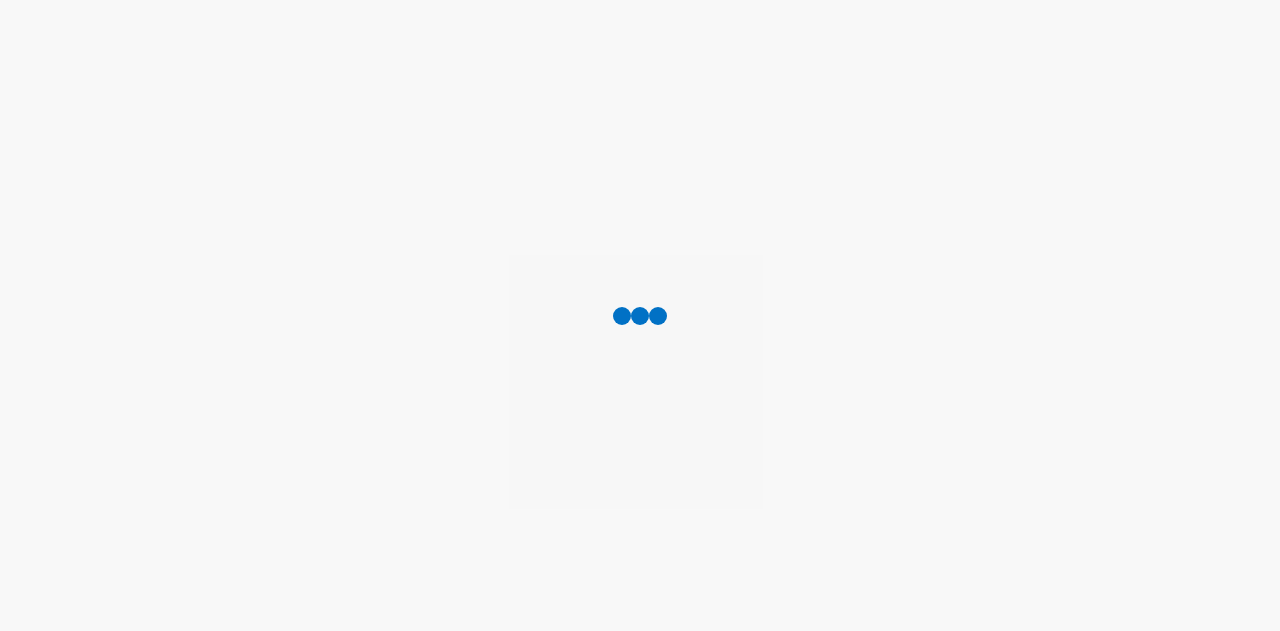 scroll, scrollTop: 0, scrollLeft: 0, axis: both 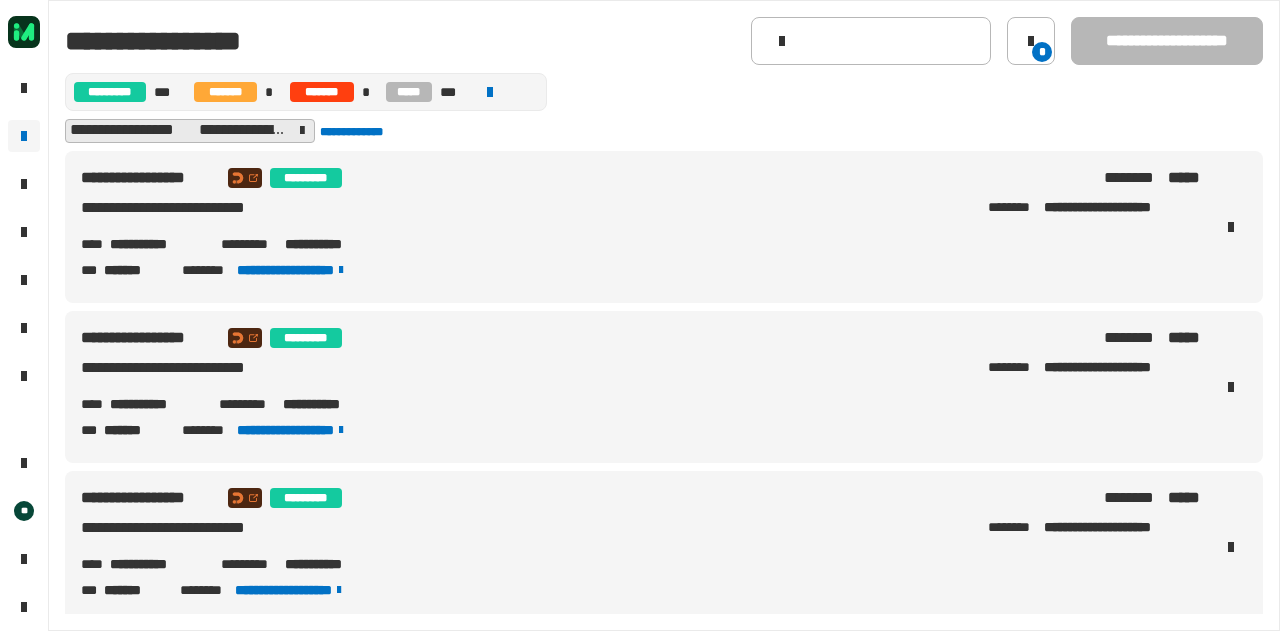 click on "**********" at bounding box center (157, 244) 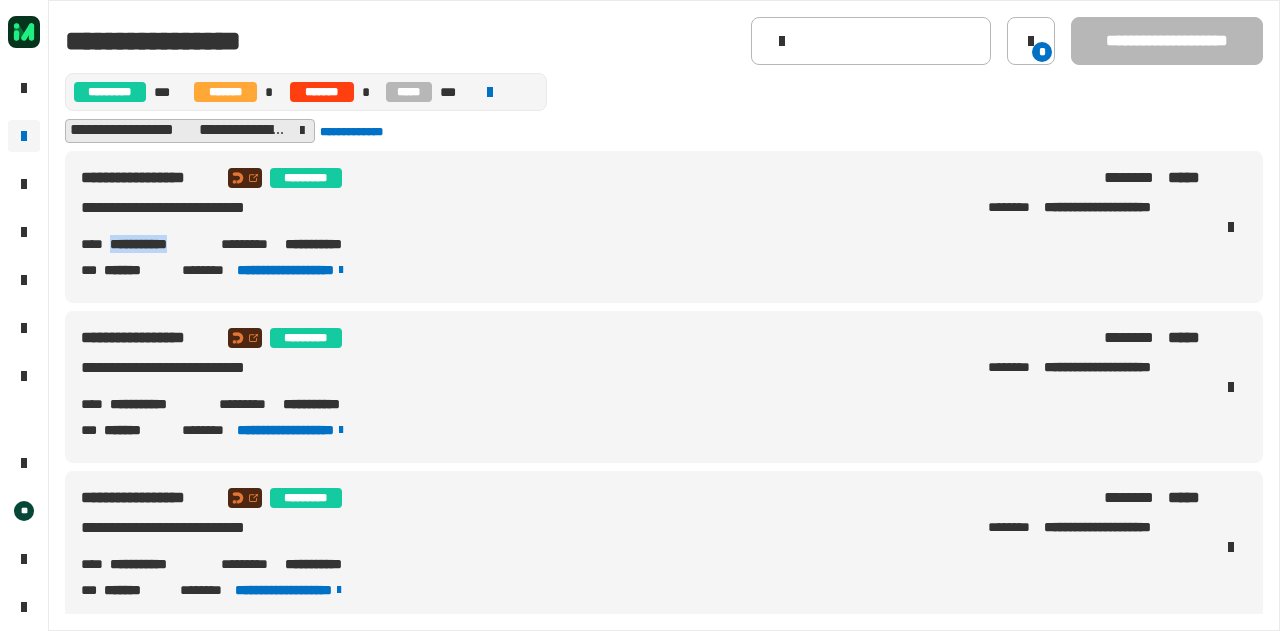 click on "**********" at bounding box center (157, 244) 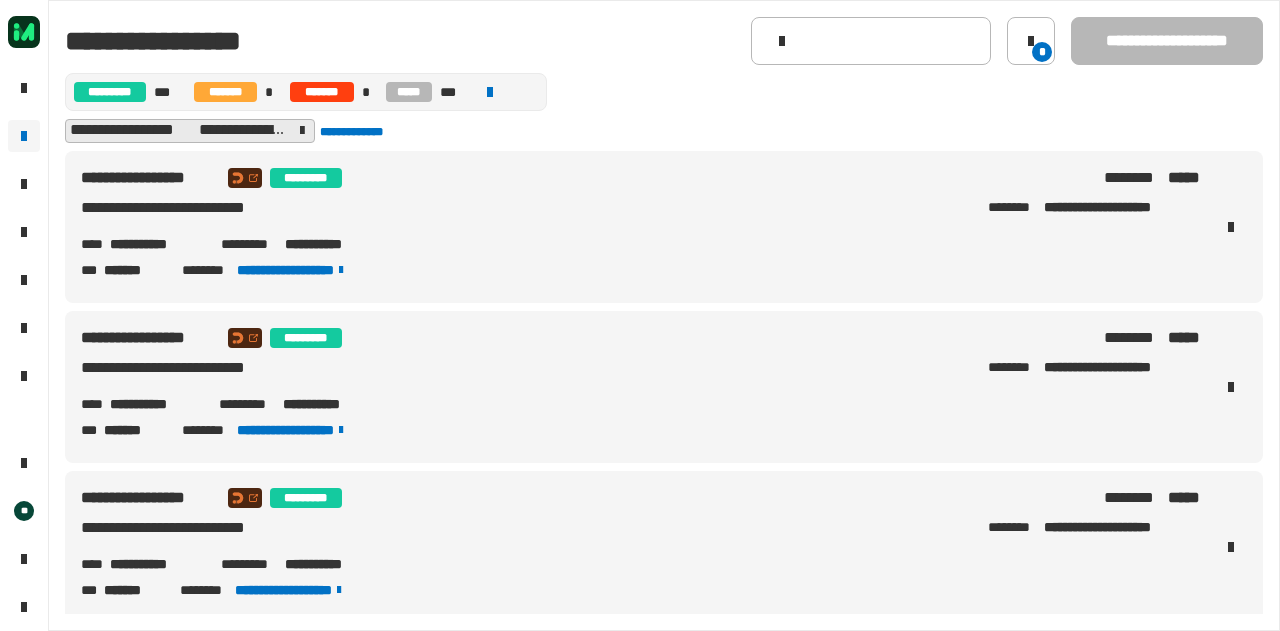 click on "[LAST] [LAST] [LAST] [LAST] [LAST] [LAST] [LAST] [LAST] [LAST]" at bounding box center (640, 270) 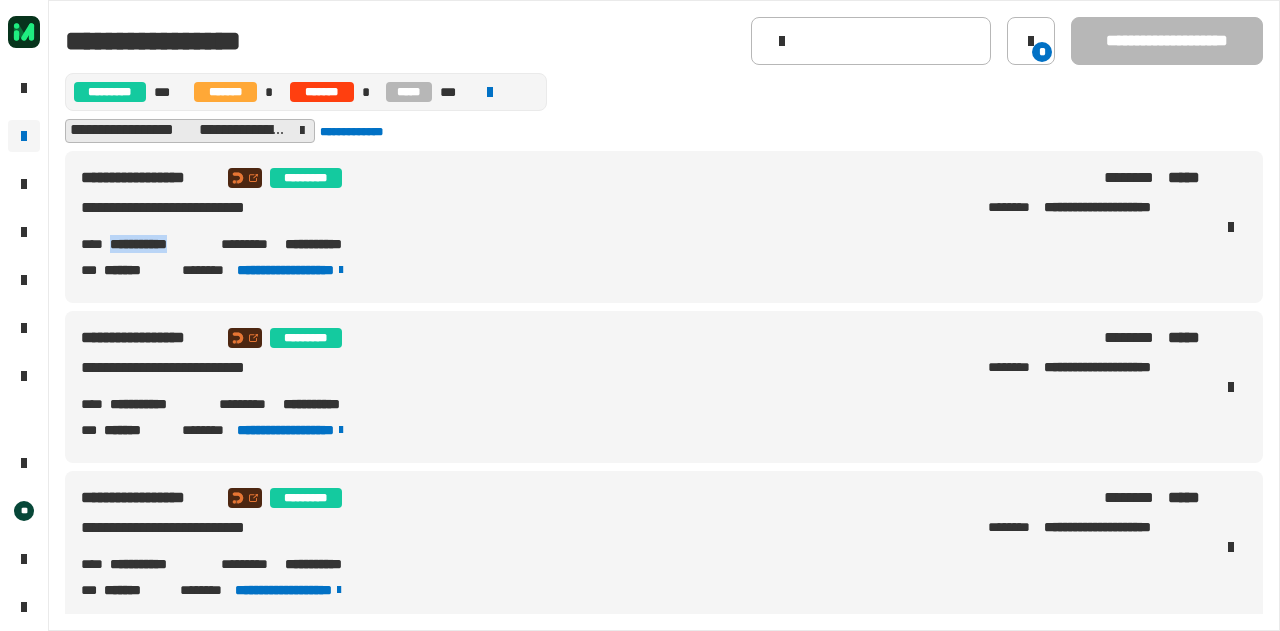 click on "**********" at bounding box center [157, 244] 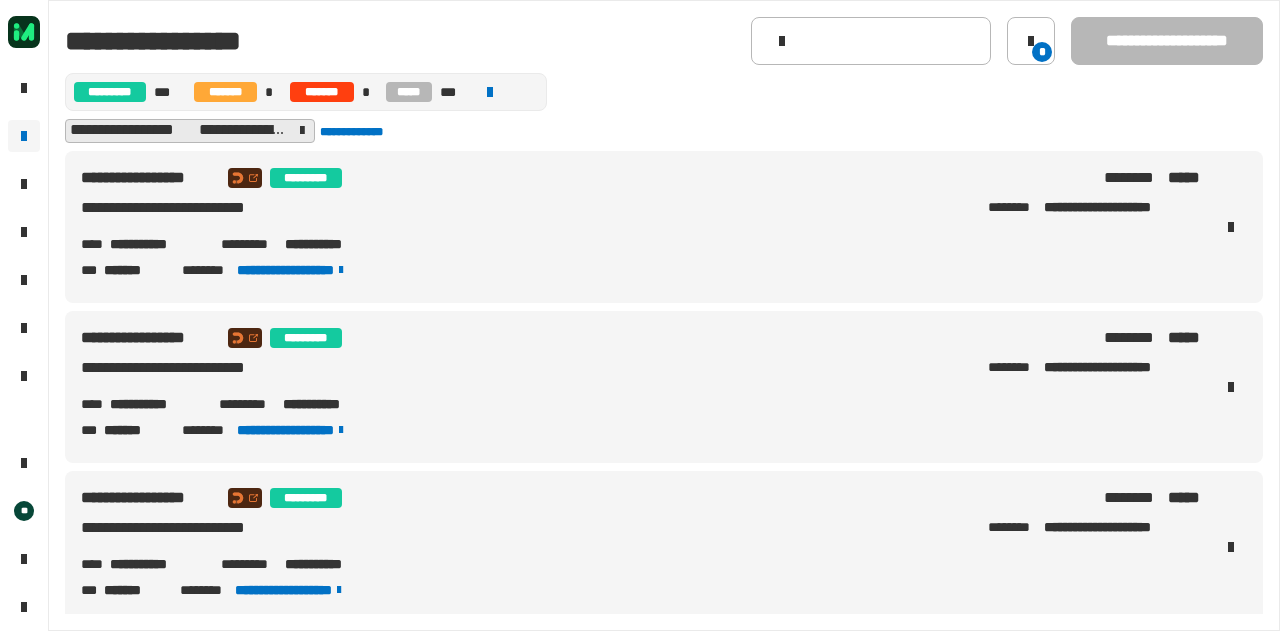 click on "**********" at bounding box center (204, 368) 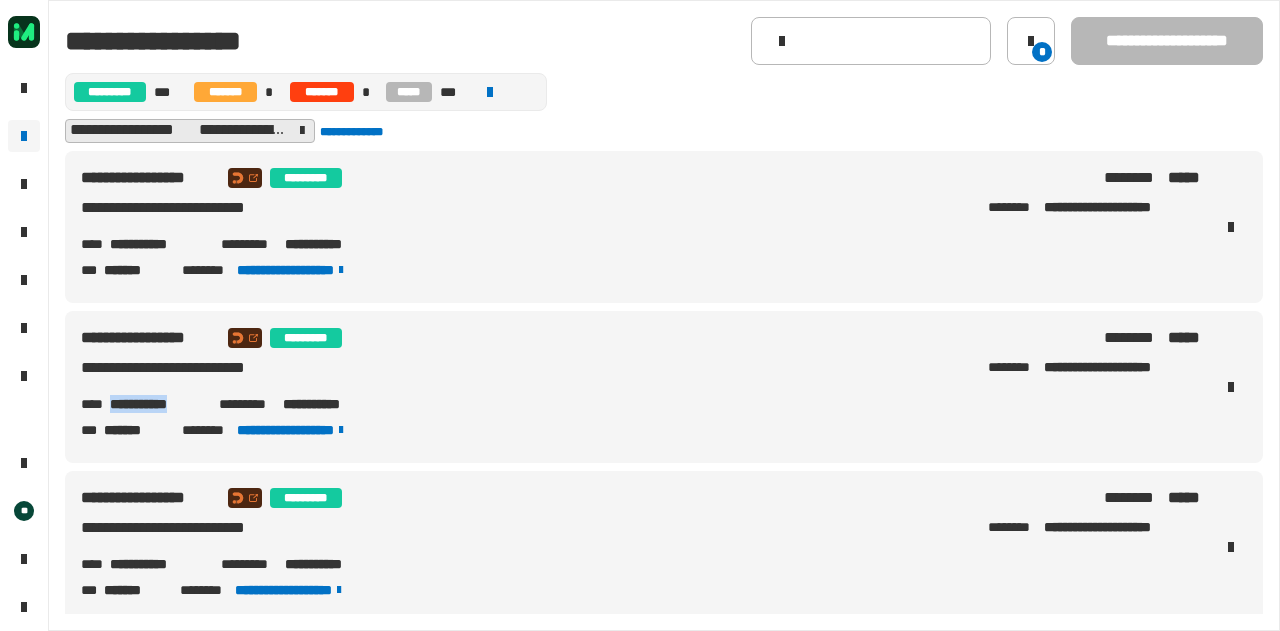 click on "**********" at bounding box center [156, 404] 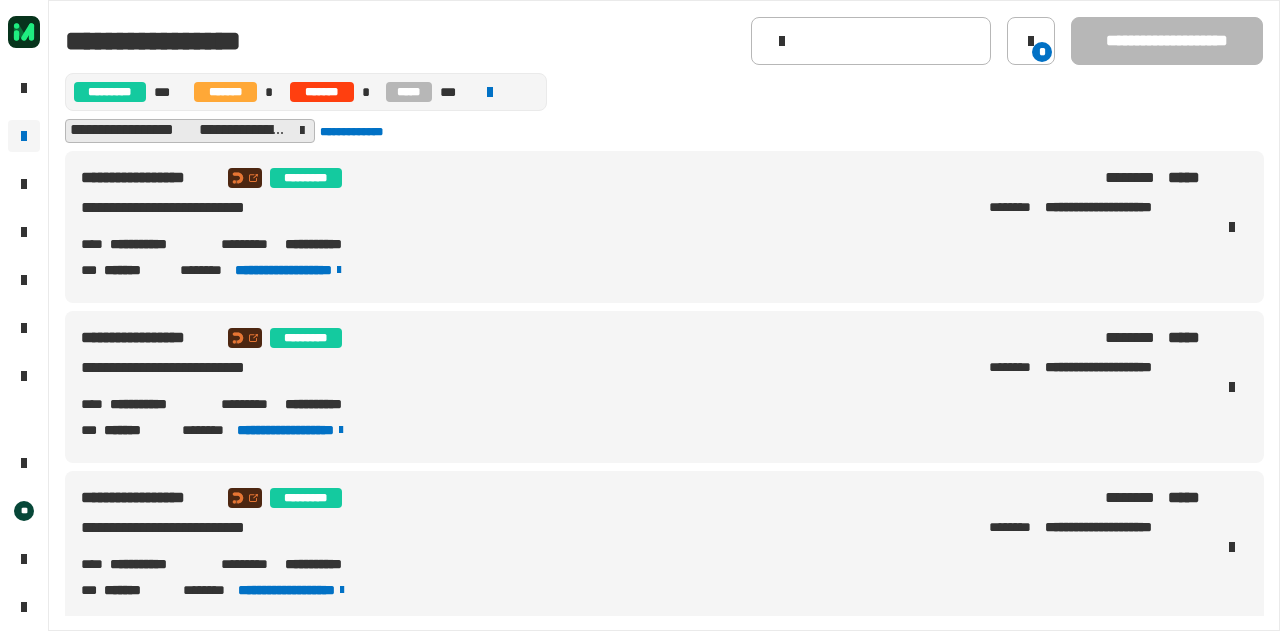 scroll, scrollTop: 322, scrollLeft: 0, axis: vertical 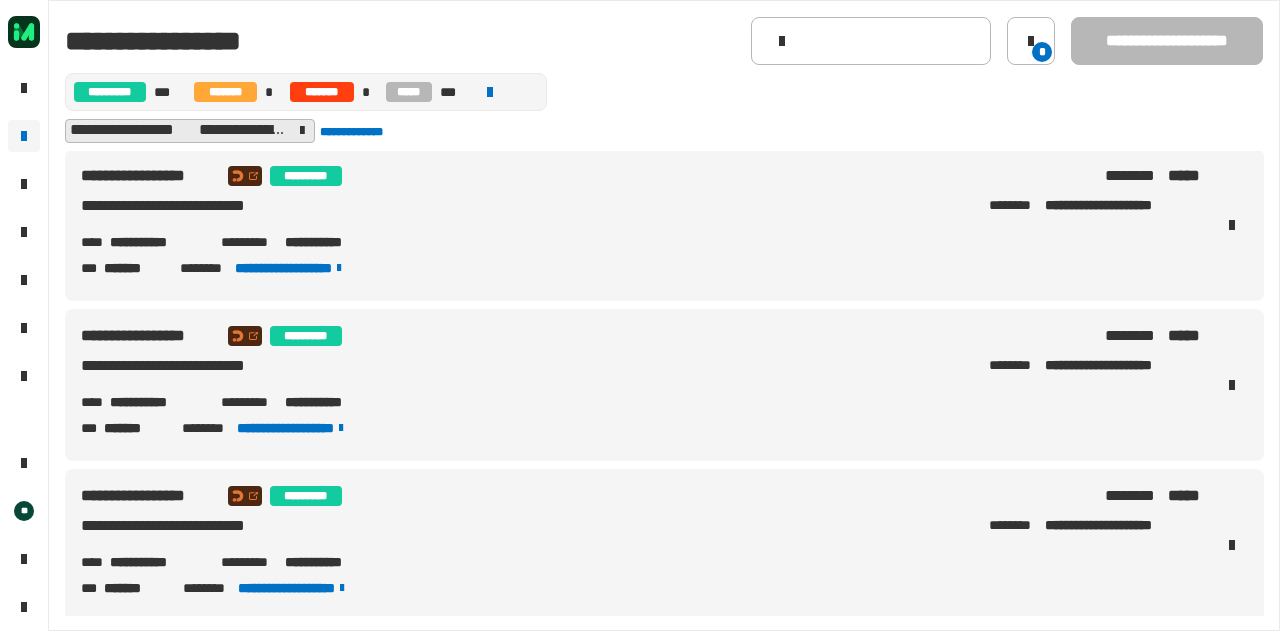 click on "**********" at bounding box center (157, 242) 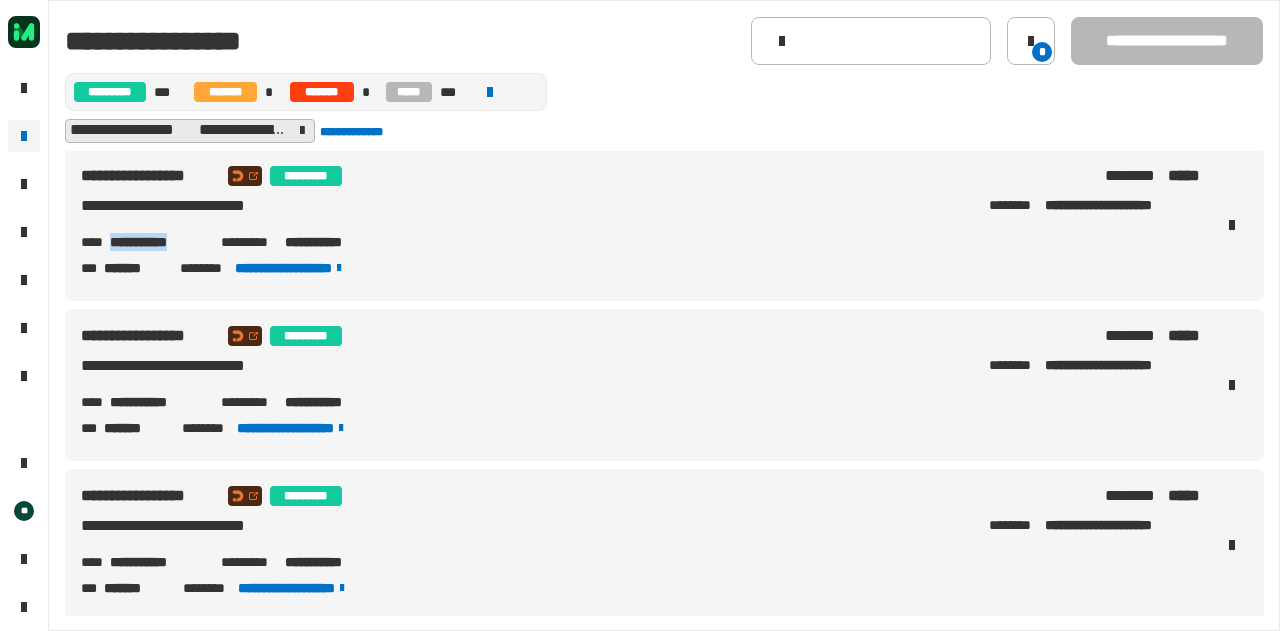 click on "**********" at bounding box center (157, 242) 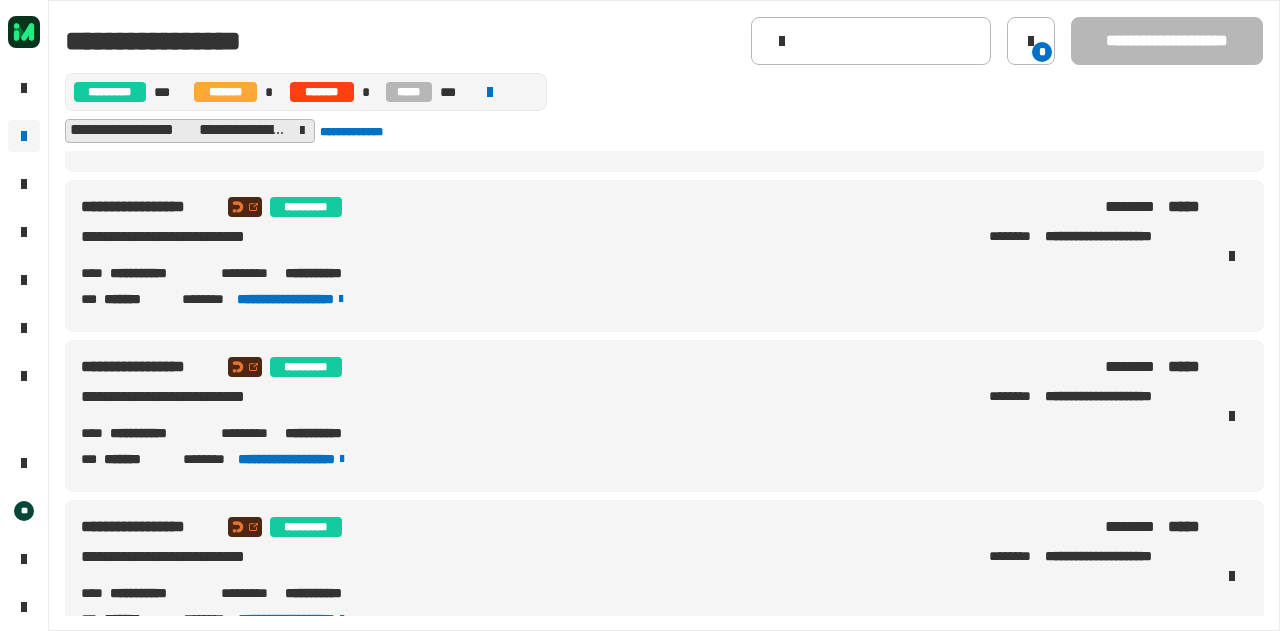 scroll, scrollTop: 452, scrollLeft: 0, axis: vertical 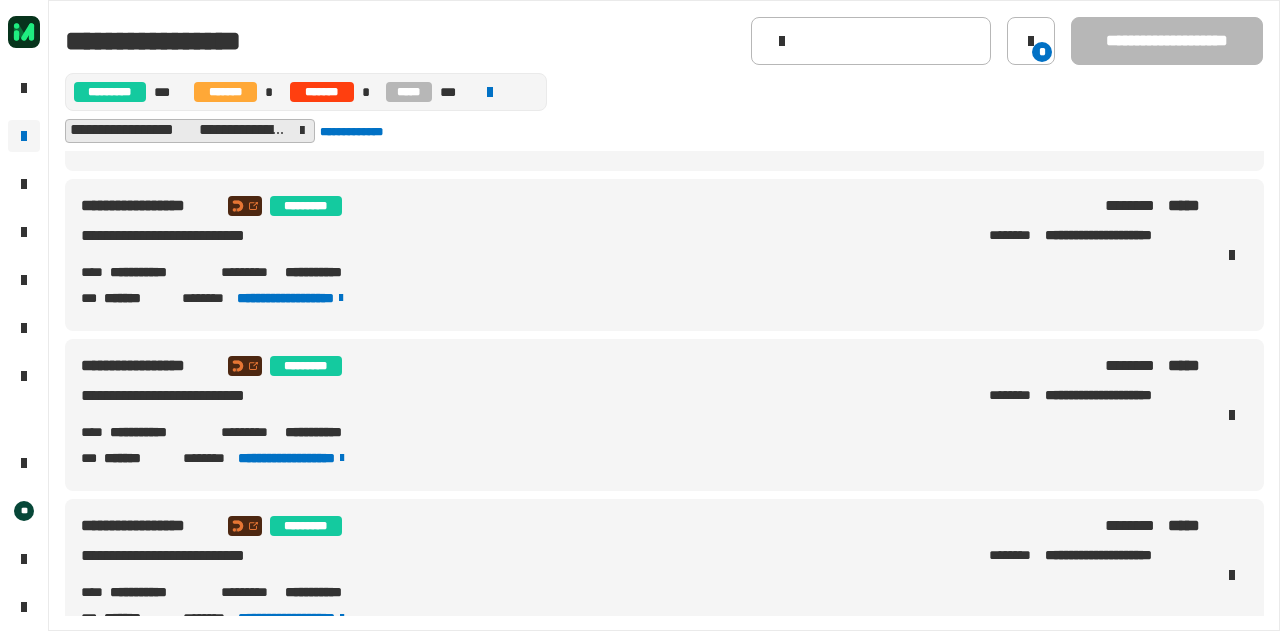 click on "**********" at bounding box center [157, 272] 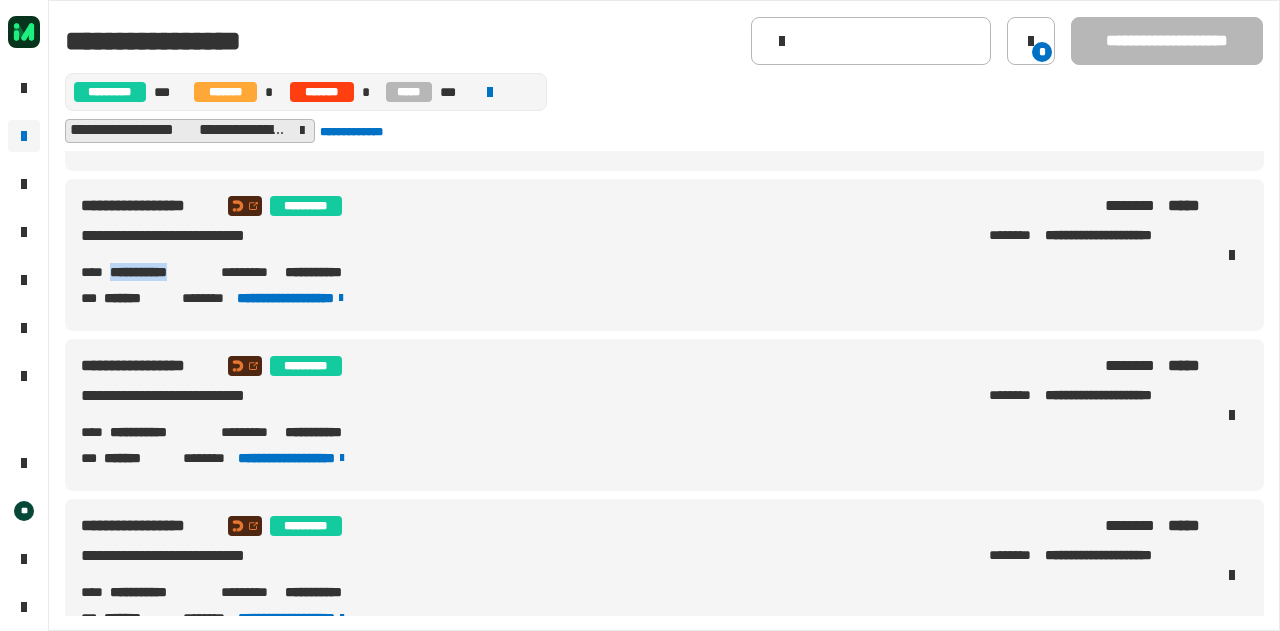 click on "**********" at bounding box center (157, 272) 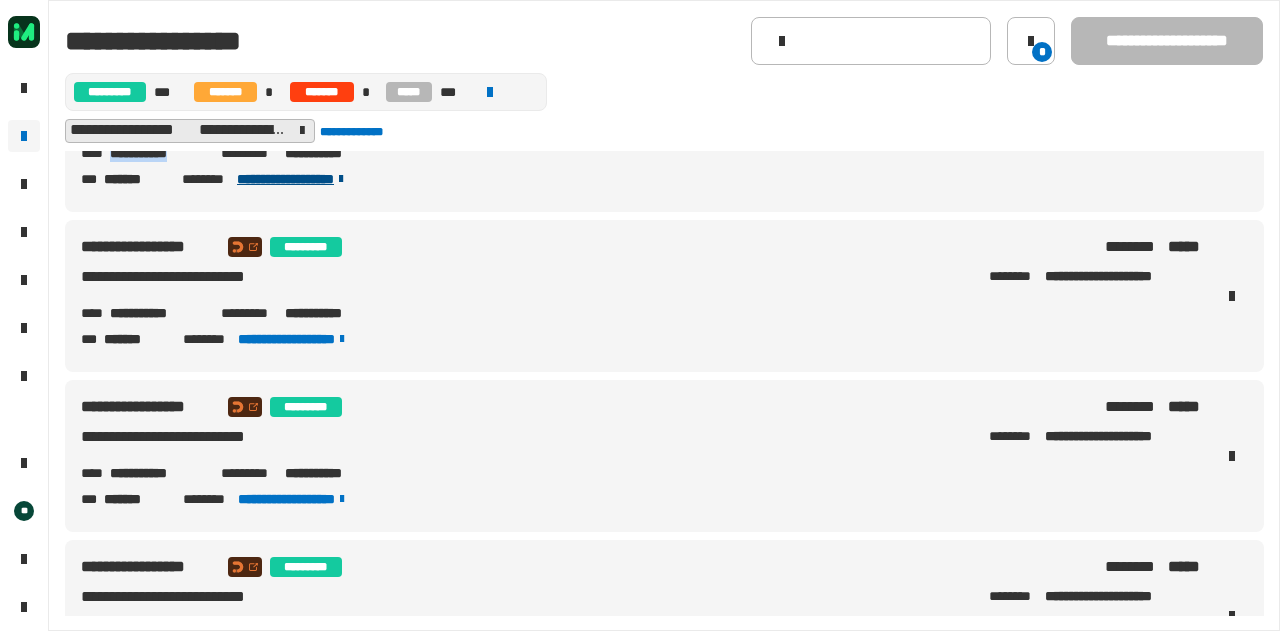 scroll, scrollTop: 570, scrollLeft: 0, axis: vertical 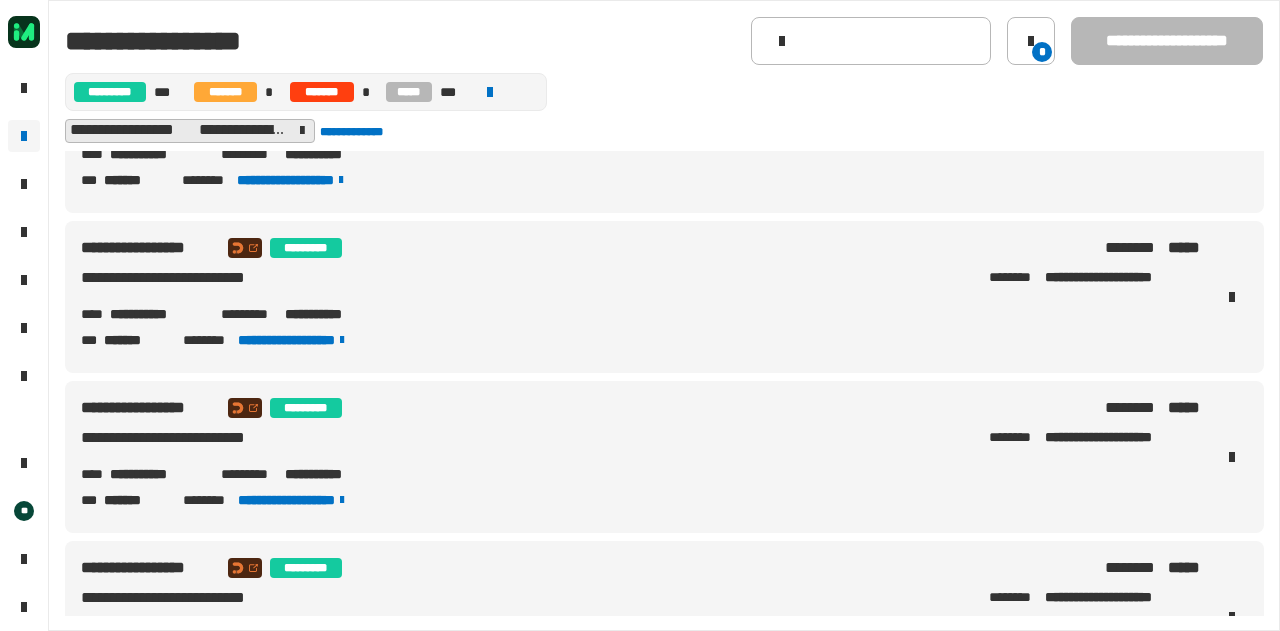 click on "[FIRST] [LAST] [LAST] [LAST] [LAST] [LAST] [LAST] [LAST] [LAST] [LAST] [LAST] [LAST] [LAST] [LAST] [LAST] [LAST] [LAST]" at bounding box center [640, 297] 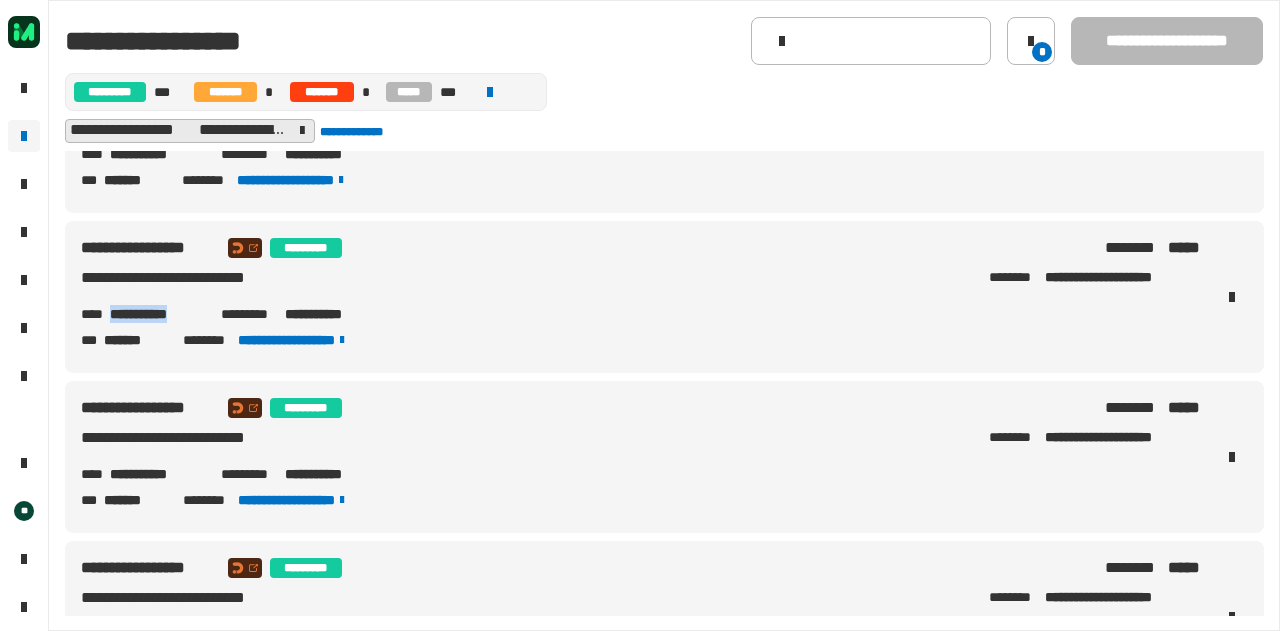 click on "**********" at bounding box center (157, 314) 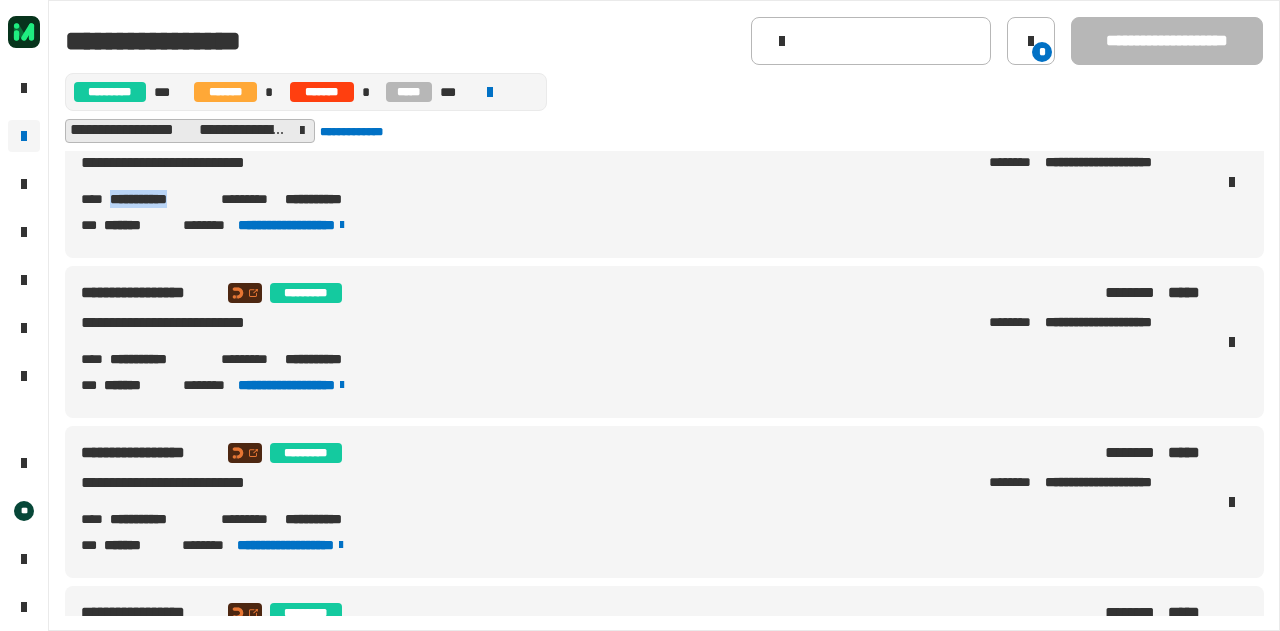 scroll, scrollTop: 686, scrollLeft: 0, axis: vertical 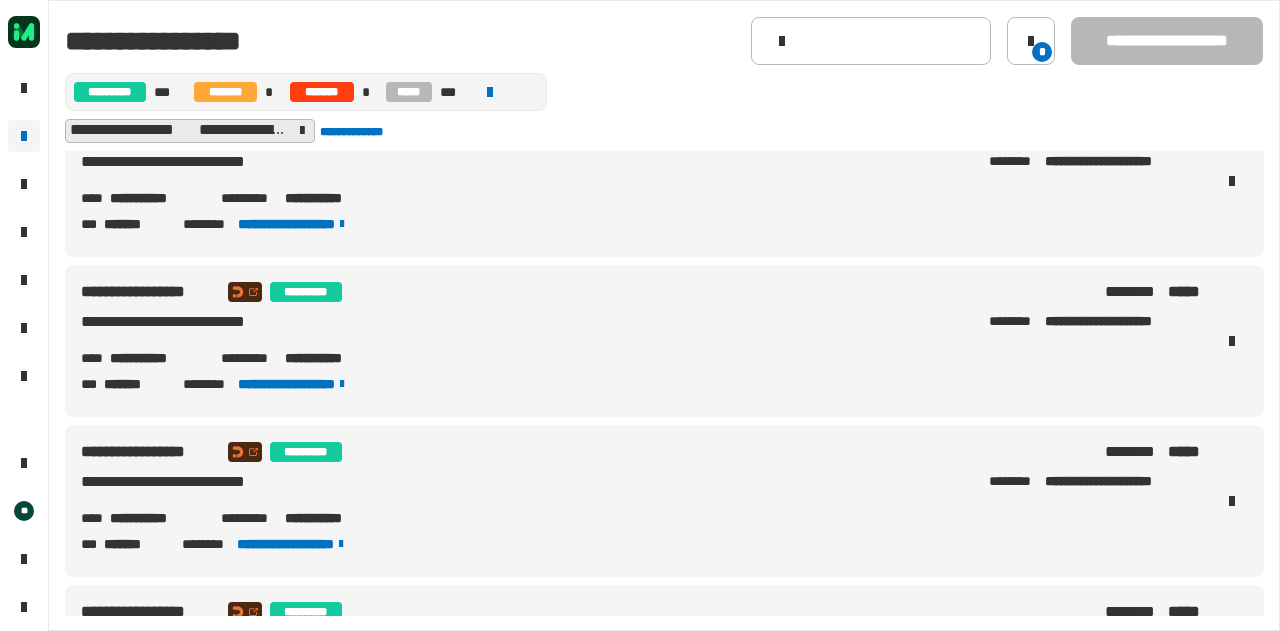 click on "**********" at bounding box center (157, 358) 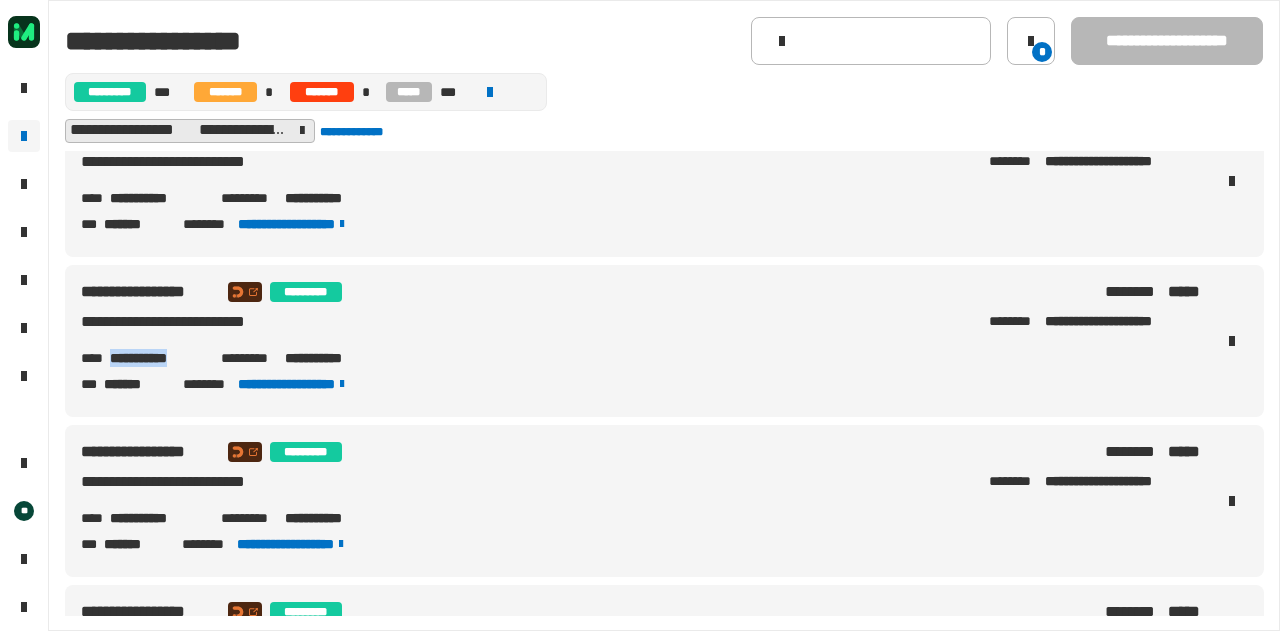 click on "**********" at bounding box center (157, 358) 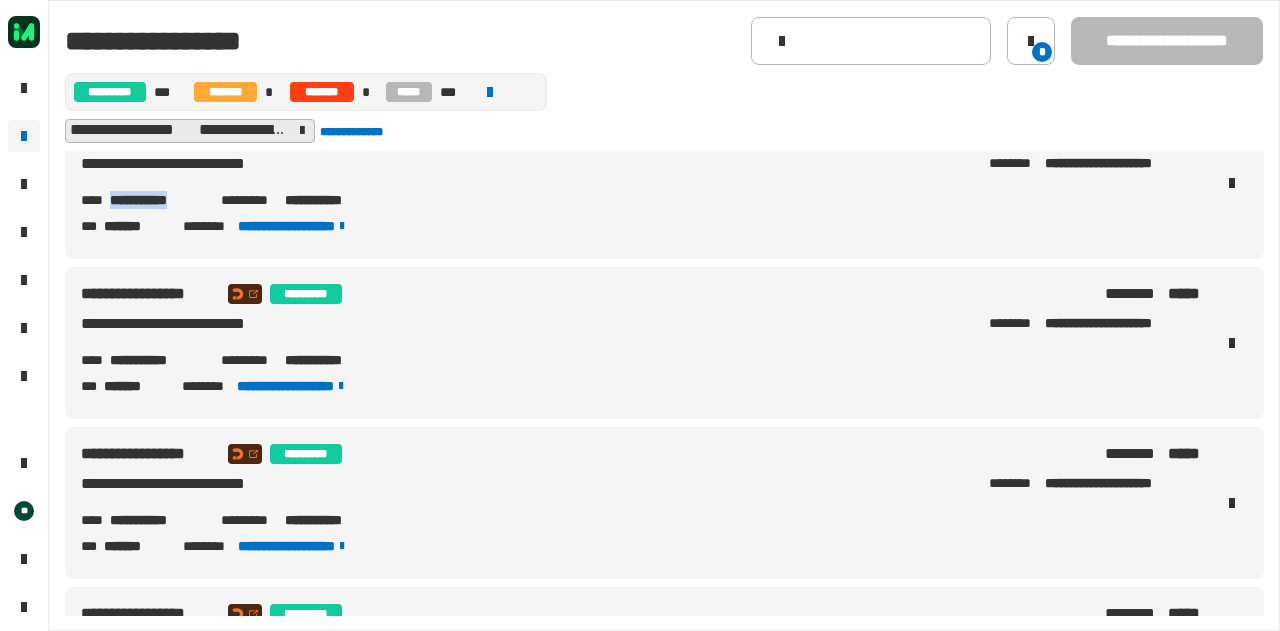 scroll, scrollTop: 848, scrollLeft: 0, axis: vertical 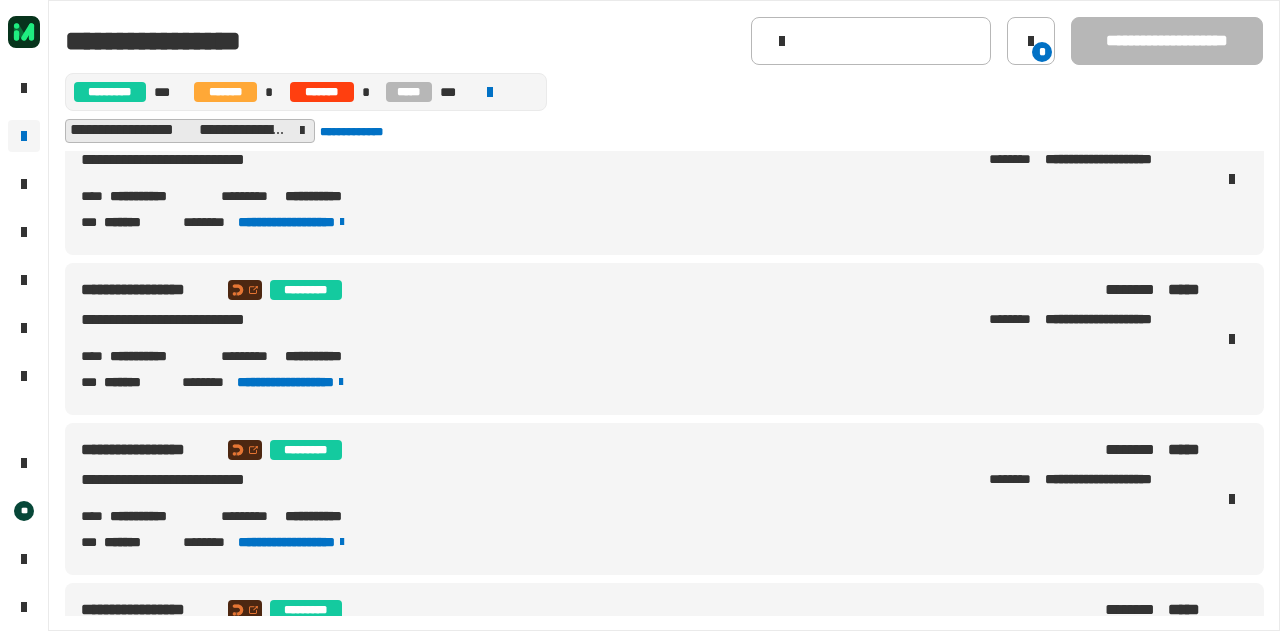 click on "**********" at bounding box center (157, 356) 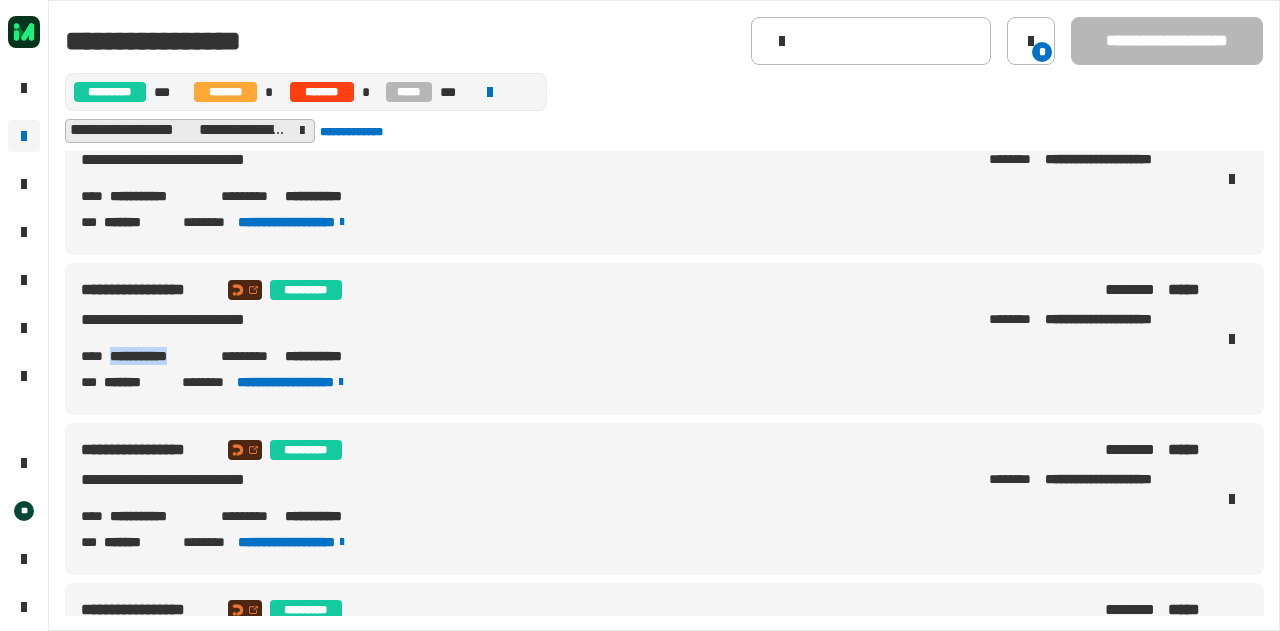 click on "**********" at bounding box center [157, 356] 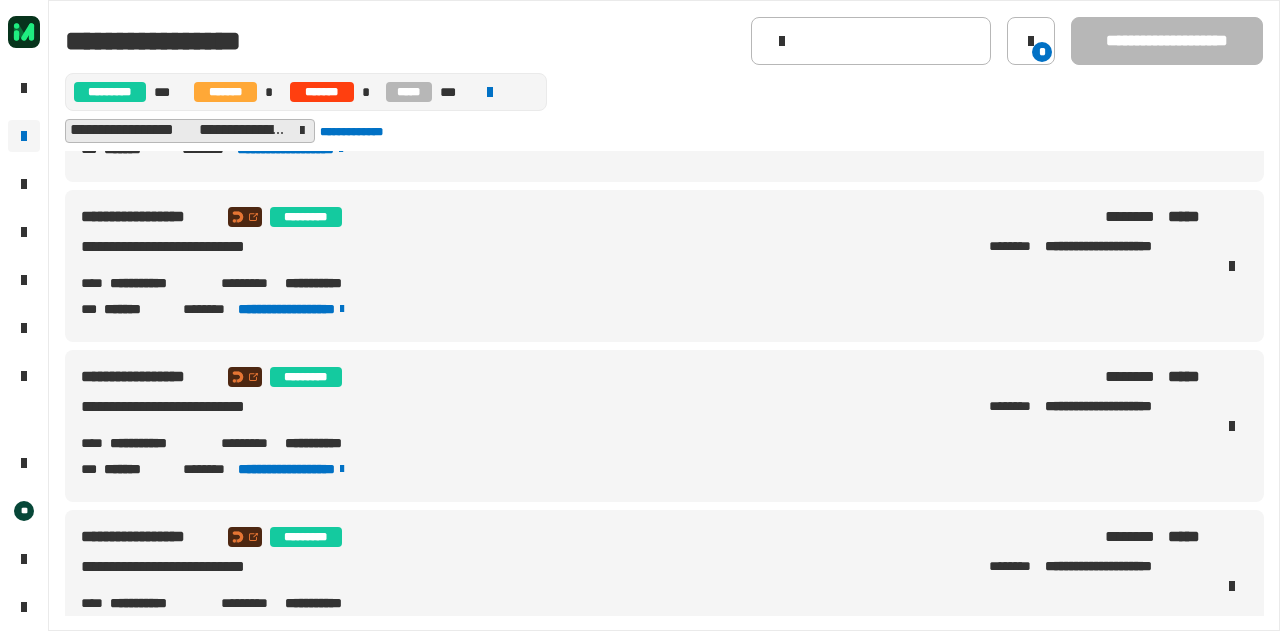 scroll, scrollTop: 1086, scrollLeft: 0, axis: vertical 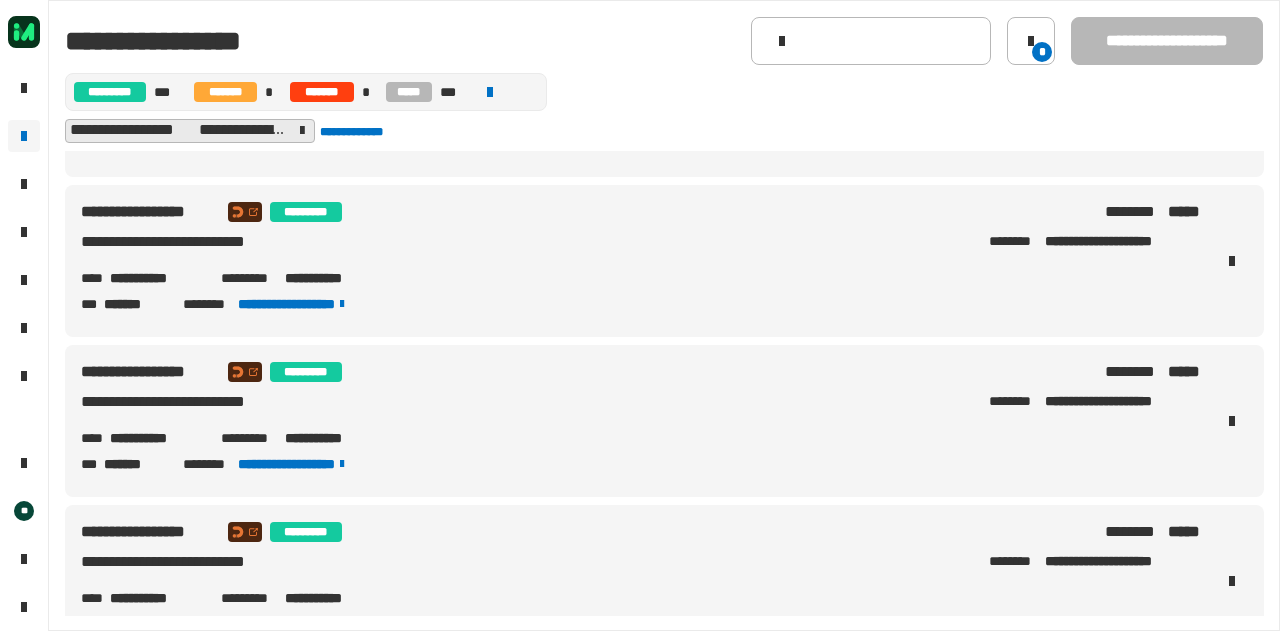 click on "**********" at bounding box center [157, 278] 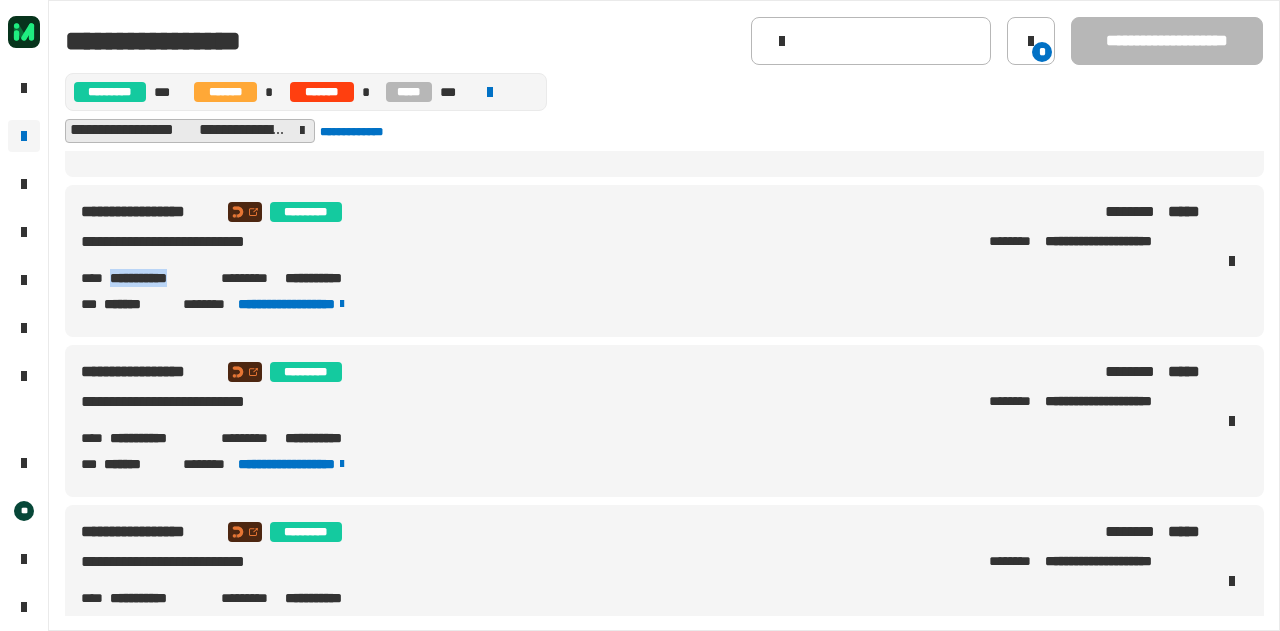 click on "**********" at bounding box center (157, 278) 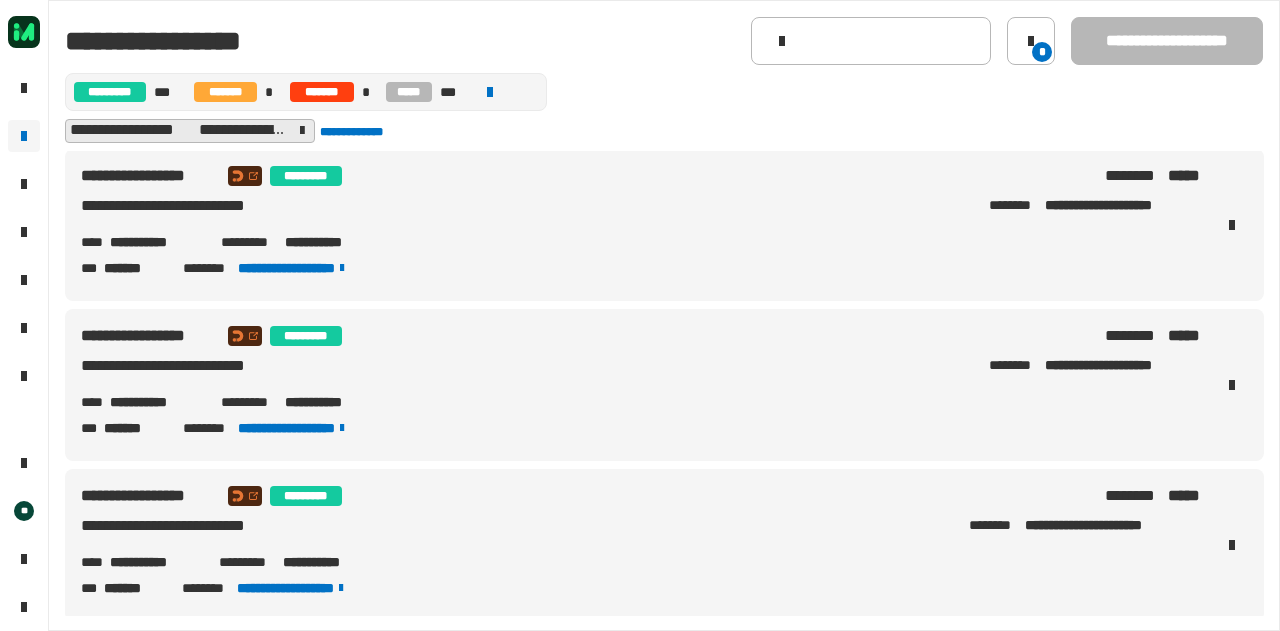 scroll, scrollTop: 1283, scrollLeft: 0, axis: vertical 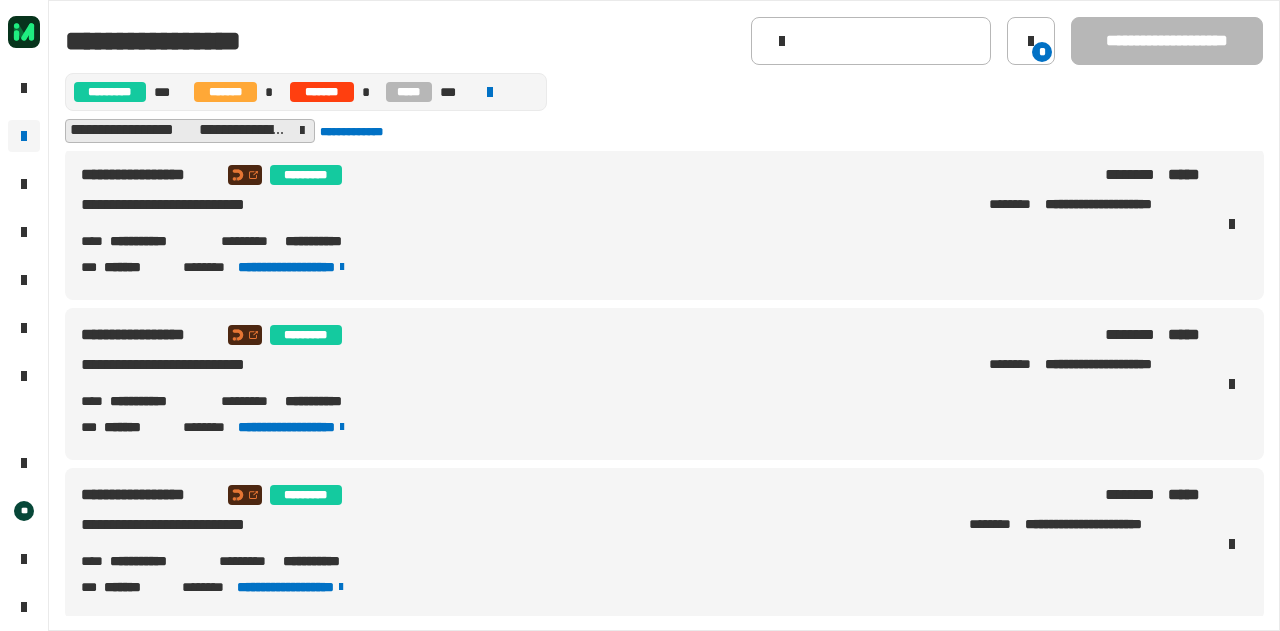 click on "**********" at bounding box center (640, 224) 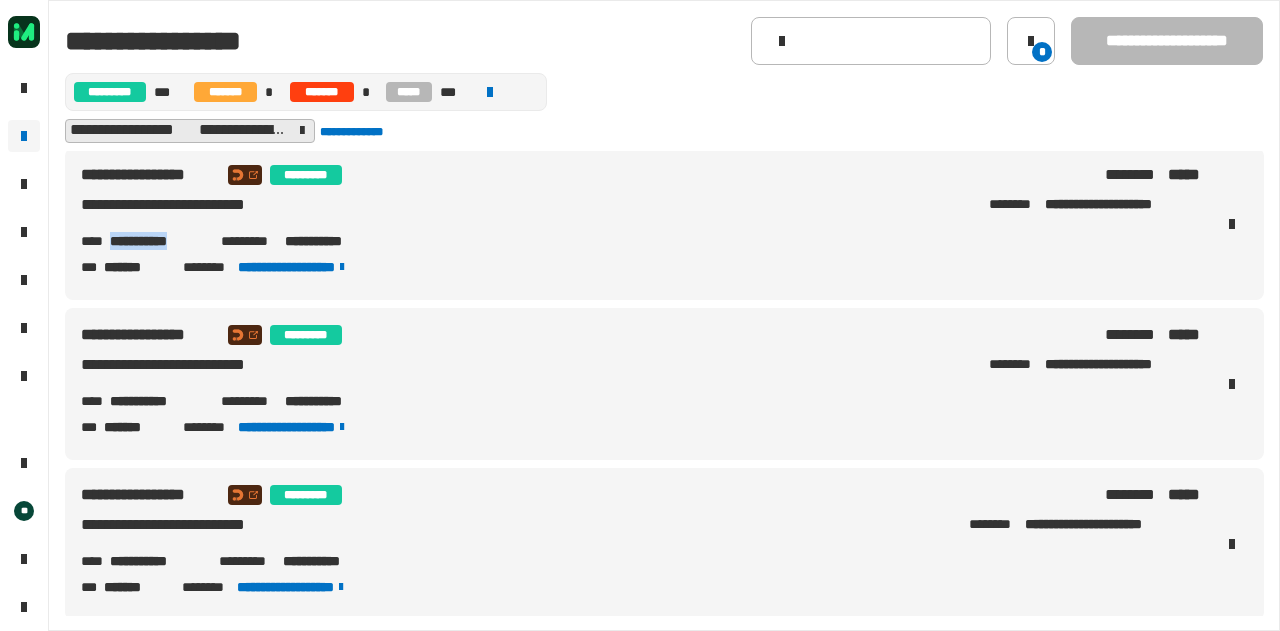 click on "**********" at bounding box center (157, 241) 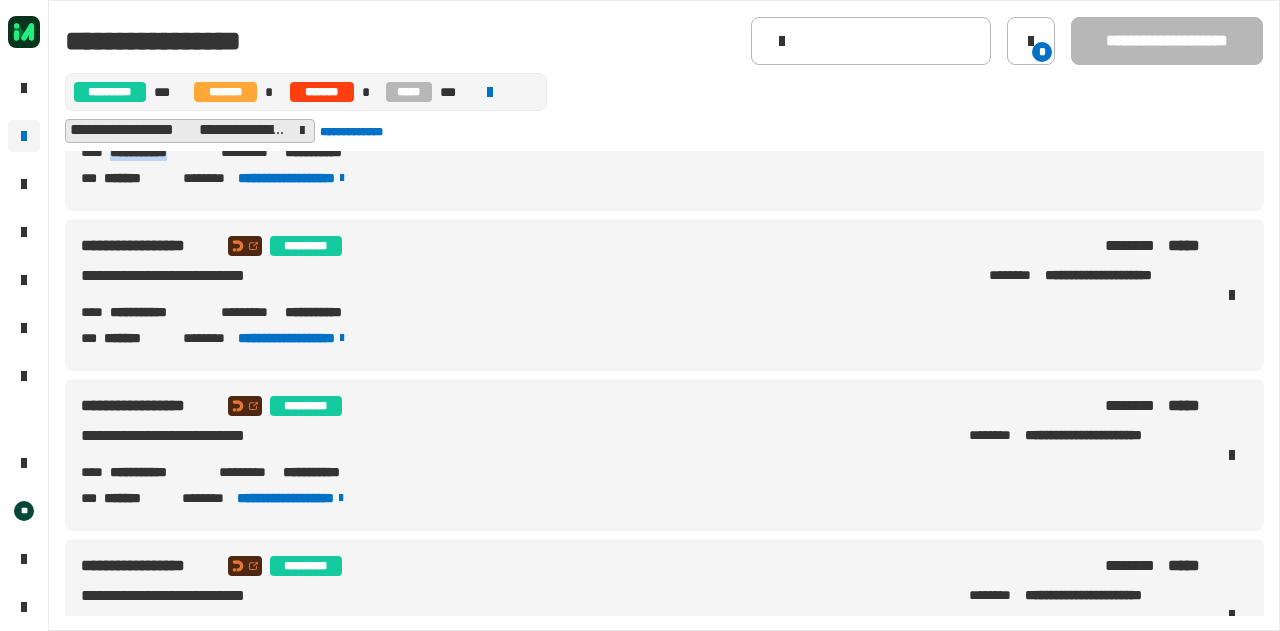 scroll, scrollTop: 1381, scrollLeft: 0, axis: vertical 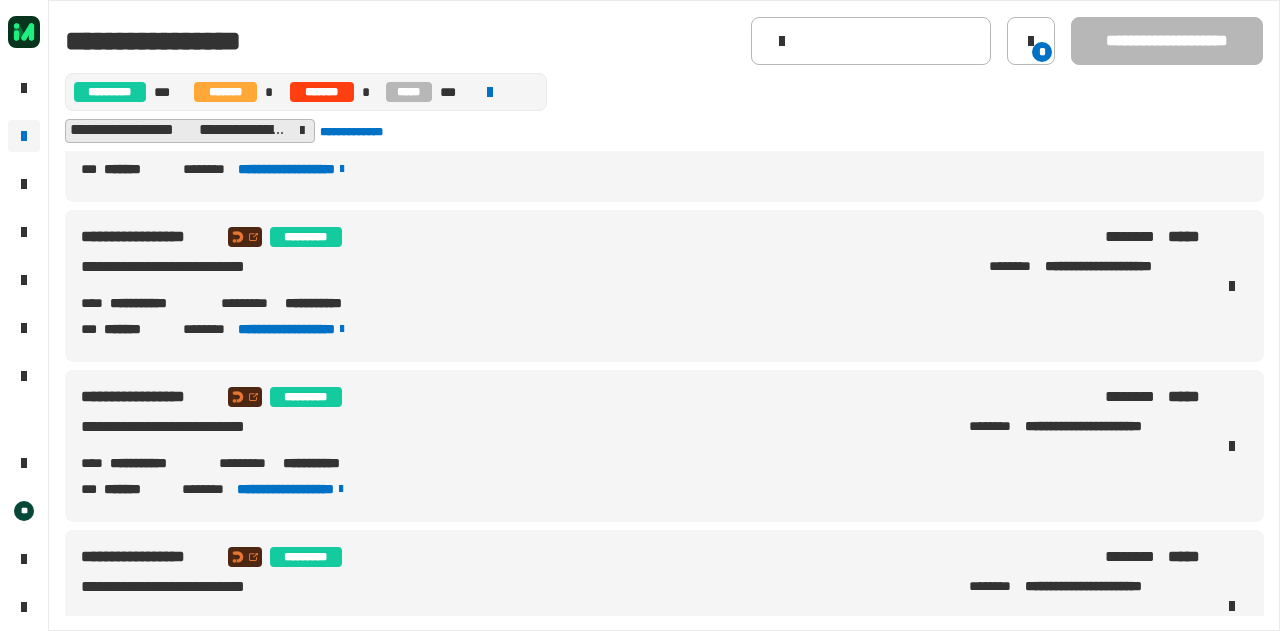 click on "**********" at bounding box center [157, 303] 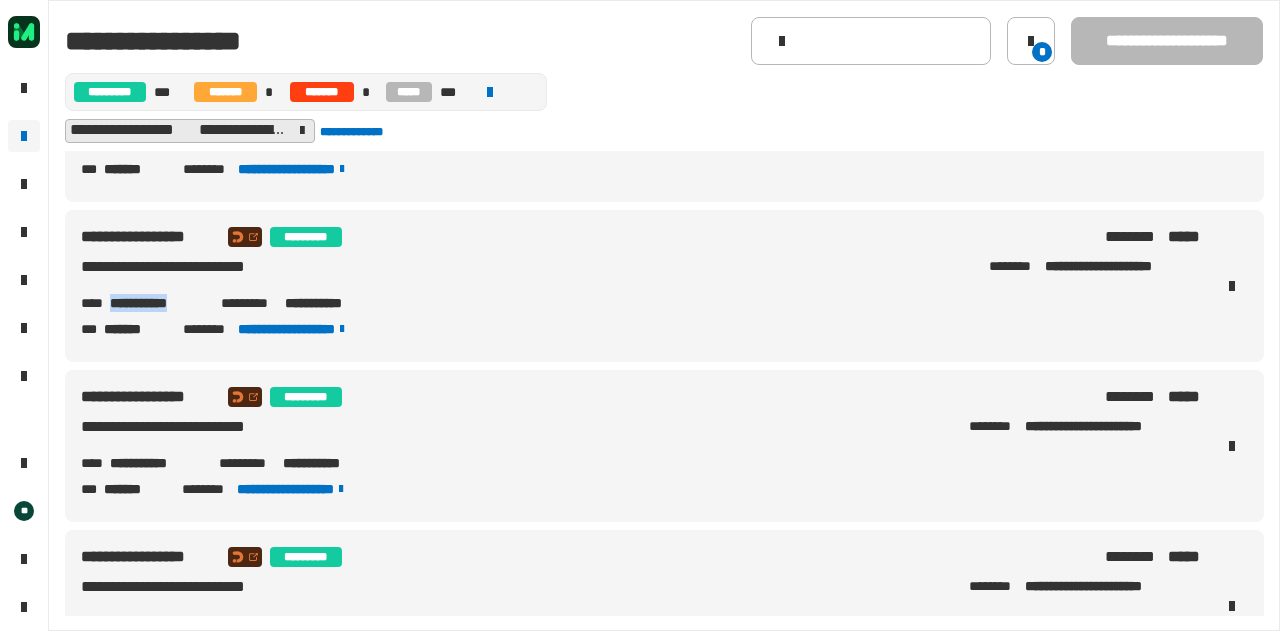 click on "**********" at bounding box center [157, 303] 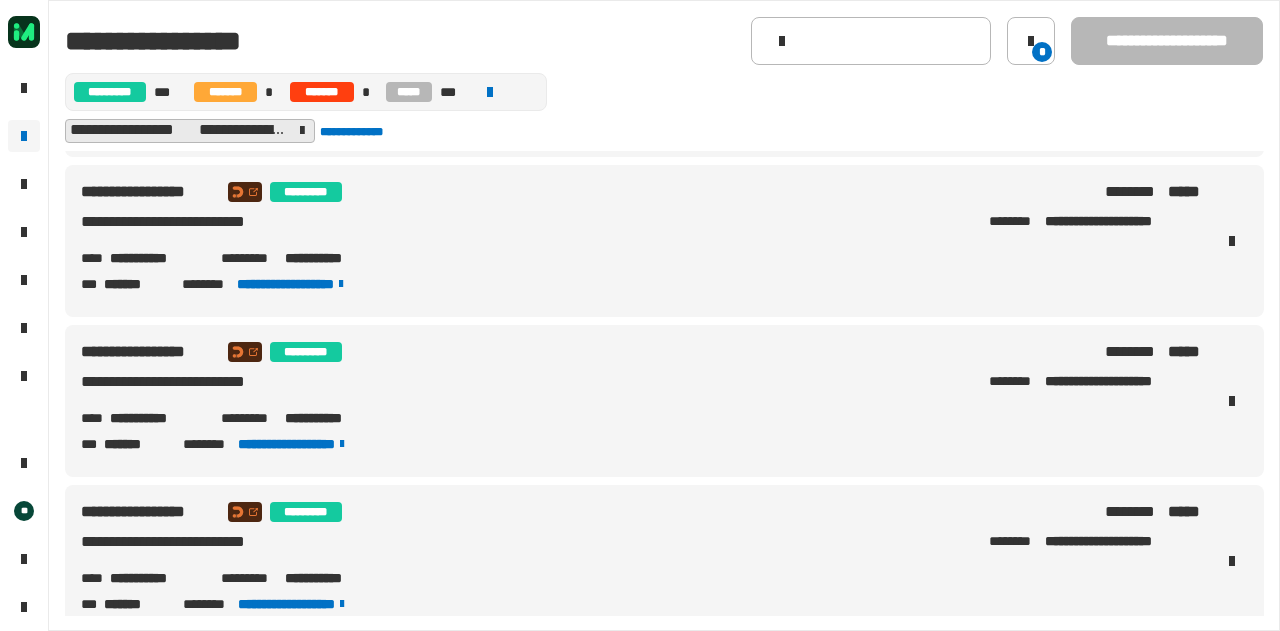 scroll, scrollTop: 477, scrollLeft: 0, axis: vertical 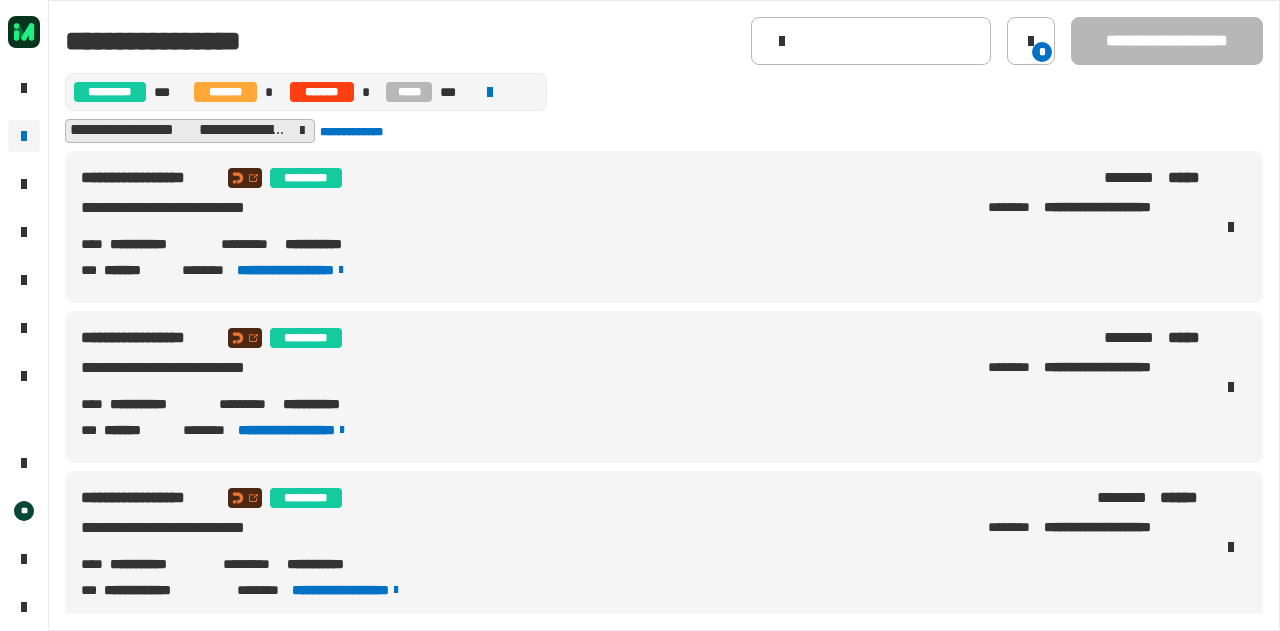 click on "**********" at bounding box center [157, 244] 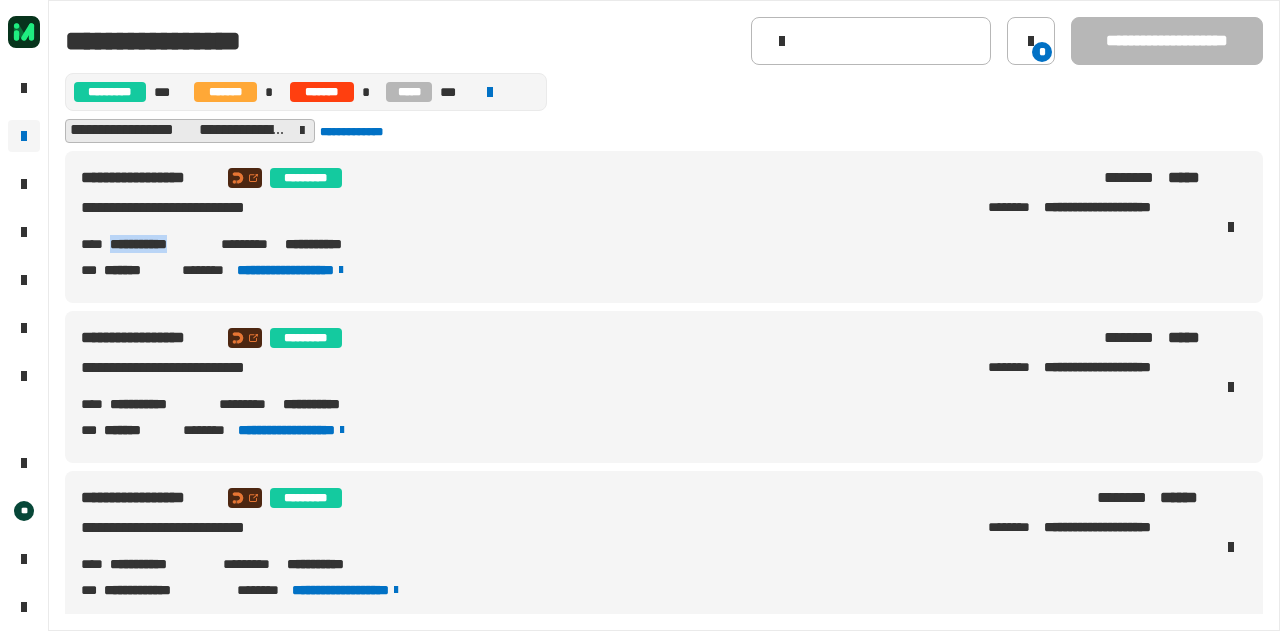 click on "**********" at bounding box center (157, 244) 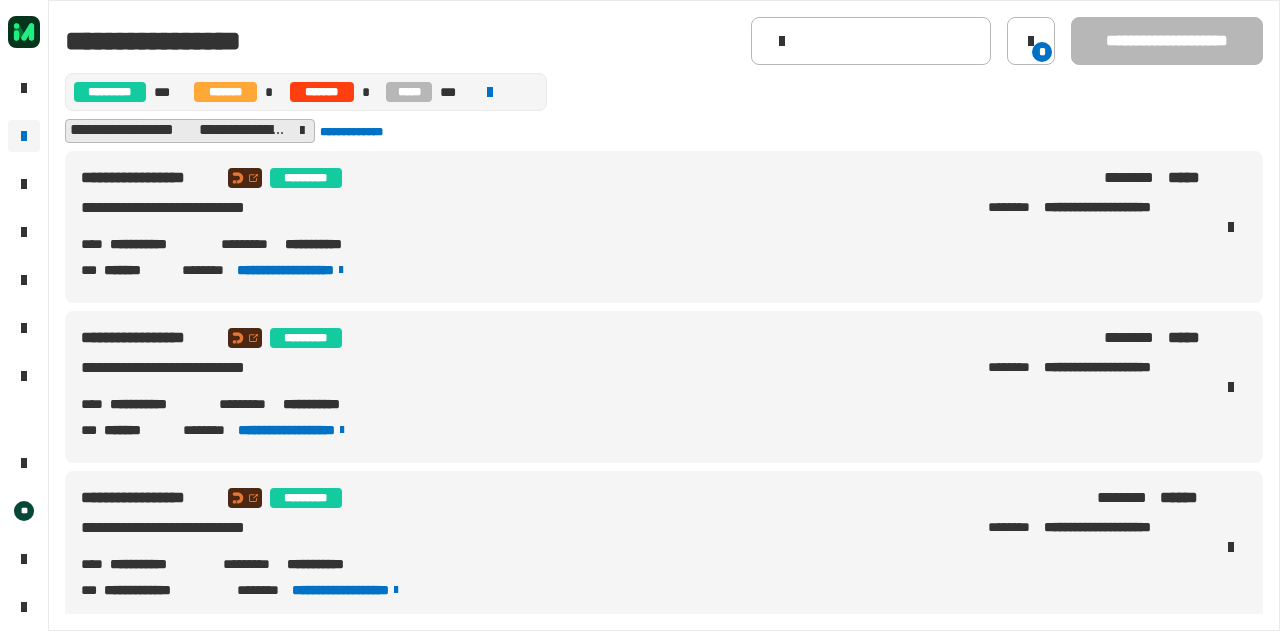 click on "**********" at bounding box center [156, 404] 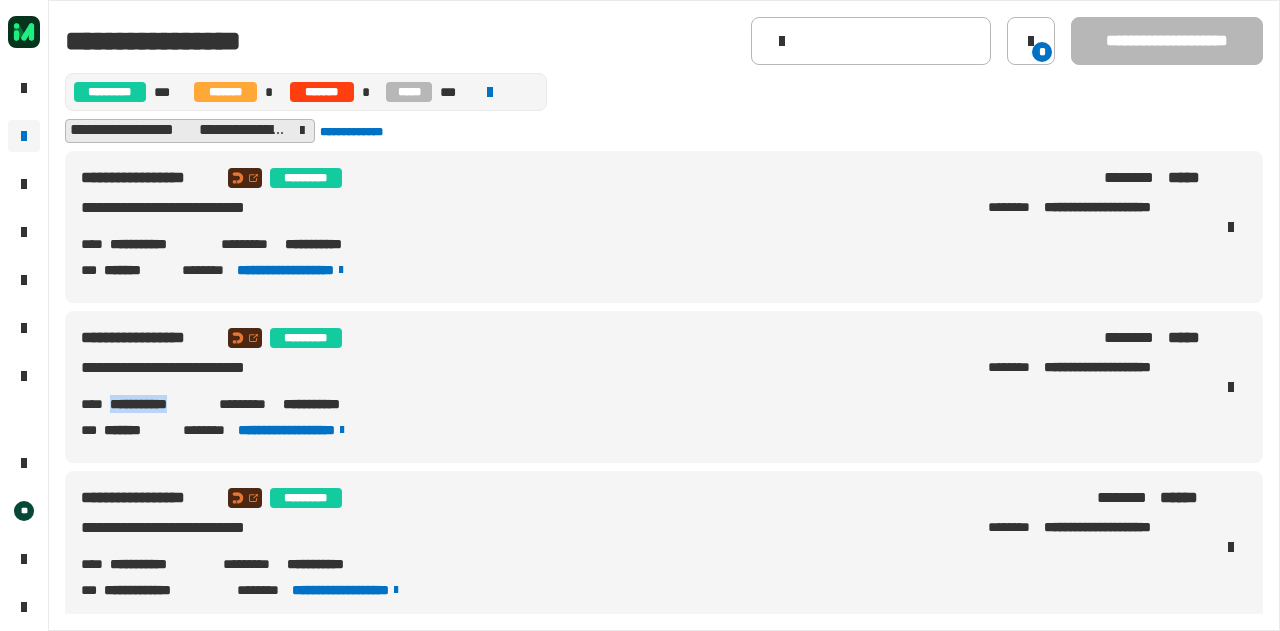 click on "**********" at bounding box center (156, 404) 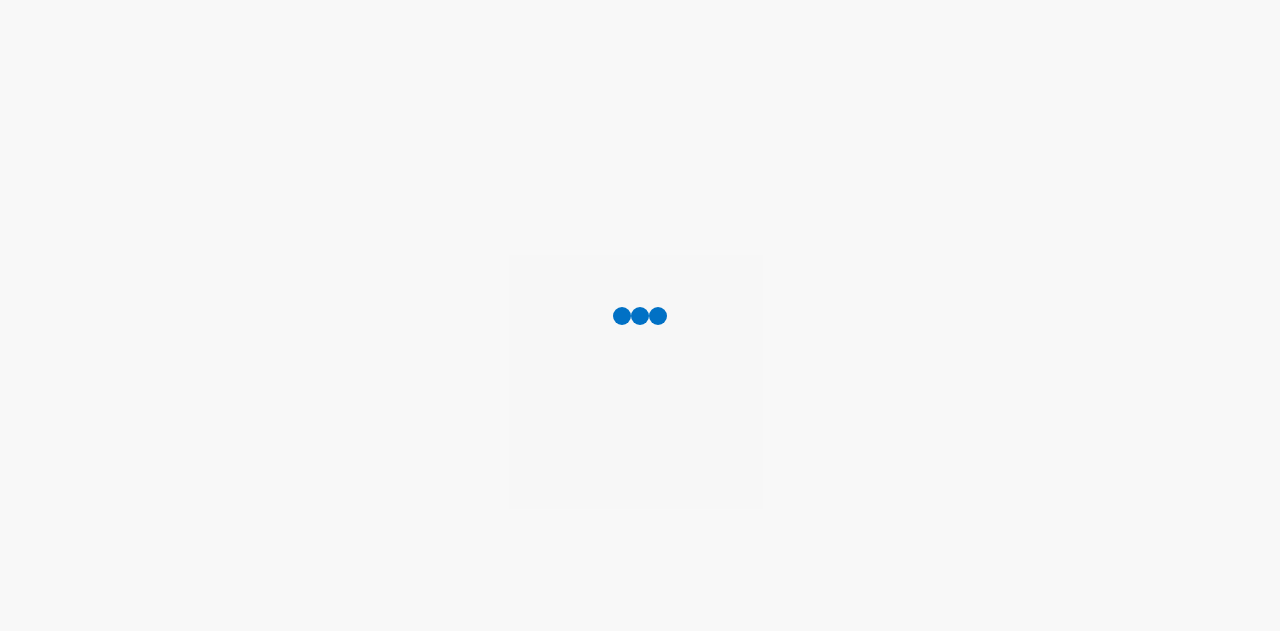 scroll, scrollTop: 0, scrollLeft: 0, axis: both 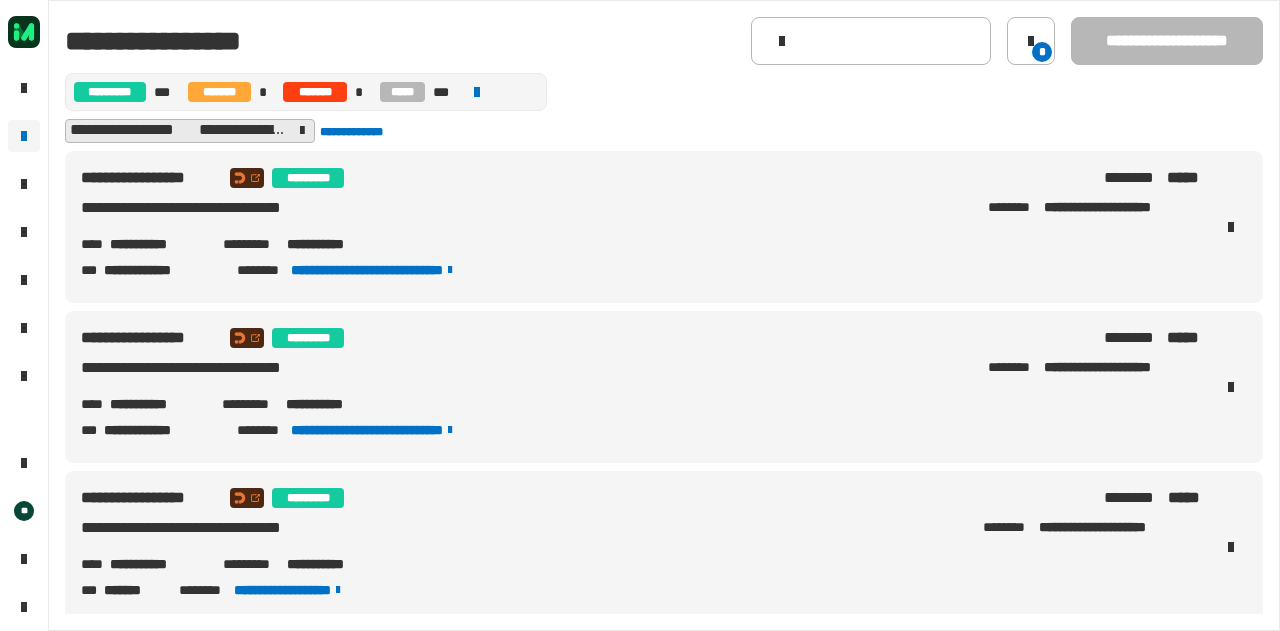 click on "**********" at bounding box center (158, 244) 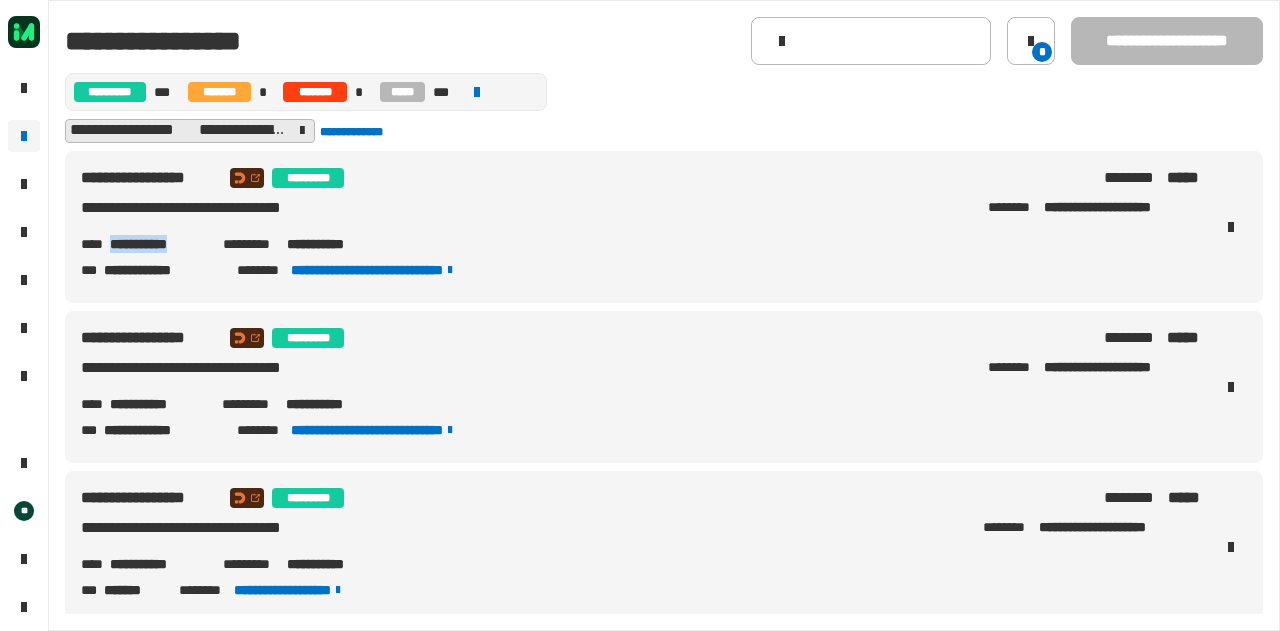 click on "**********" at bounding box center [158, 244] 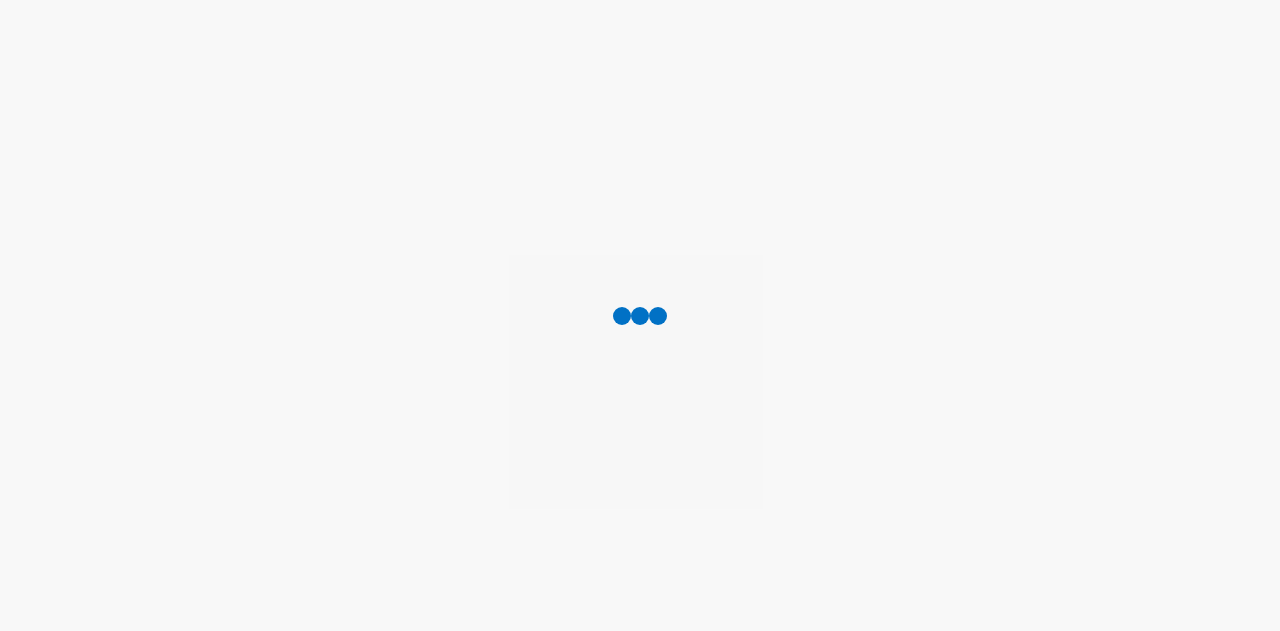 scroll, scrollTop: 0, scrollLeft: 0, axis: both 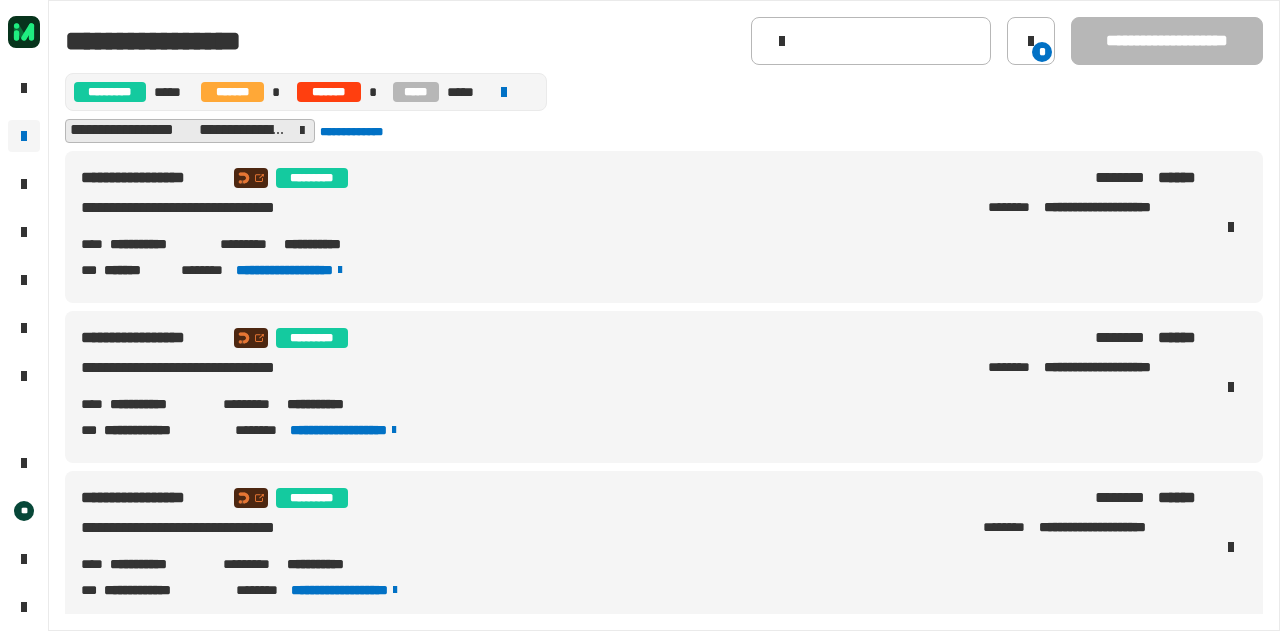 click on "**********" at bounding box center [156, 244] 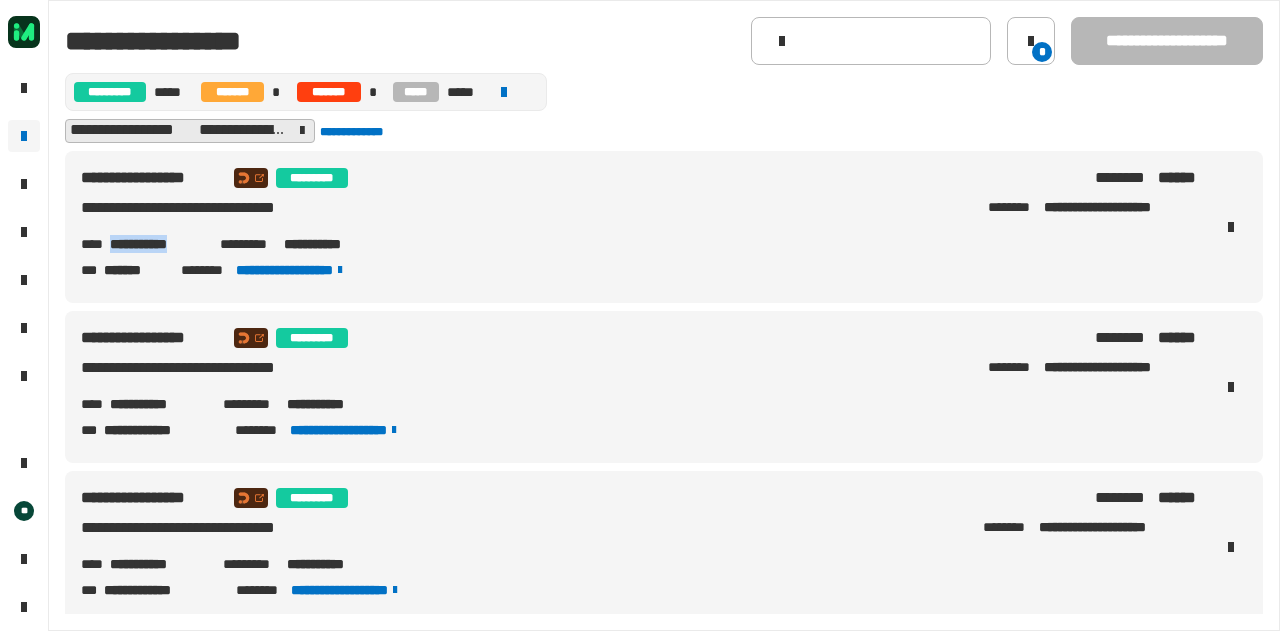 click on "**********" at bounding box center [156, 244] 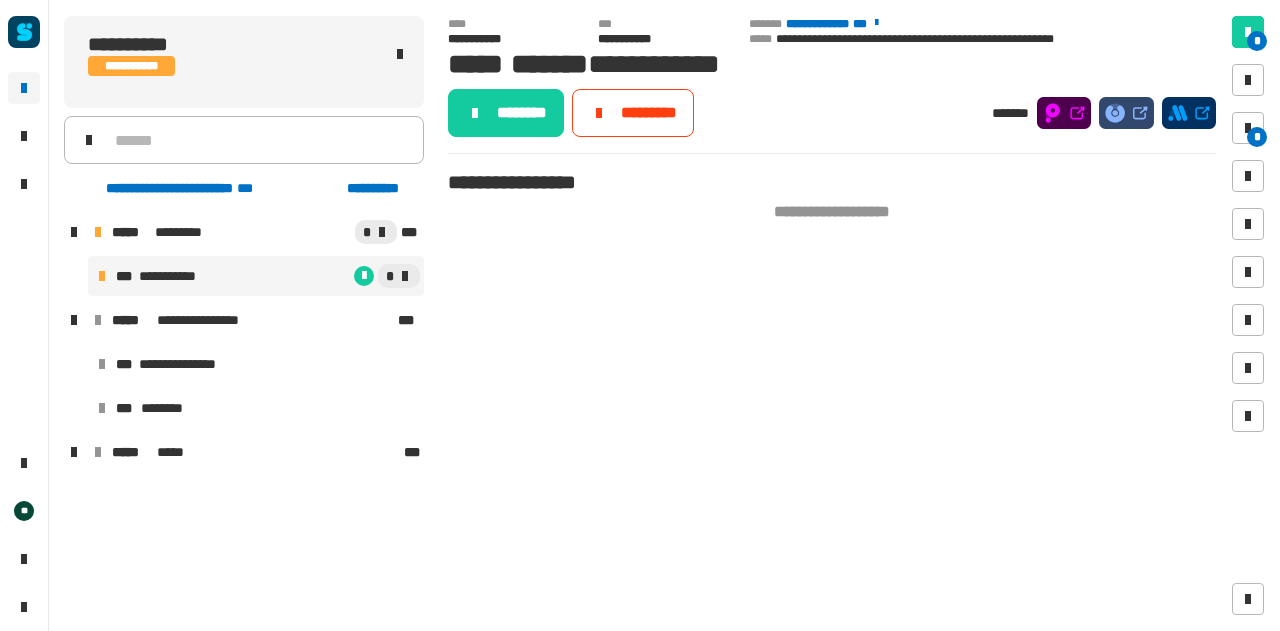 scroll, scrollTop: 0, scrollLeft: 0, axis: both 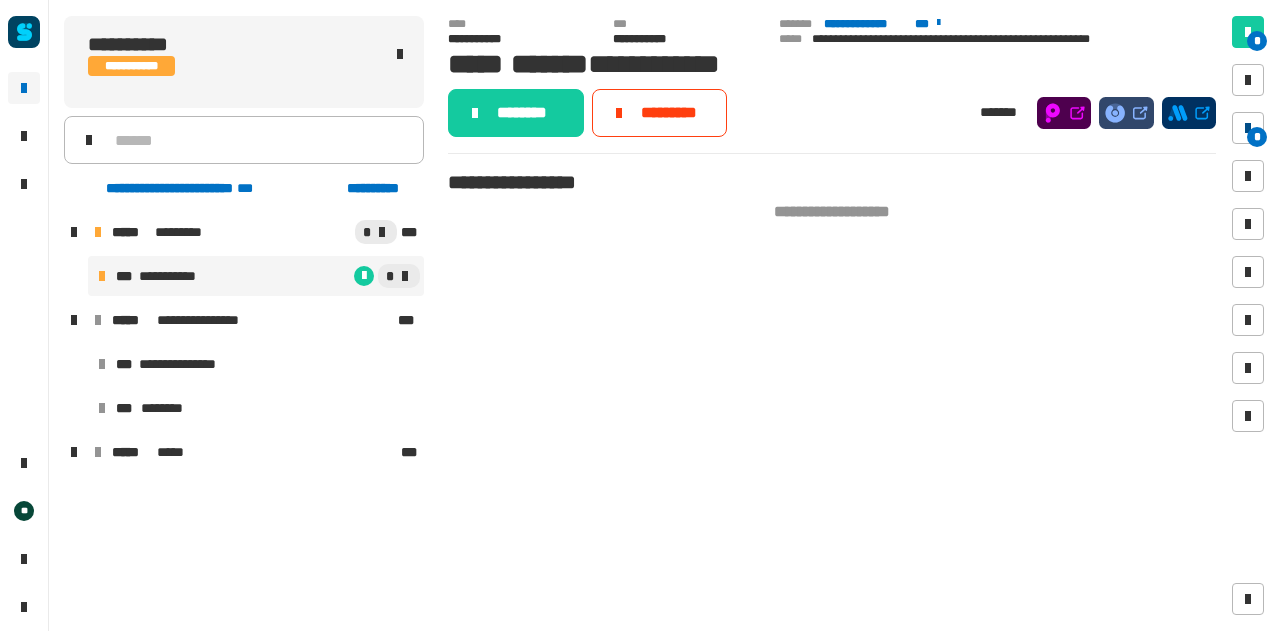 click on "*" at bounding box center (1248, 128) 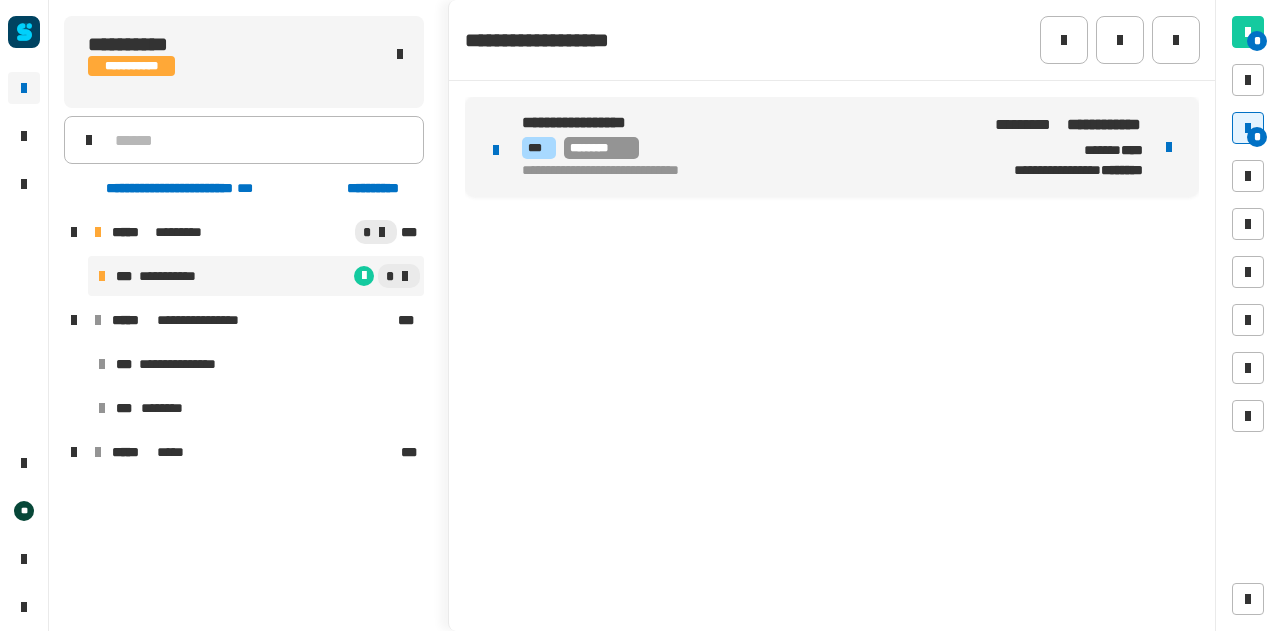 click on "**********" 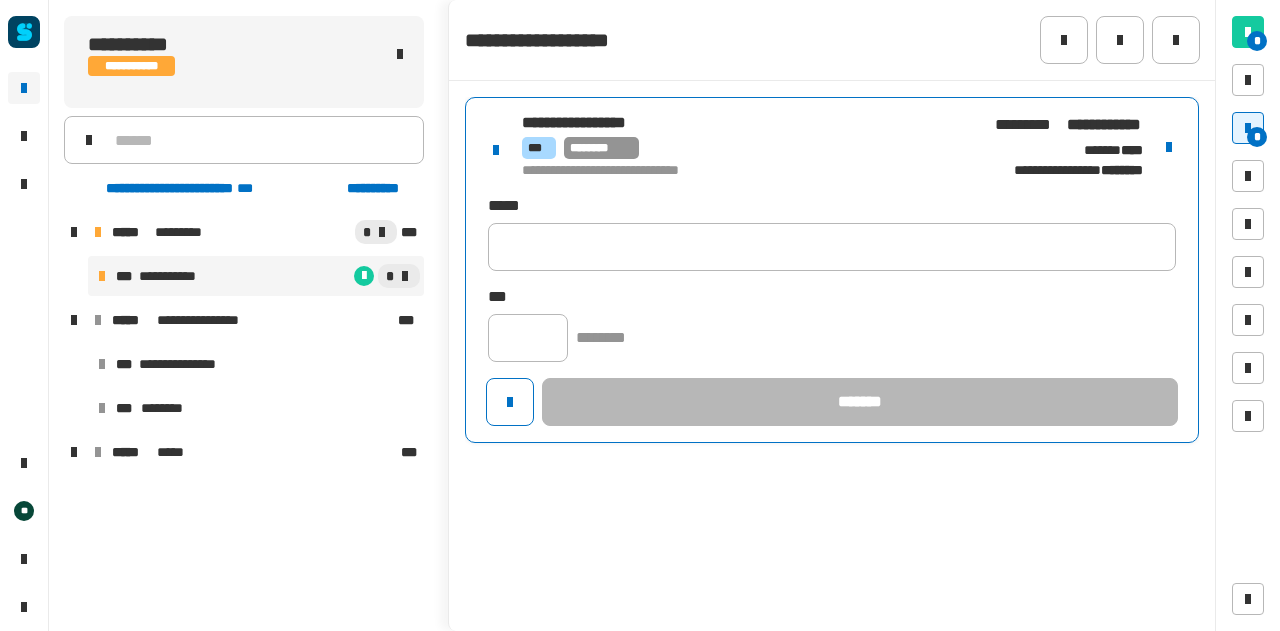 click at bounding box center [1169, 147] 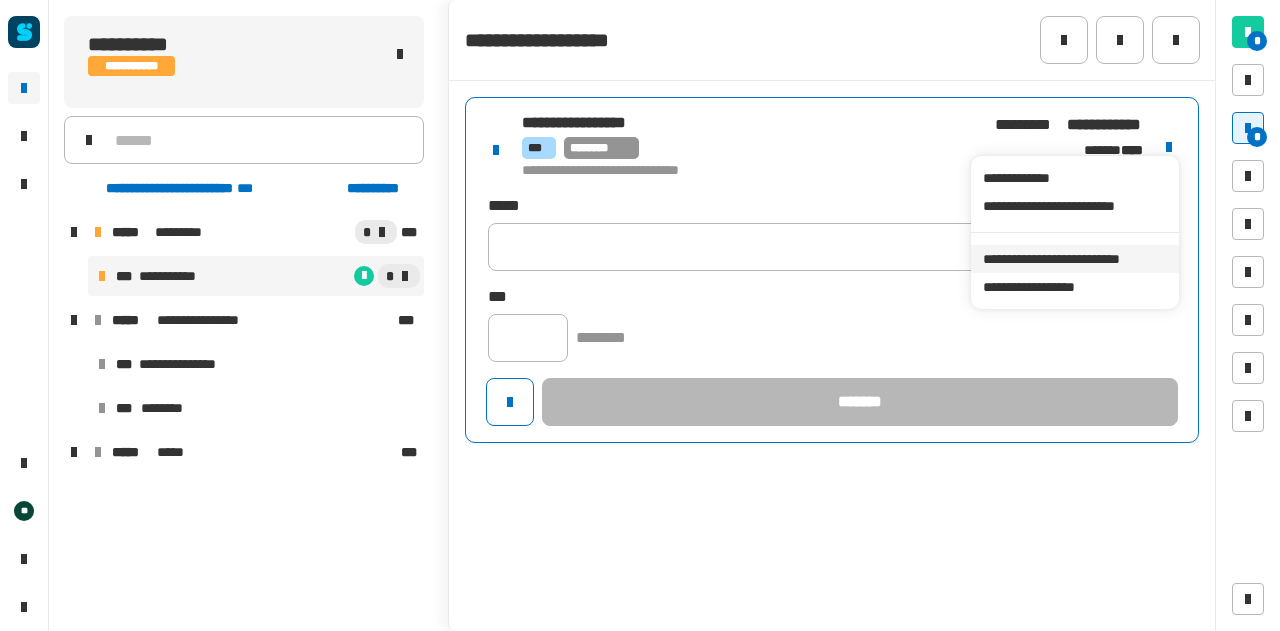 click on "**********" at bounding box center (1074, 259) 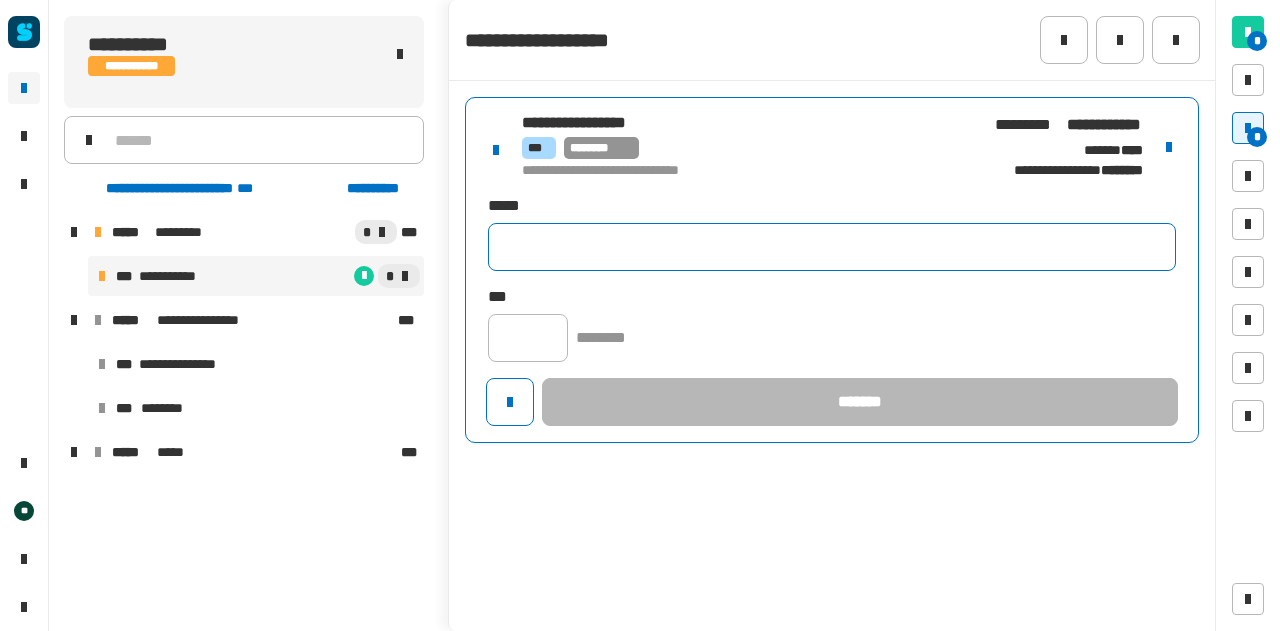 click 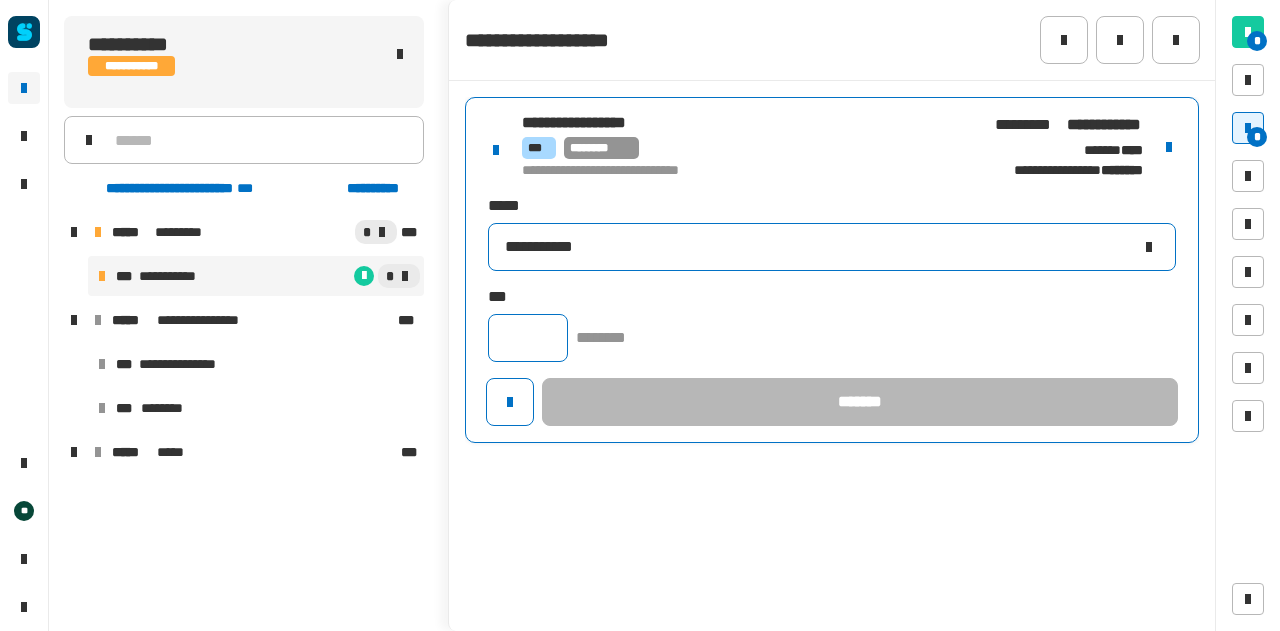 type on "**********" 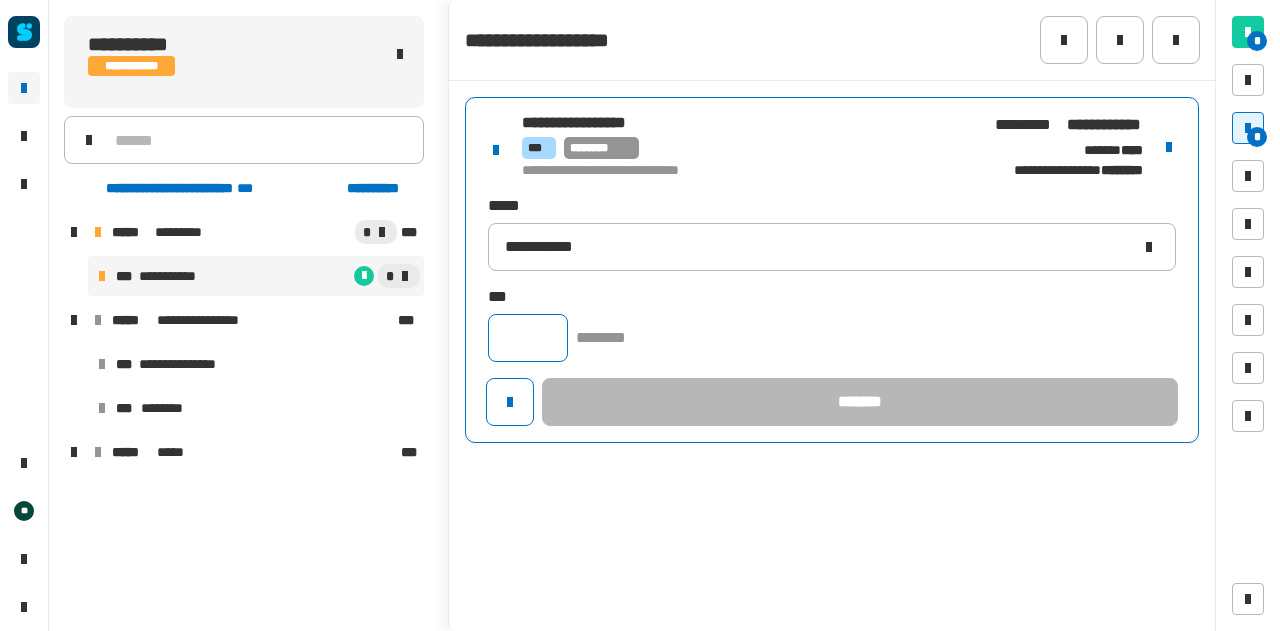 click 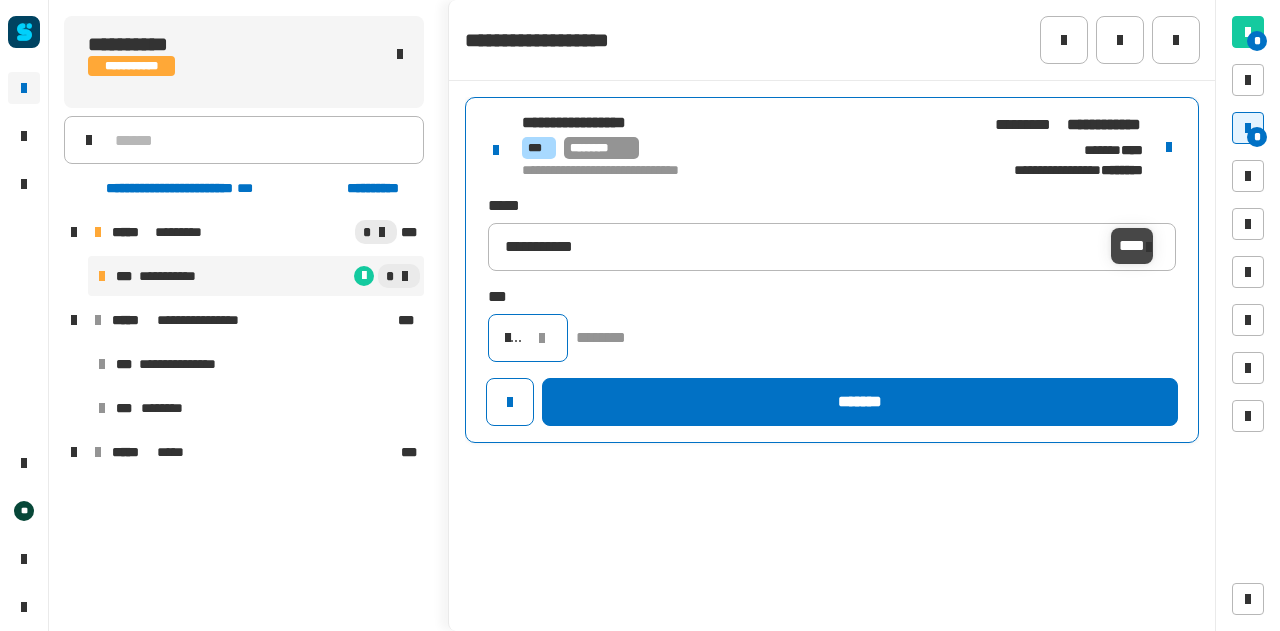 scroll, scrollTop: 0, scrollLeft: 17, axis: horizontal 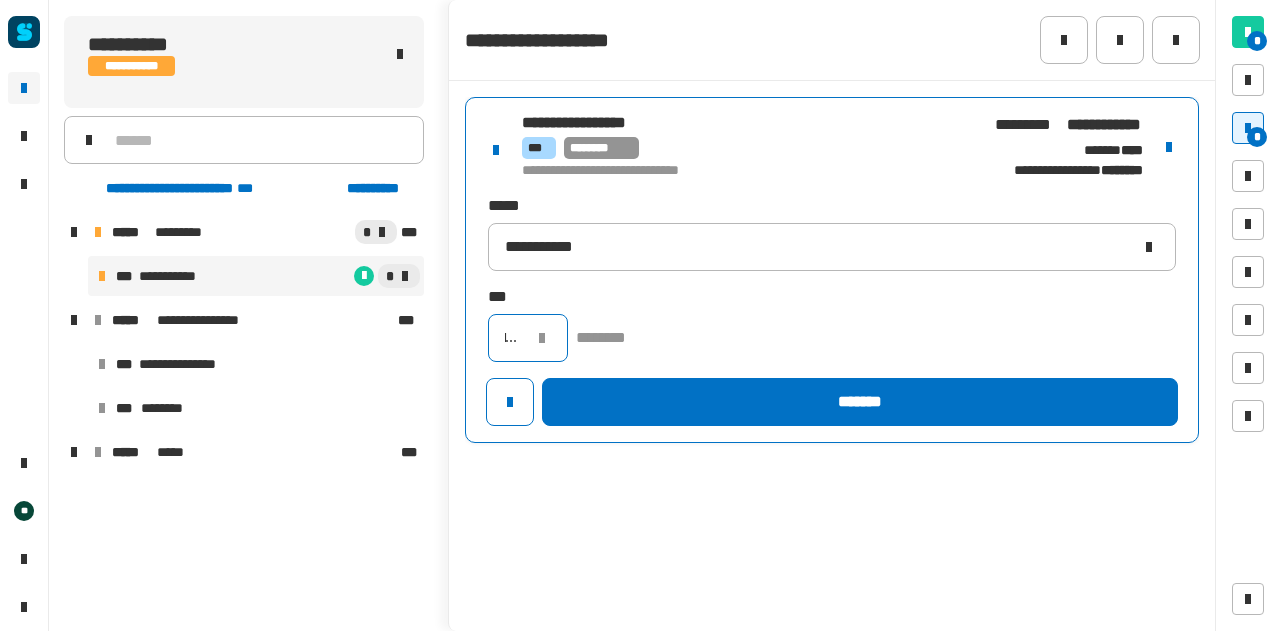 type on "*****" 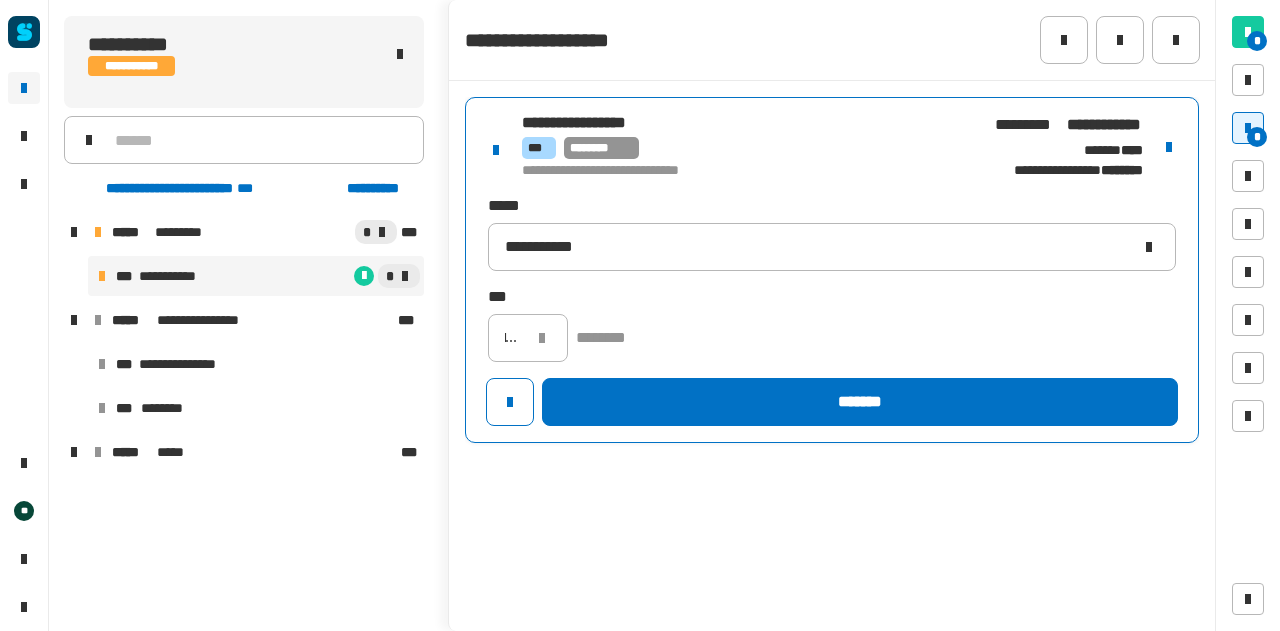 click on "**********" 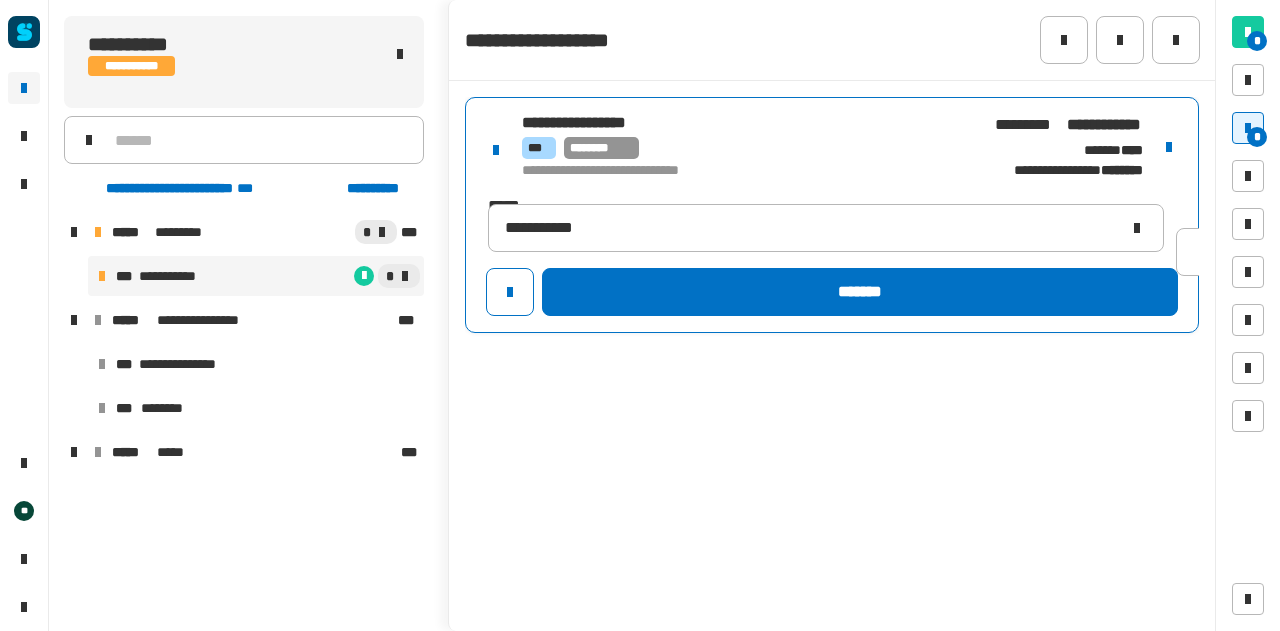 click on "**********" at bounding box center [746, 171] 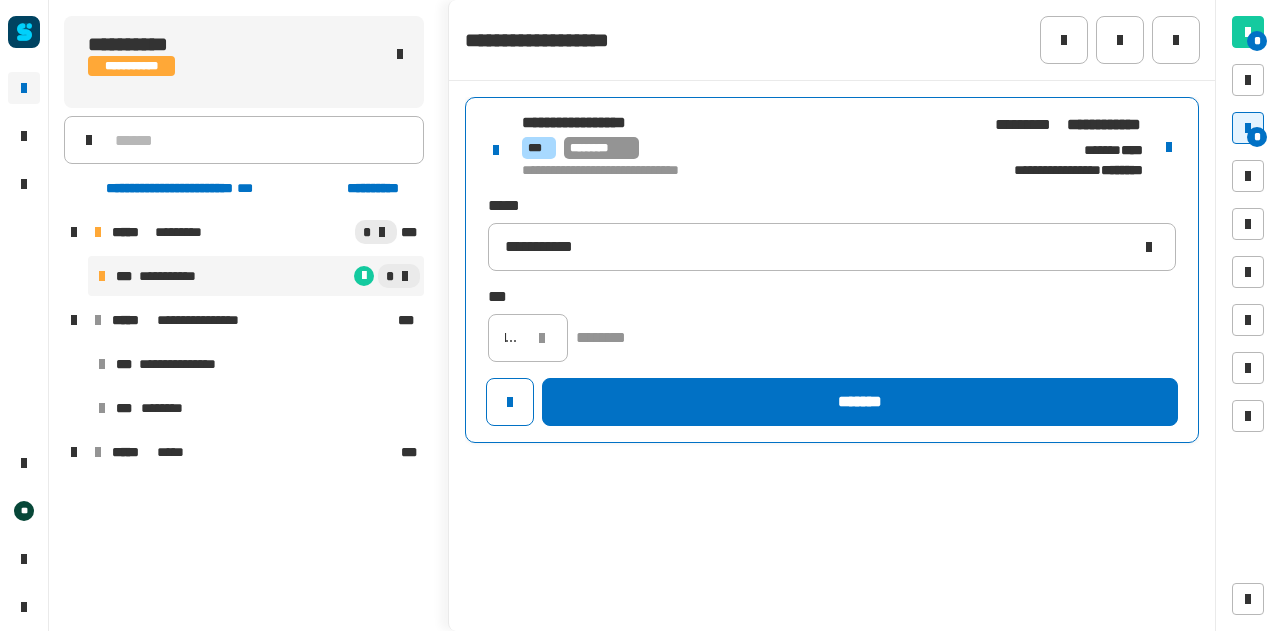 click on "**********" 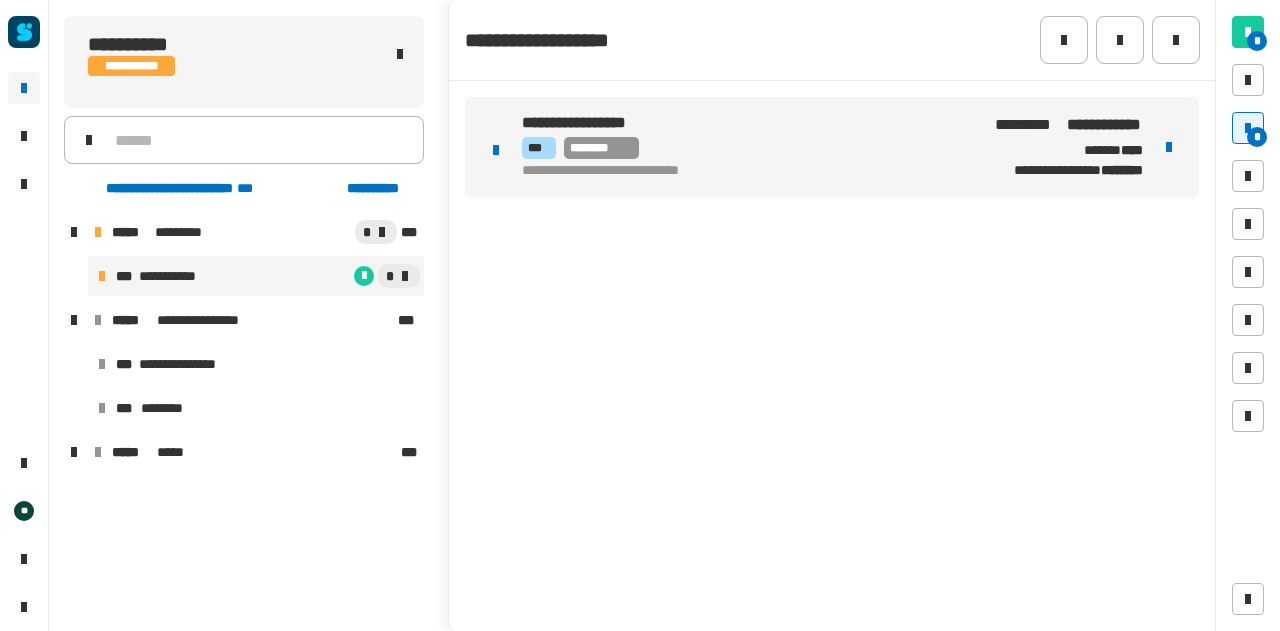 click on "*** ********" at bounding box center (746, 148) 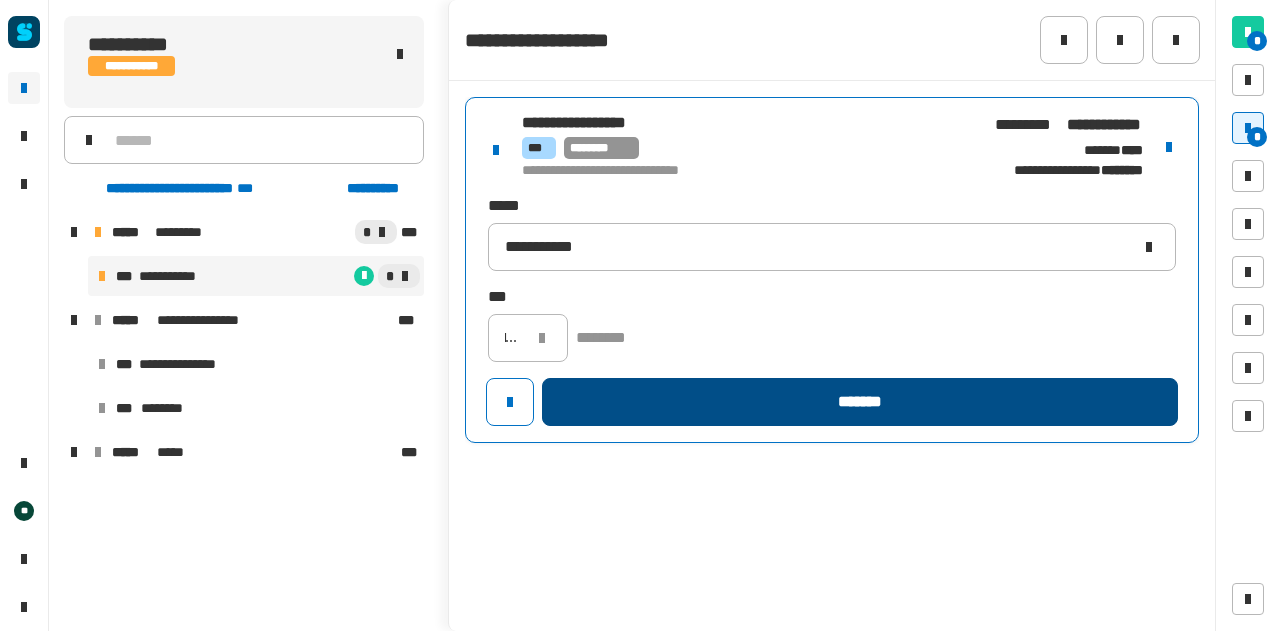 click on "*******" 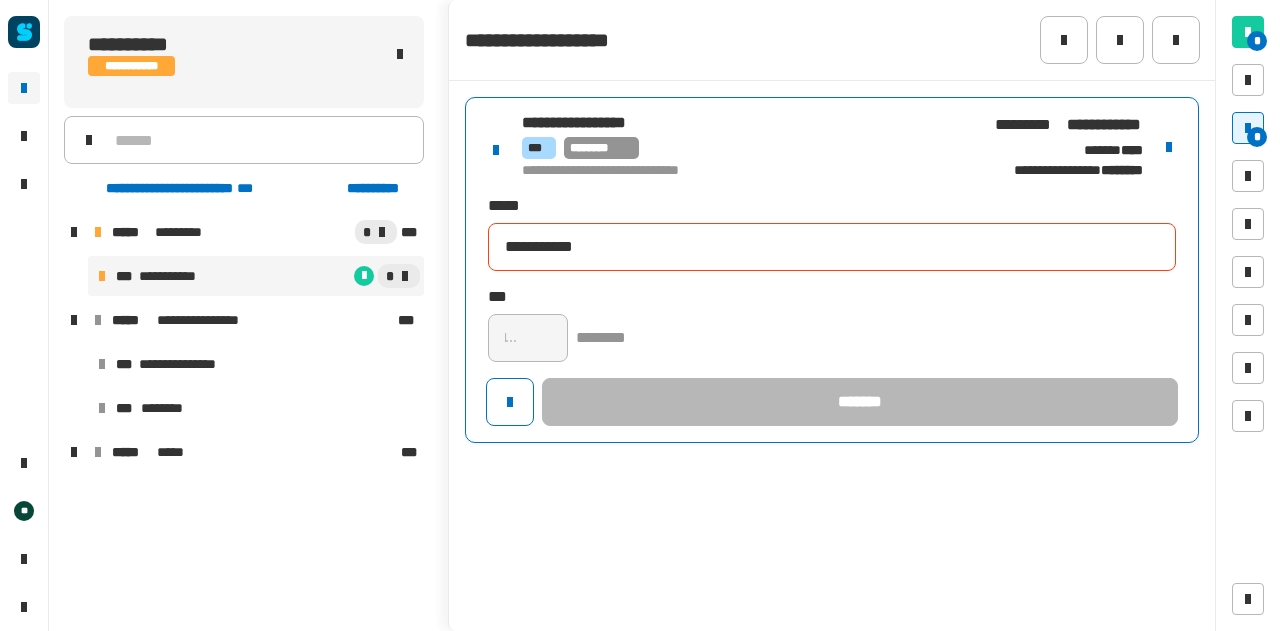 type 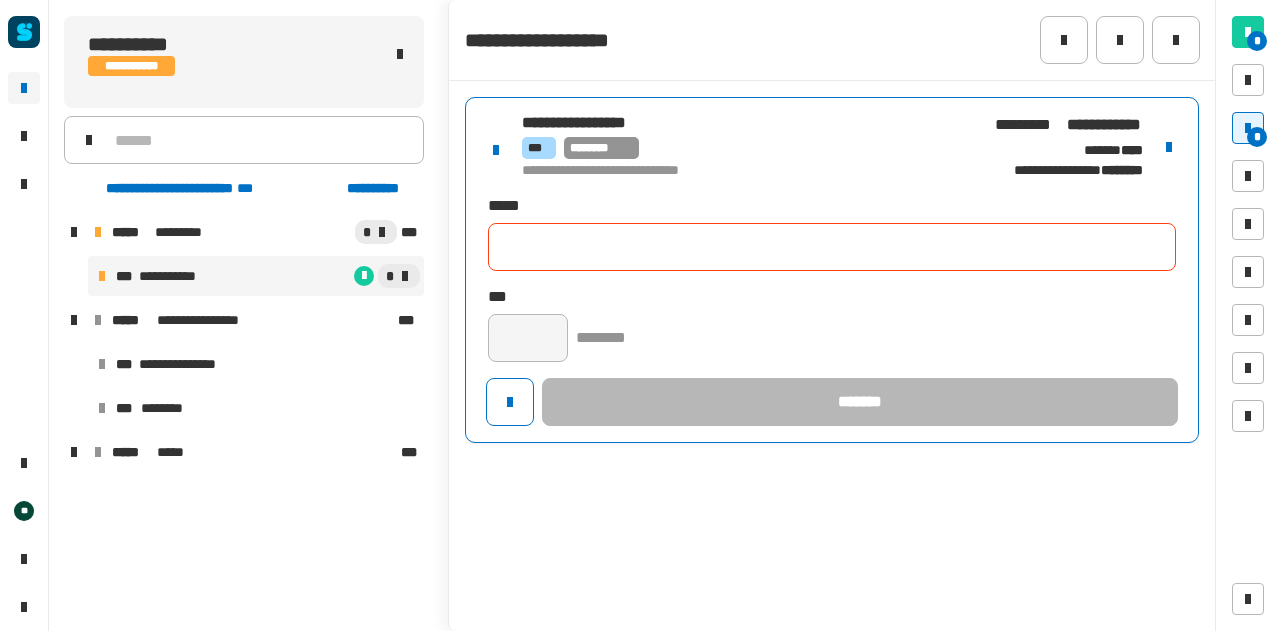 scroll, scrollTop: 0, scrollLeft: 0, axis: both 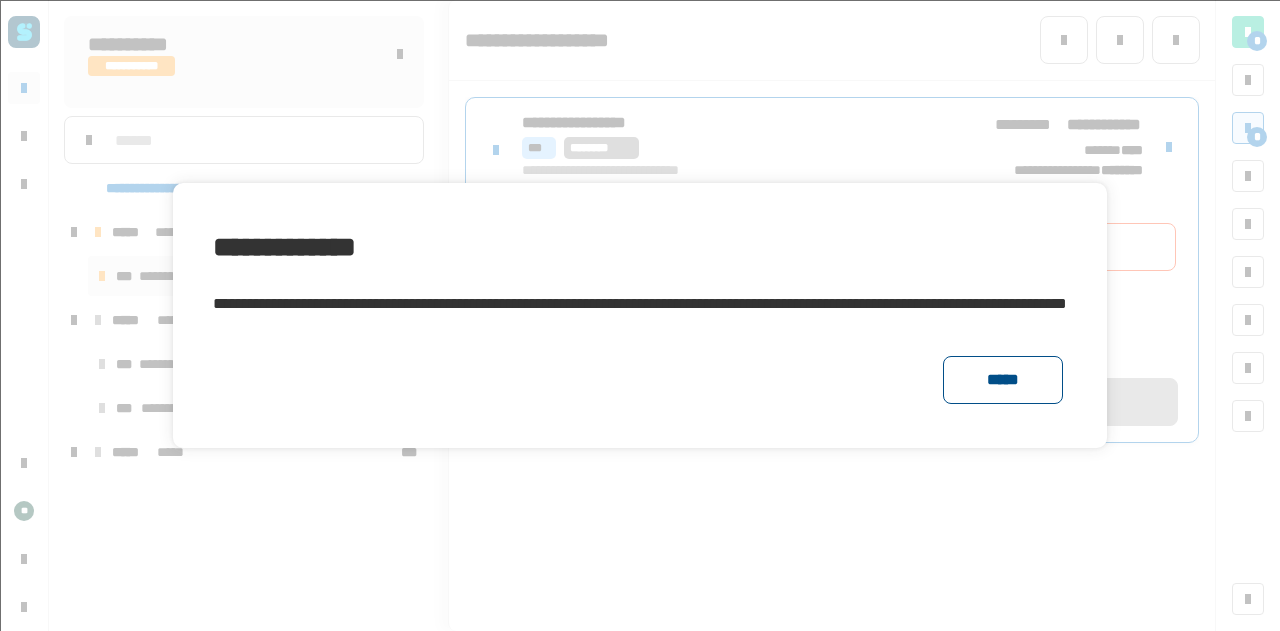 click on "*****" 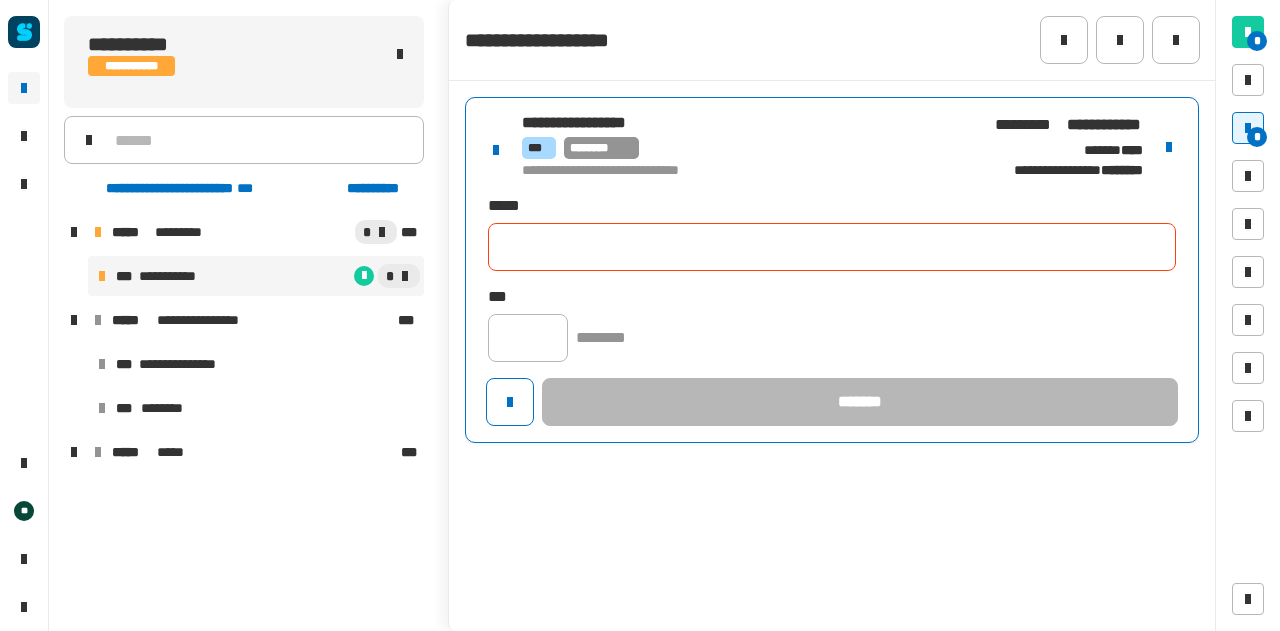 click at bounding box center (1169, 147) 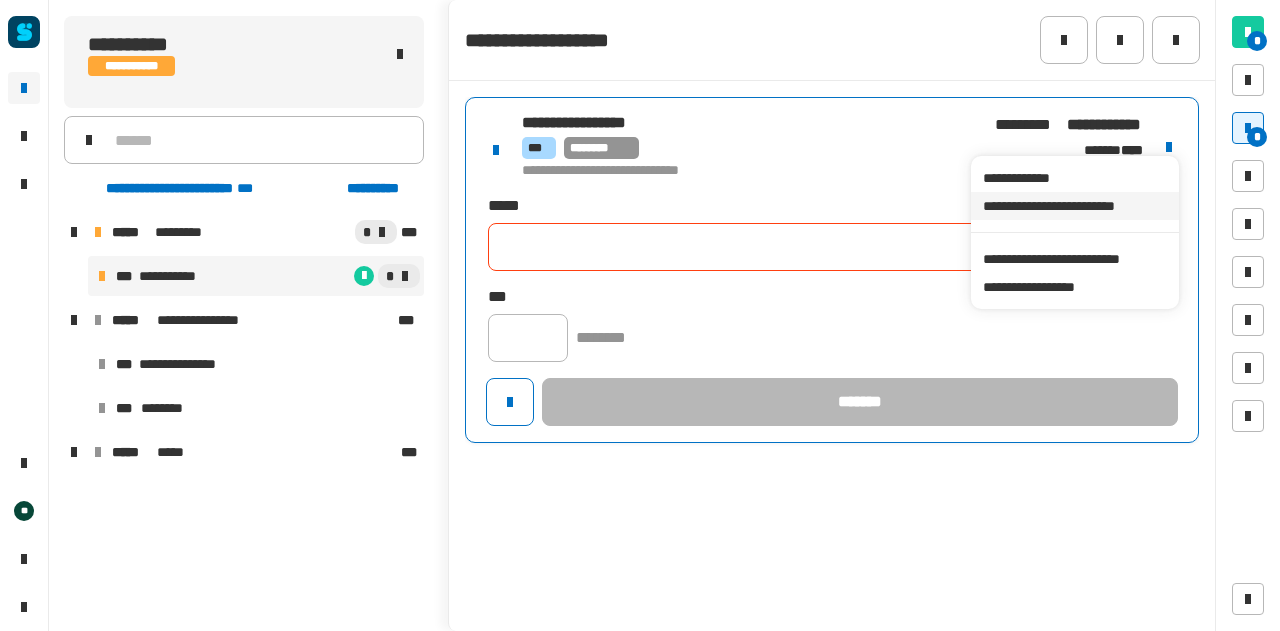 click on "**********" at bounding box center (1074, 206) 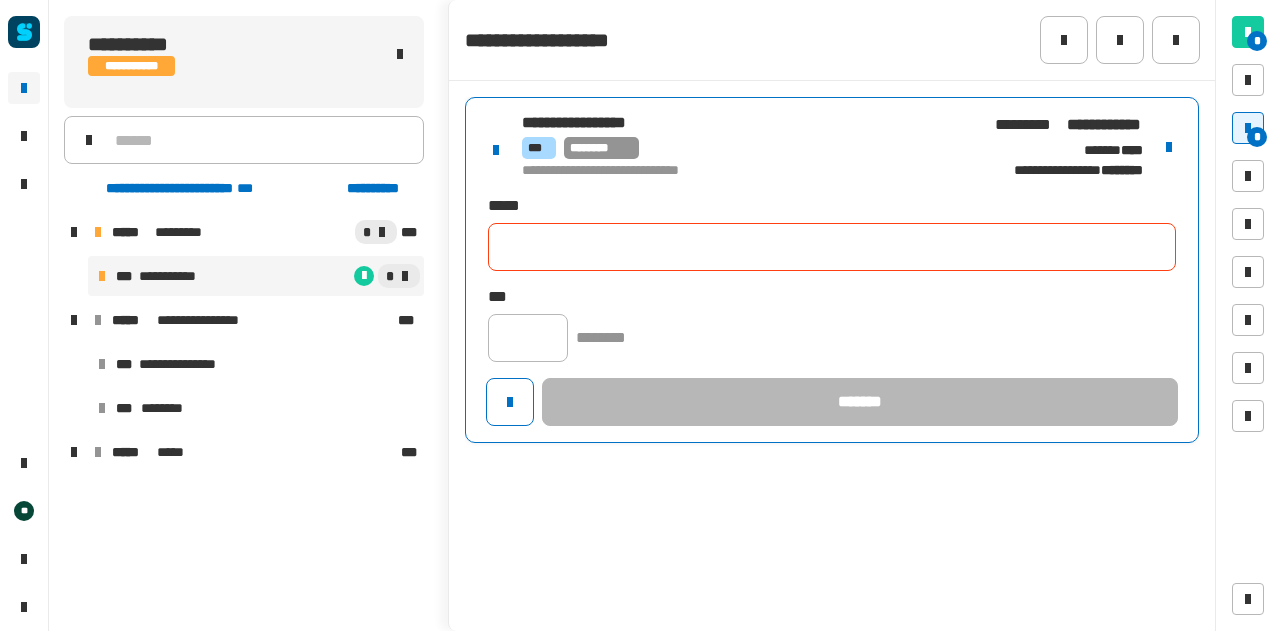 click 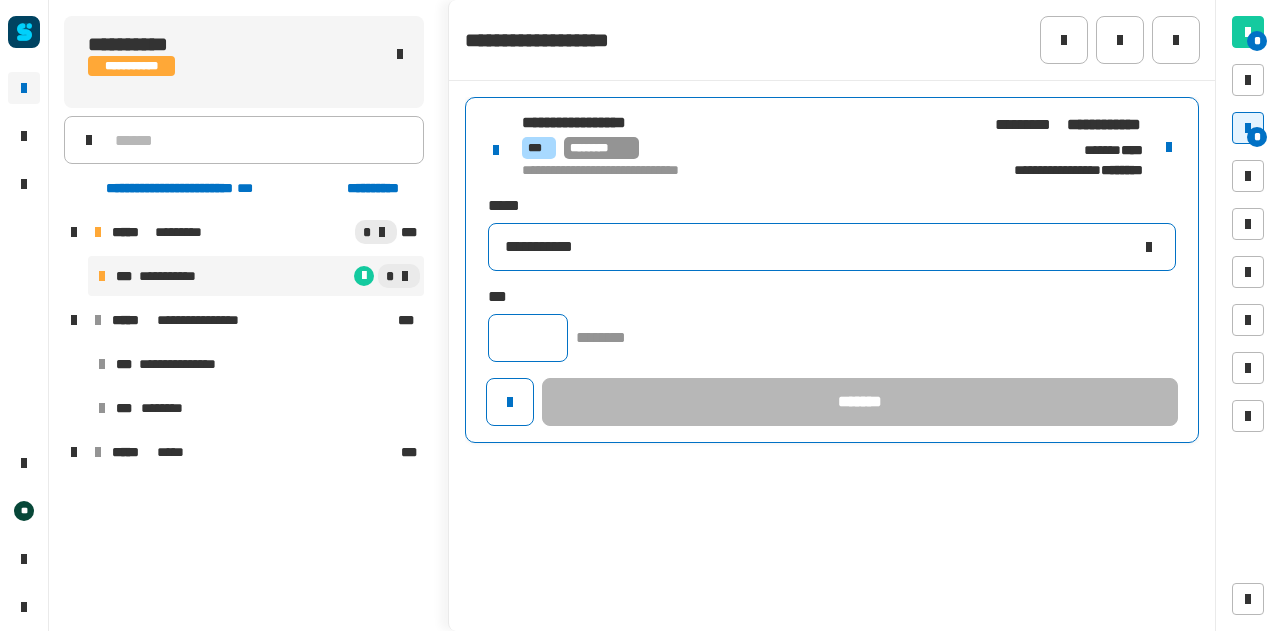 type on "**********" 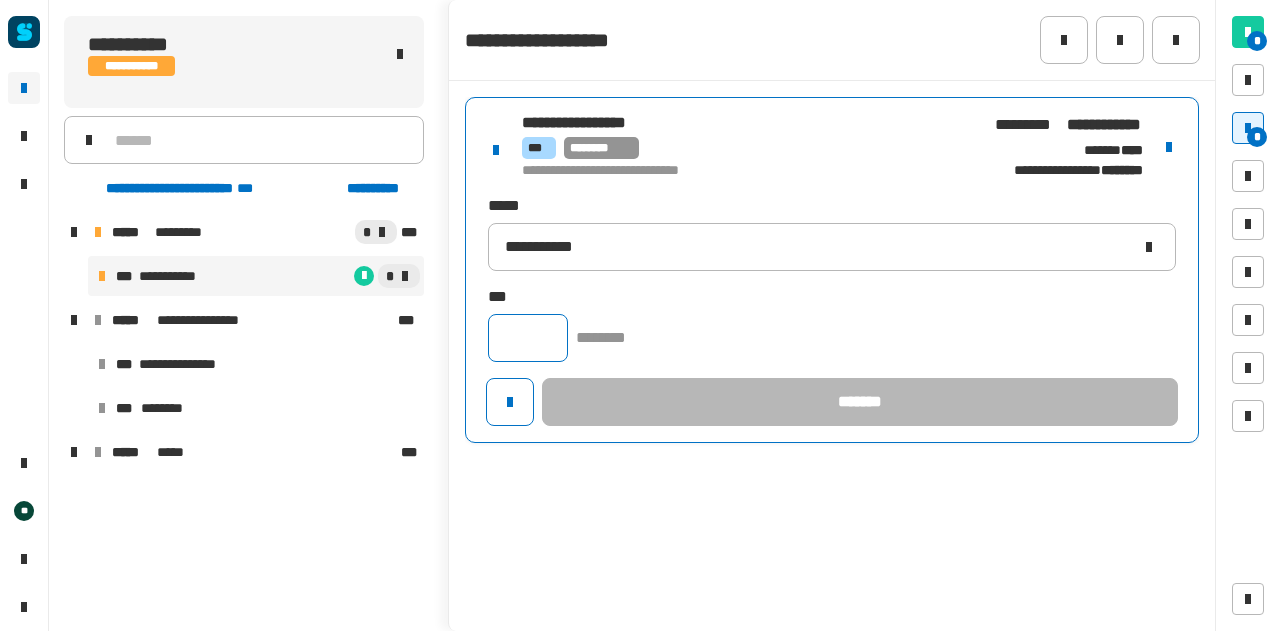 click 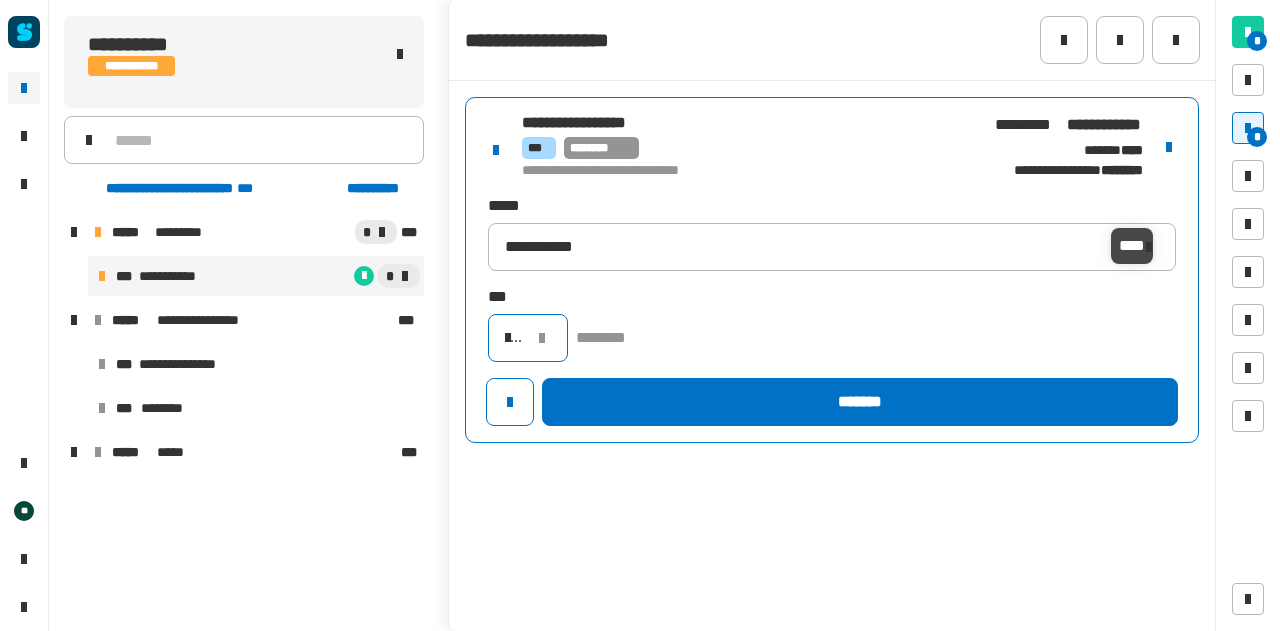scroll, scrollTop: 0, scrollLeft: 17, axis: horizontal 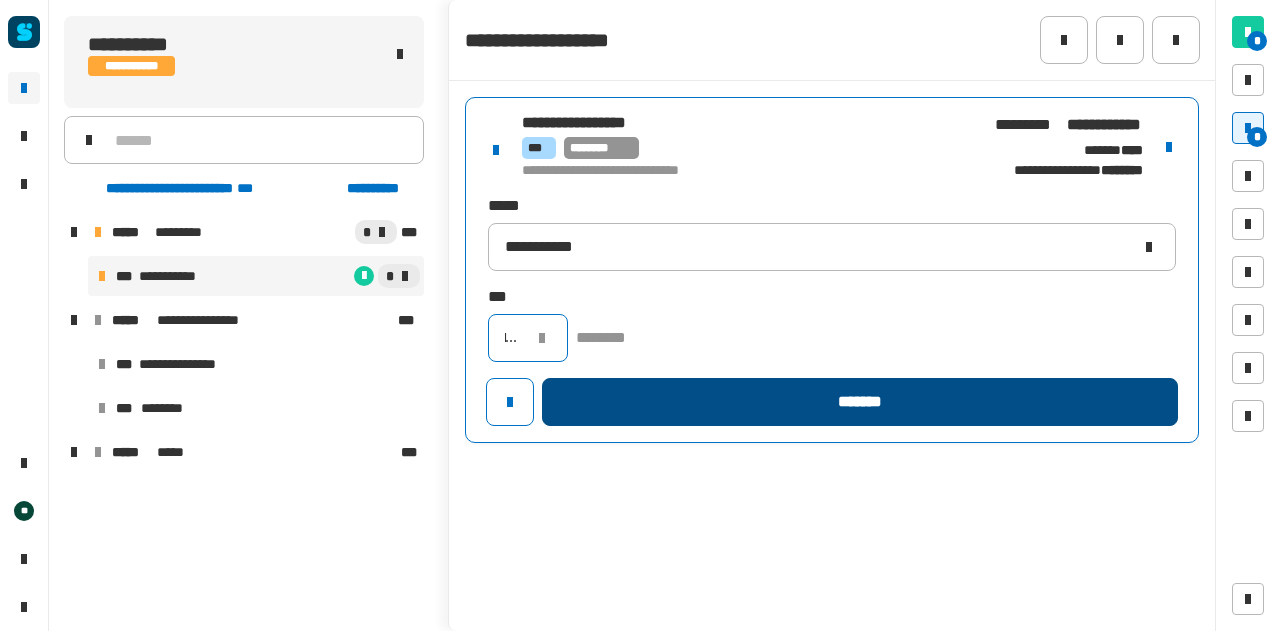 type on "*****" 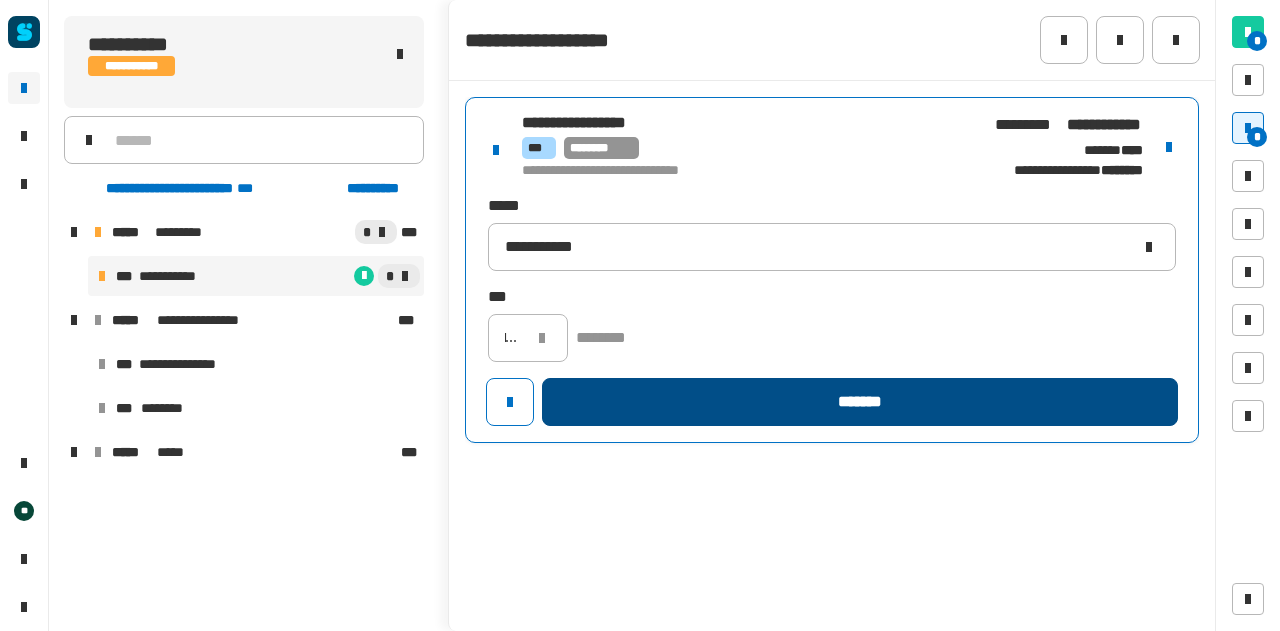 click on "*******" 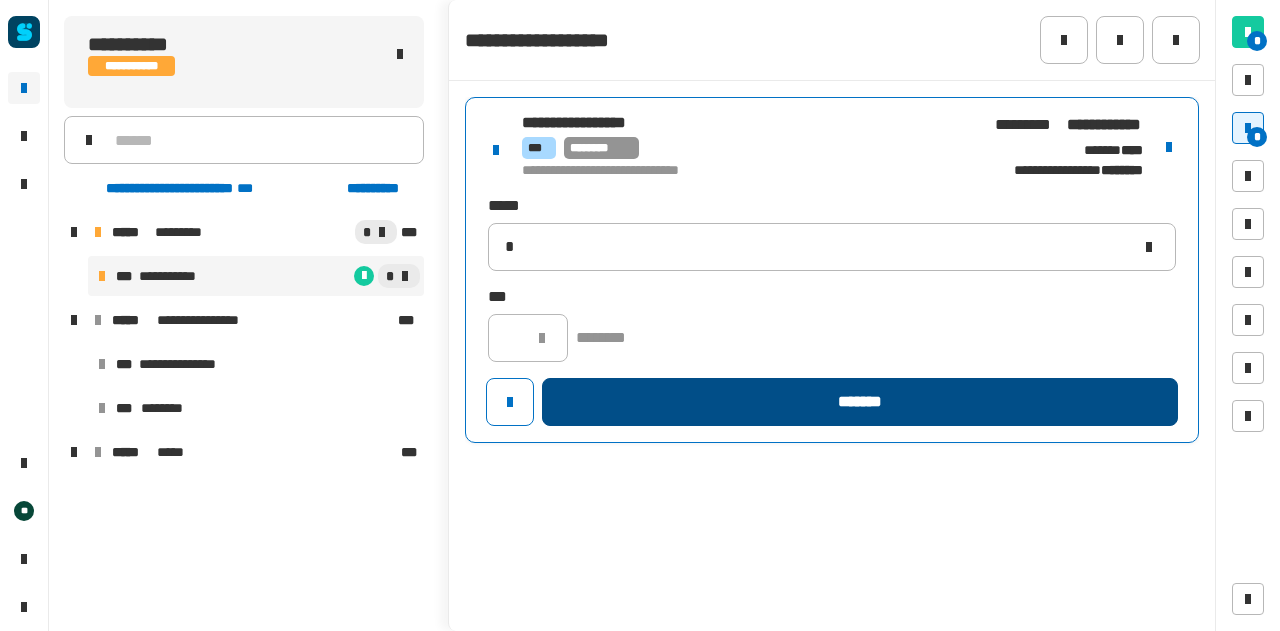 scroll, scrollTop: 0, scrollLeft: 0, axis: both 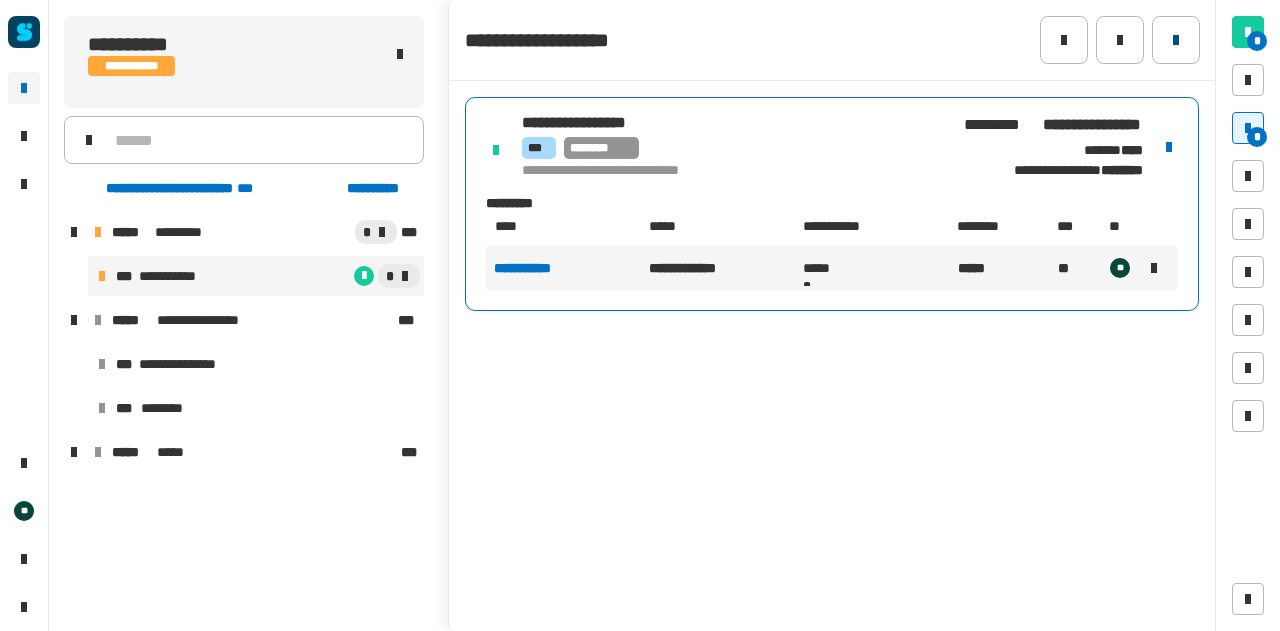 click 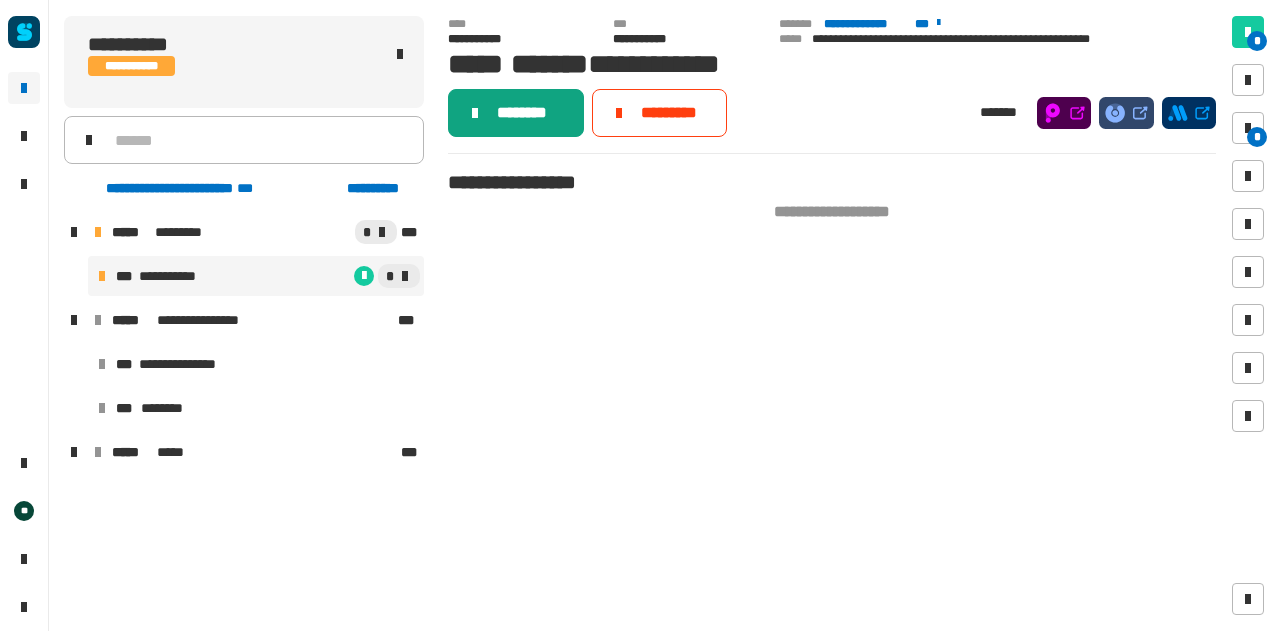 click on "********" 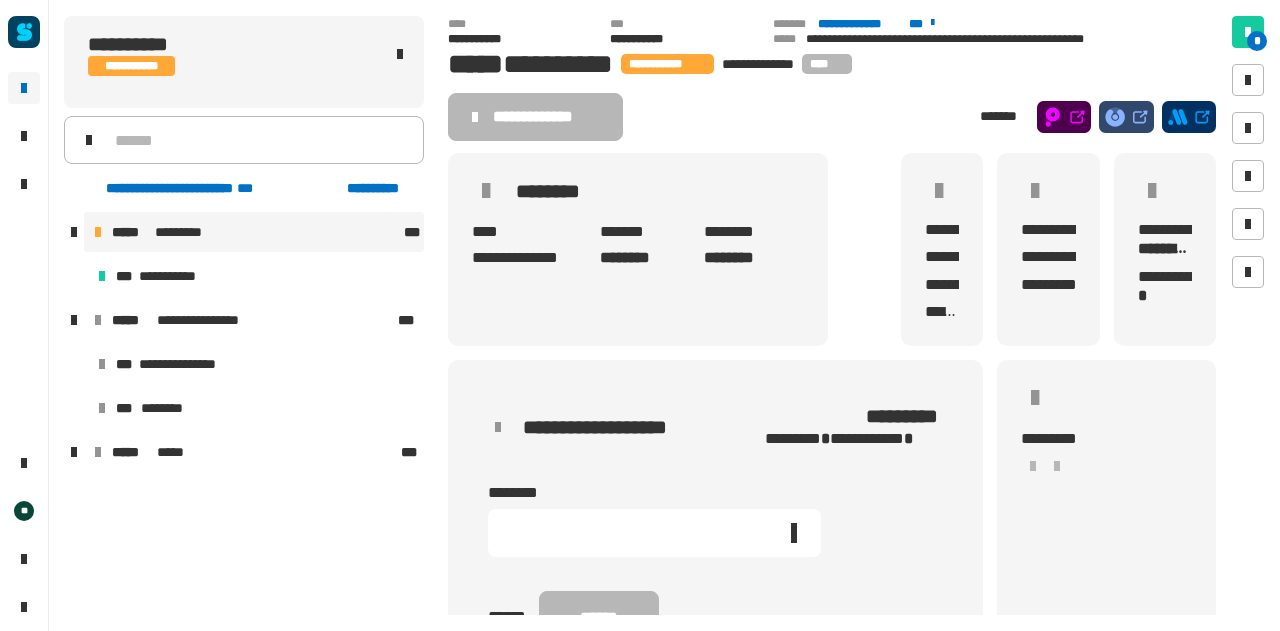scroll, scrollTop: 195, scrollLeft: 0, axis: vertical 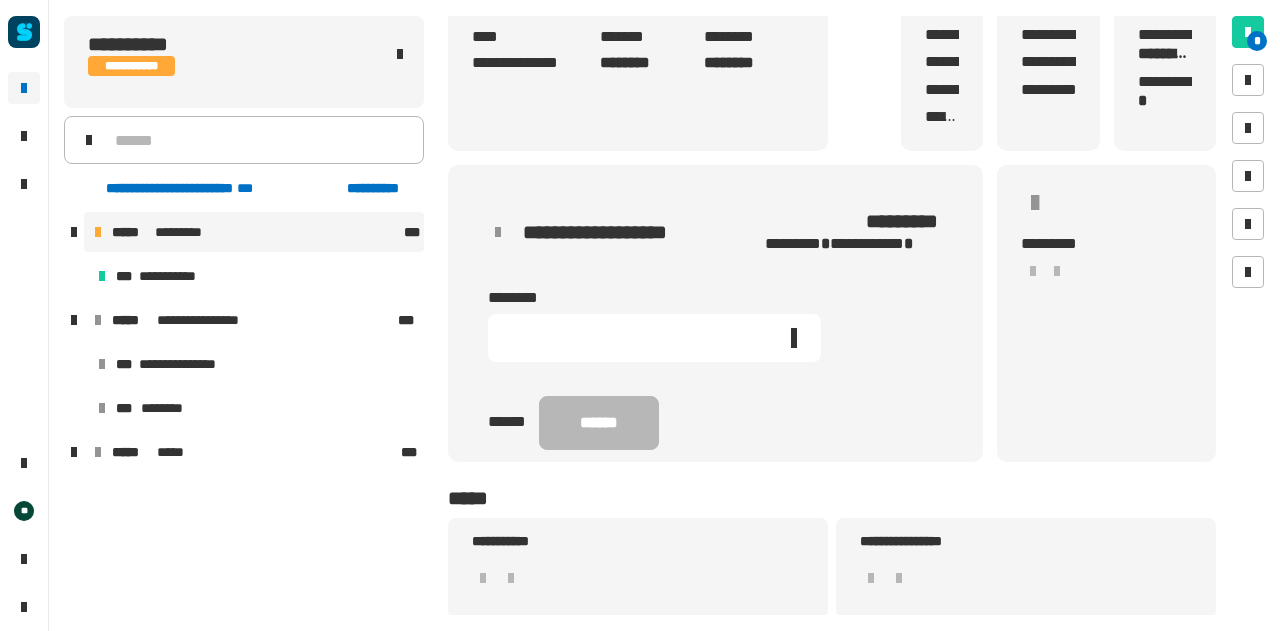 click 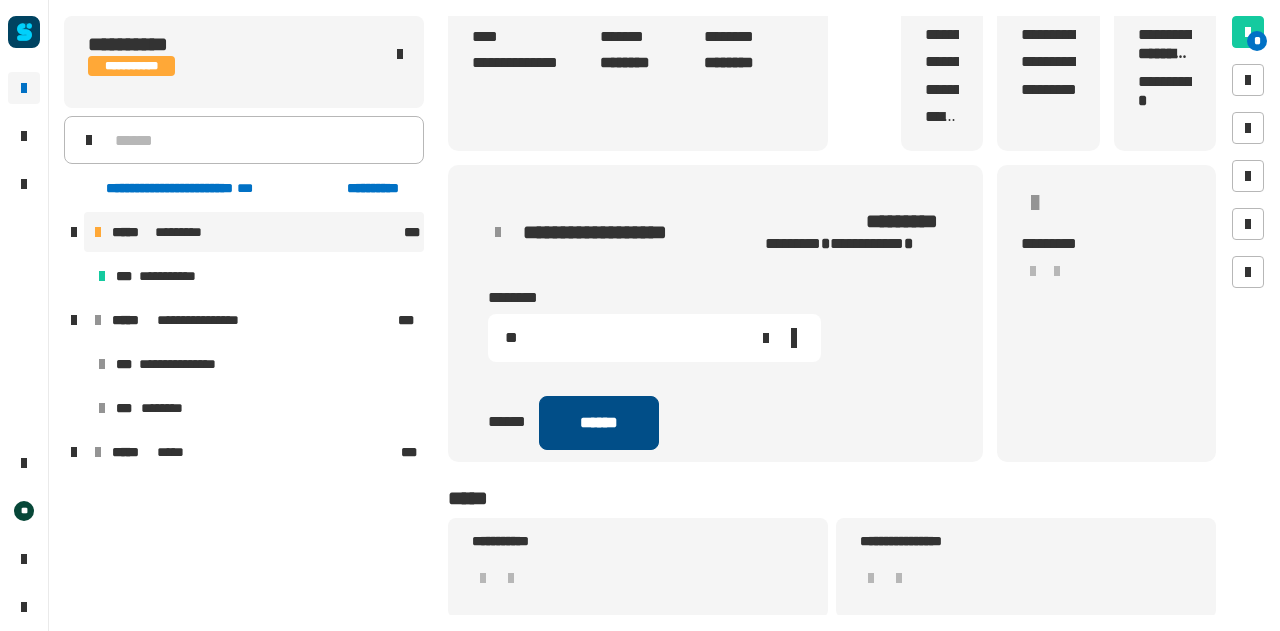 type on "**" 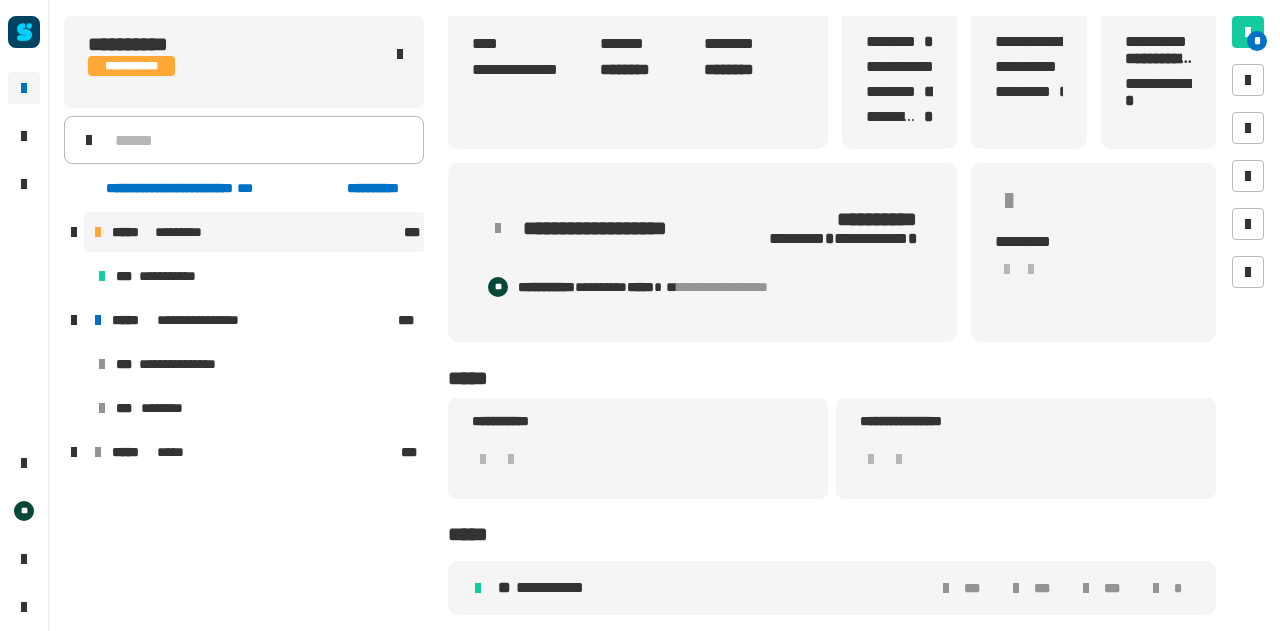 scroll, scrollTop: 0, scrollLeft: 0, axis: both 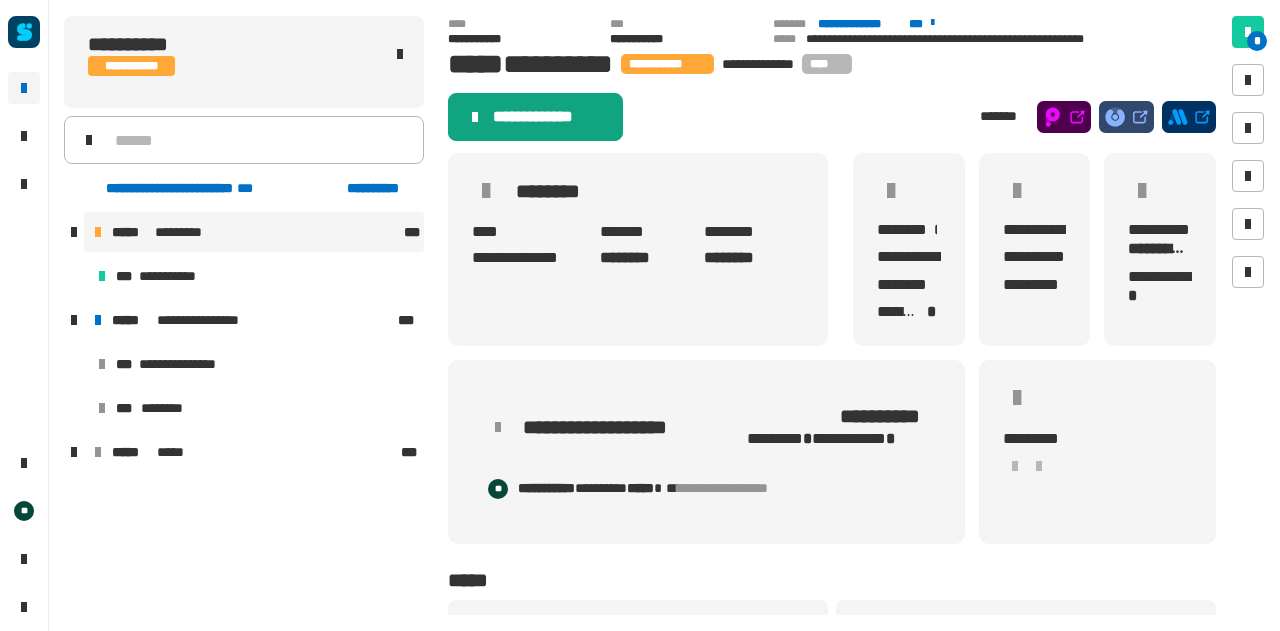 click on "**********" 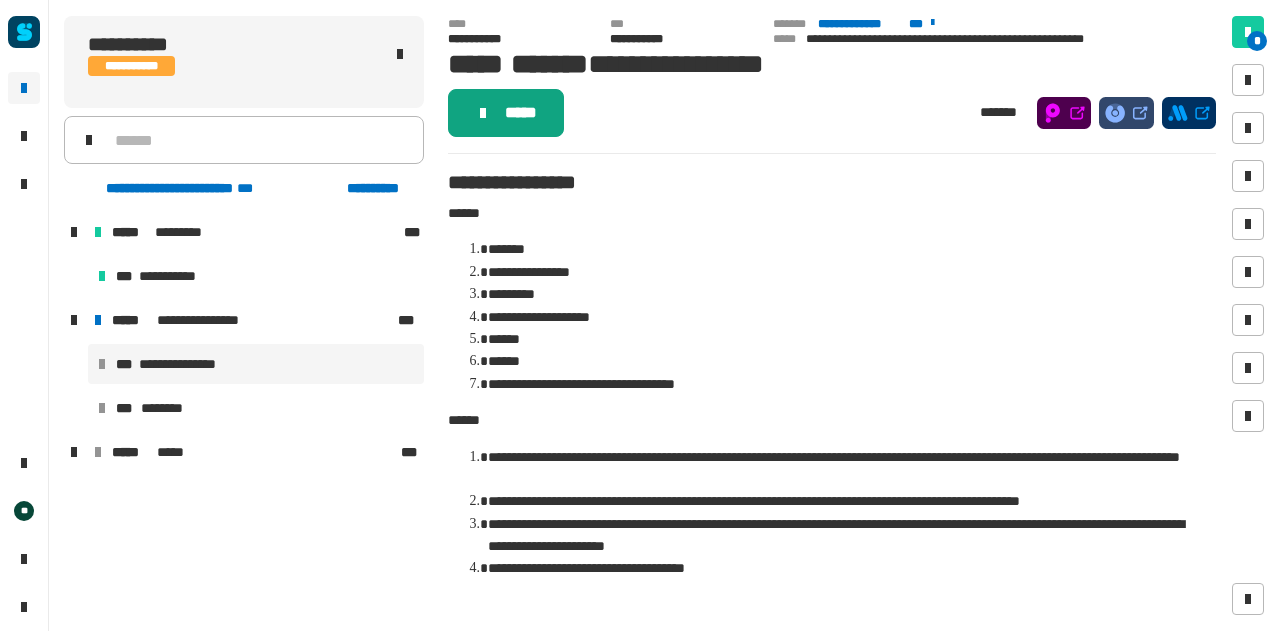 click on "*****" 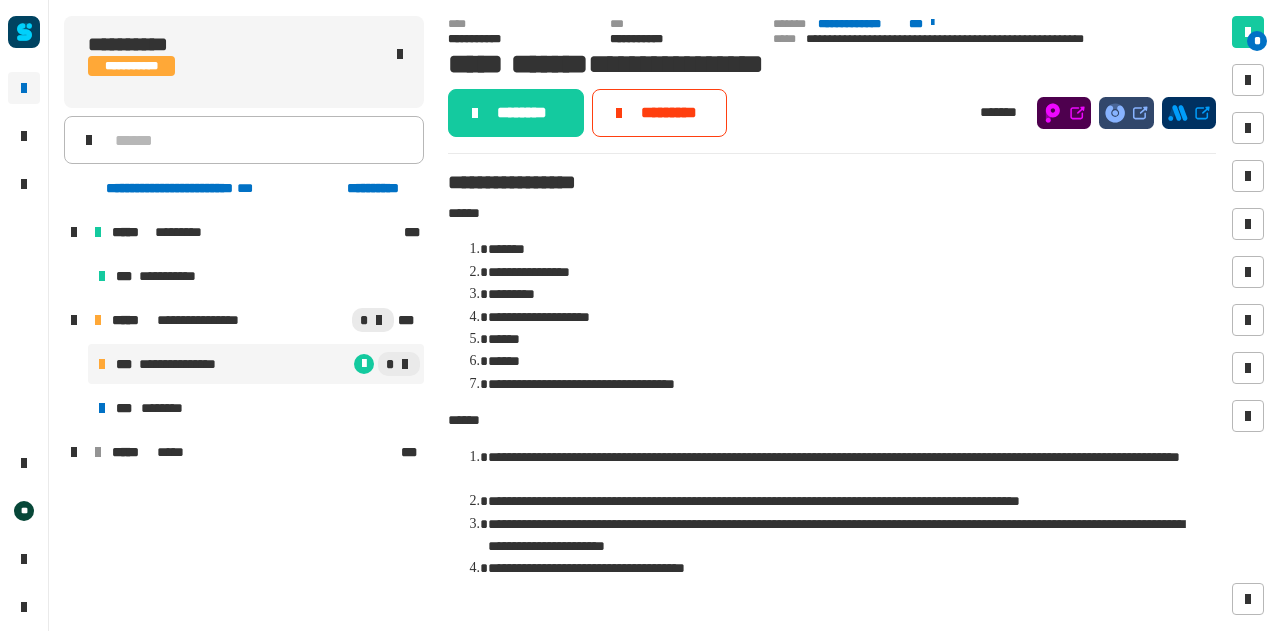 click on "********" 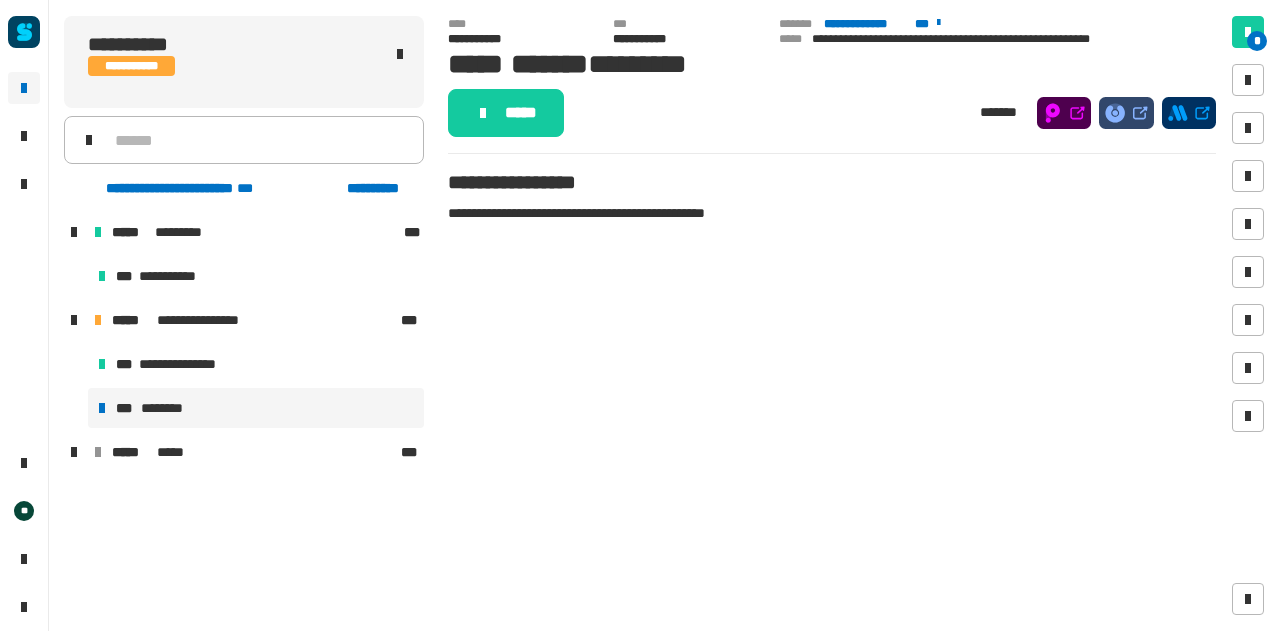 click on "*****" 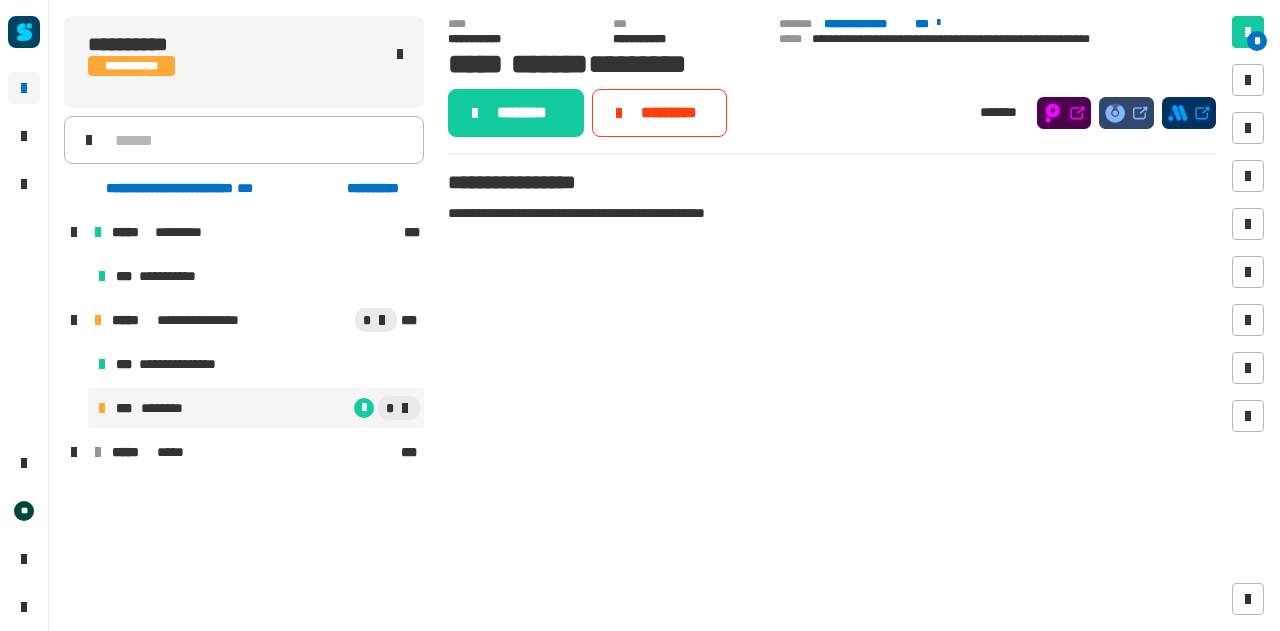 click on "********" 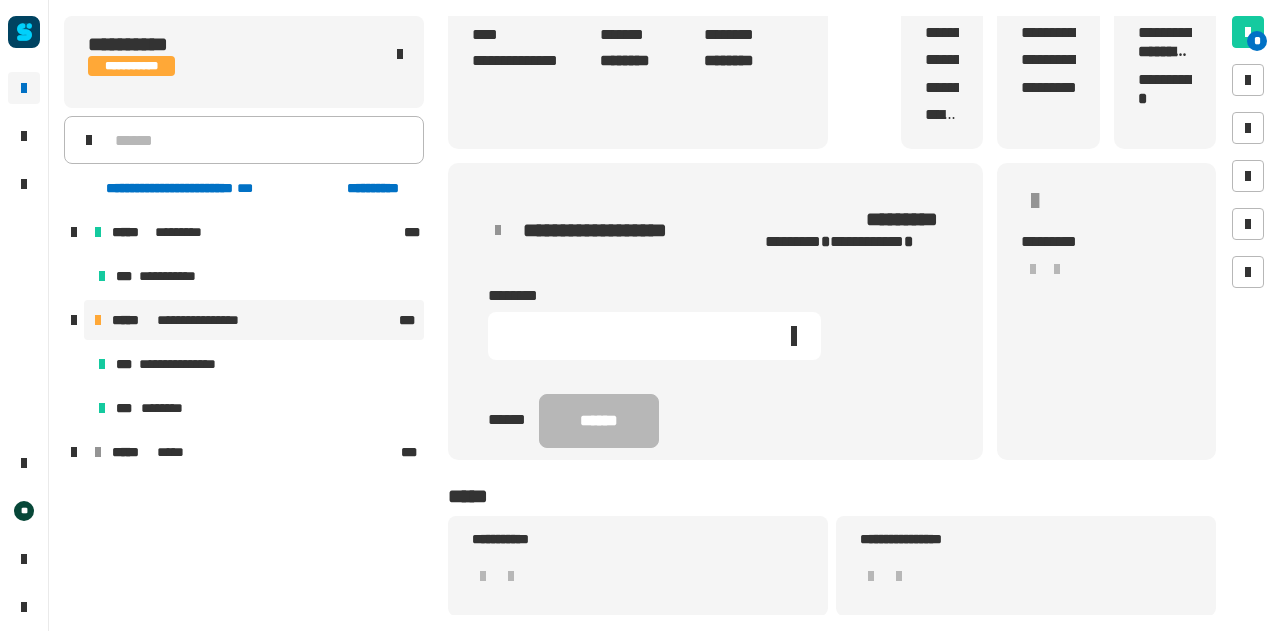 scroll, scrollTop: 199, scrollLeft: 0, axis: vertical 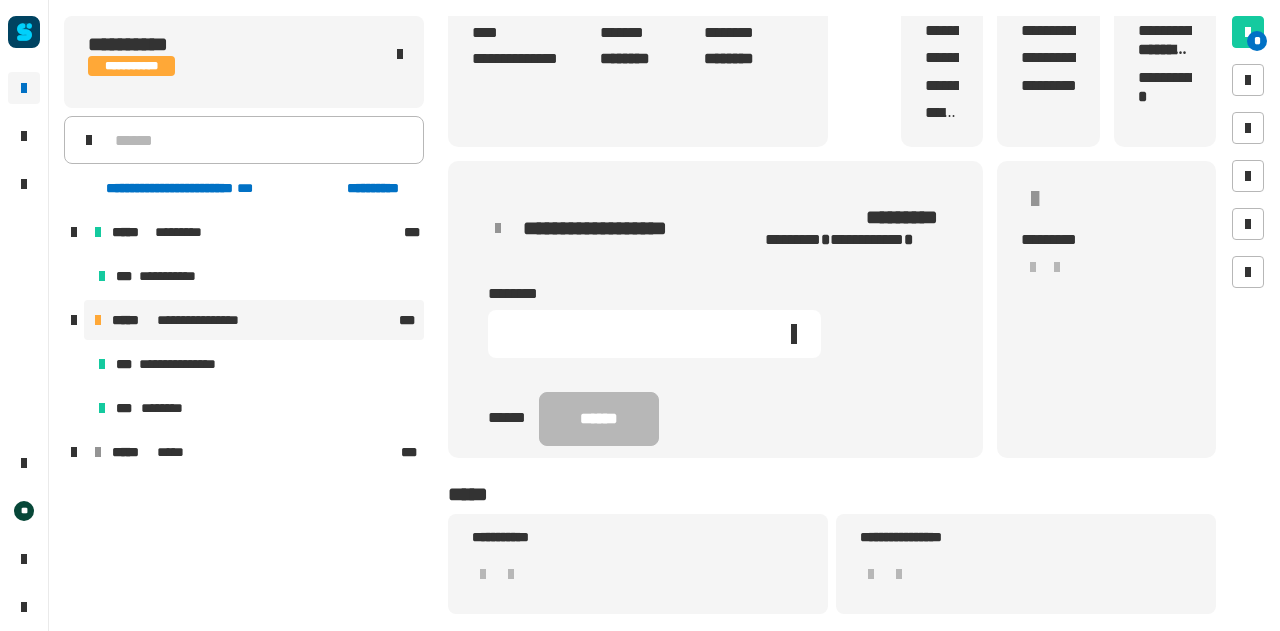 click 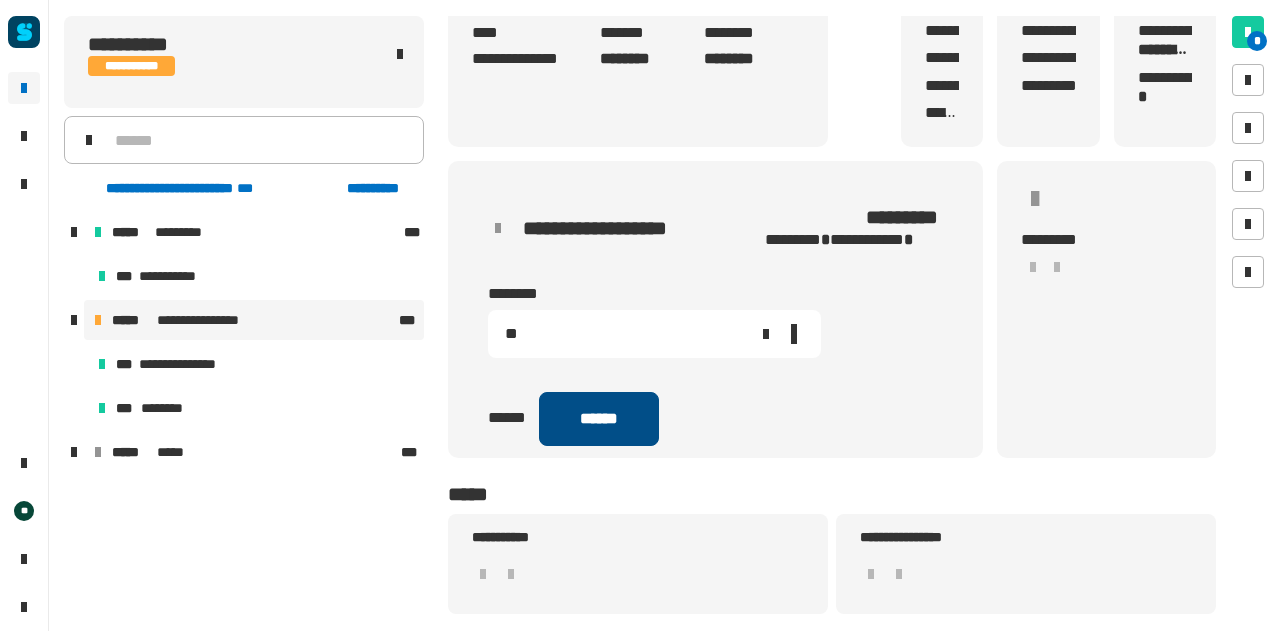 type on "**" 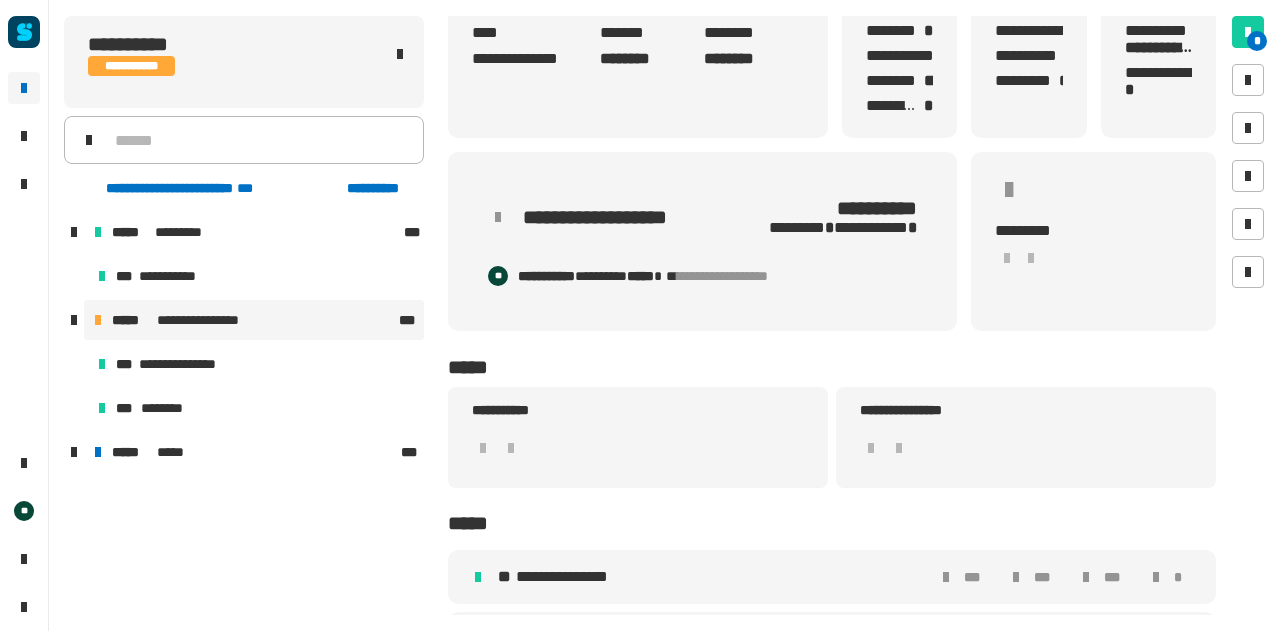scroll, scrollTop: 0, scrollLeft: 0, axis: both 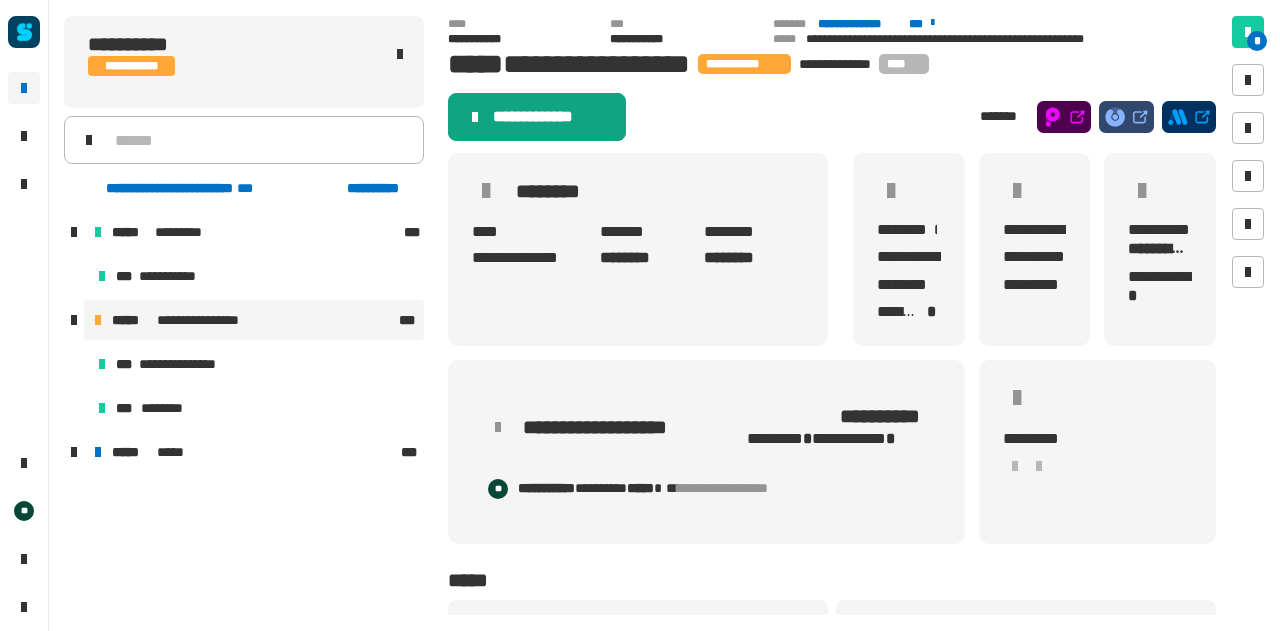 click on "**********" 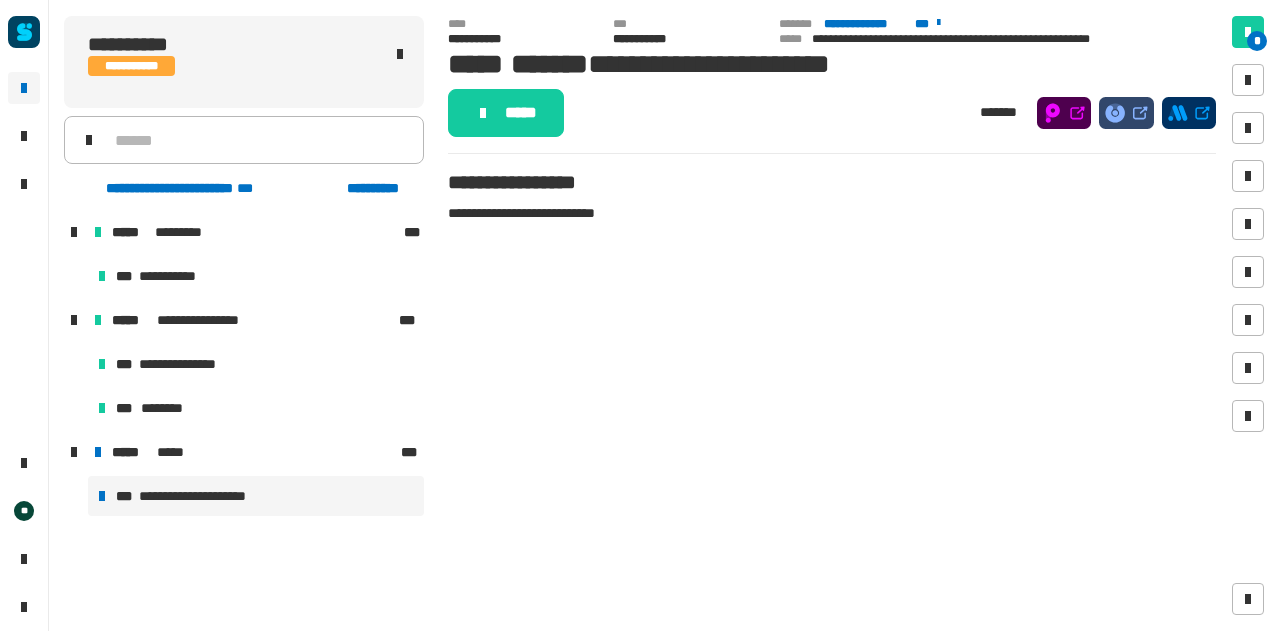 click on "*****" 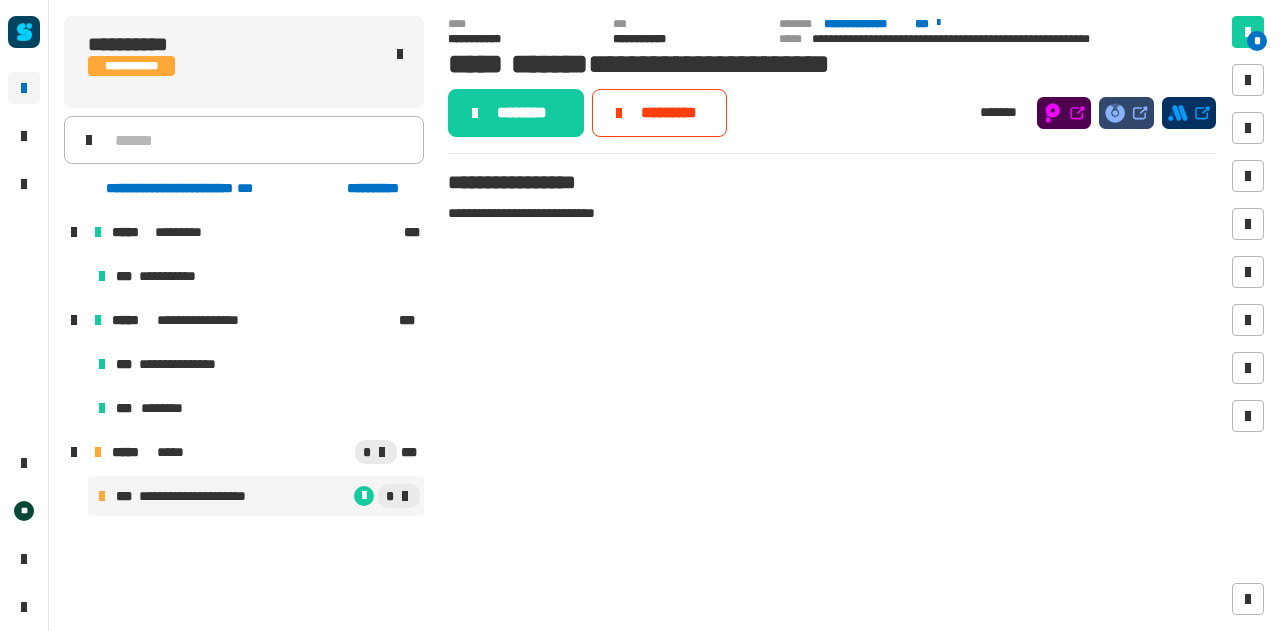 click on "********" 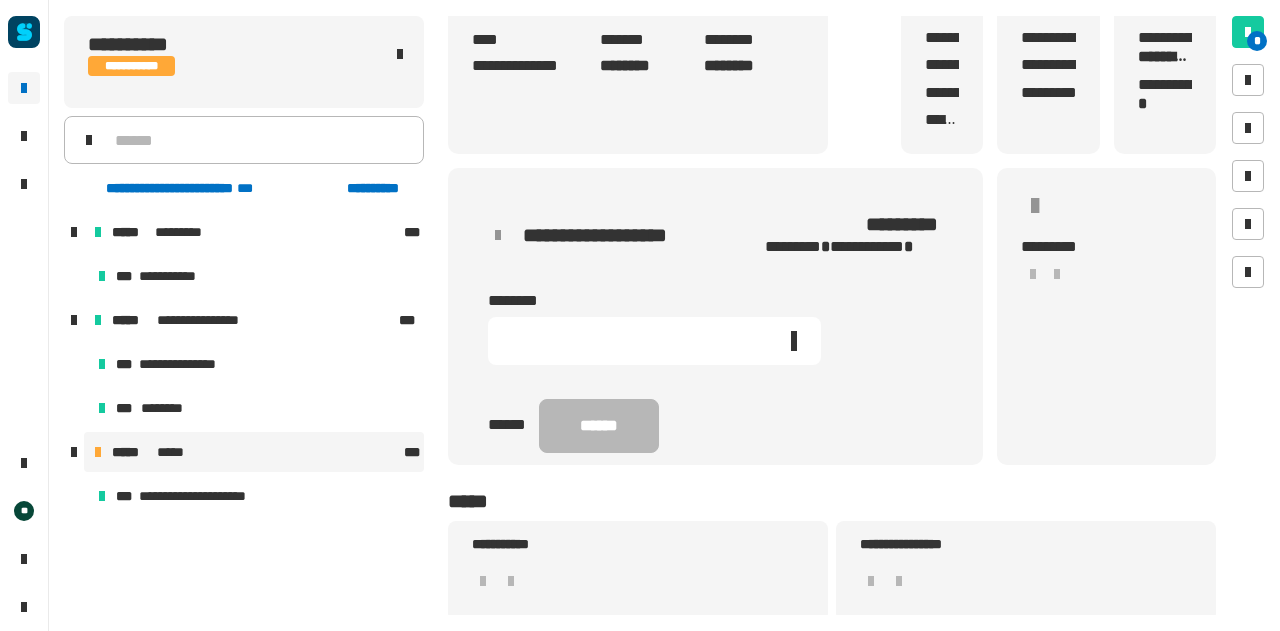 scroll, scrollTop: 194, scrollLeft: 0, axis: vertical 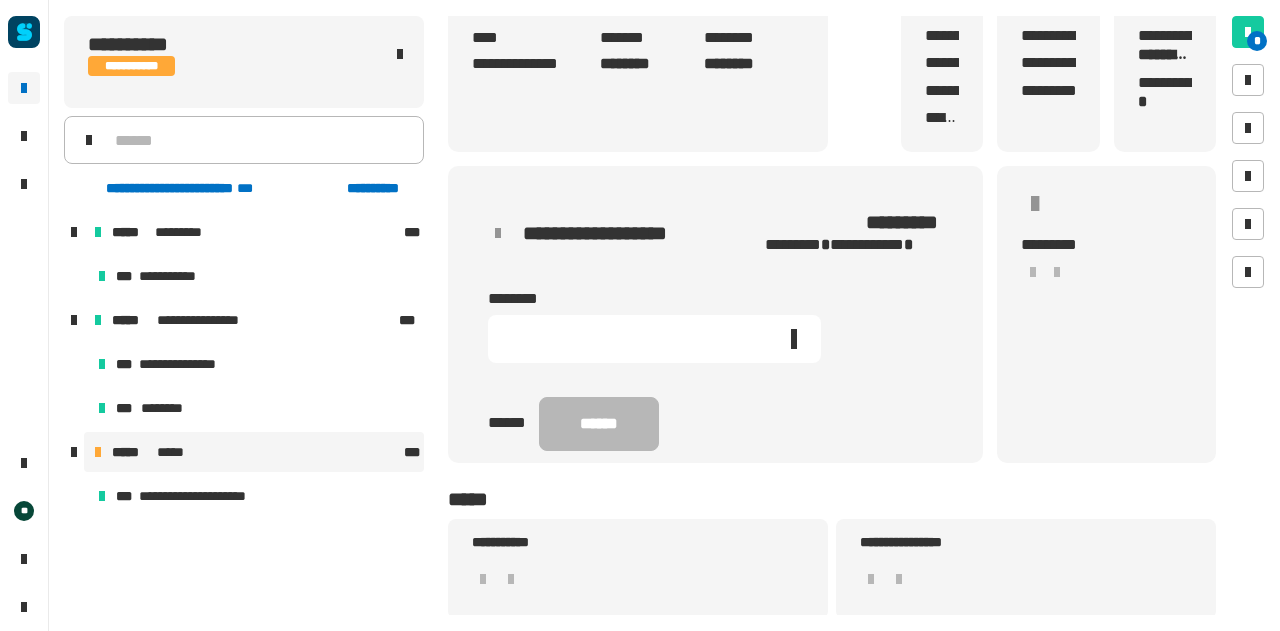 click 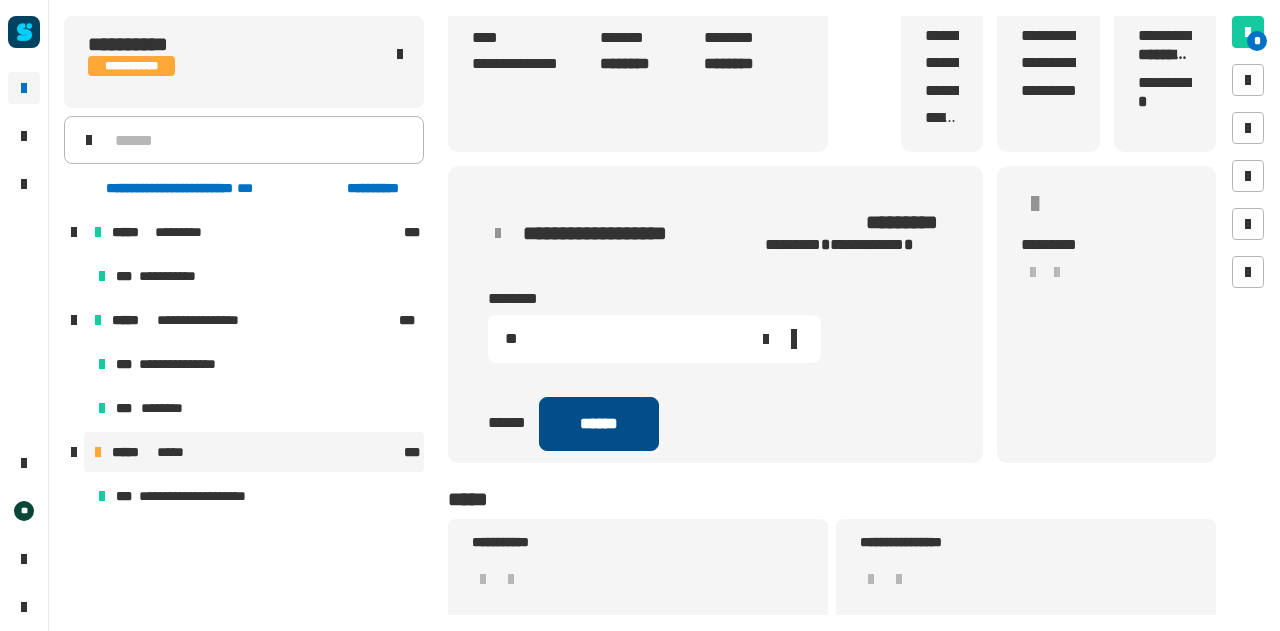 type on "**" 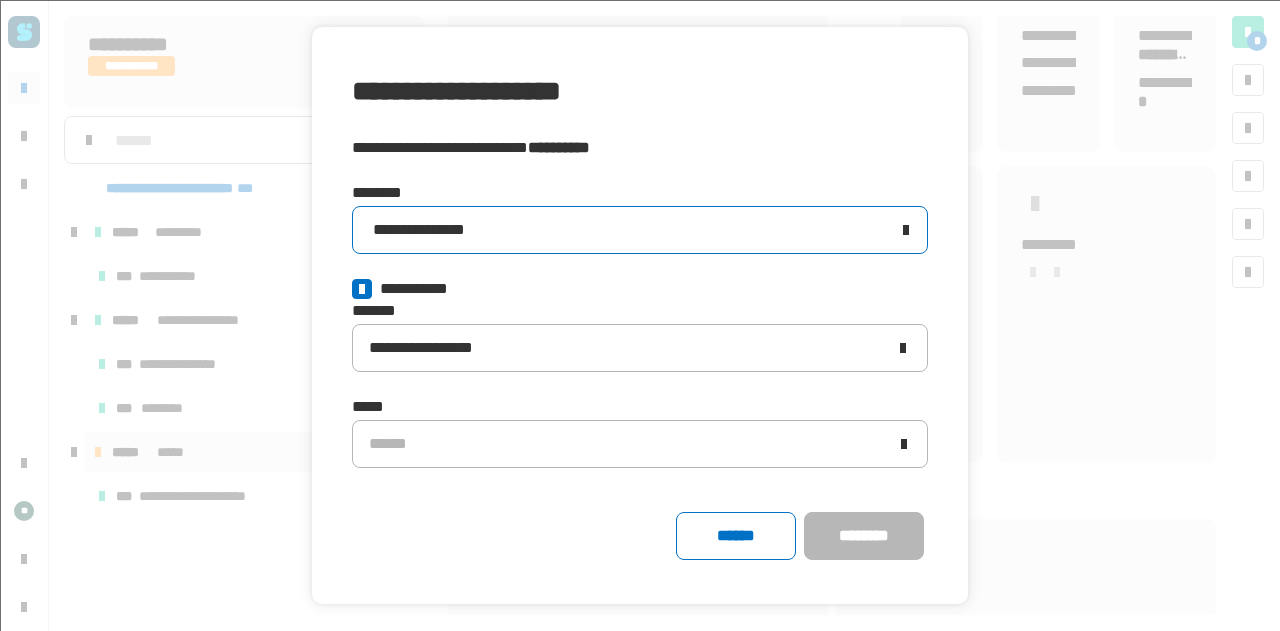 click on "**********" 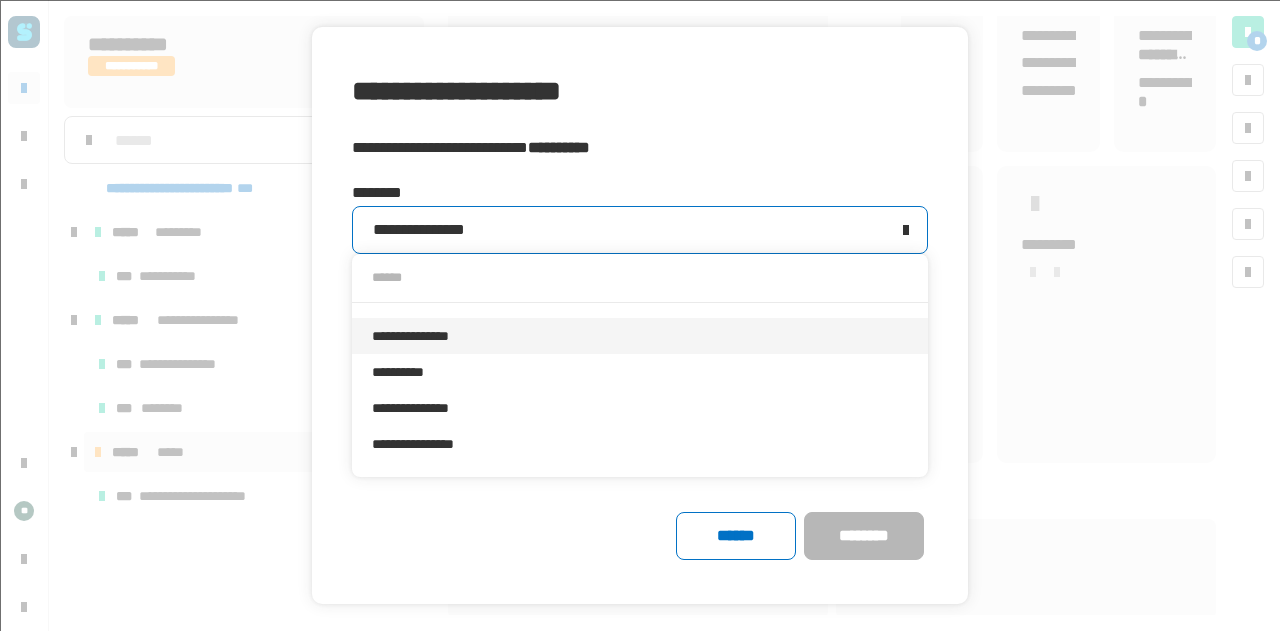click on "**********" 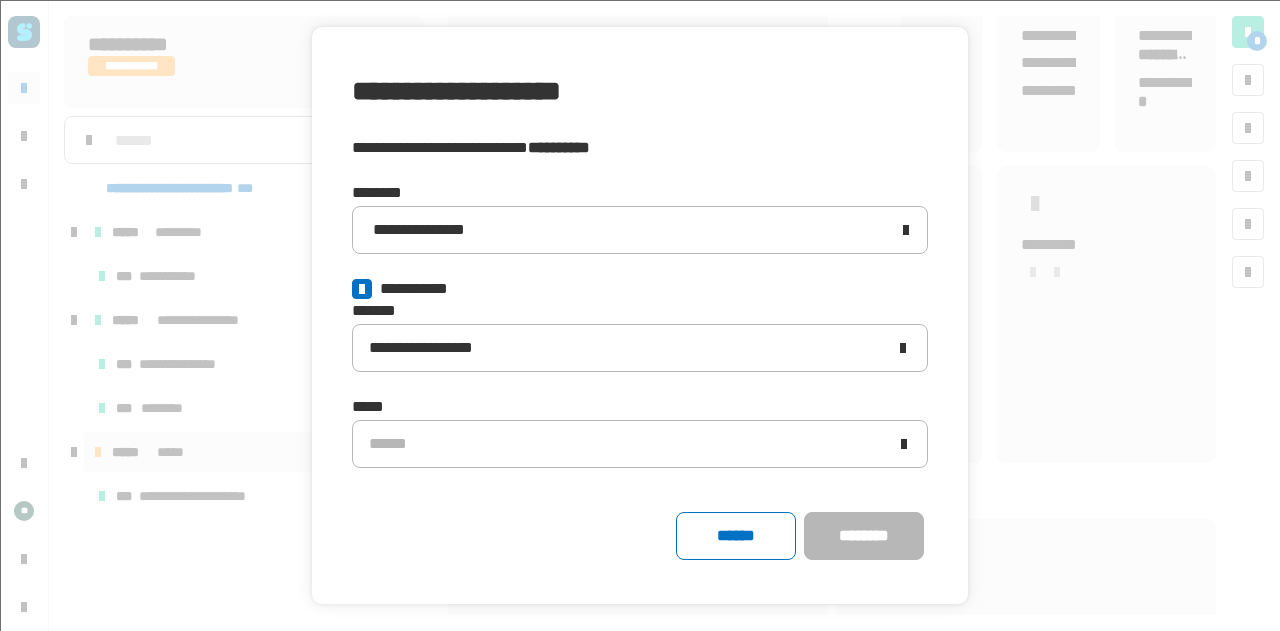 click on "**********" 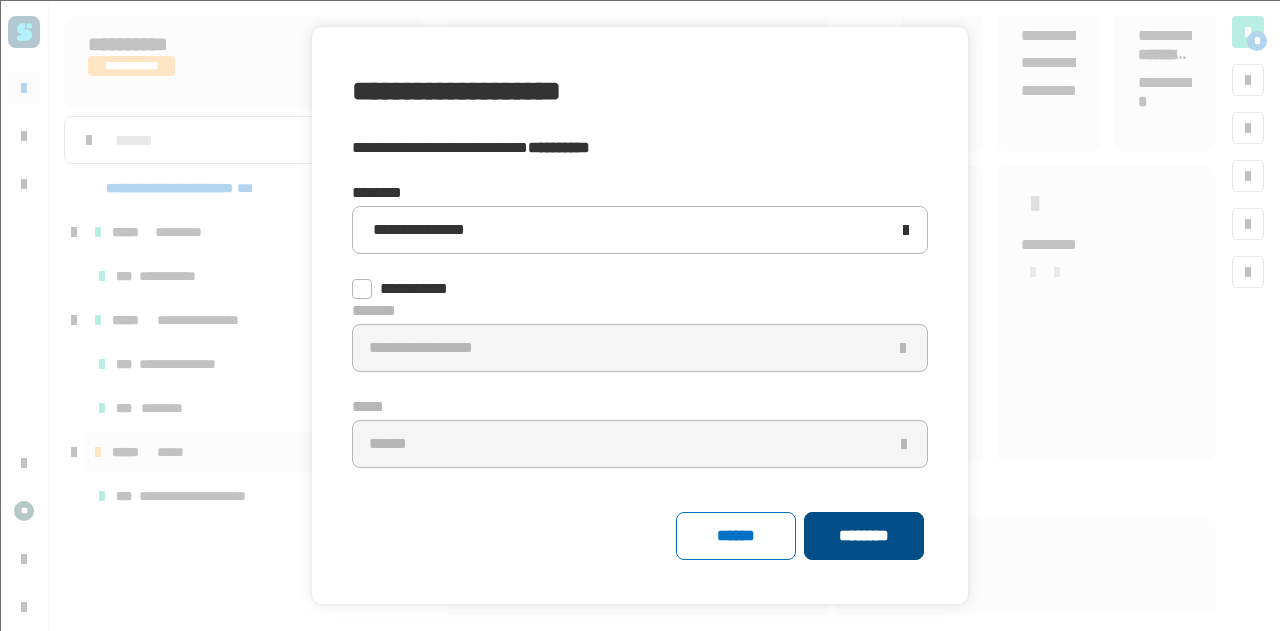 click on "********" 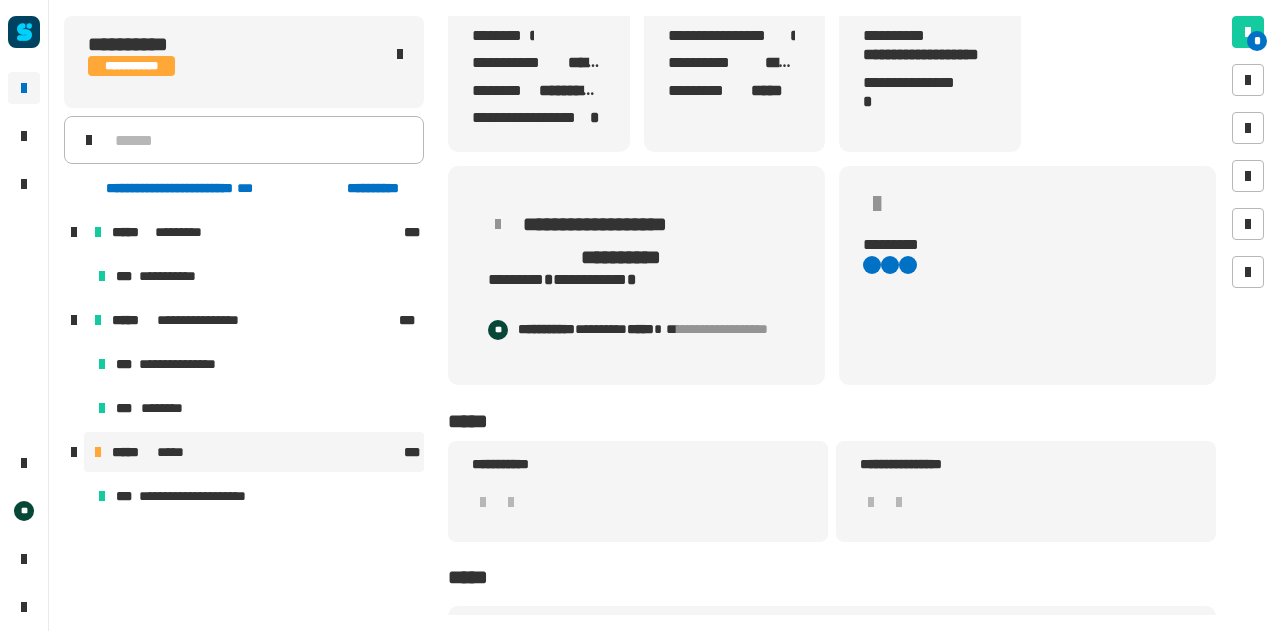 scroll, scrollTop: 0, scrollLeft: 0, axis: both 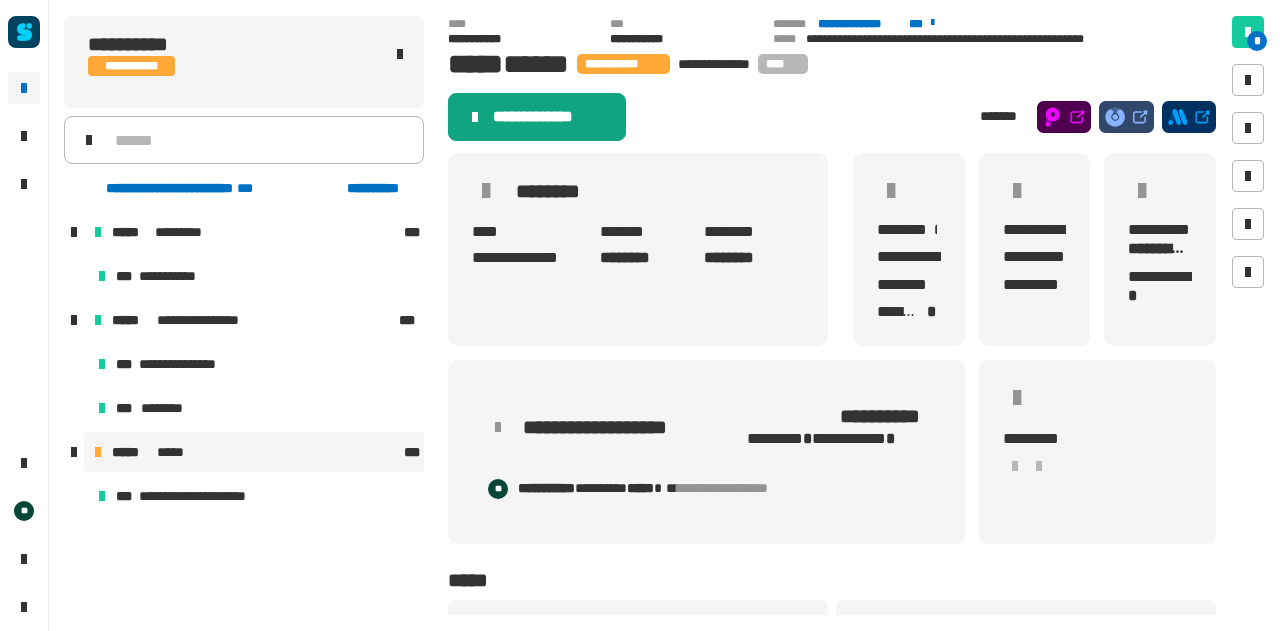 click on "**********" 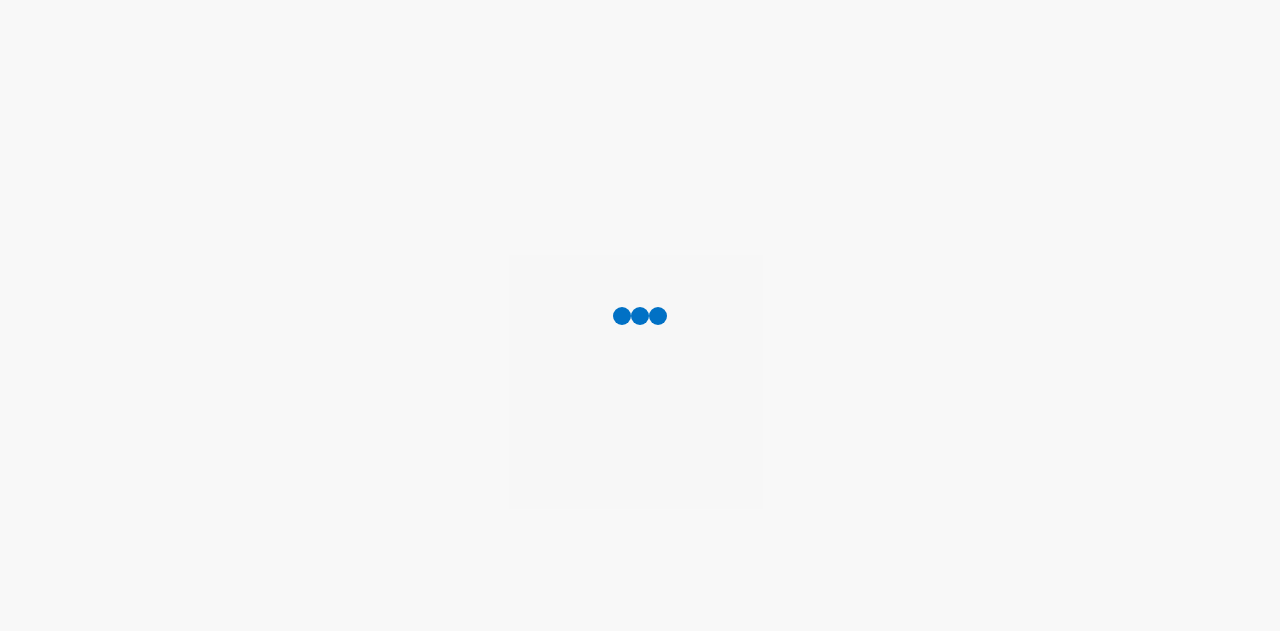 scroll, scrollTop: 0, scrollLeft: 0, axis: both 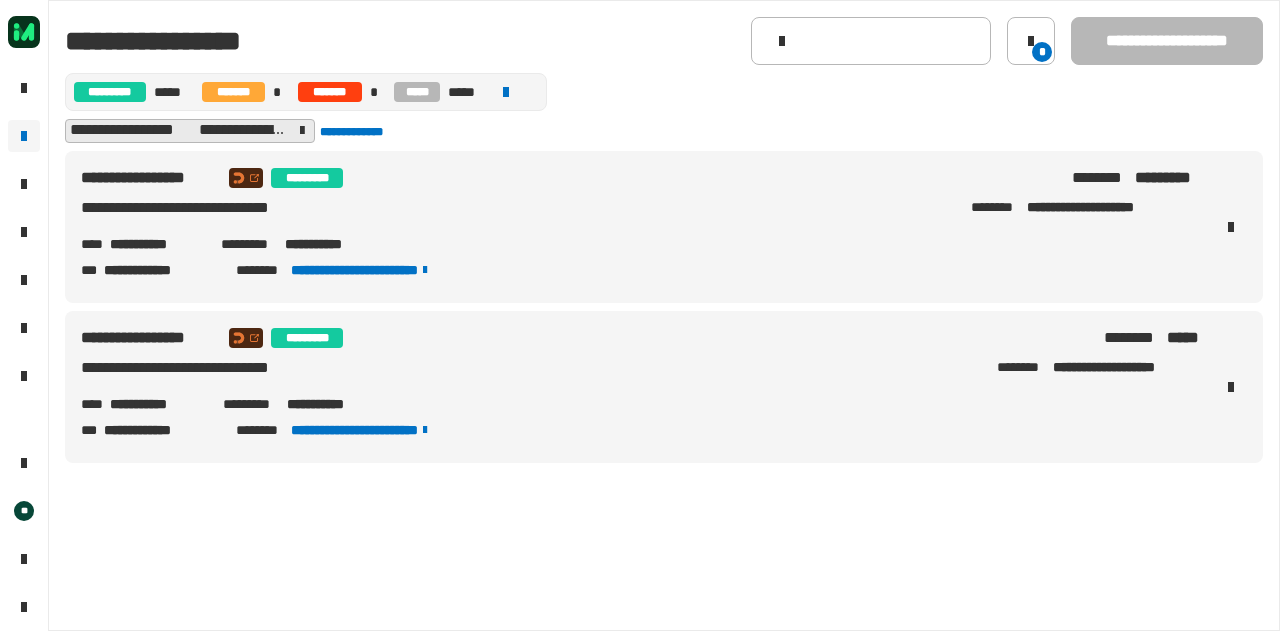 click on "**********" at bounding box center (157, 244) 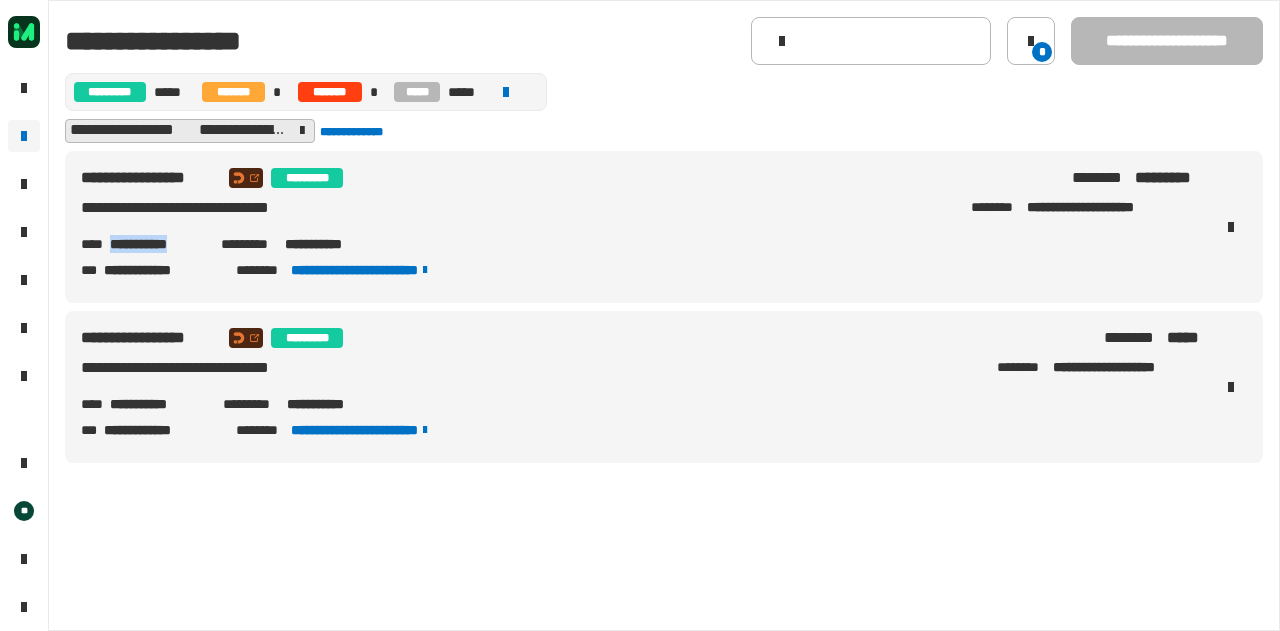 click on "**********" at bounding box center [157, 244] 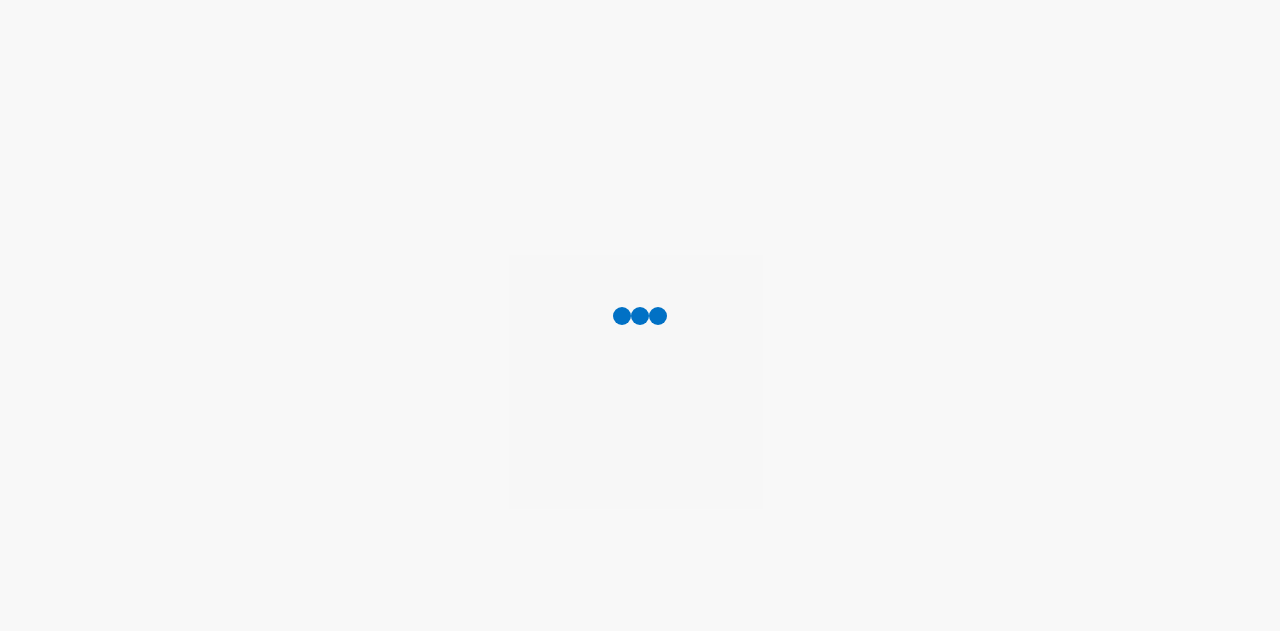 scroll, scrollTop: 0, scrollLeft: 0, axis: both 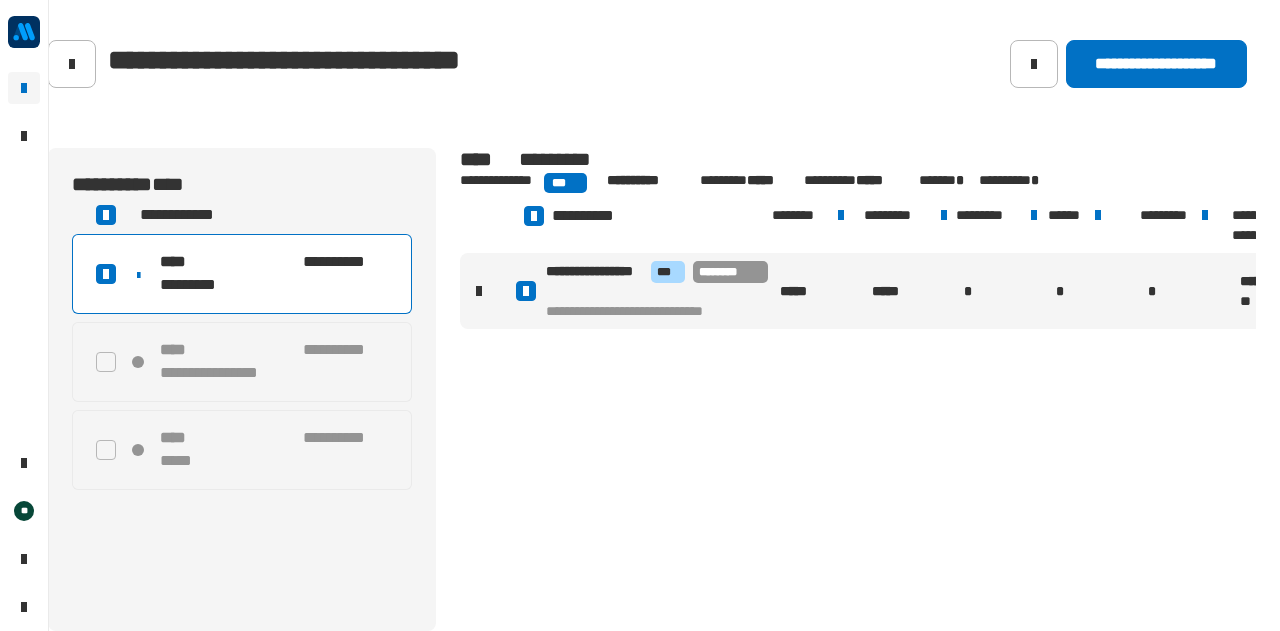 click on "**********" at bounding box center [274, 262] 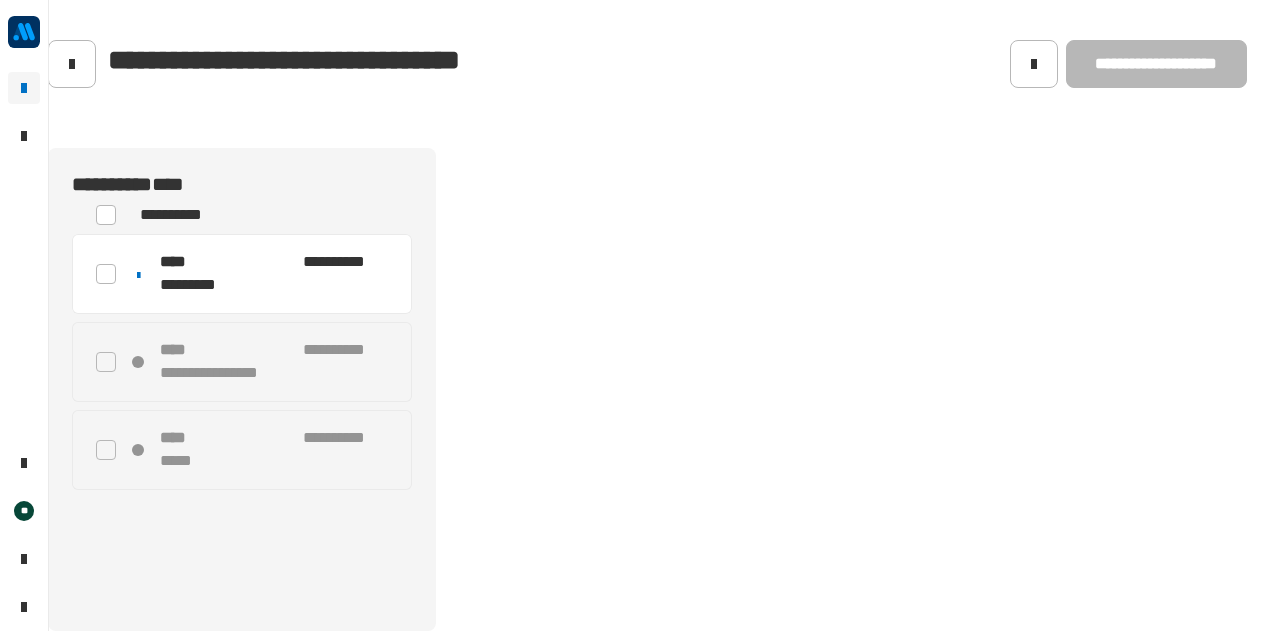 click 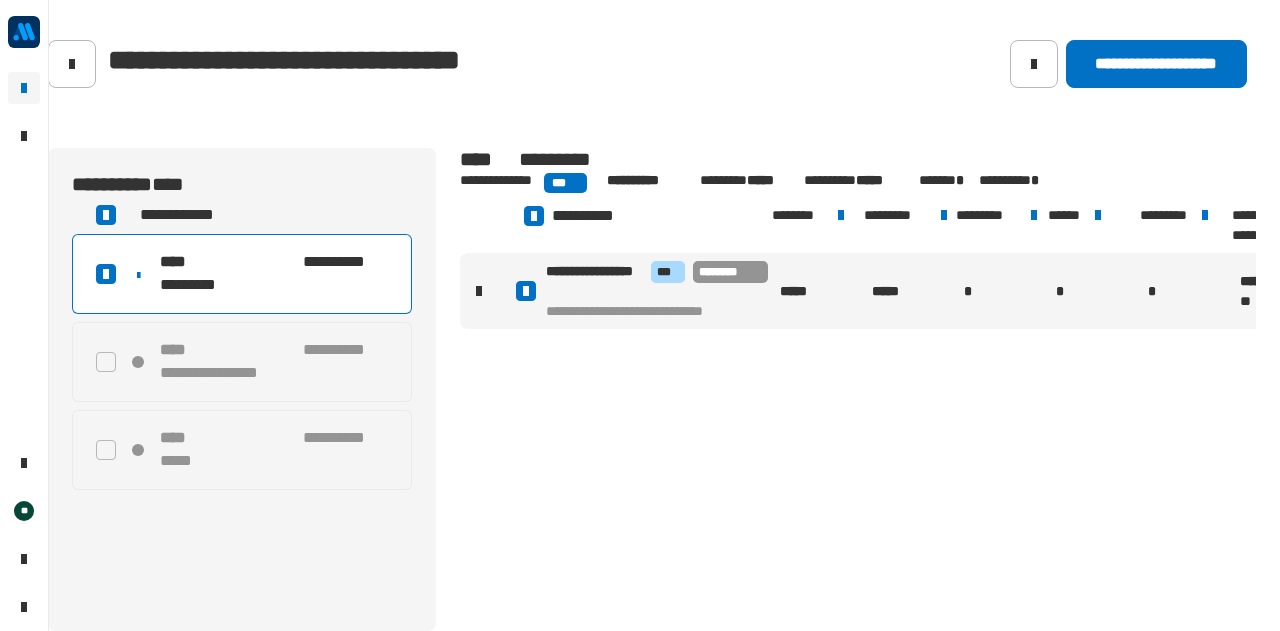 click 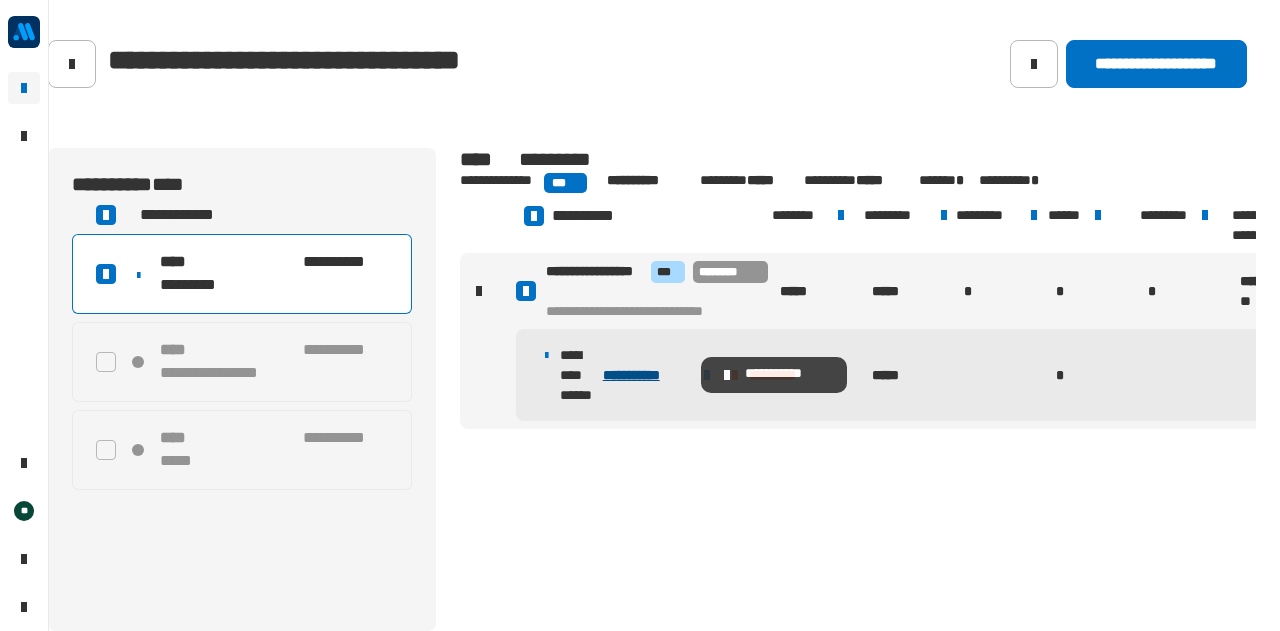 click on "**********" 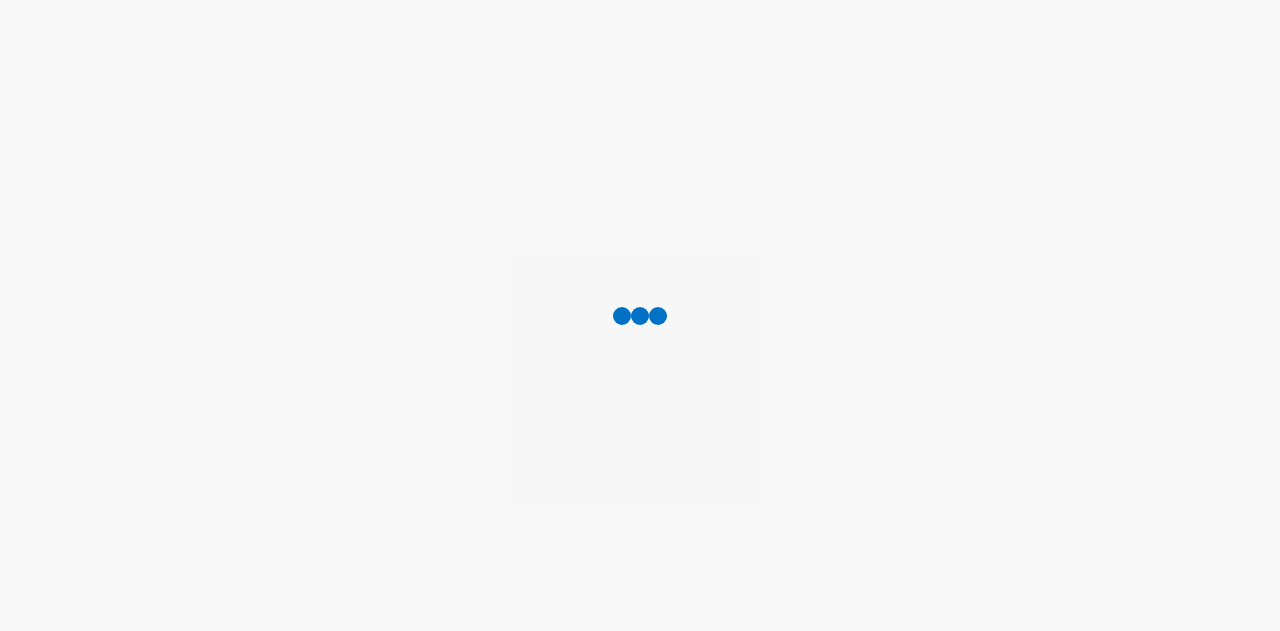scroll, scrollTop: 0, scrollLeft: 0, axis: both 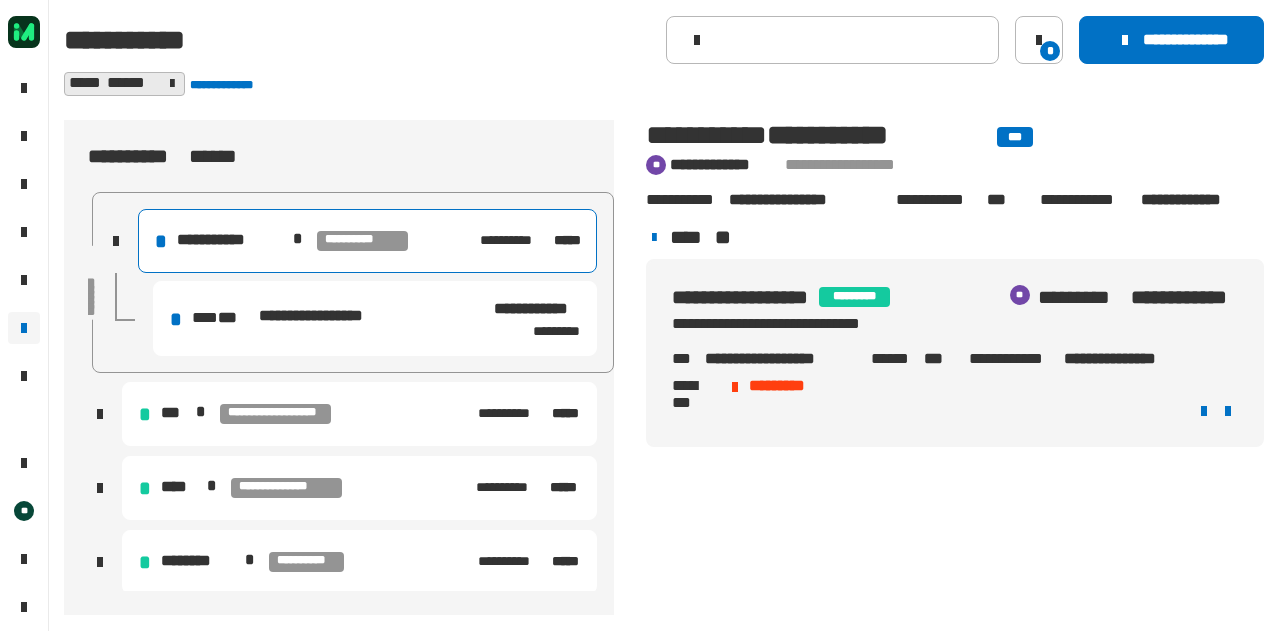 click on "**********" at bounding box center [285, 318] 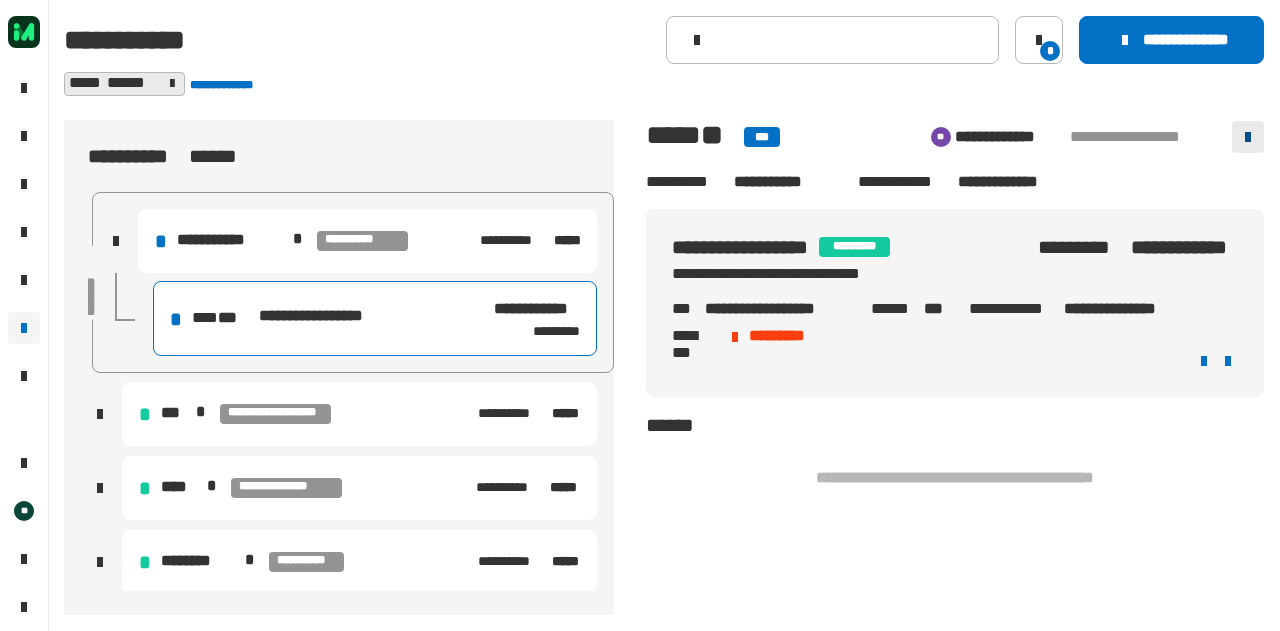 click 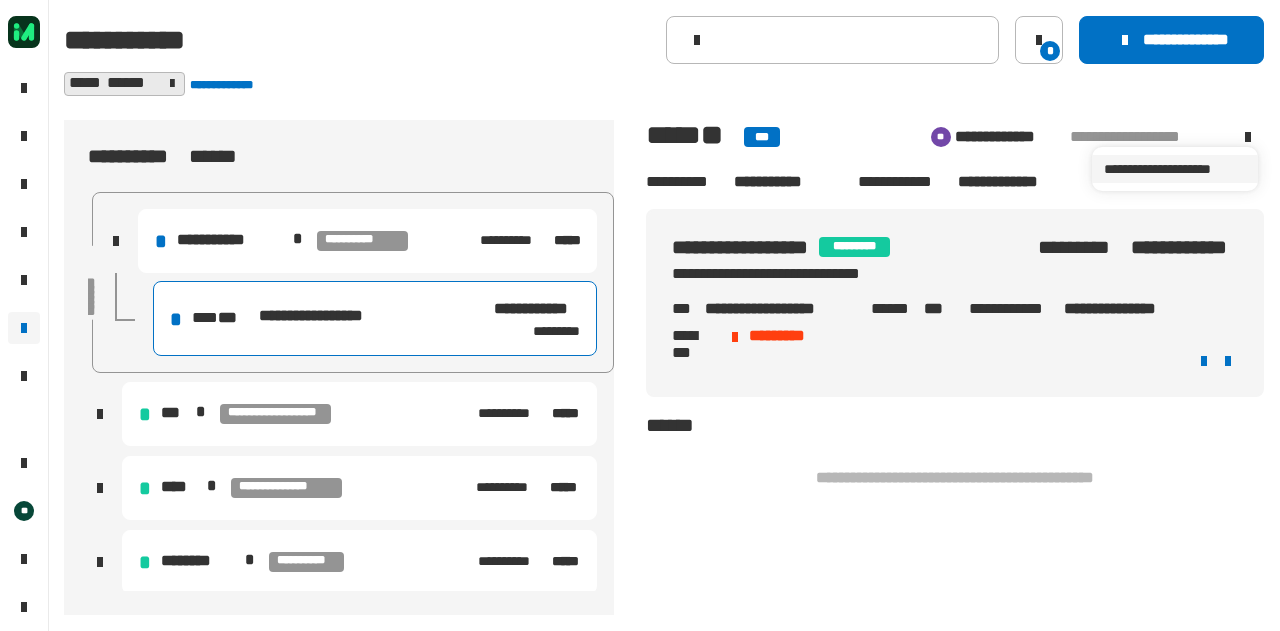 click on "**********" at bounding box center (1175, 169) 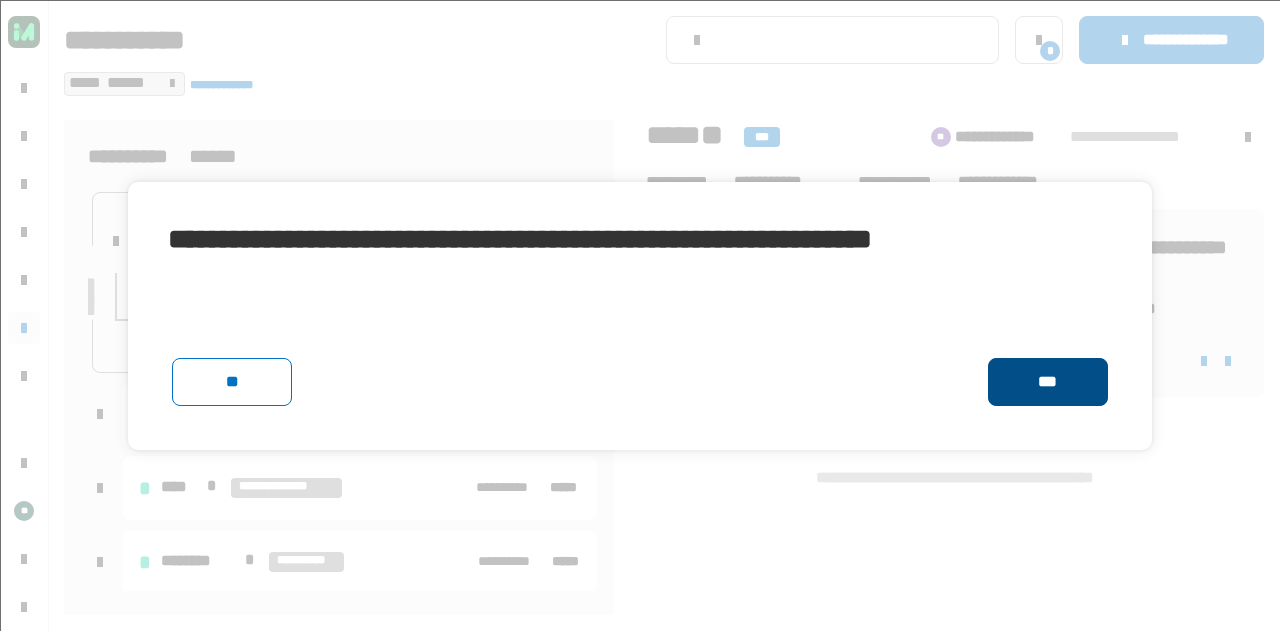 click on "***" 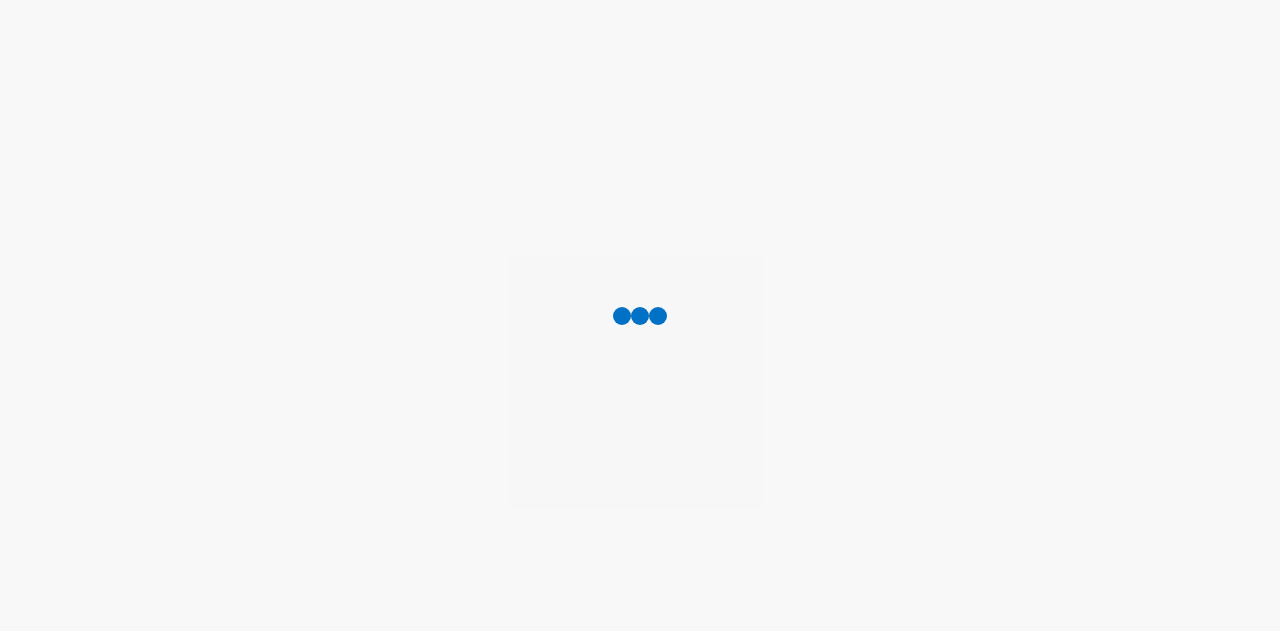 scroll, scrollTop: 0, scrollLeft: 0, axis: both 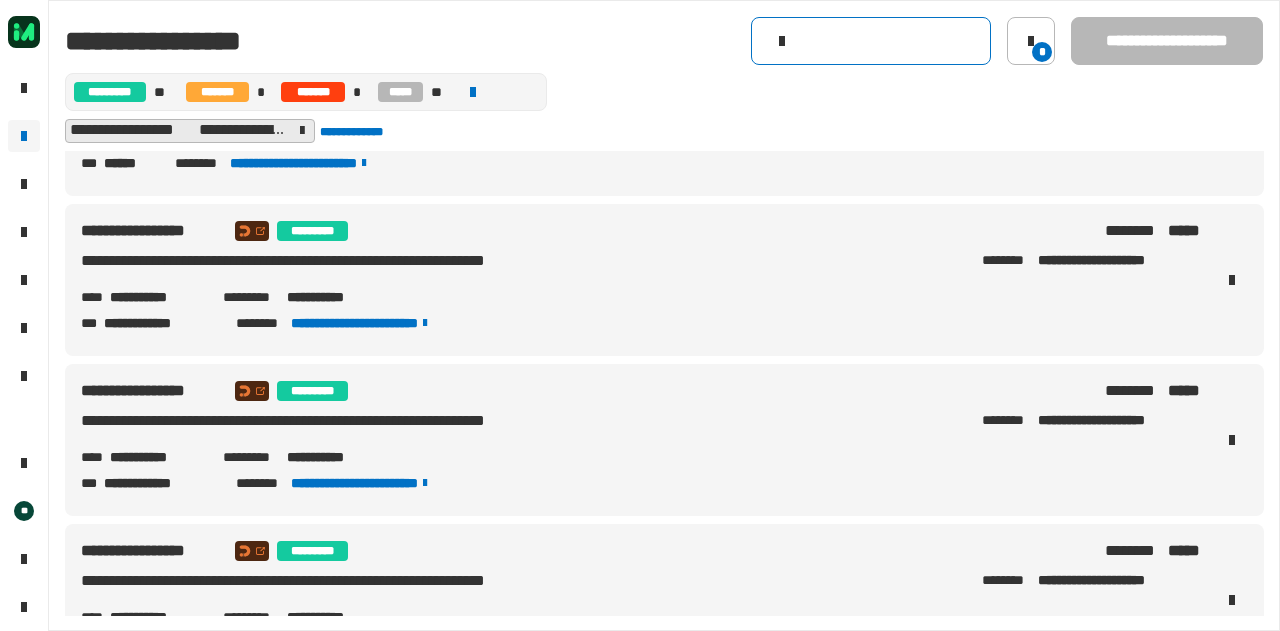 click 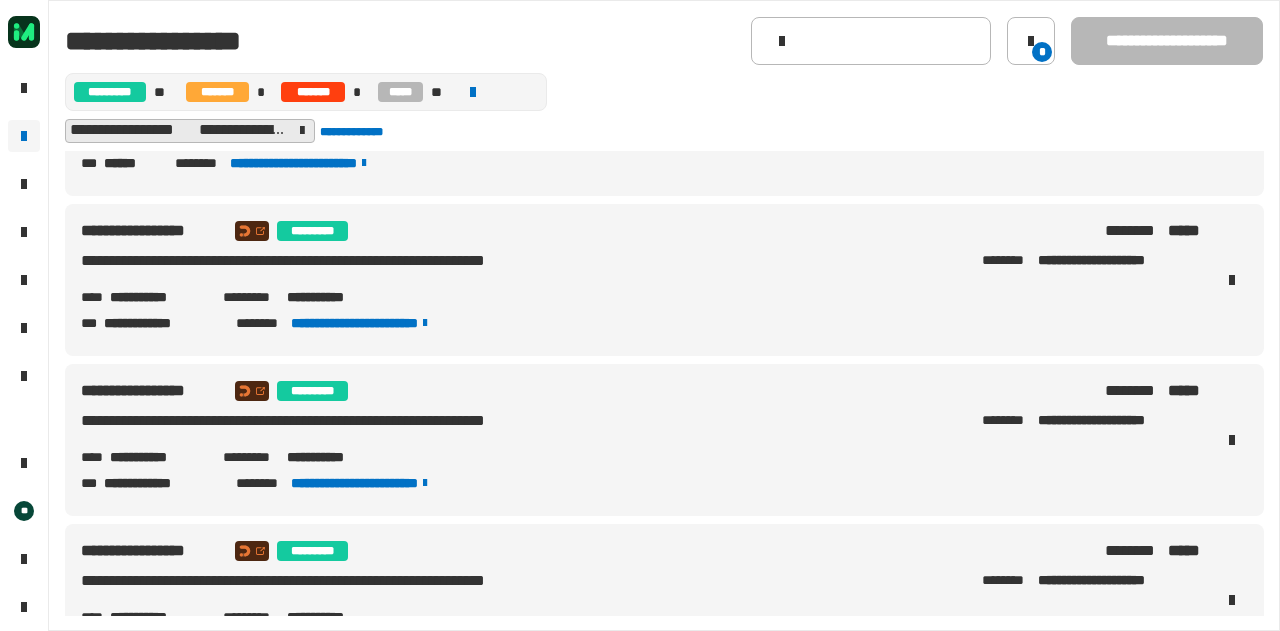click 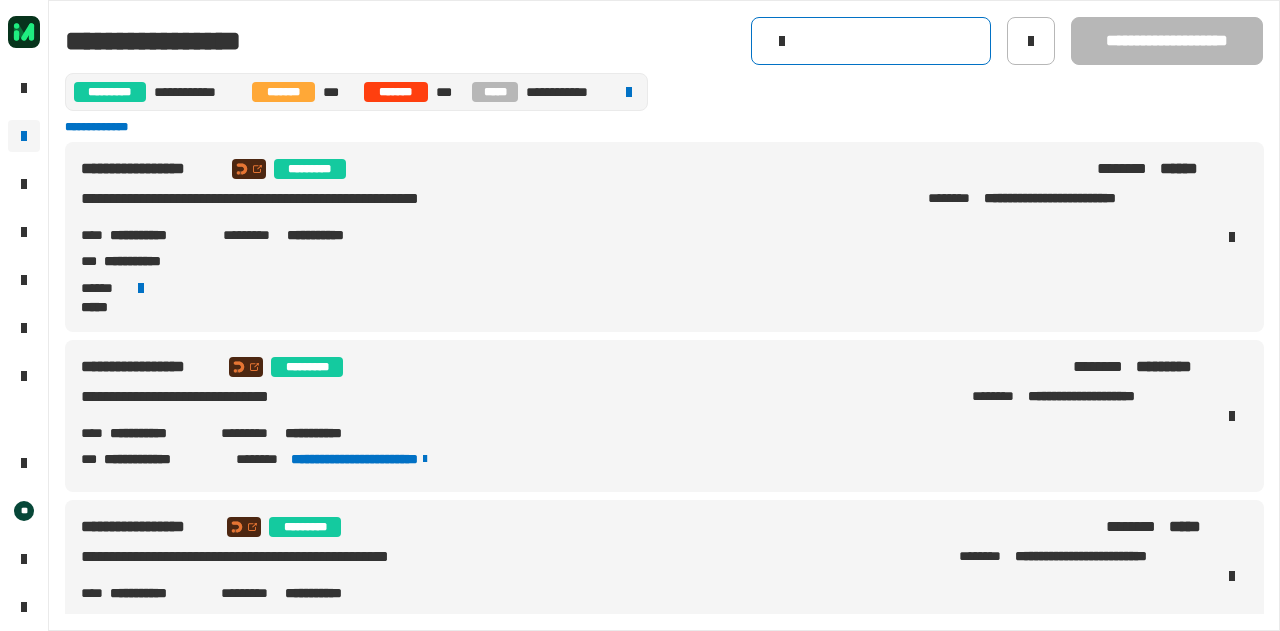 click 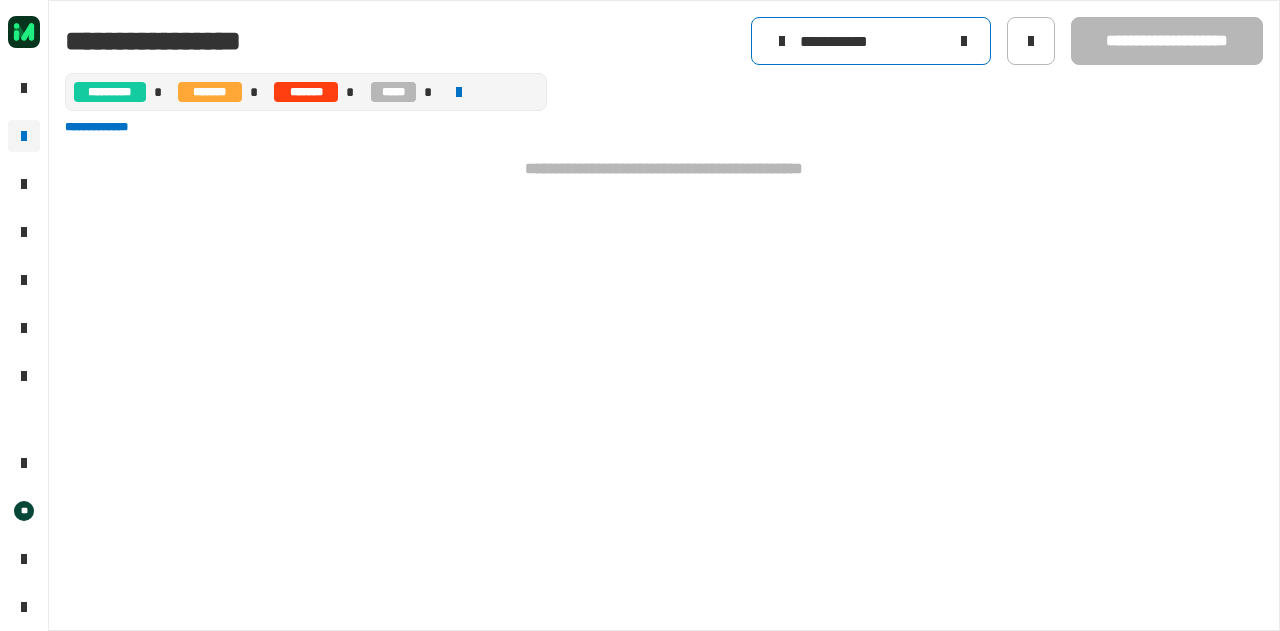 type on "**********" 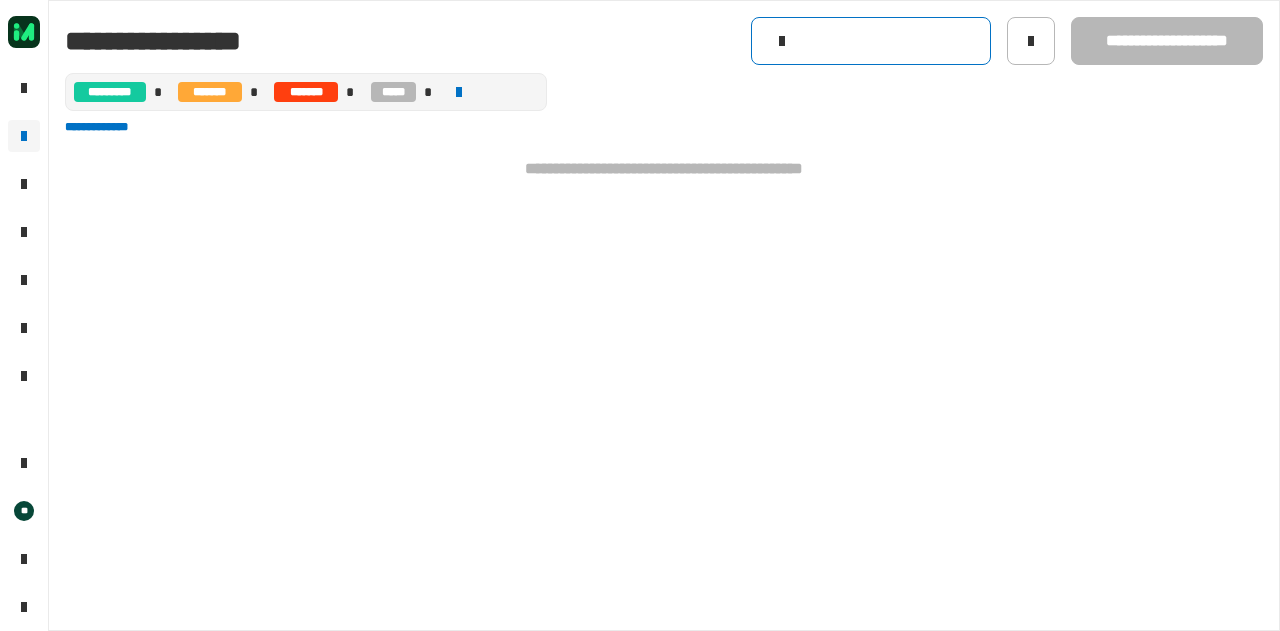 type 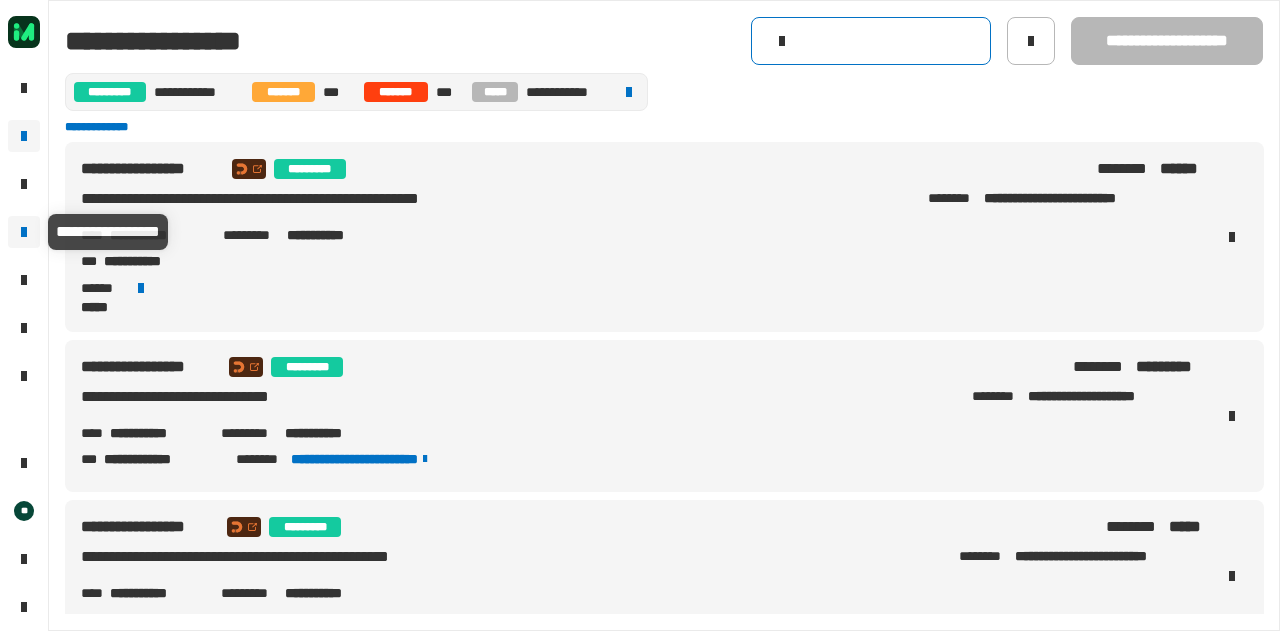 click 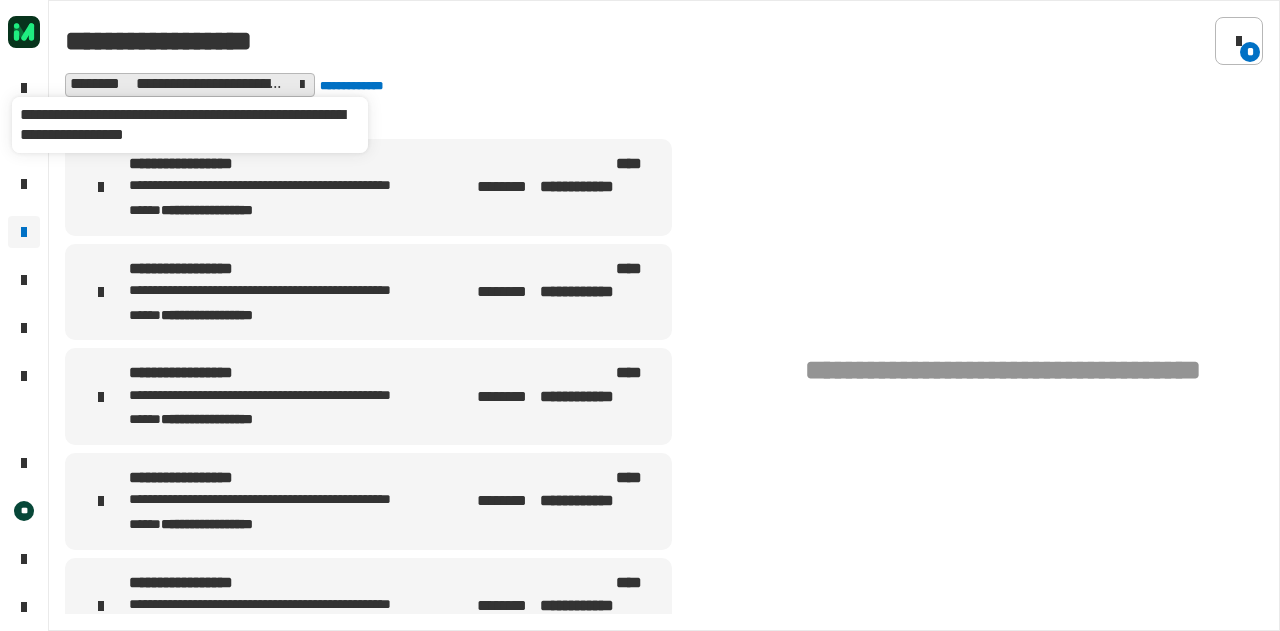click 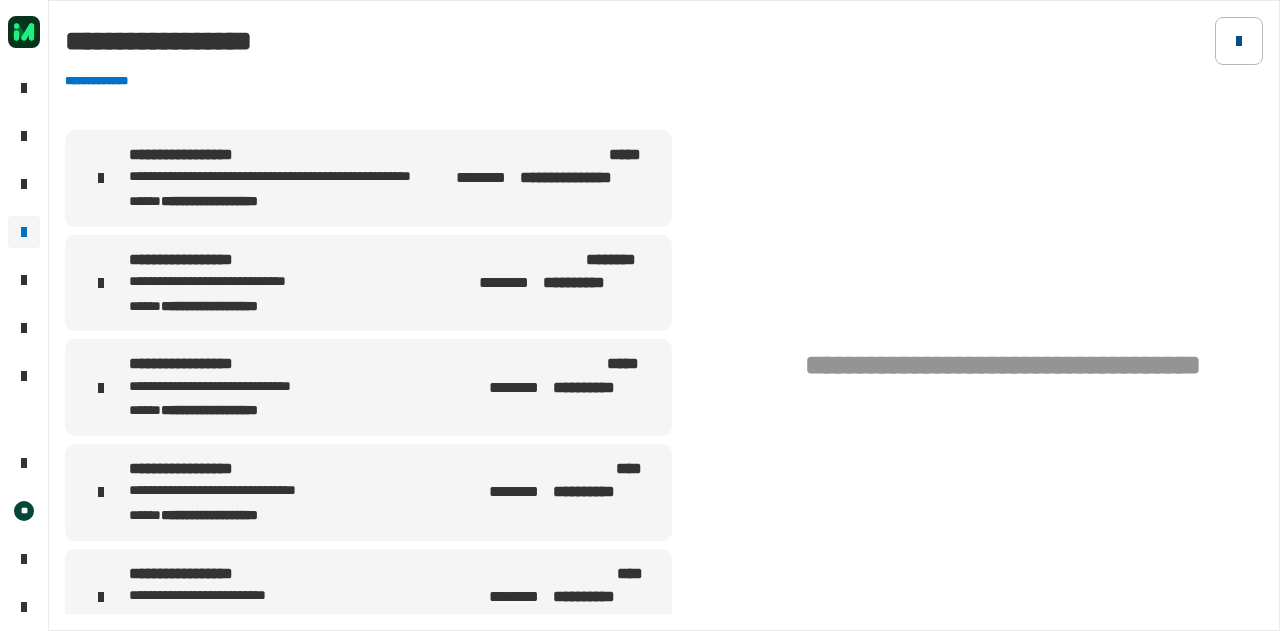 click 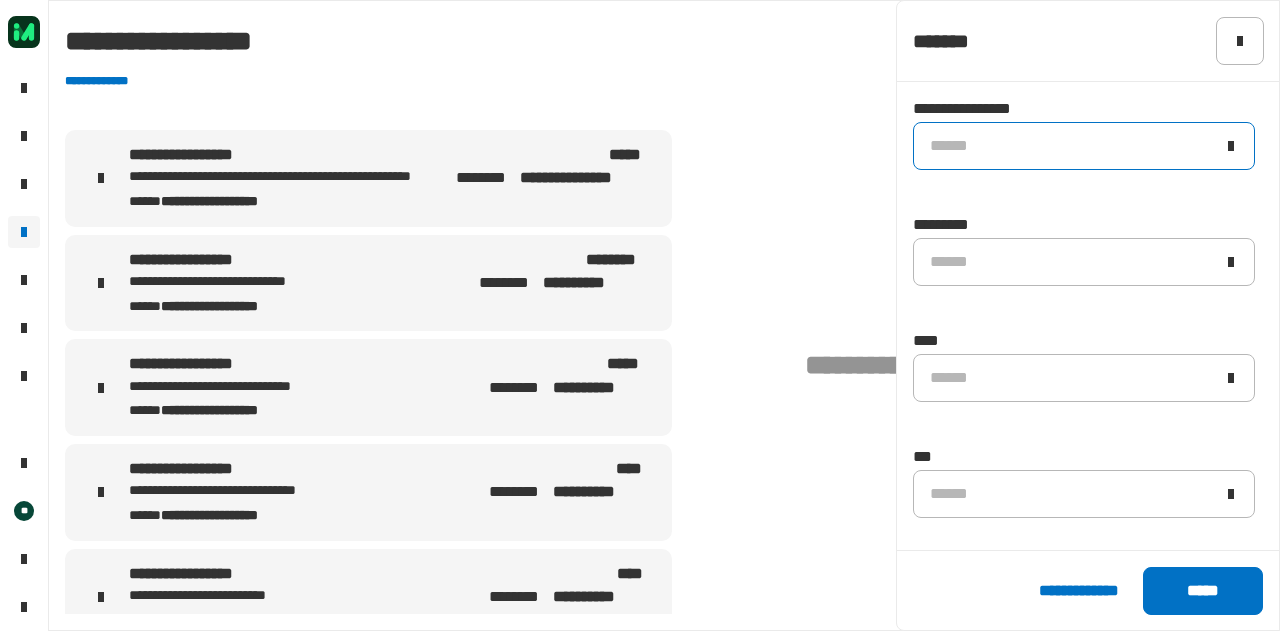 click on "******" 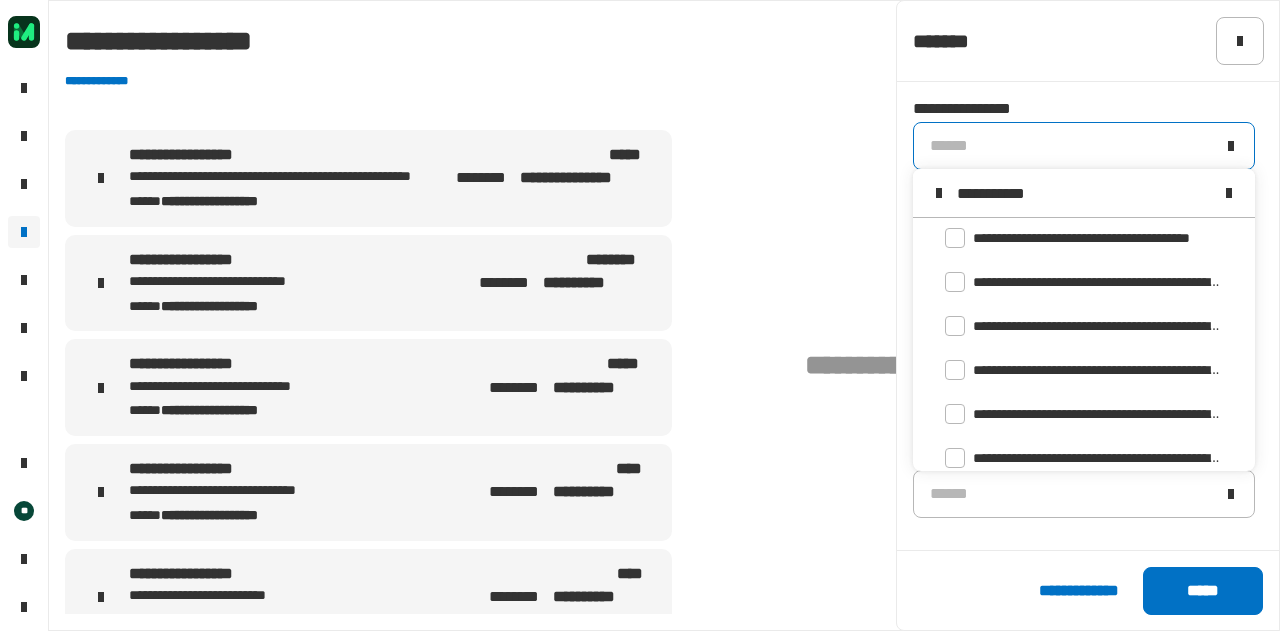 scroll, scrollTop: 0, scrollLeft: 0, axis: both 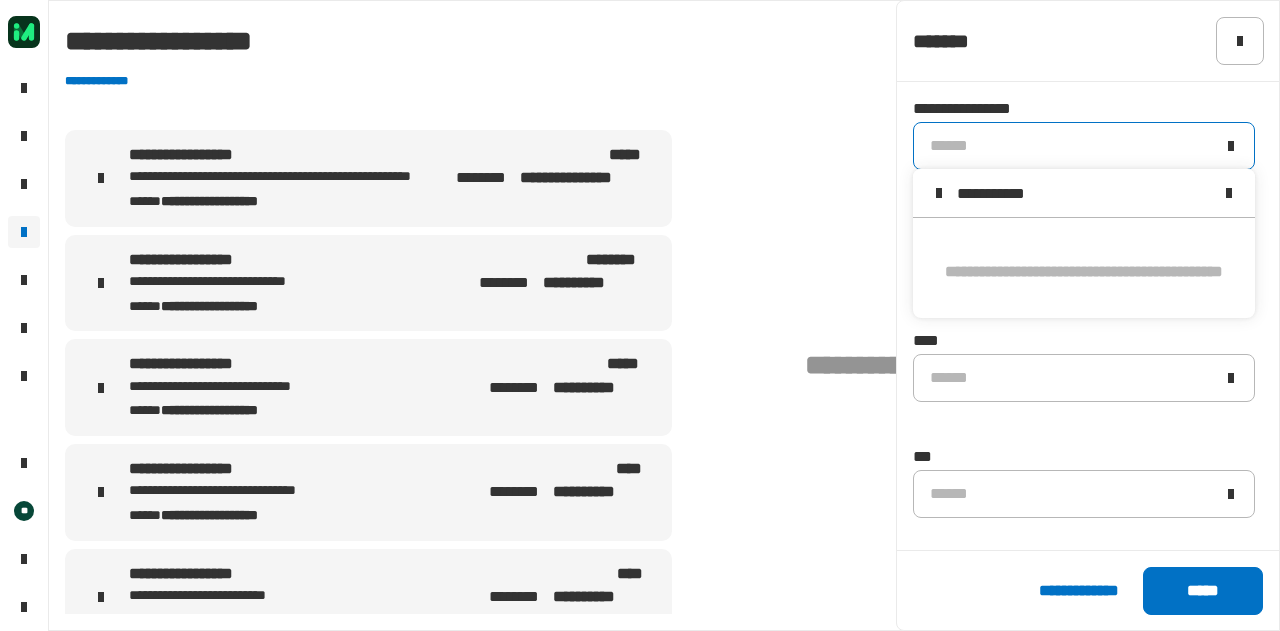 type on "**********" 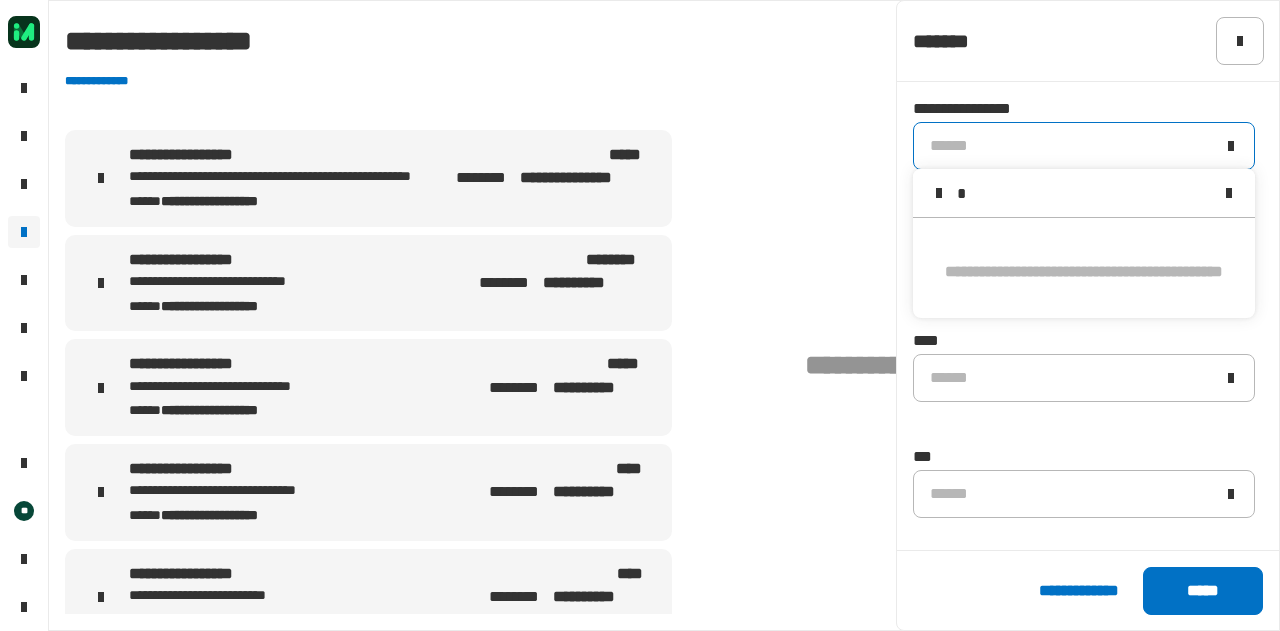 type 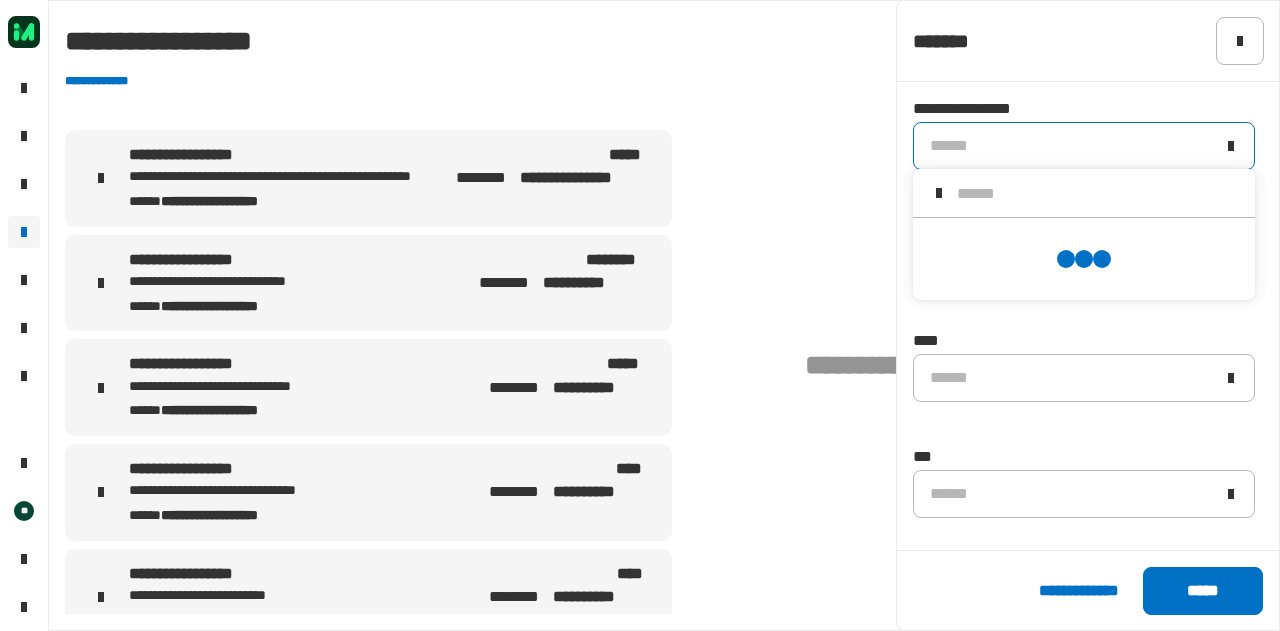 click on "**********" 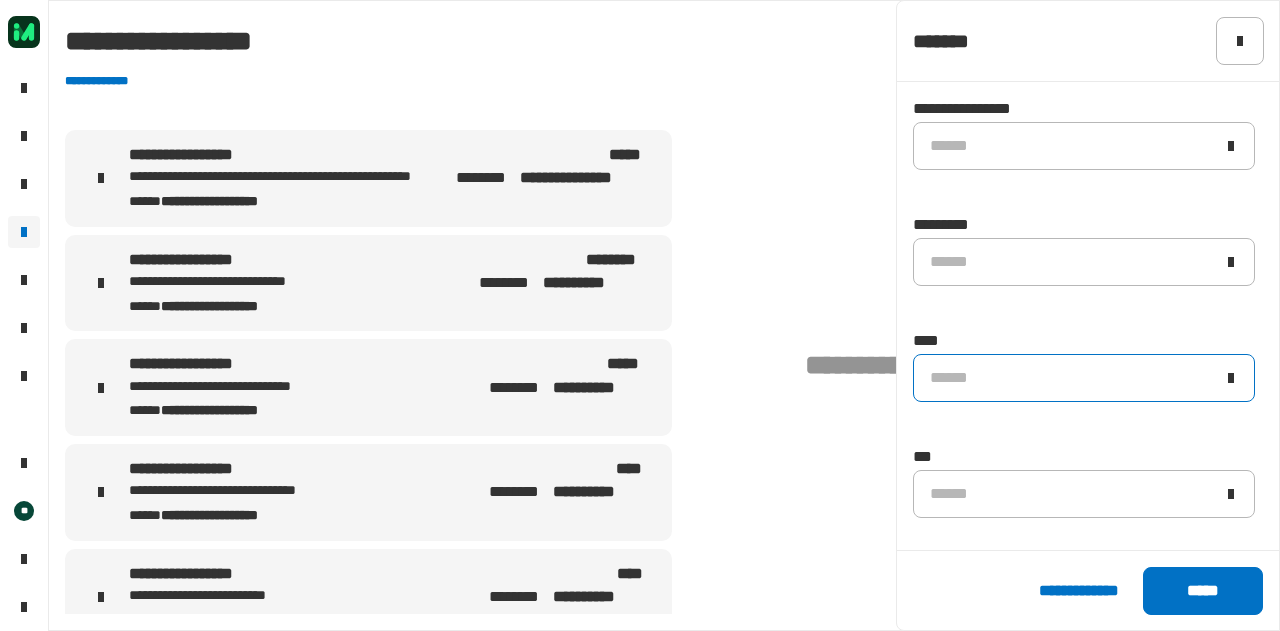 click on "******" 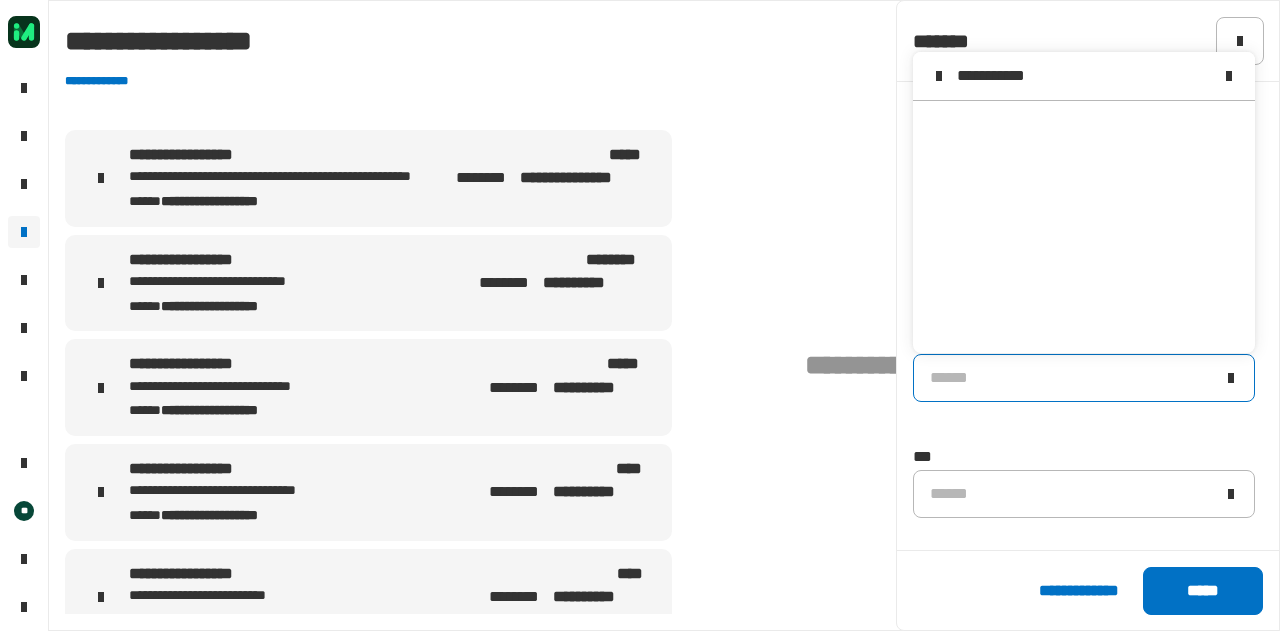 scroll, scrollTop: 0, scrollLeft: 0, axis: both 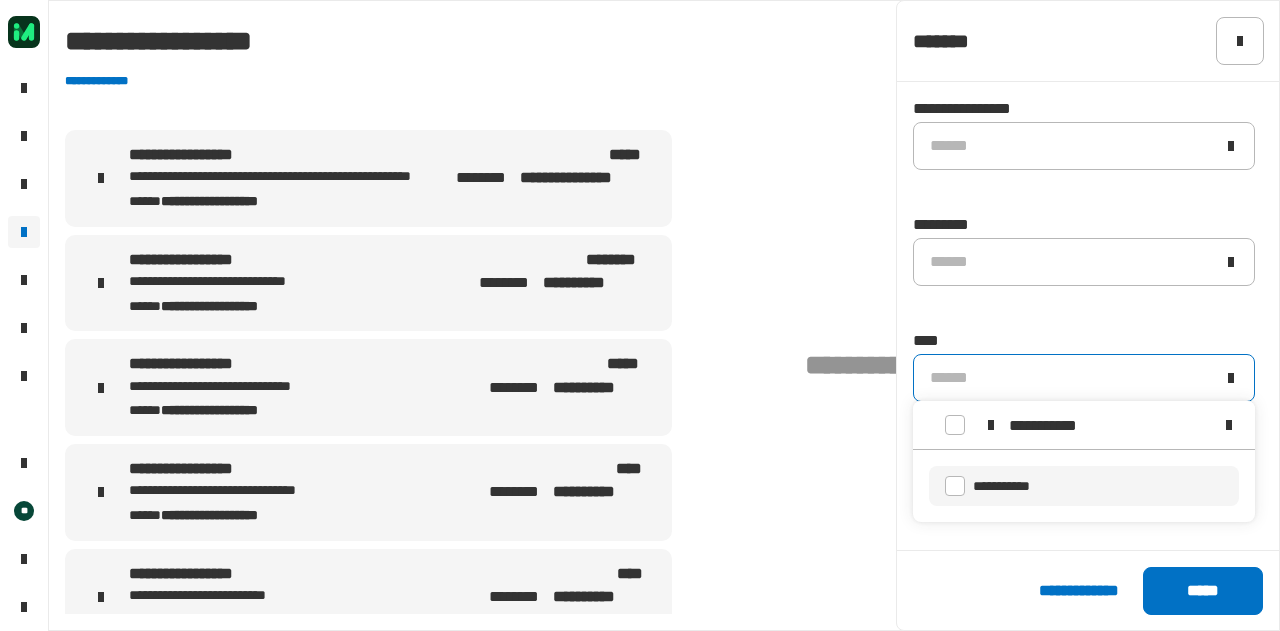 type on "**********" 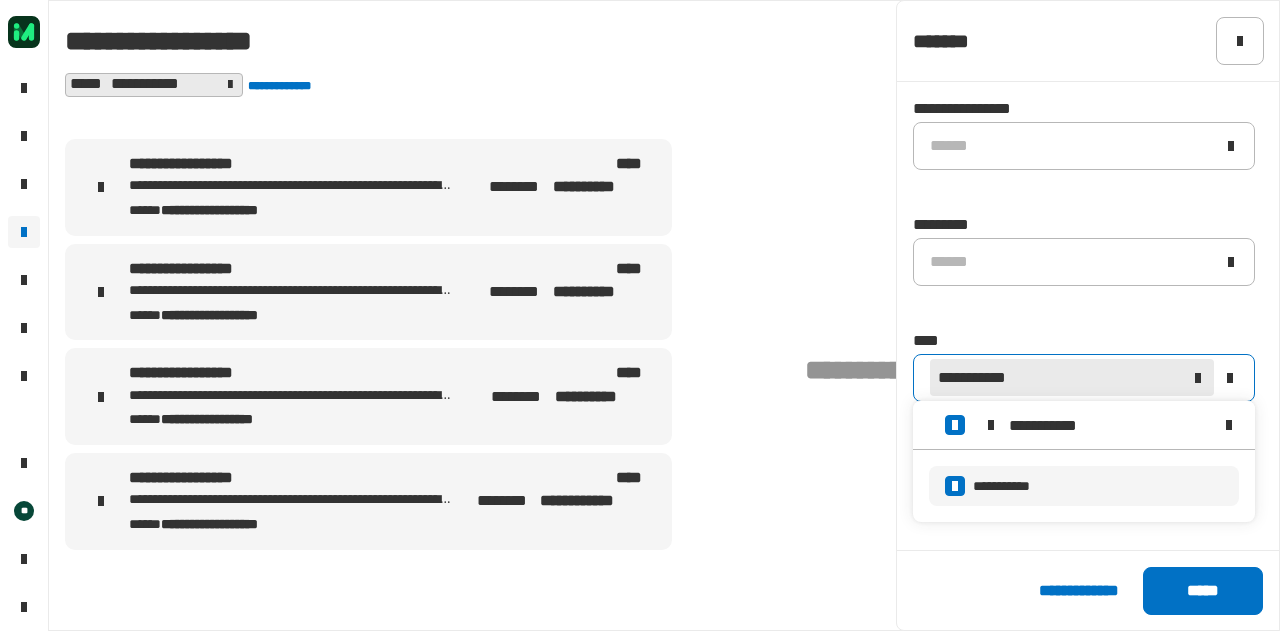 click on "**********" at bounding box center [290, 187] 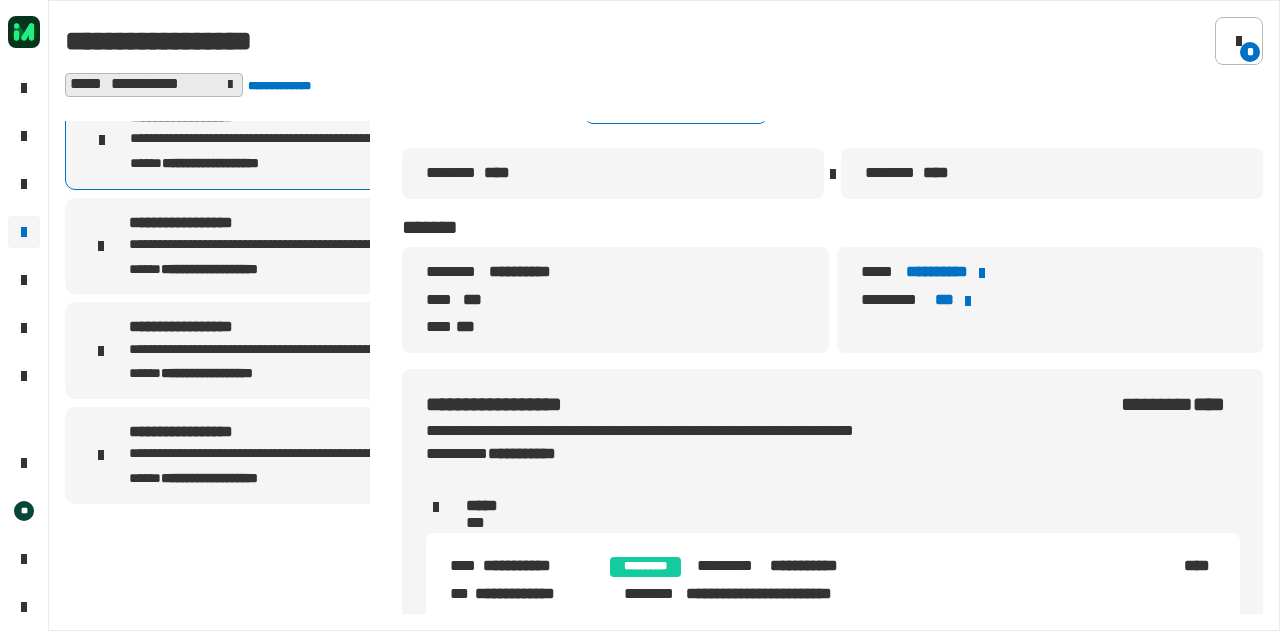 scroll, scrollTop: 92, scrollLeft: 0, axis: vertical 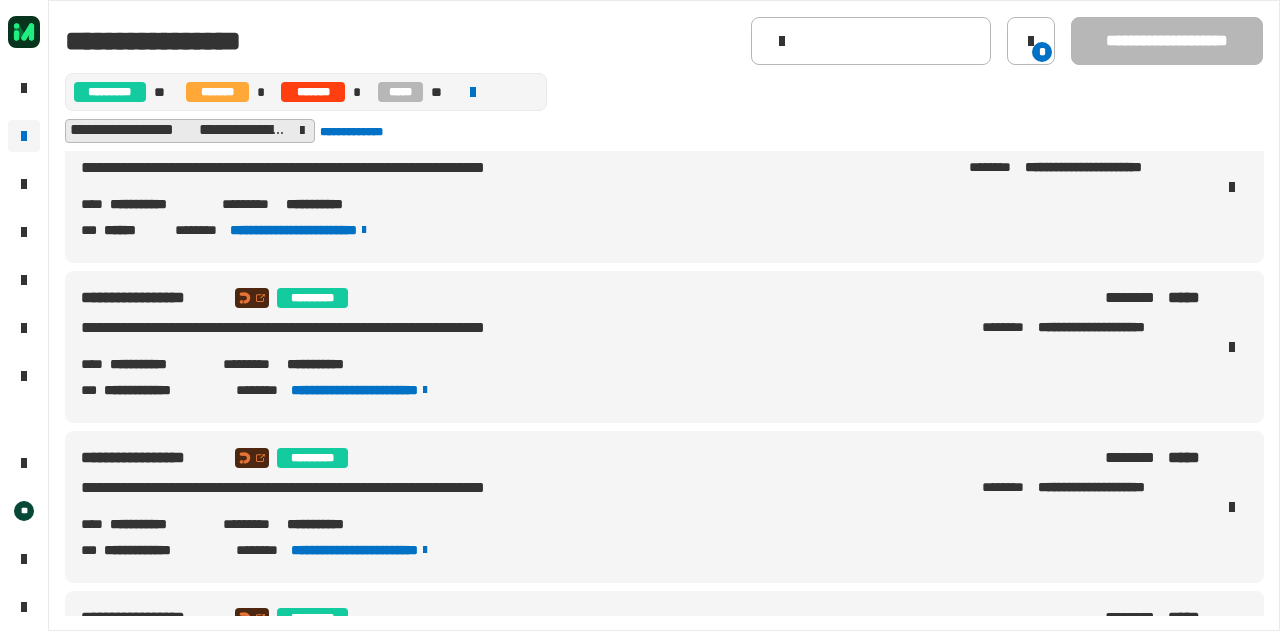 click on "**********" at bounding box center [158, 364] 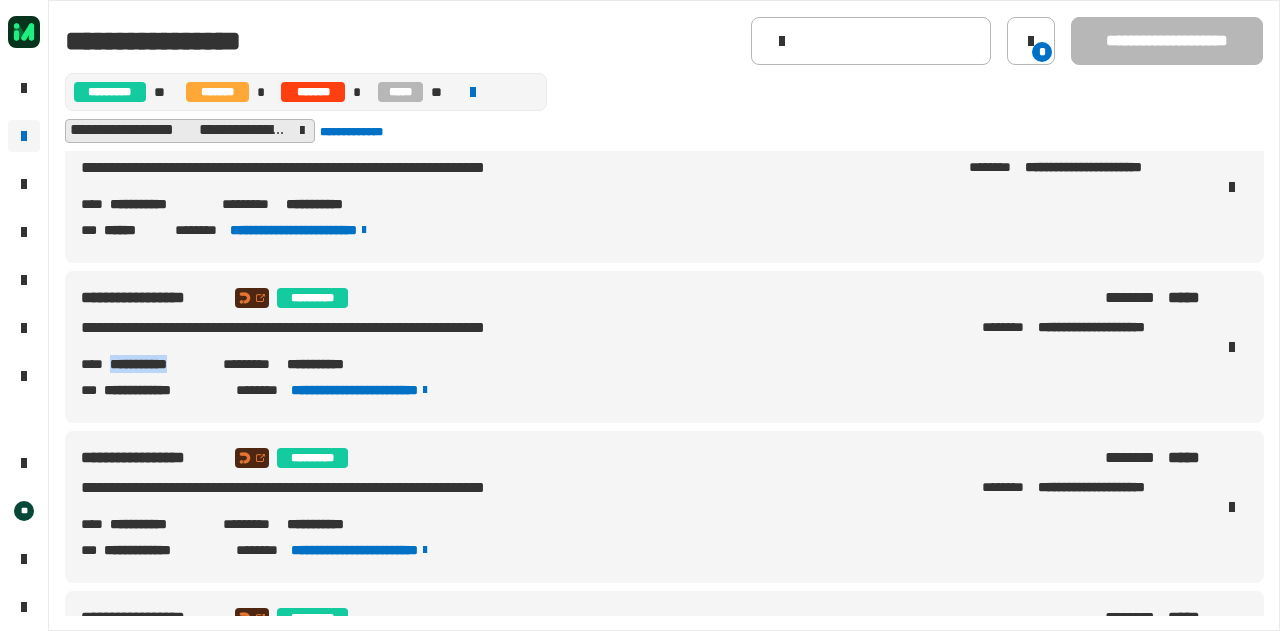 click on "**********" at bounding box center [158, 364] 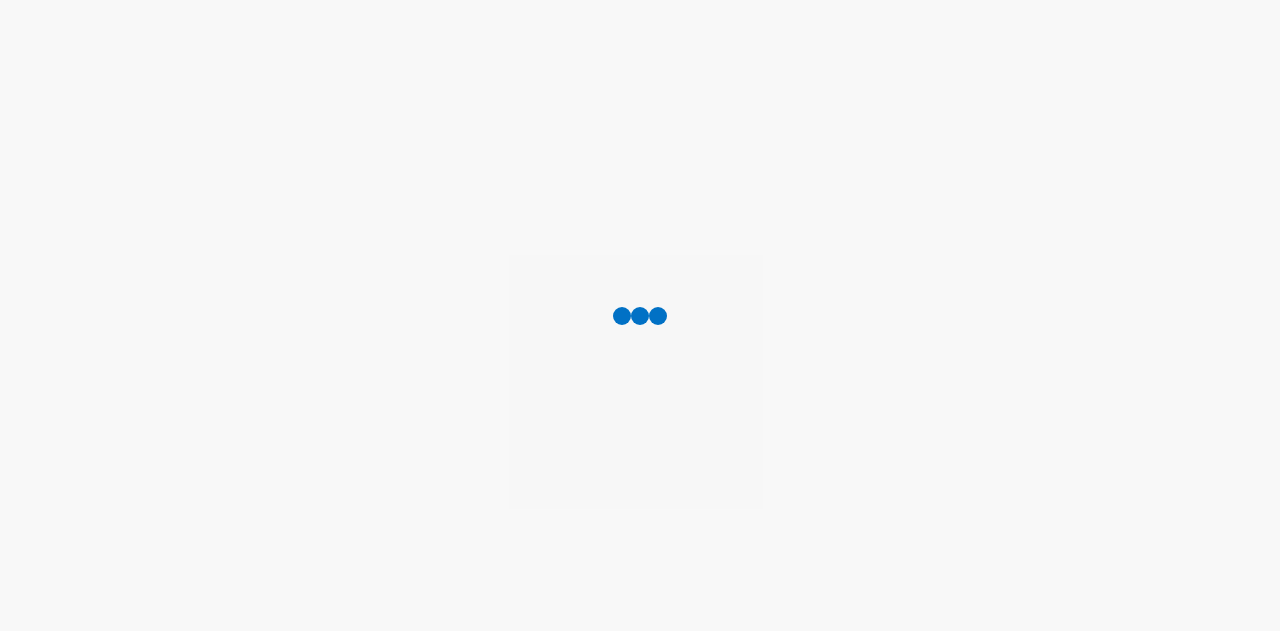 scroll, scrollTop: 0, scrollLeft: 0, axis: both 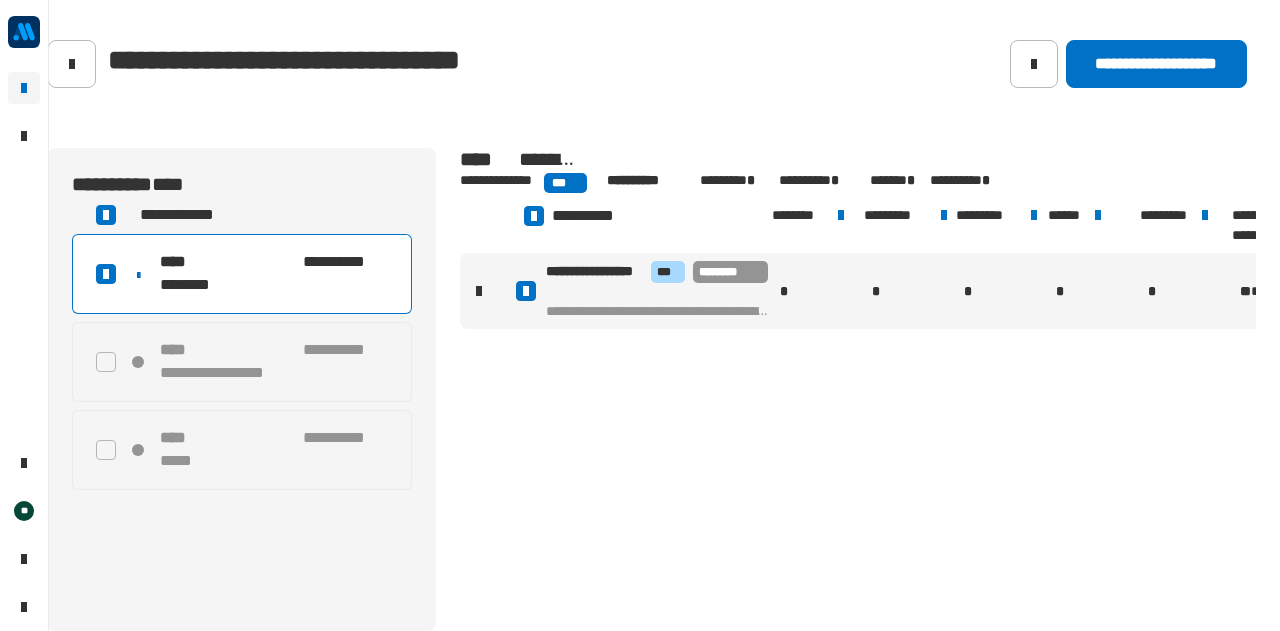 click 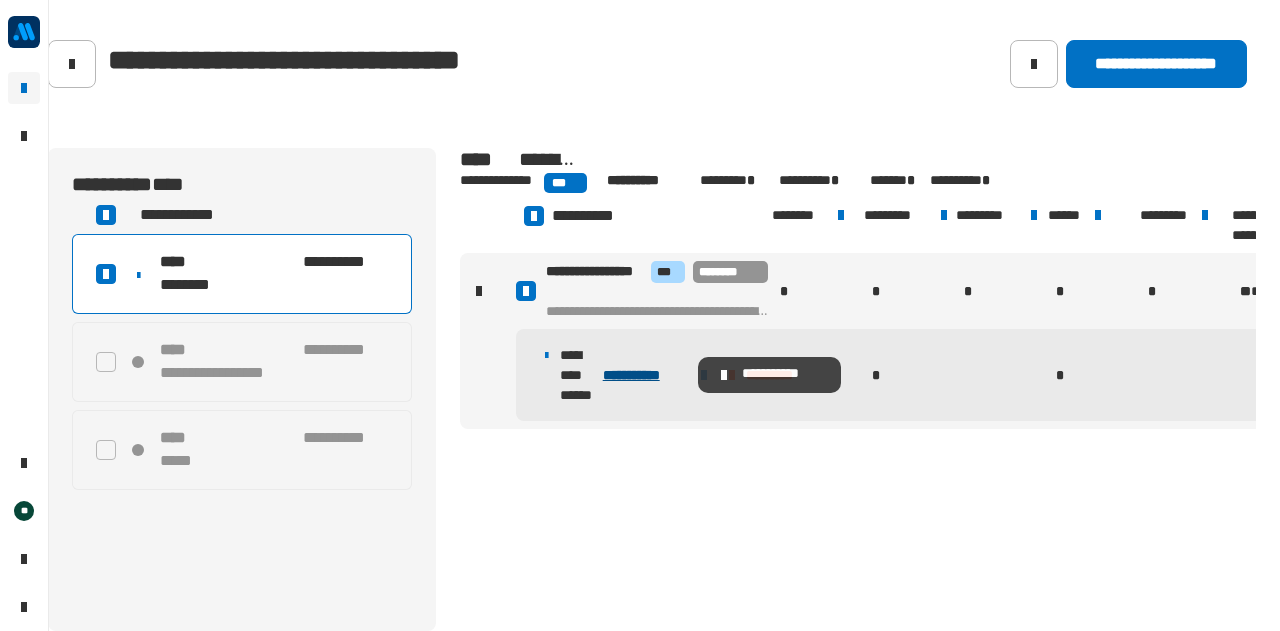 click on "**********" 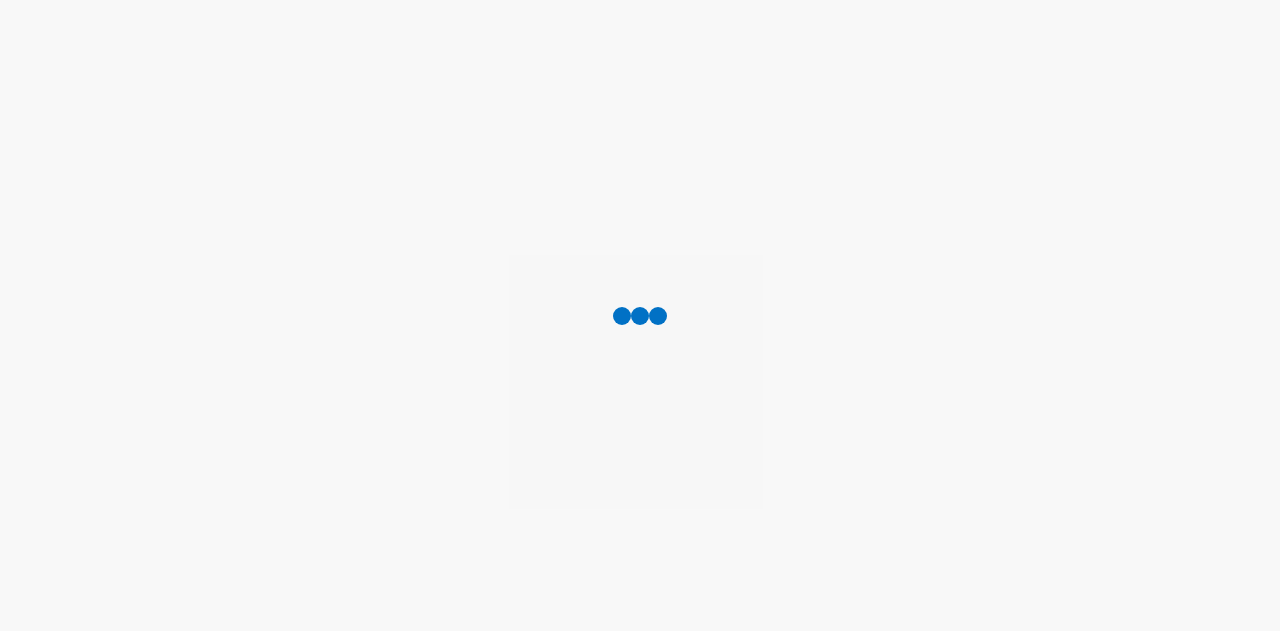 scroll, scrollTop: 0, scrollLeft: 0, axis: both 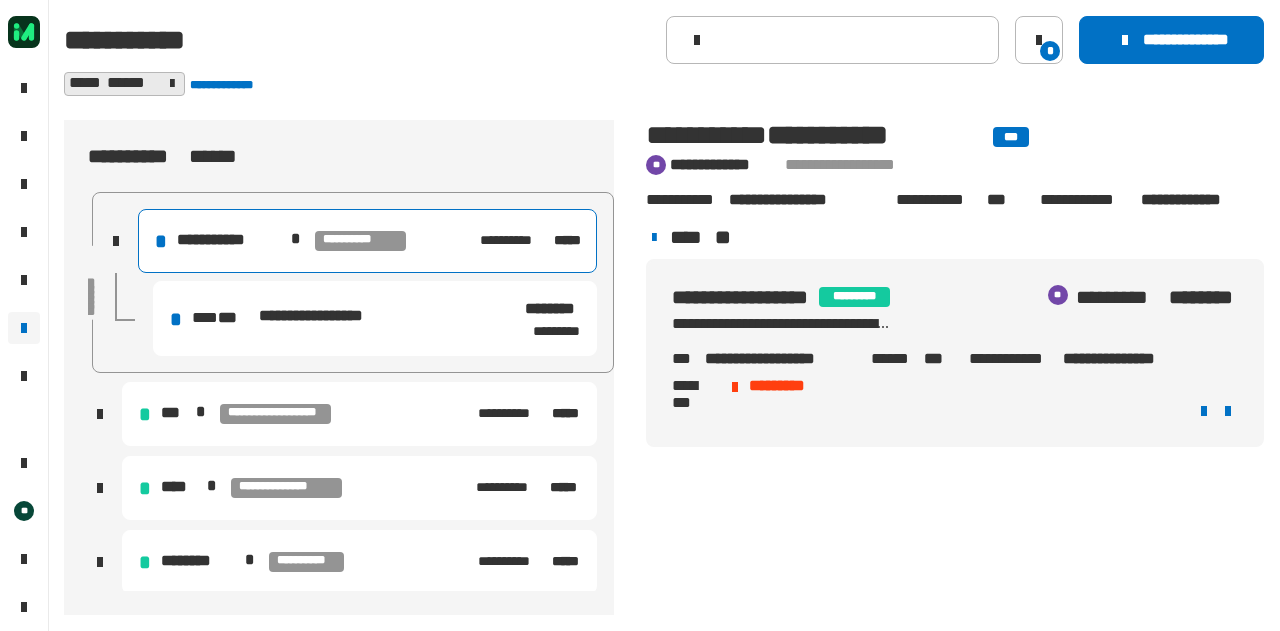 click on "**********" at bounding box center [287, 318] 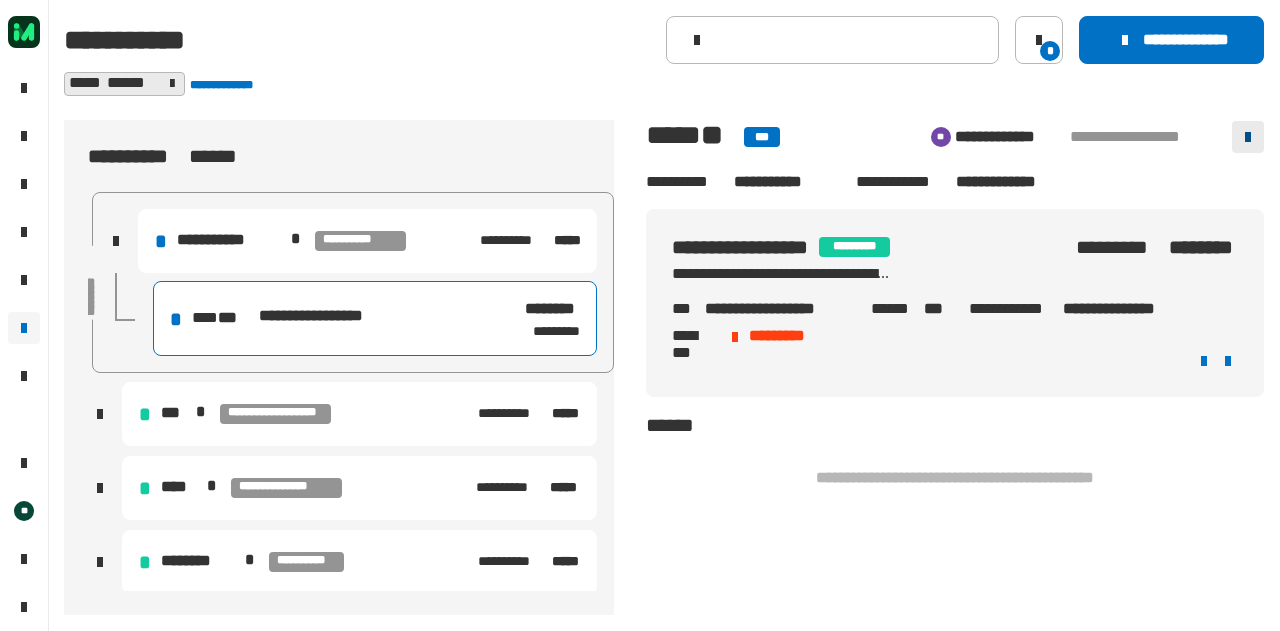 click 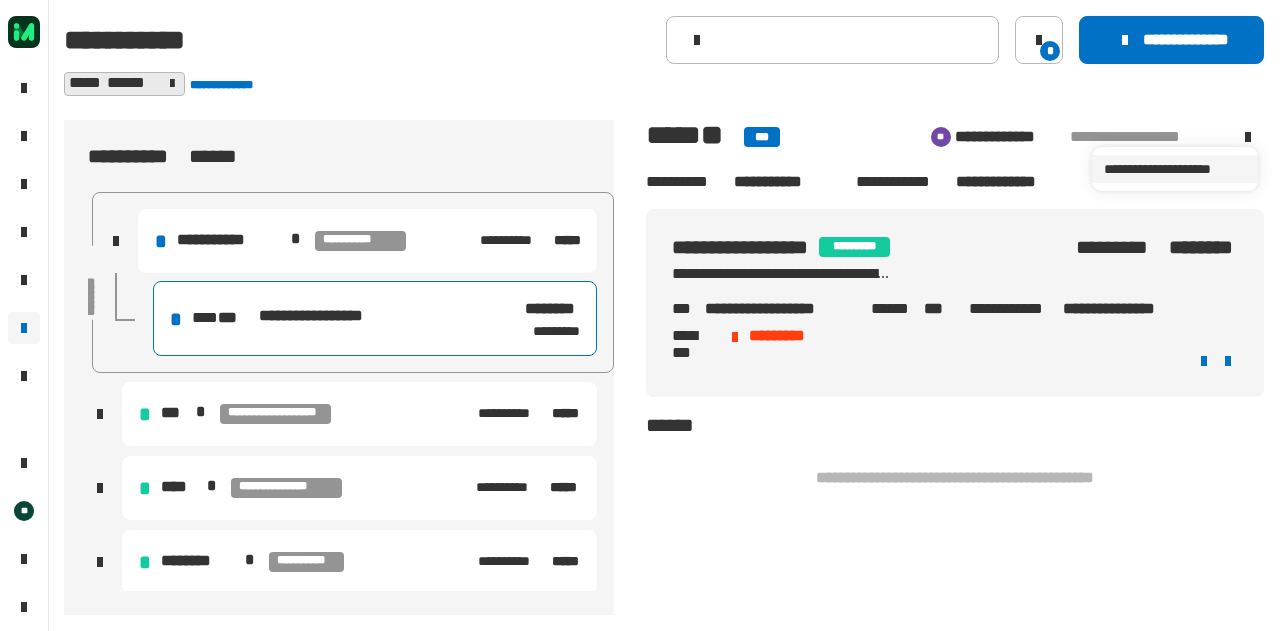 click on "**********" at bounding box center [1175, 169] 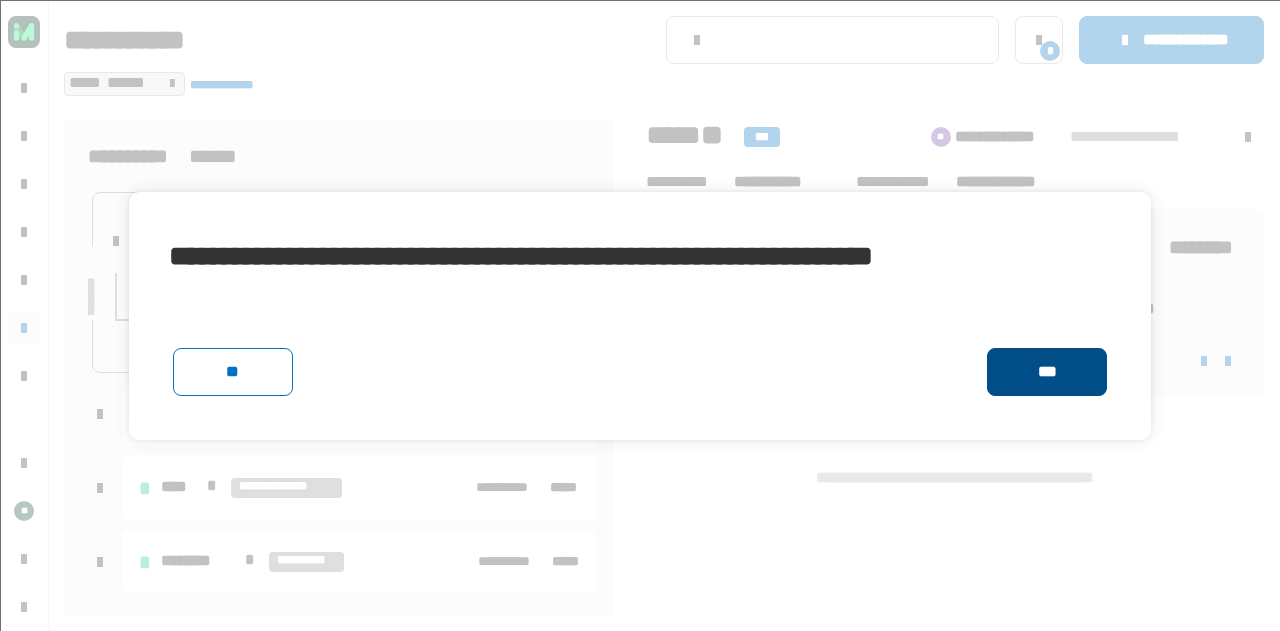 click on "***" 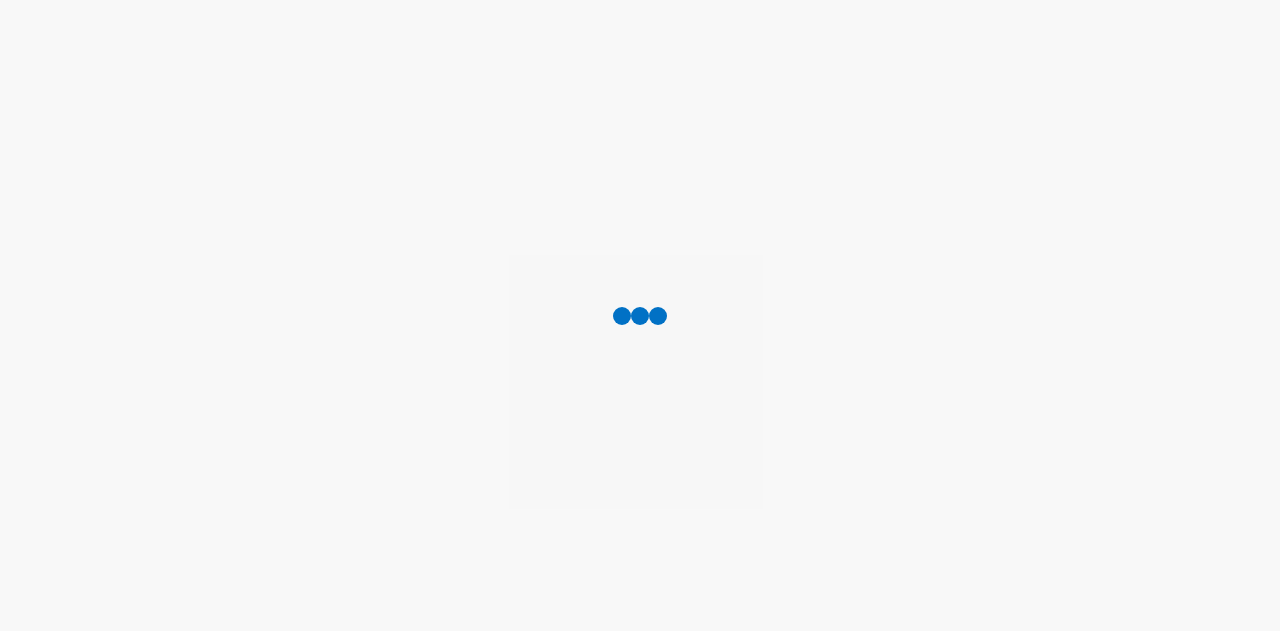 scroll, scrollTop: 0, scrollLeft: 0, axis: both 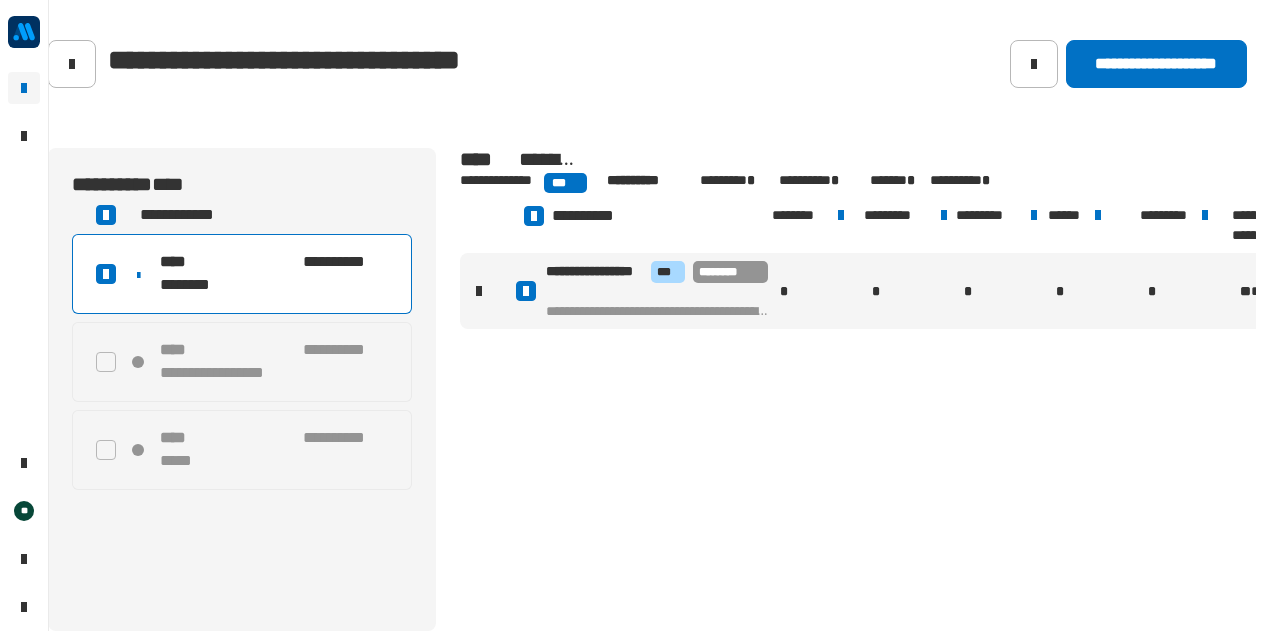 click 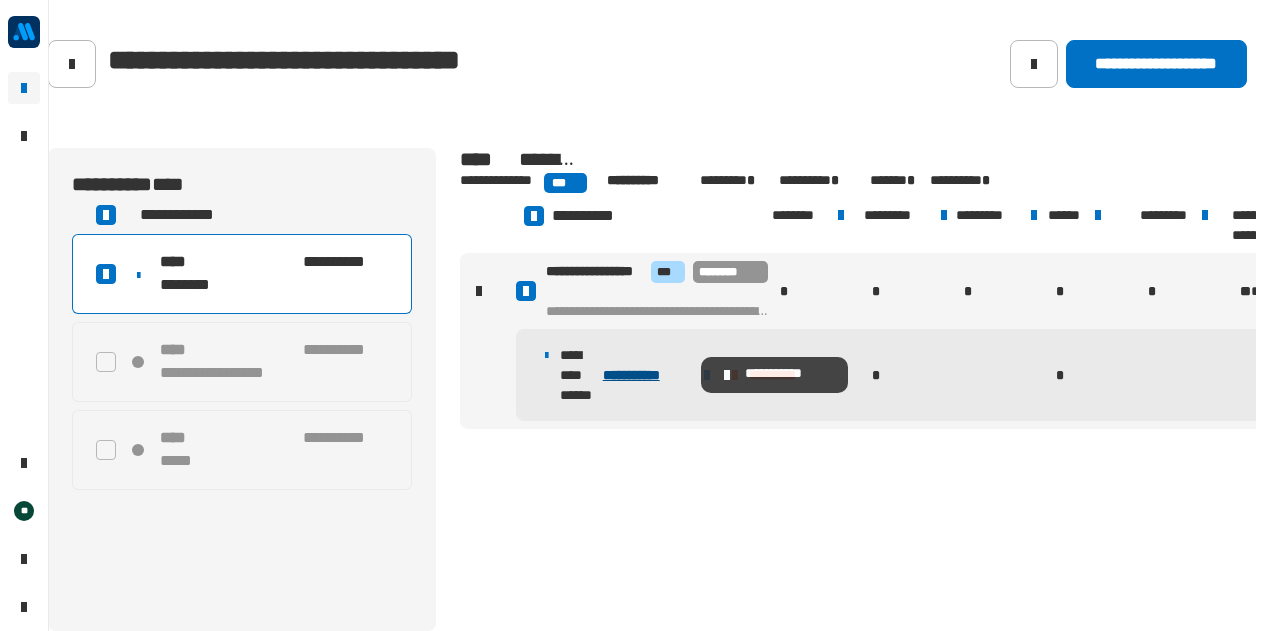 click on "**********" 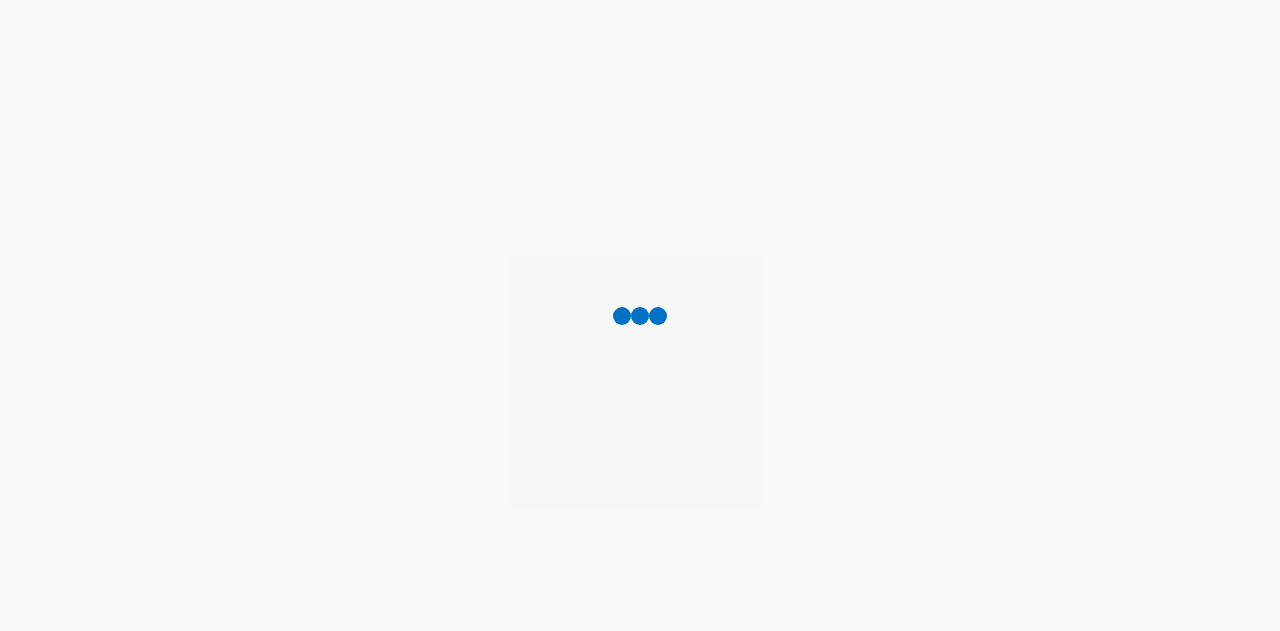 scroll, scrollTop: 0, scrollLeft: 0, axis: both 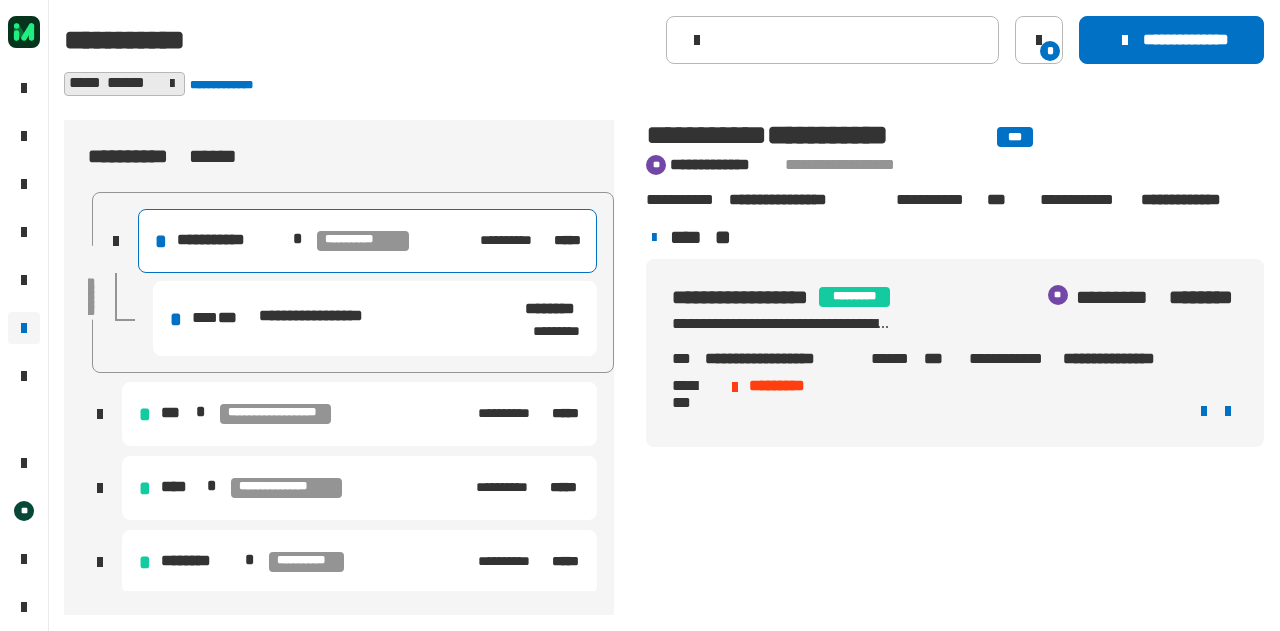 click on "**********" at bounding box center (332, 316) 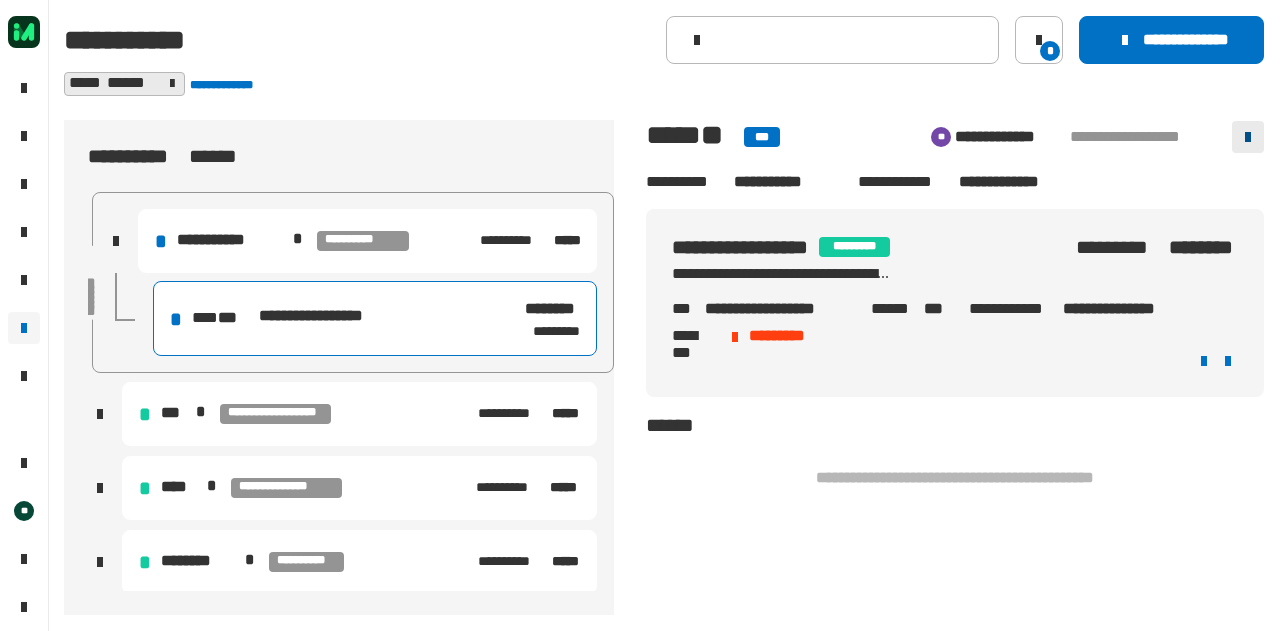 click 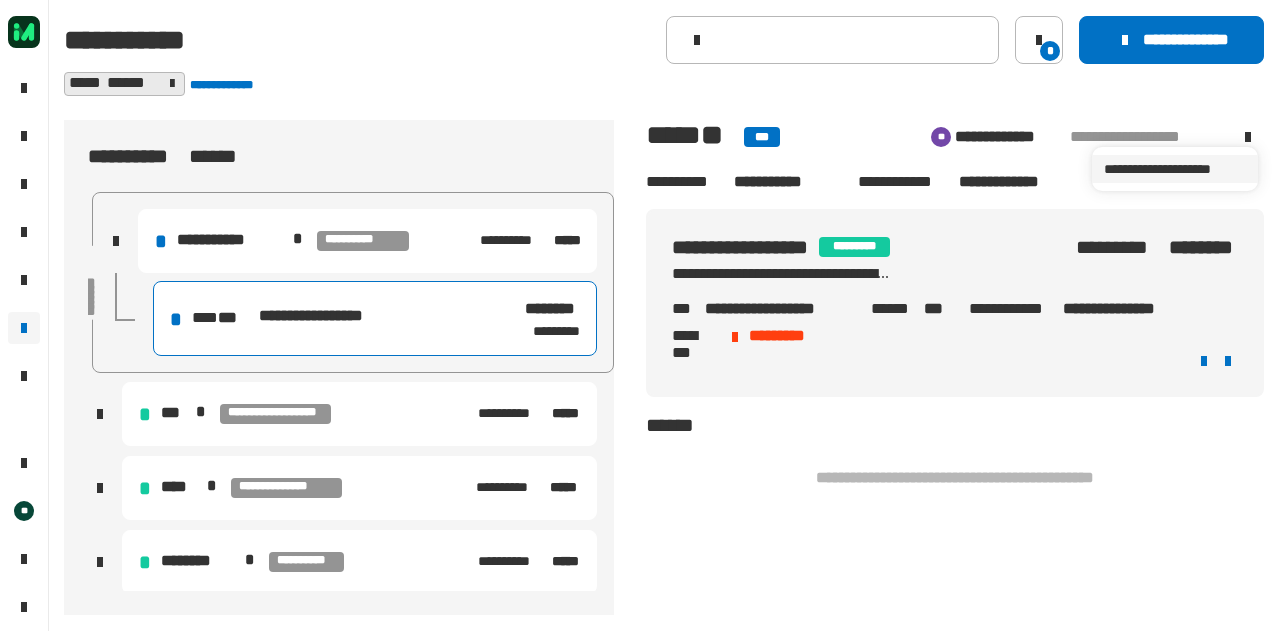 click on "**********" at bounding box center (1175, 169) 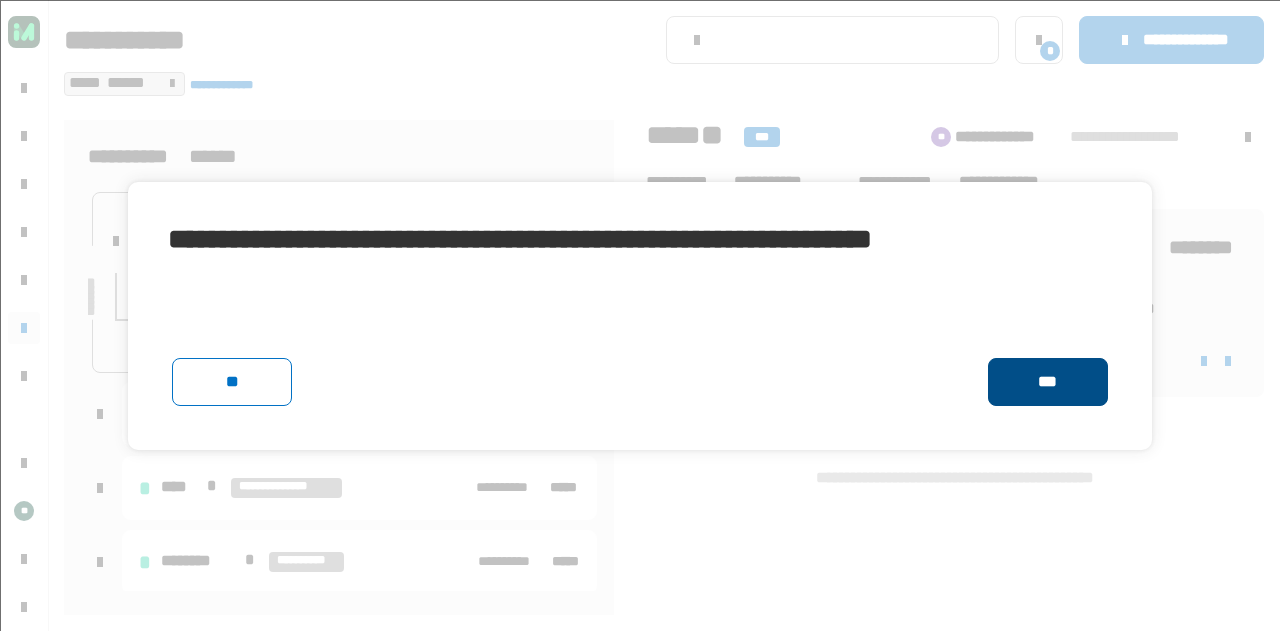 click on "***" 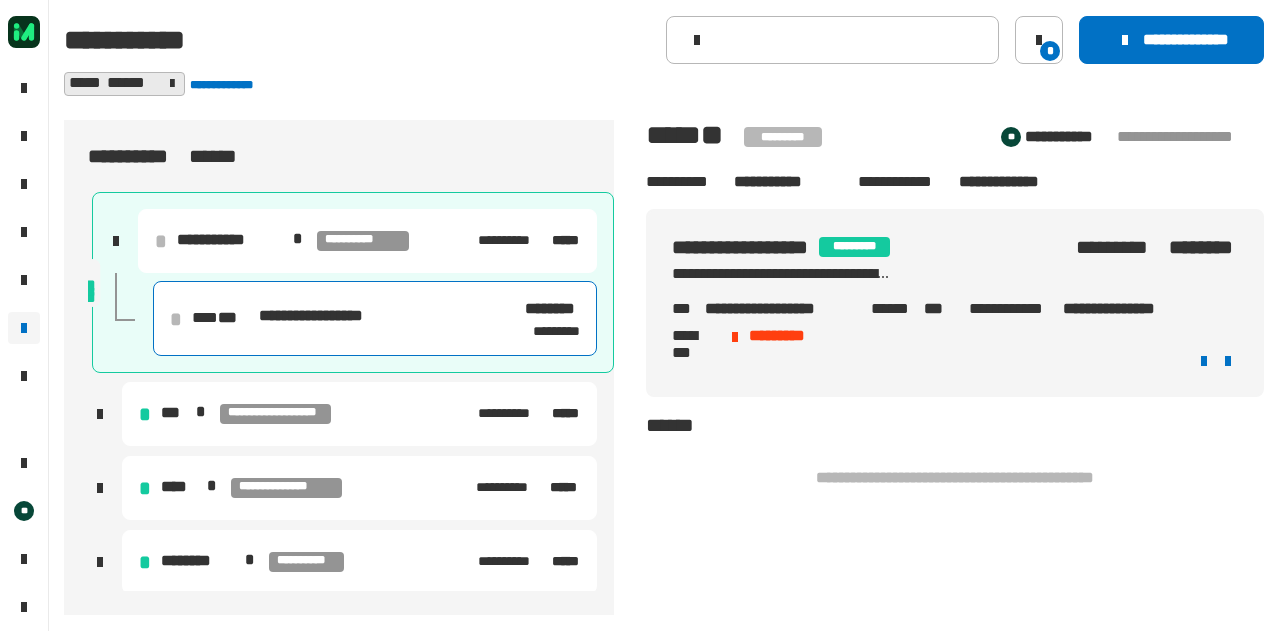 click on "**********" 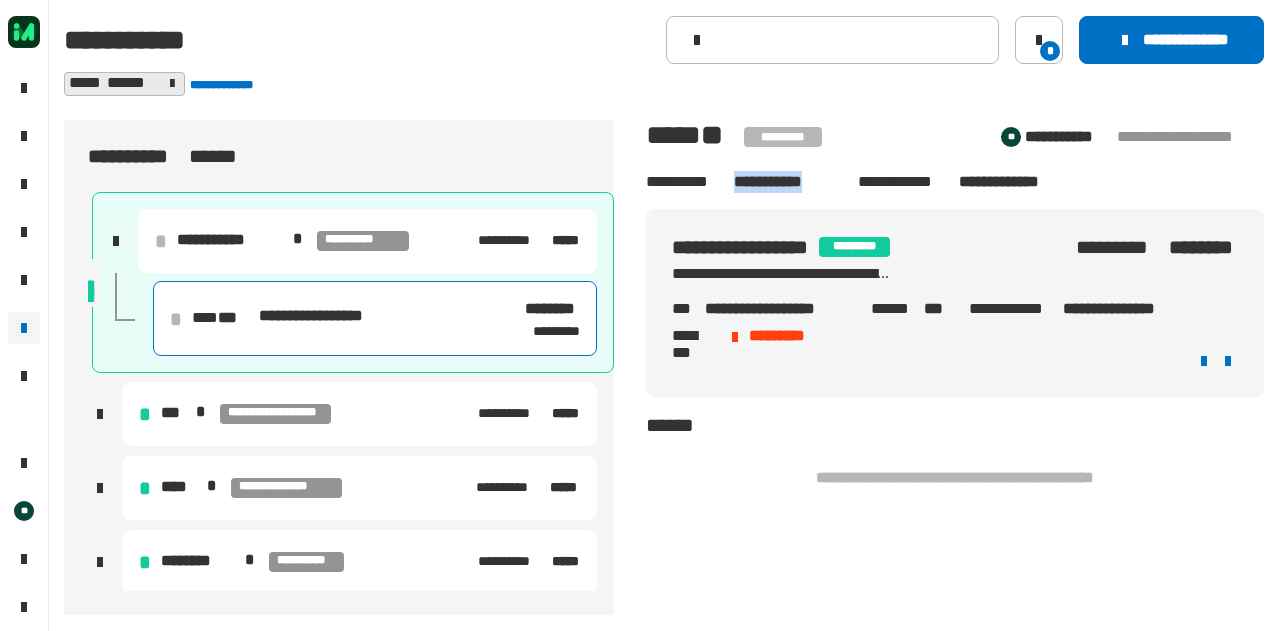 click on "**********" 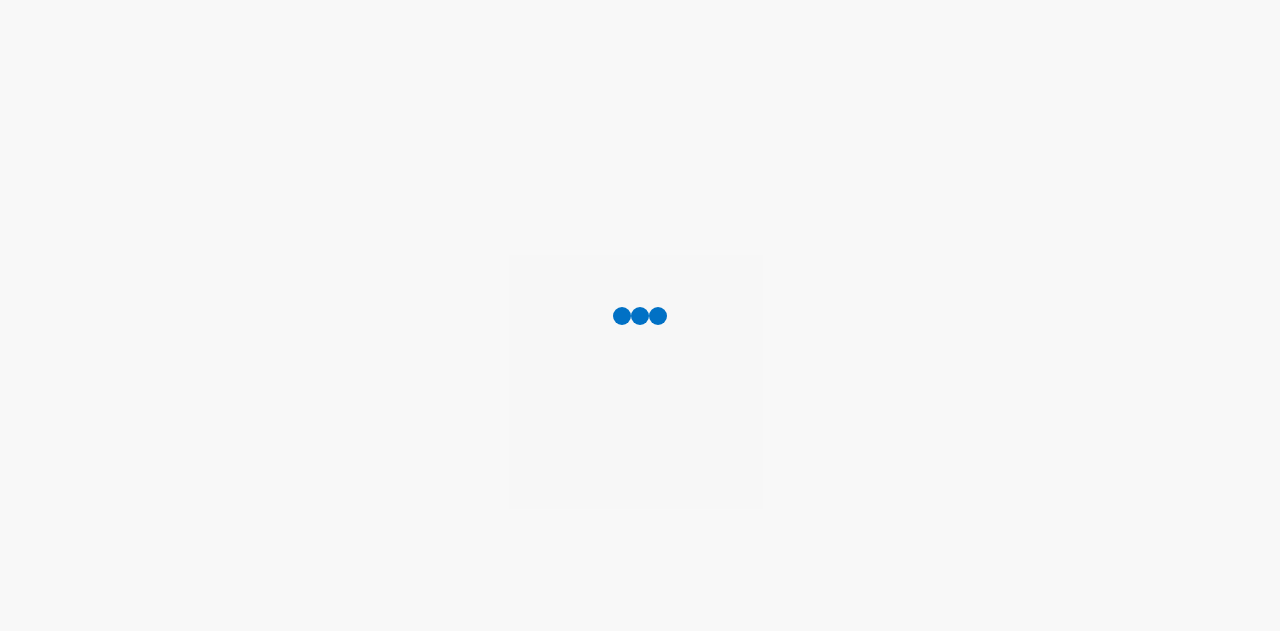 scroll, scrollTop: 0, scrollLeft: 0, axis: both 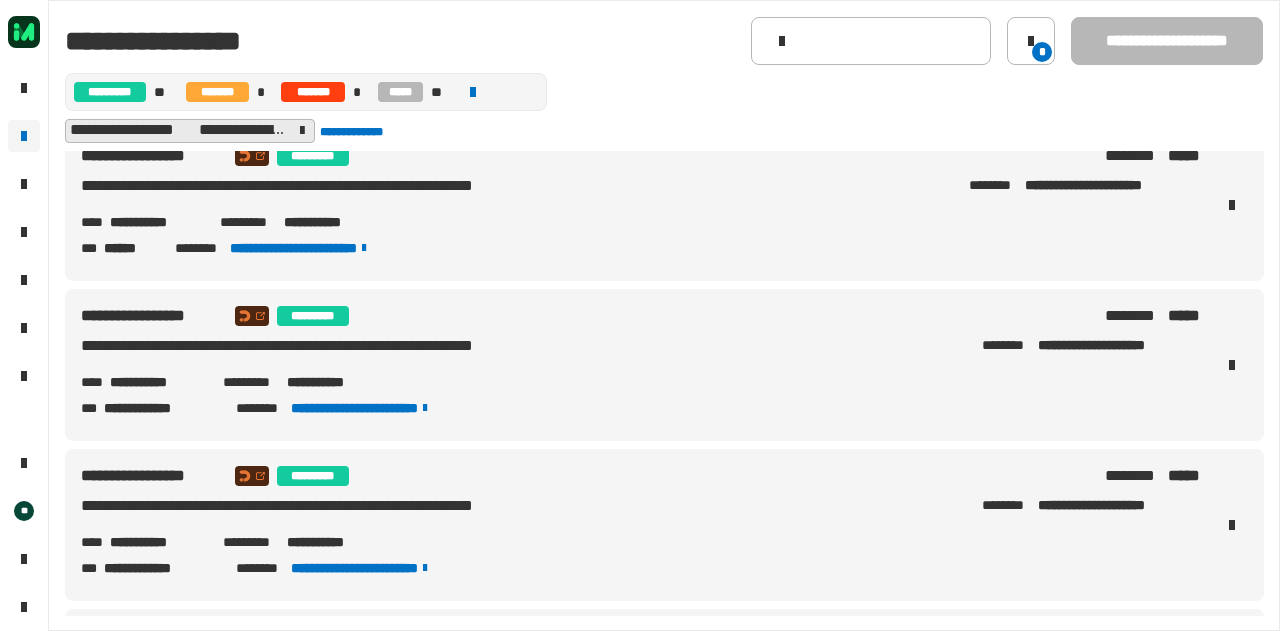click on "**********" at bounding box center (162, 408) 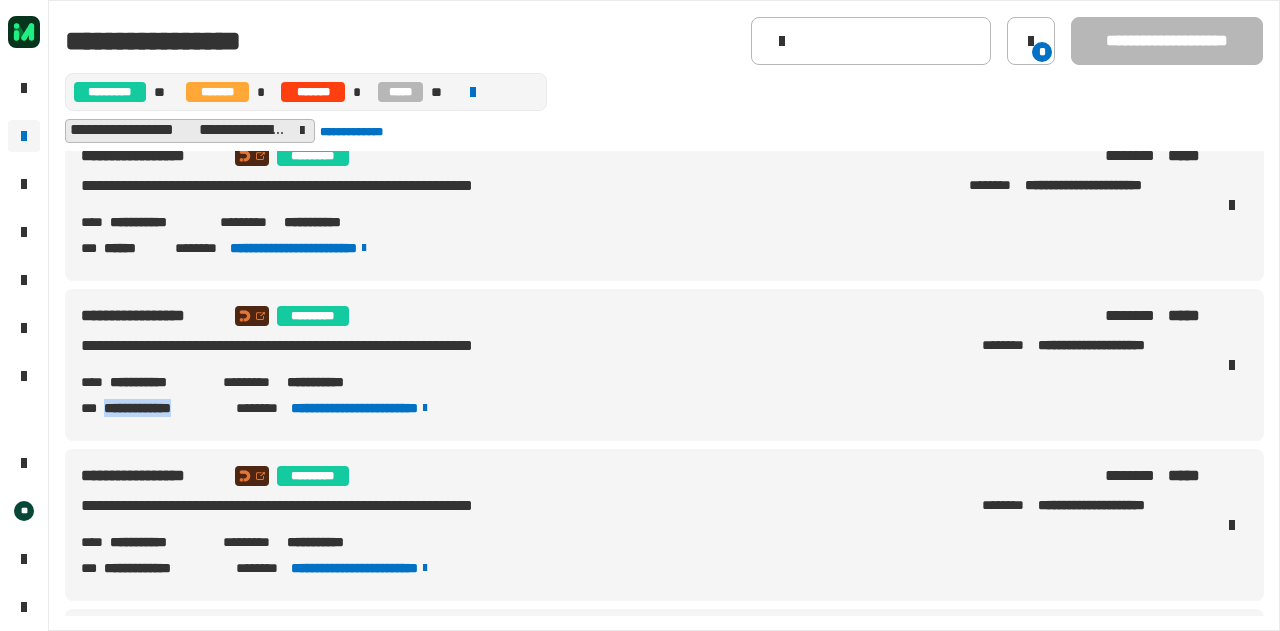 click on "**********" at bounding box center [162, 408] 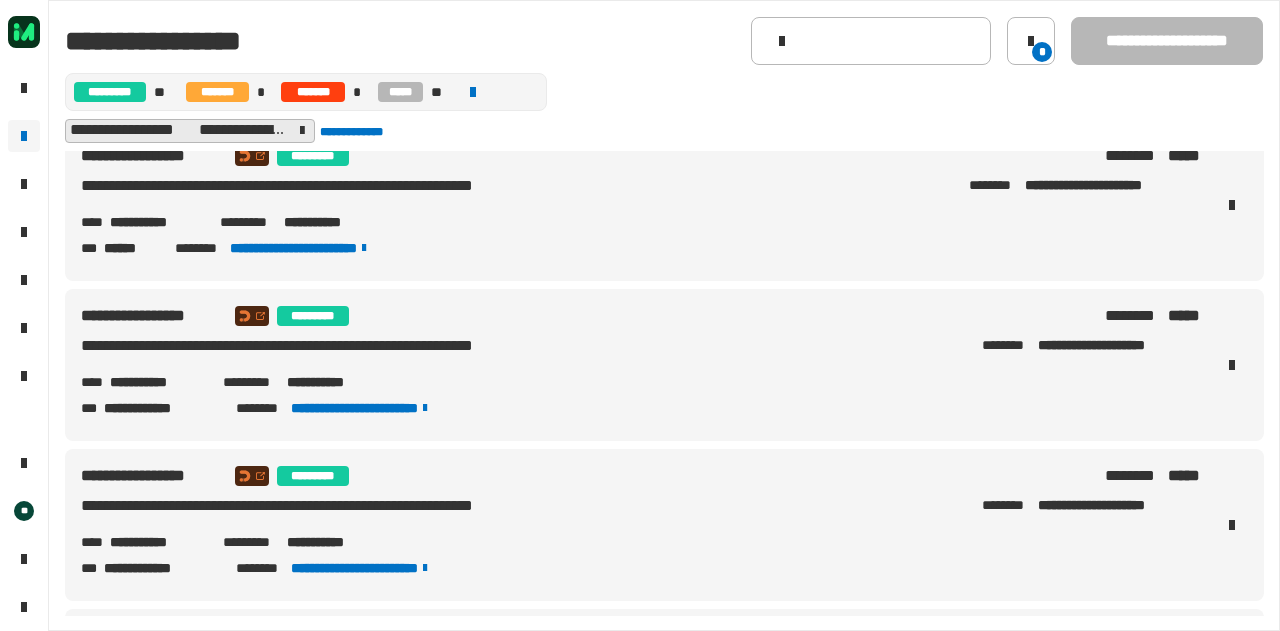 click on "**********" at bounding box center (640, 365) 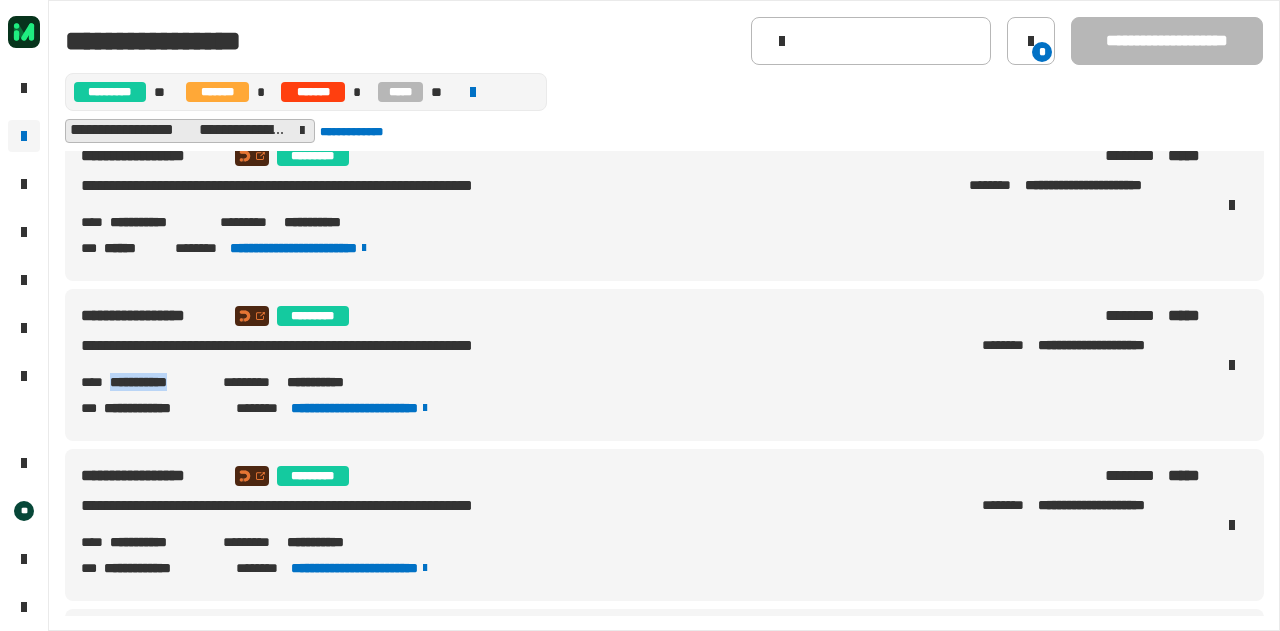 click on "**********" at bounding box center (158, 382) 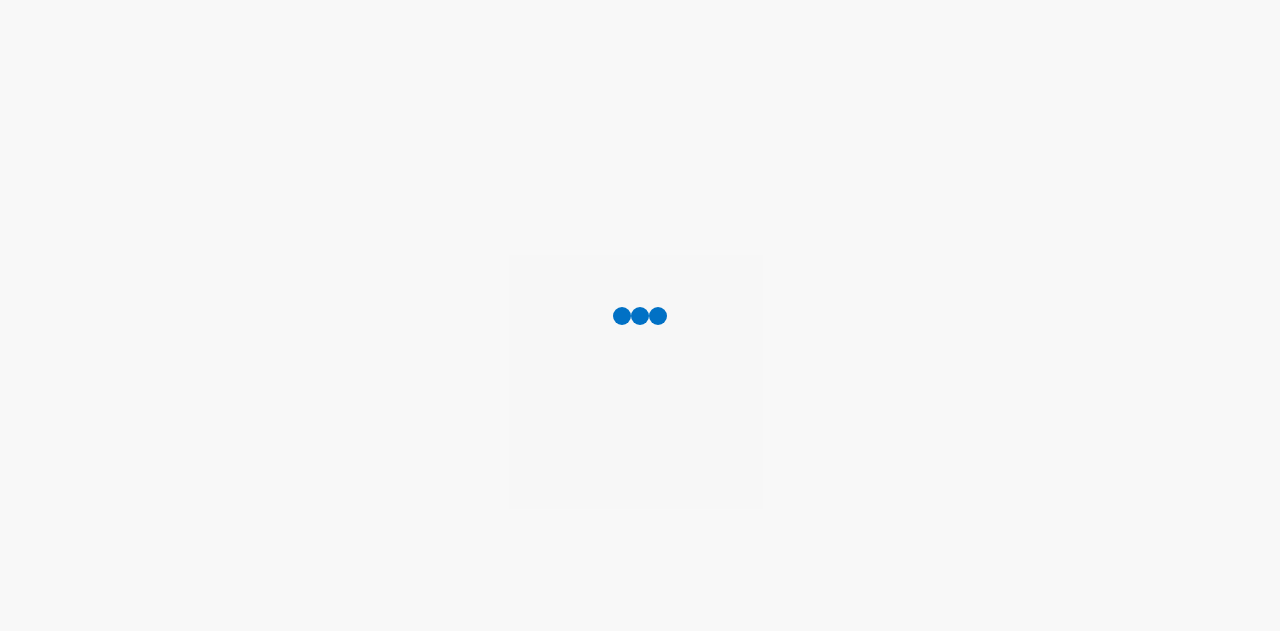 scroll, scrollTop: 0, scrollLeft: 0, axis: both 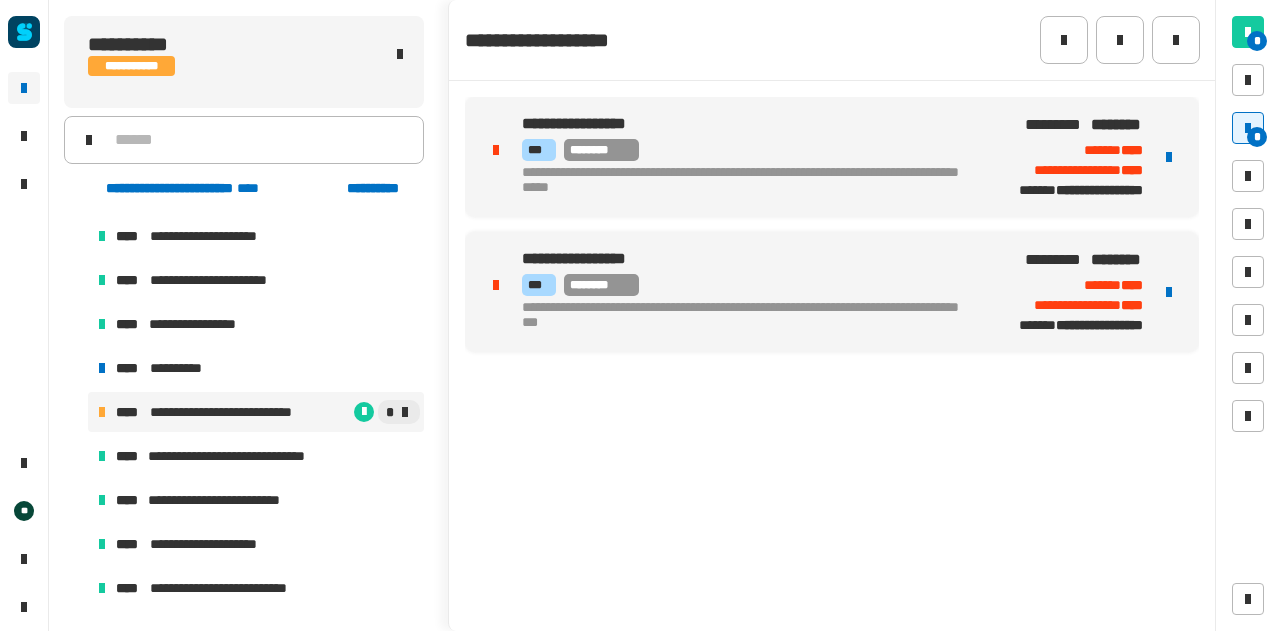 click at bounding box center (1169, 157) 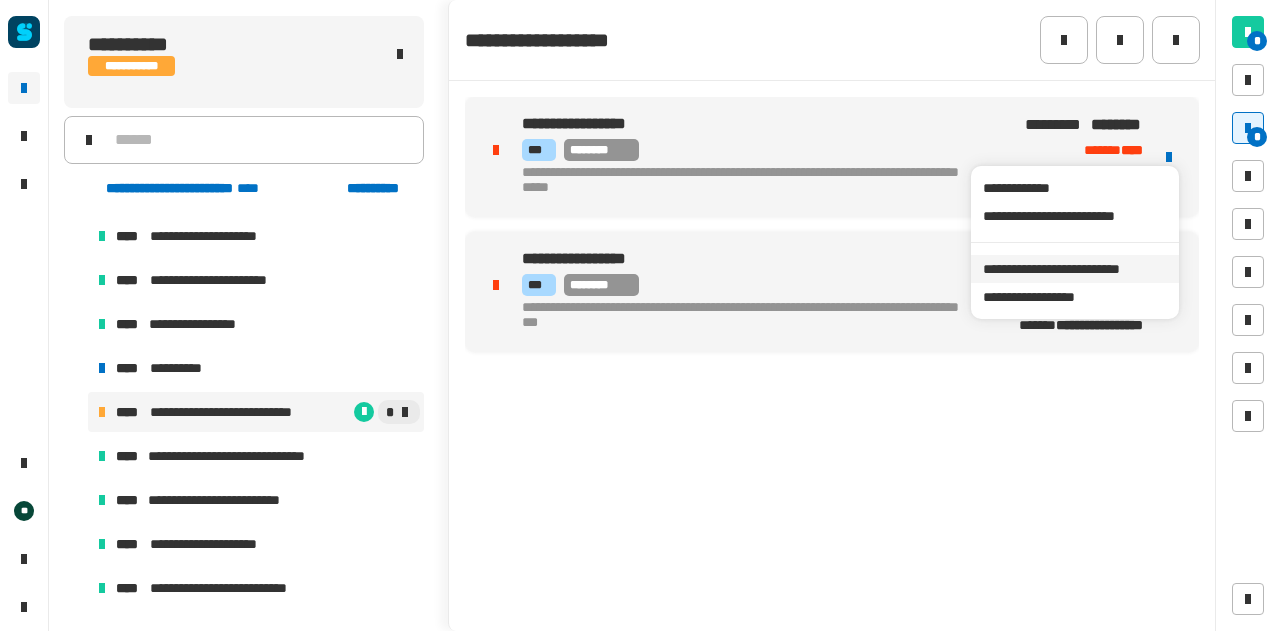 click on "**********" at bounding box center [1074, 269] 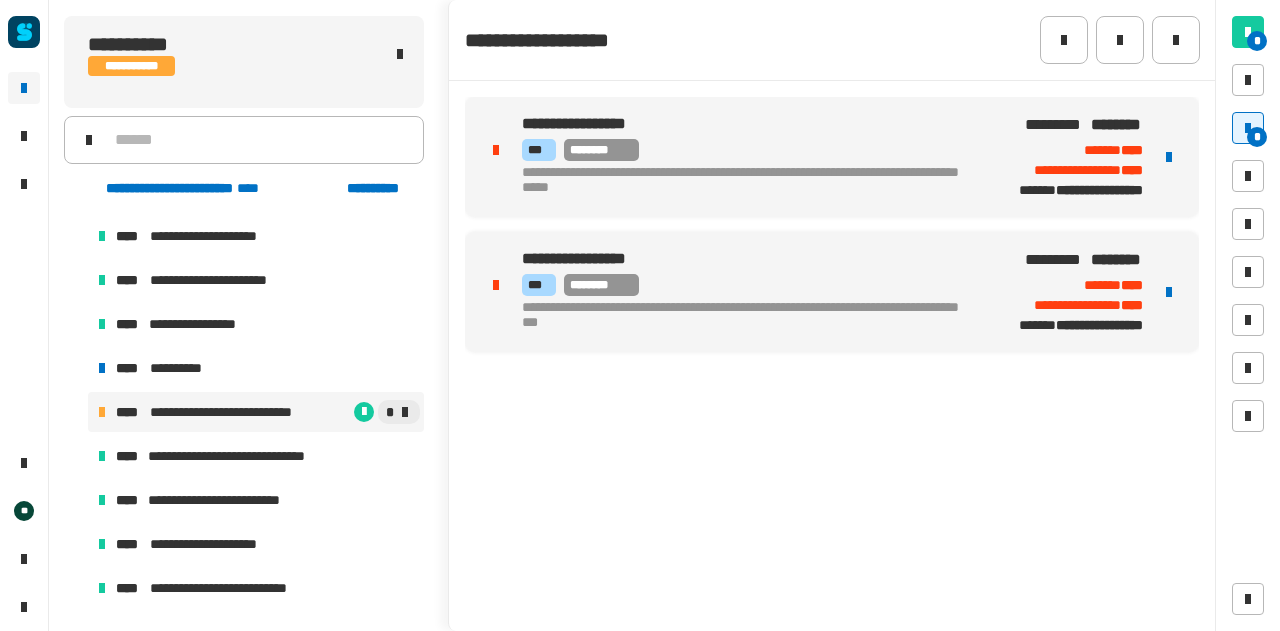 click on "**********" at bounding box center (832, 157) 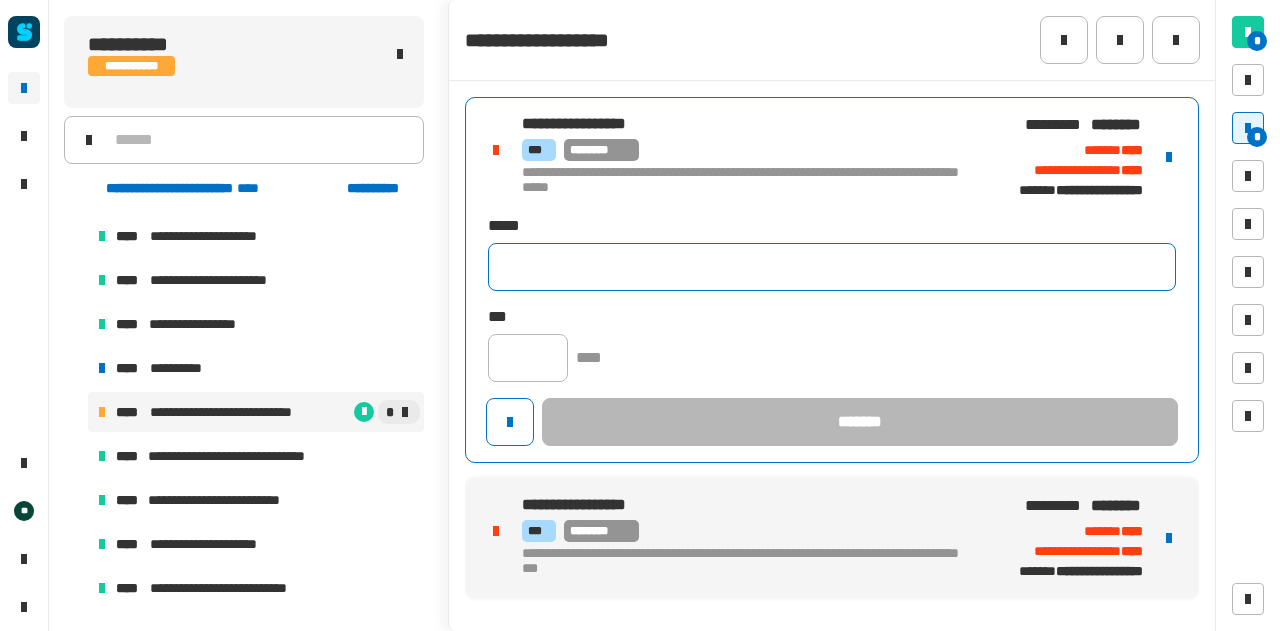 click 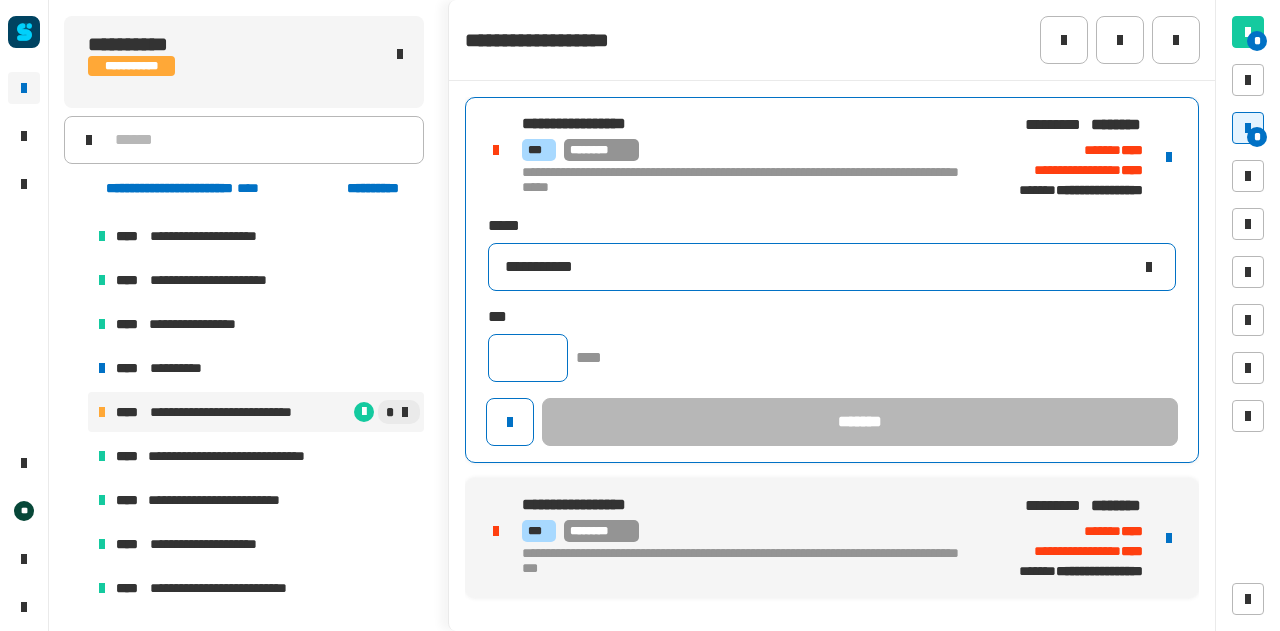 type on "**********" 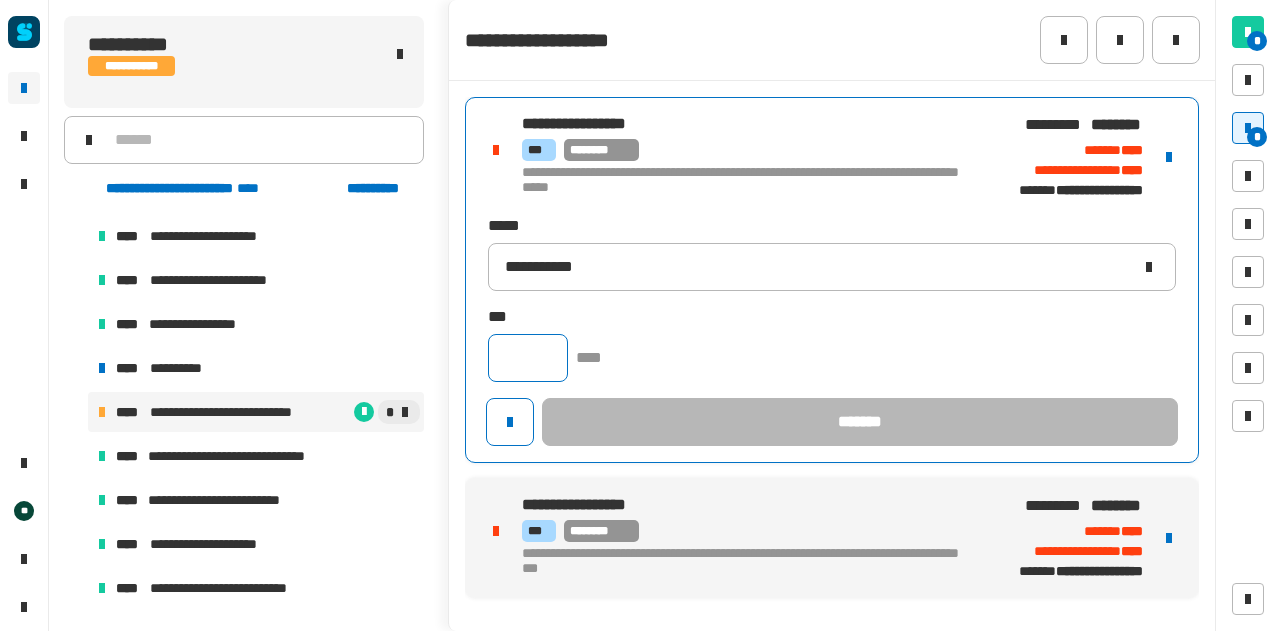 click 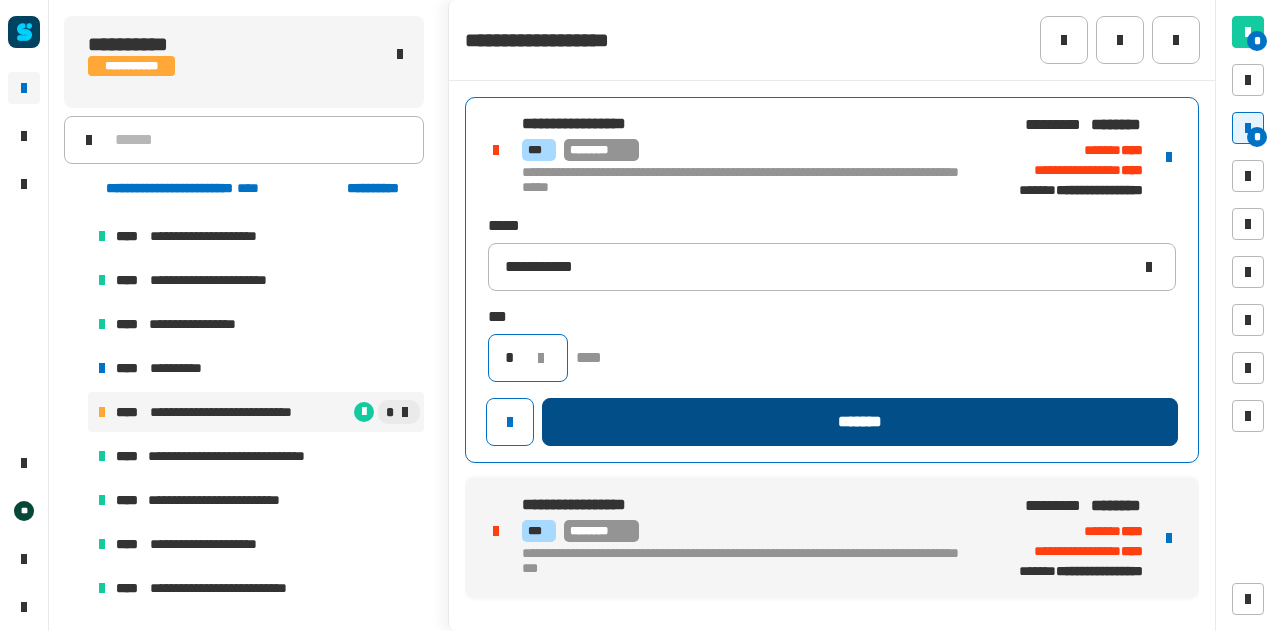 type on "*" 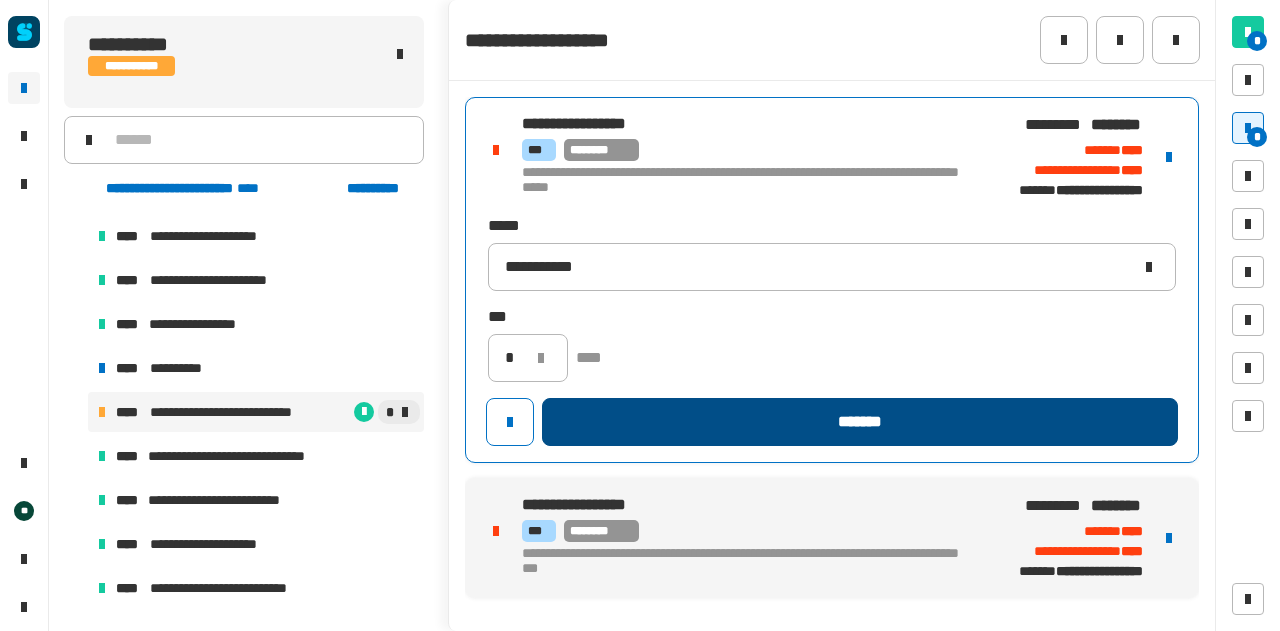 click on "*******" 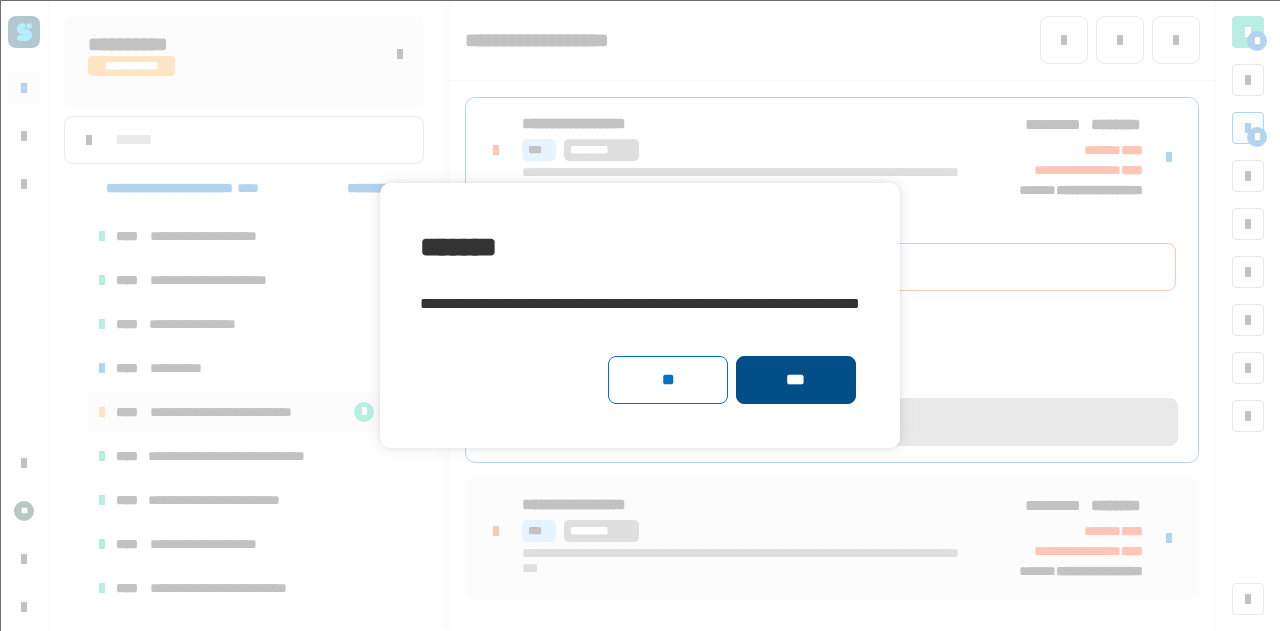 click on "***" 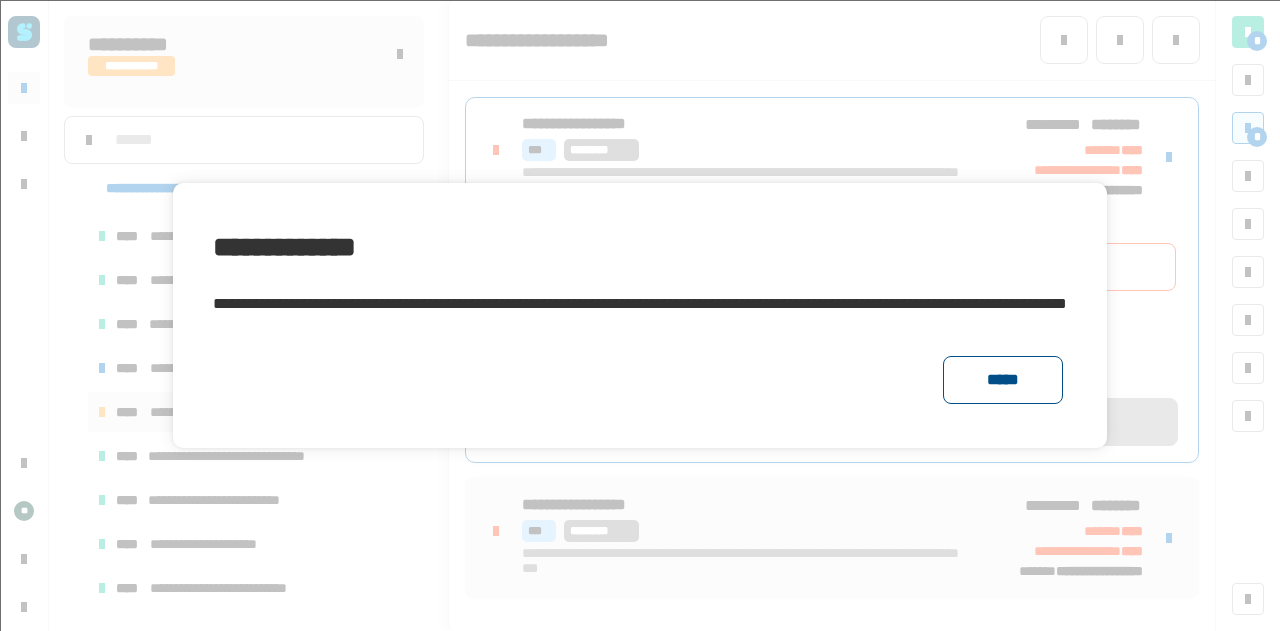 click on "*****" 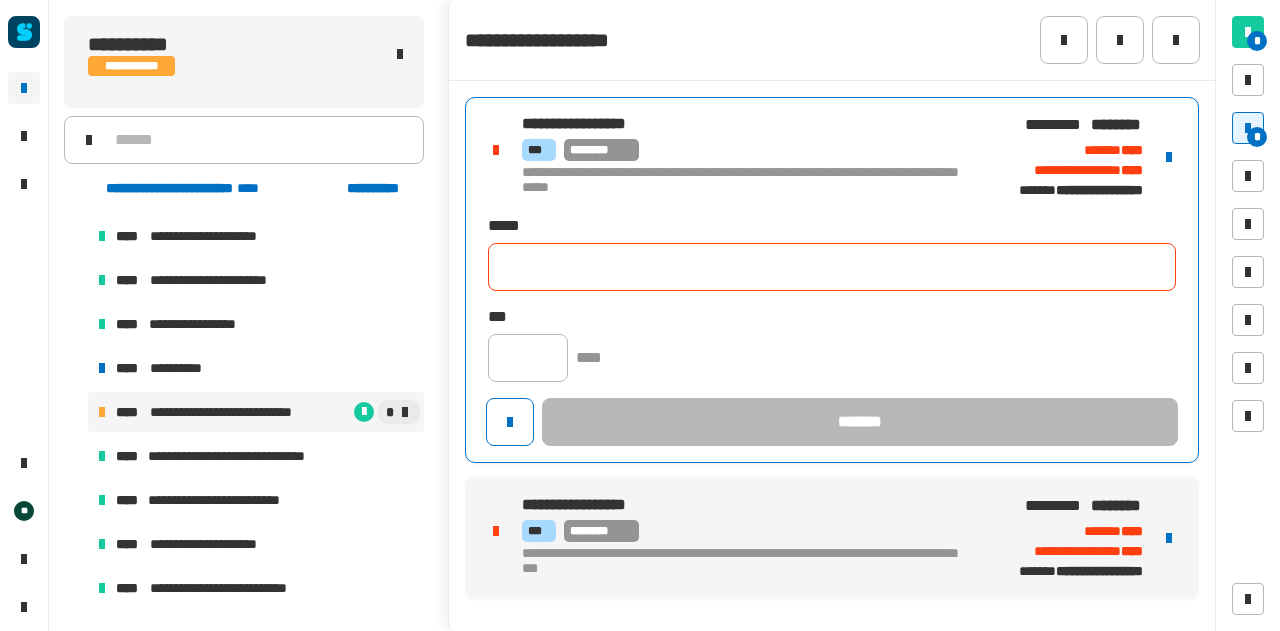 click on "**********" at bounding box center [832, 157] 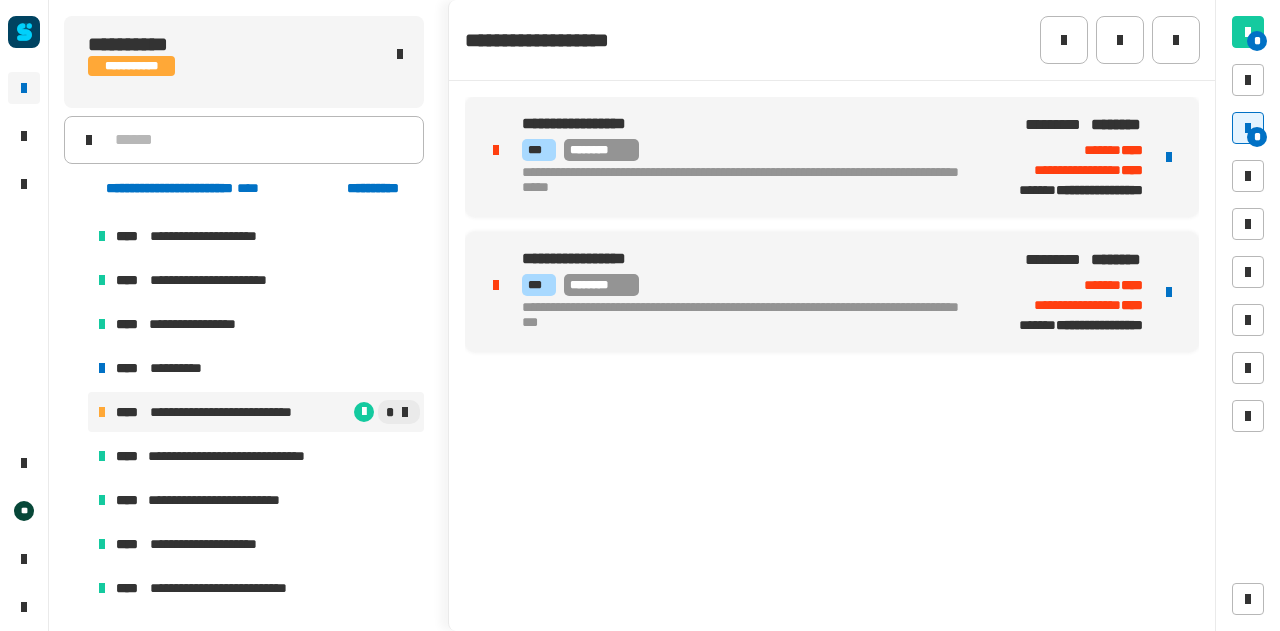 click at bounding box center [1169, 157] 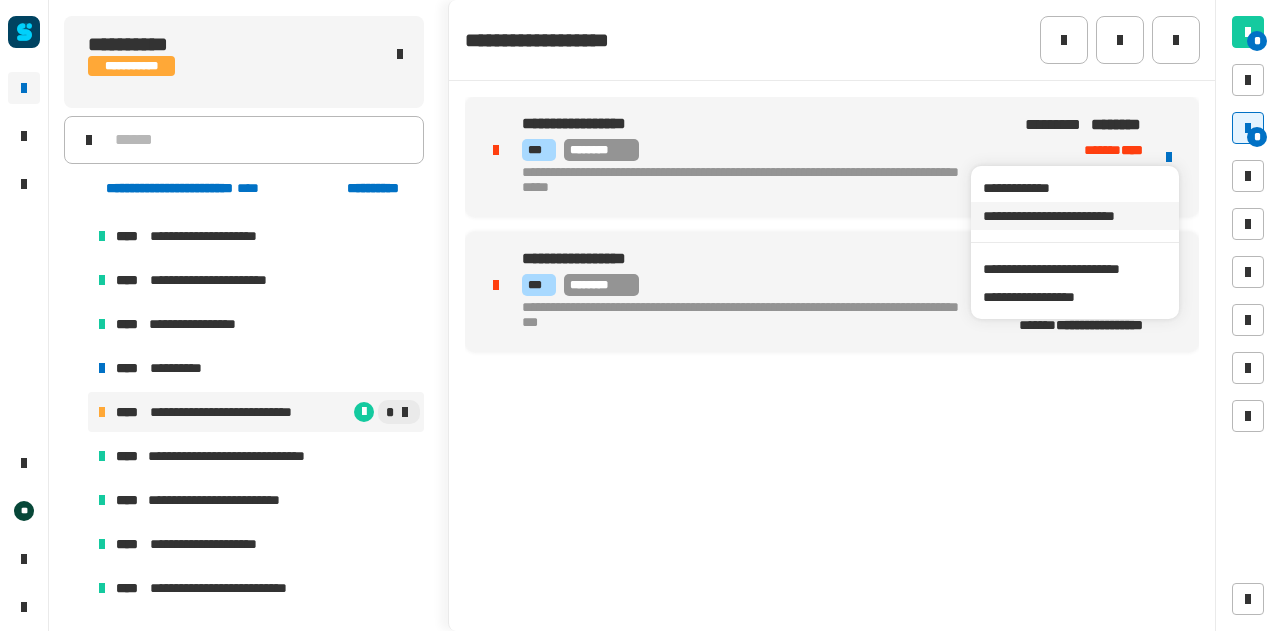 click on "**********" at bounding box center (1074, 216) 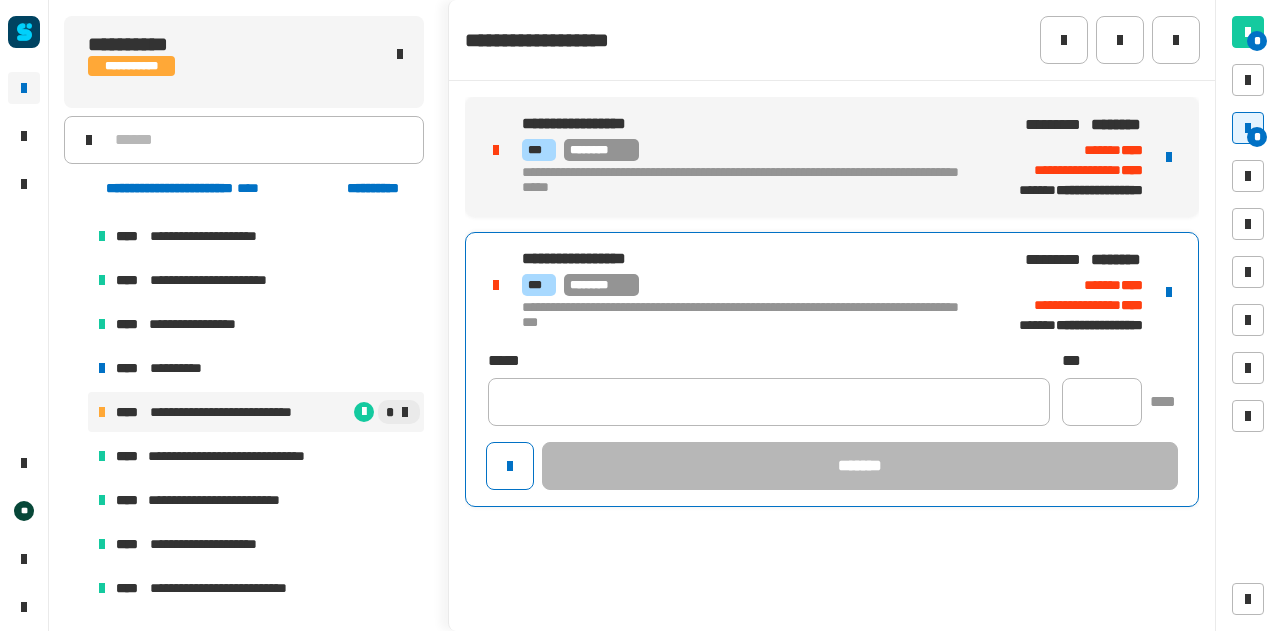 click on "**********" at bounding box center [742, 316] 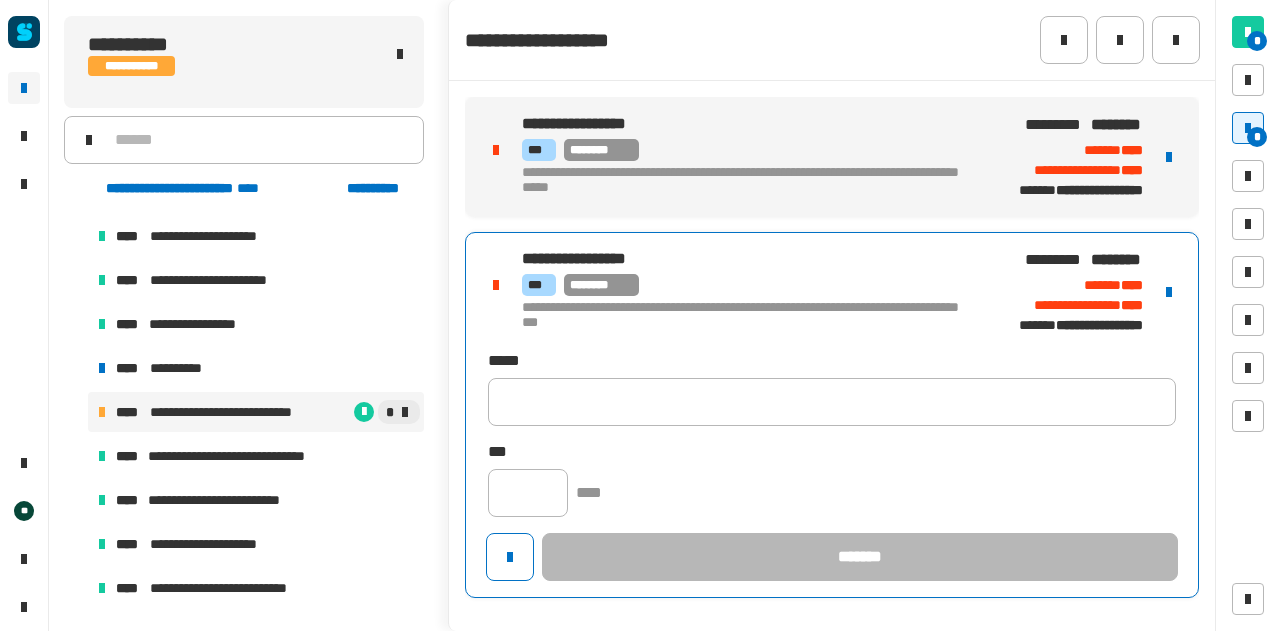 click at bounding box center [1169, 292] 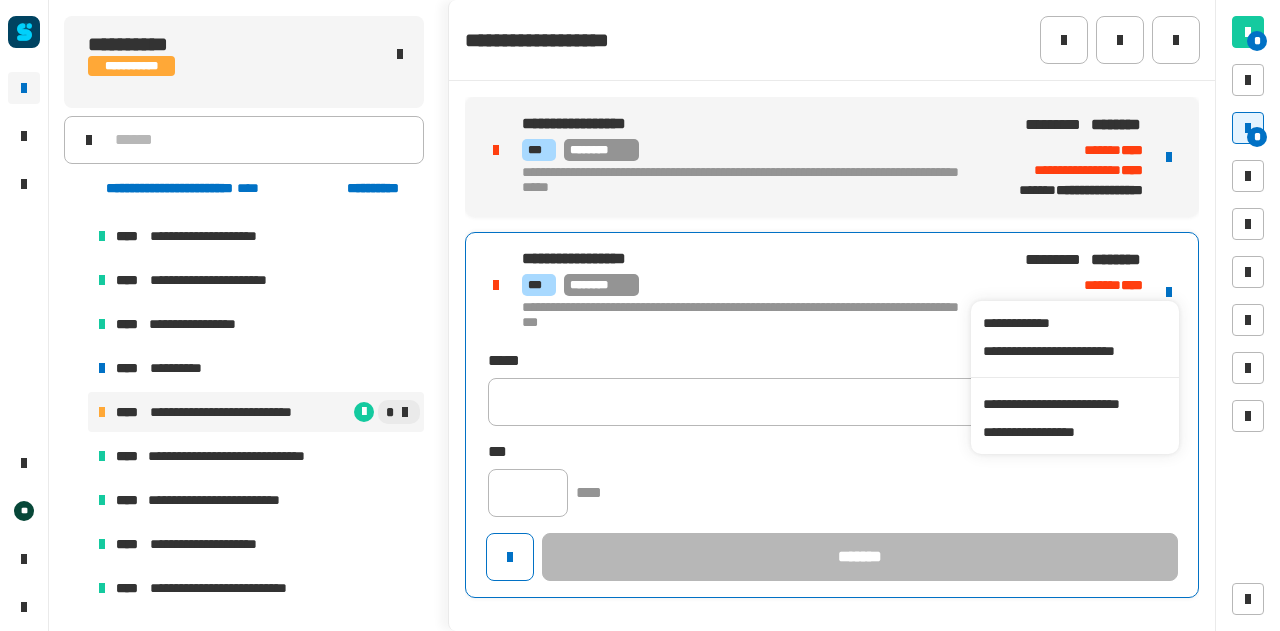click on "**********" at bounding box center [742, 181] 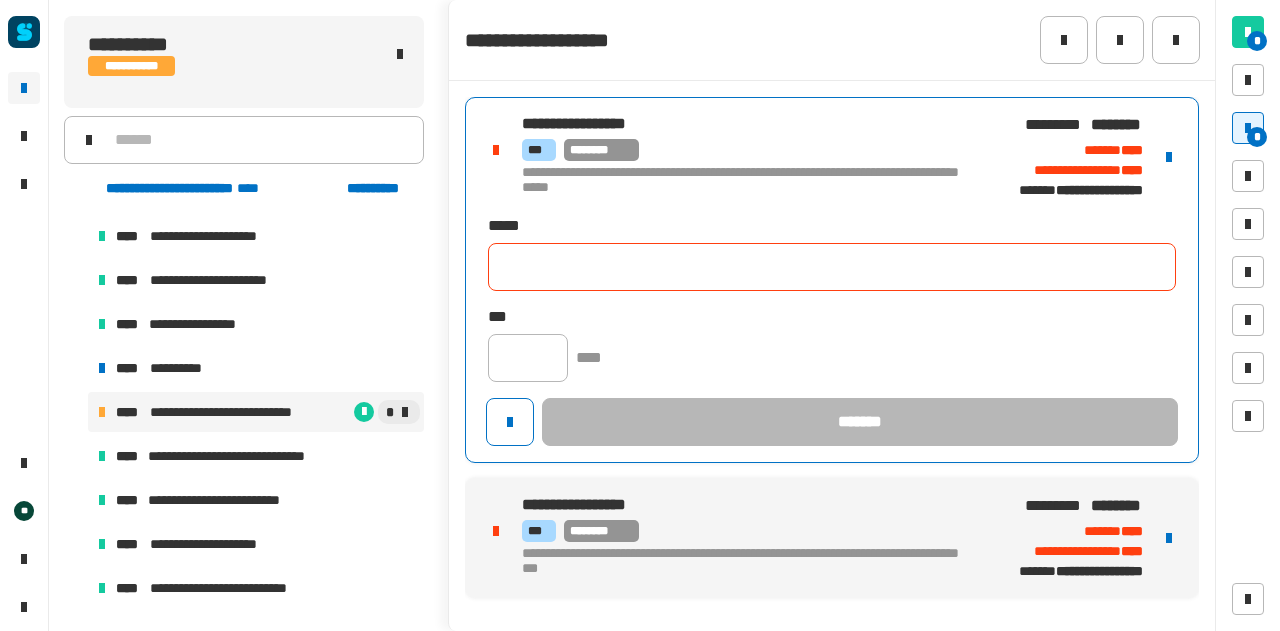 click 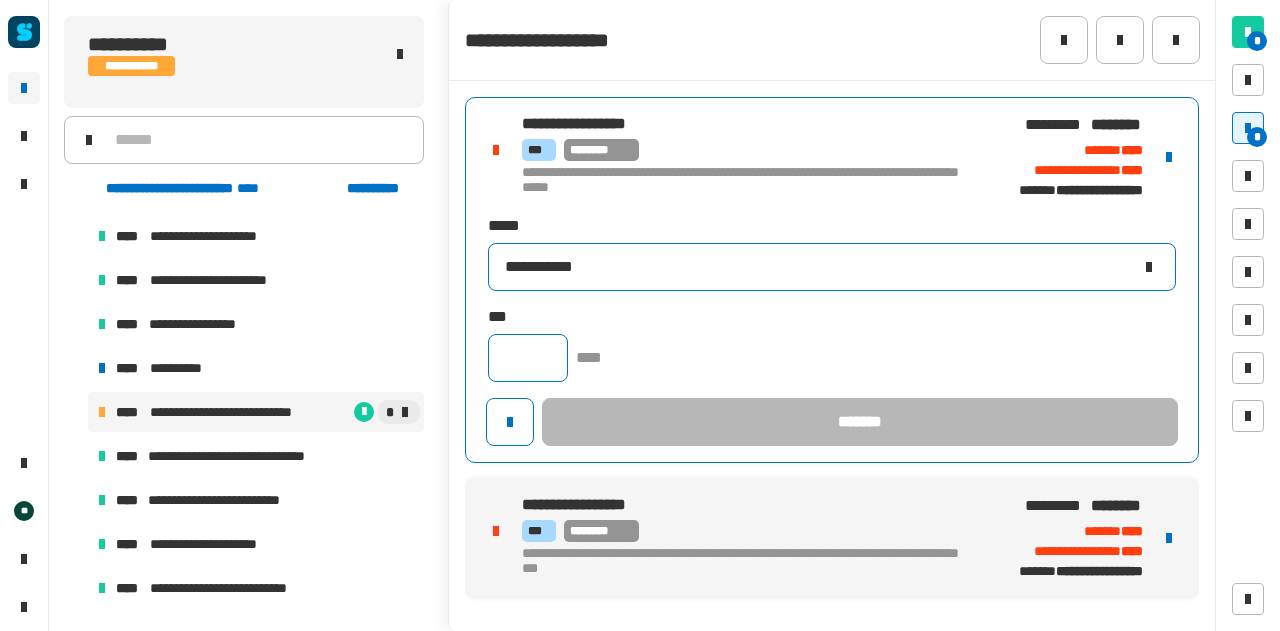 type on "**********" 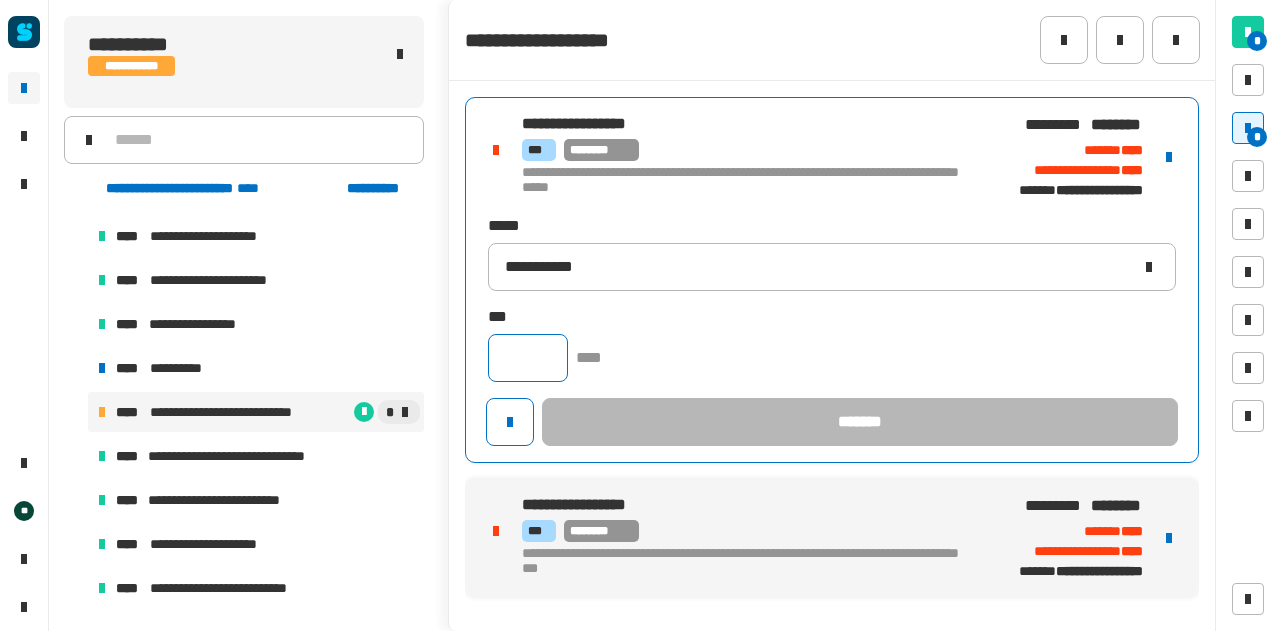click 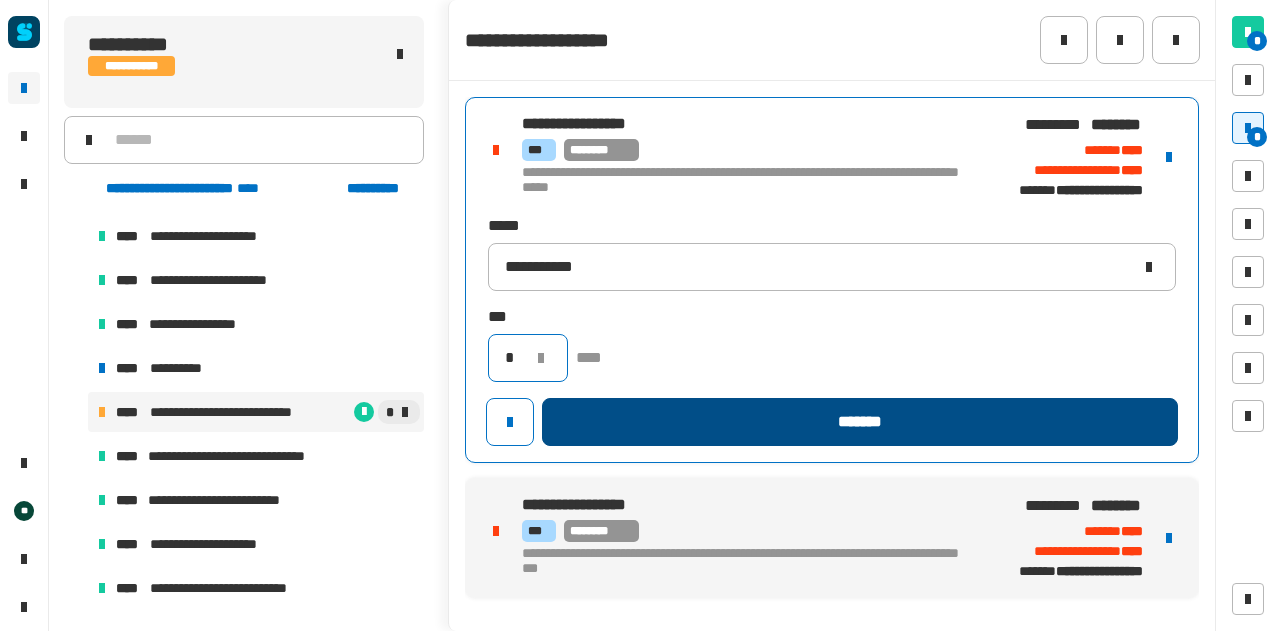 type on "*" 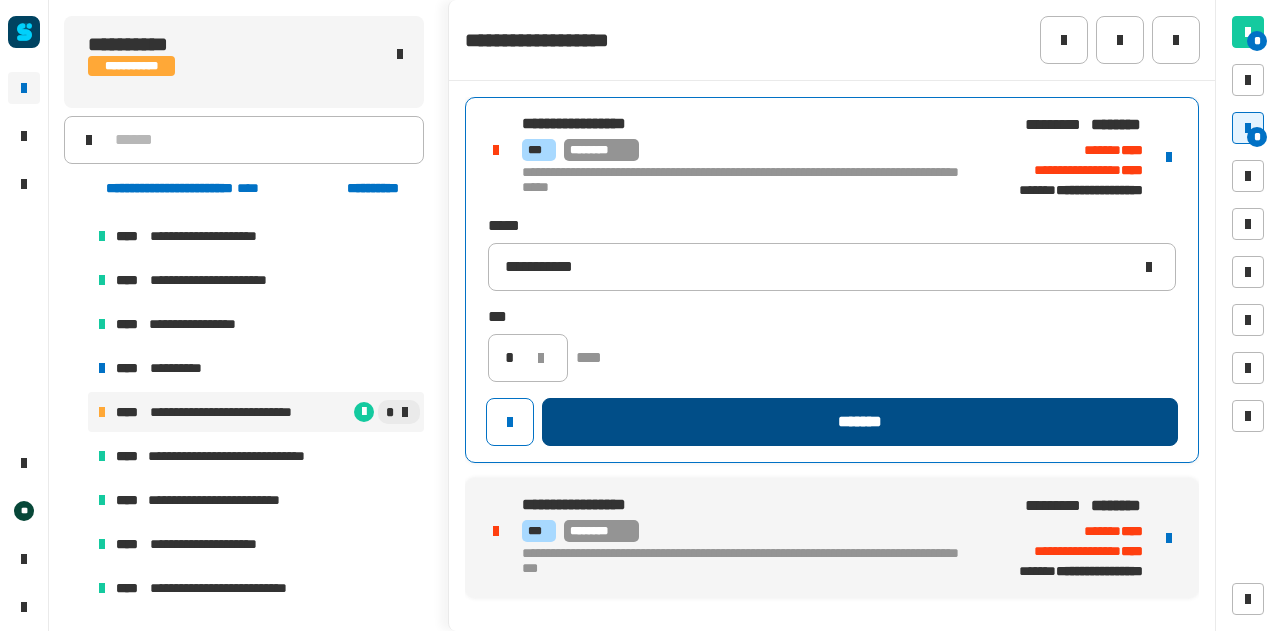 click on "*******" 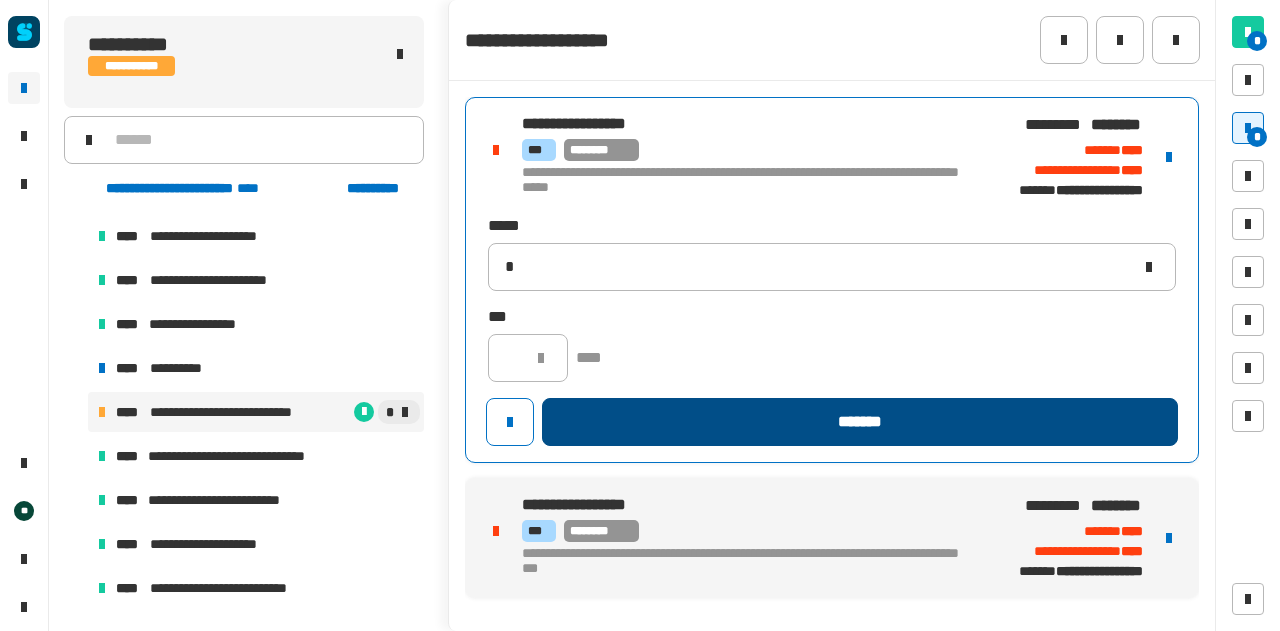 type 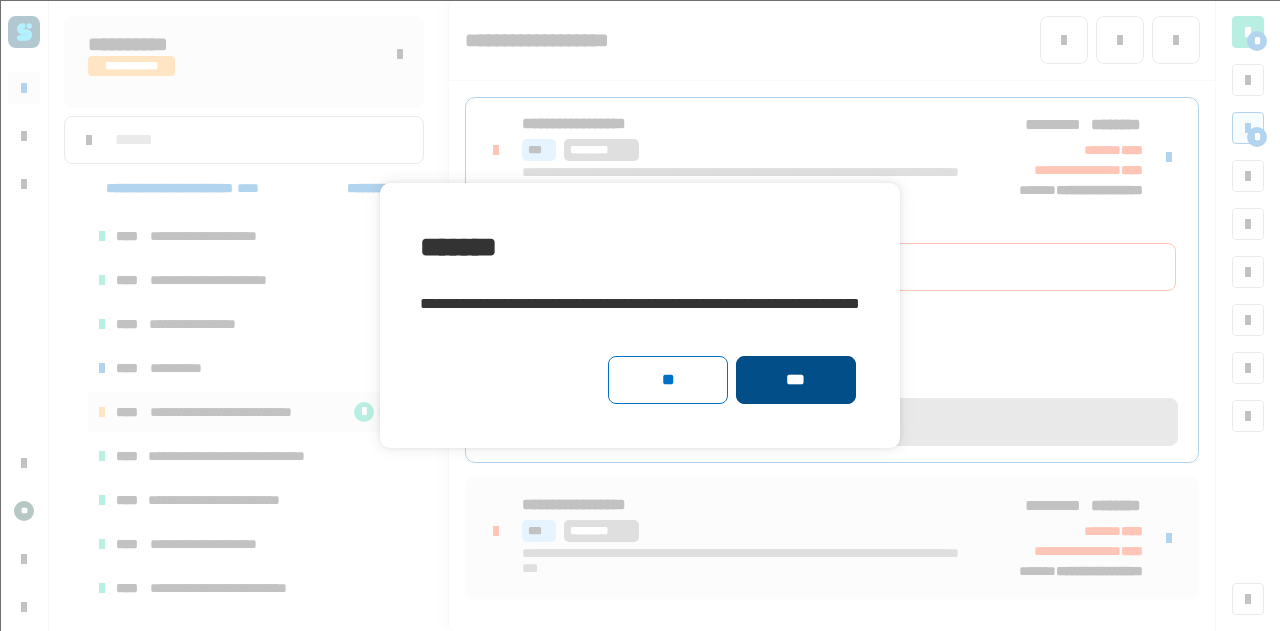 click on "***" 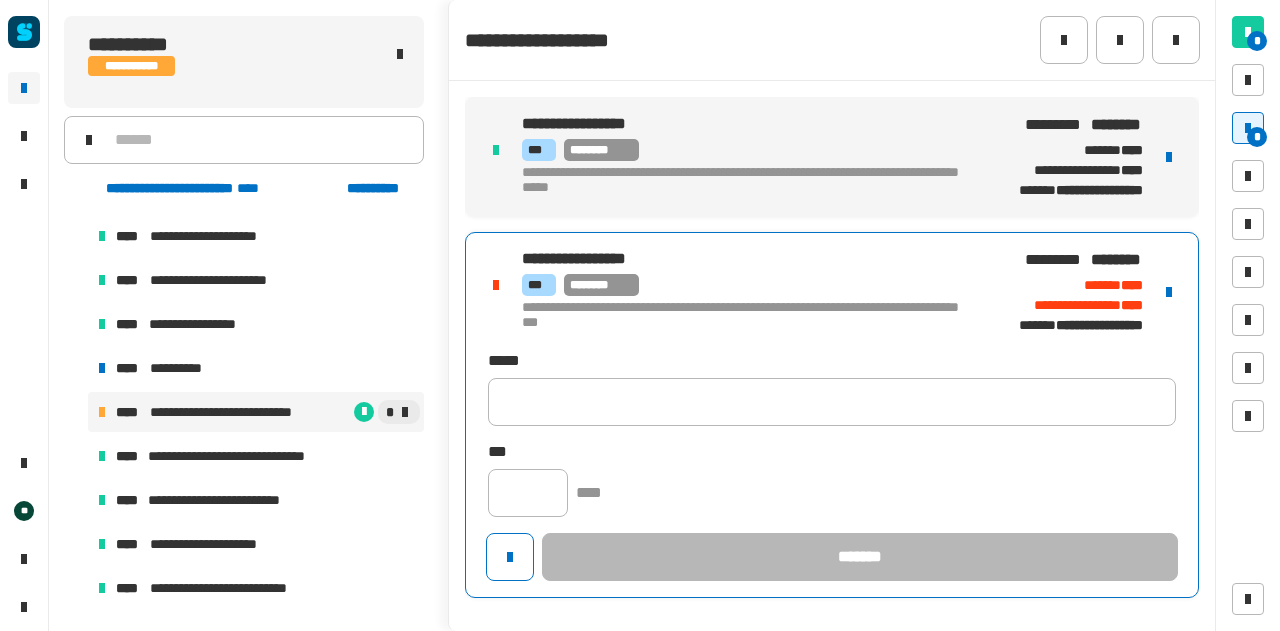 click on "**********" at bounding box center [832, 415] 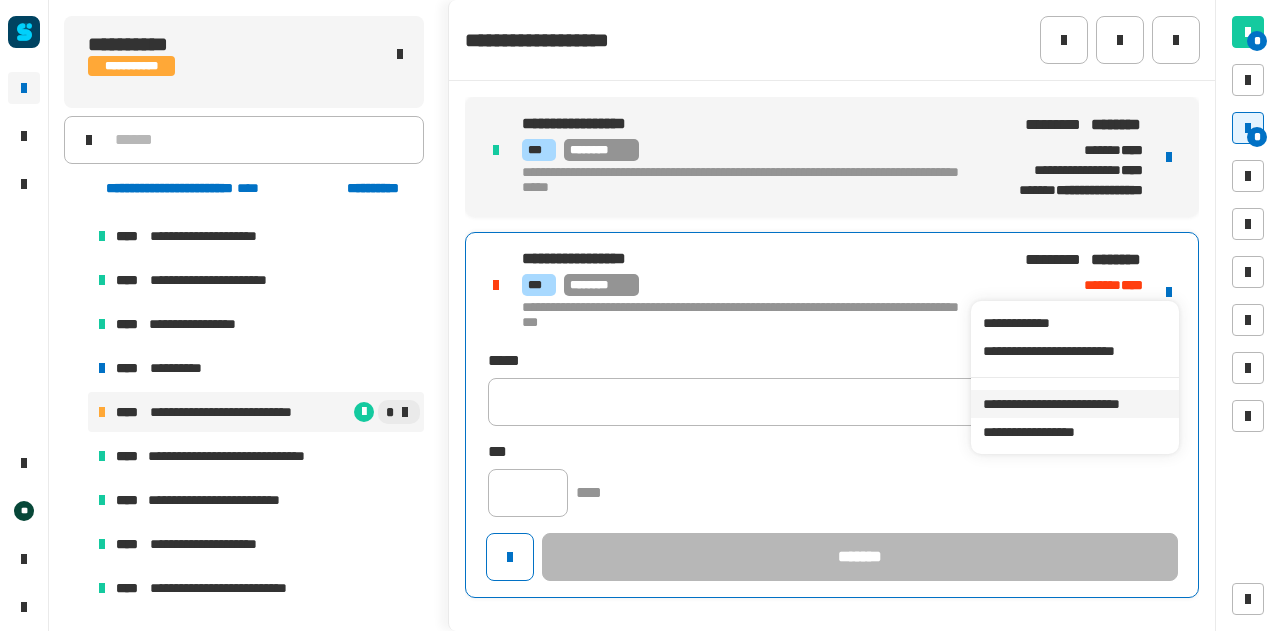 click on "**********" at bounding box center (1074, 404) 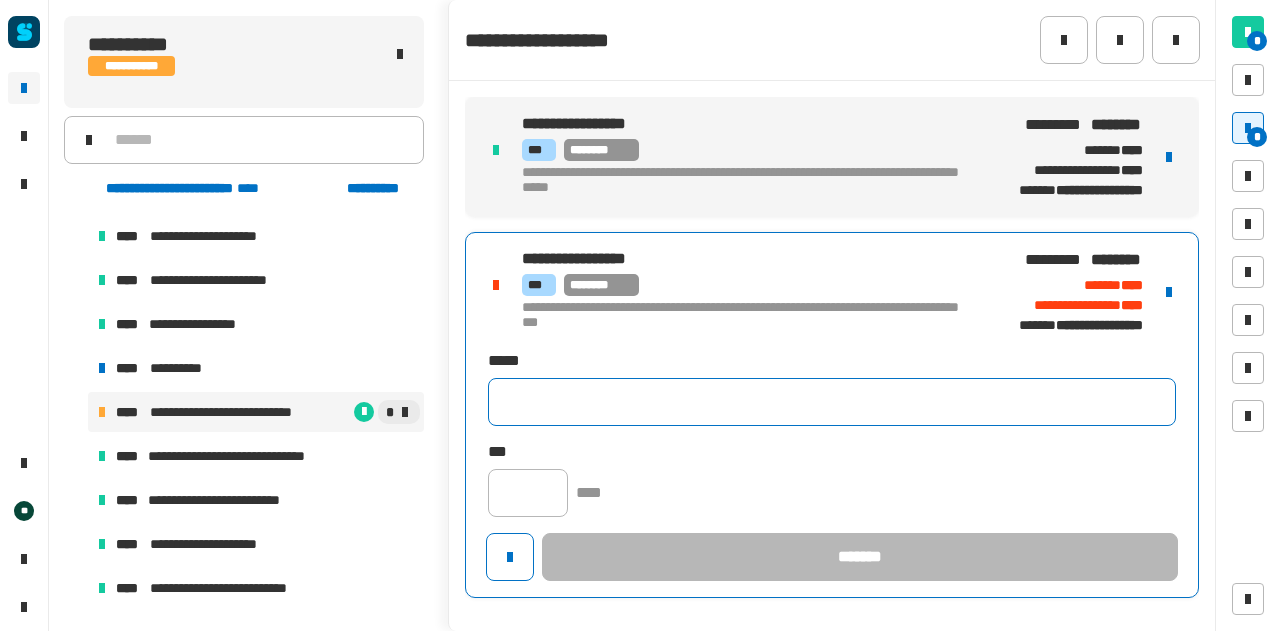 click 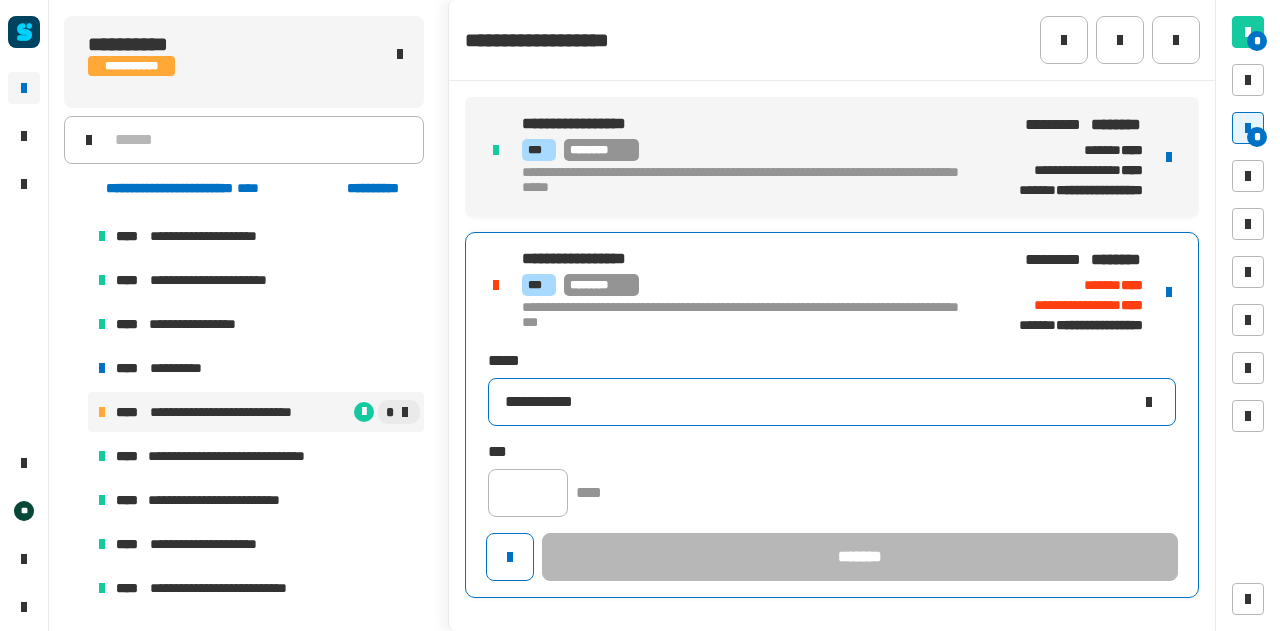 type on "**********" 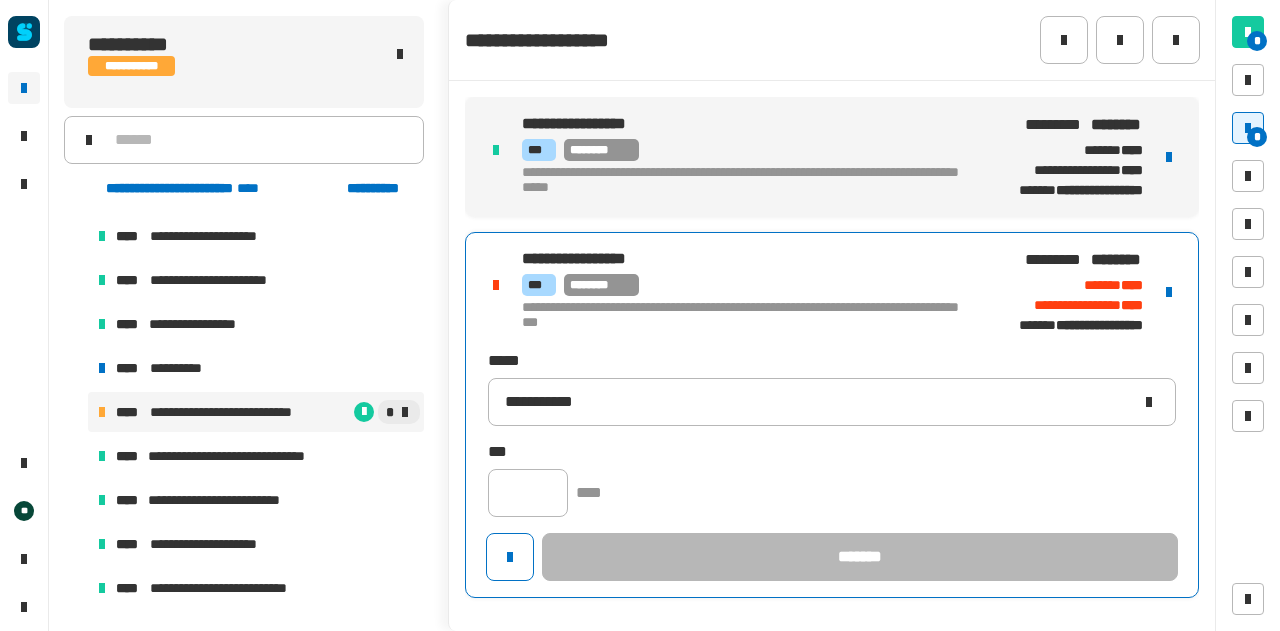 click on "**********" 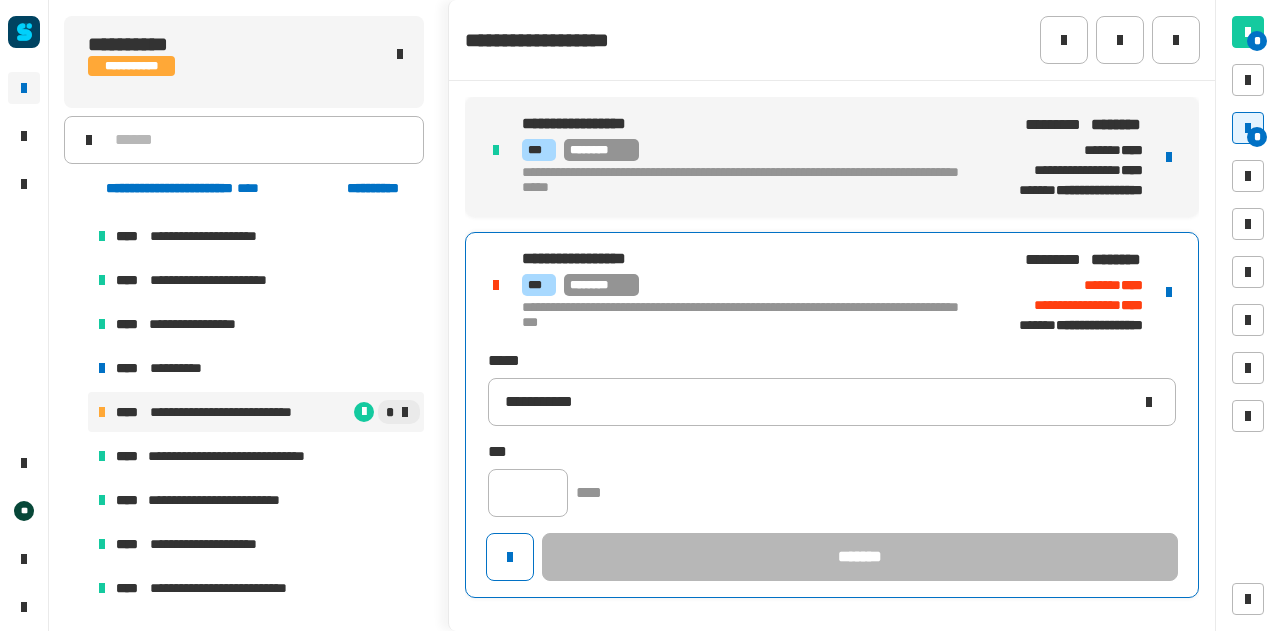 click on "**********" at bounding box center [1077, 305] 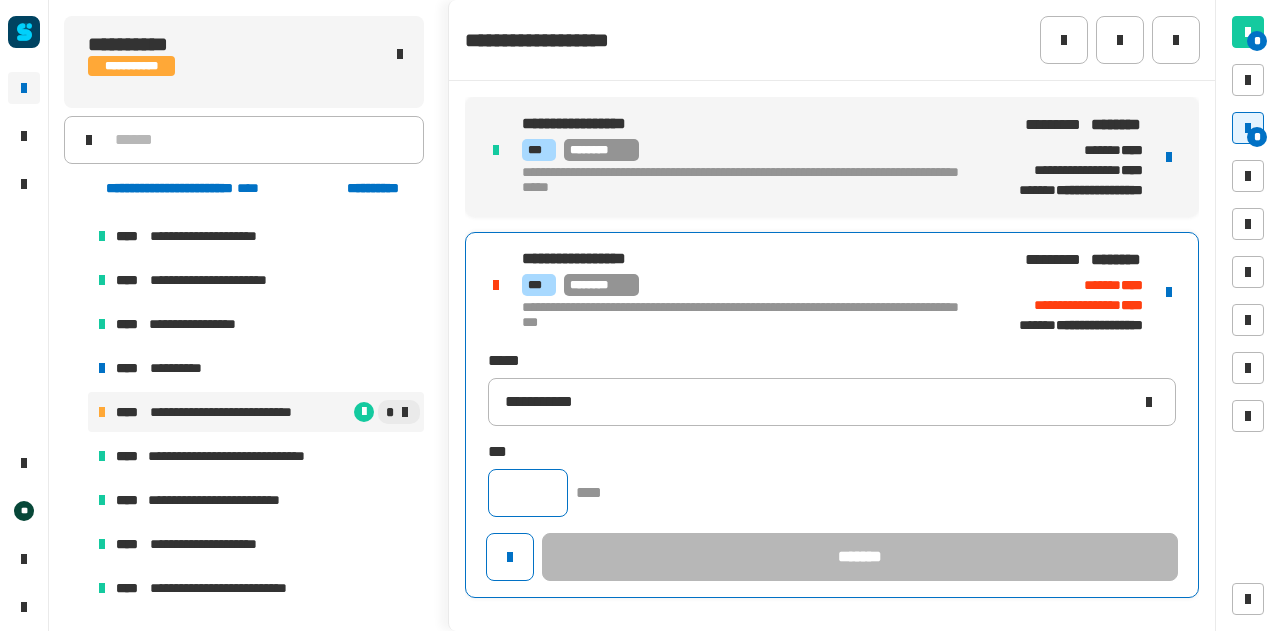 click 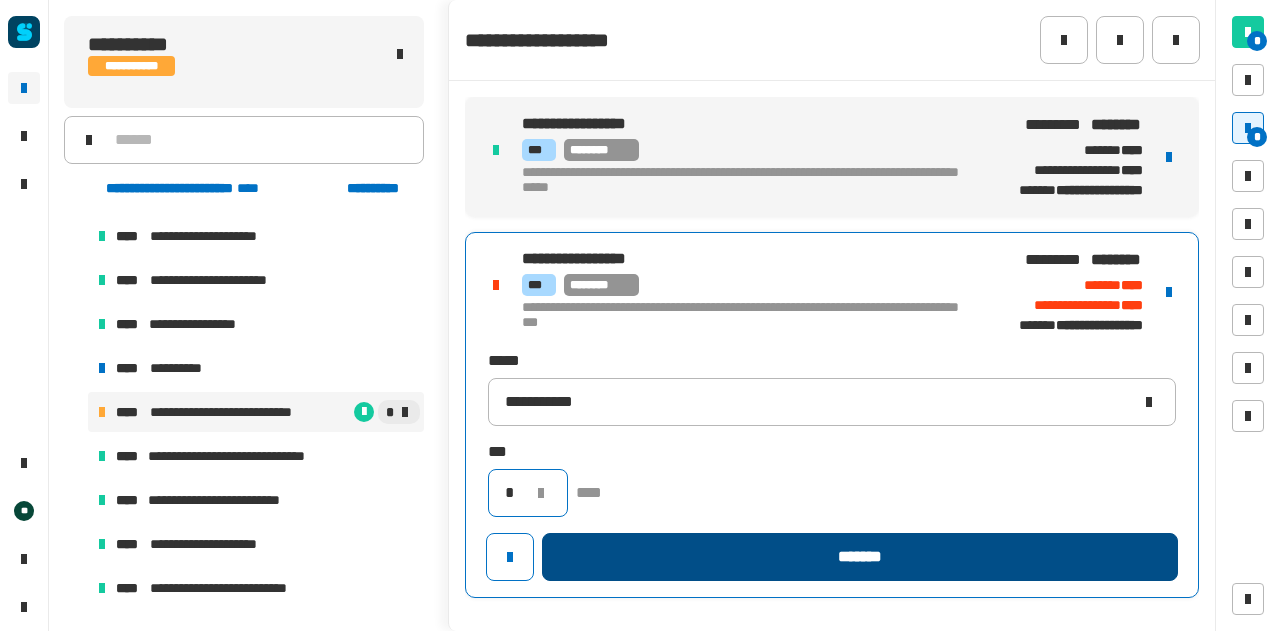 type on "*" 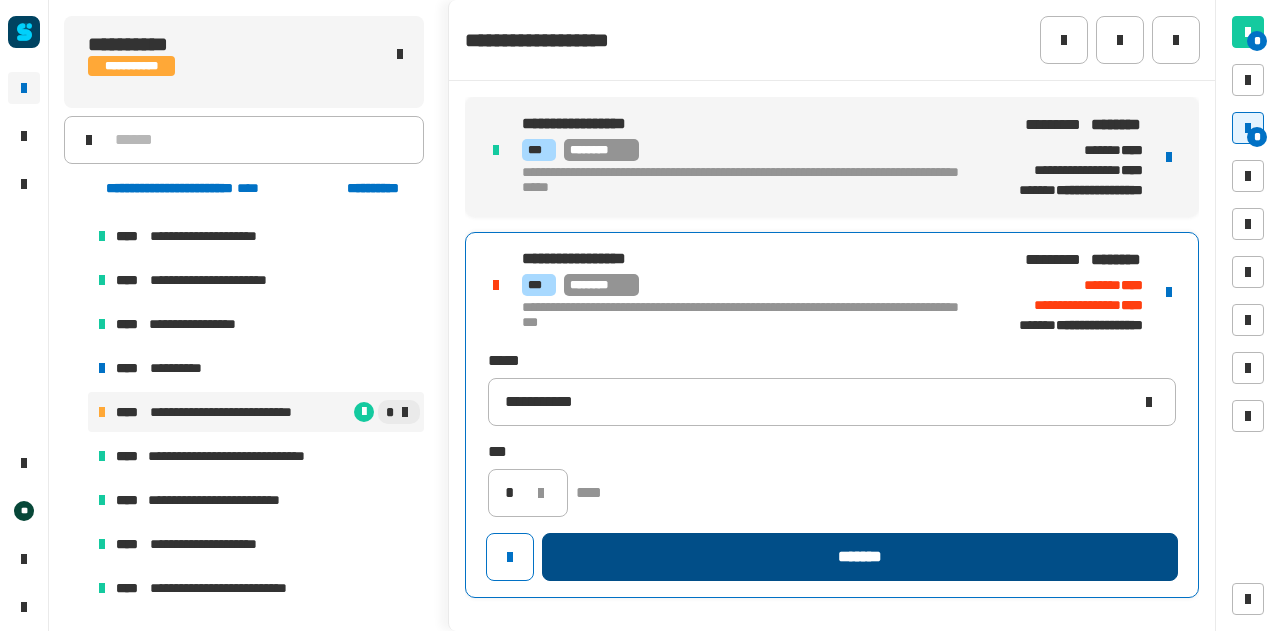 click on "*******" 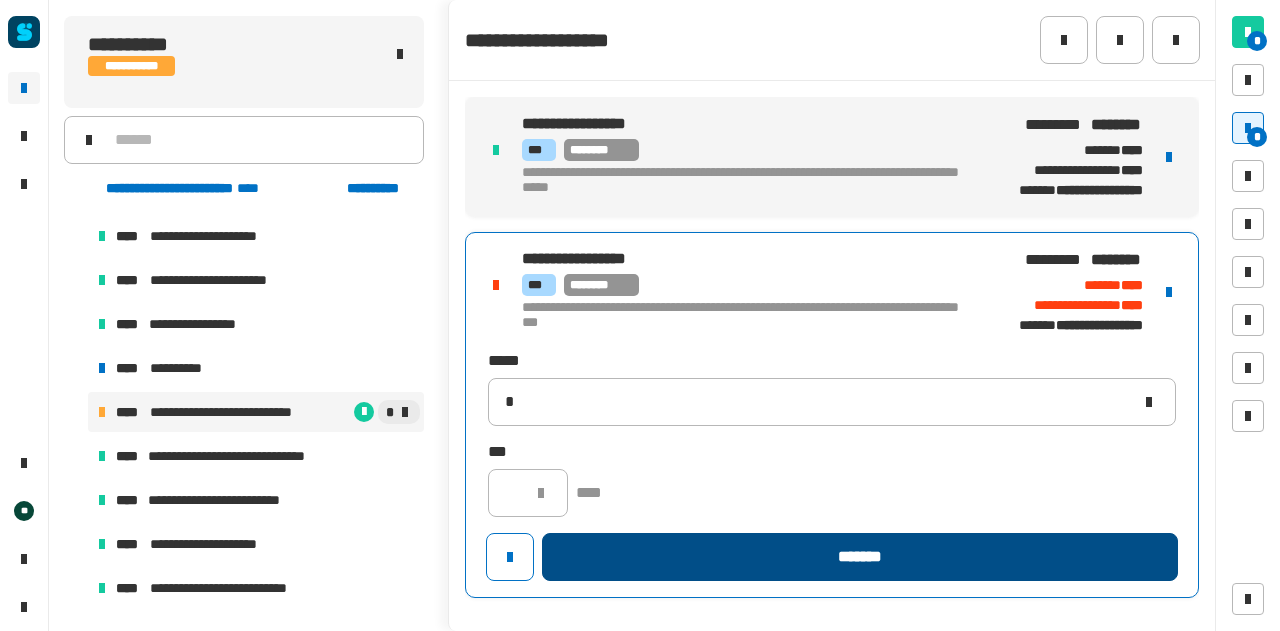 type 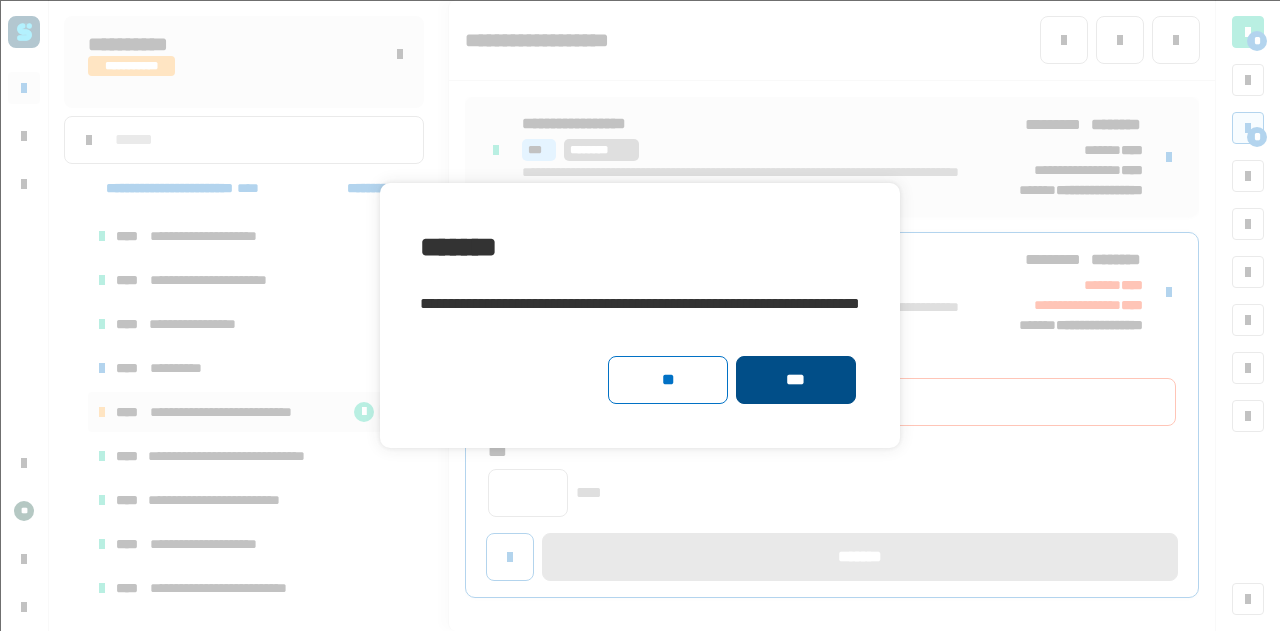 click on "***" 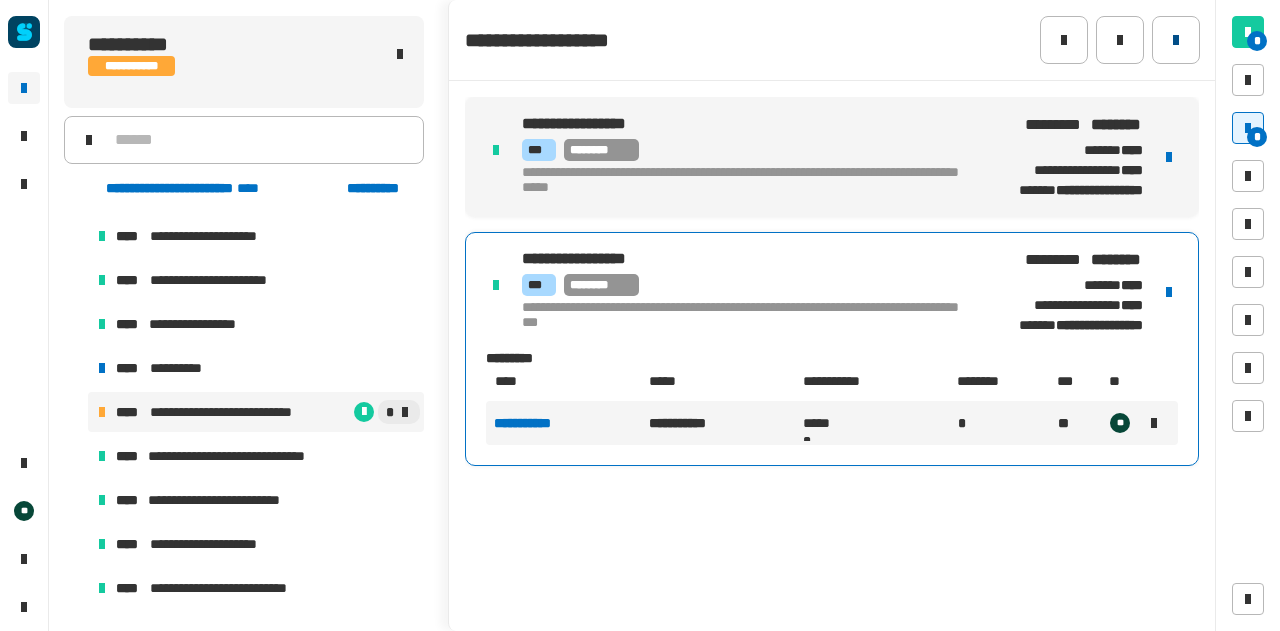 click 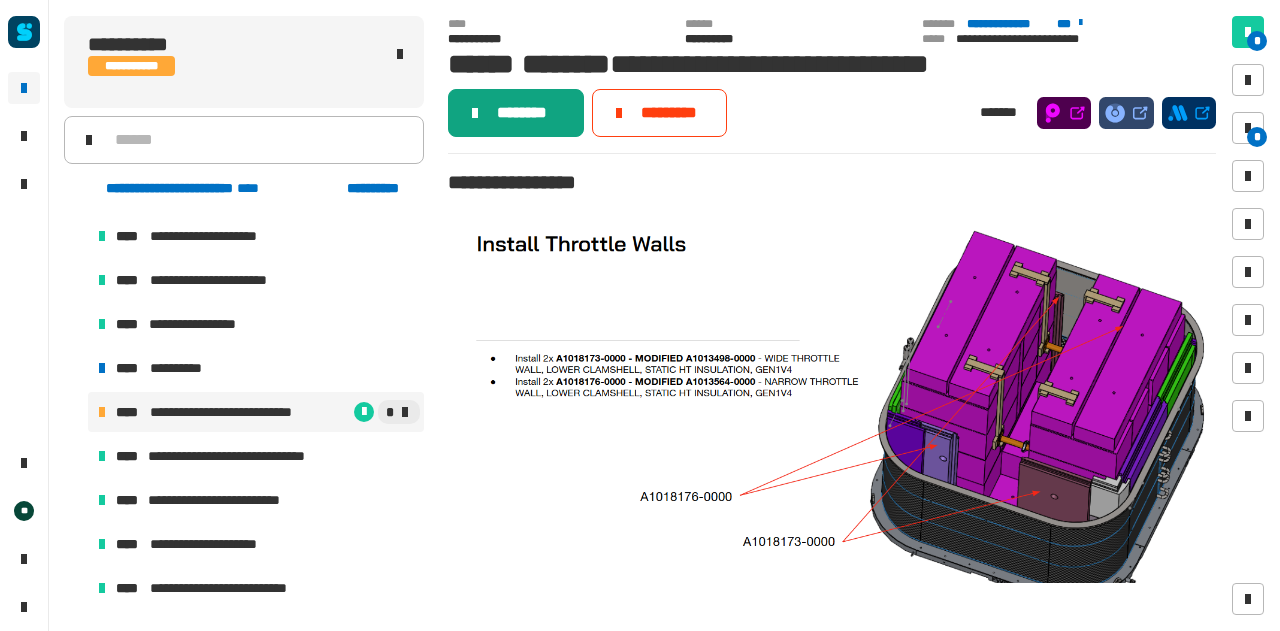 click on "********" 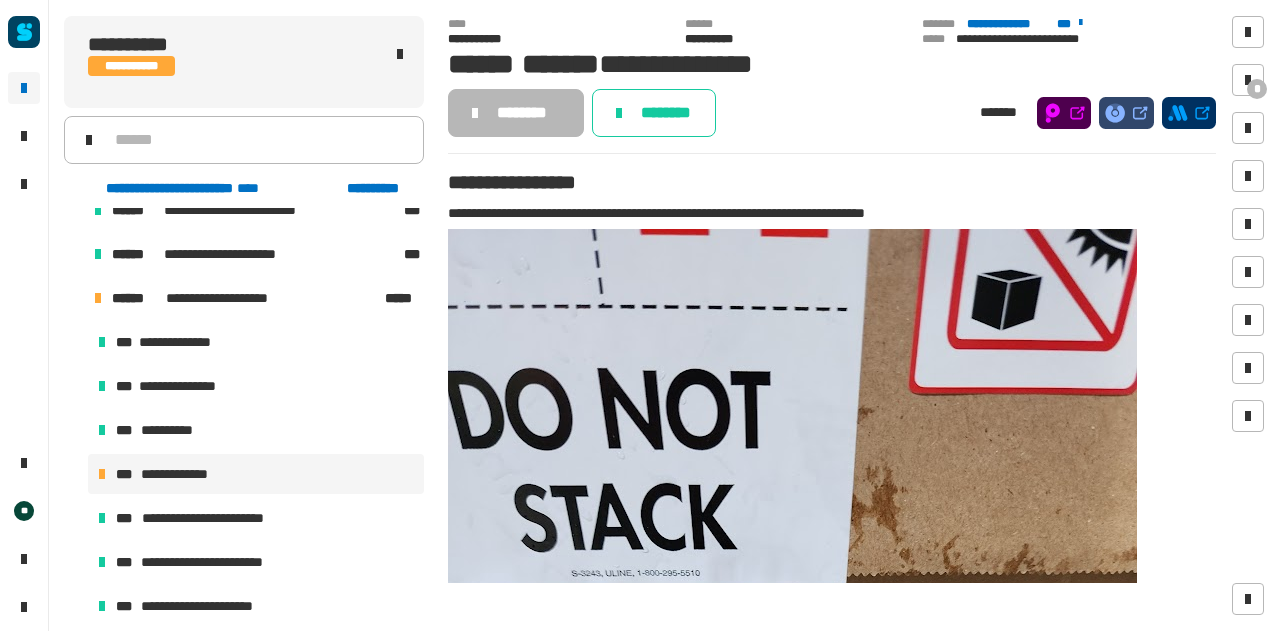 scroll, scrollTop: 630, scrollLeft: 0, axis: vertical 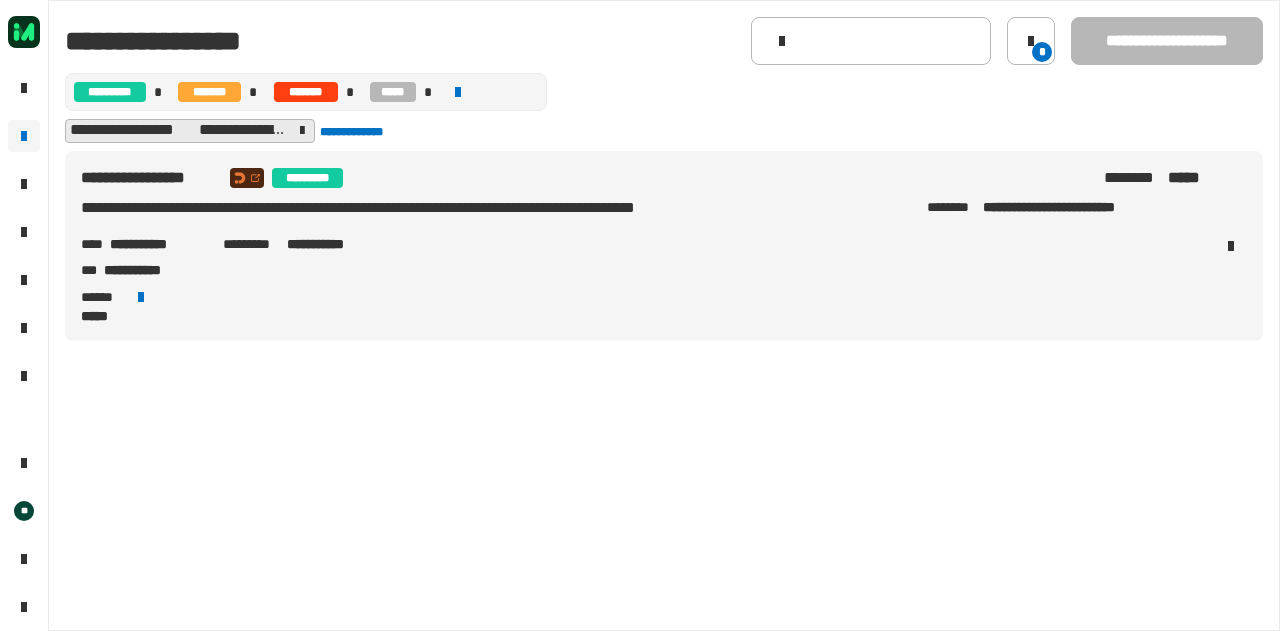 click on "**********" at bounding box center (640, 246) 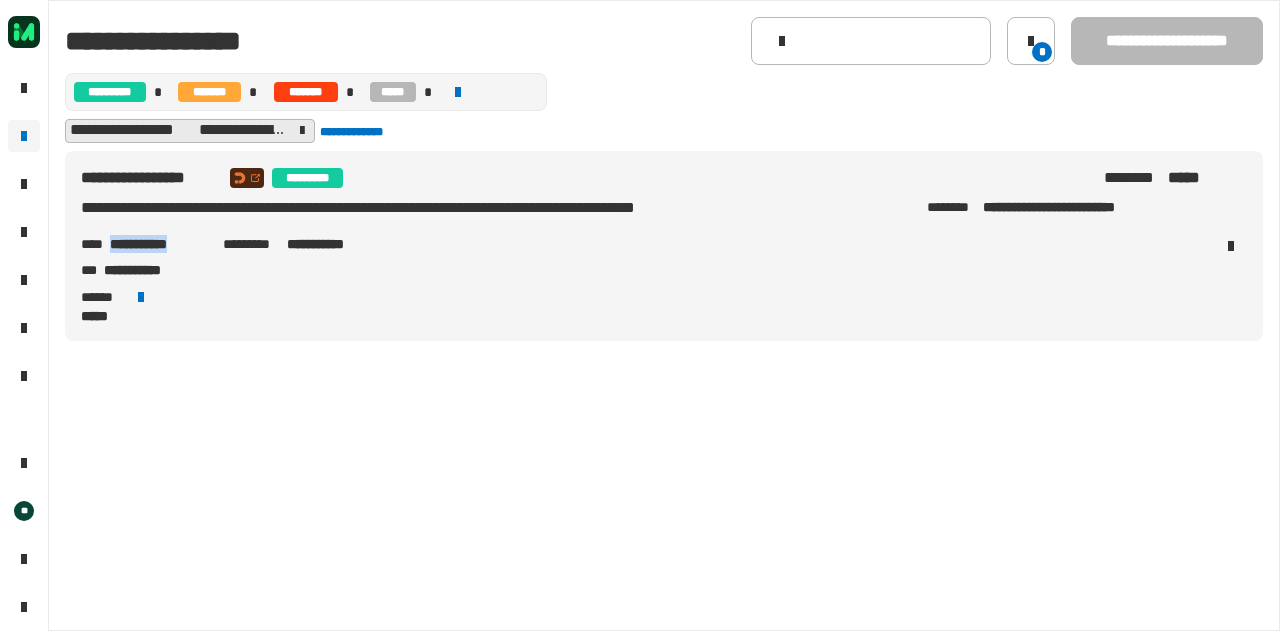 click on "**********" at bounding box center [158, 244] 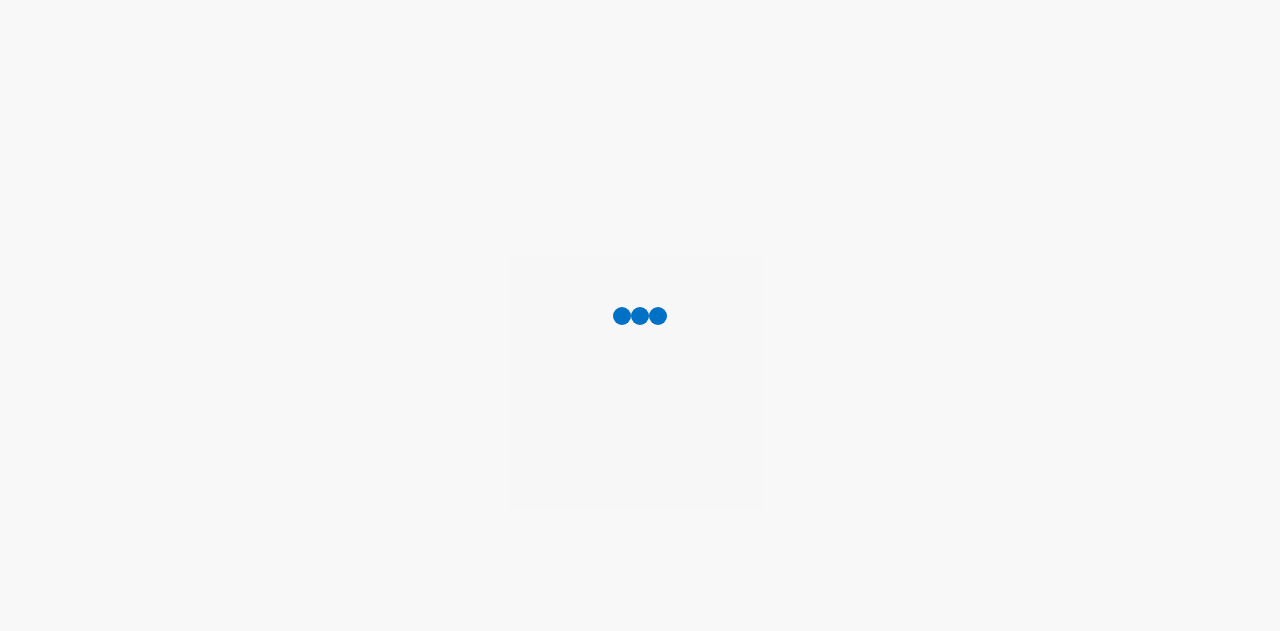 scroll, scrollTop: 0, scrollLeft: 0, axis: both 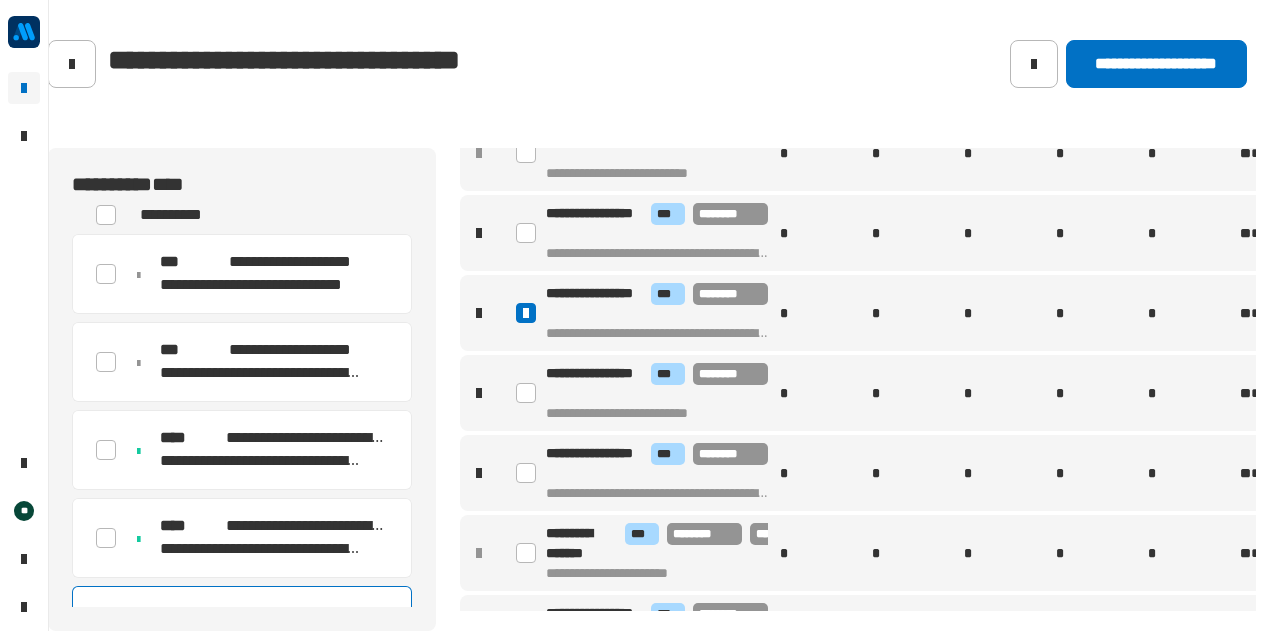 click 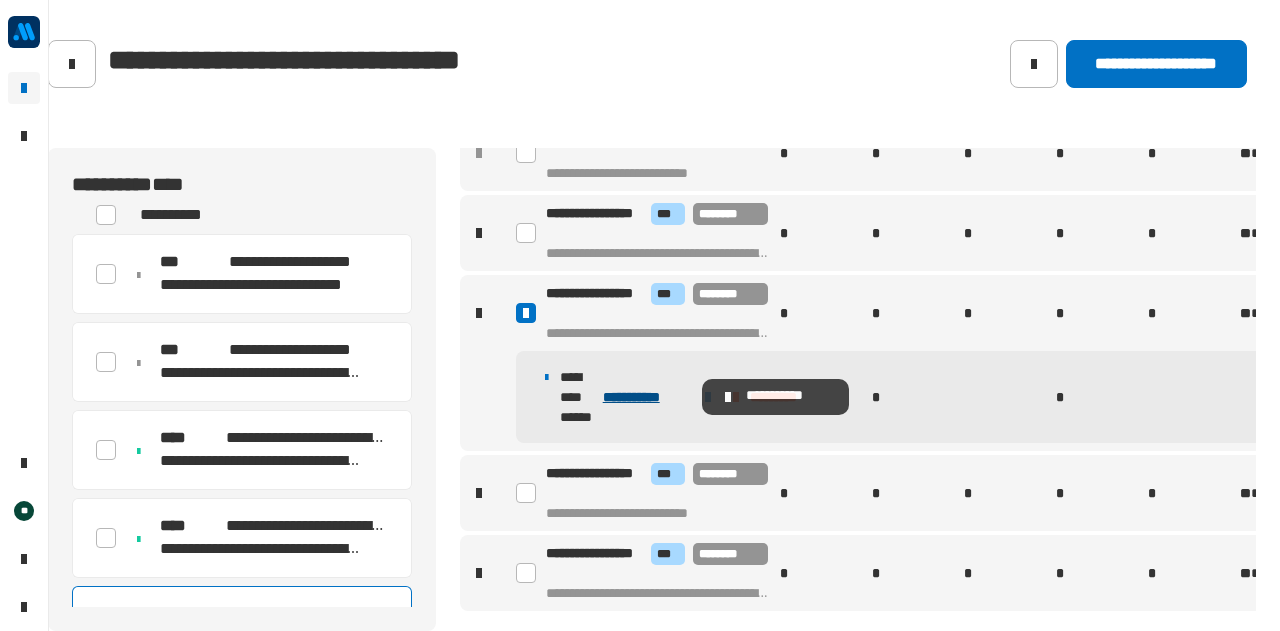 click on "**********" 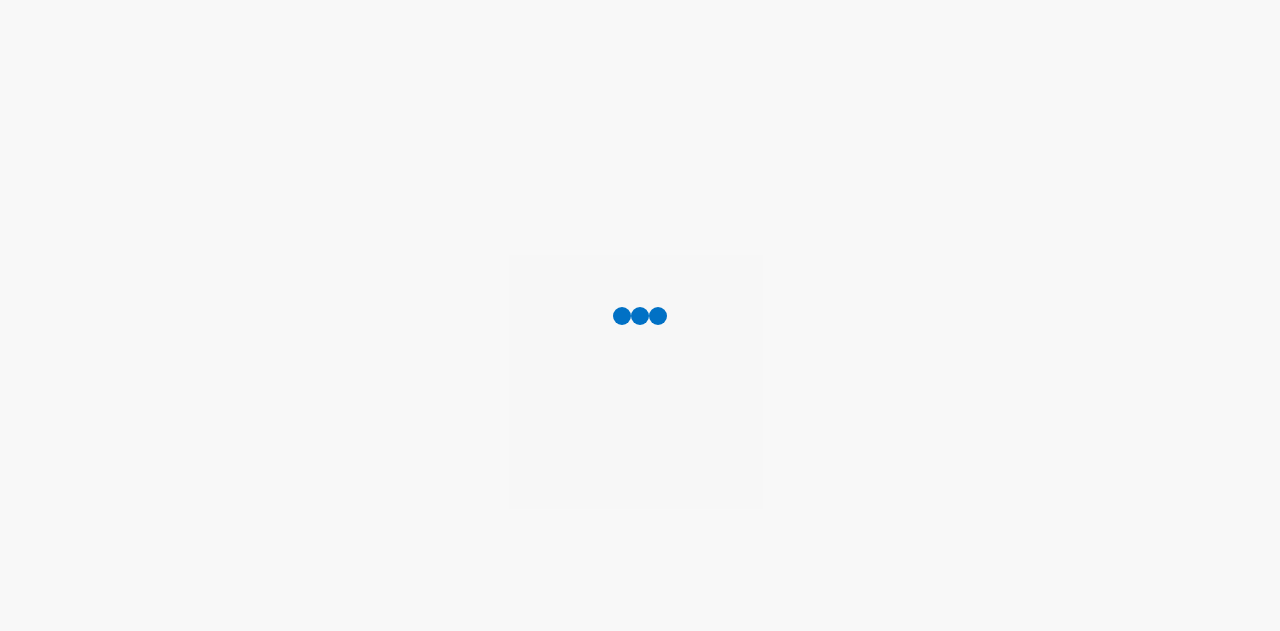 scroll, scrollTop: 0, scrollLeft: 0, axis: both 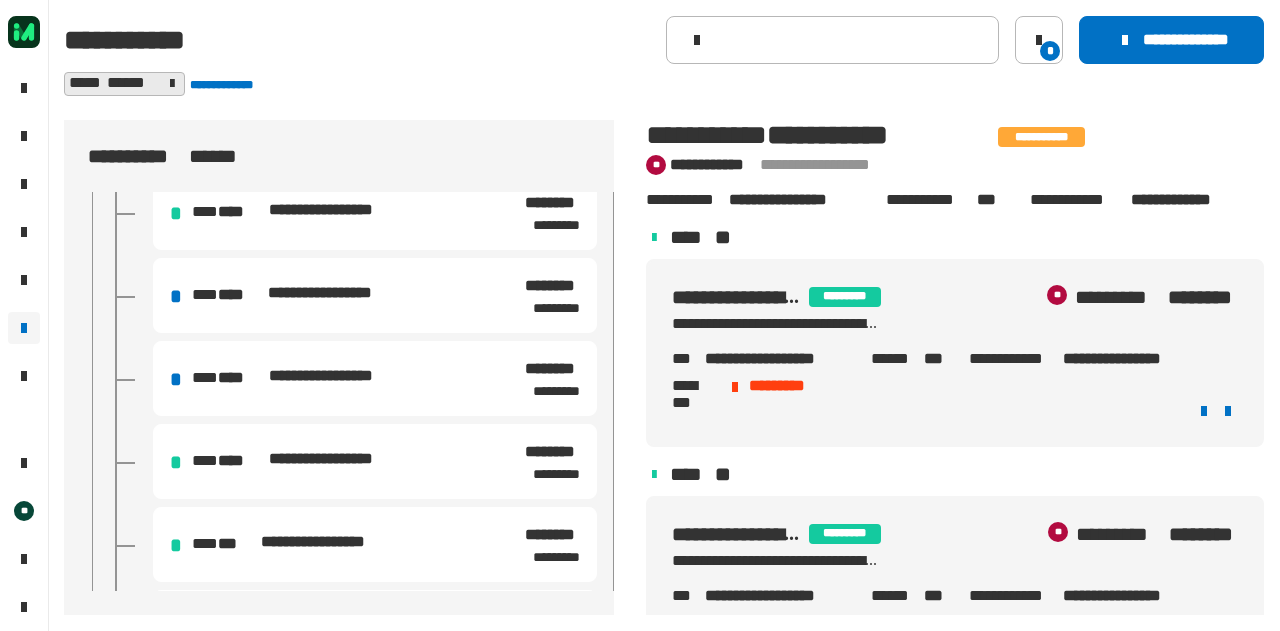 click on "**********" at bounding box center [339, 376] 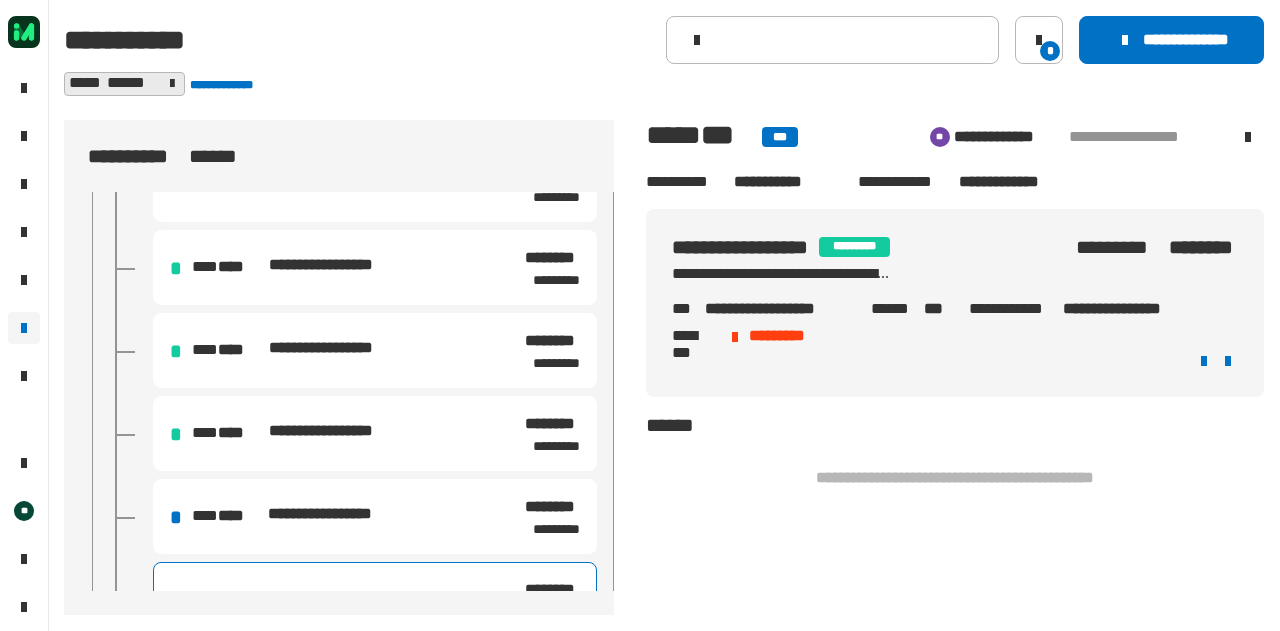 scroll, scrollTop: 838, scrollLeft: 0, axis: vertical 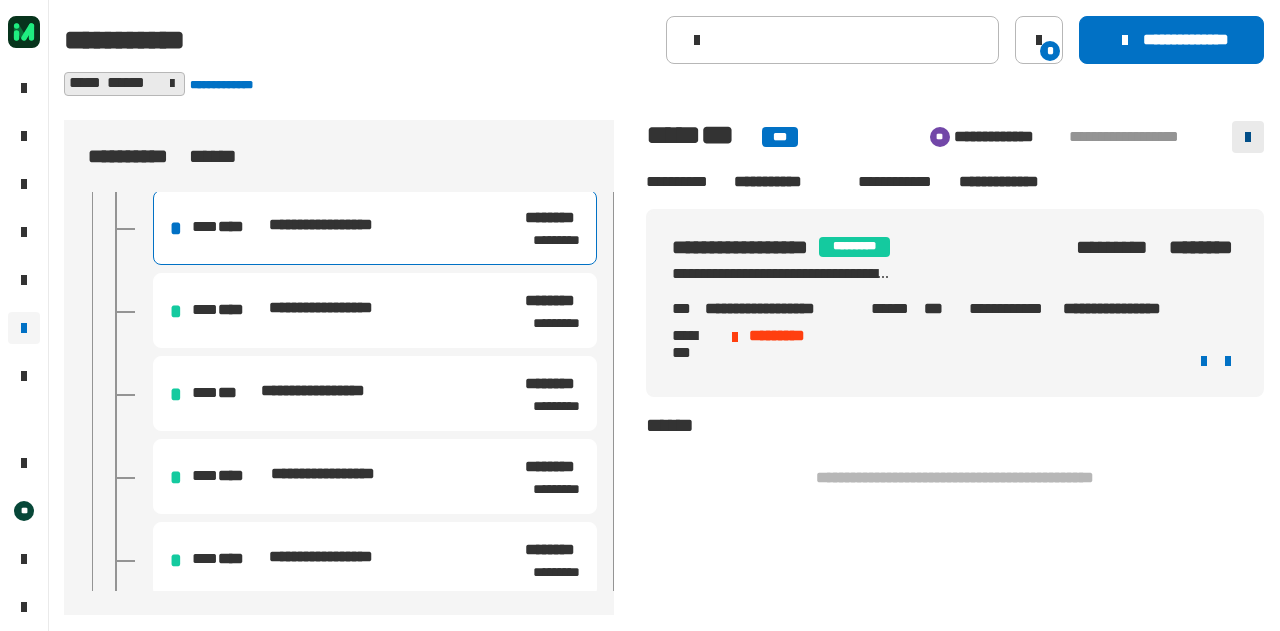 click 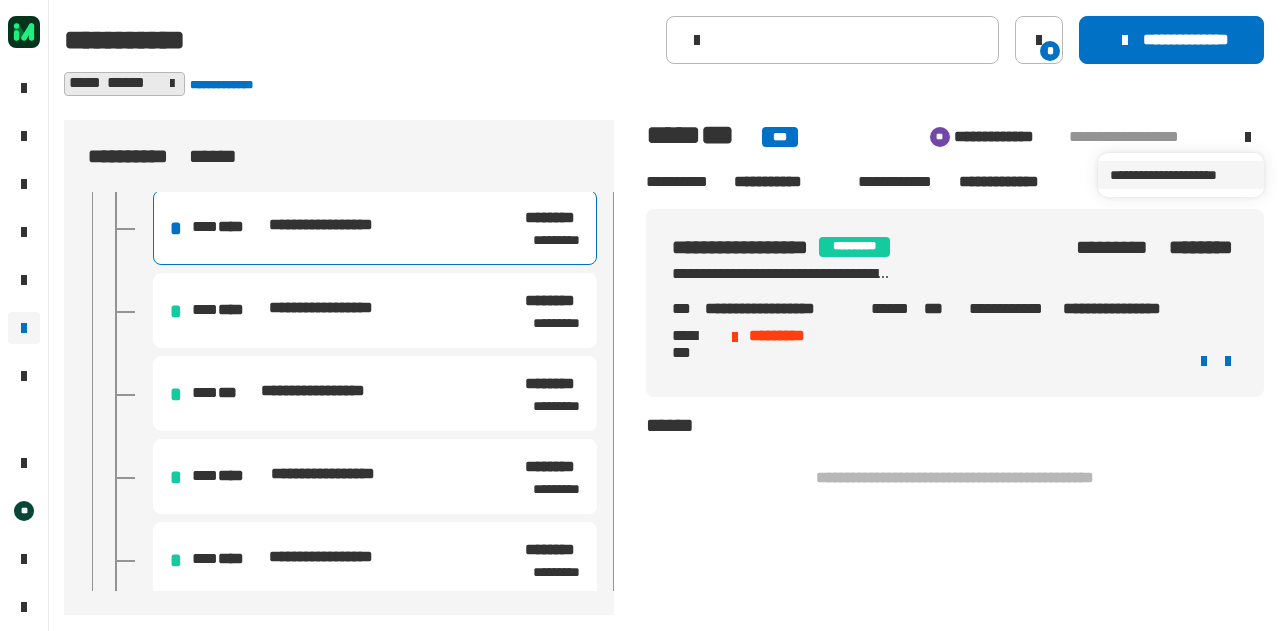 click on "**********" at bounding box center (1181, 175) 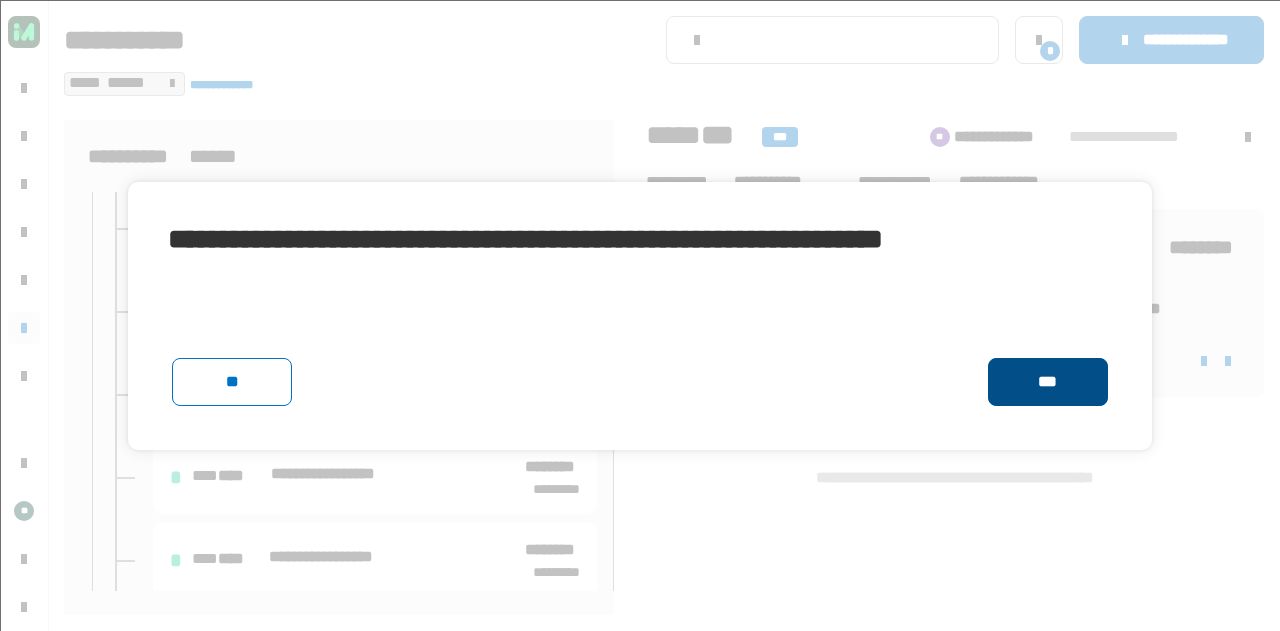 click on "***" 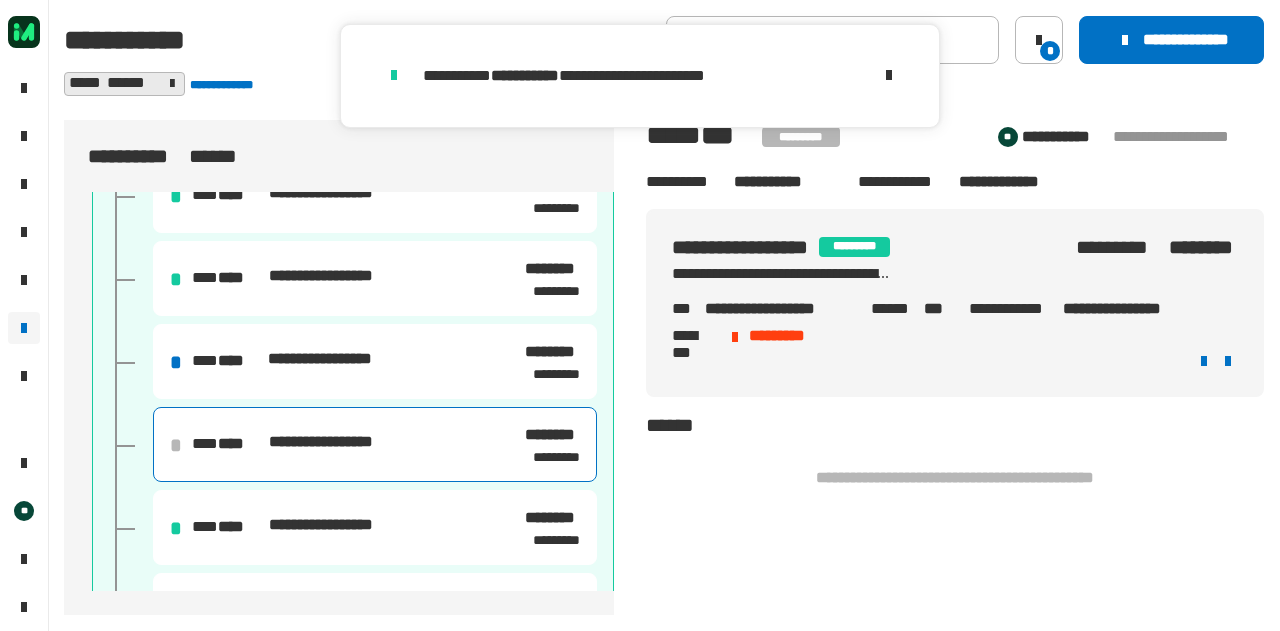 scroll, scrollTop: 623, scrollLeft: 0, axis: vertical 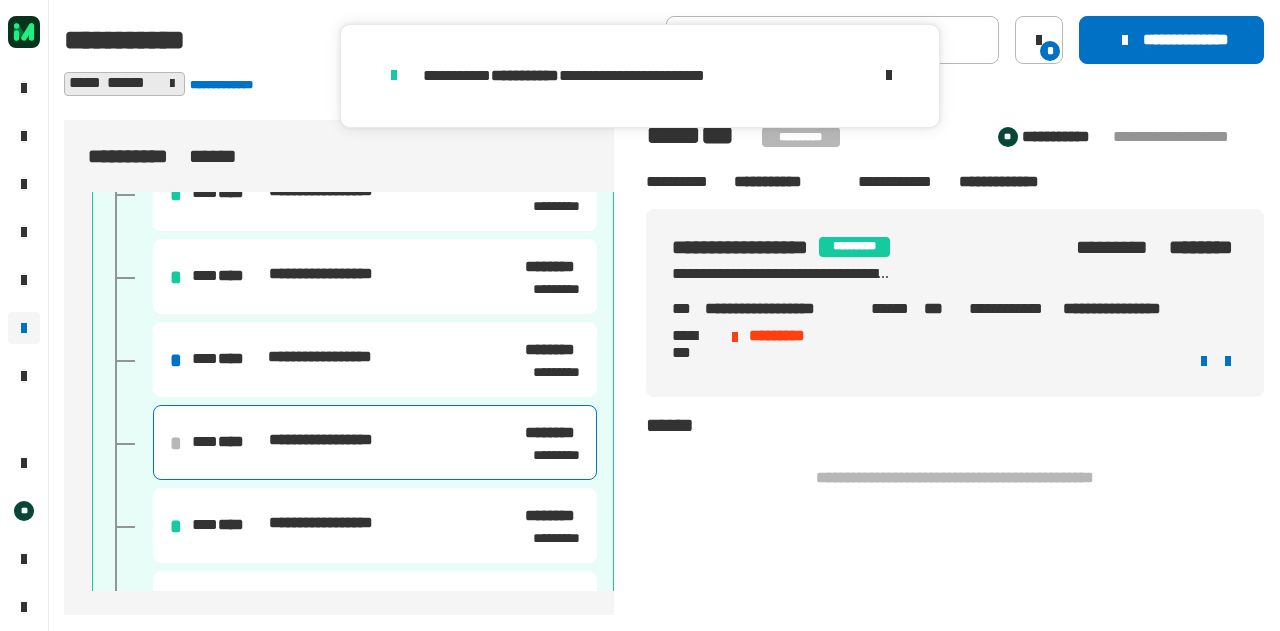 click on "**********" at bounding box center (289, 359) 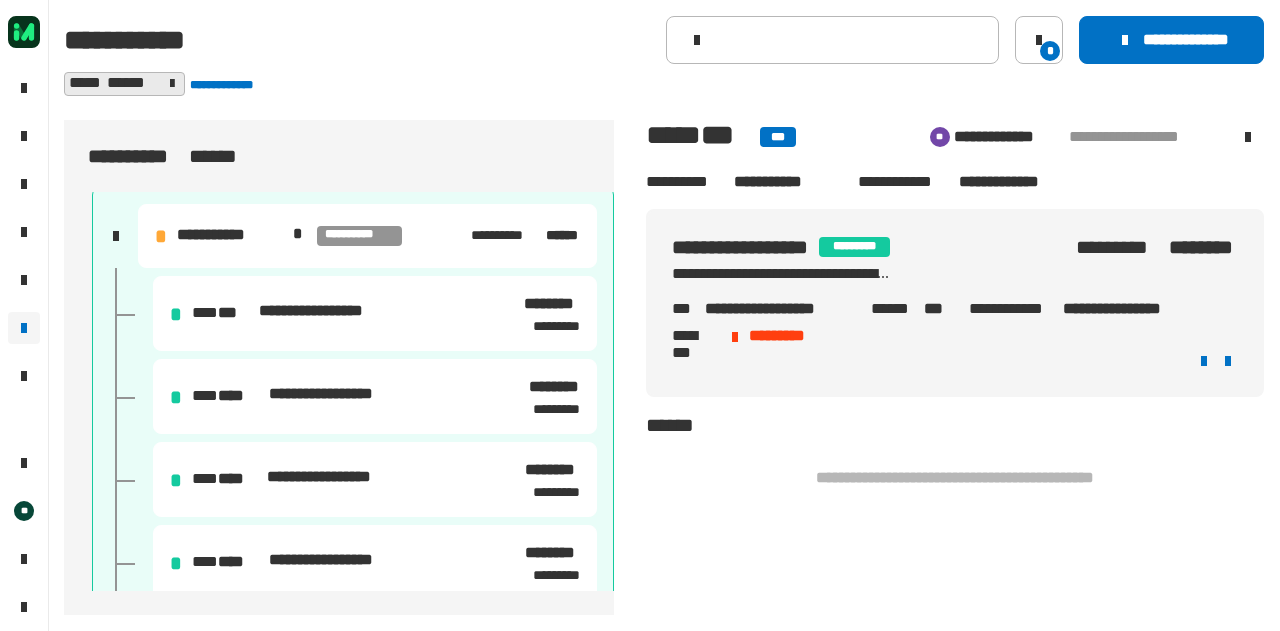 scroll, scrollTop: 0, scrollLeft: 0, axis: both 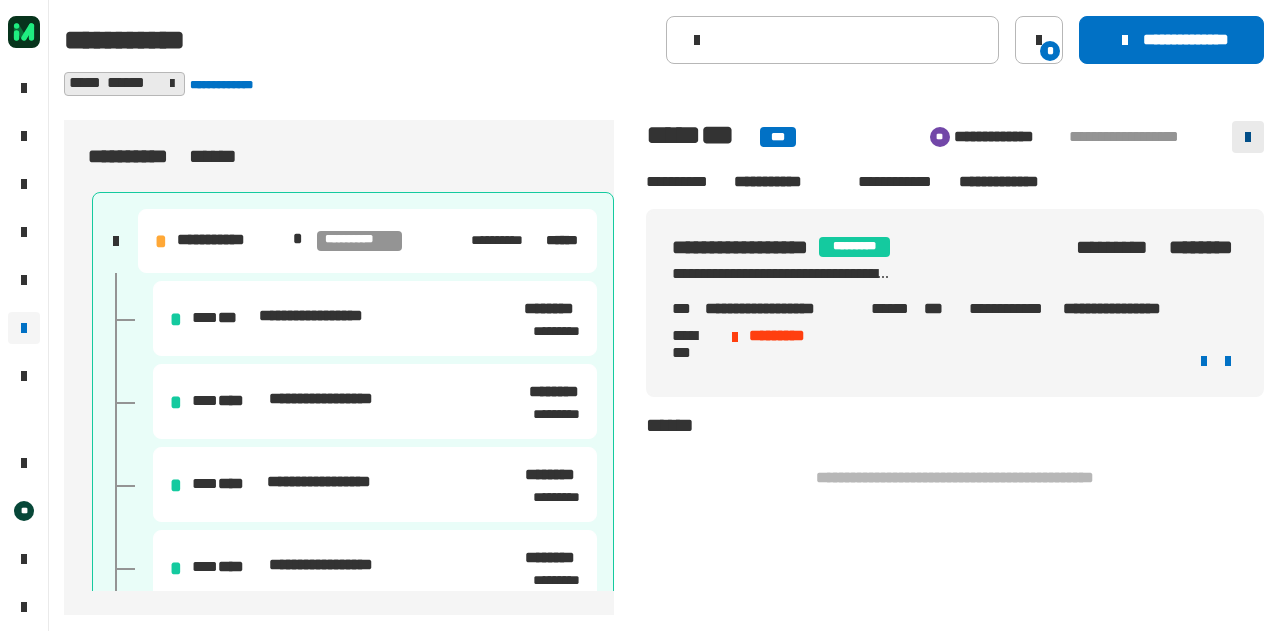 click 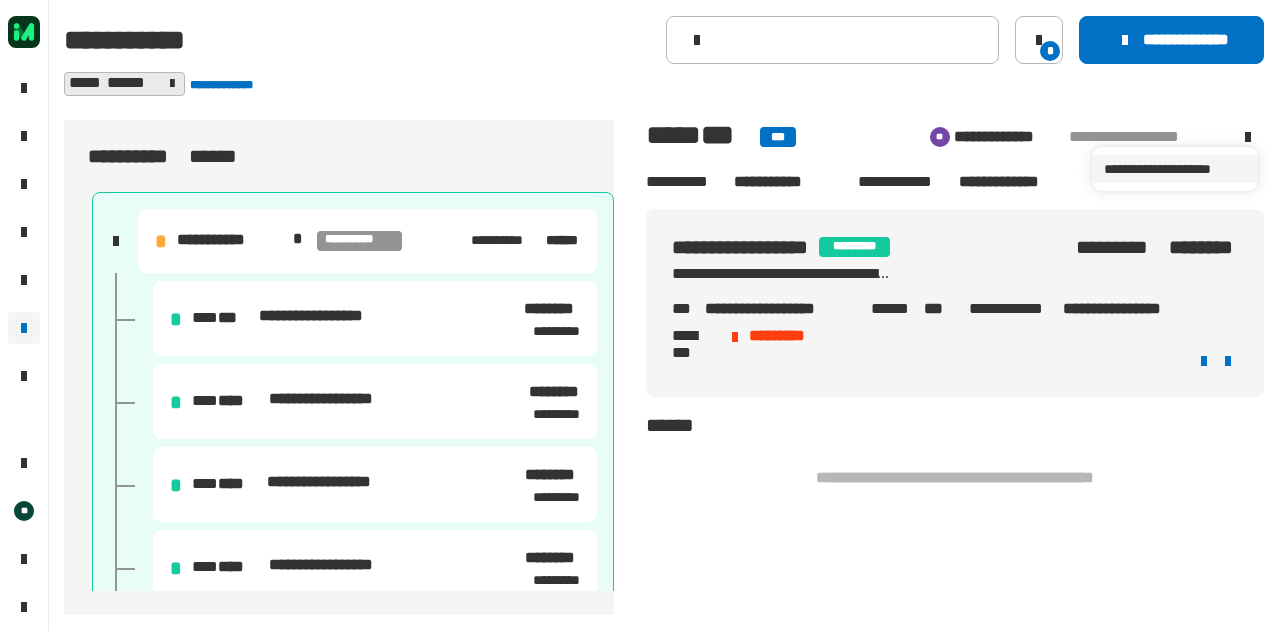 click on "**********" at bounding box center (1175, 169) 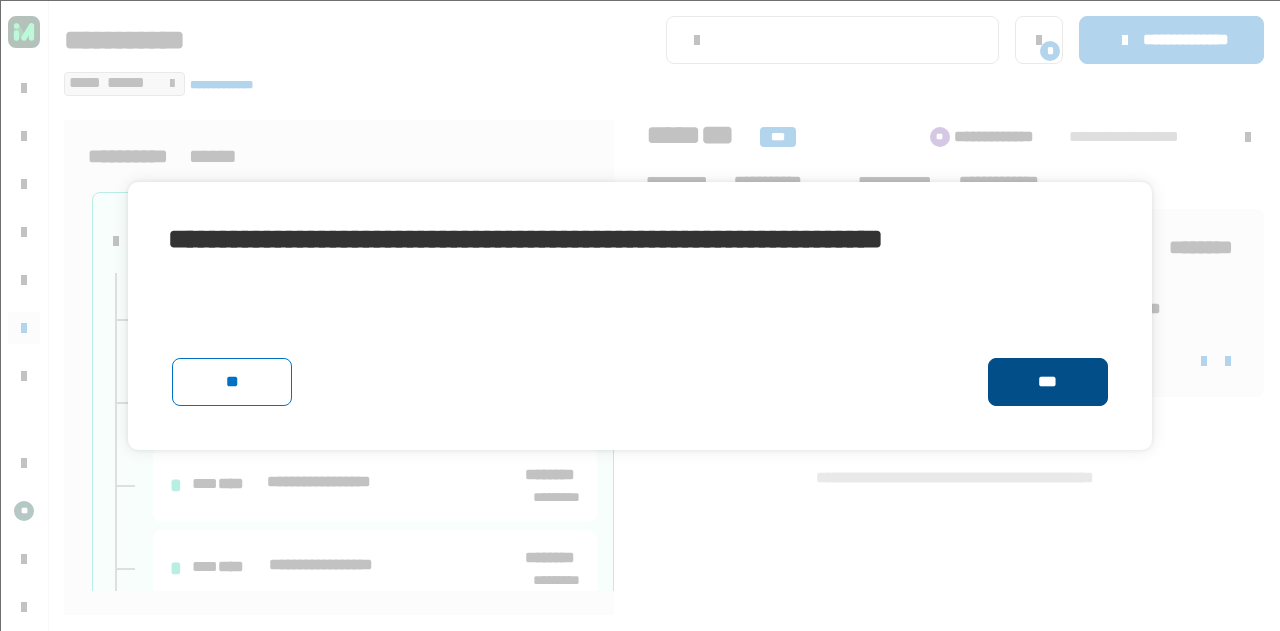 click on "***" 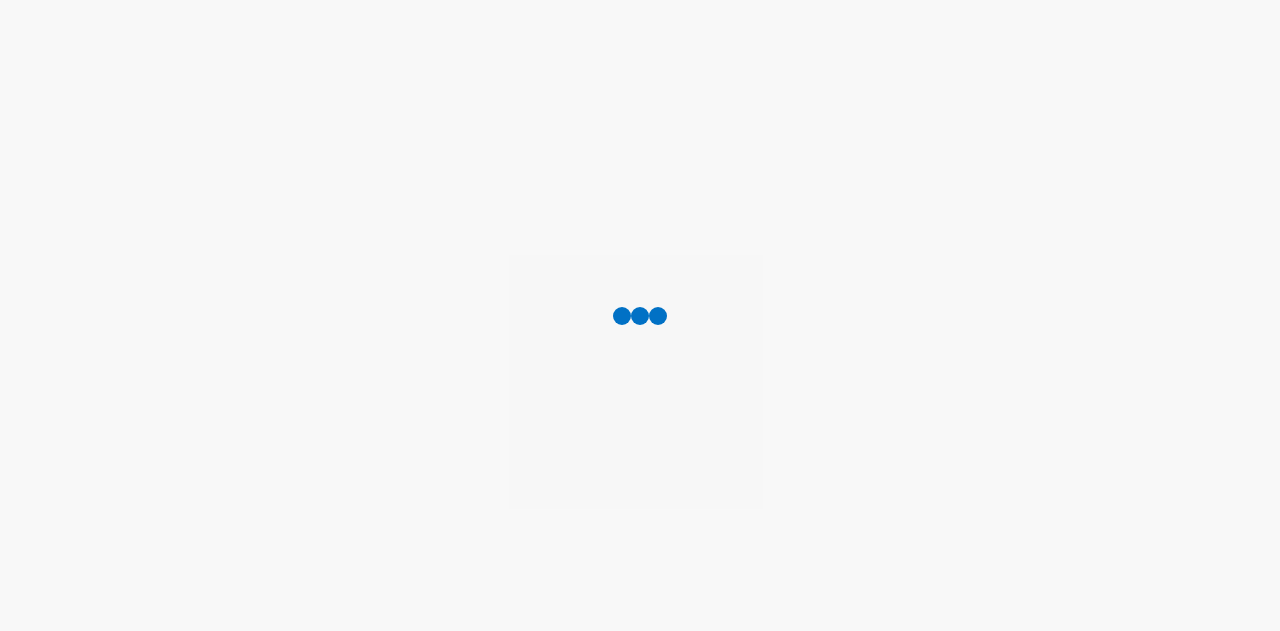 scroll, scrollTop: 0, scrollLeft: 0, axis: both 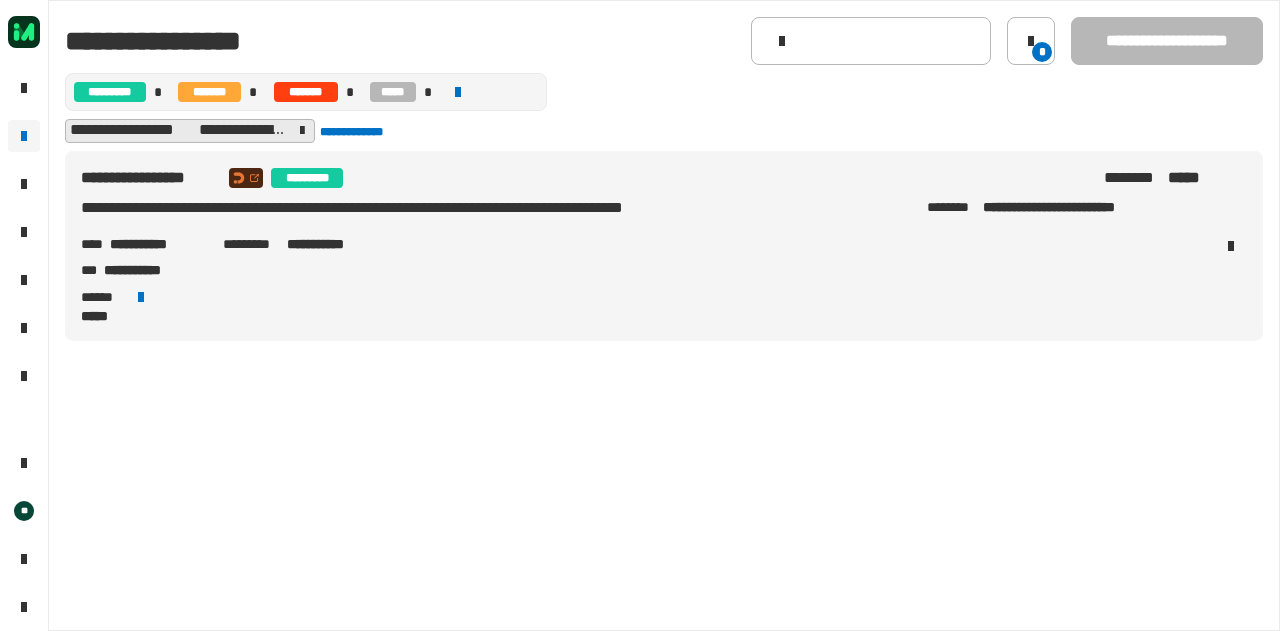 click on "**********" at bounding box center (640, 246) 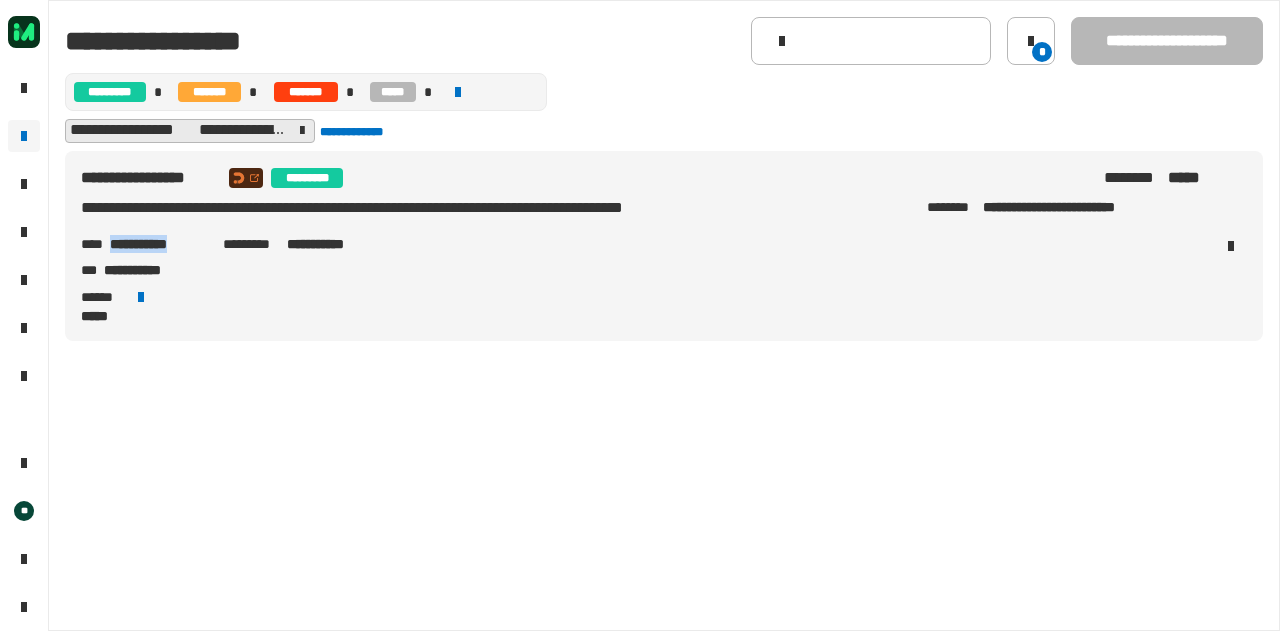 click on "**********" at bounding box center [640, 246] 